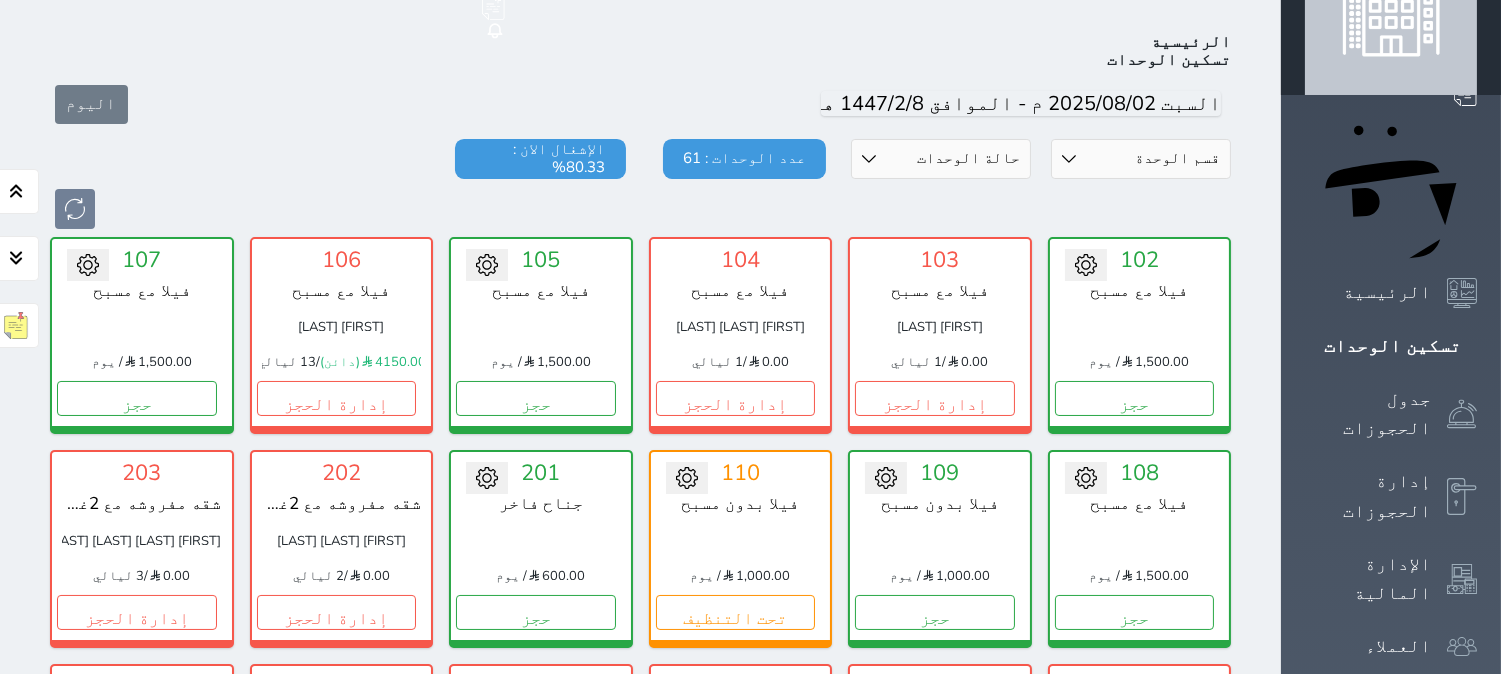 scroll, scrollTop: 0, scrollLeft: 0, axis: both 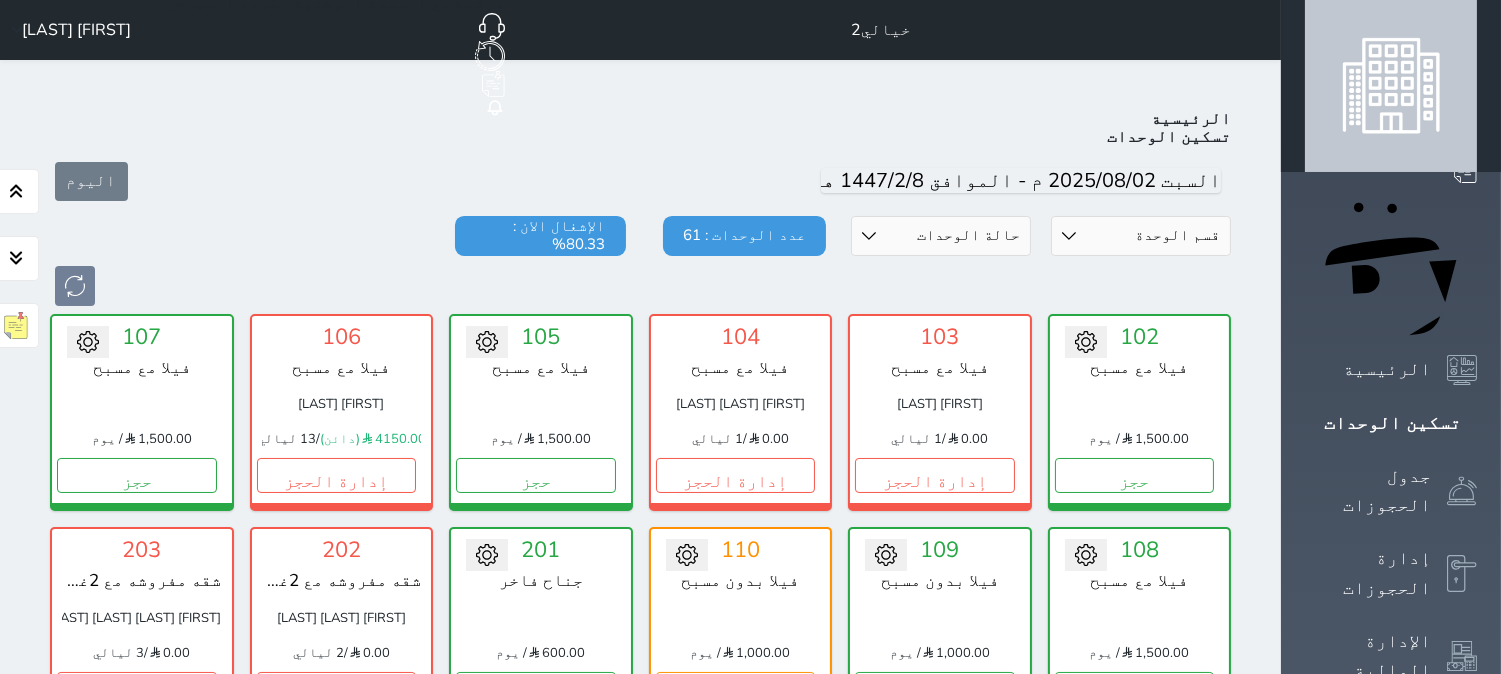 click on "[FIRST] [LAST]" at bounding box center (67, 30) 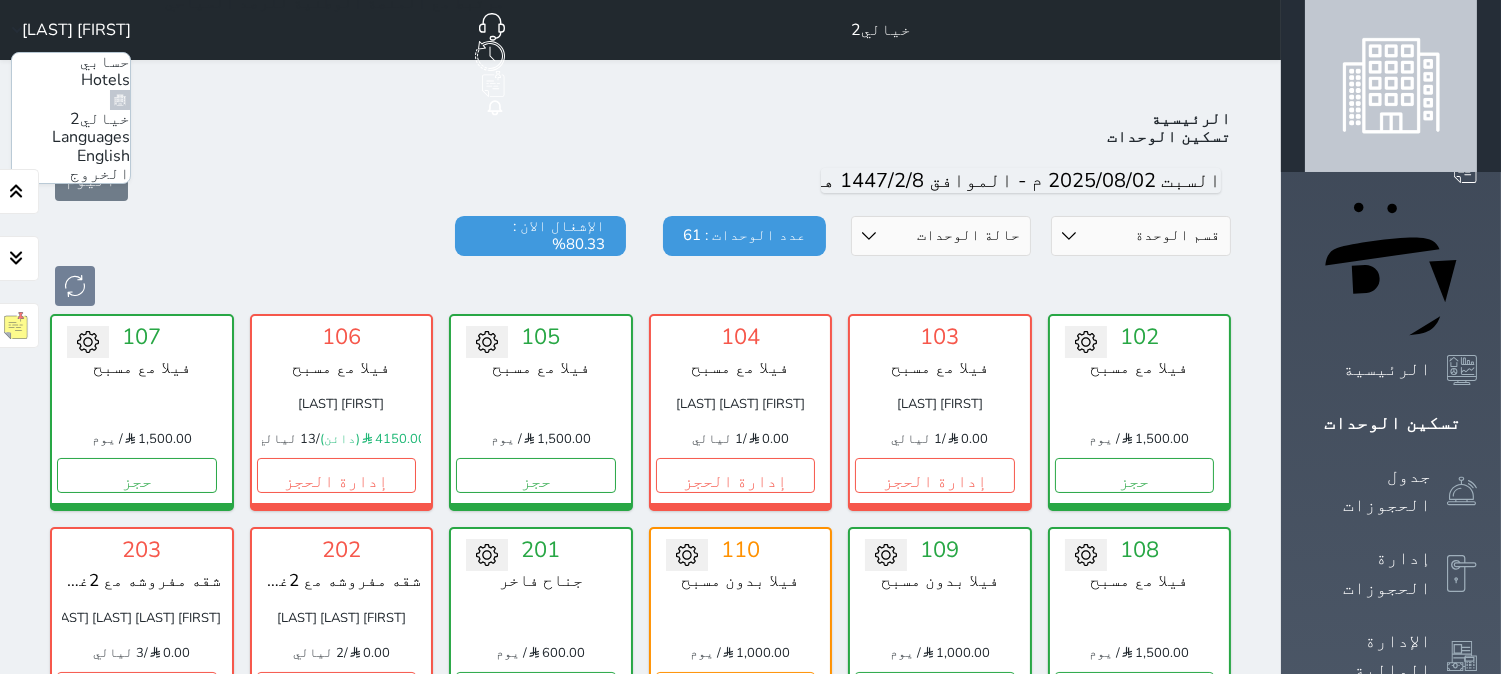 click on "الخروج" at bounding box center (100, 174) 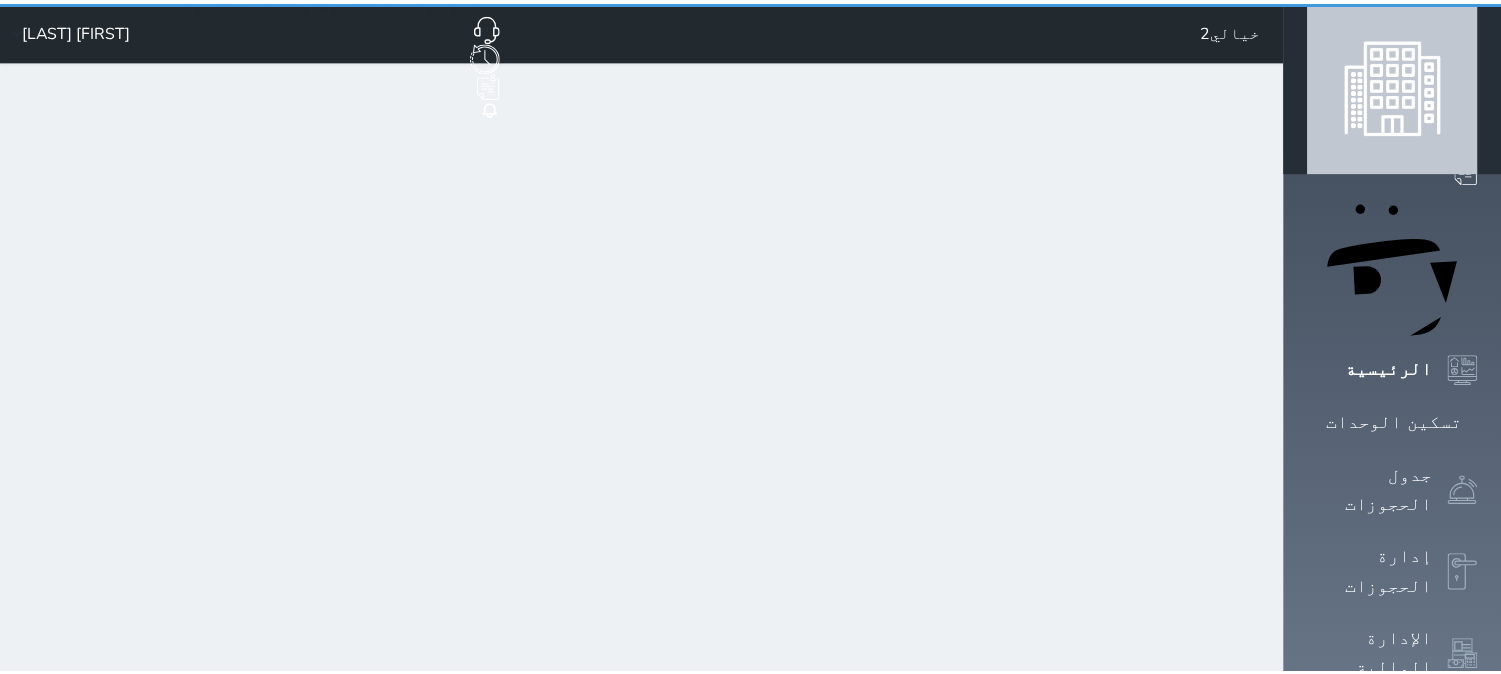 scroll, scrollTop: 0, scrollLeft: 0, axis: both 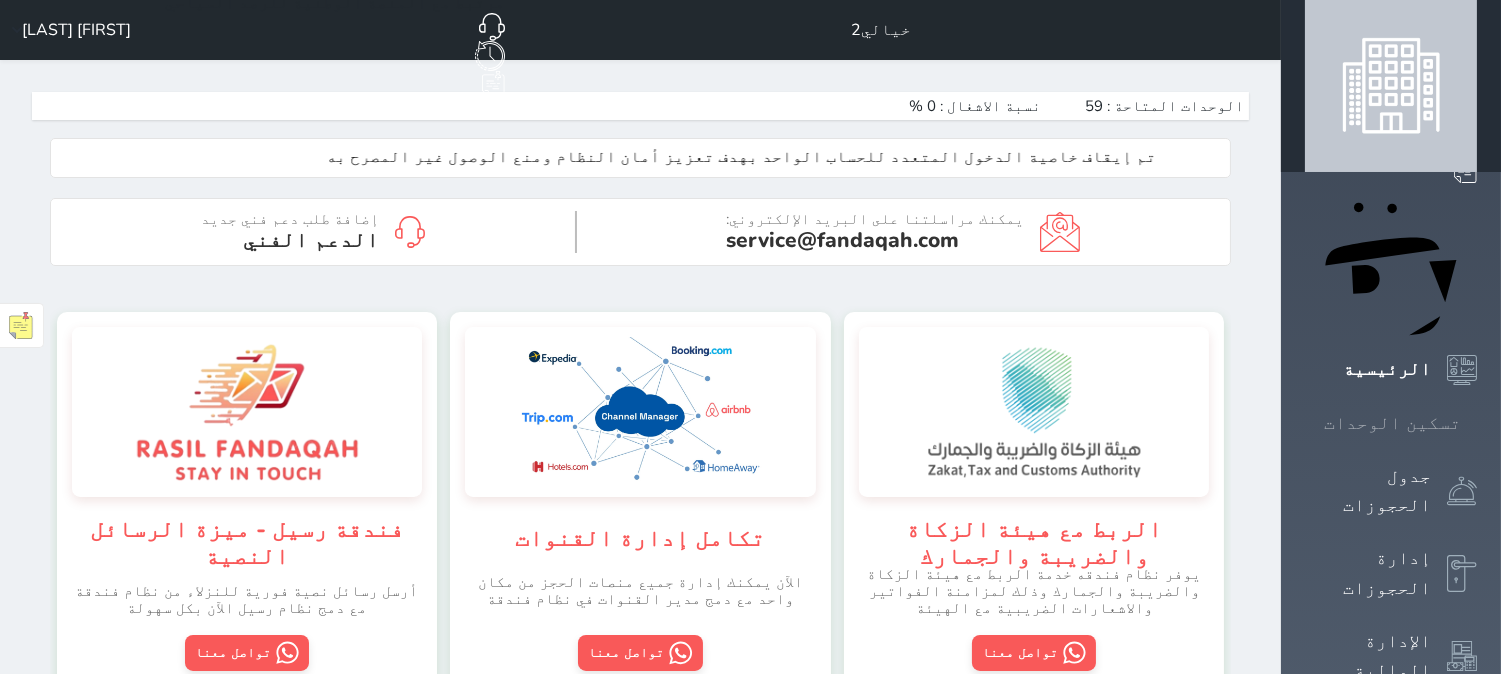 click 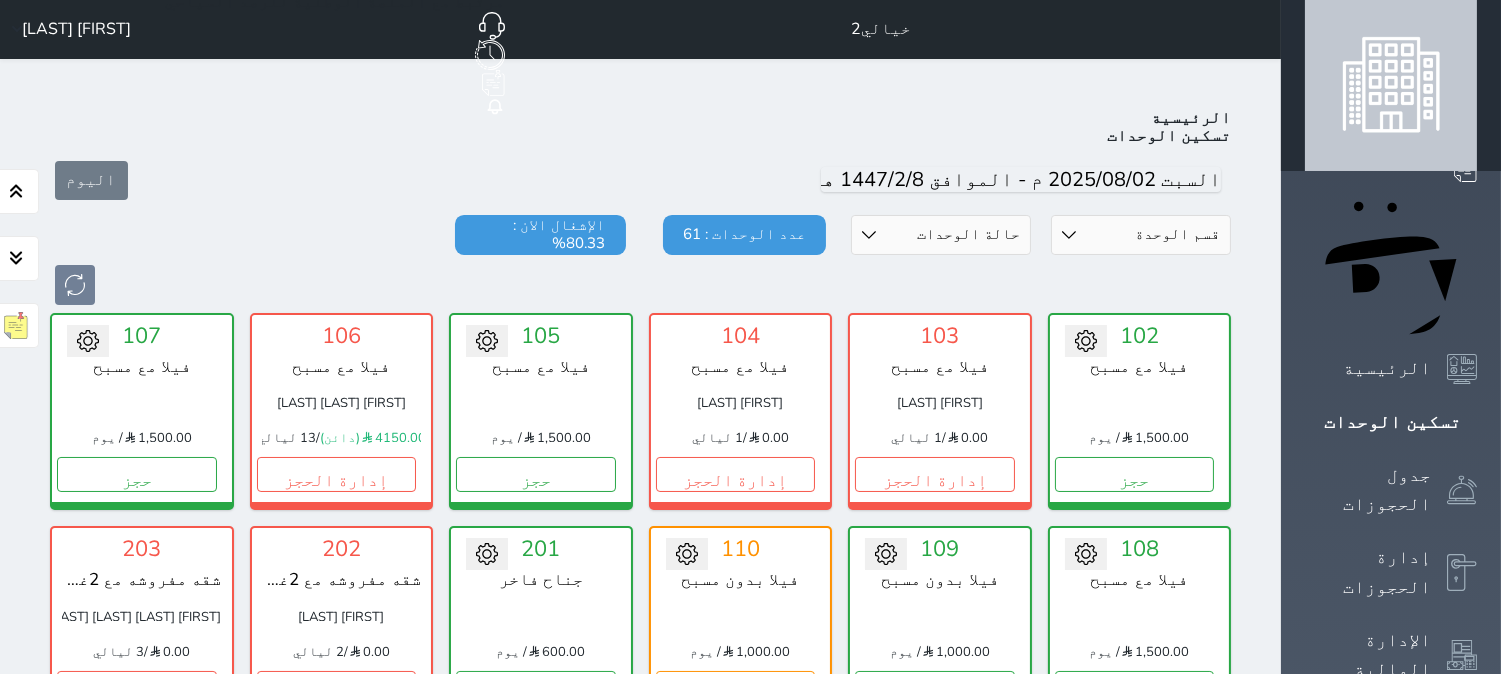 scroll, scrollTop: 0, scrollLeft: 0, axis: both 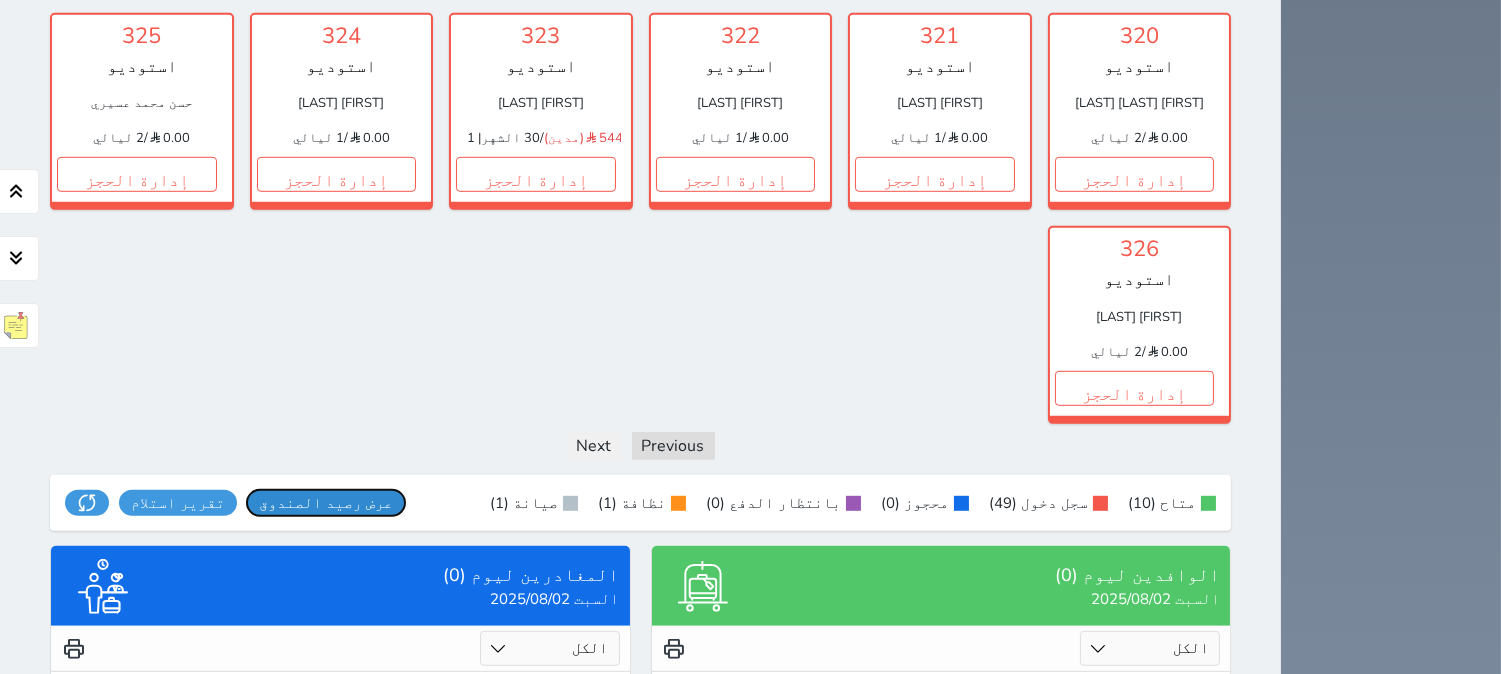click on "عرض رصيد الصندوق   يرجي الانتظار" at bounding box center (326, 503) 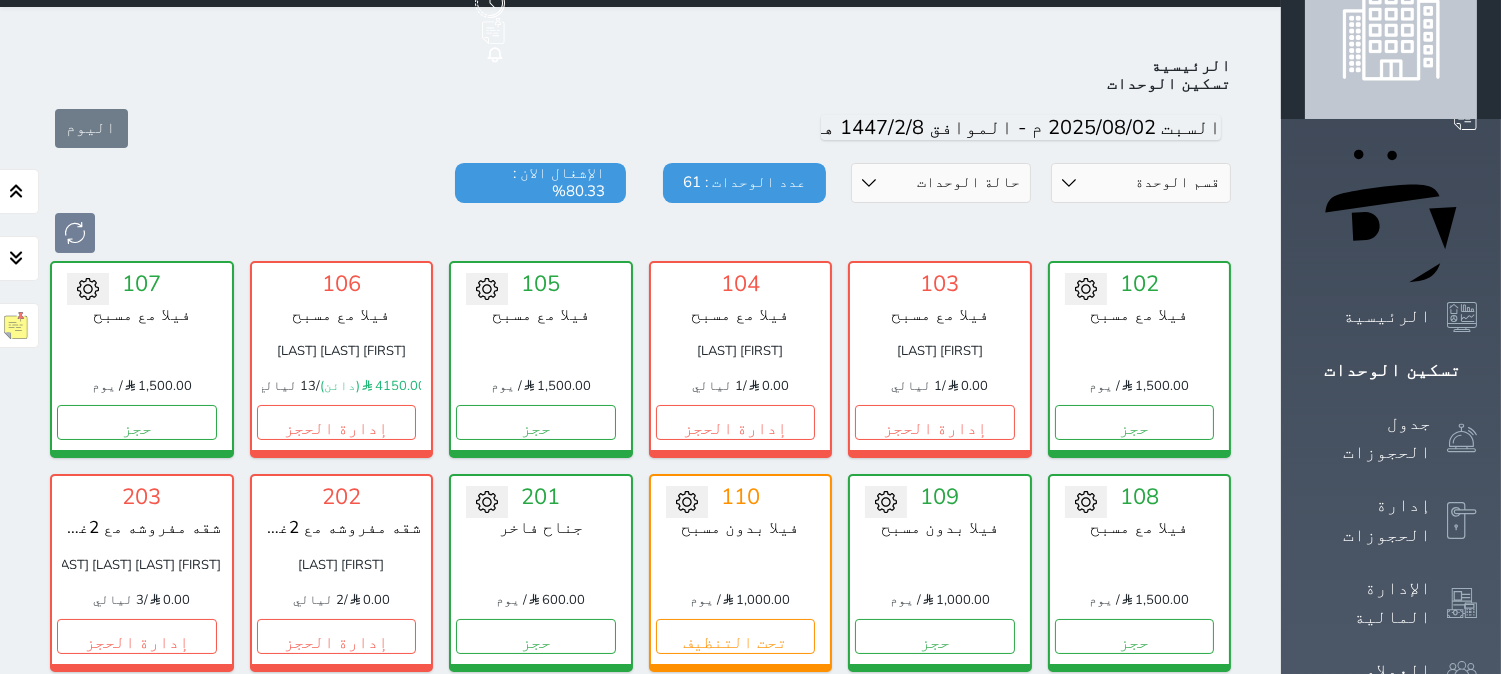 scroll, scrollTop: 0, scrollLeft: 0, axis: both 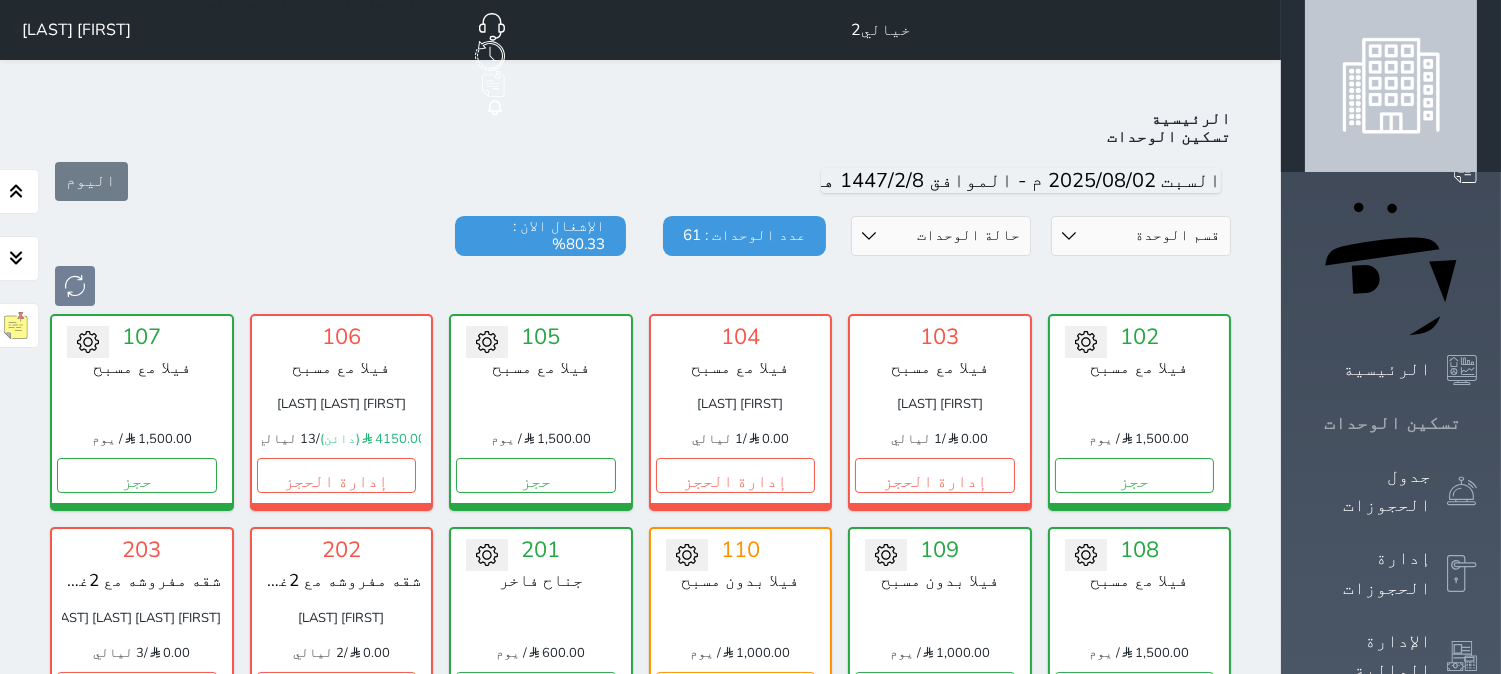 click 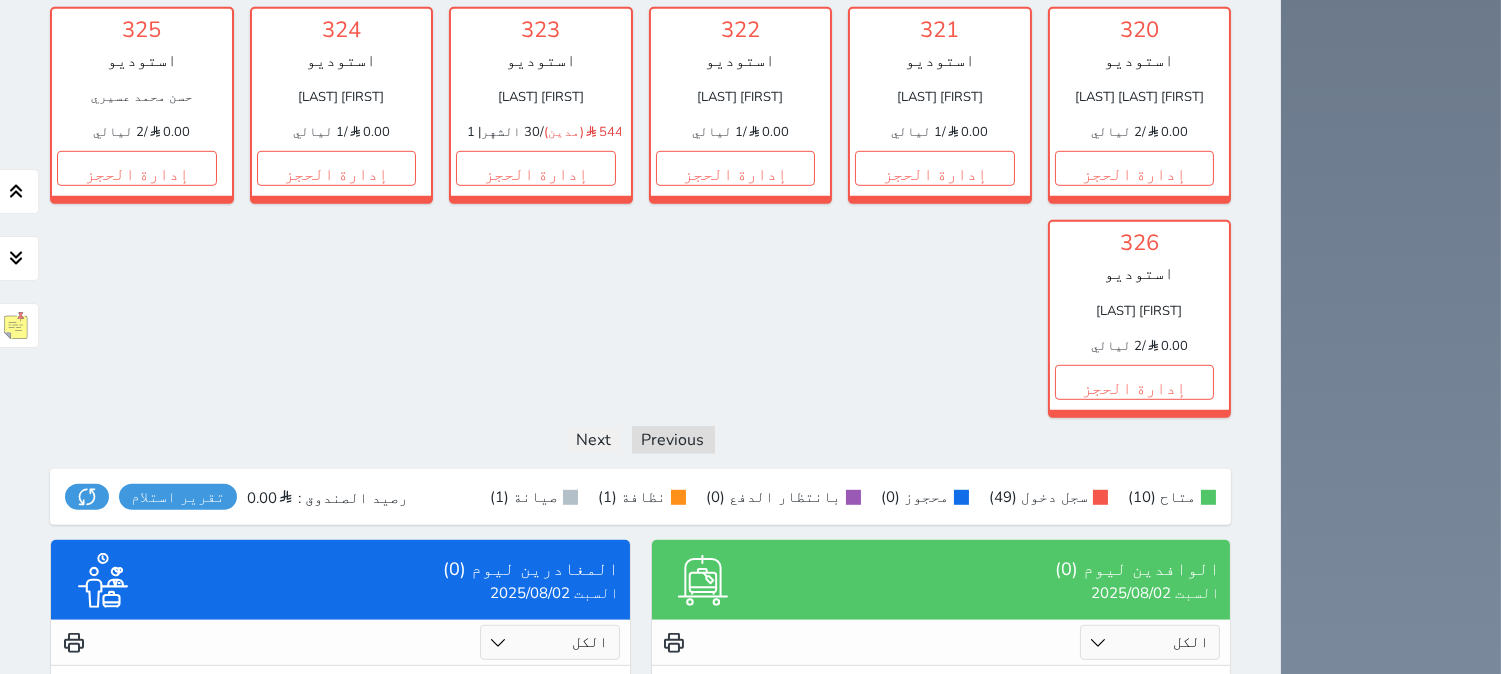 scroll, scrollTop: 2376, scrollLeft: 0, axis: vertical 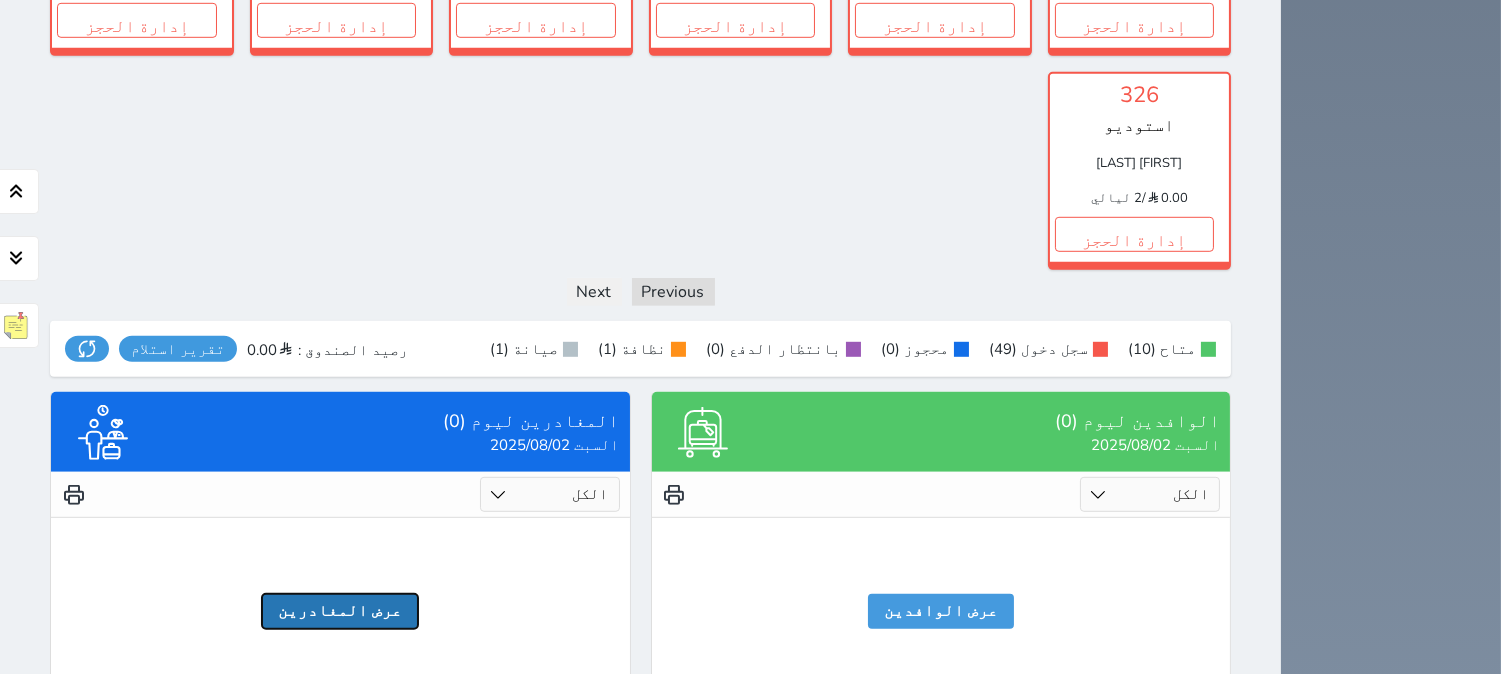 click on "عرض المغادرين" at bounding box center (340, 611) 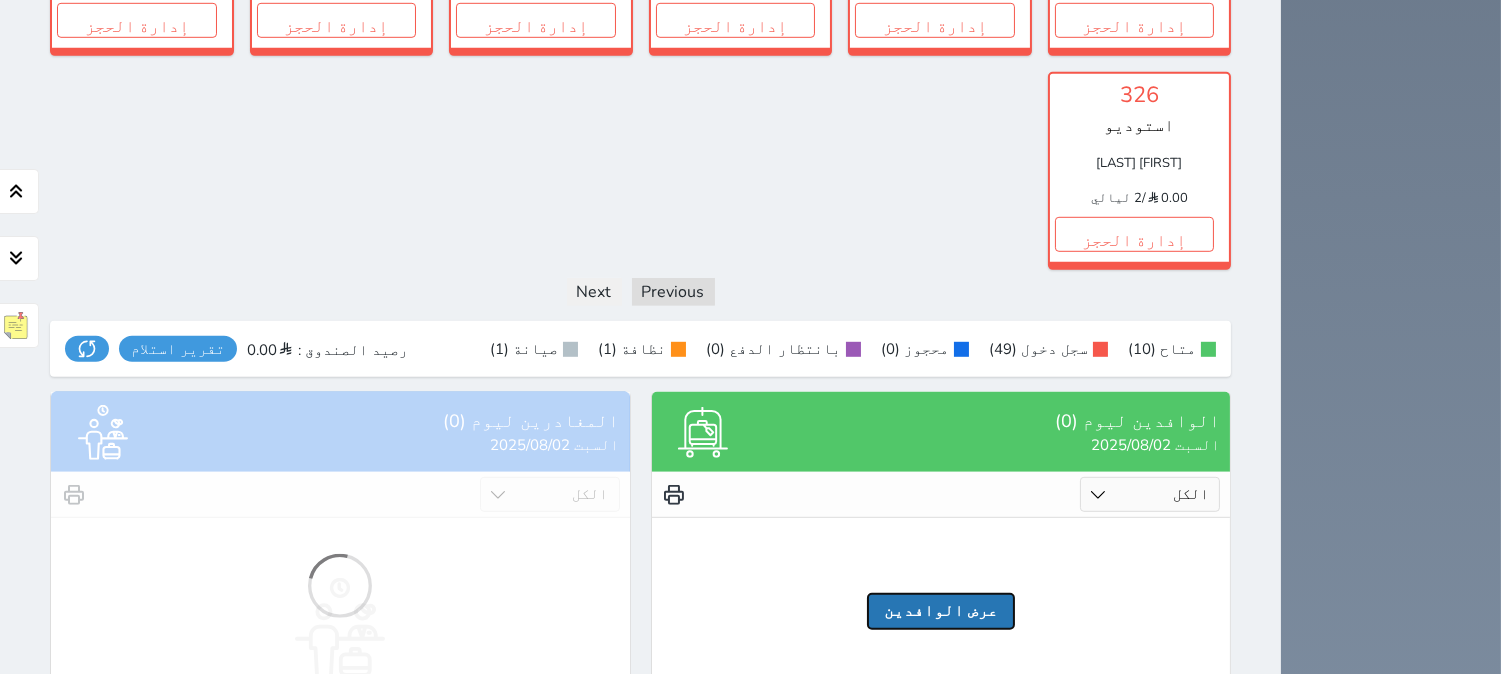 click on "عرض الوافدين" at bounding box center [941, 611] 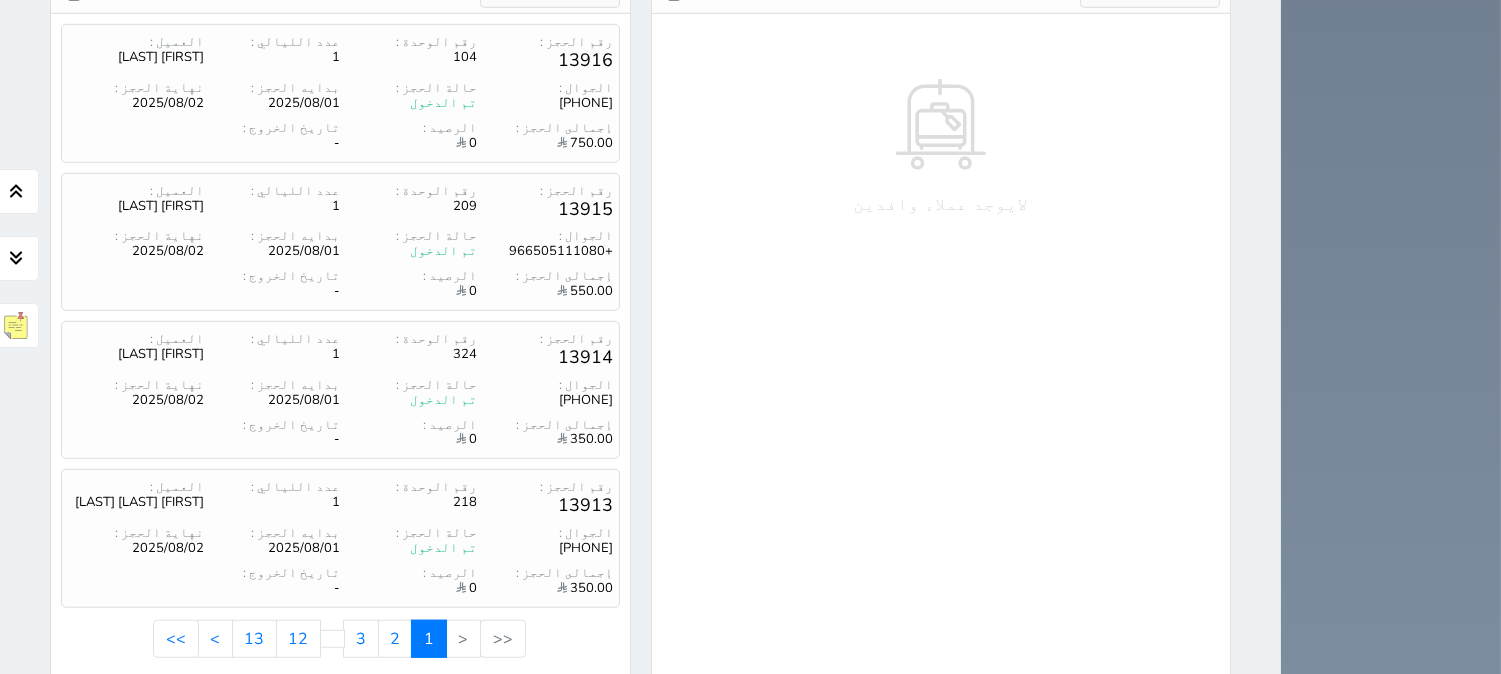 scroll, scrollTop: 2882, scrollLeft: 0, axis: vertical 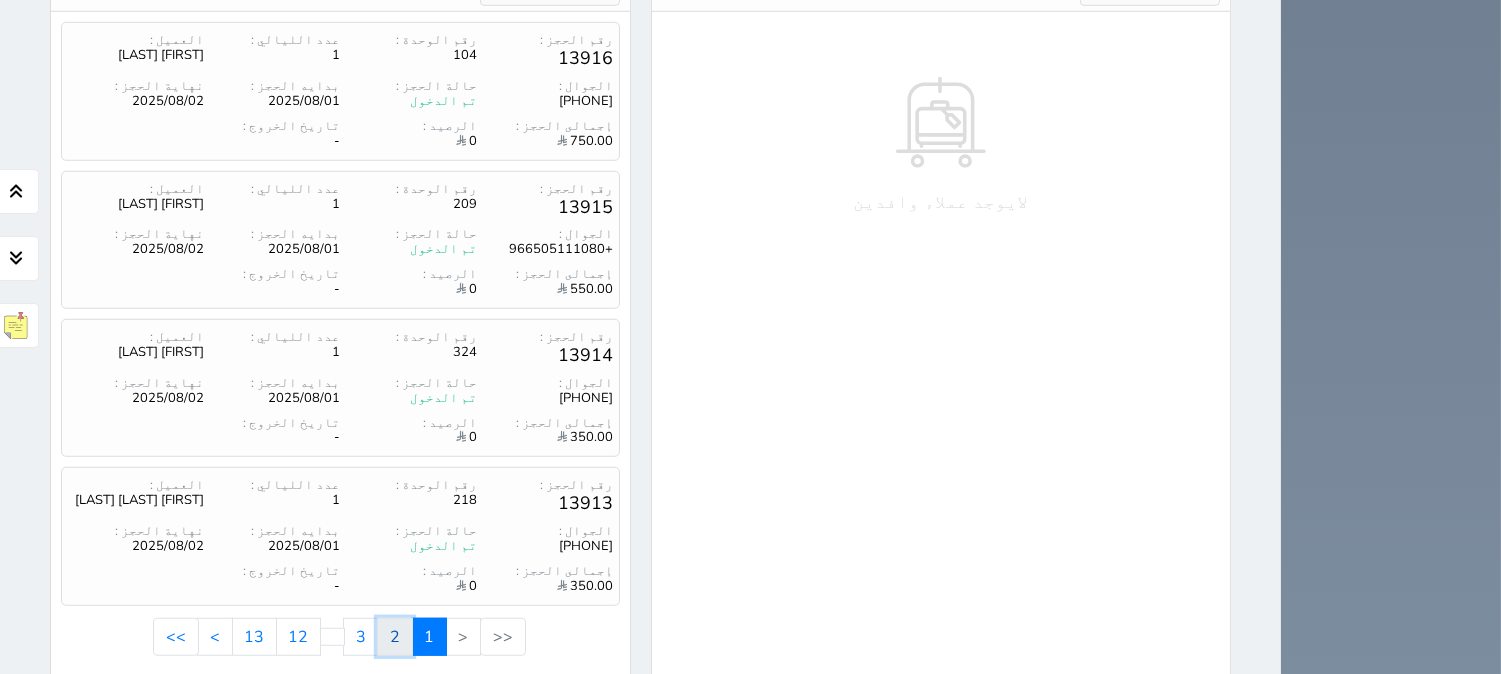 click on "2" at bounding box center (395, 637) 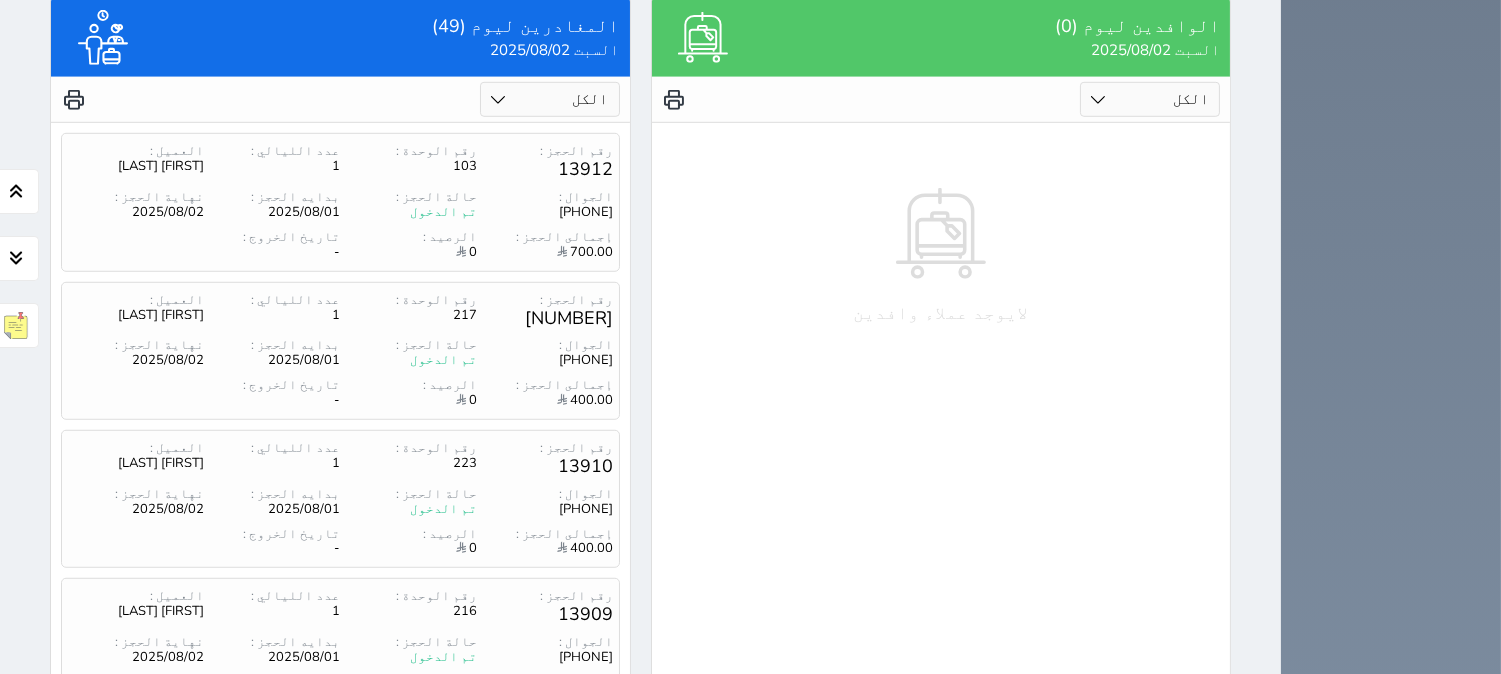 scroll, scrollTop: 2882, scrollLeft: 0, axis: vertical 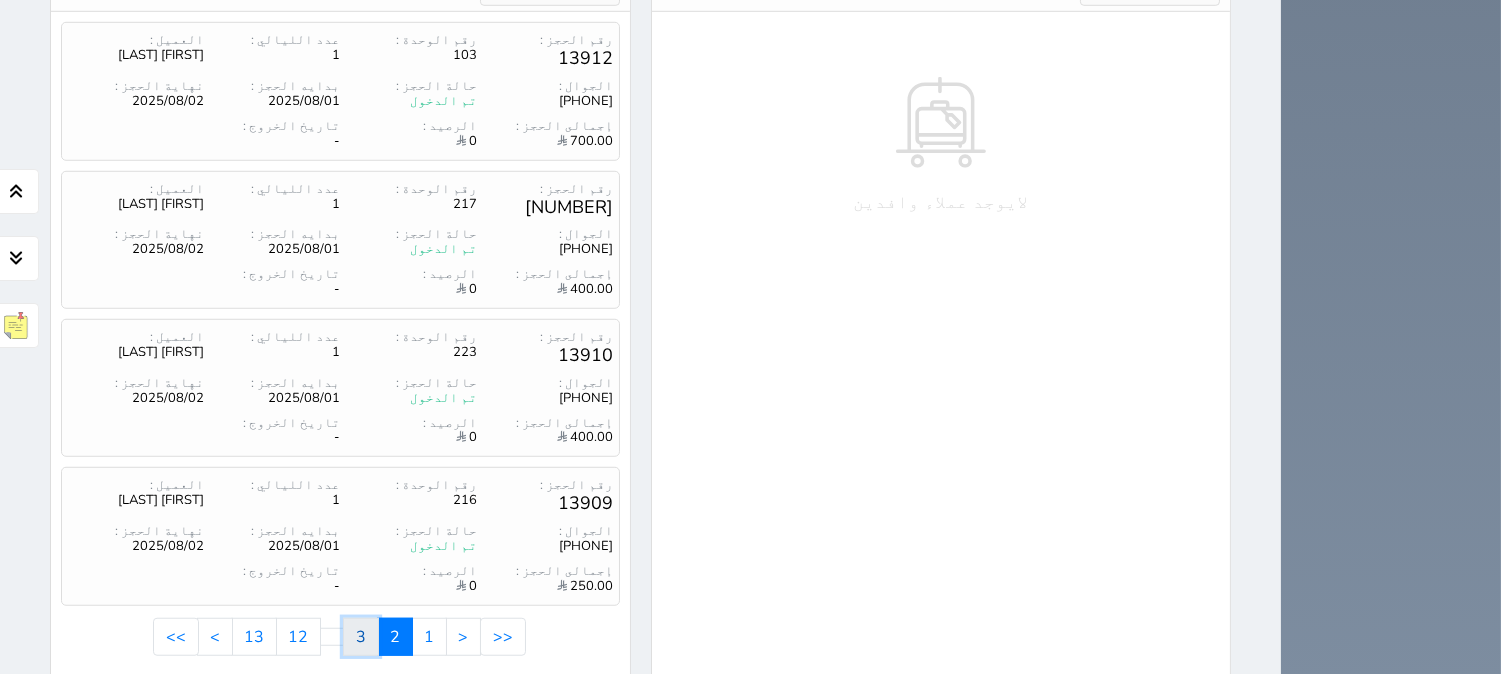 click on "3" at bounding box center (361, 637) 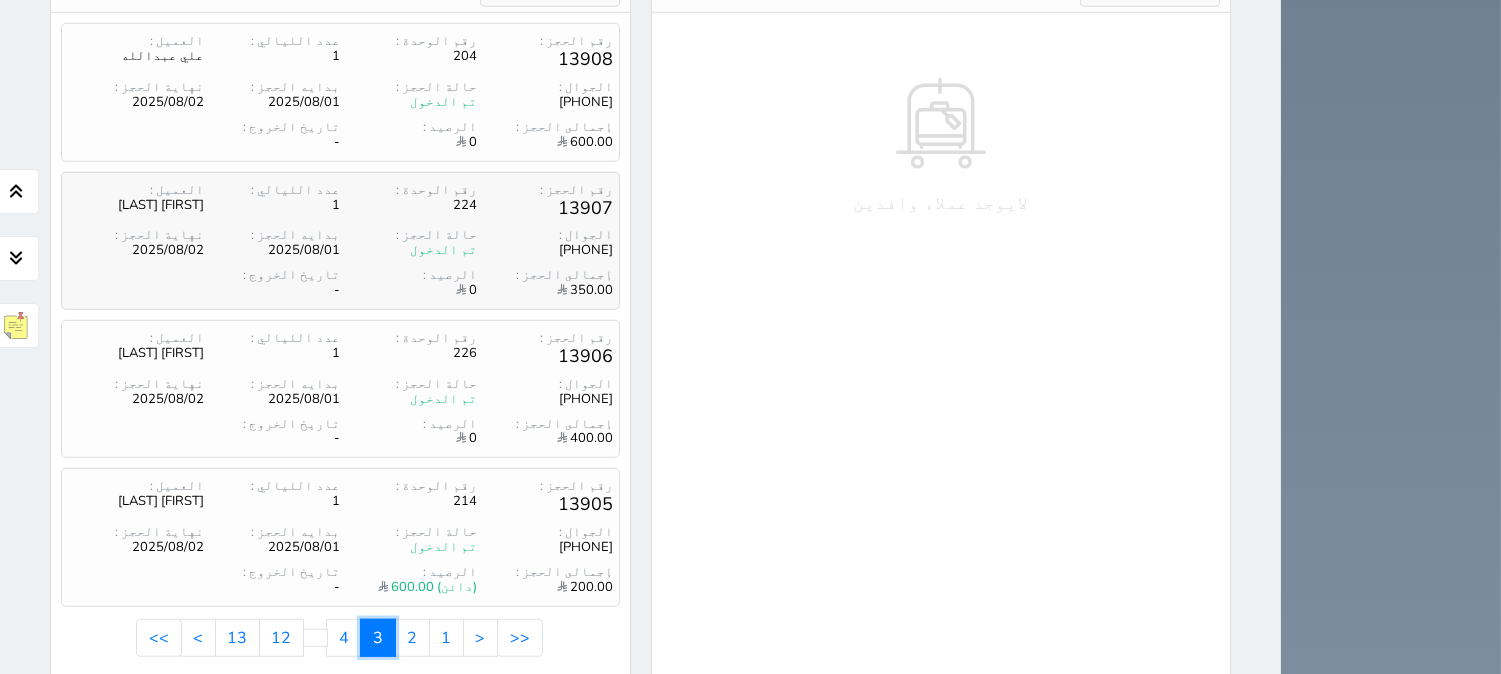 scroll, scrollTop: 2882, scrollLeft: 0, axis: vertical 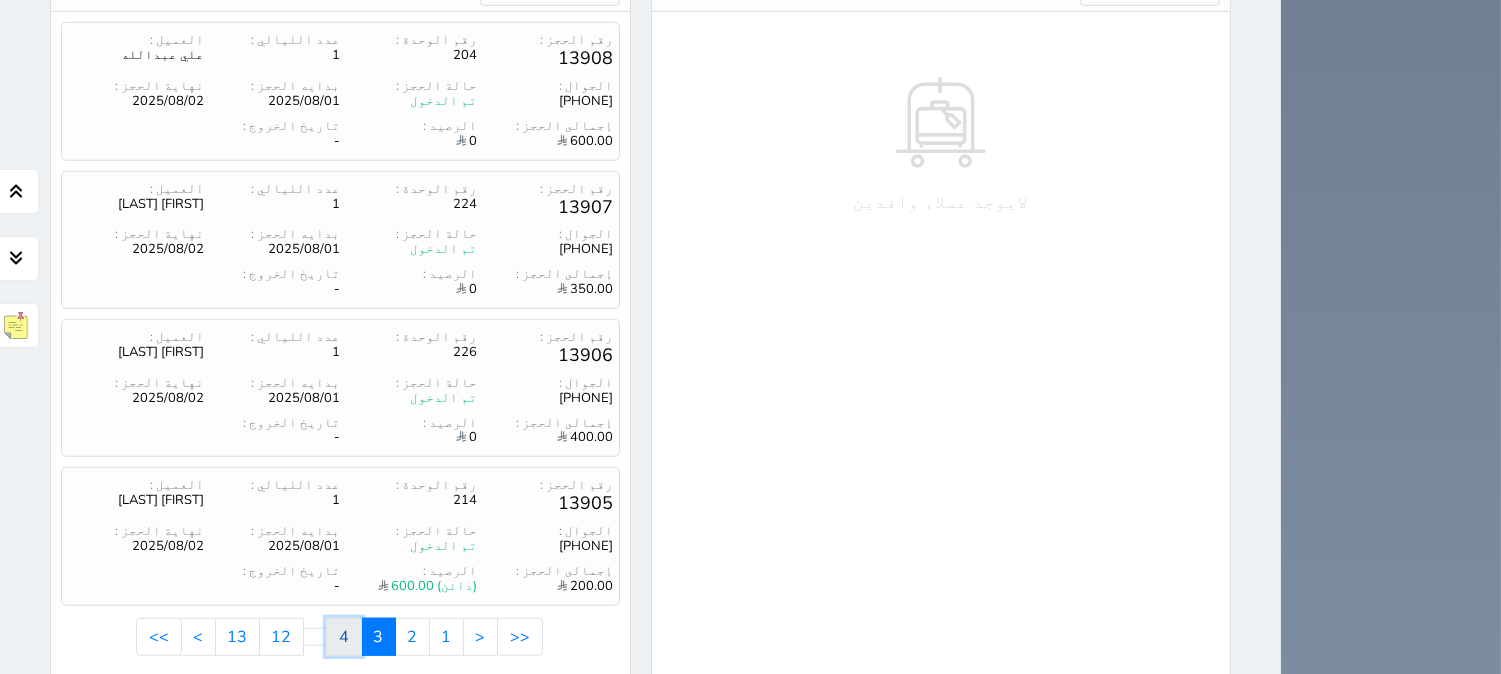 click on "4" at bounding box center (344, 637) 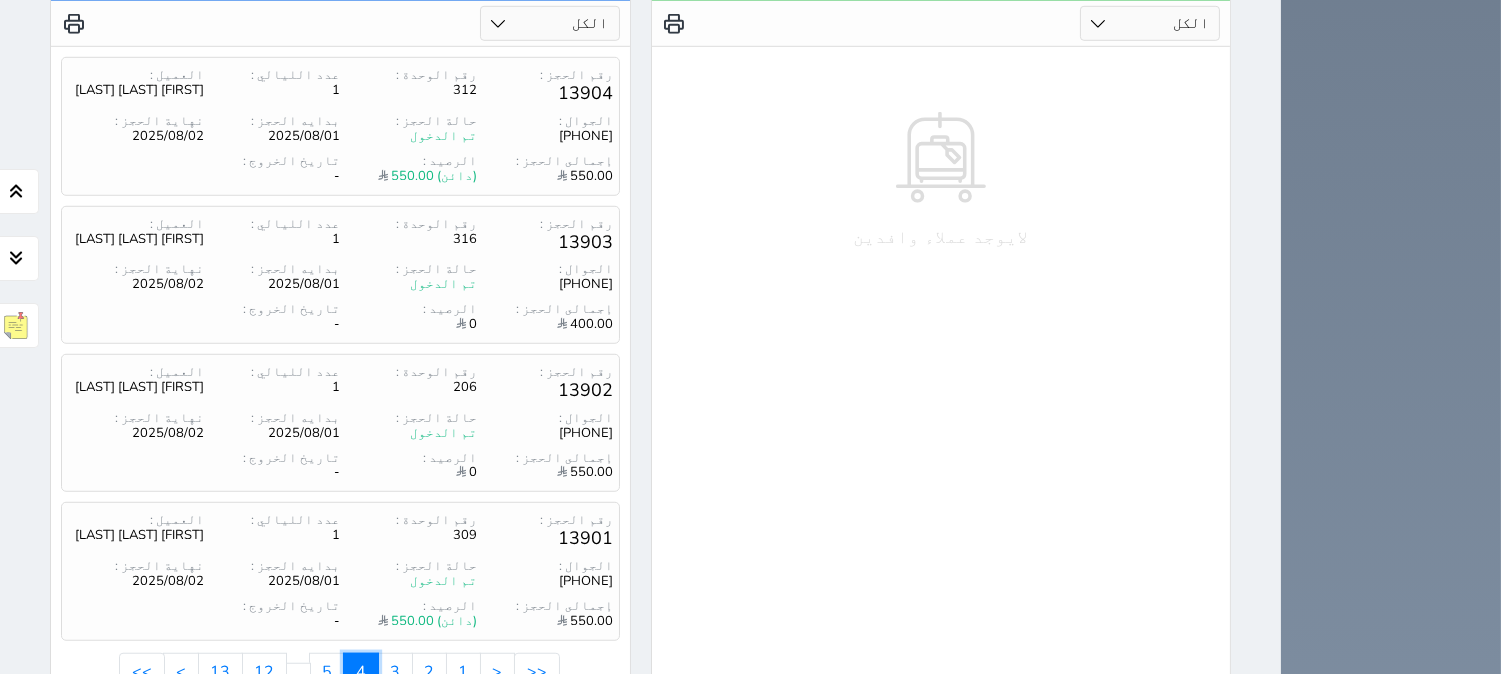 scroll, scrollTop: 2882, scrollLeft: 0, axis: vertical 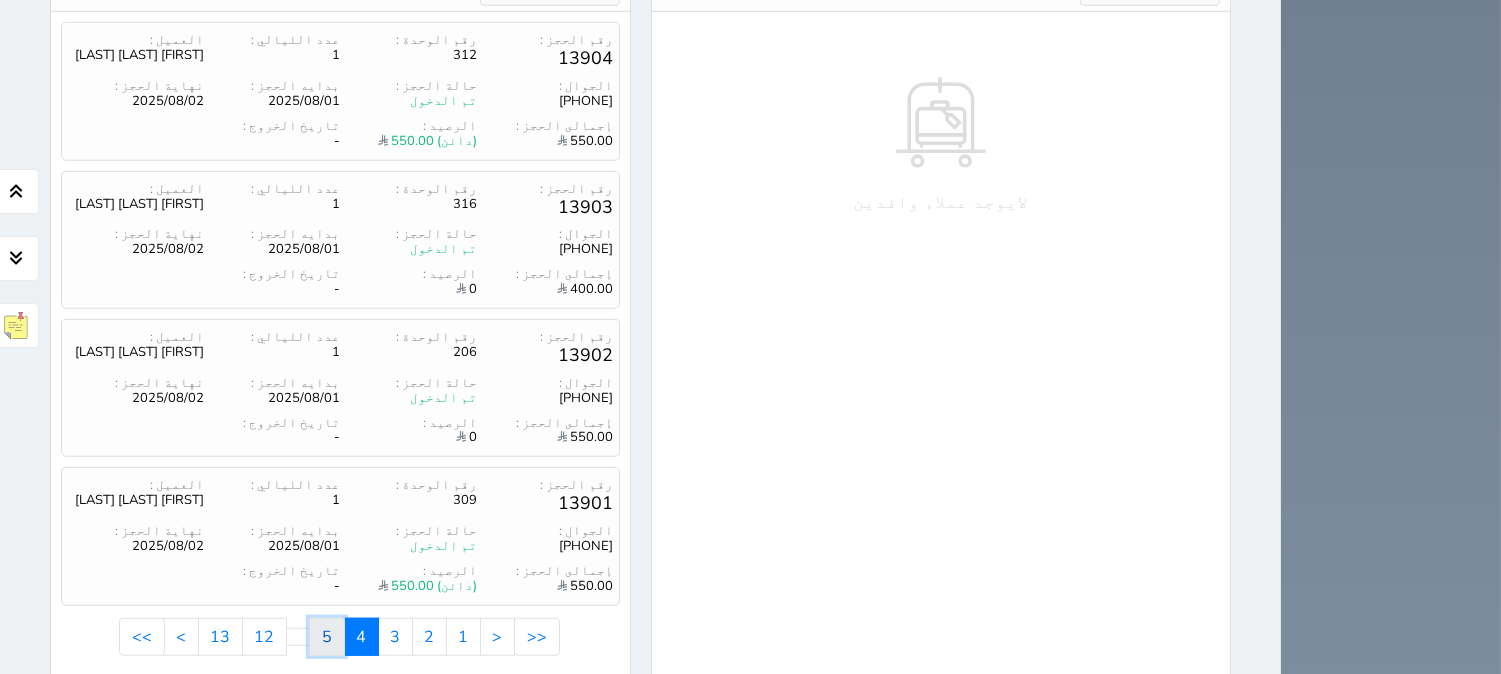click on "5" at bounding box center [327, 637] 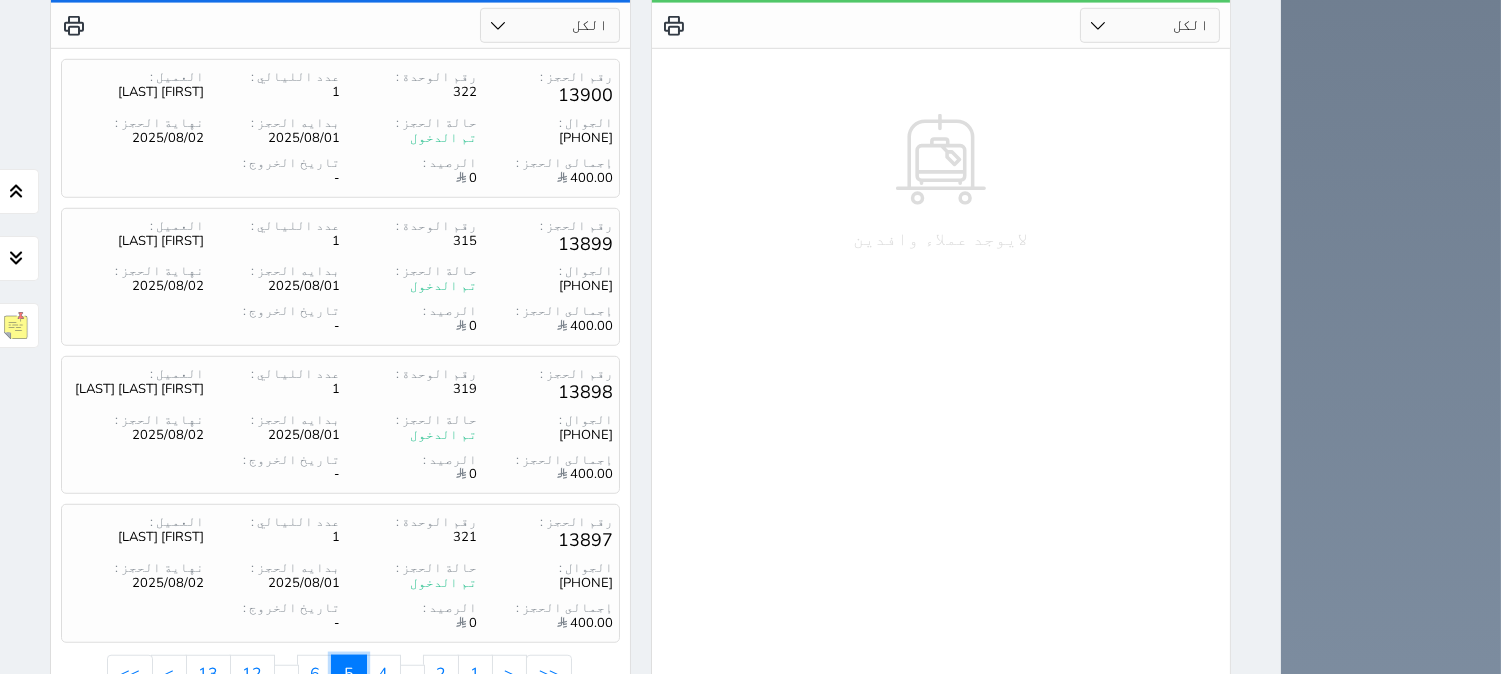 scroll, scrollTop: 2882, scrollLeft: 0, axis: vertical 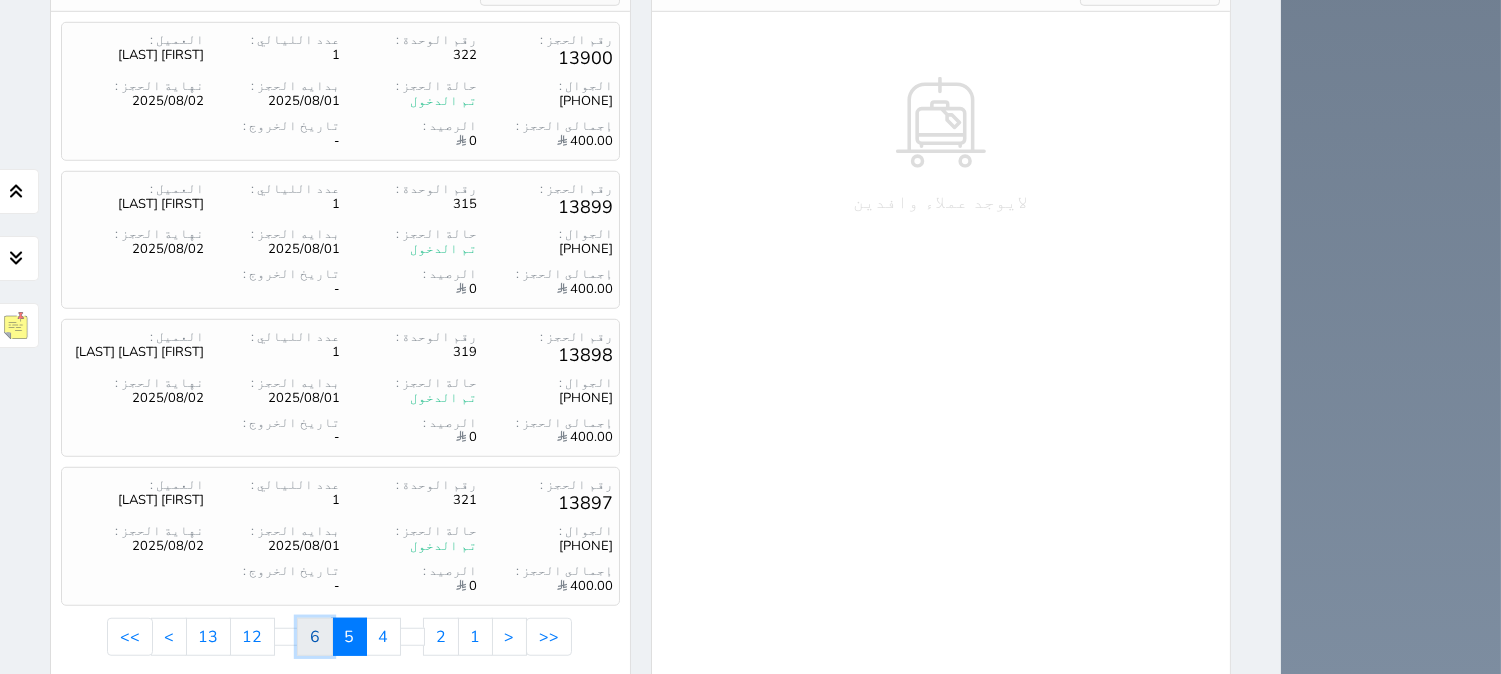 click on "6" at bounding box center (315, 637) 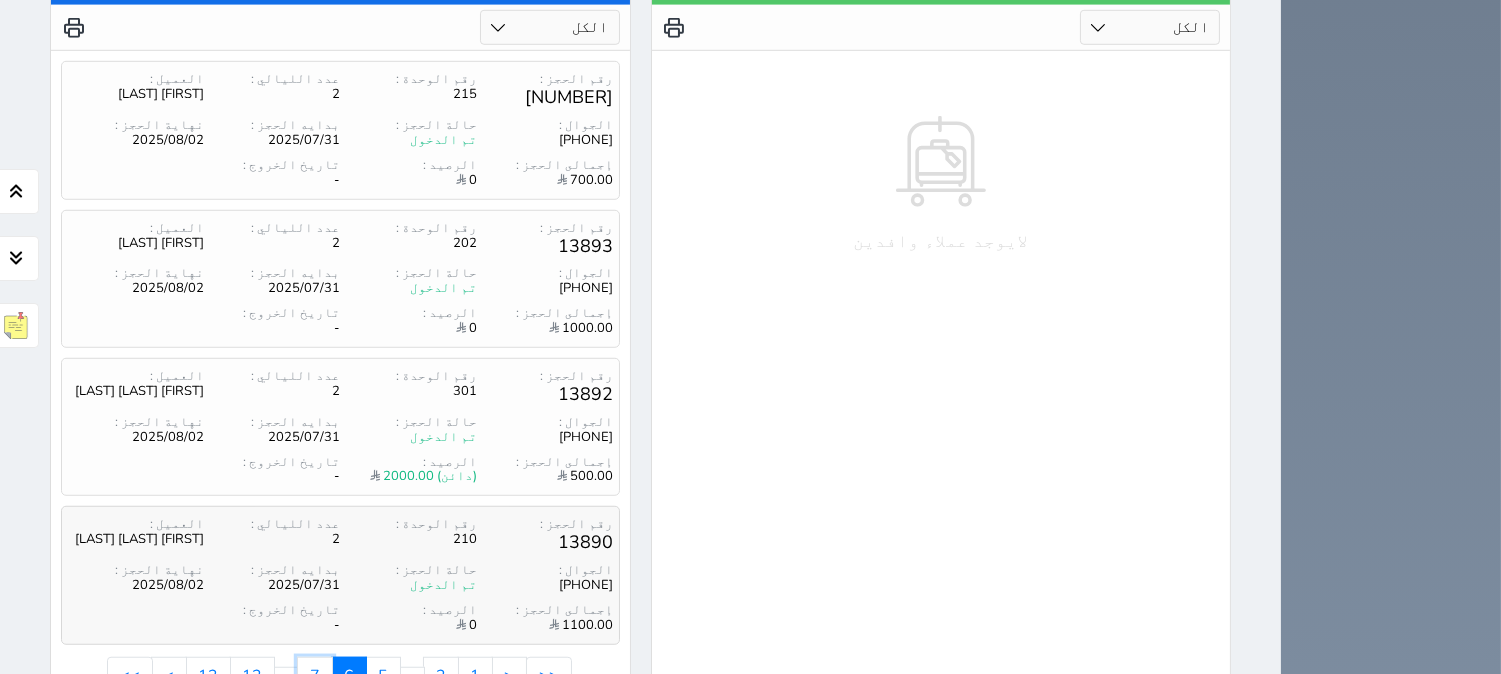 scroll, scrollTop: 2882, scrollLeft: 0, axis: vertical 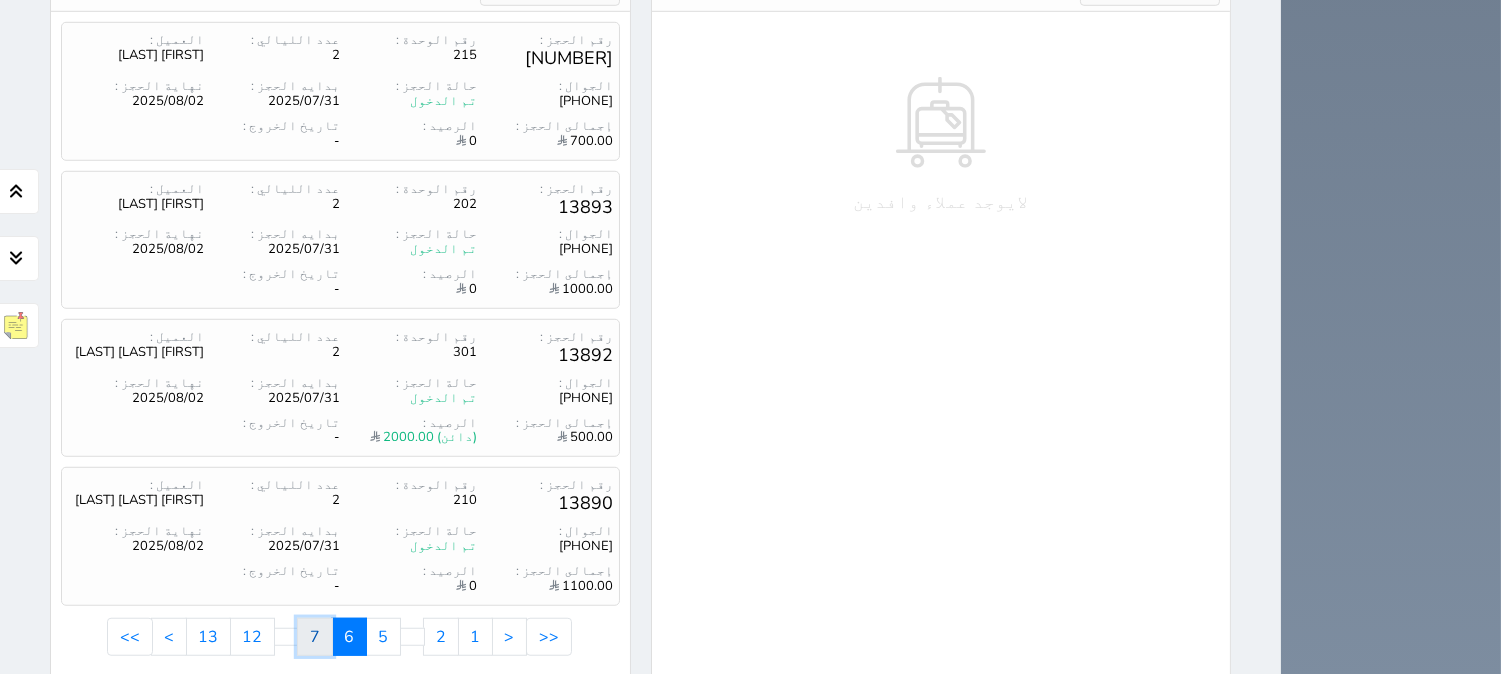click on "7" at bounding box center [315, 637] 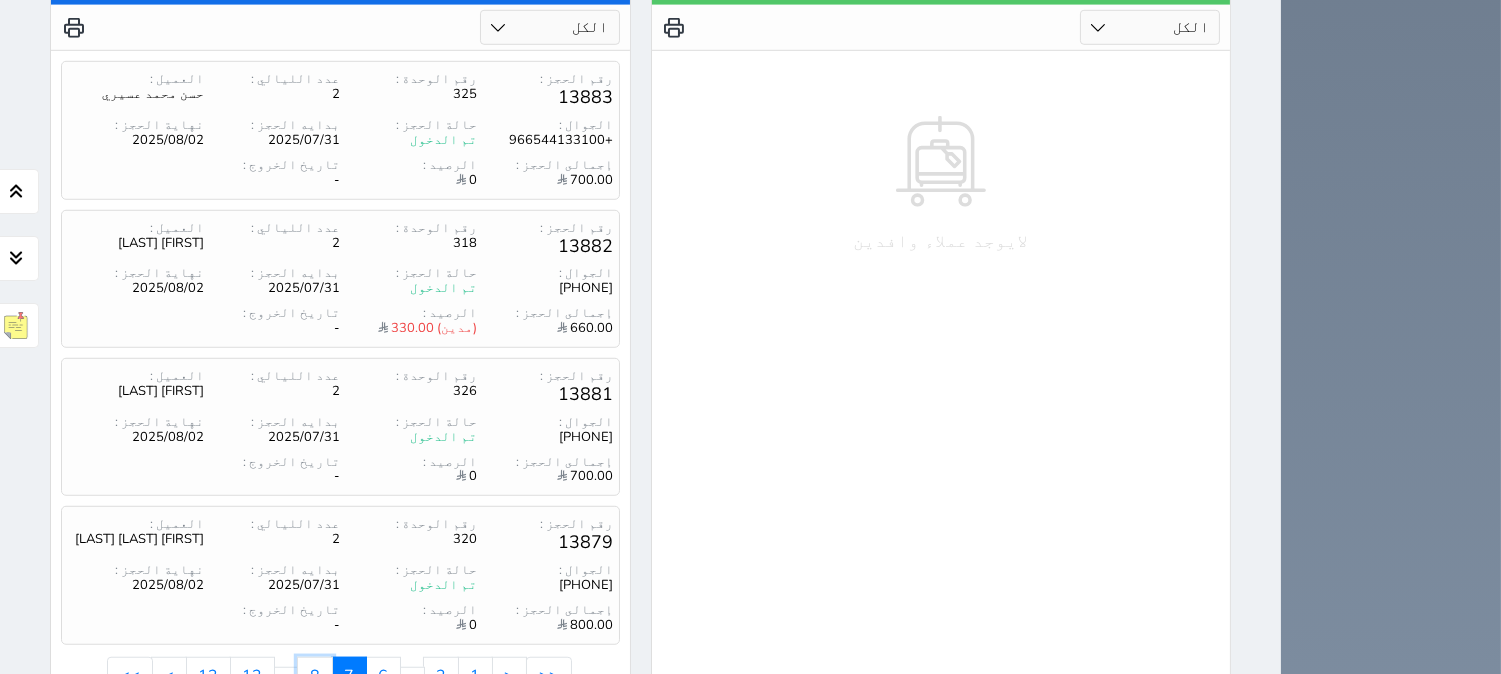 scroll, scrollTop: 2882, scrollLeft: 0, axis: vertical 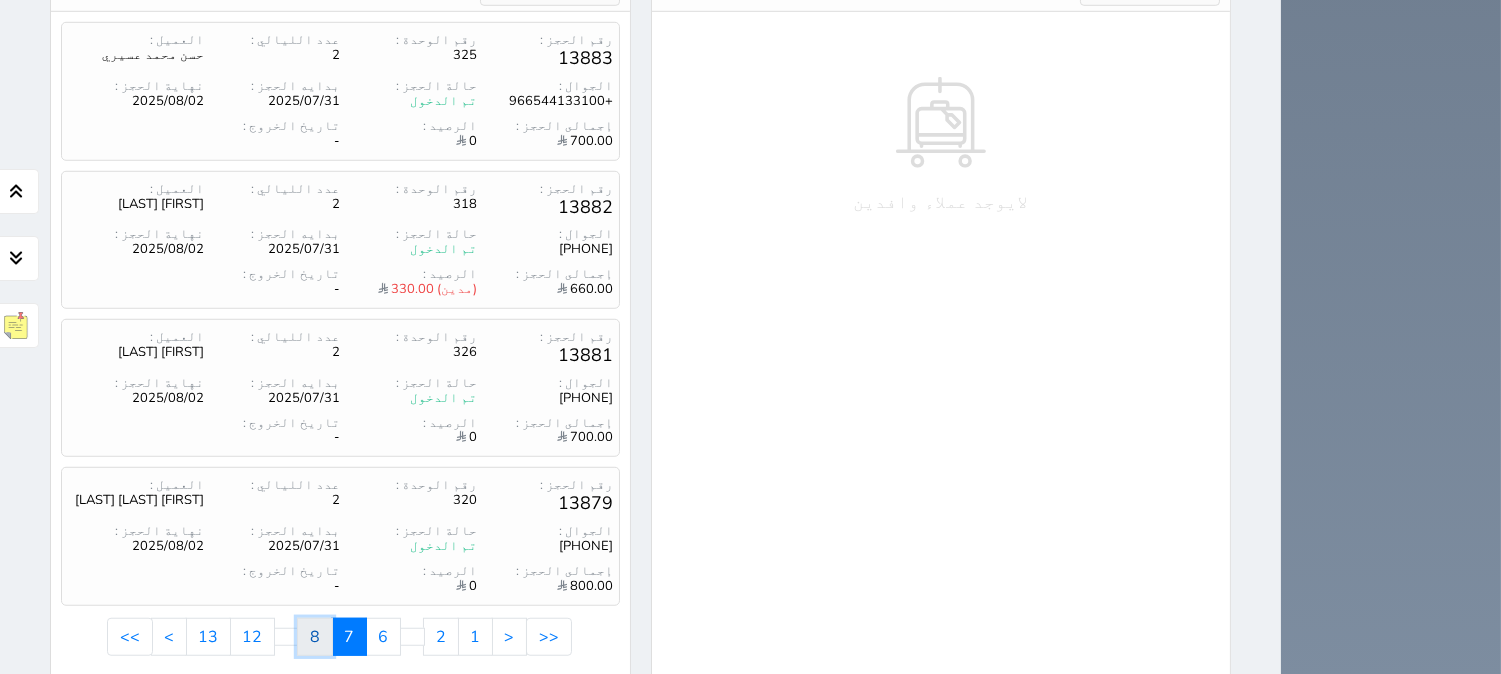 click on "8" at bounding box center (315, 637) 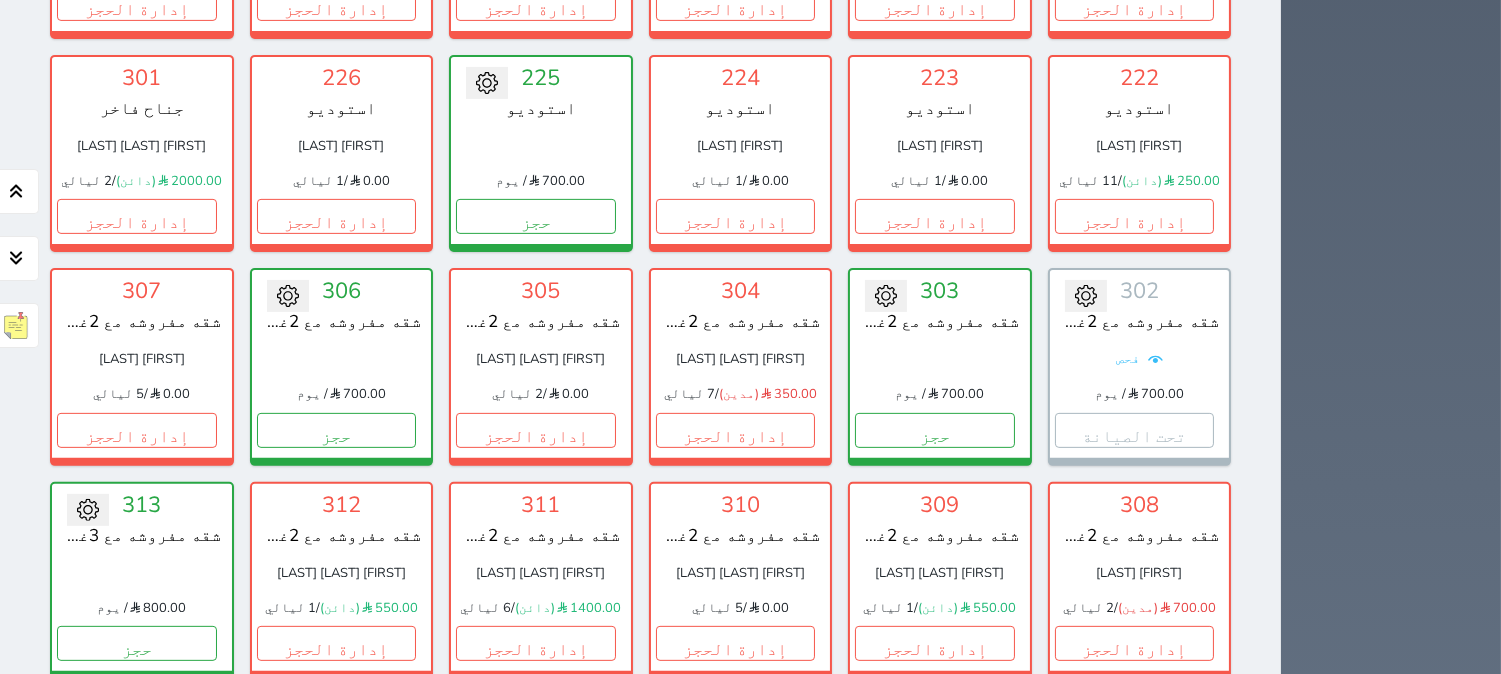 scroll, scrollTop: 1104, scrollLeft: 0, axis: vertical 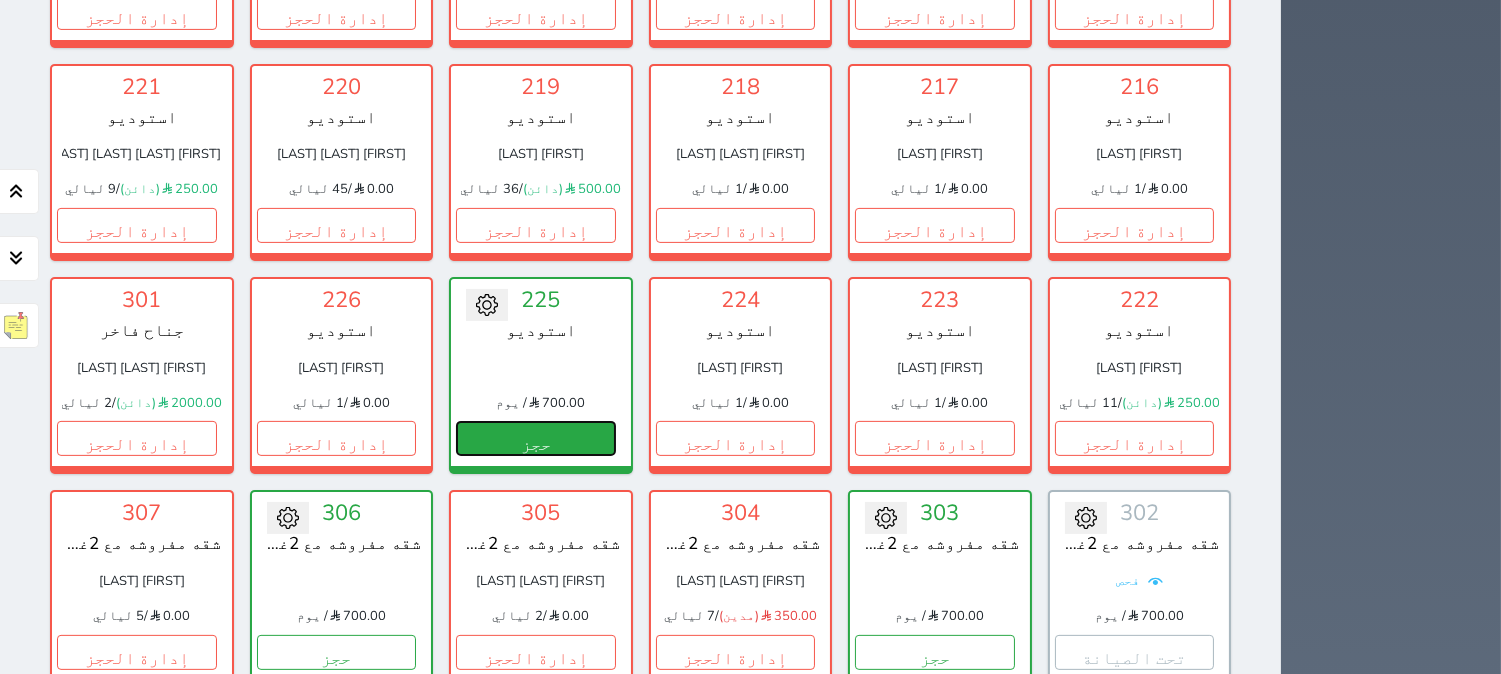 click on "حجز" at bounding box center [536, 438] 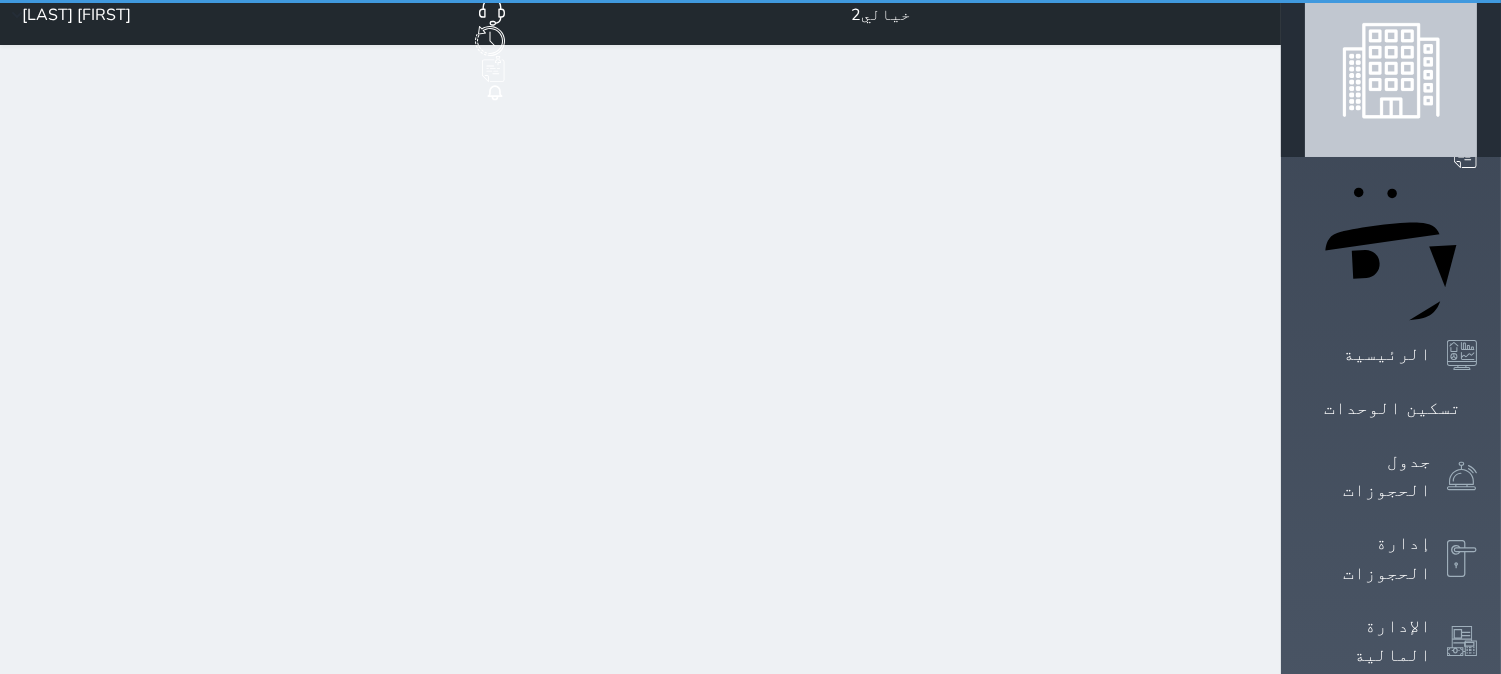 scroll, scrollTop: 0, scrollLeft: 0, axis: both 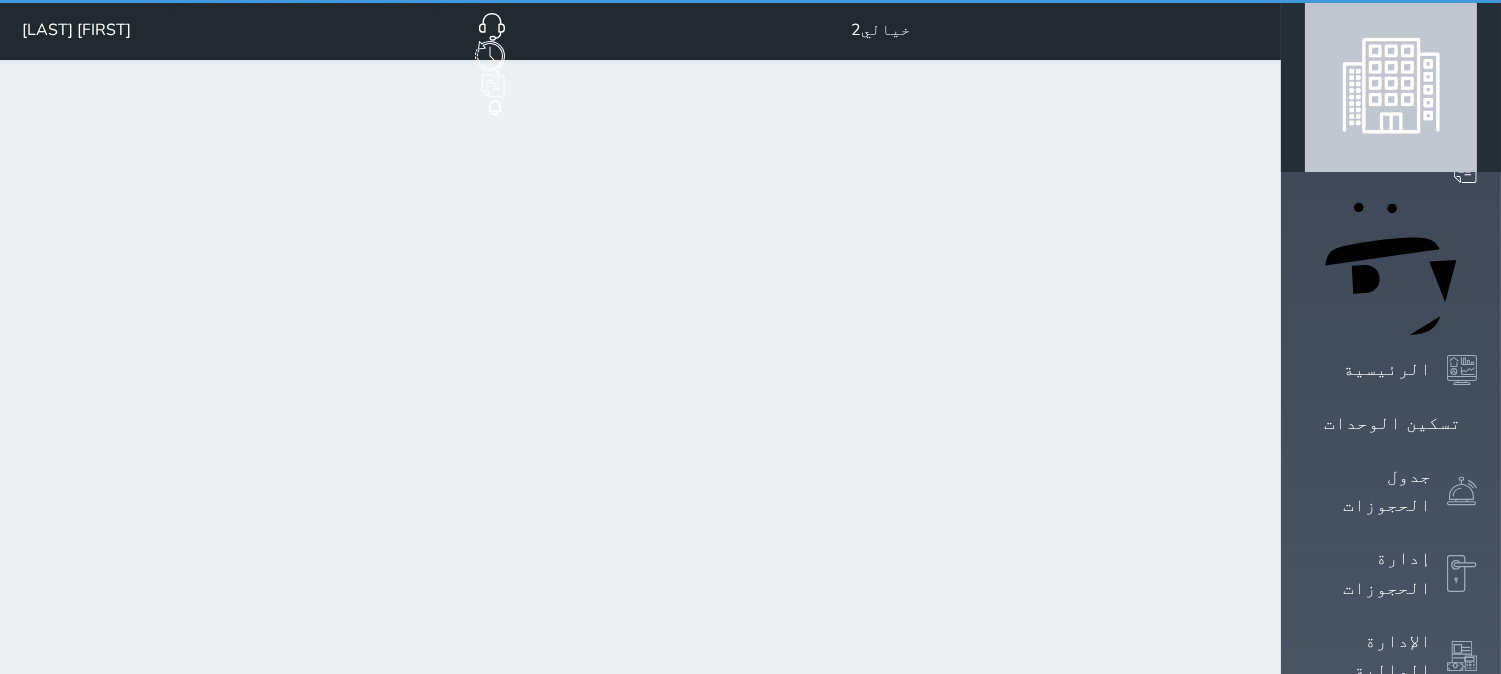 select on "1" 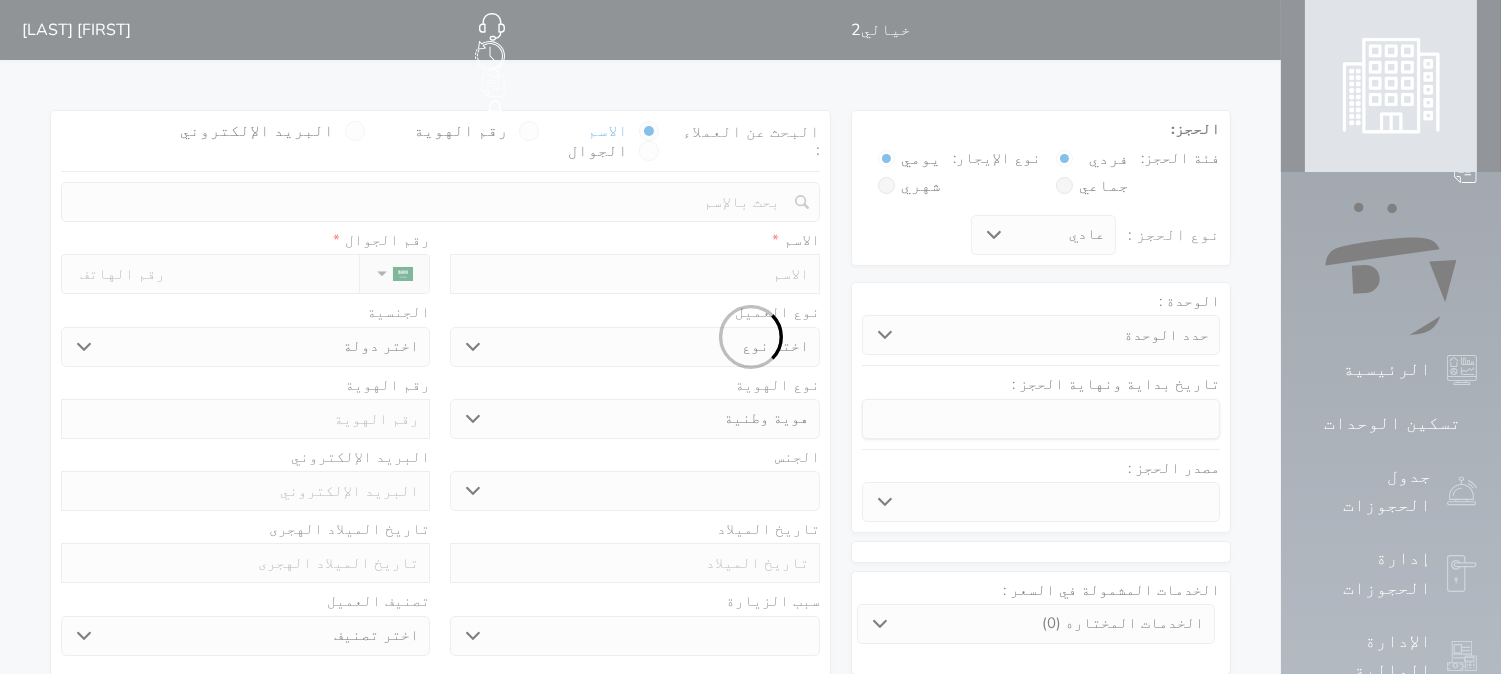 select 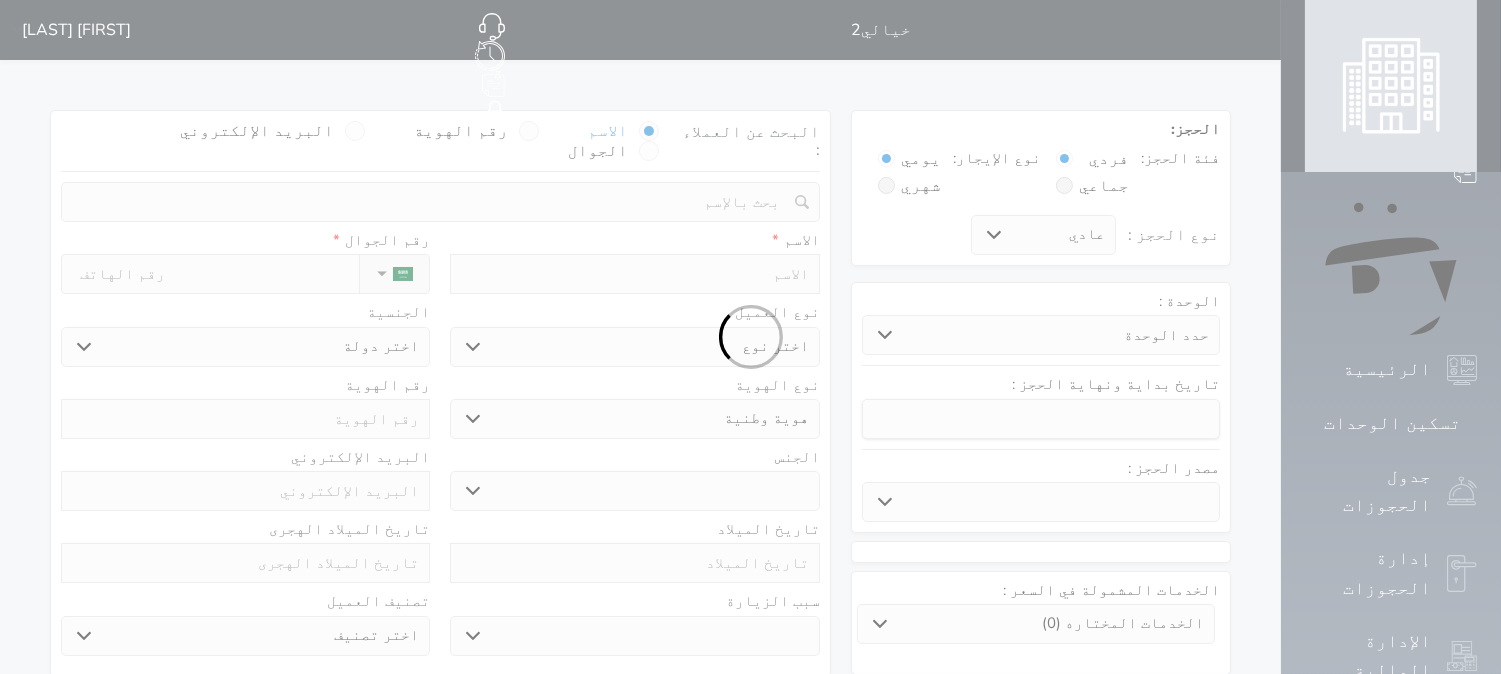 select on "5977" 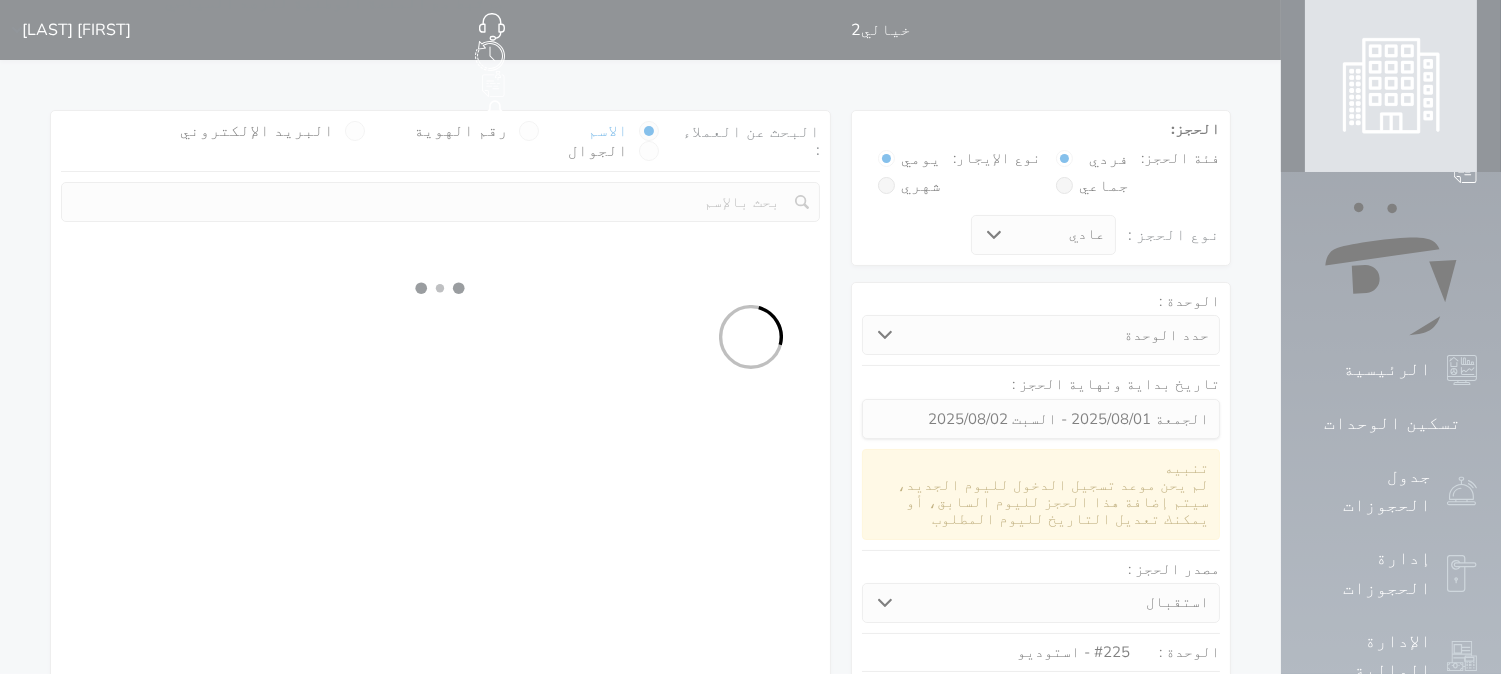 select 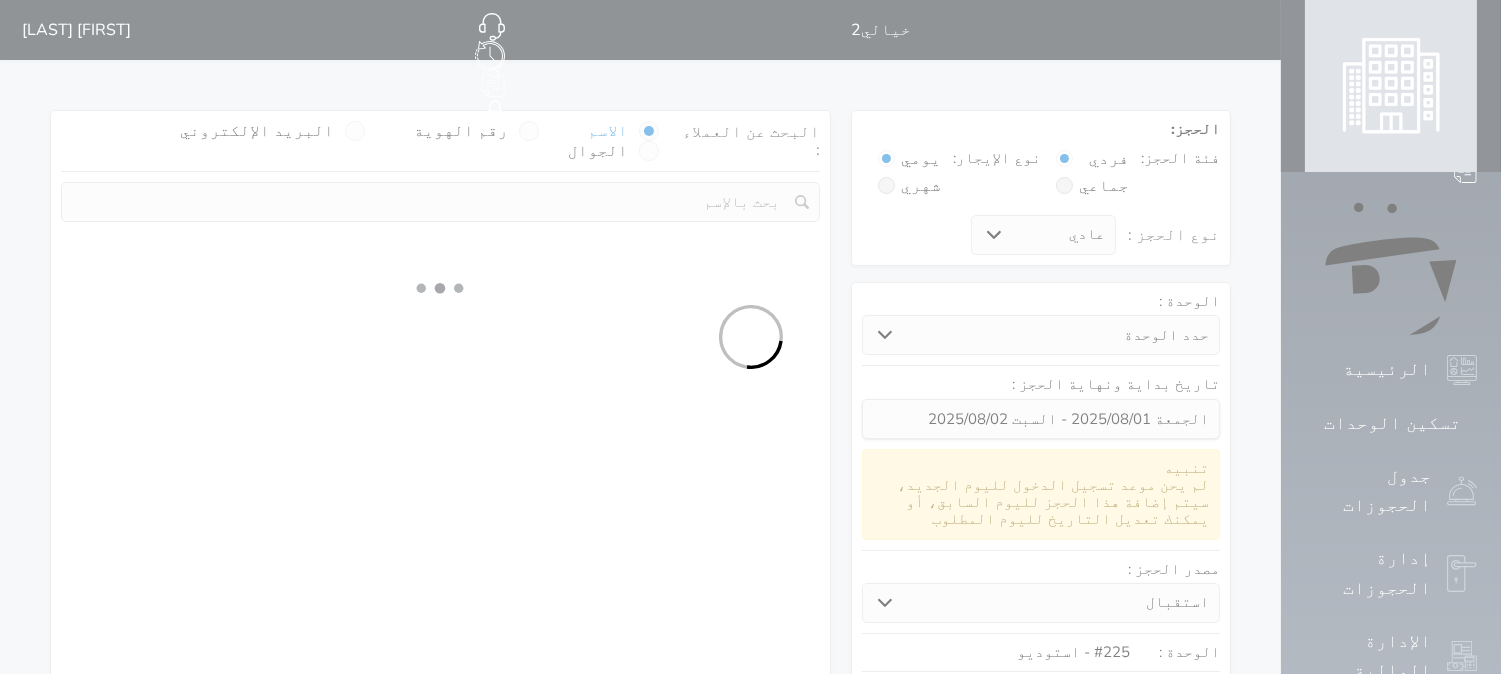 select on "113" 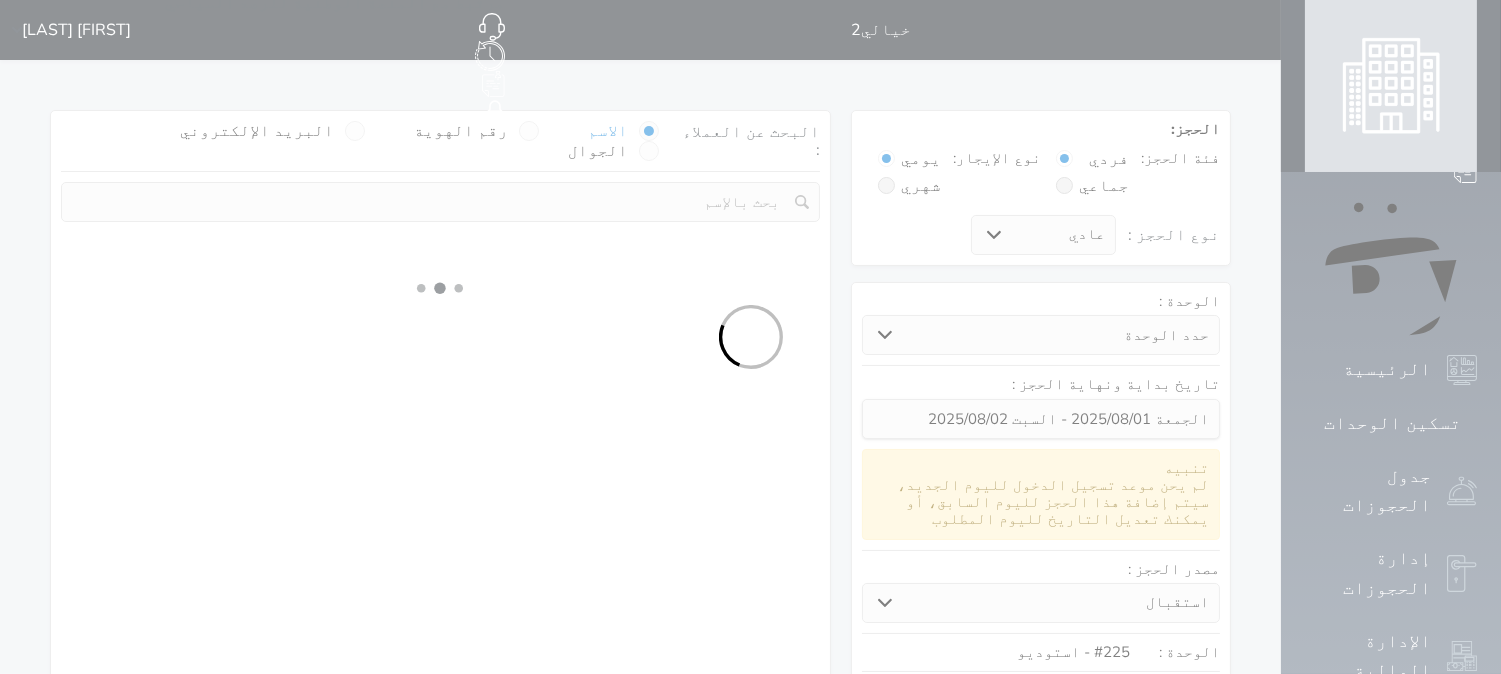select on "1" 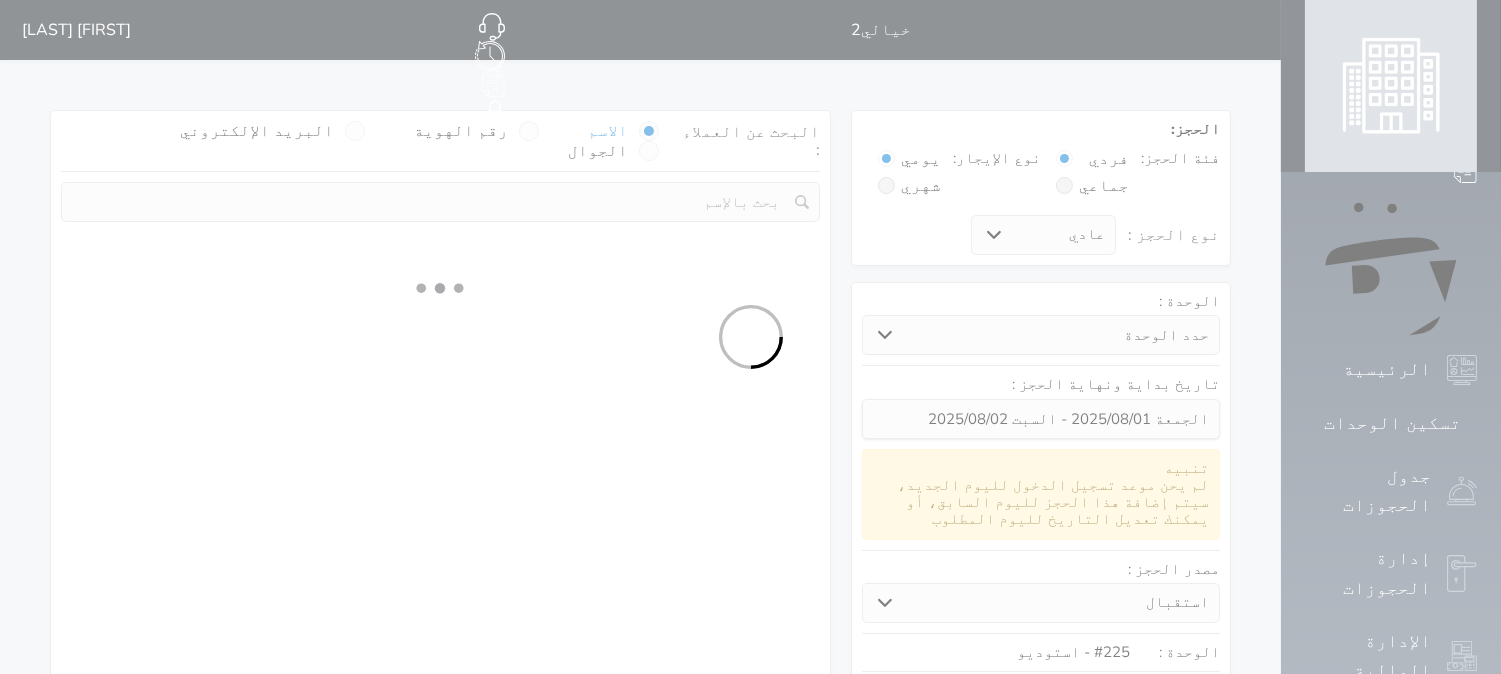 select 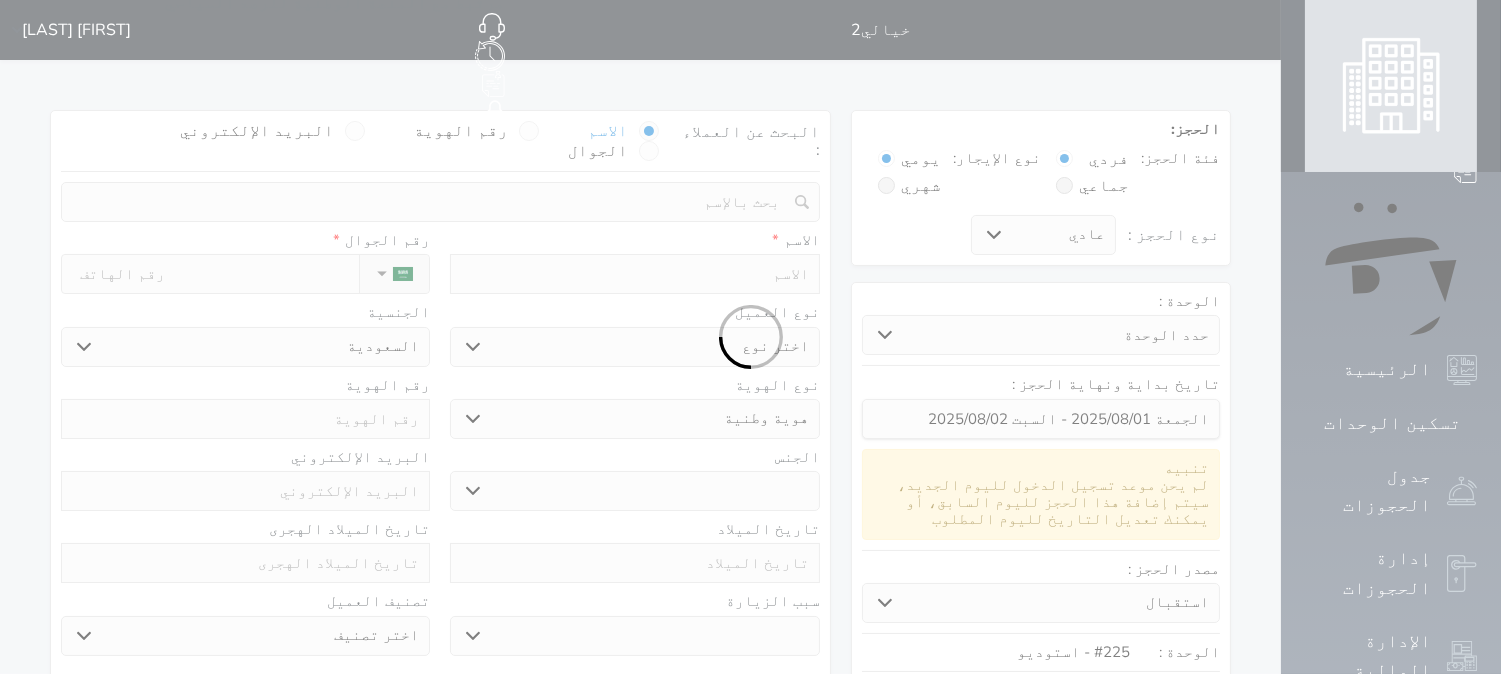 select 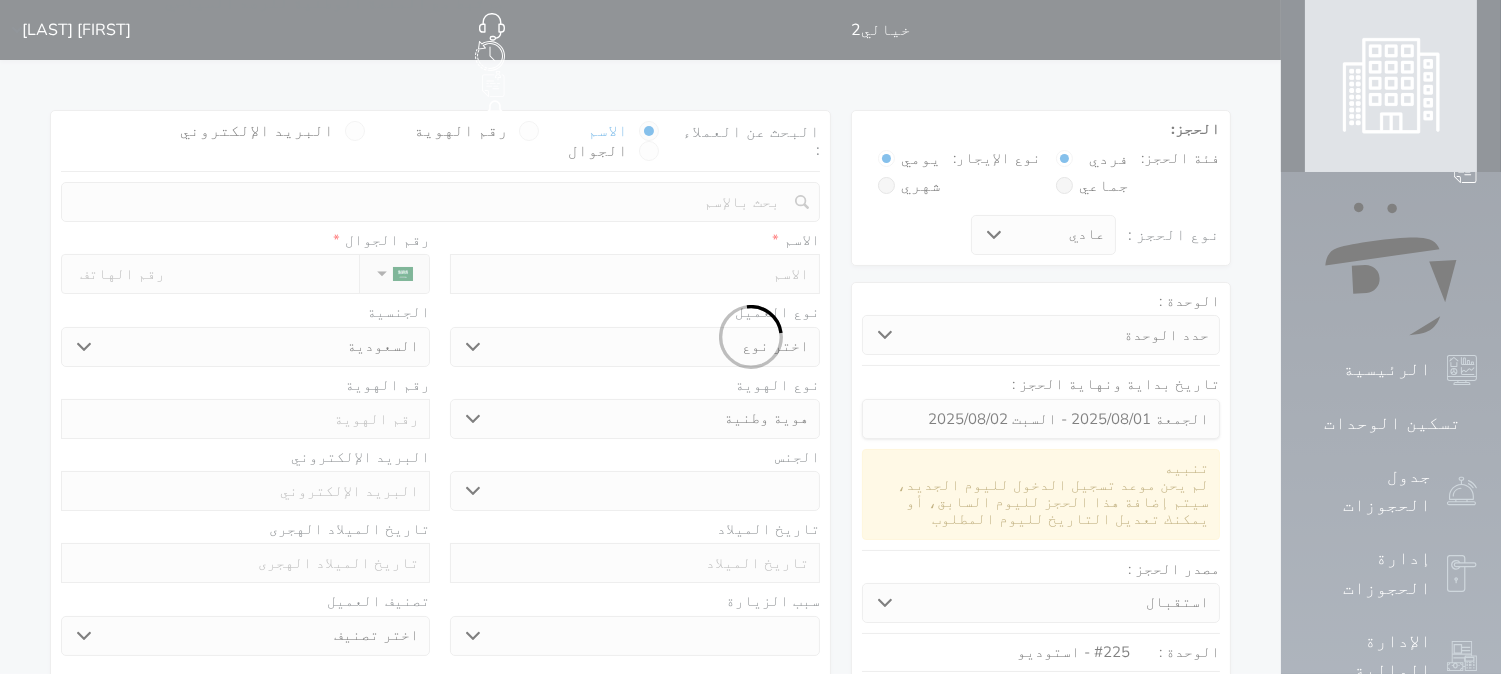 select 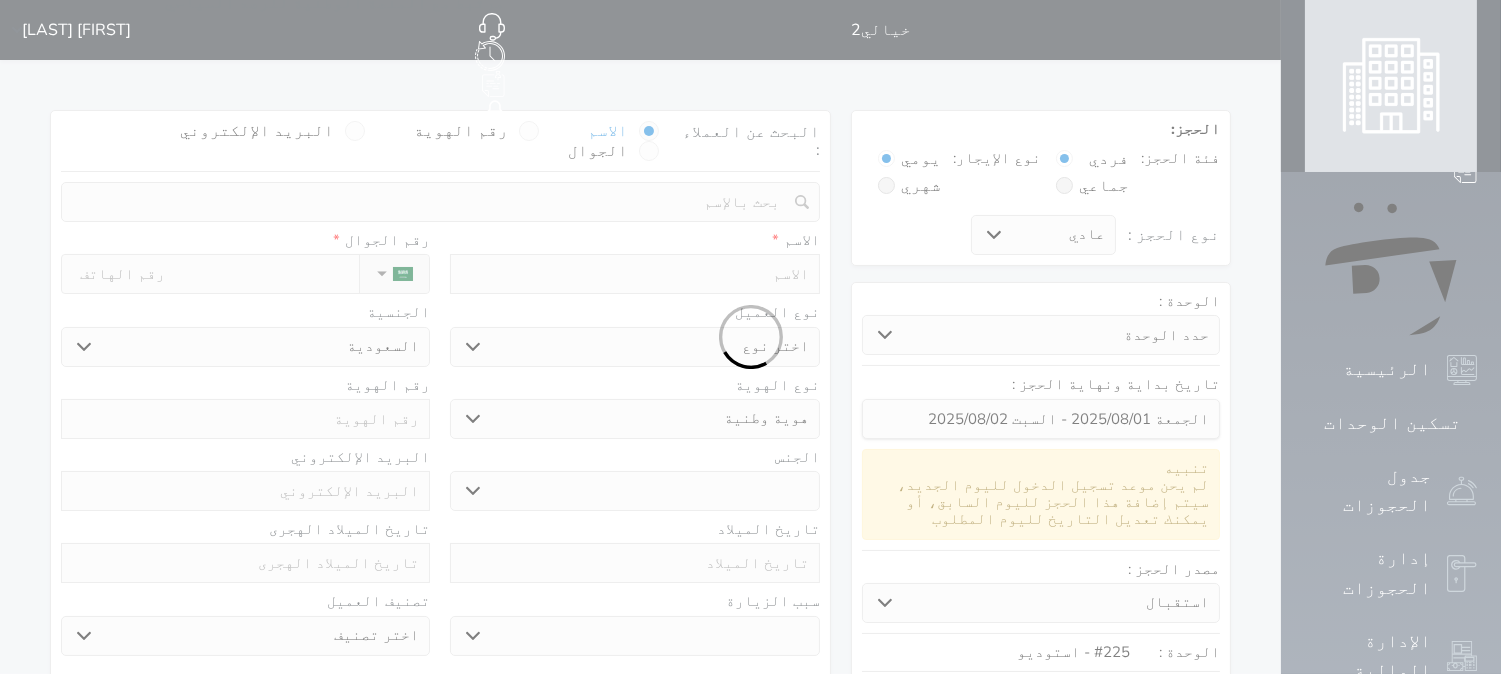 select 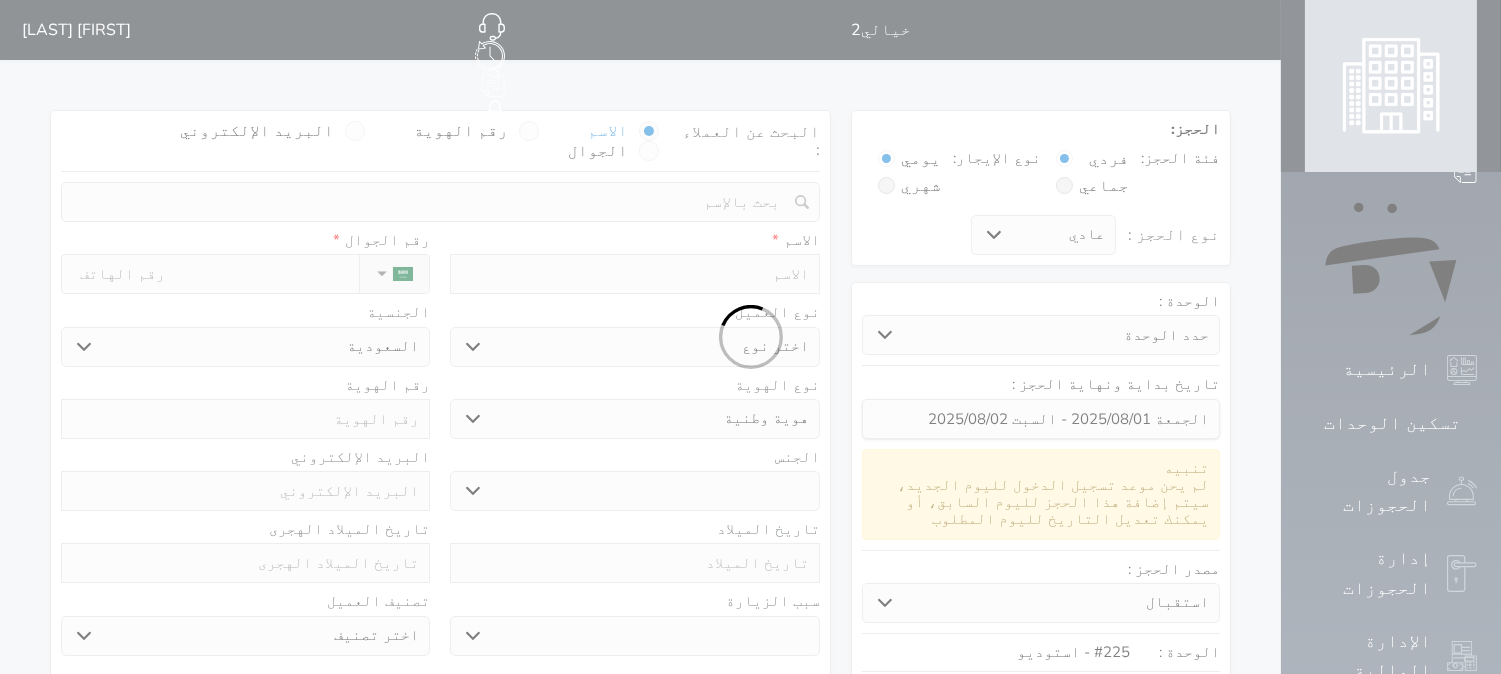 select 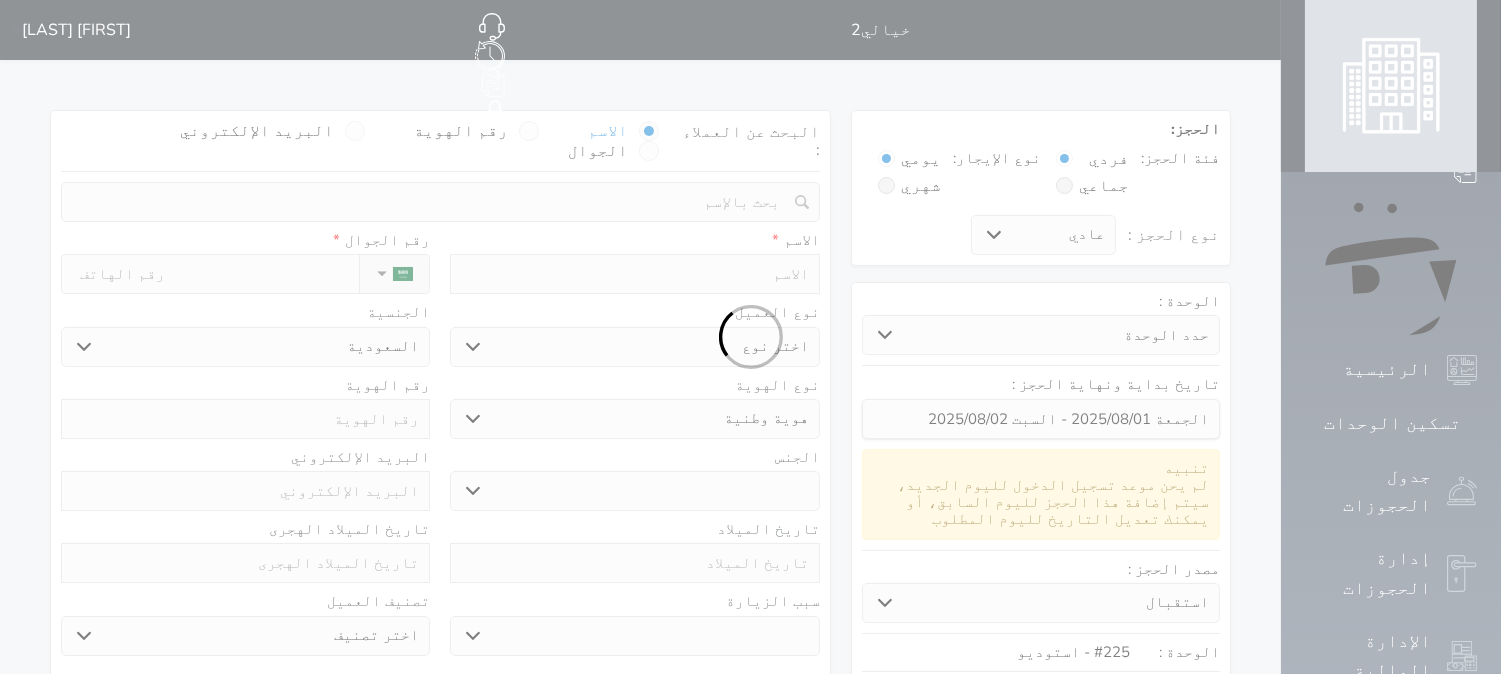 select on "1" 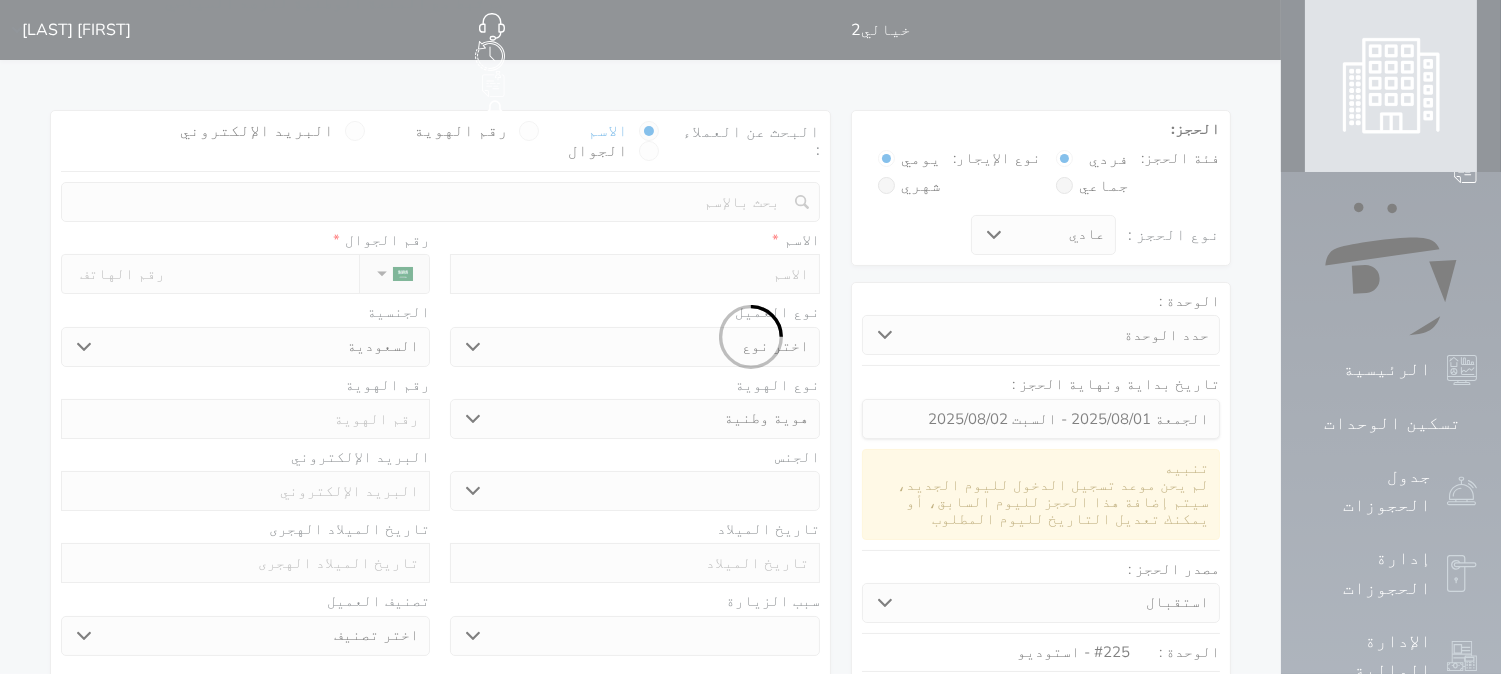 select on "7" 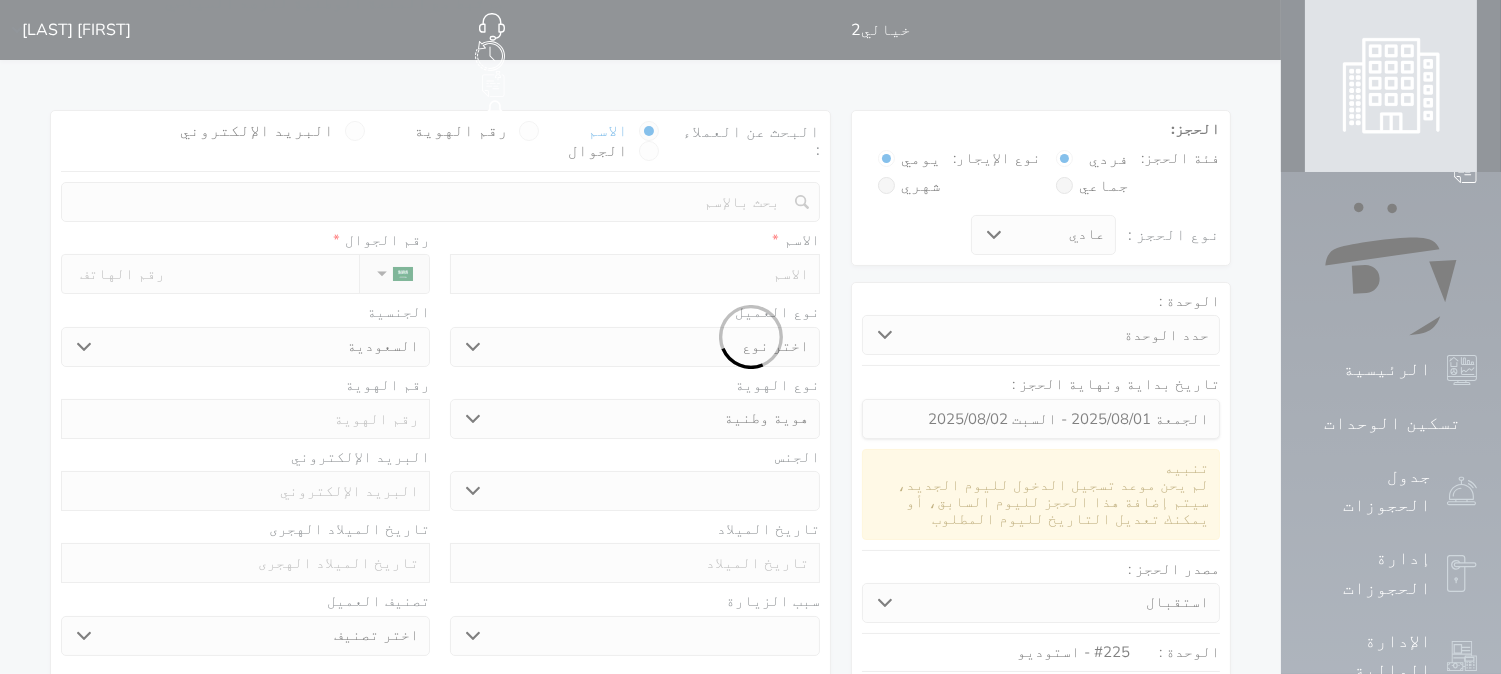 select 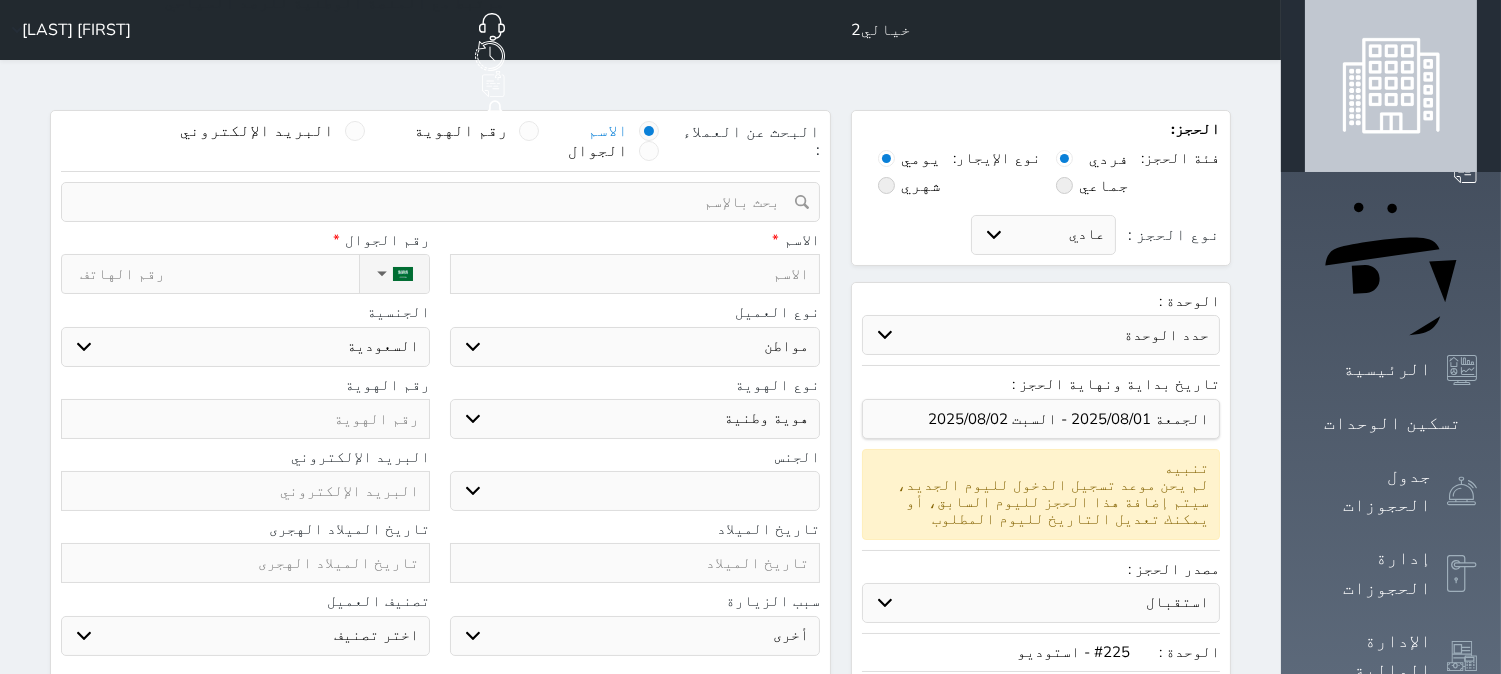 click at bounding box center (529, 131) 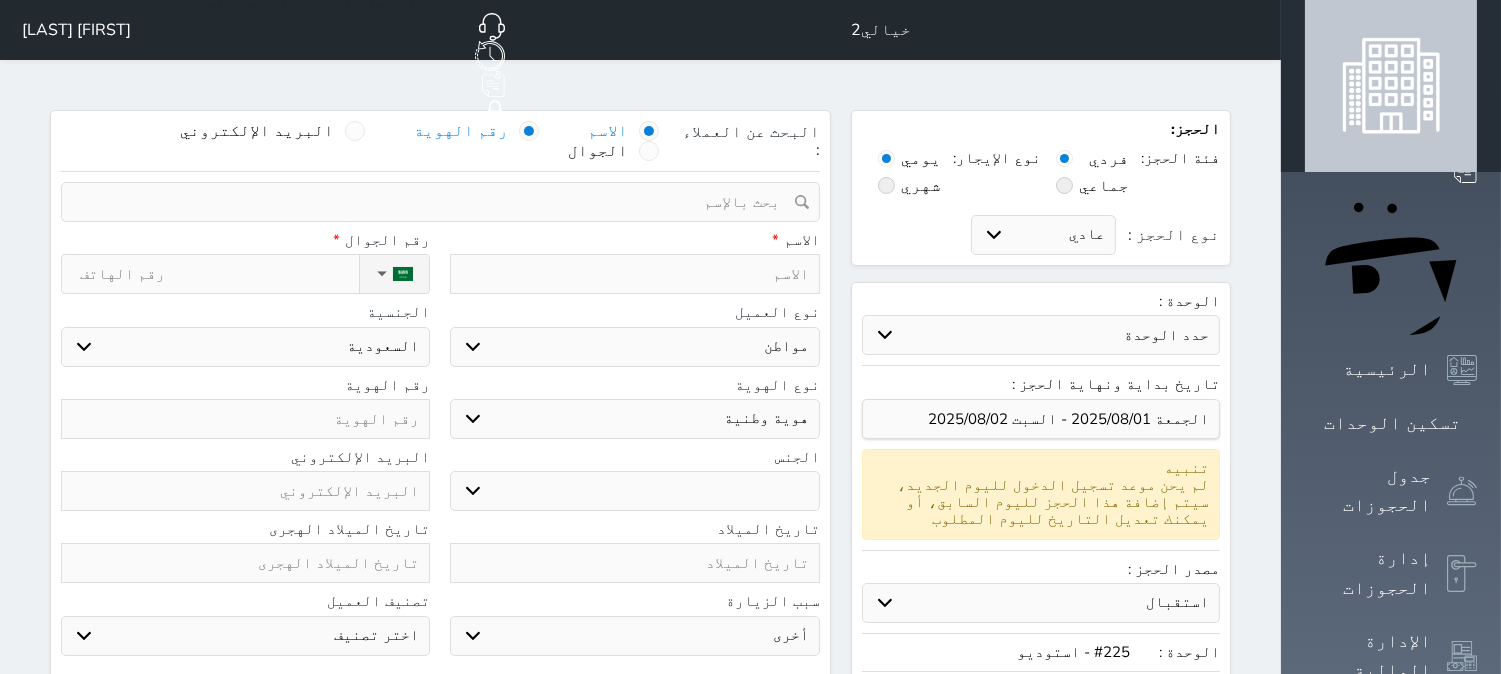select 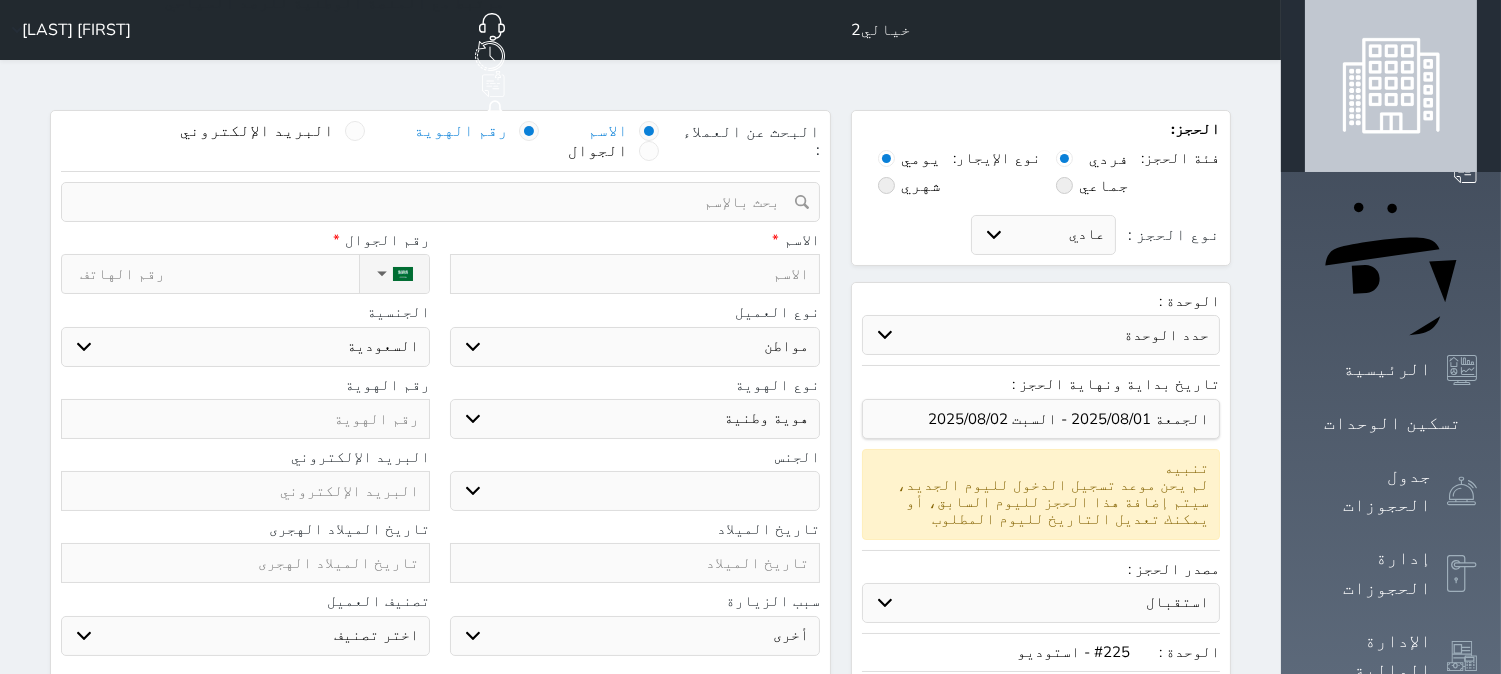 select 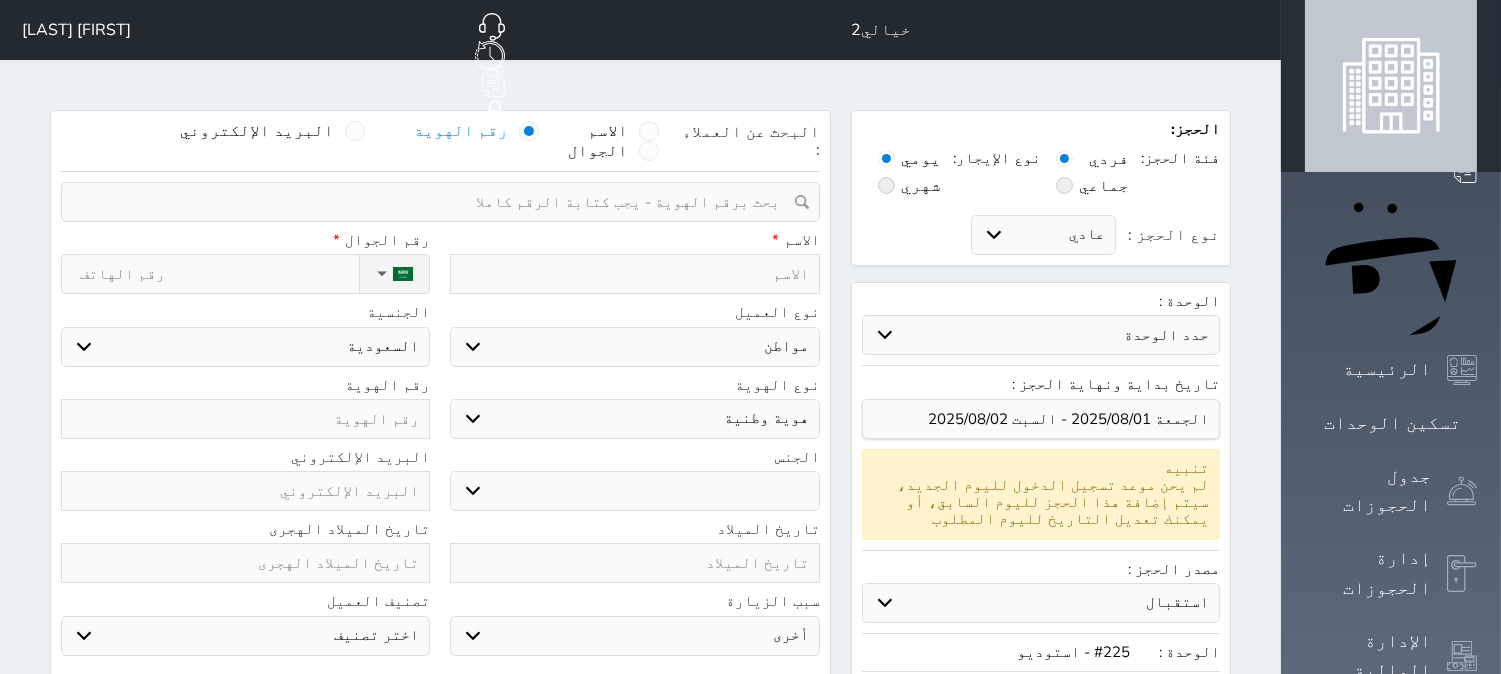 click at bounding box center (433, 202) 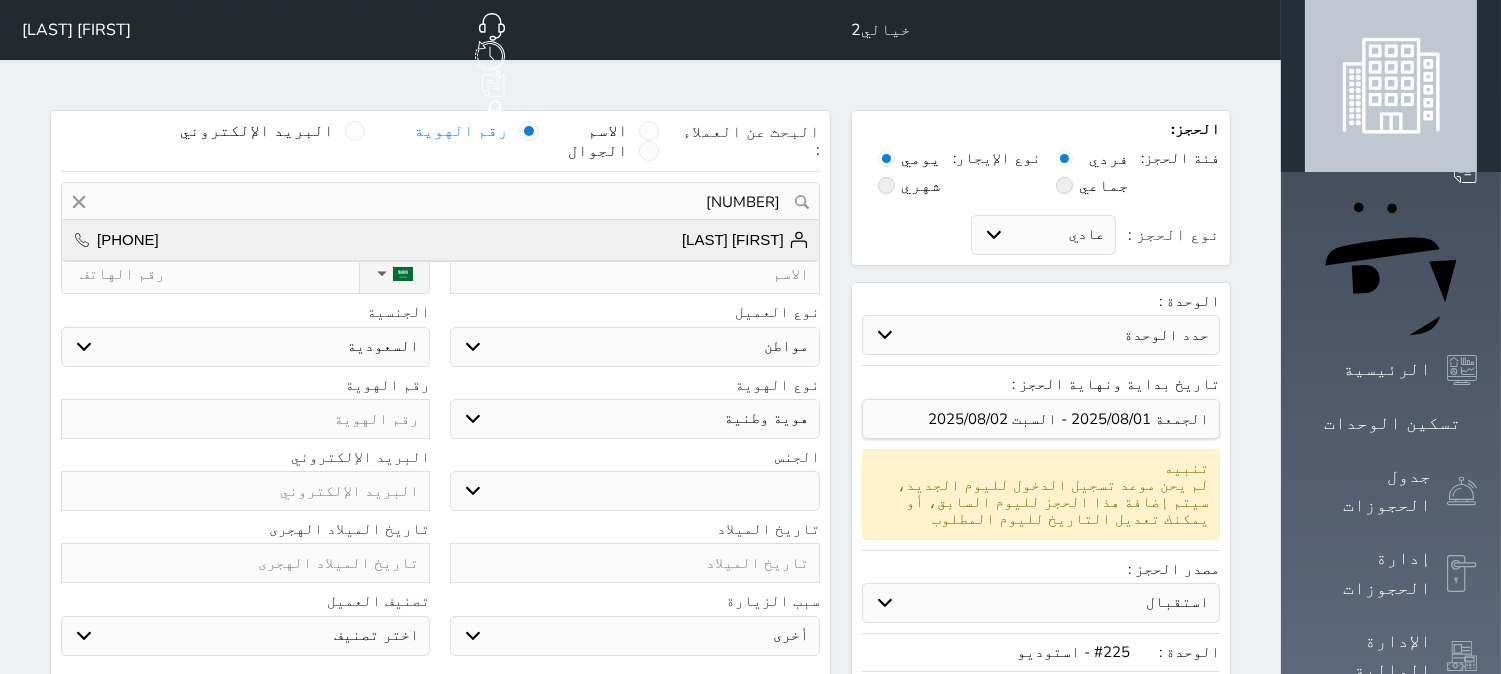 click on "[FIRST] [LAST]   [PHONE]" at bounding box center (440, 240) 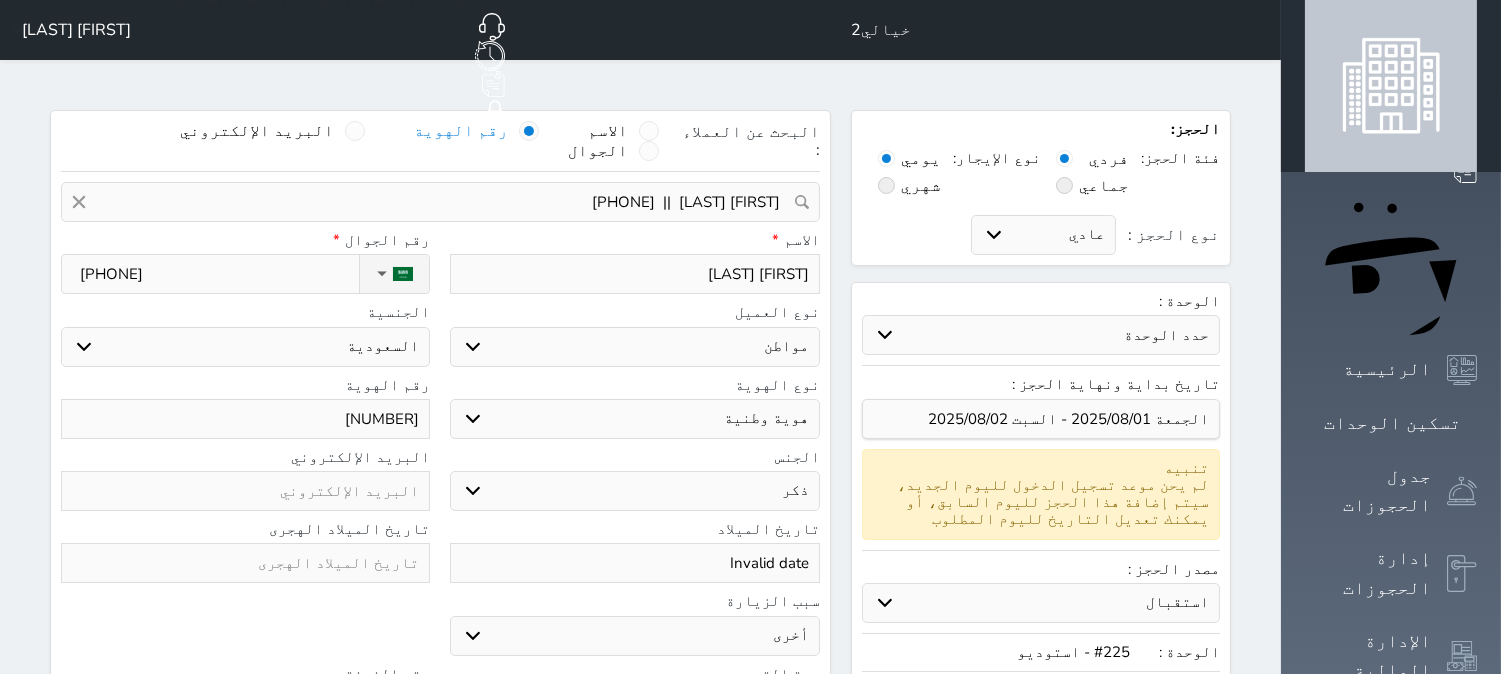 scroll, scrollTop: 111, scrollLeft: 0, axis: vertical 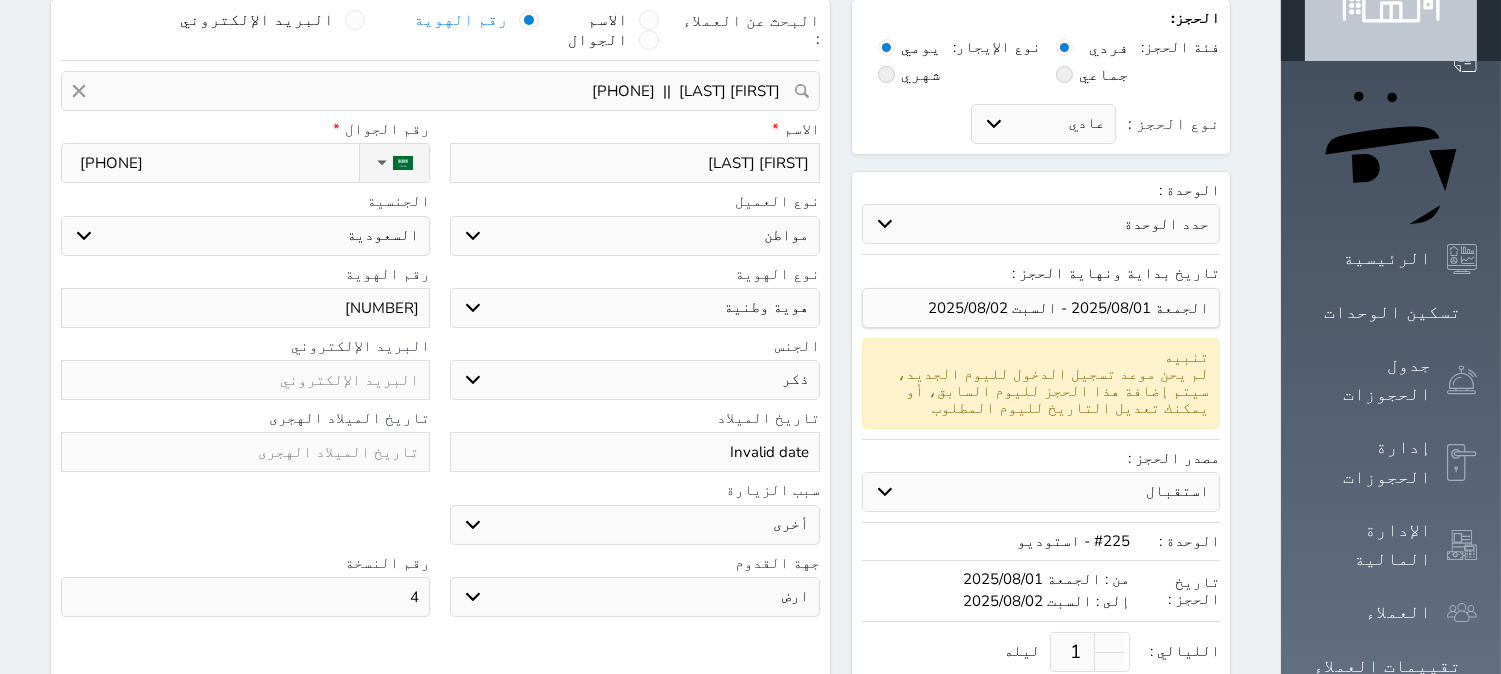 click at bounding box center (245, 452) 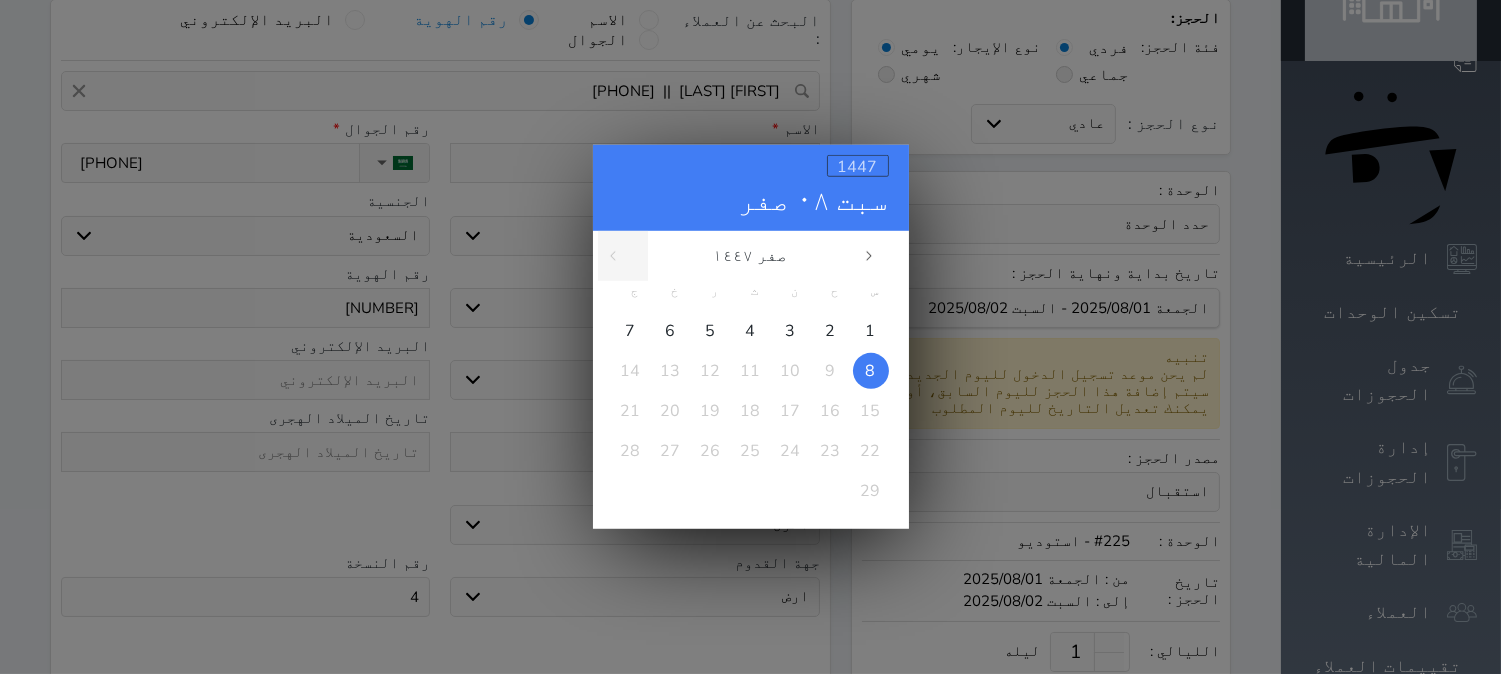 click on "1447" at bounding box center (858, 167) 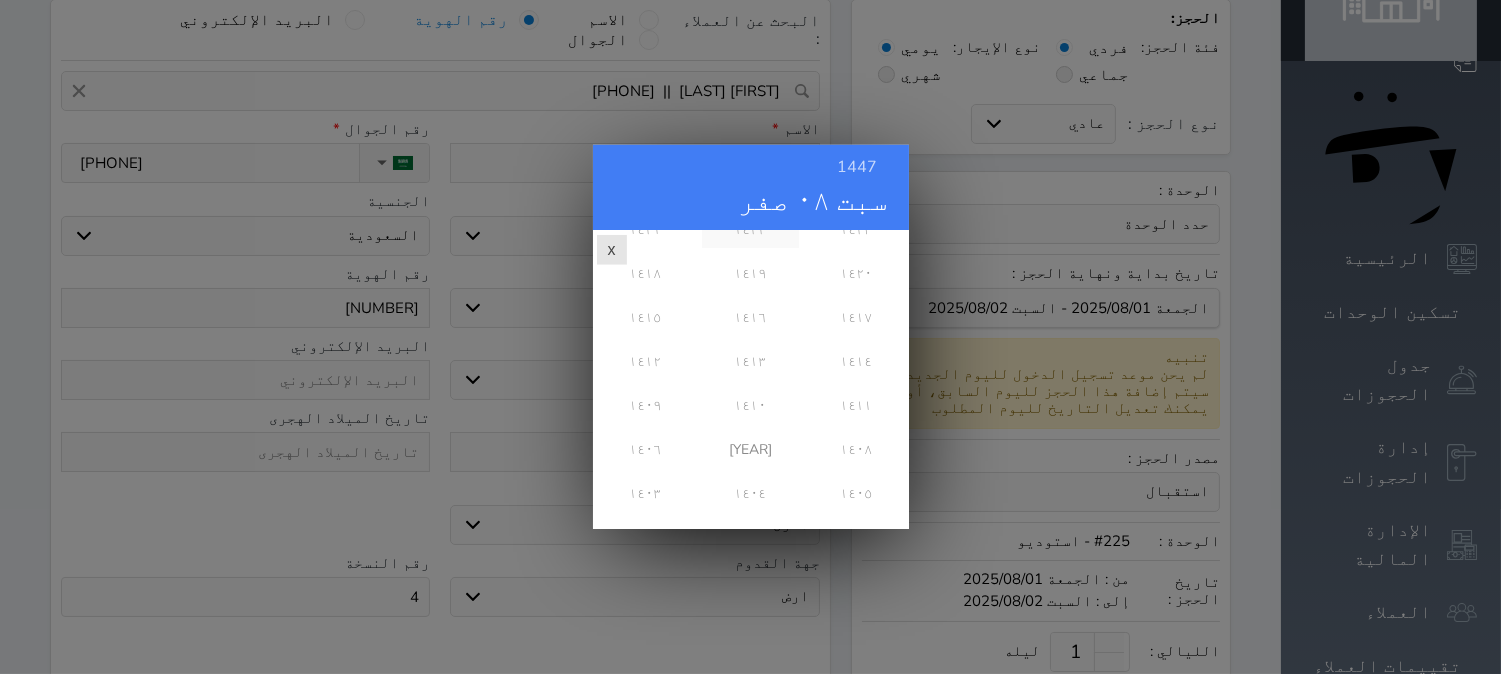 scroll, scrollTop: 444, scrollLeft: 0, axis: vertical 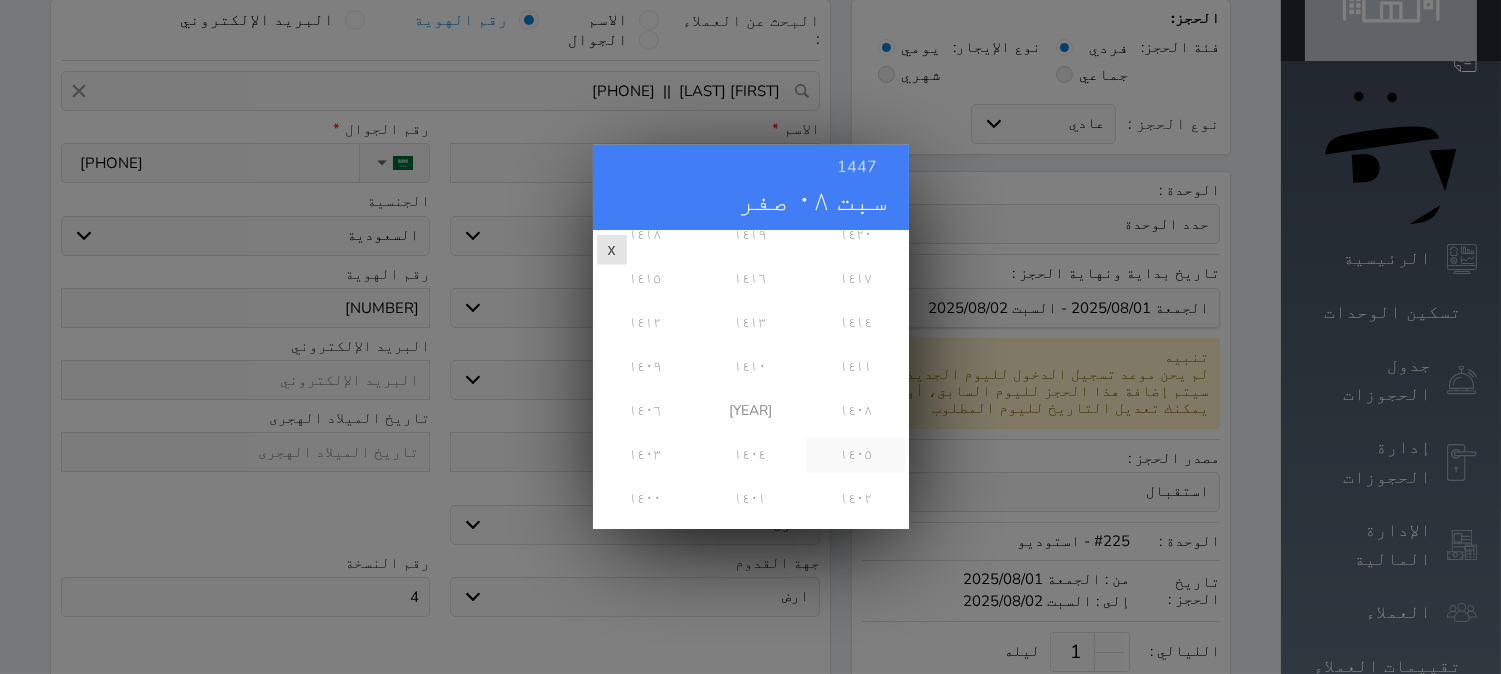 click on "١٤٠٥" at bounding box center [855, 455] 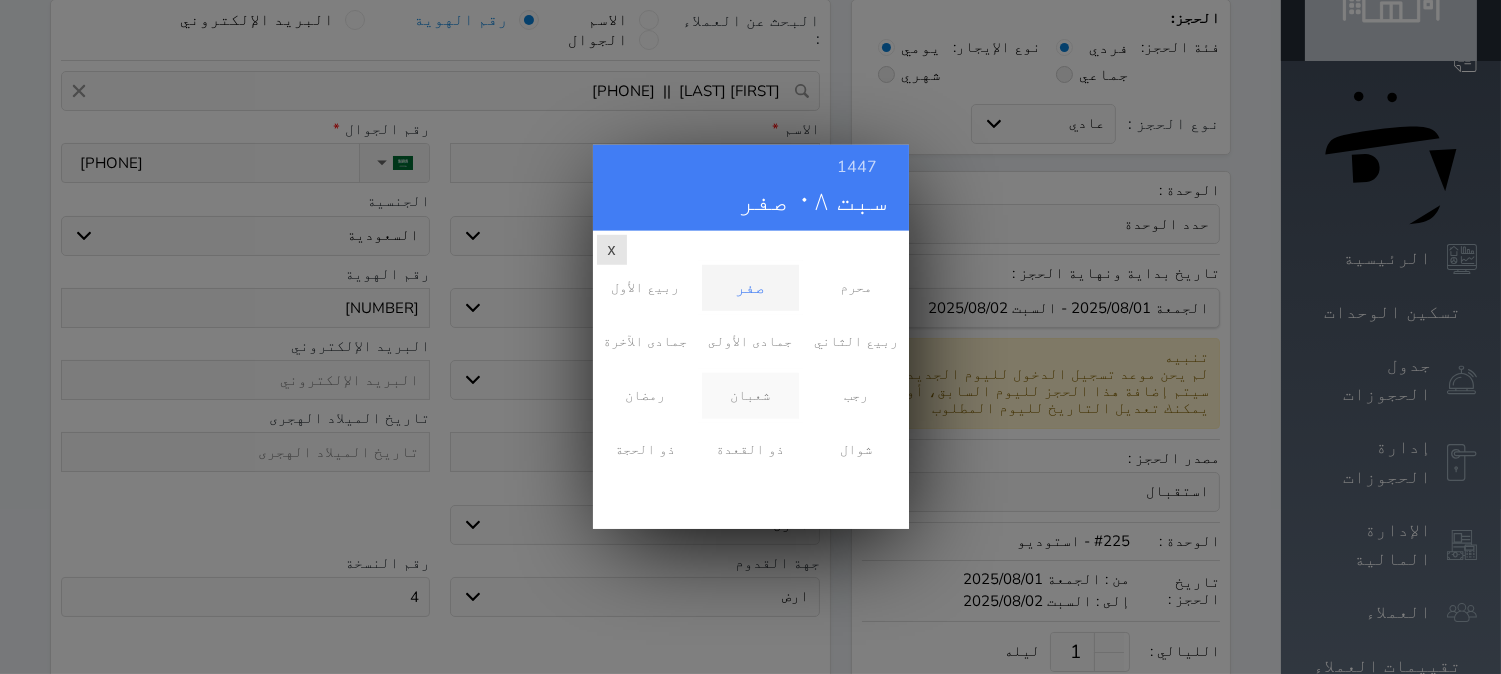 scroll, scrollTop: 0, scrollLeft: 0, axis: both 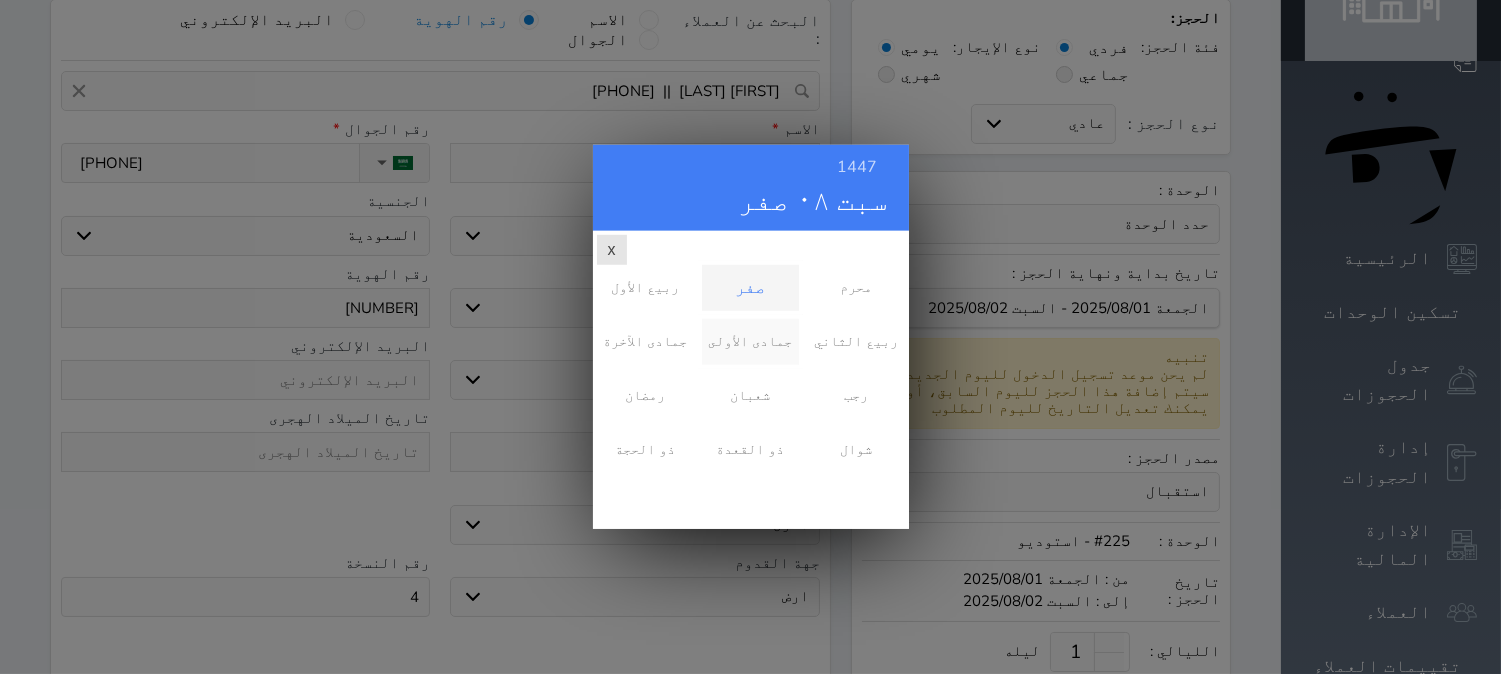 click on "جمادى الأولى" at bounding box center [750, 342] 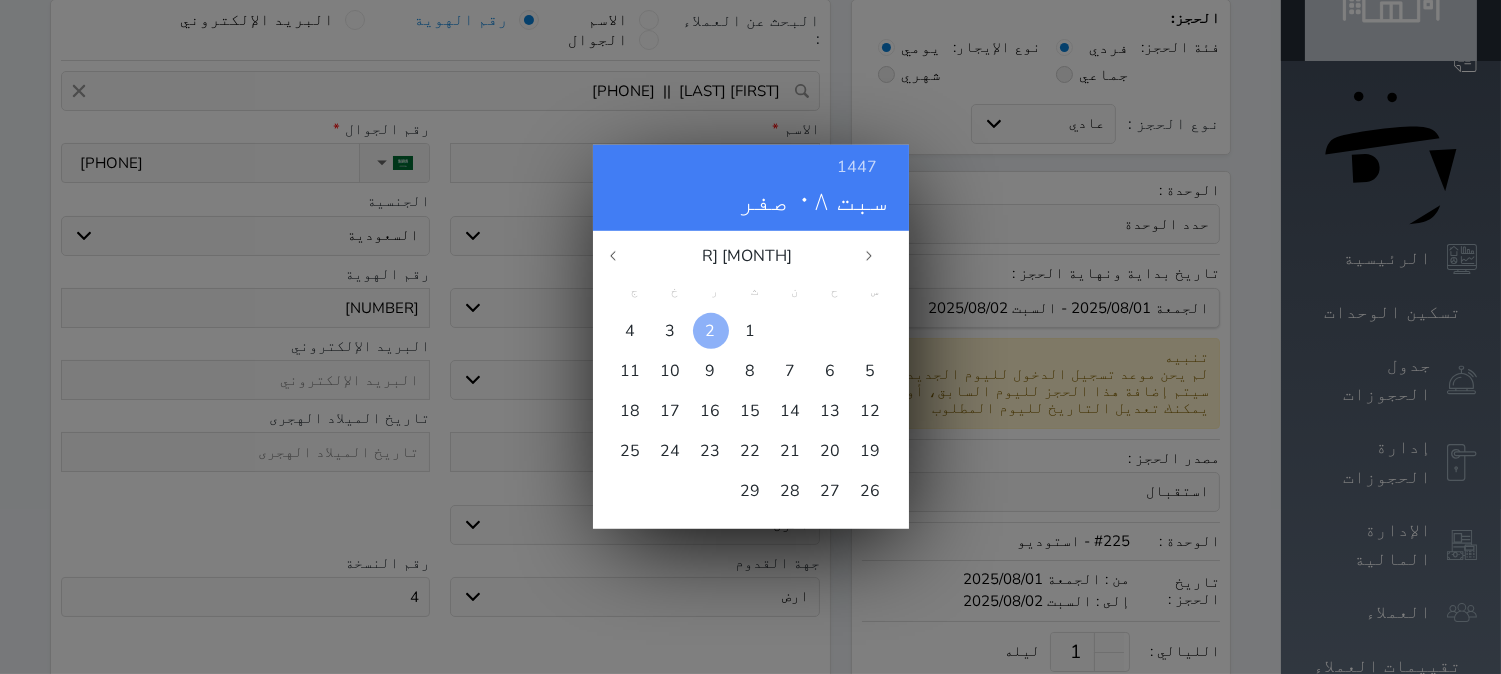 click on "2" at bounding box center [711, 331] 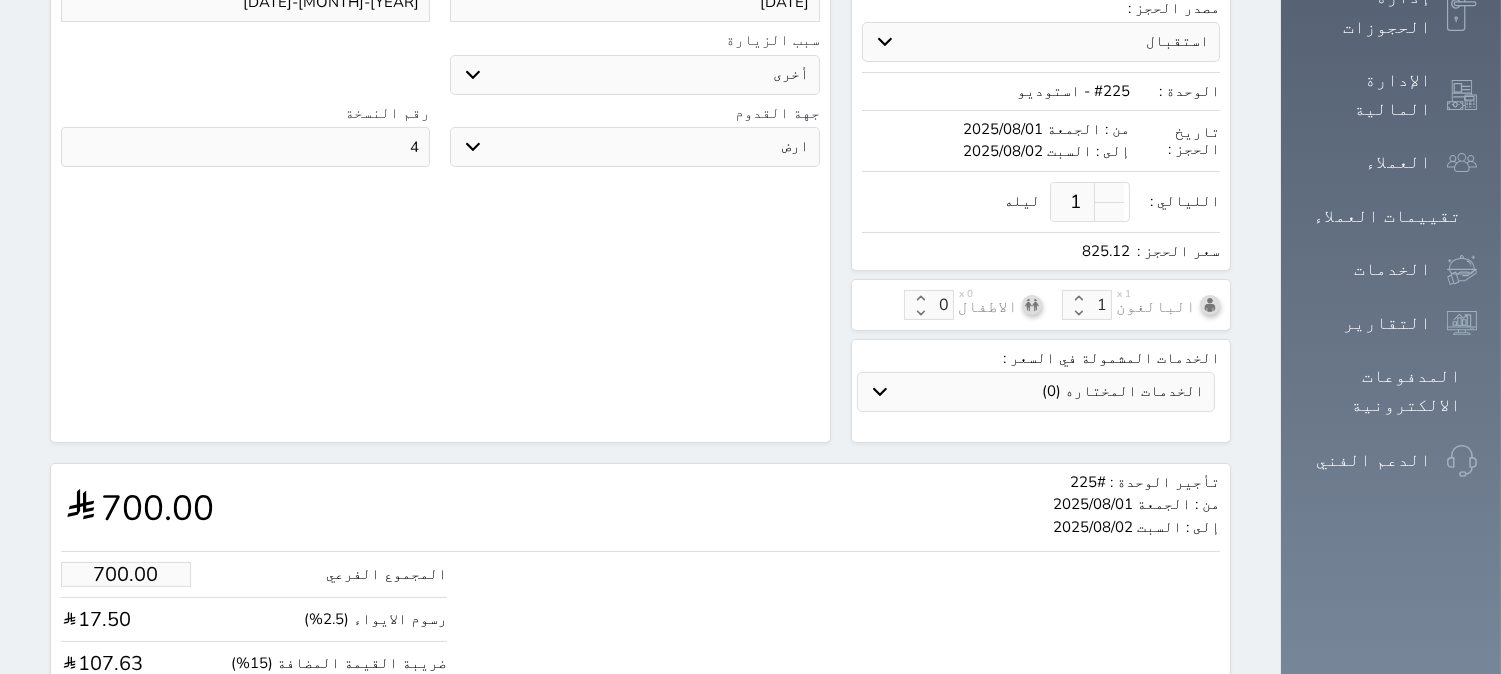 scroll, scrollTop: 644, scrollLeft: 0, axis: vertical 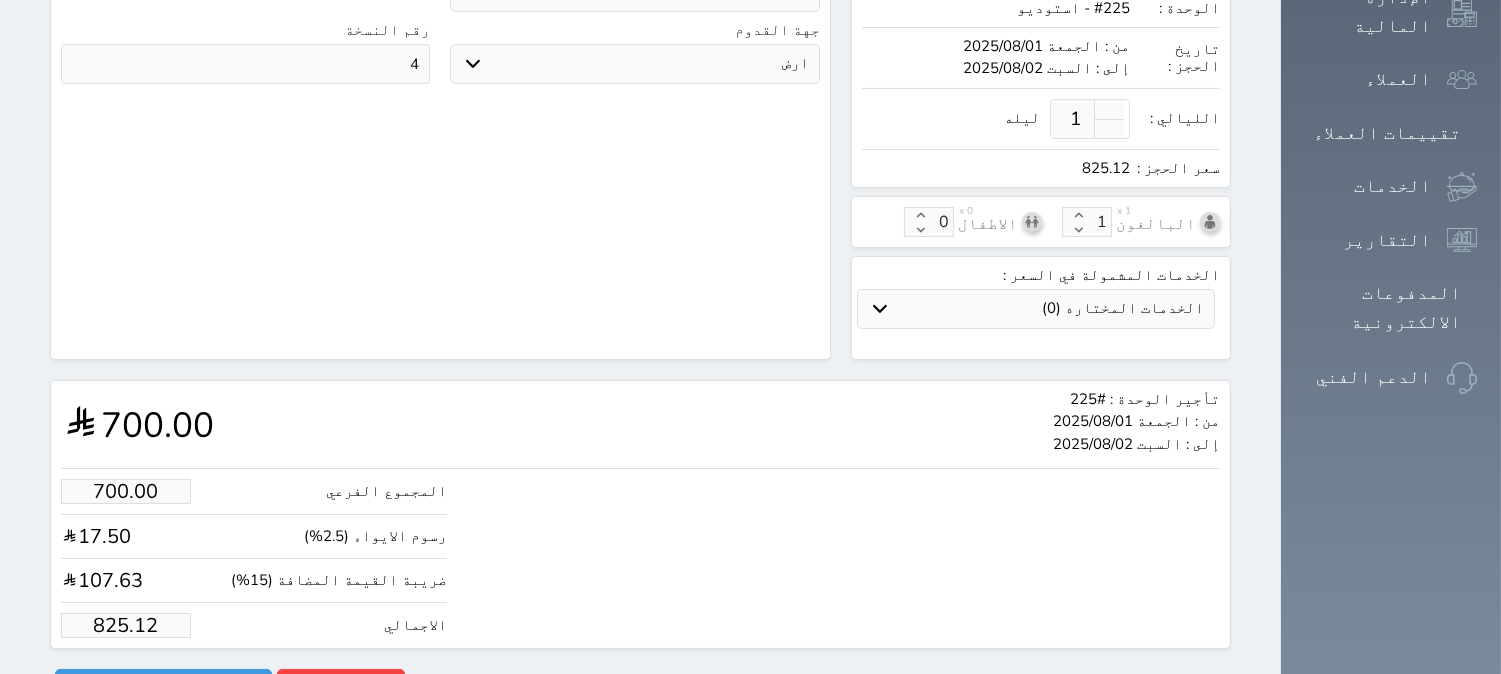 drag, startPoint x: 142, startPoint y: 580, endPoint x: 63, endPoint y: 583, distance: 79.05694 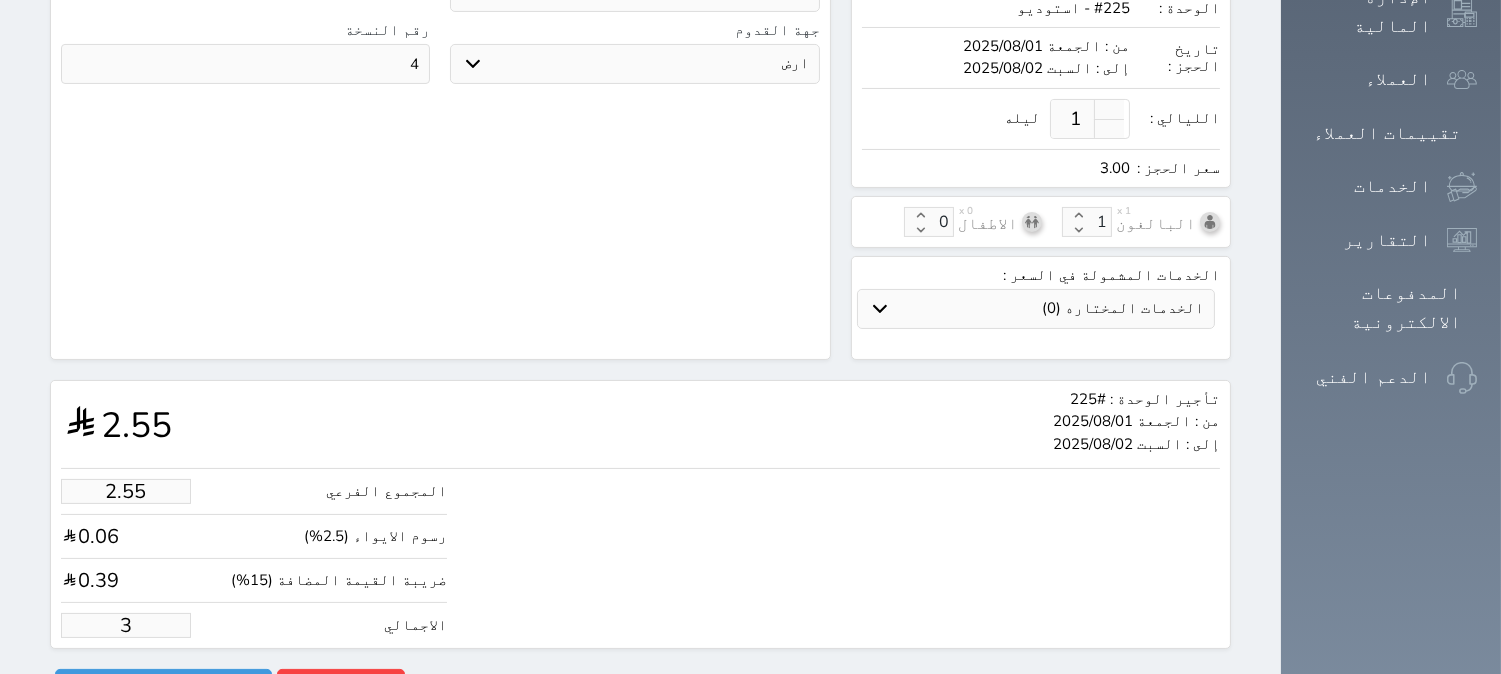 type on "29.69" 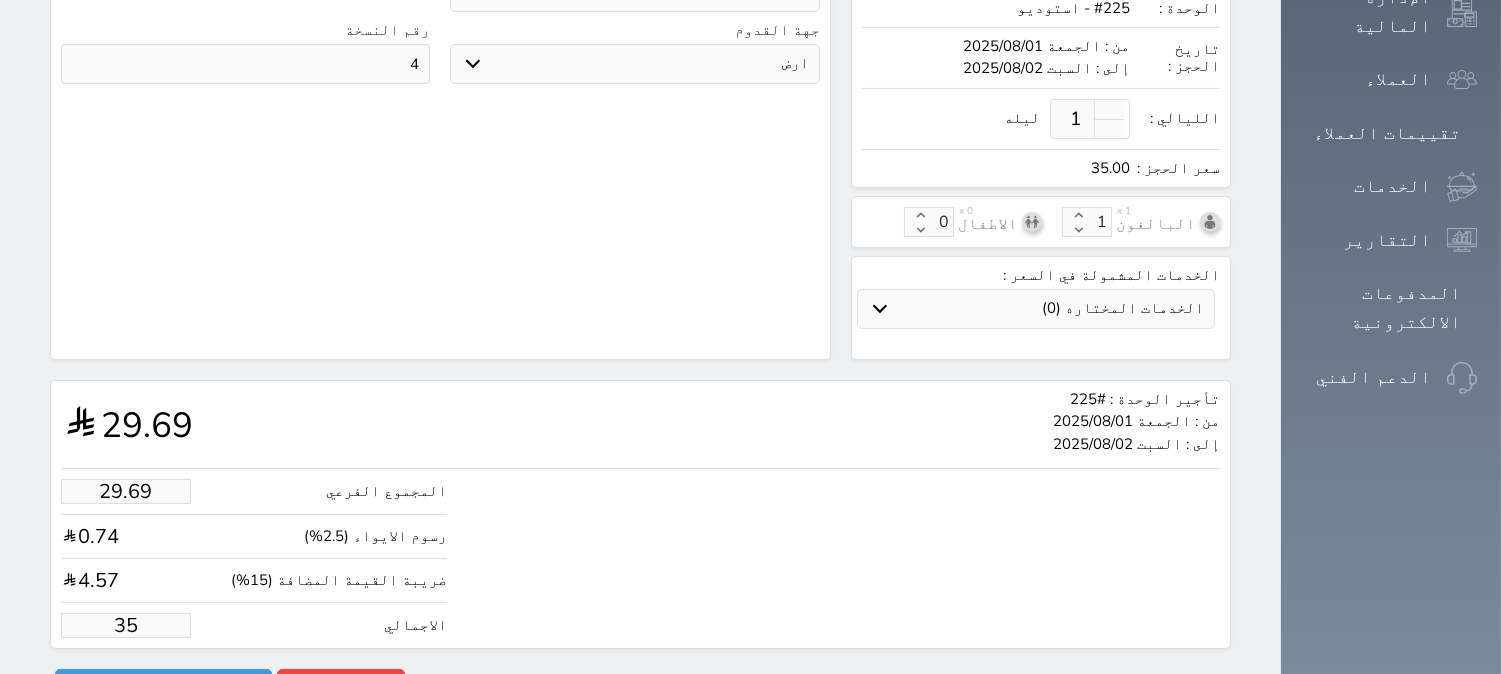 type on "296.92" 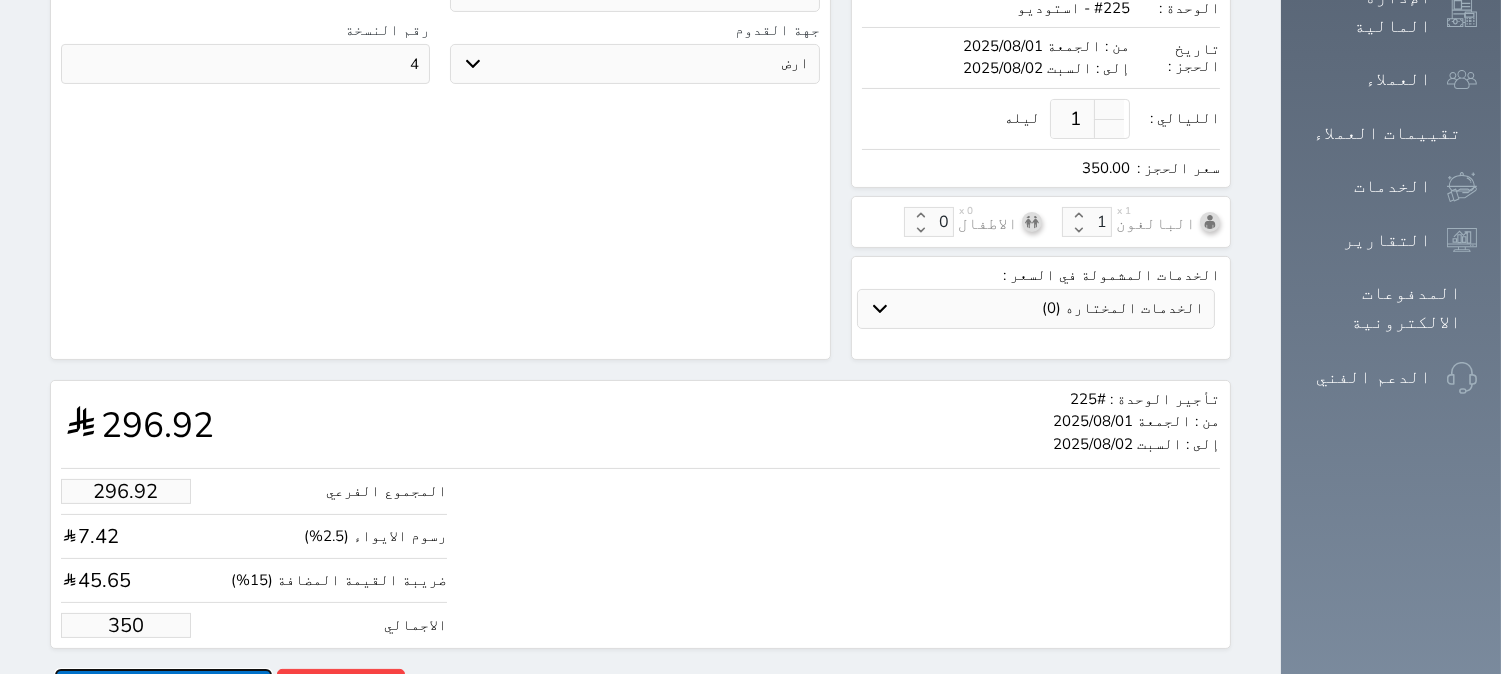 type on "350.00" 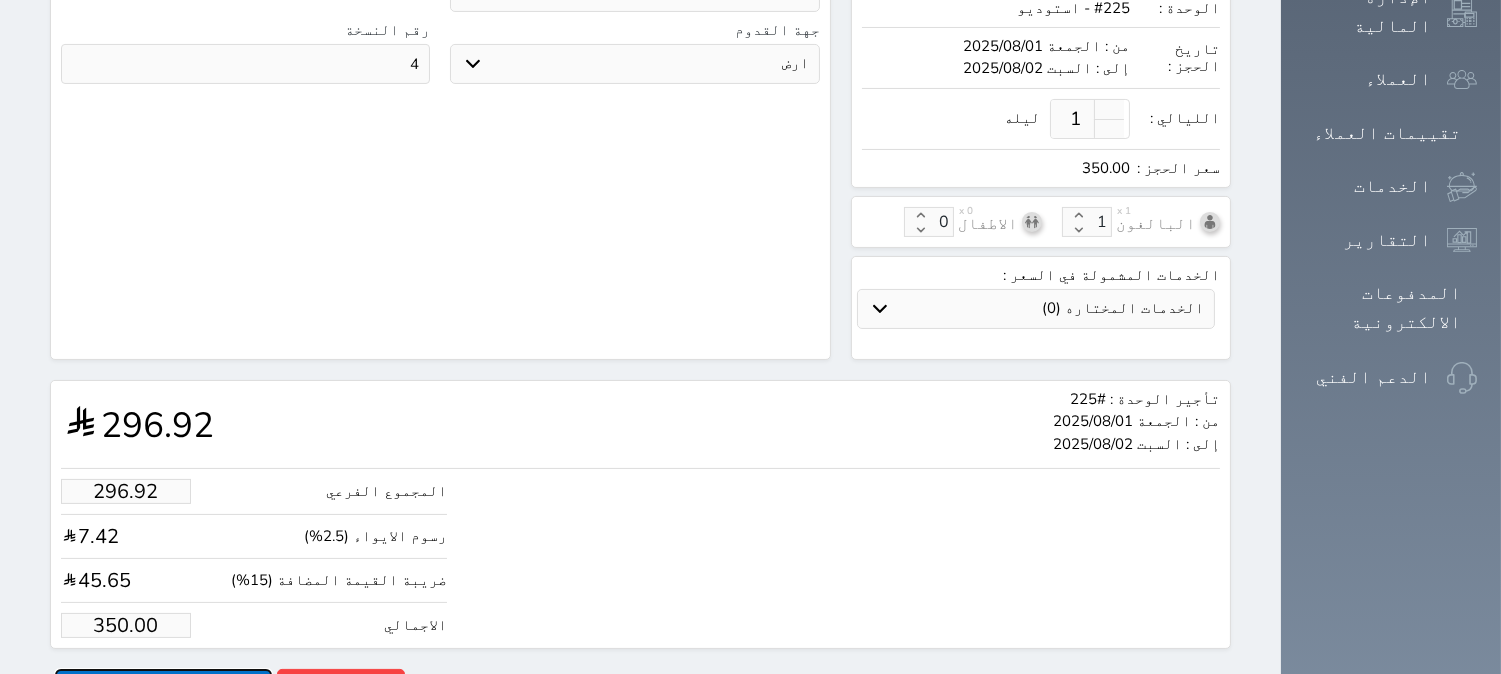 click on "حجز" at bounding box center [163, 686] 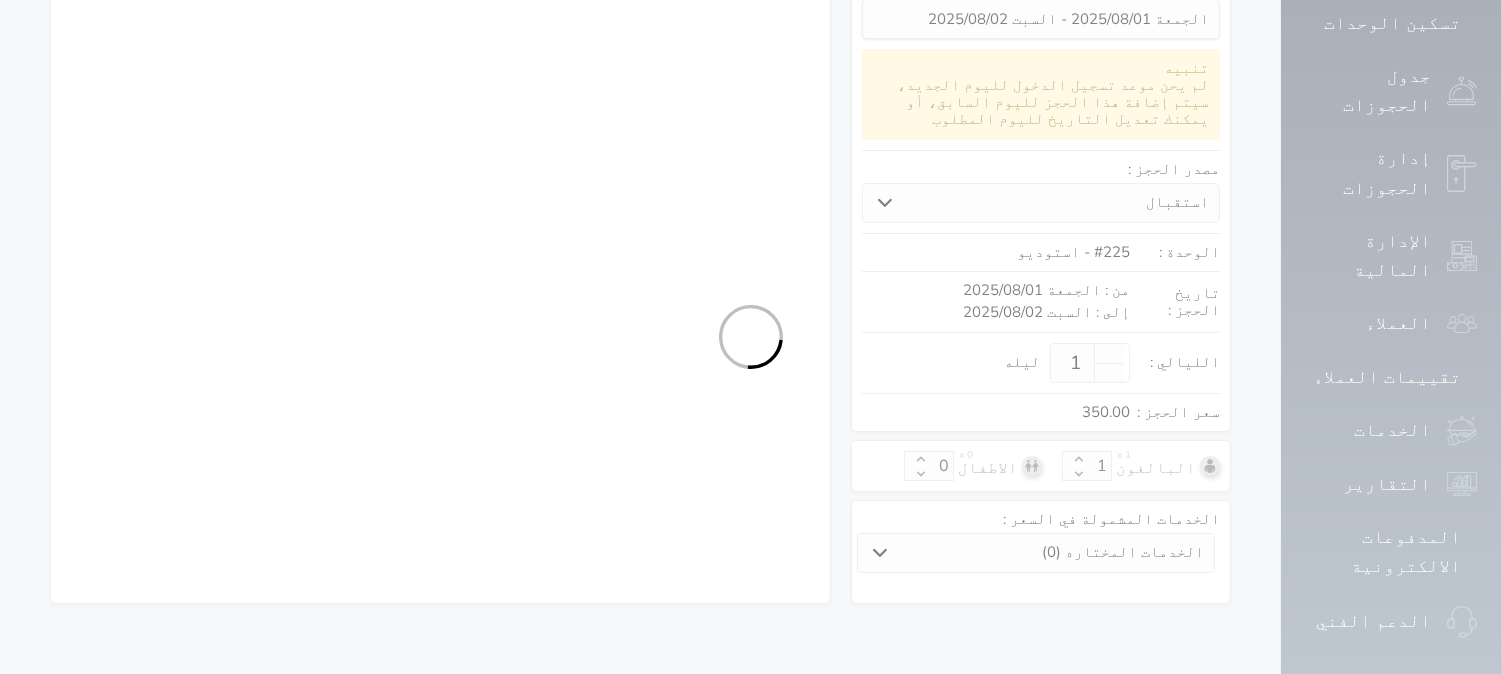 select on "1" 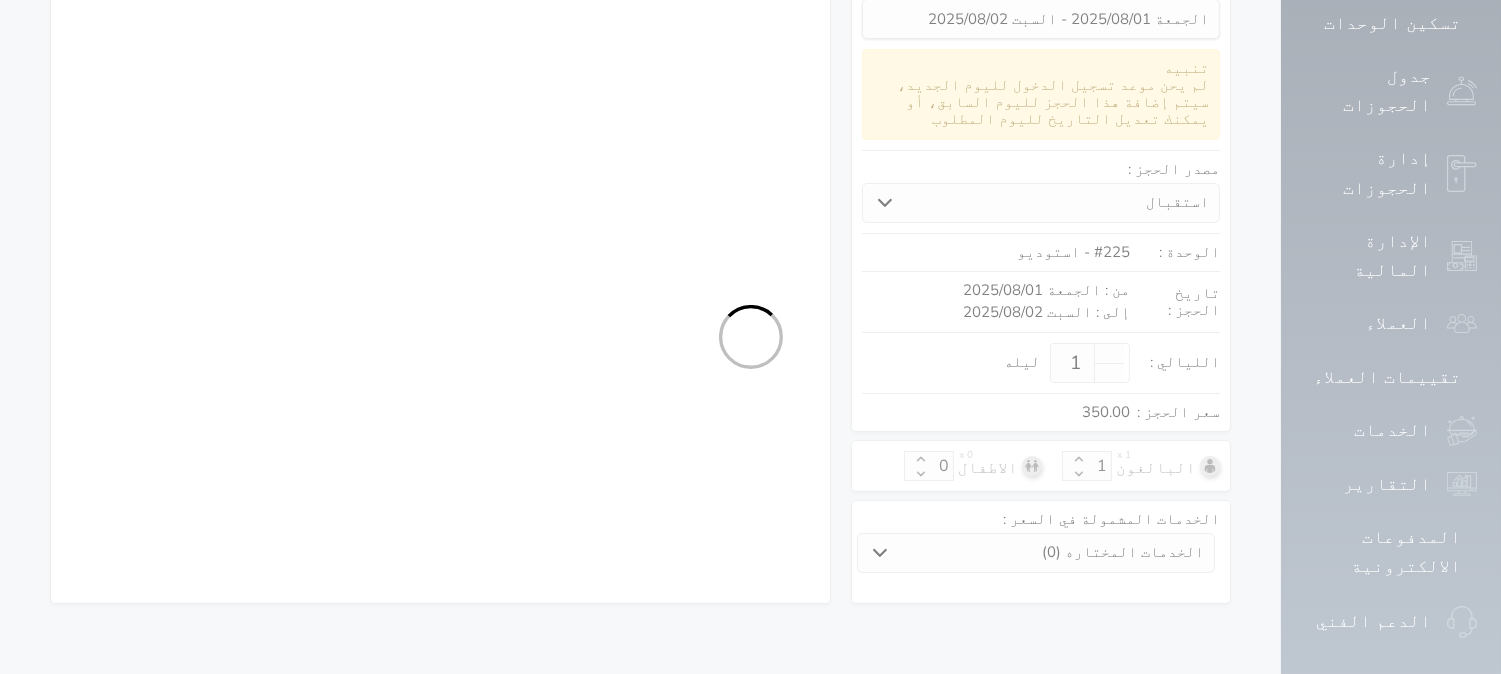 select on "113" 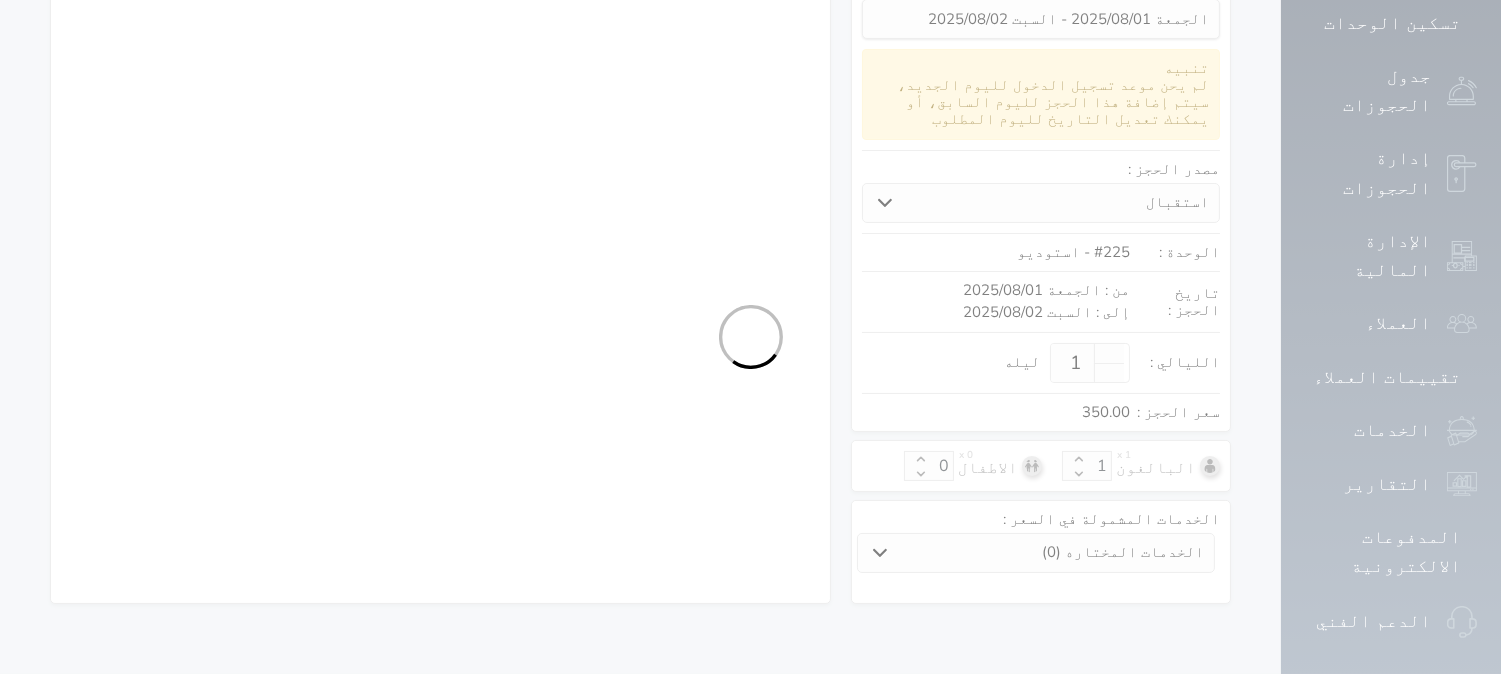 select on "1" 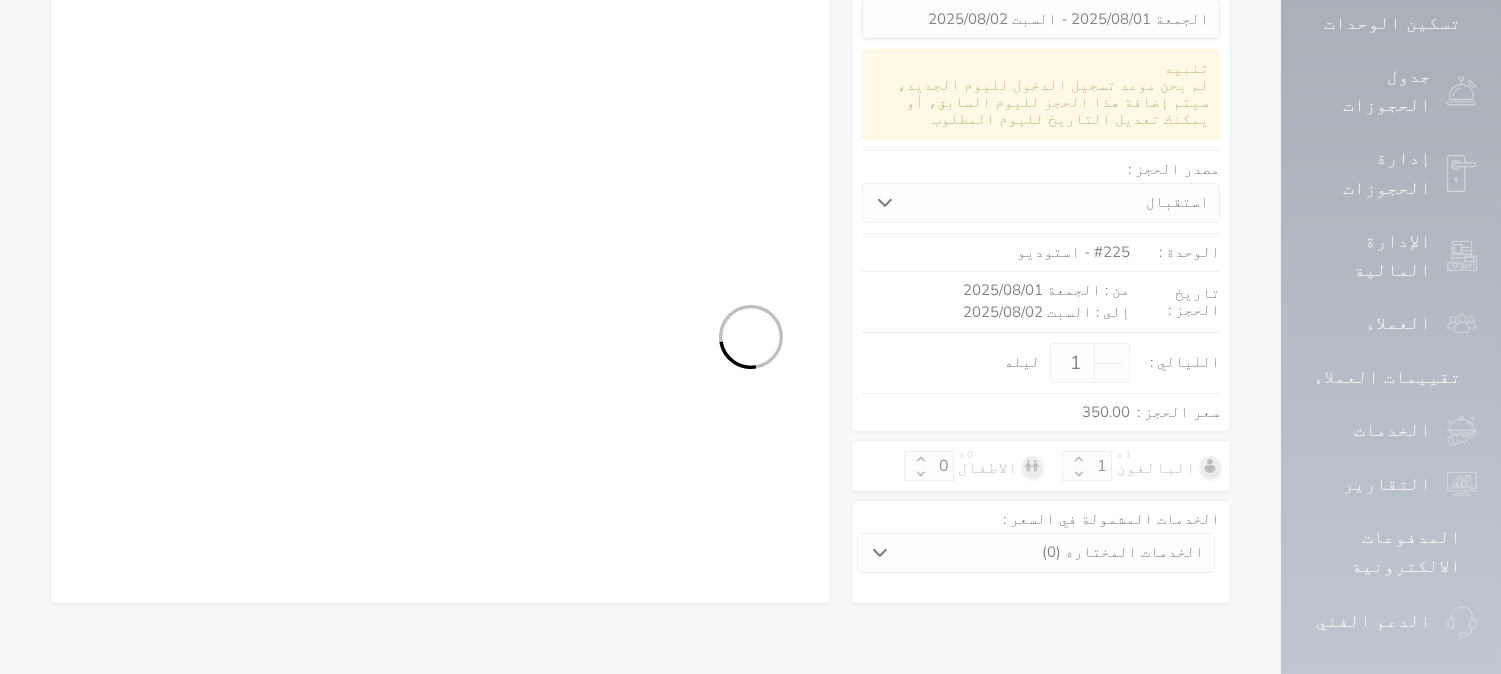 select on "7" 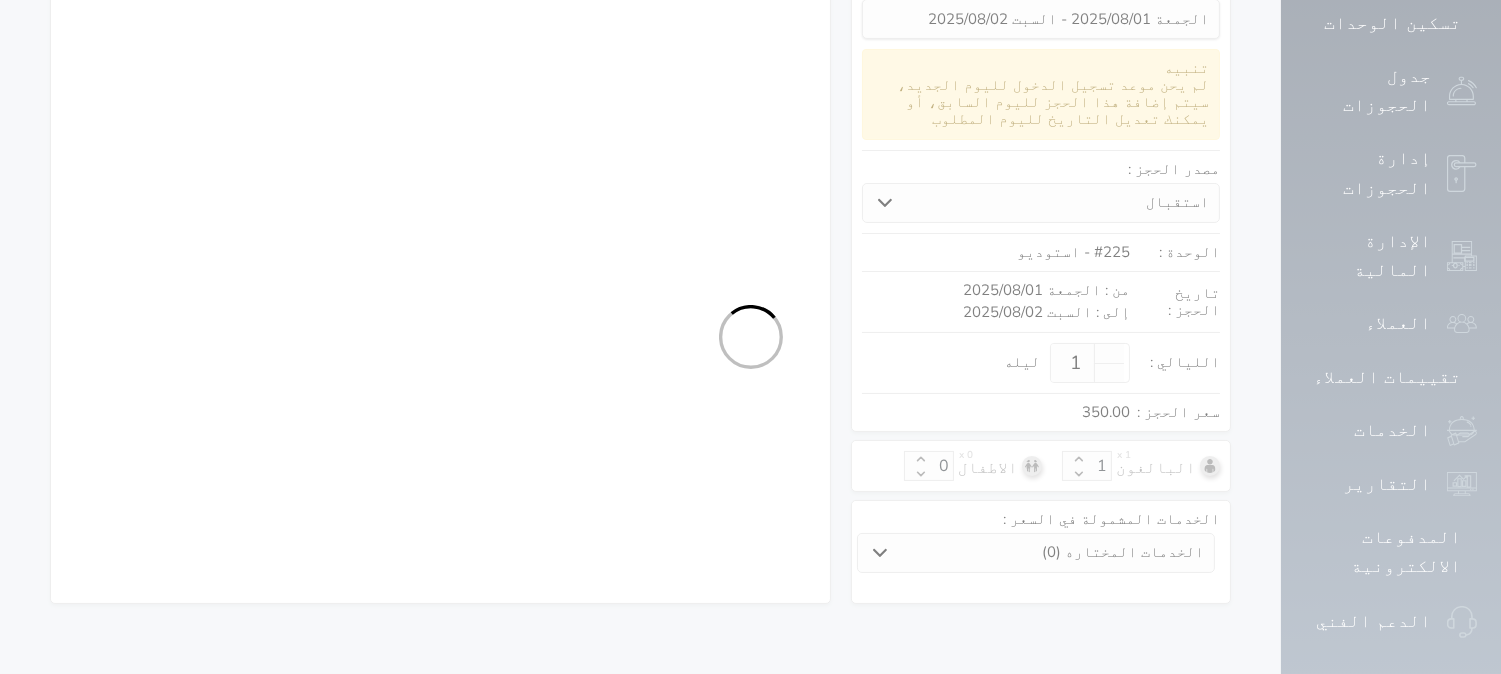 select on "9" 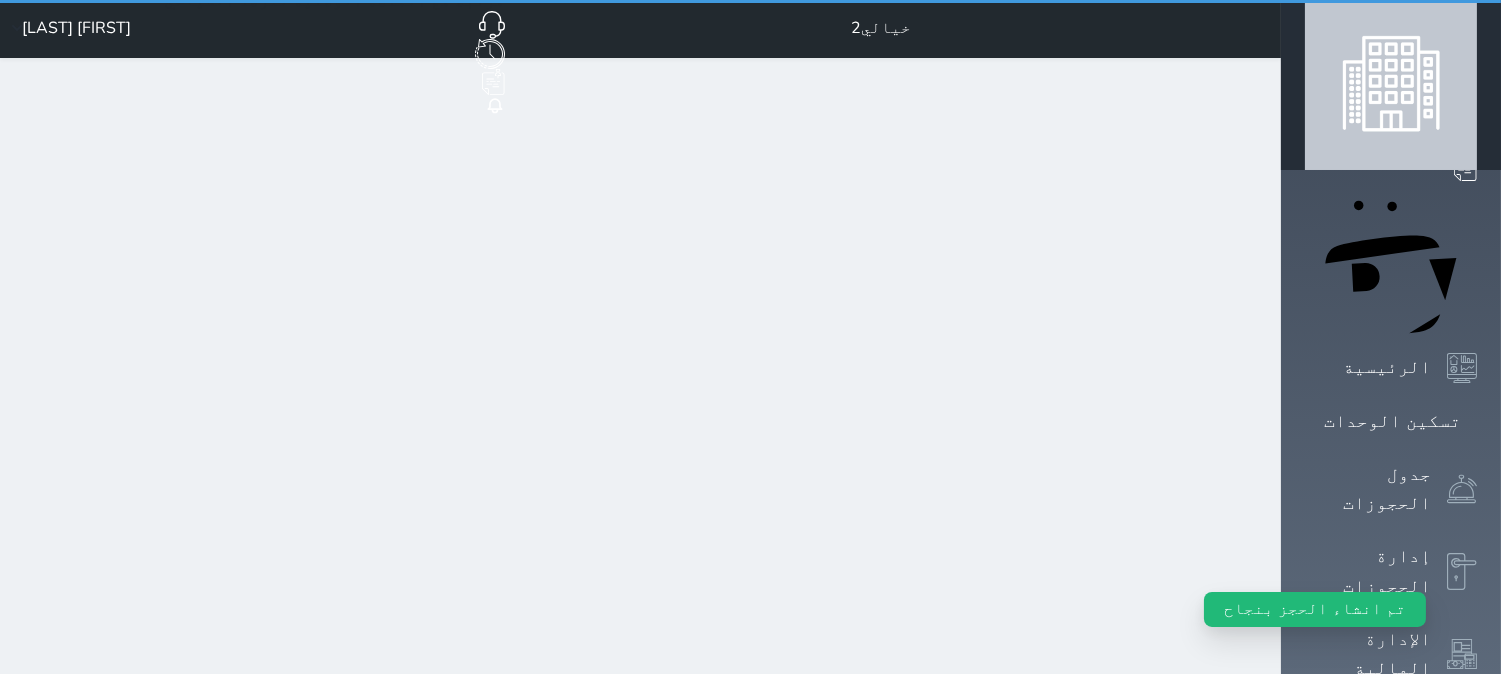 scroll, scrollTop: 0, scrollLeft: 0, axis: both 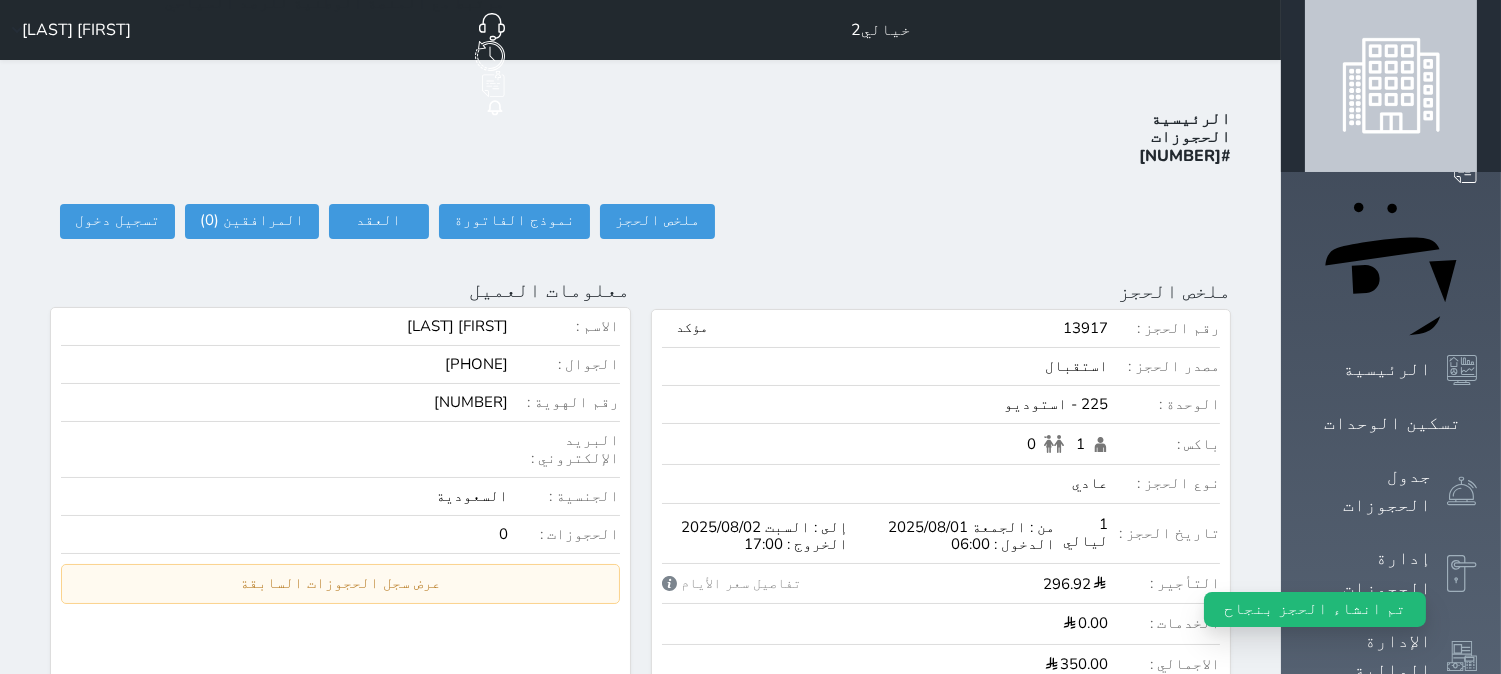 select 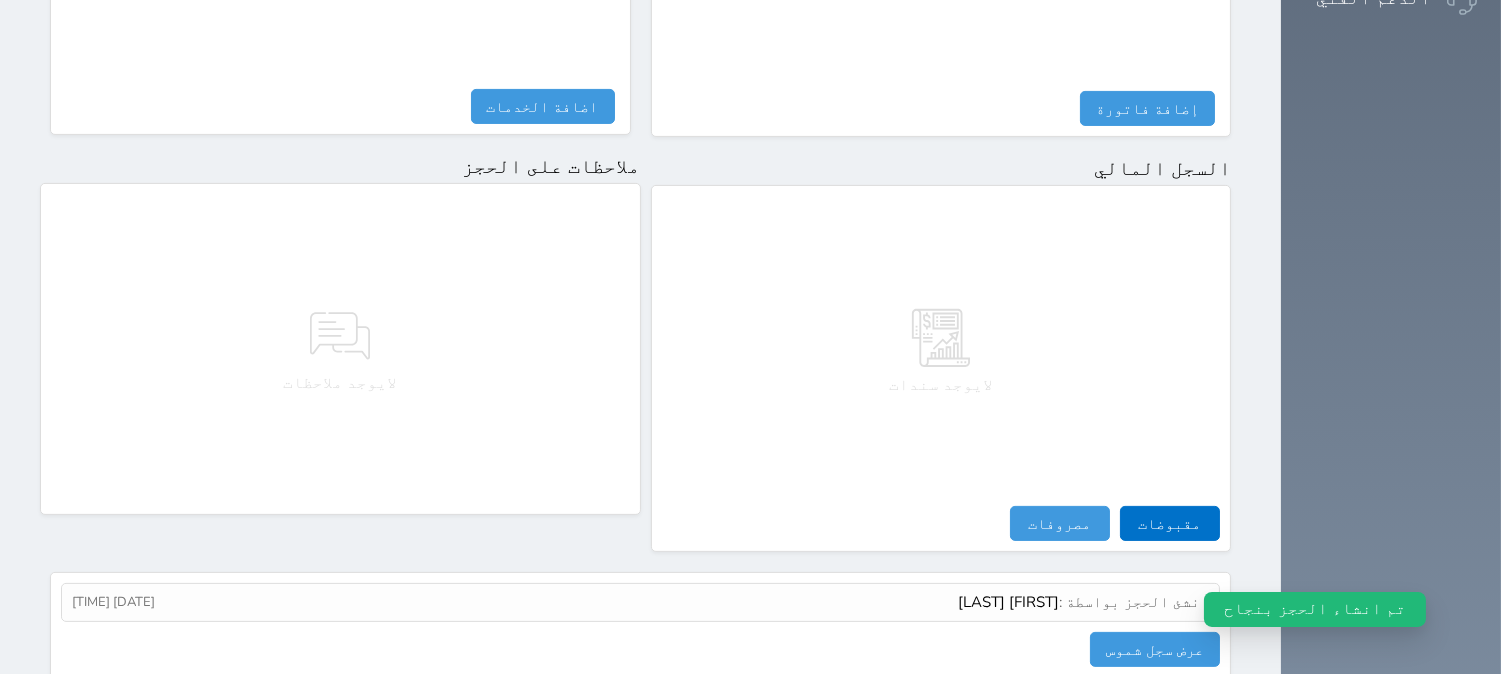 scroll, scrollTop: 1028, scrollLeft: 0, axis: vertical 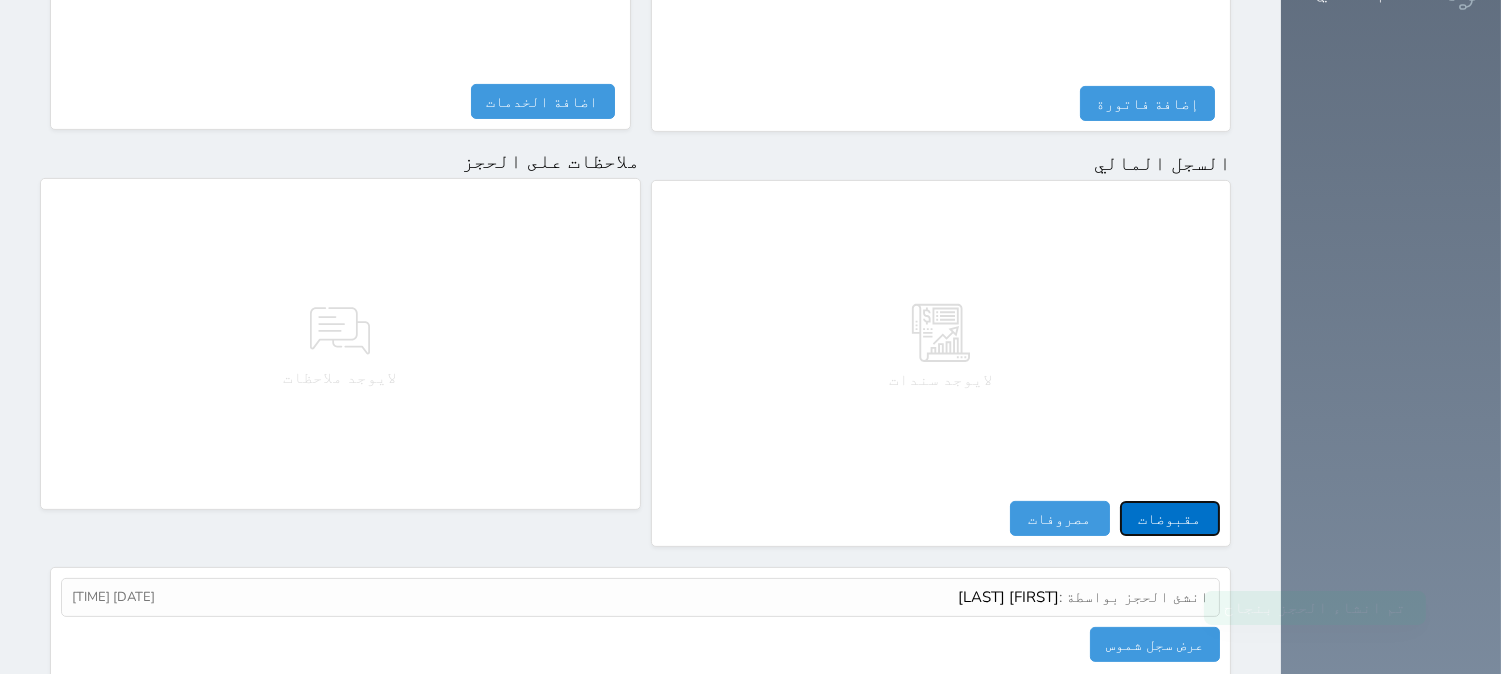 click on "مقبوضات" at bounding box center [1170, 518] 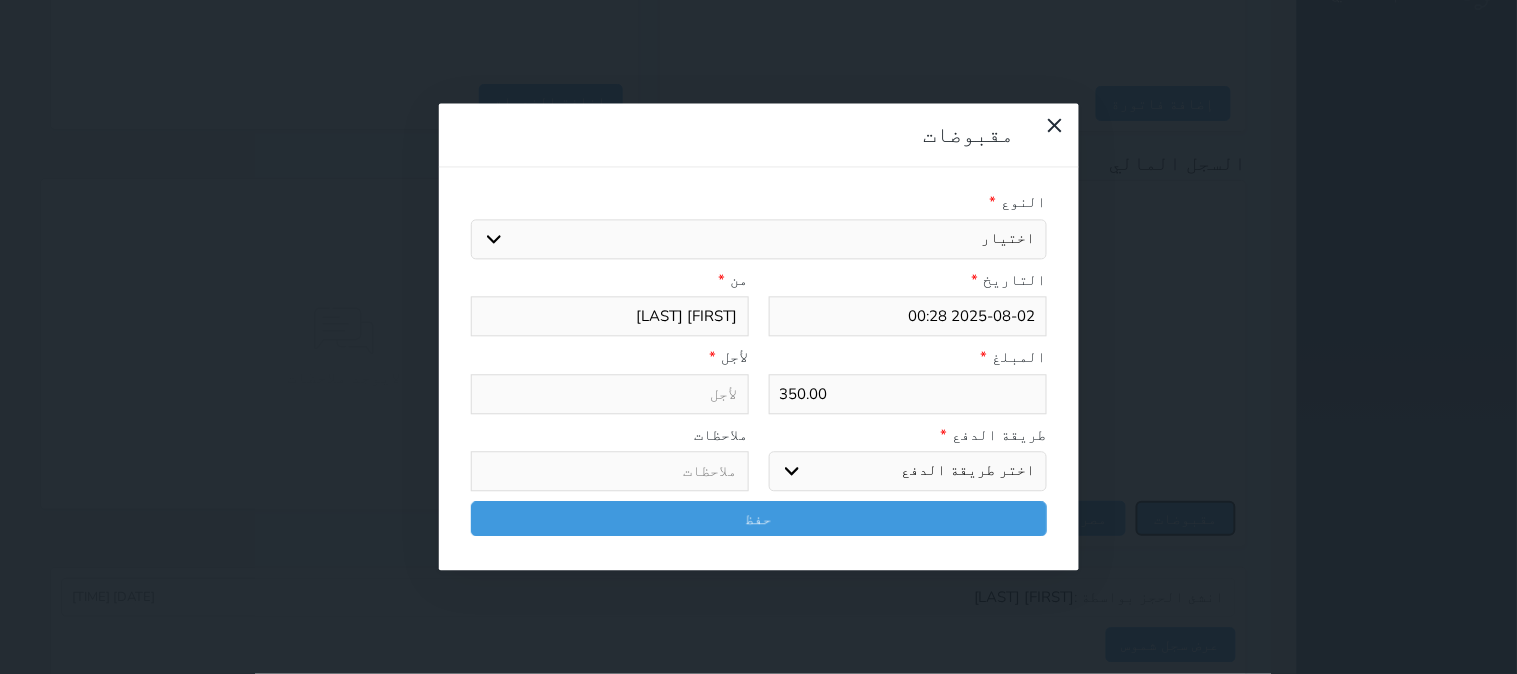 select 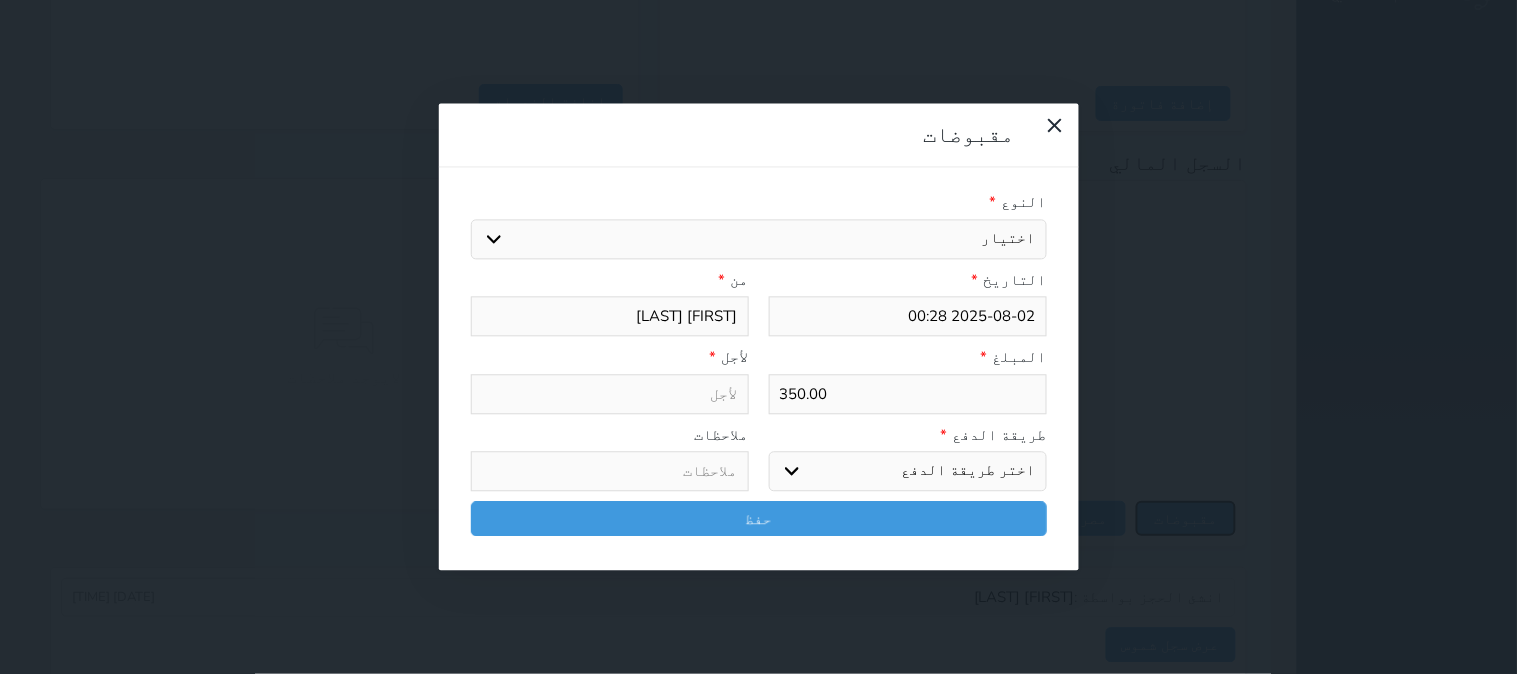 select 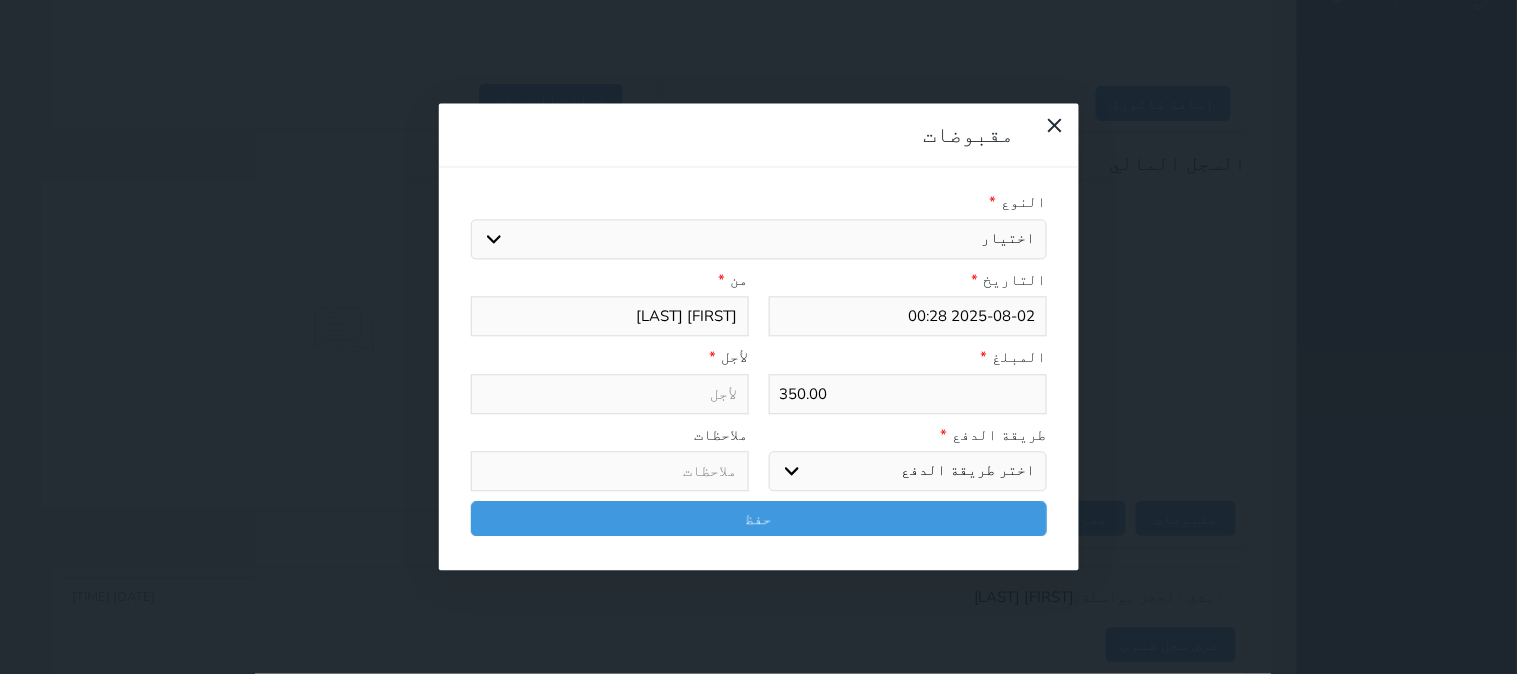 click on "اختيار   مقبوضات عامة قيمة إيجار فواتير تامين عربون لا ينطبق آخر مغسلة واي فاي - الإنترنت مواقف السيارات طعام الأغذية والمشروبات مشروبات المشروبات الباردة المشروبات الساخنة الإفطار غداء عشاء مخبز و كعك حمام سباحة الصالة الرياضية سبا و خدمات الجمال اختيار وإسقاط (خدمات النقل) ميني بار كابل - تلفزيون سرير إضافي تصفيف الشعر التسوق خدمات الجولات السياحية المنظمة خدمات الدليل السياحي" at bounding box center [759, 239] 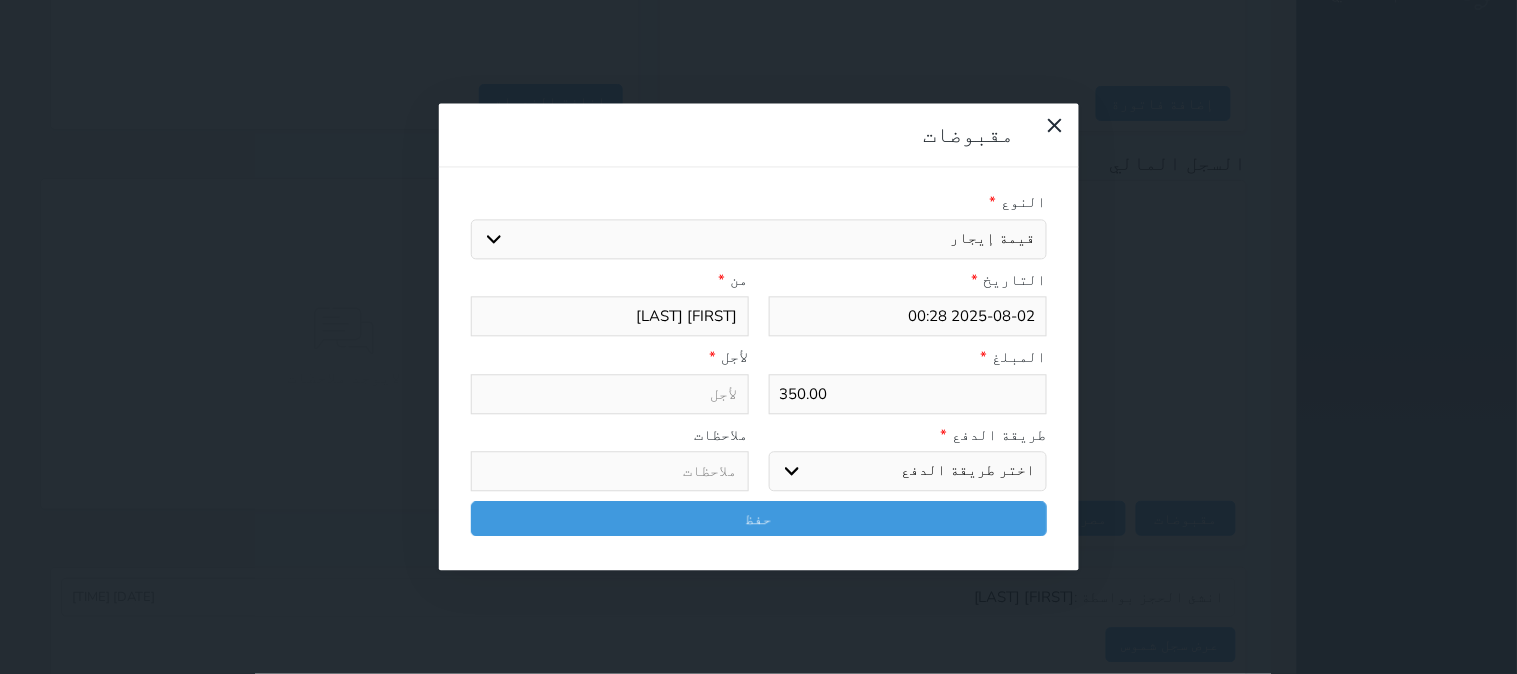 click on "اختيار   مقبوضات عامة قيمة إيجار فواتير تامين عربون لا ينطبق آخر مغسلة واي فاي - الإنترنت مواقف السيارات طعام الأغذية والمشروبات مشروبات المشروبات الباردة المشروبات الساخنة الإفطار غداء عشاء مخبز و كعك حمام سباحة الصالة الرياضية سبا و خدمات الجمال اختيار وإسقاط (خدمات النقل) ميني بار كابل - تلفزيون سرير إضافي تصفيف الشعر التسوق خدمات الجولات السياحية المنظمة خدمات الدليل السياحي" at bounding box center [759, 239] 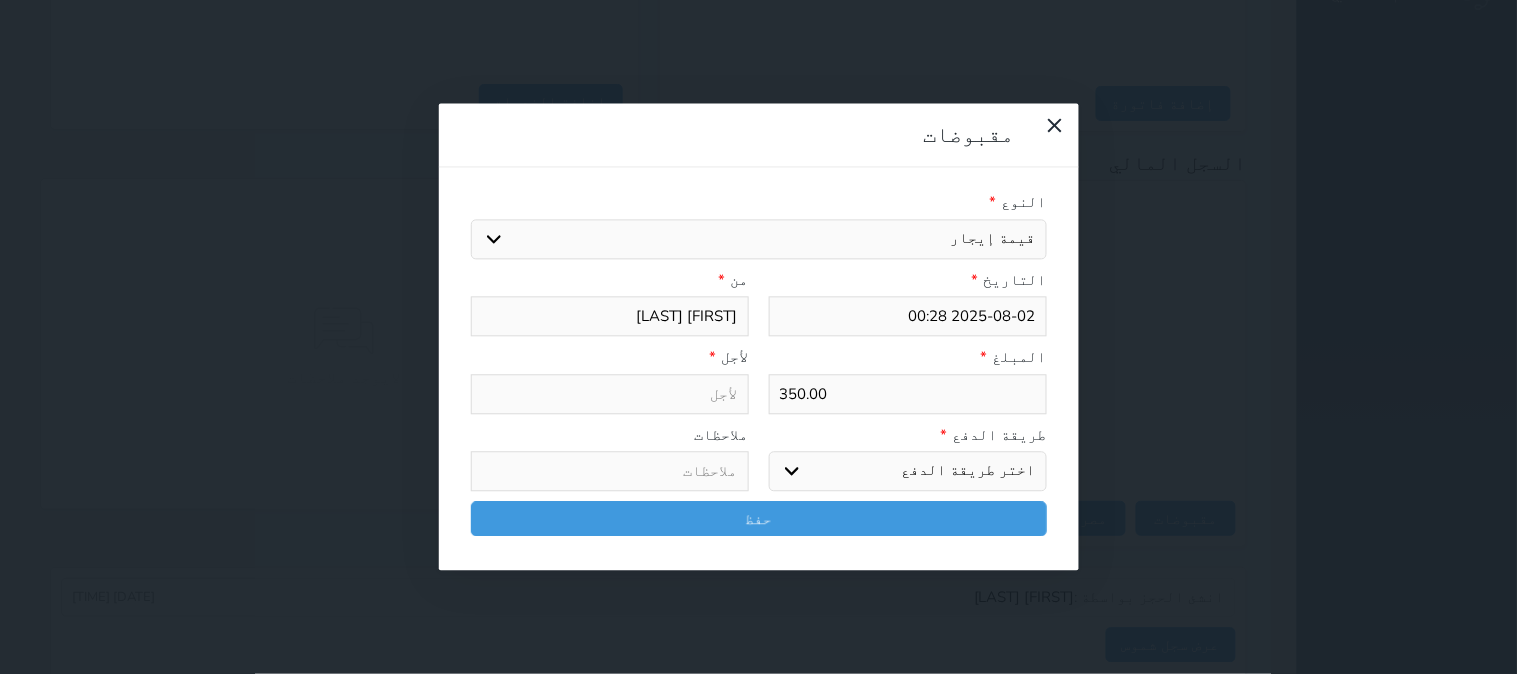 type on "قيمة إيجار - الوحدة - 225" 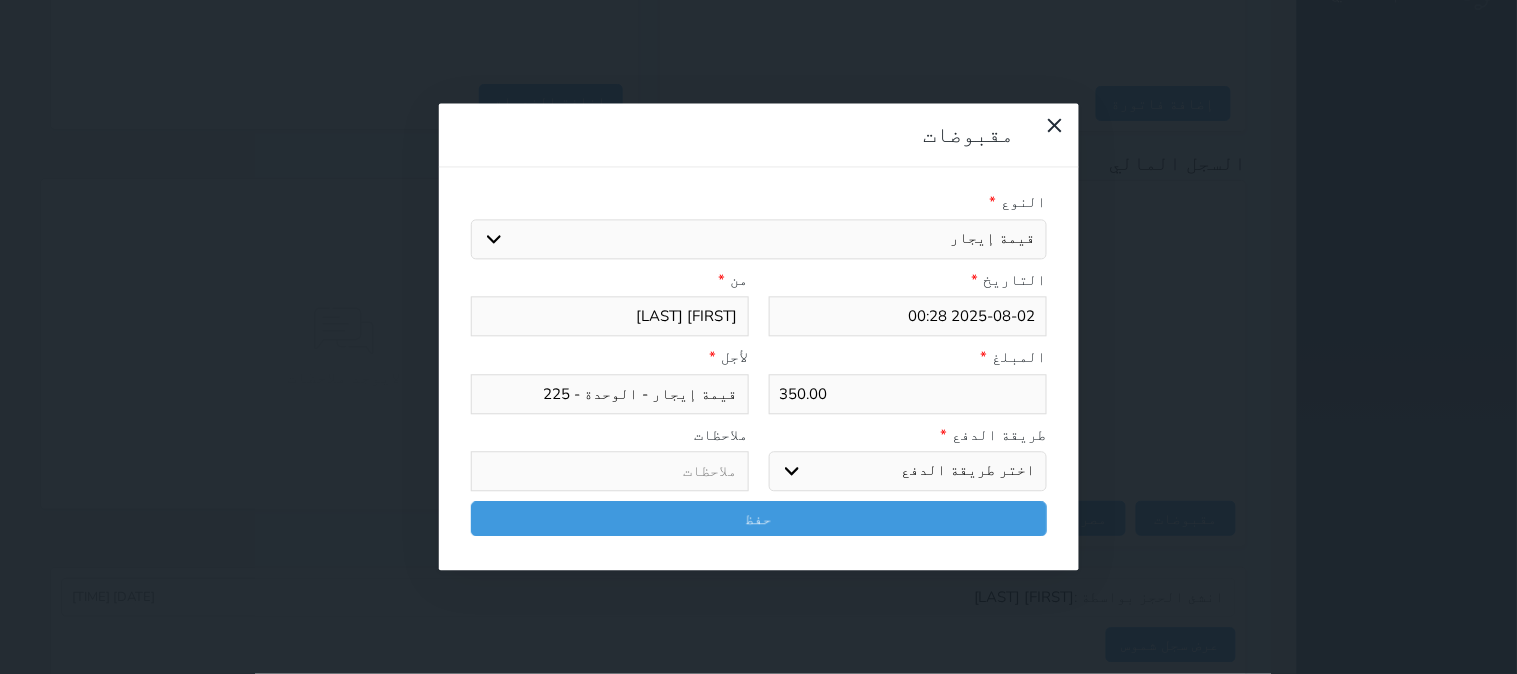 click on "اختر طريقة الدفع   دفع نقدى   تحويل بنكى   مدى   بطاقة ائتمان   آجل" at bounding box center (908, 472) 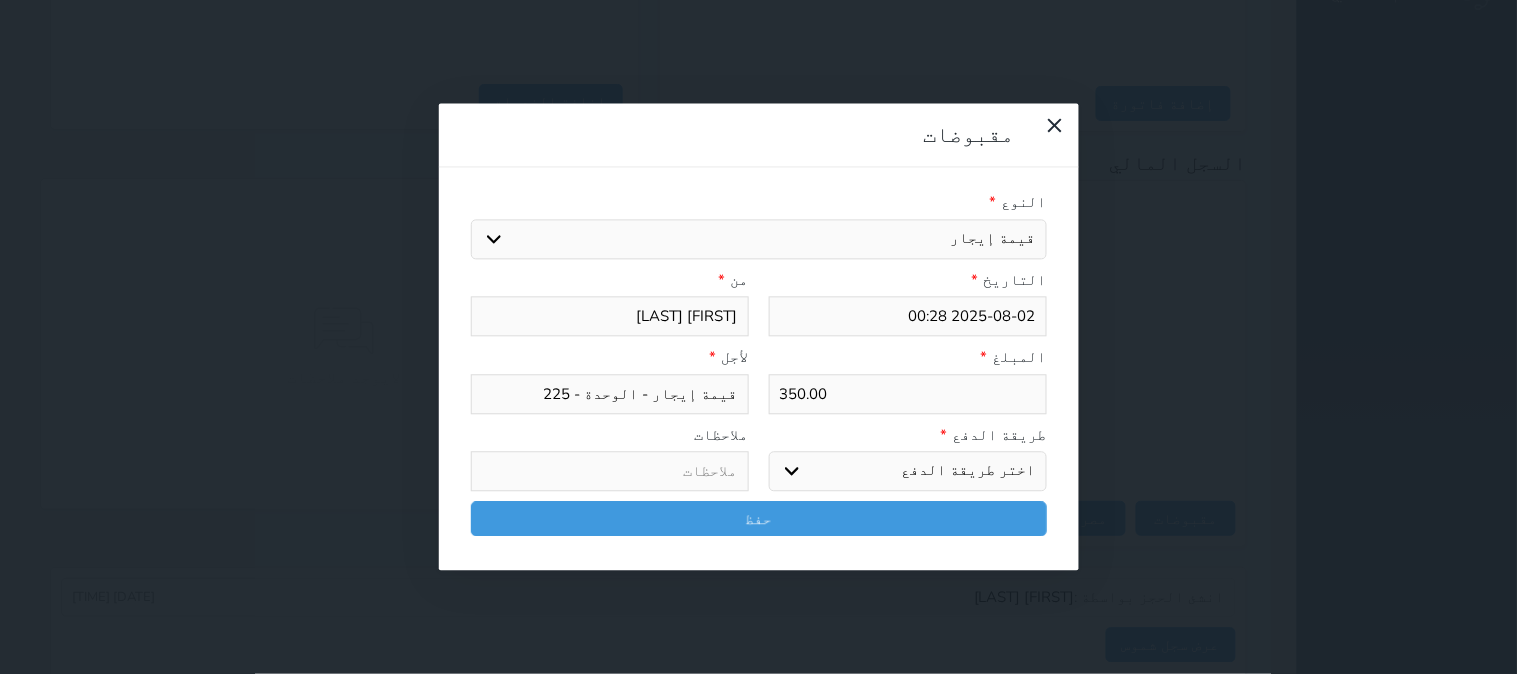 select on "mada" 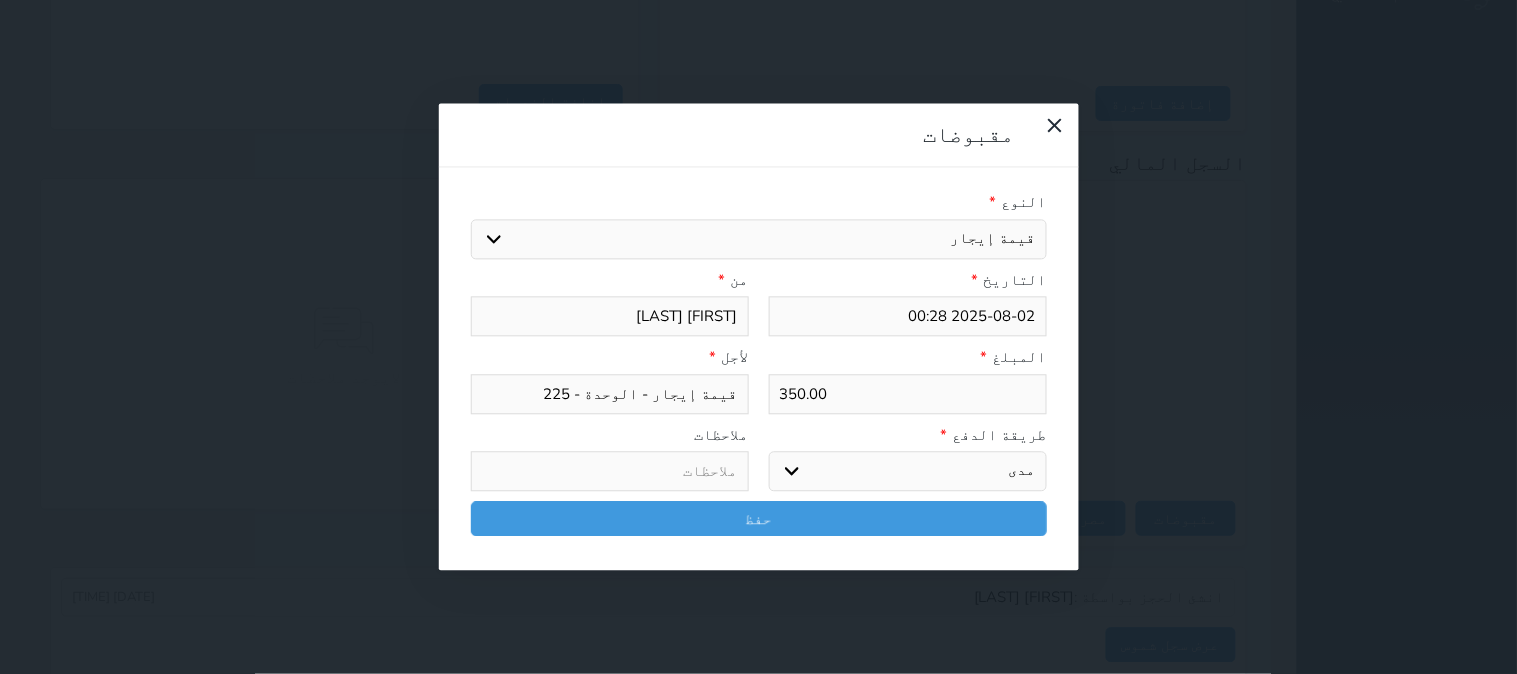 click on "اختر طريقة الدفع   دفع نقدى   تحويل بنكى   مدى   بطاقة ائتمان   آجل" at bounding box center [908, 472] 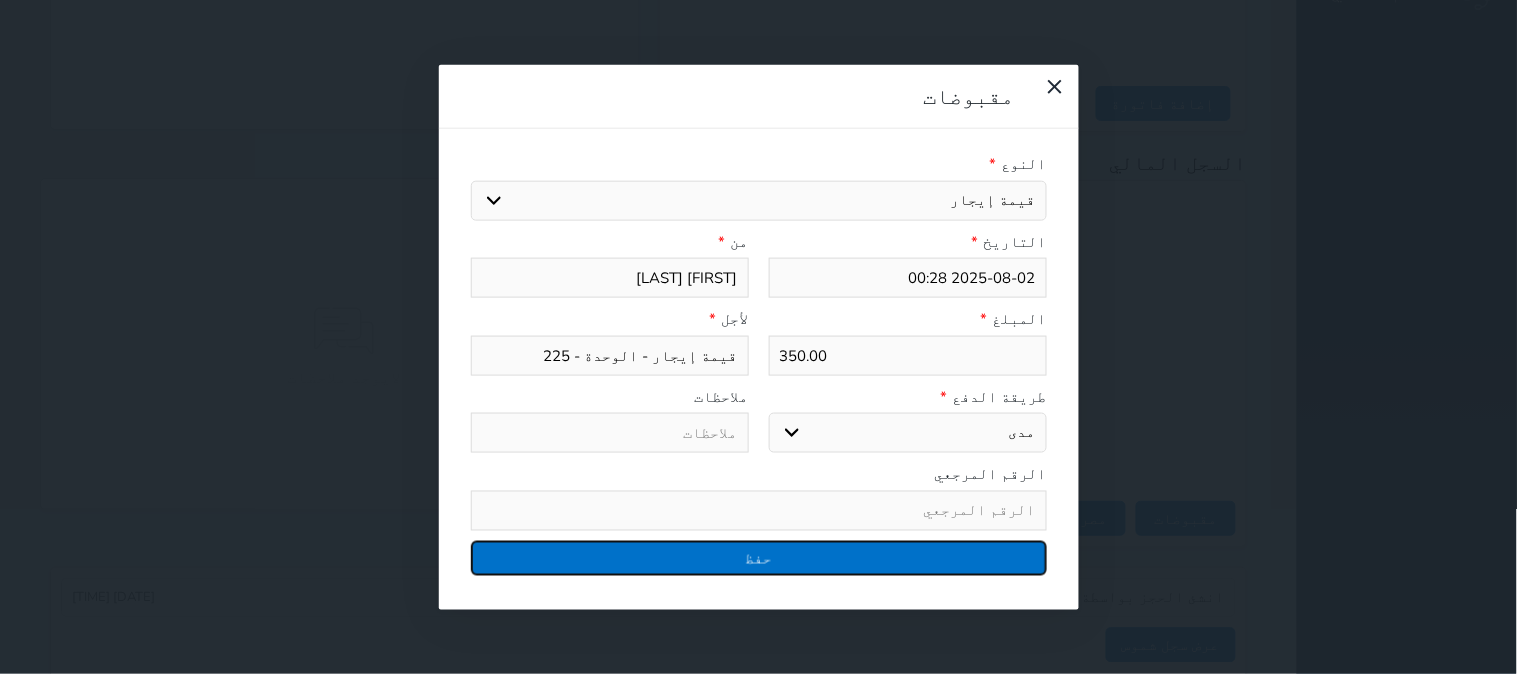 click on "حفظ" at bounding box center [759, 557] 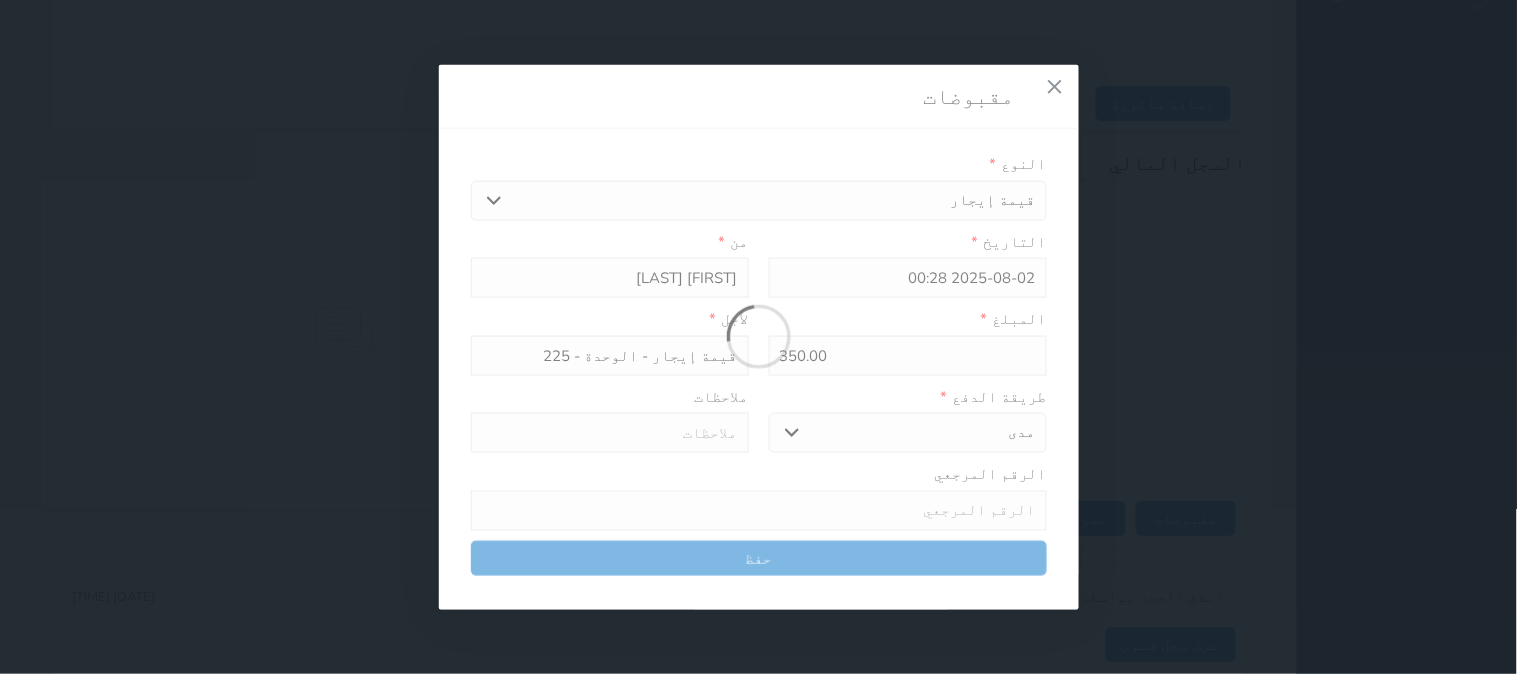 select 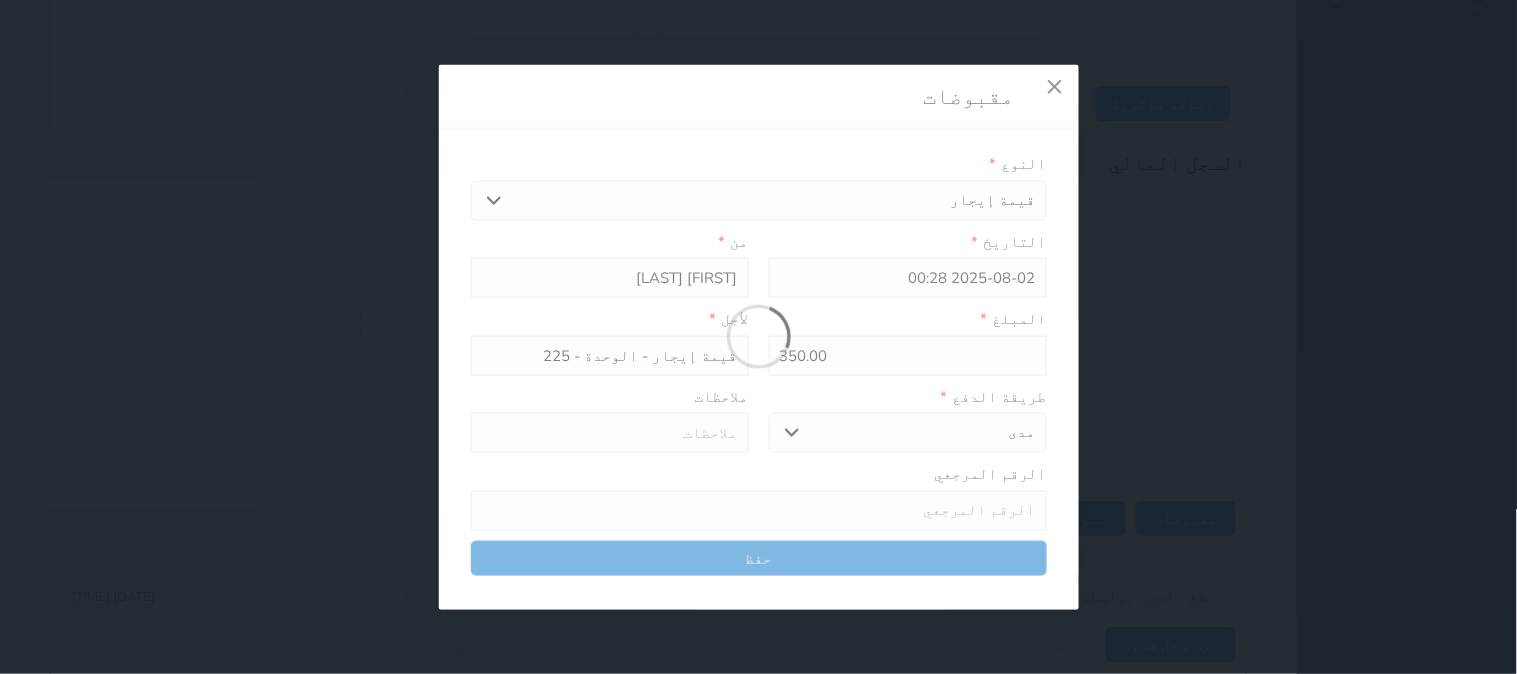 type 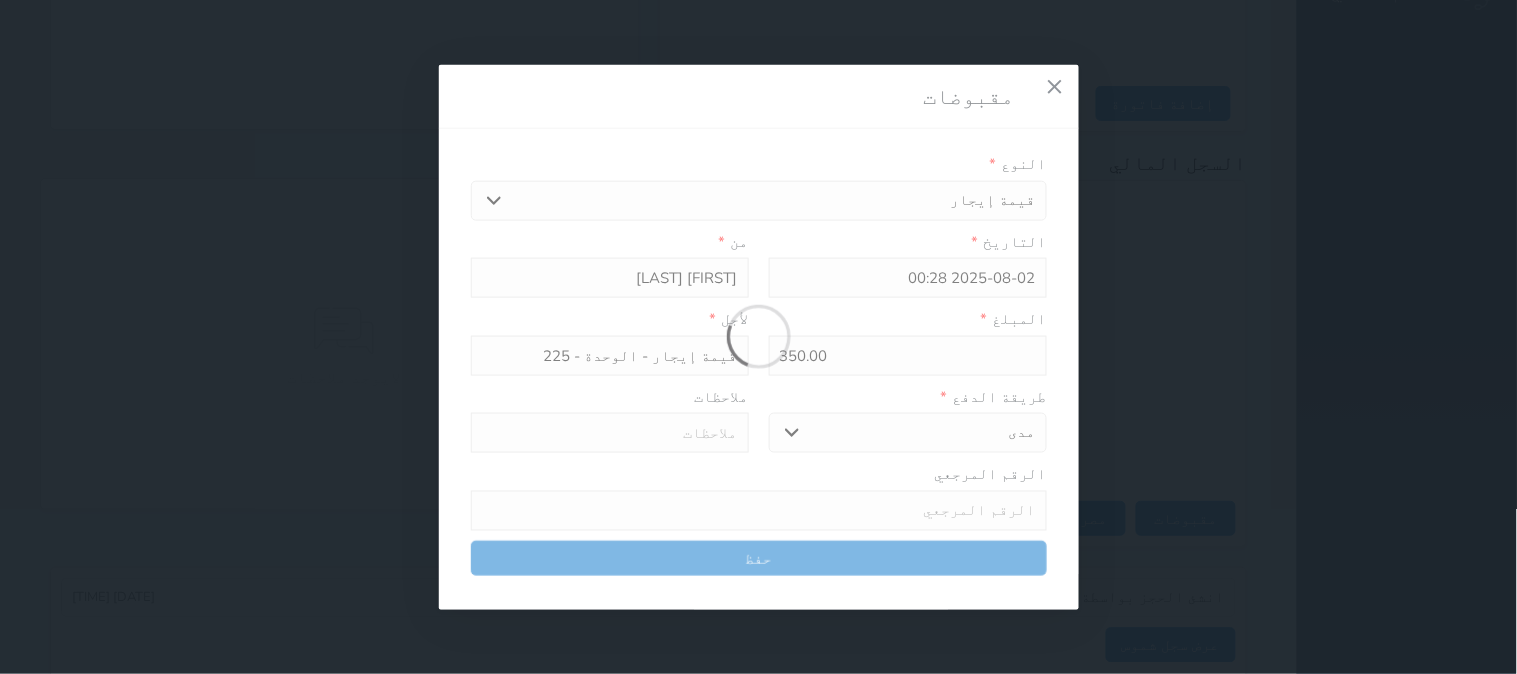 type on "0" 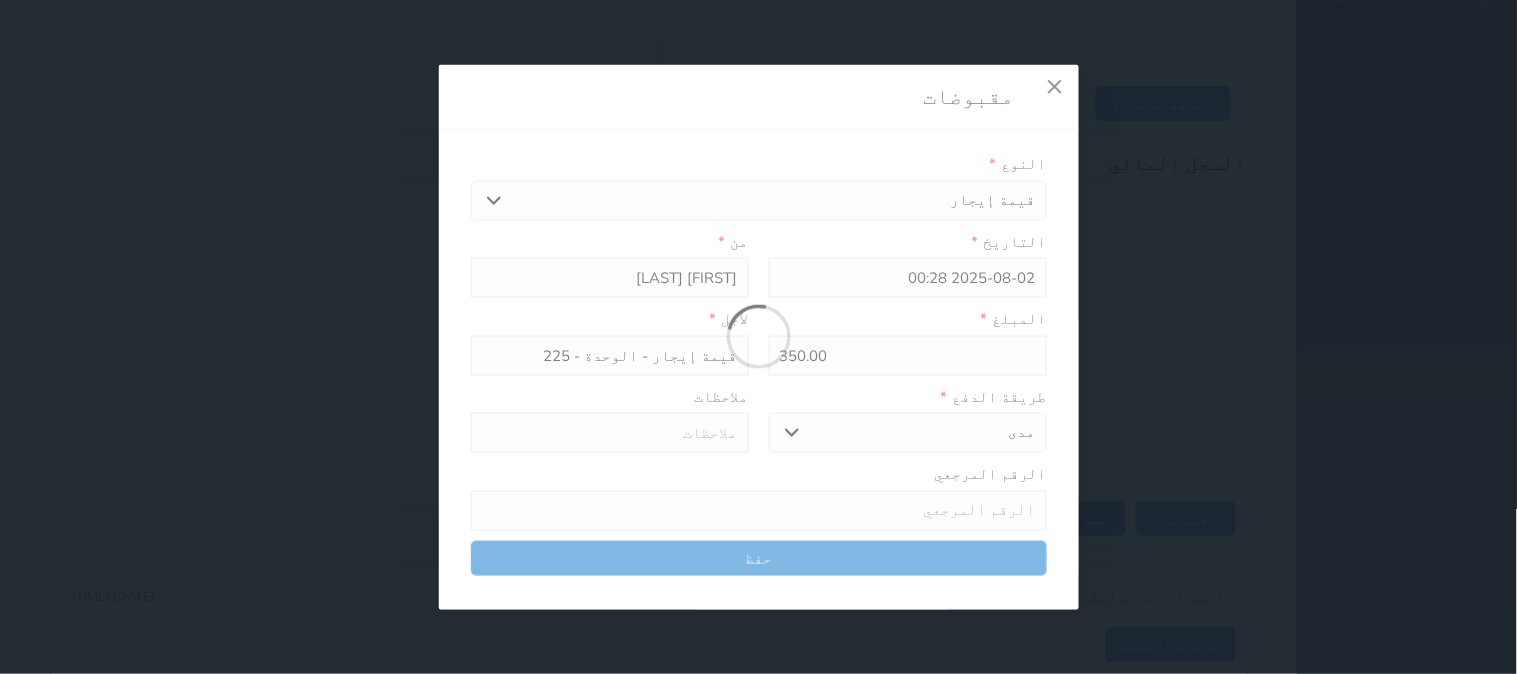 select 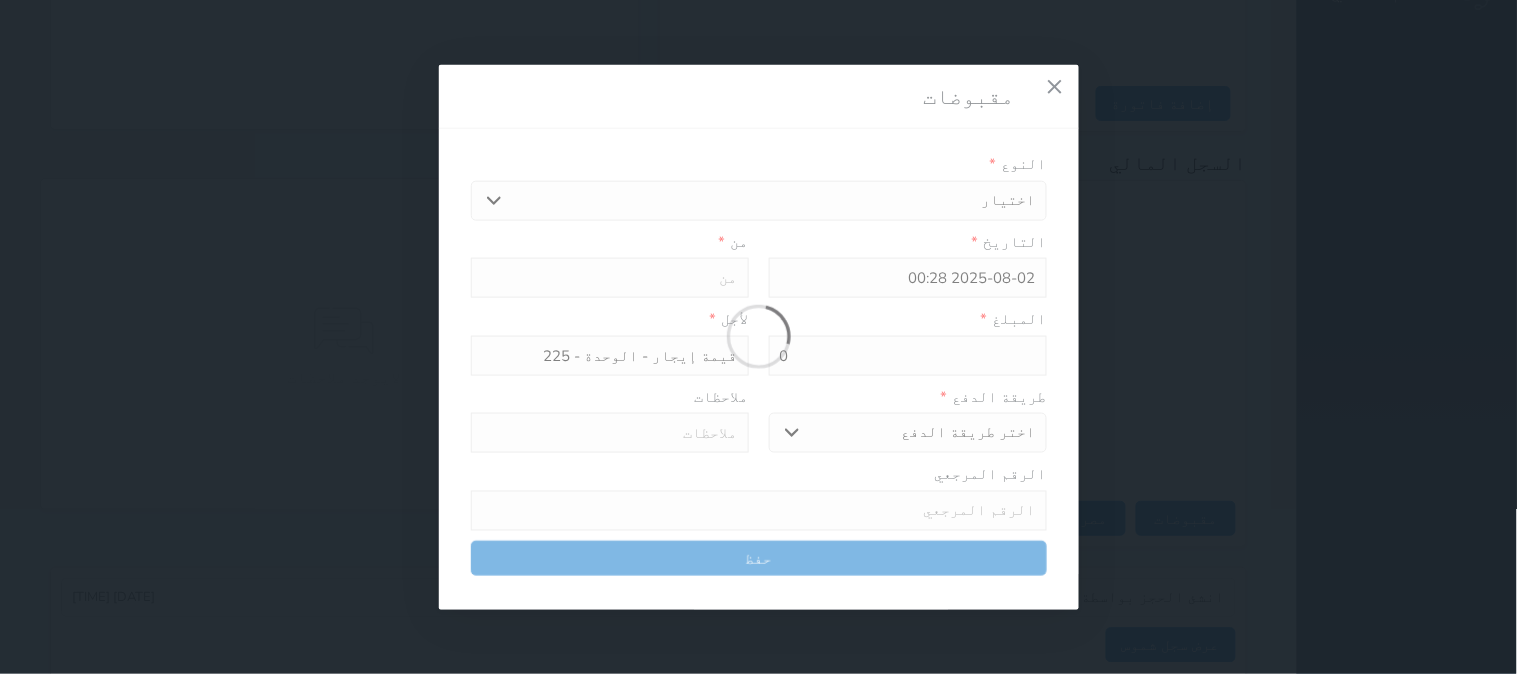 type on "0" 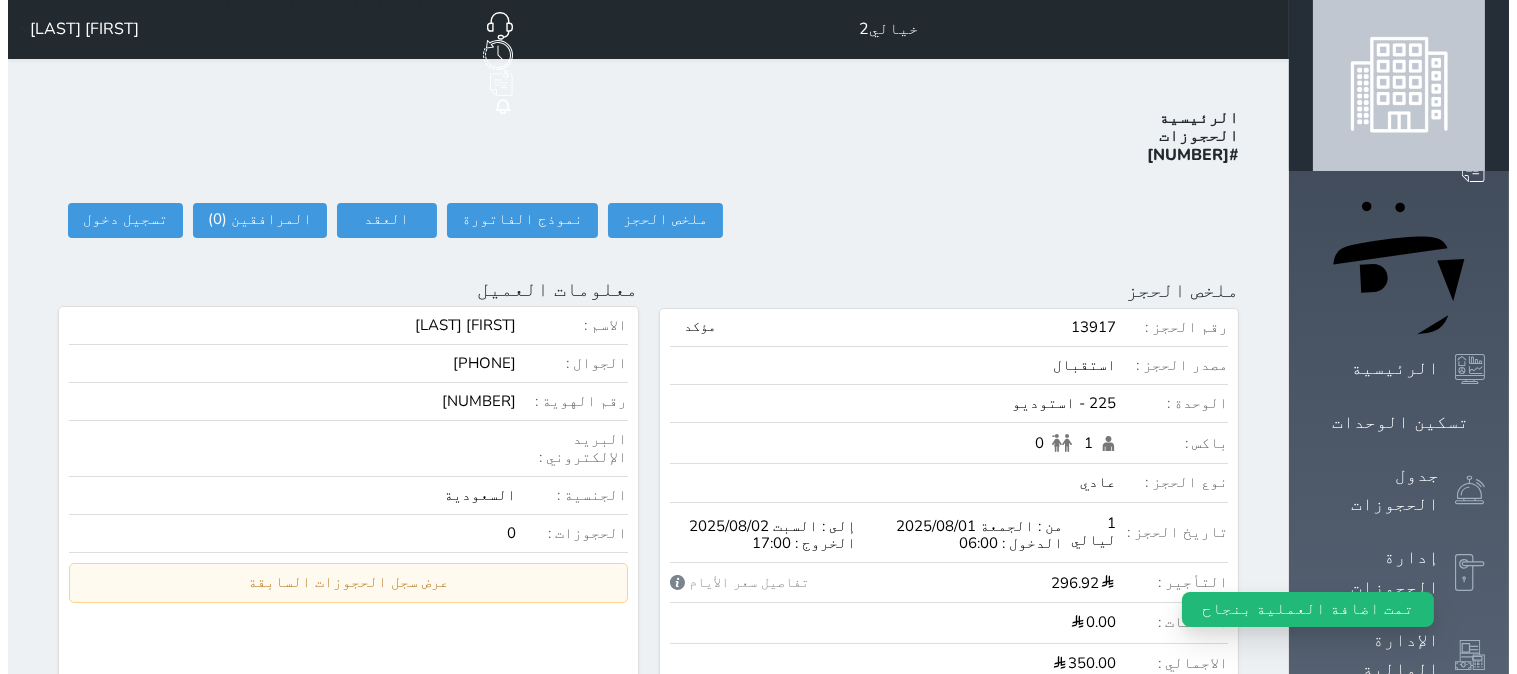 scroll, scrollTop: 0, scrollLeft: 0, axis: both 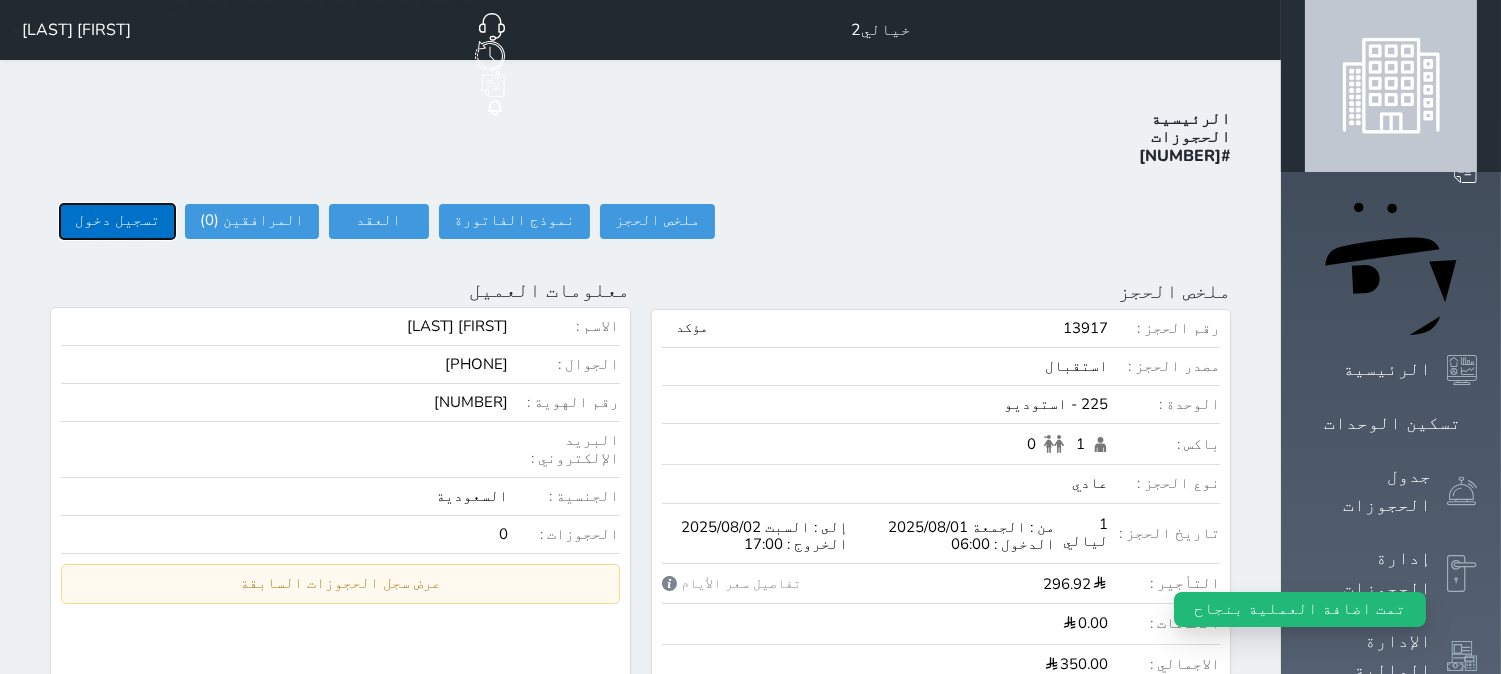 click on "تسجيل دخول" at bounding box center [117, 221] 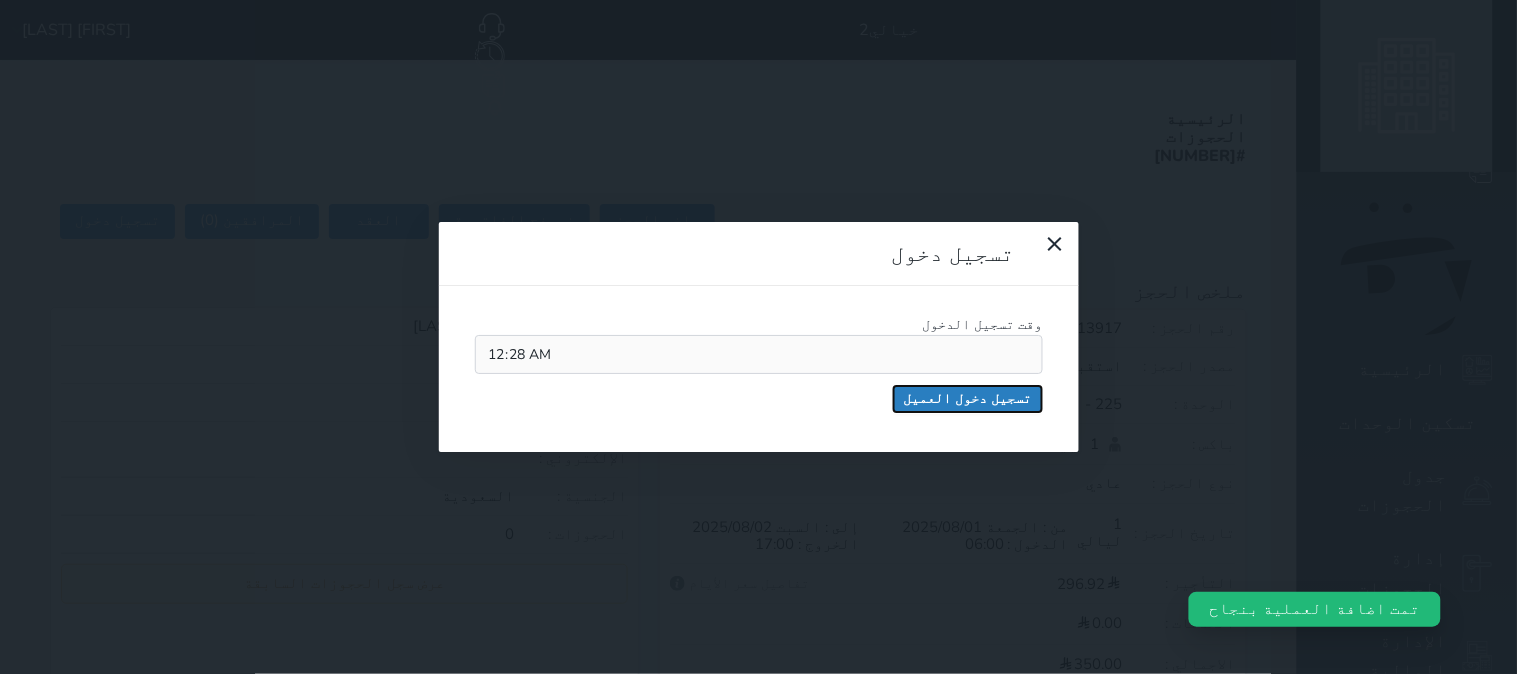 click on "تسجيل دخول العميل" at bounding box center (968, 399) 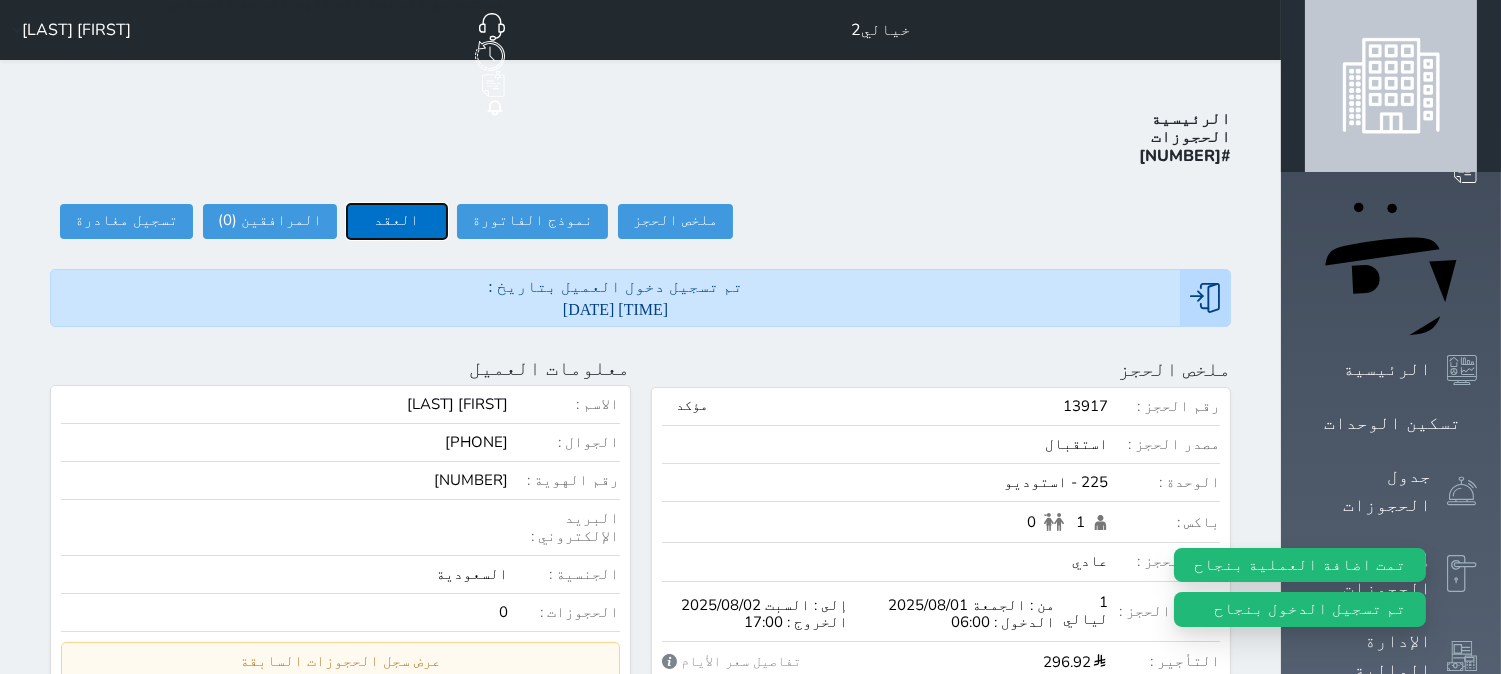click on "العقد" at bounding box center (397, 221) 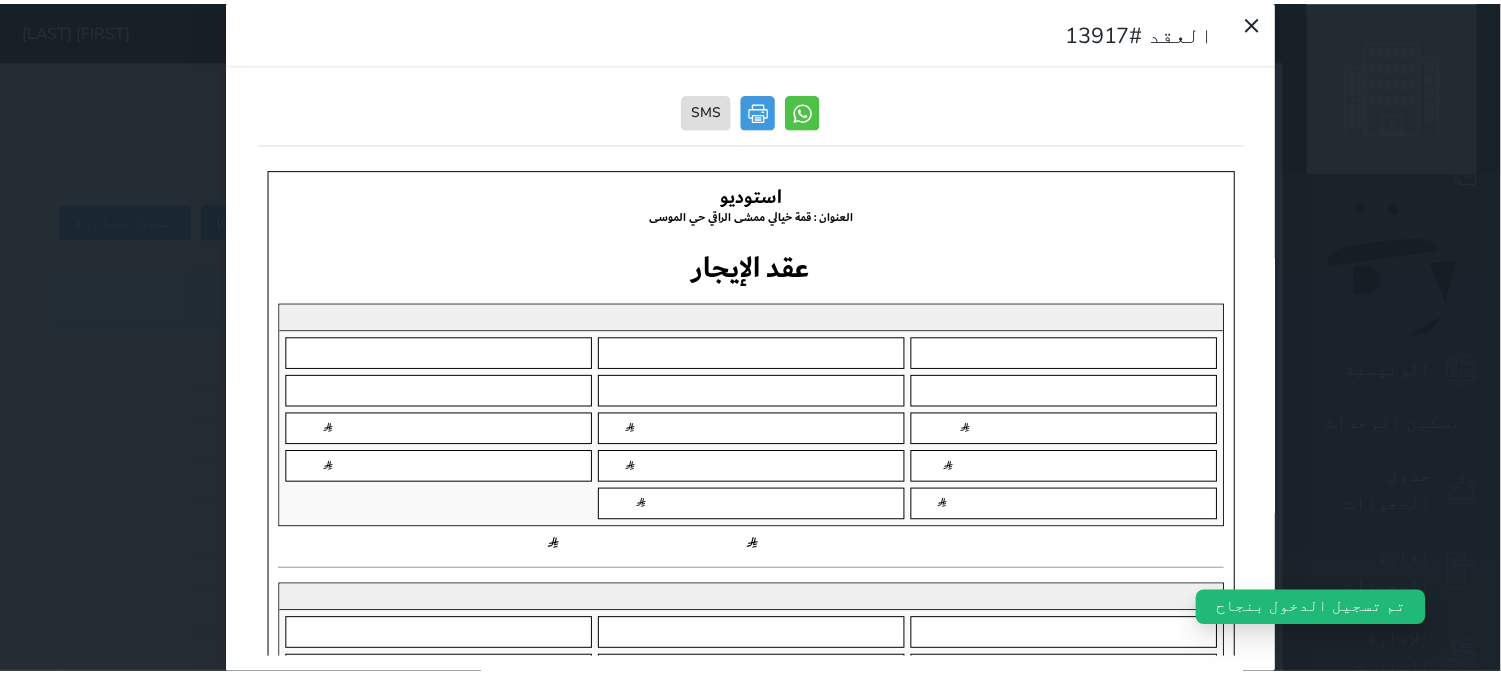 scroll, scrollTop: 0, scrollLeft: 0, axis: both 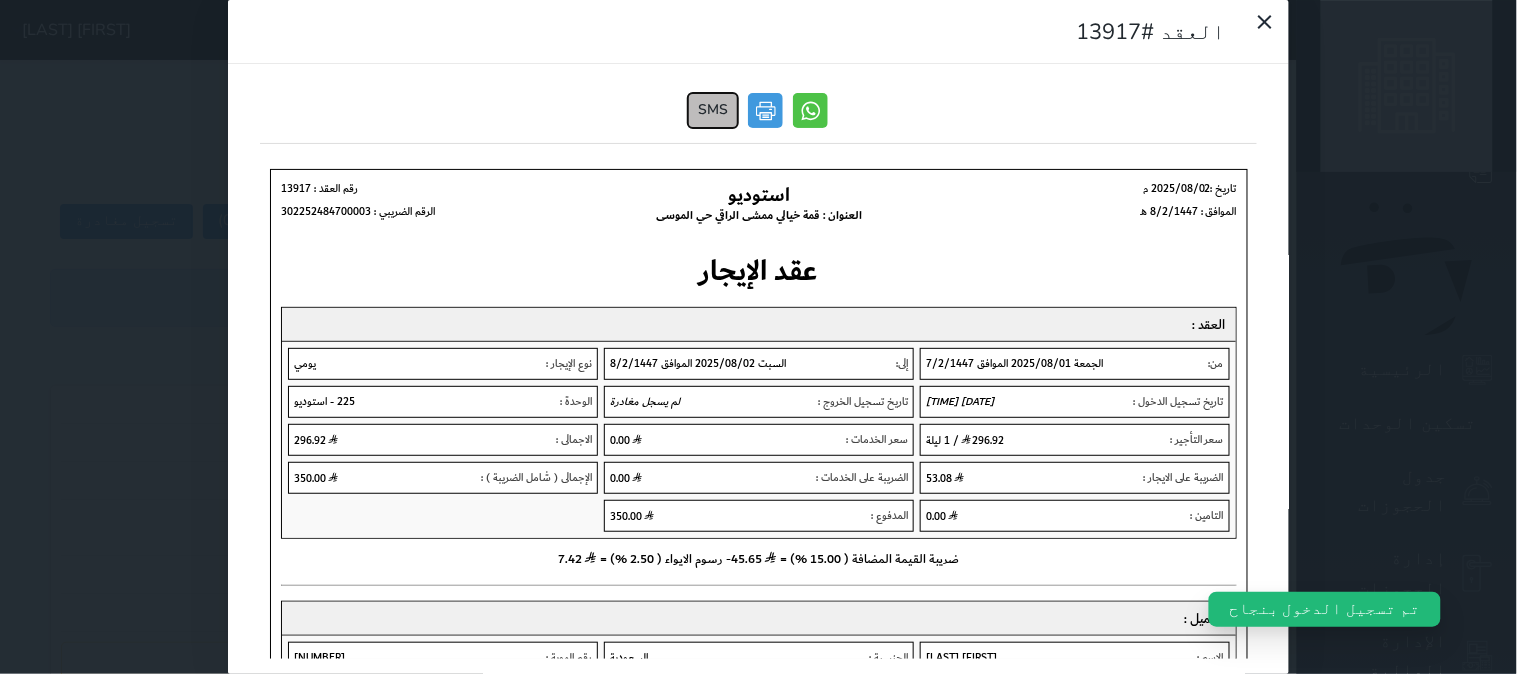 click on "SMS" at bounding box center (714, 110) 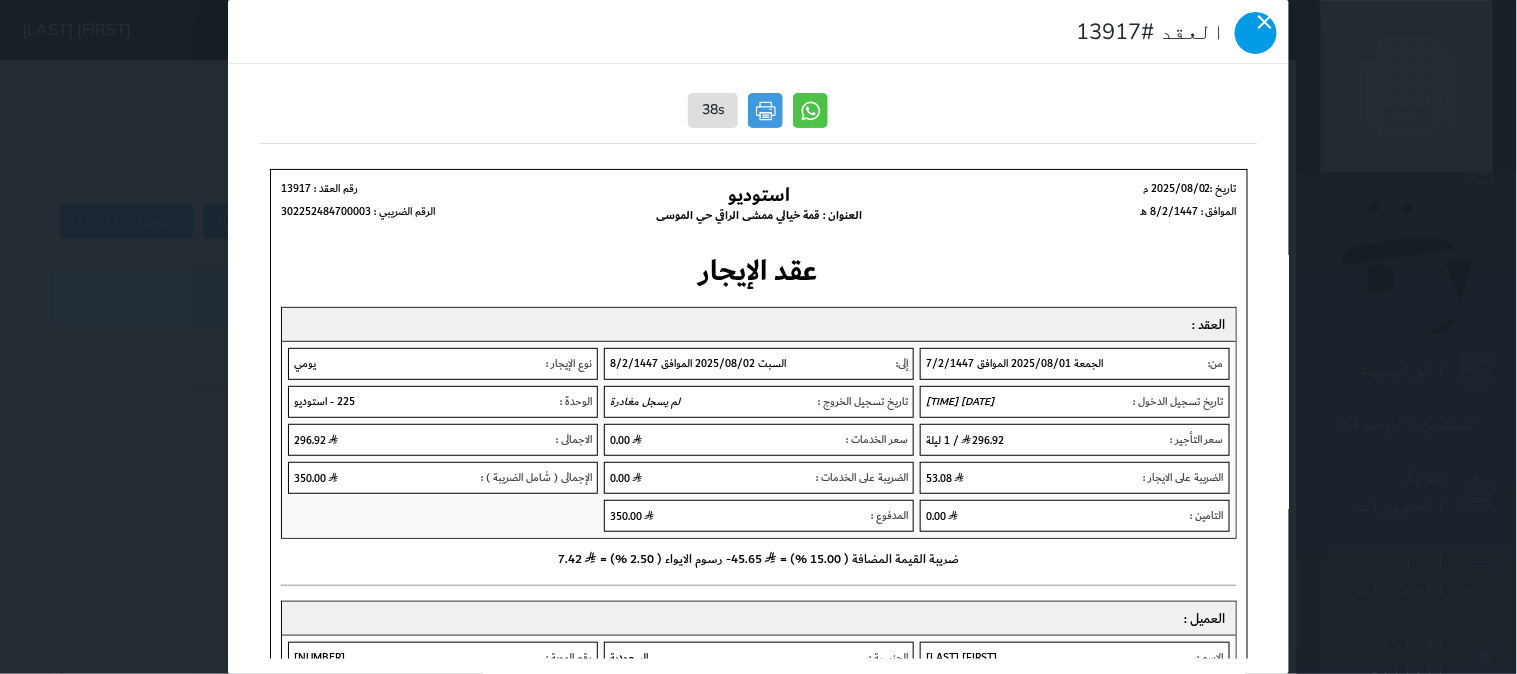 click at bounding box center (1256, 33) 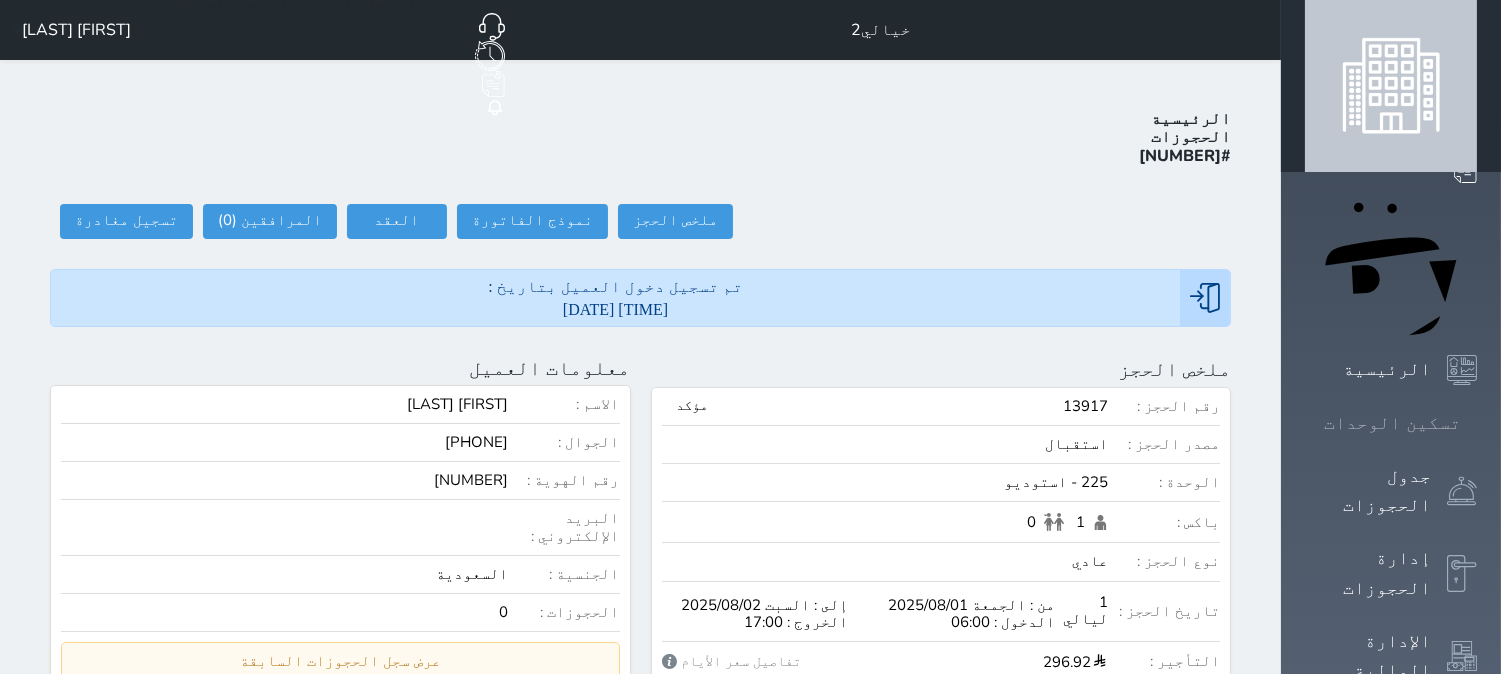 click 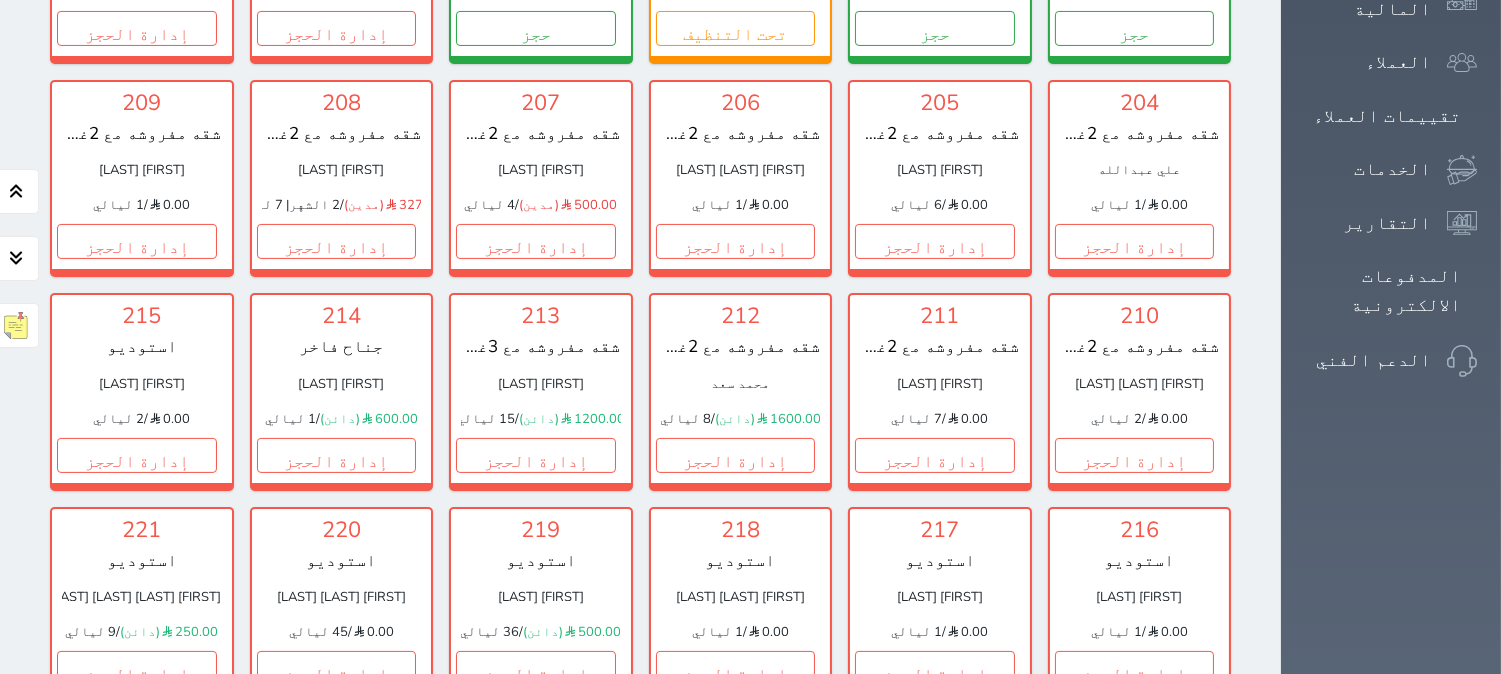 scroll, scrollTop: 888, scrollLeft: 0, axis: vertical 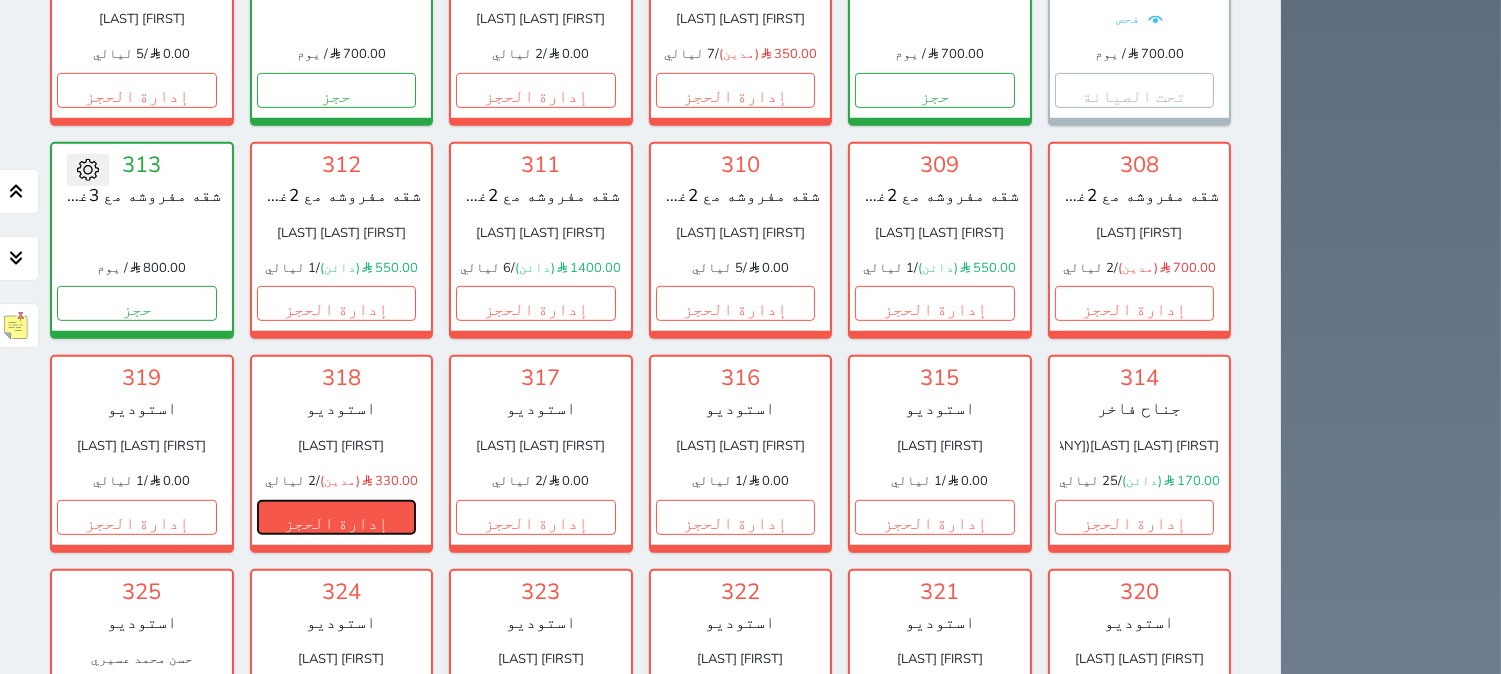 click on "إدارة الحجز" at bounding box center [337, 517] 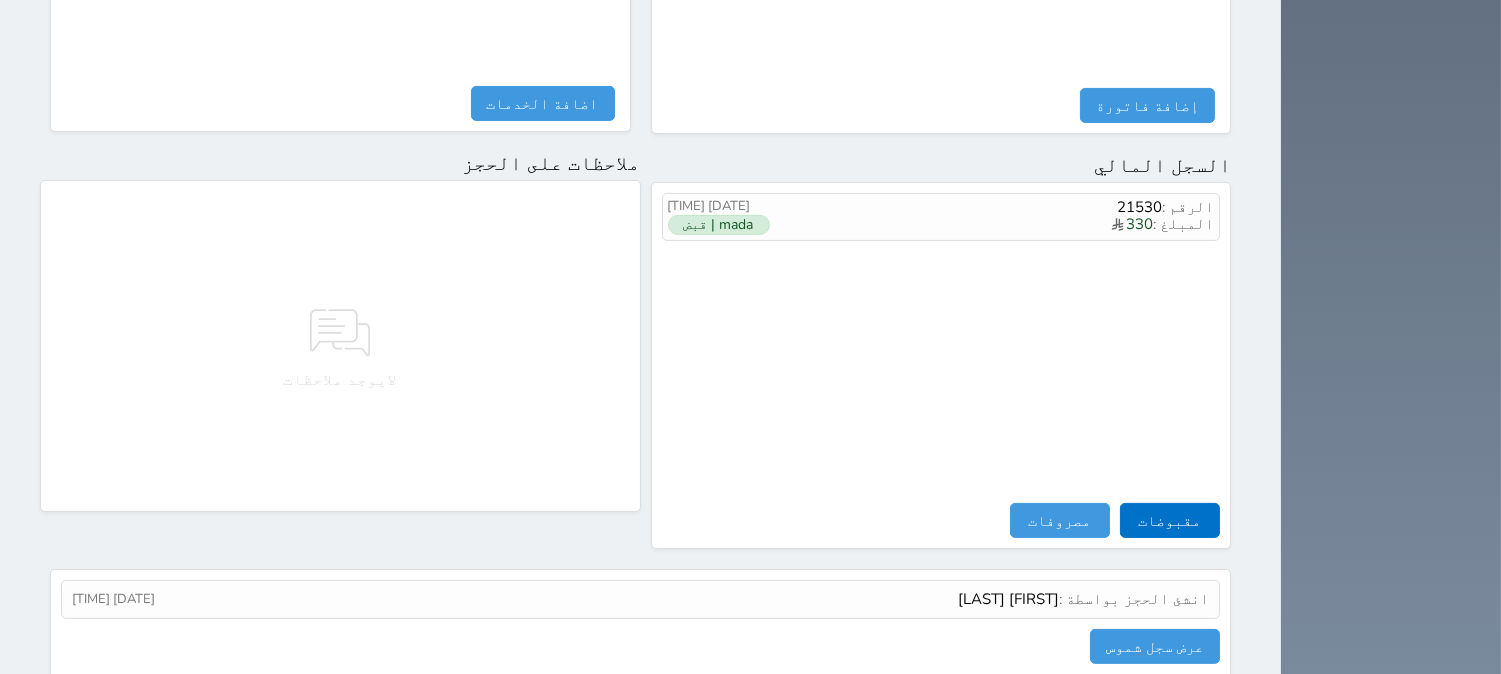 scroll, scrollTop: 1106, scrollLeft: 0, axis: vertical 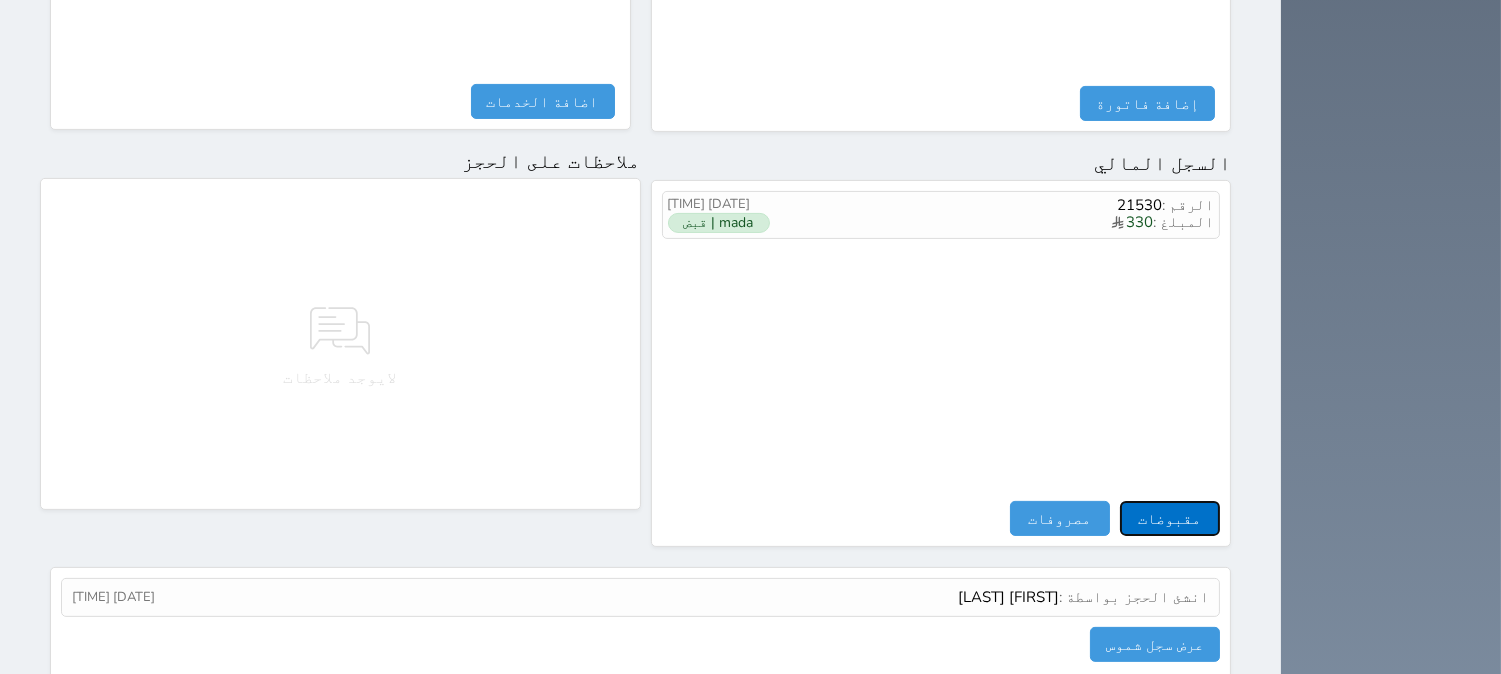 click on "مقبوضات" at bounding box center [1170, 518] 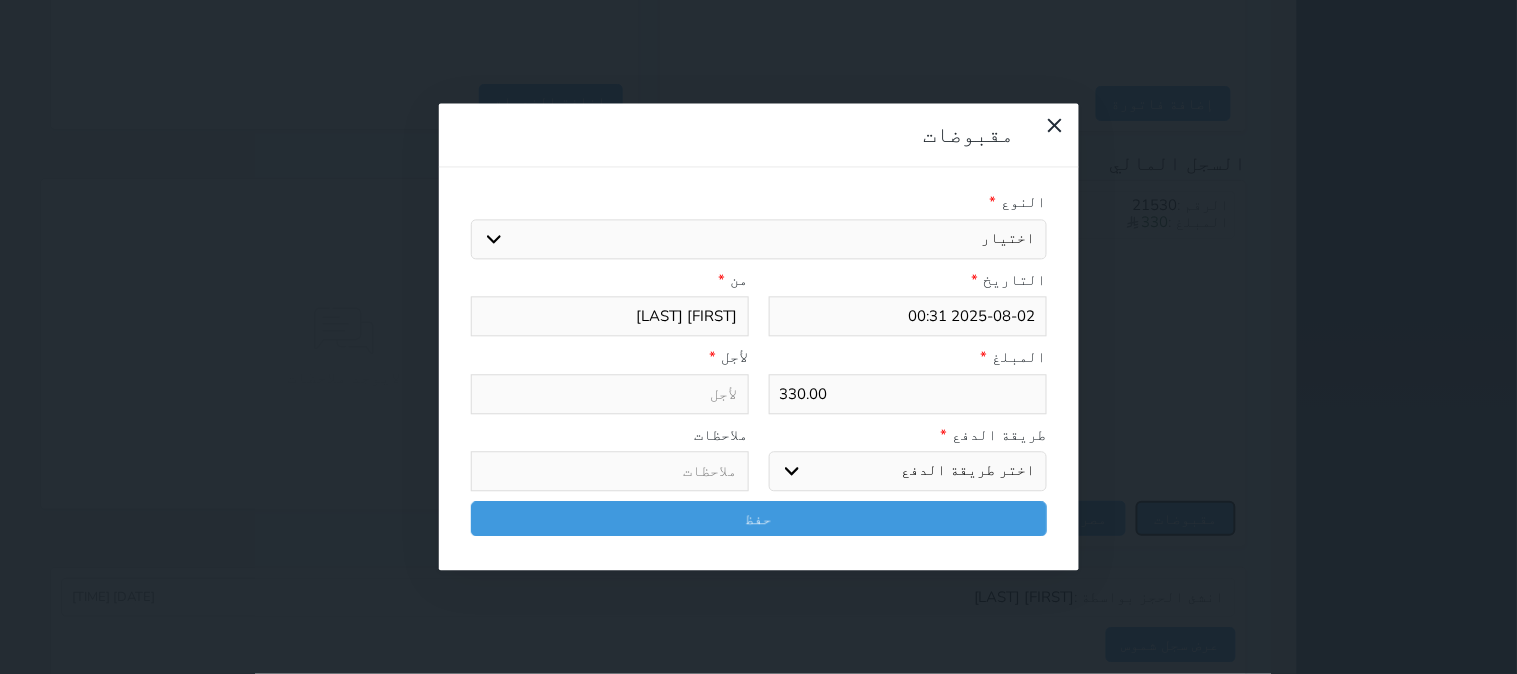 select 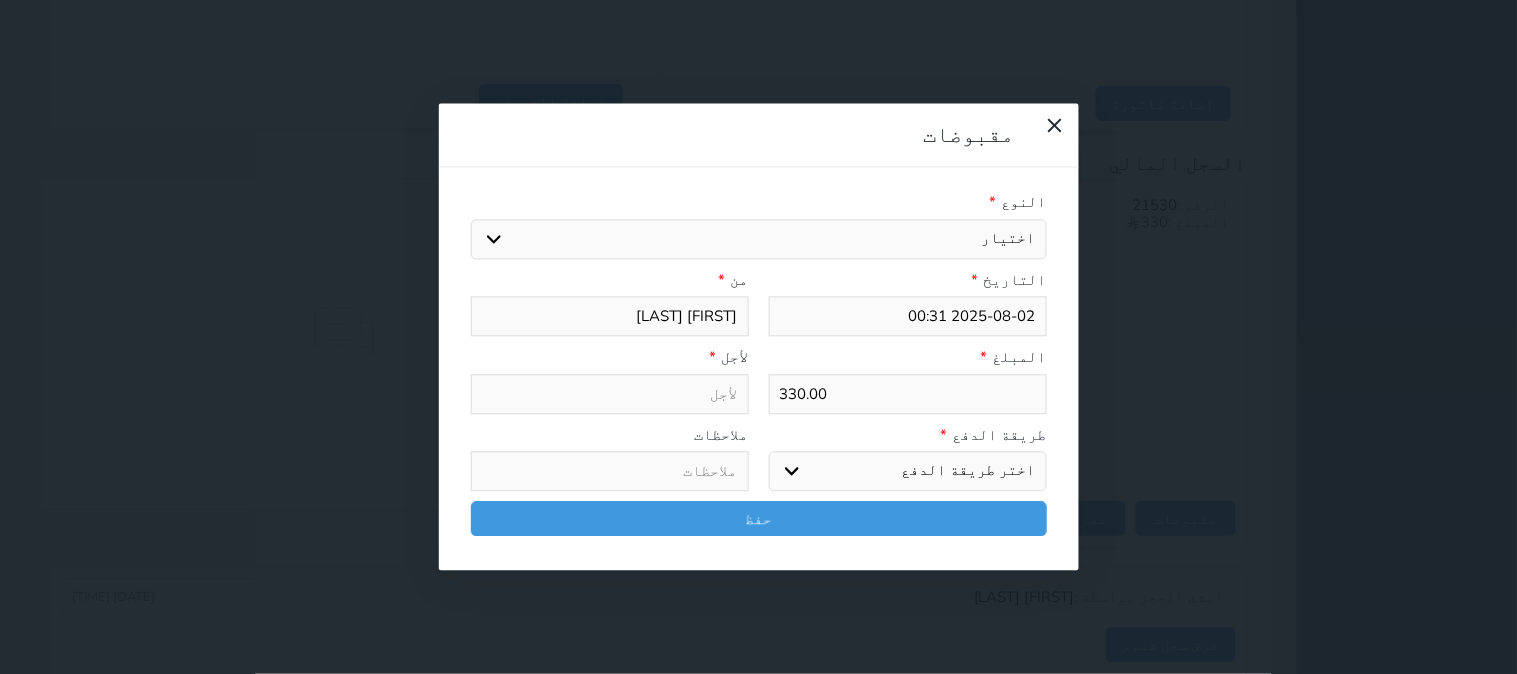 click on "اختيار   مقبوضات عامة قيمة إيجار فواتير تامين عربون لا ينطبق آخر مغسلة واي فاي - الإنترنت مواقف السيارات طعام الأغذية والمشروبات مشروبات المشروبات الباردة المشروبات الساخنة الإفطار غداء عشاء مخبز و كعك حمام سباحة الصالة الرياضية سبا و خدمات الجمال اختيار وإسقاط (خدمات النقل) ميني بار كابل - تلفزيون سرير إضافي تصفيف الشعر التسوق خدمات الجولات السياحية المنظمة خدمات الدليل السياحي" at bounding box center (759, 239) 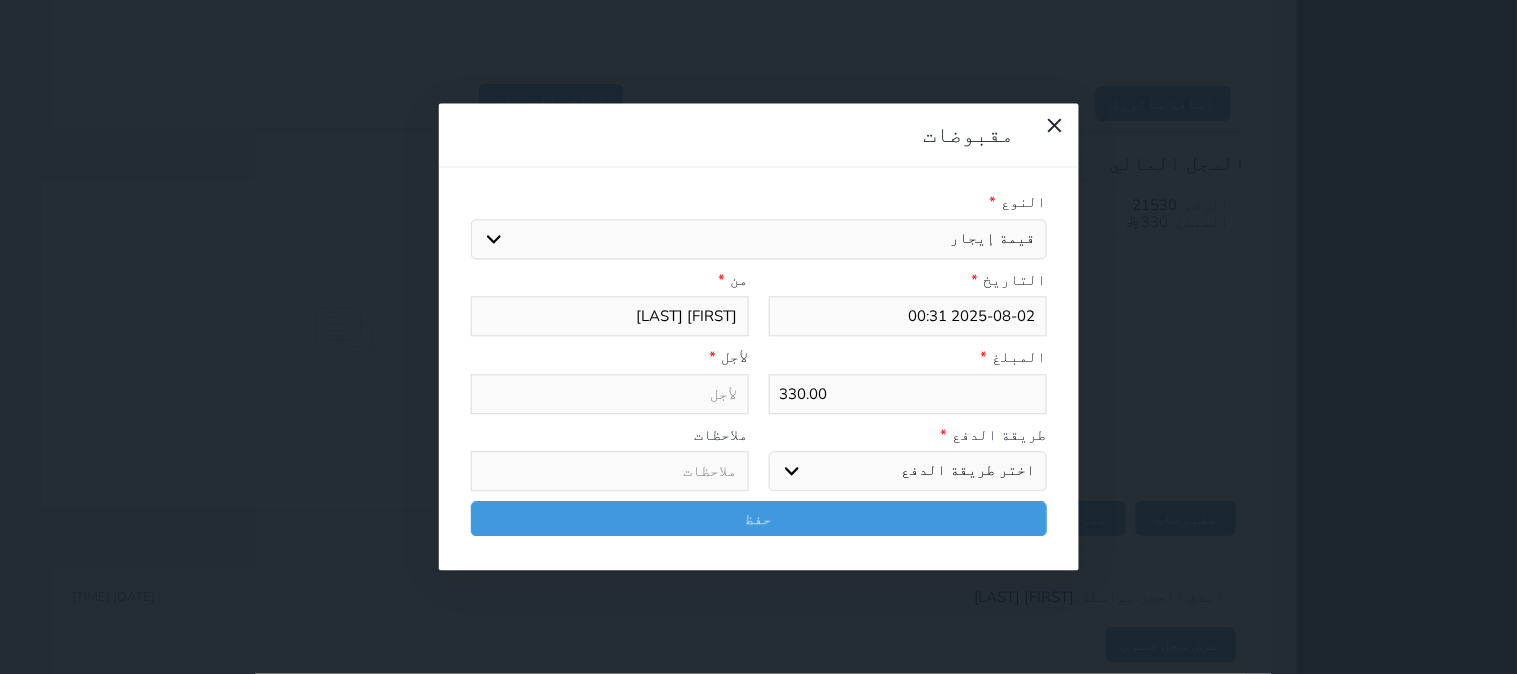 click on "اختيار   مقبوضات عامة قيمة إيجار فواتير تامين عربون لا ينطبق آخر مغسلة واي فاي - الإنترنت مواقف السيارات طعام الأغذية والمشروبات مشروبات المشروبات الباردة المشروبات الساخنة الإفطار غداء عشاء مخبز و كعك حمام سباحة الصالة الرياضية سبا و خدمات الجمال اختيار وإسقاط (خدمات النقل) ميني بار كابل - تلفزيون سرير إضافي تصفيف الشعر التسوق خدمات الجولات السياحية المنظمة خدمات الدليل السياحي" at bounding box center [759, 239] 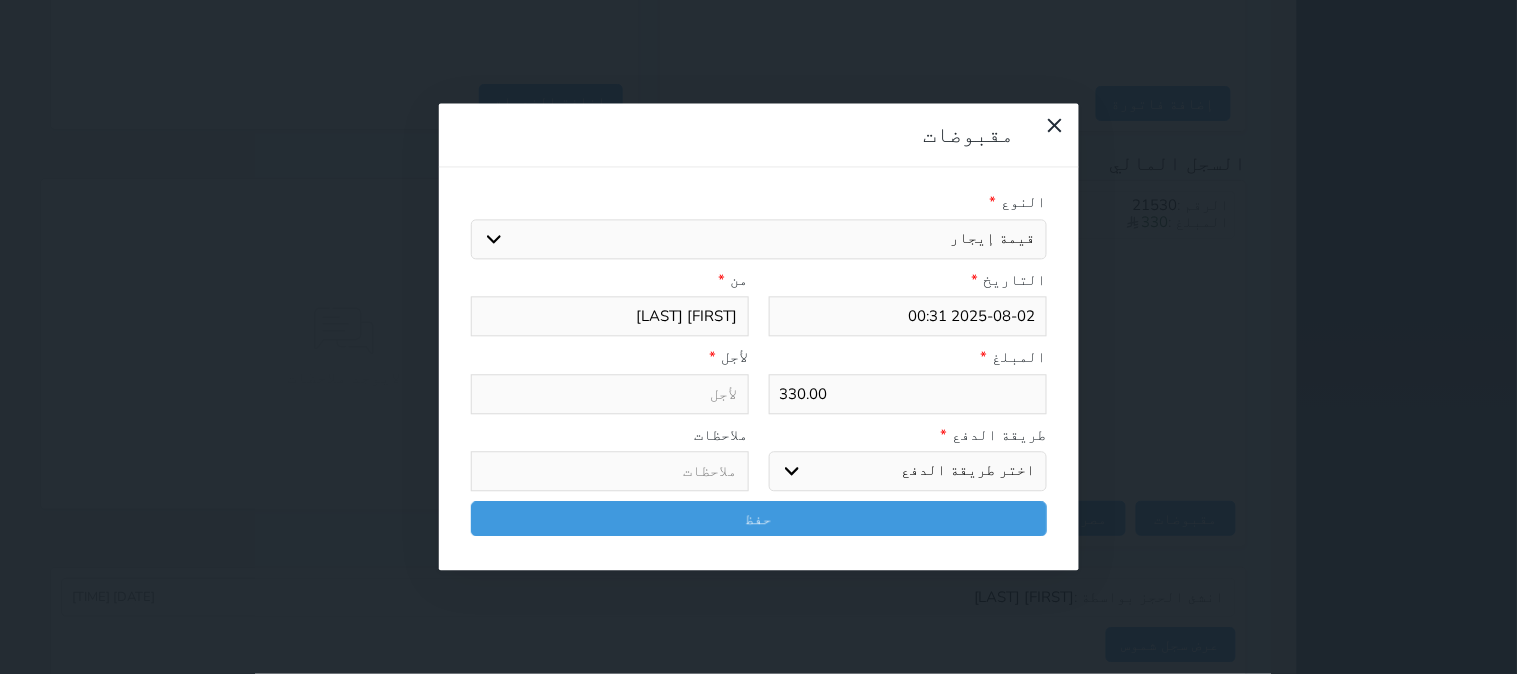 type on "قيمة إيجار - الوحدة - 318" 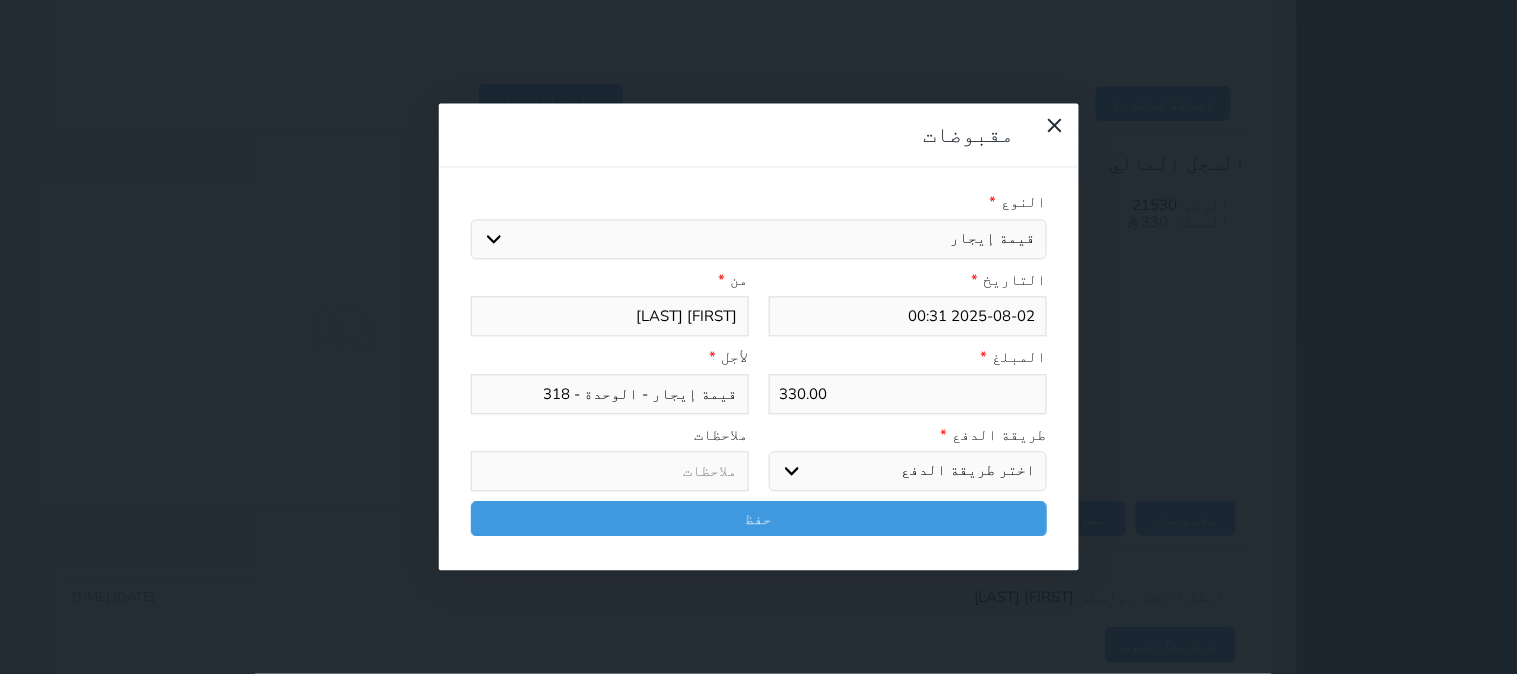 click on "اختر طريقة الدفع   دفع نقدى   تحويل بنكى   مدى   بطاقة ائتمان   آجل" at bounding box center (908, 472) 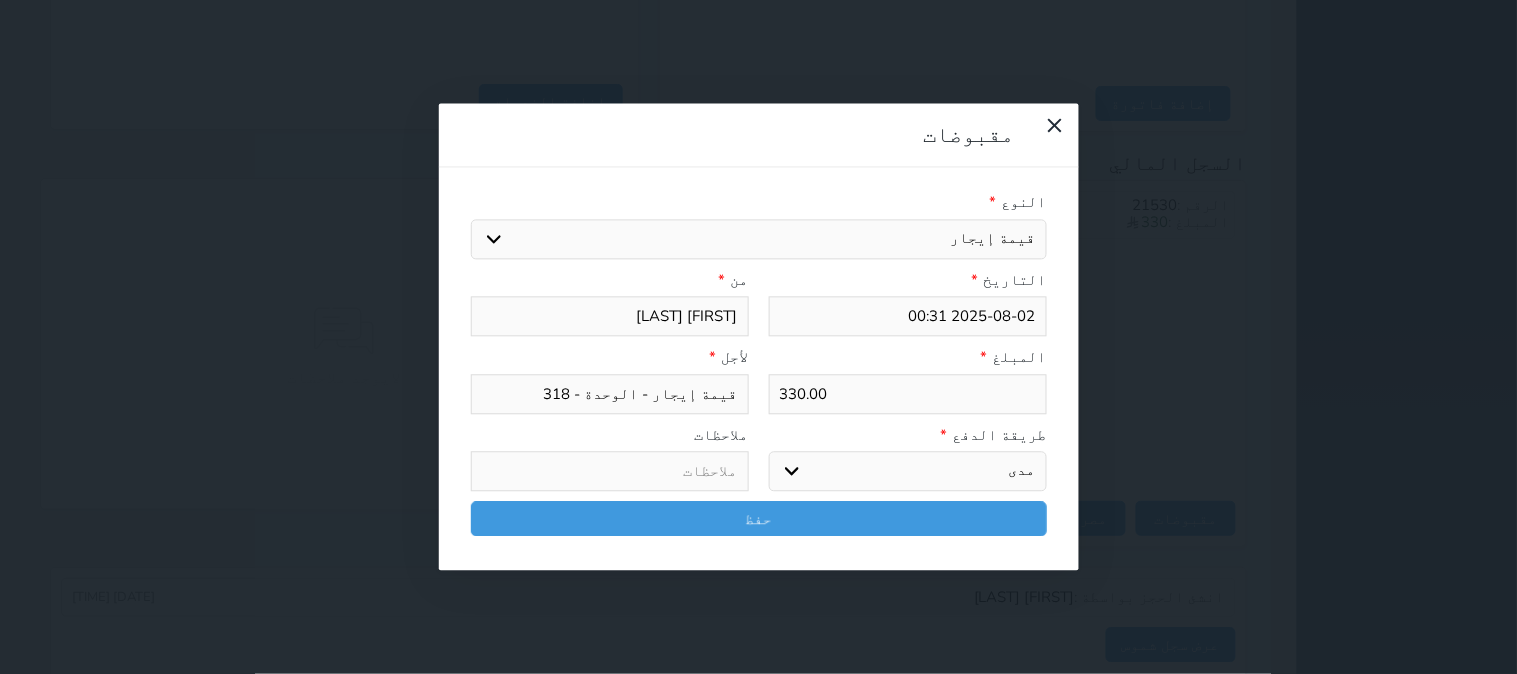 click on "اختر طريقة الدفع   دفع نقدى   تحويل بنكى   مدى   بطاقة ائتمان   آجل" at bounding box center [908, 472] 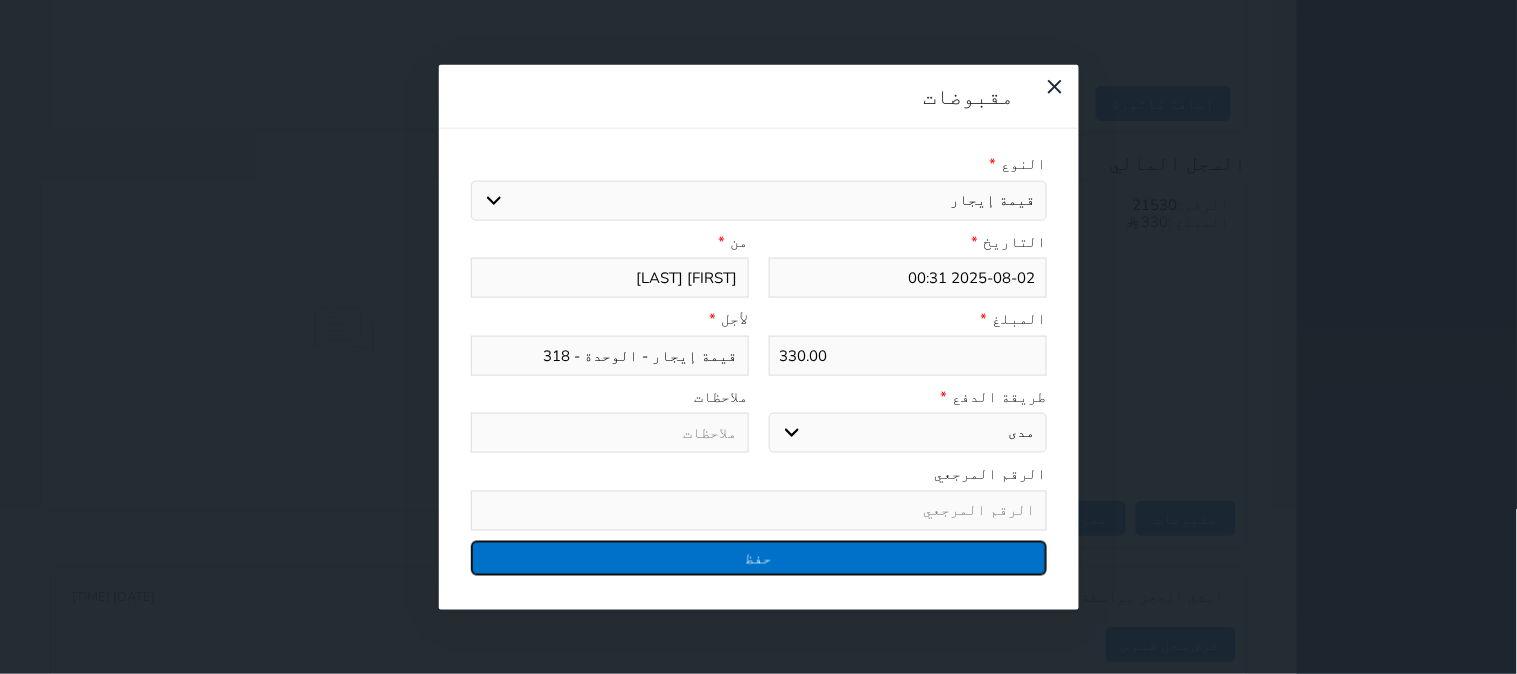 click on "حفظ" at bounding box center [759, 557] 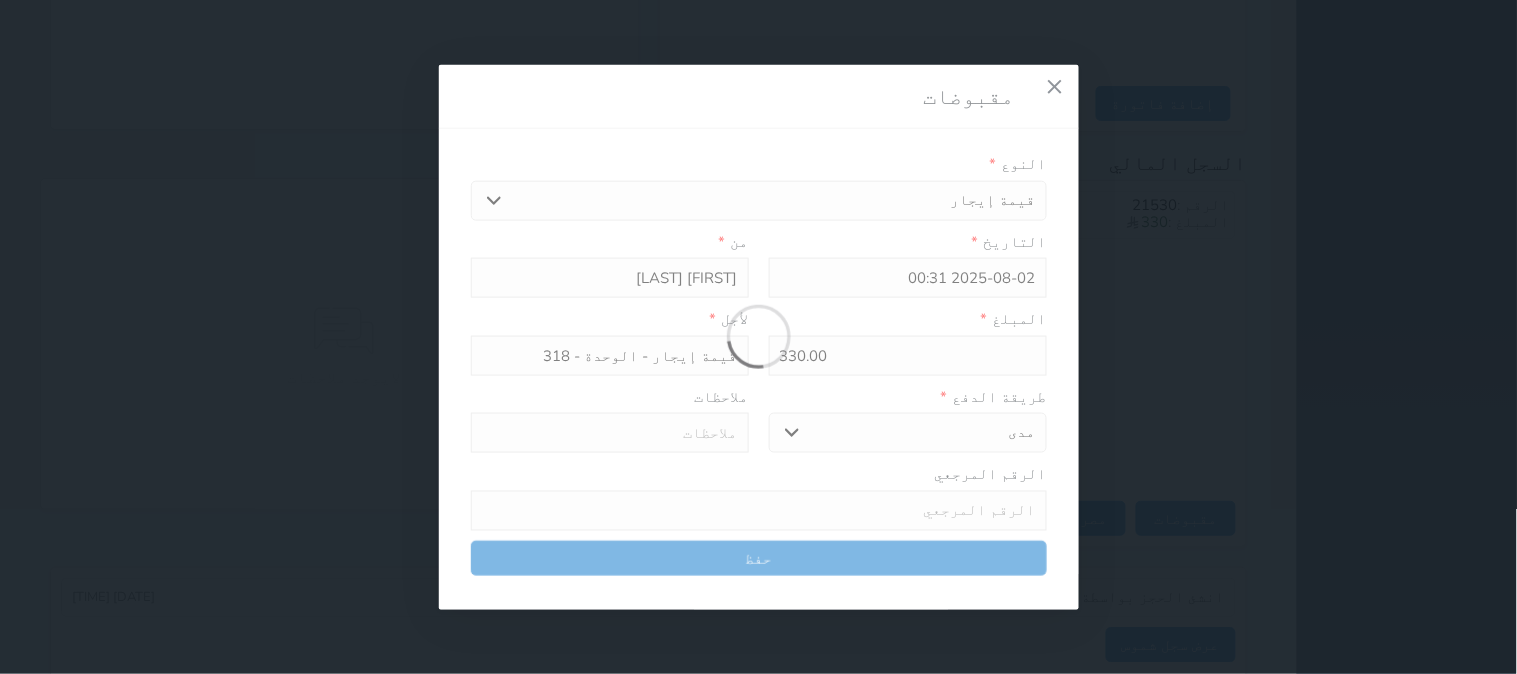 select 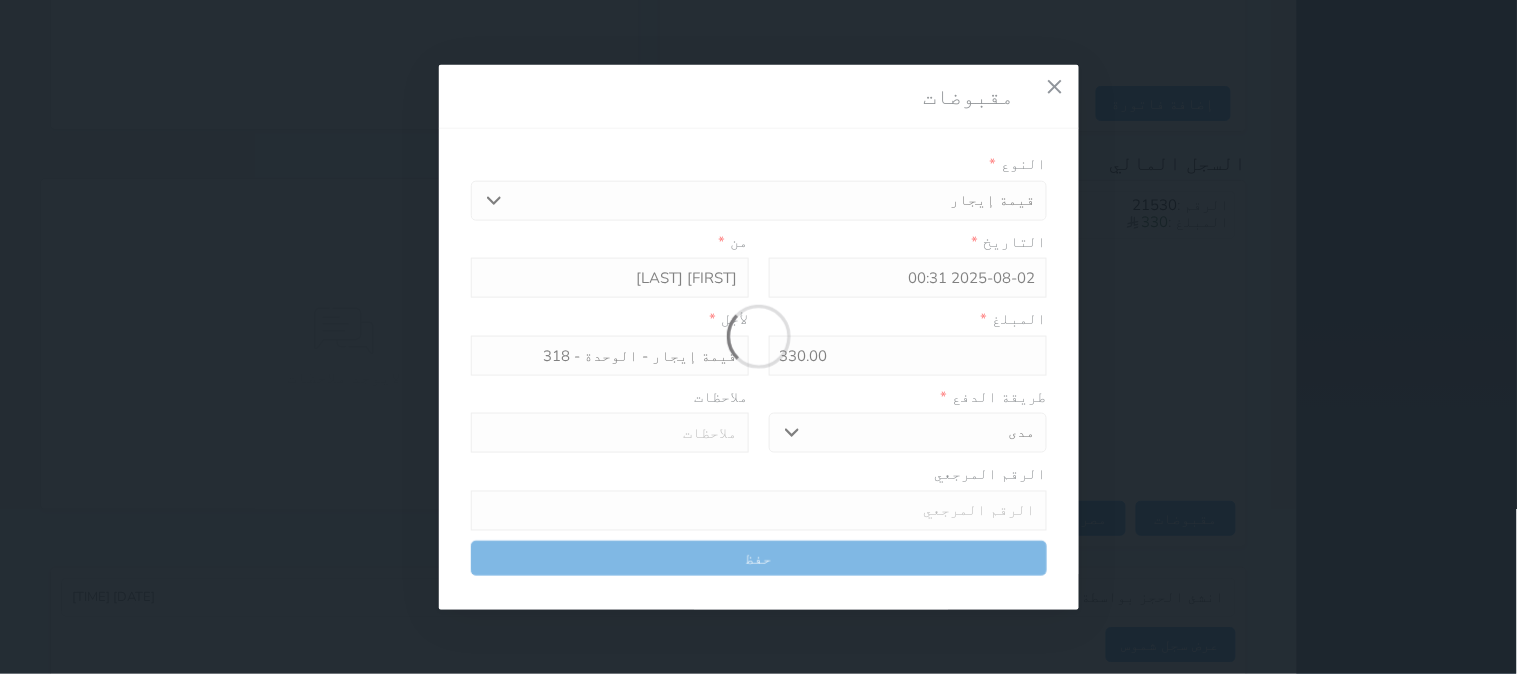 type 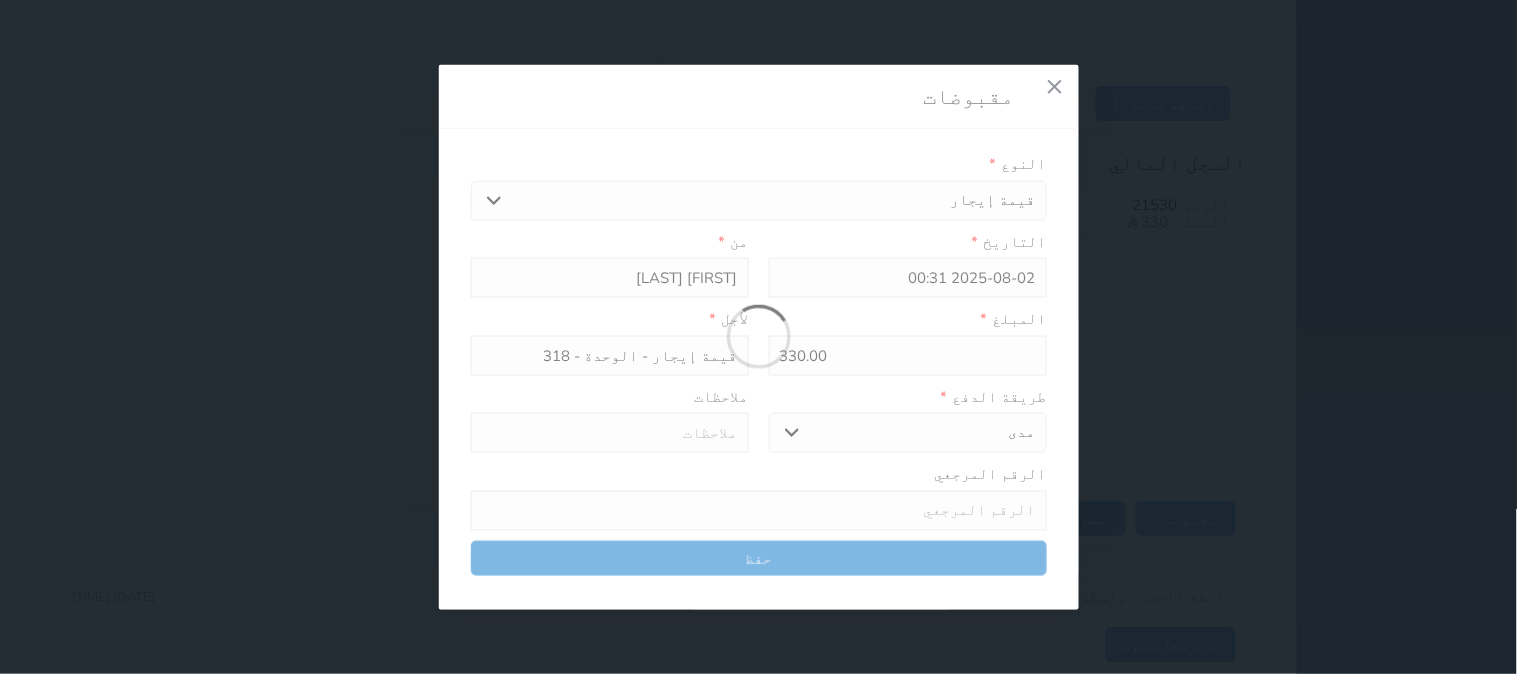 type on "0" 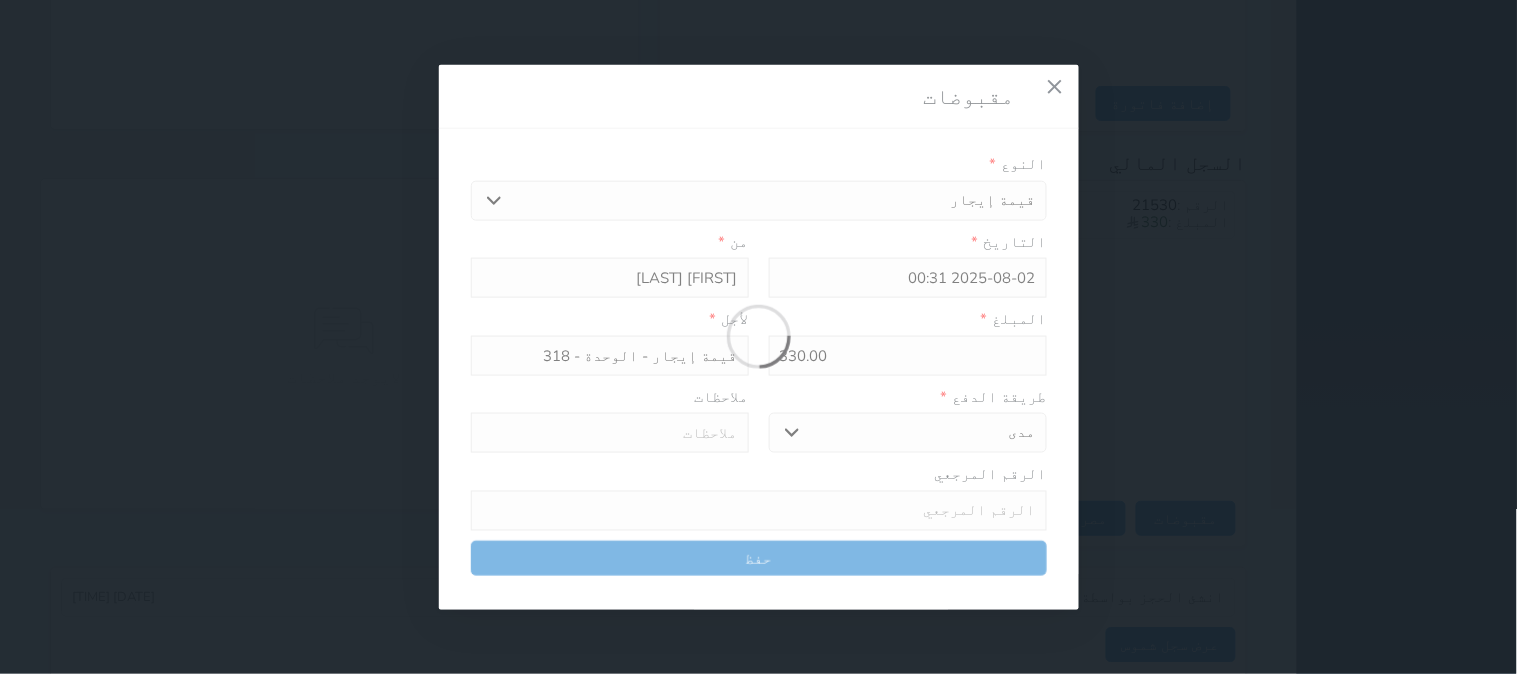 select 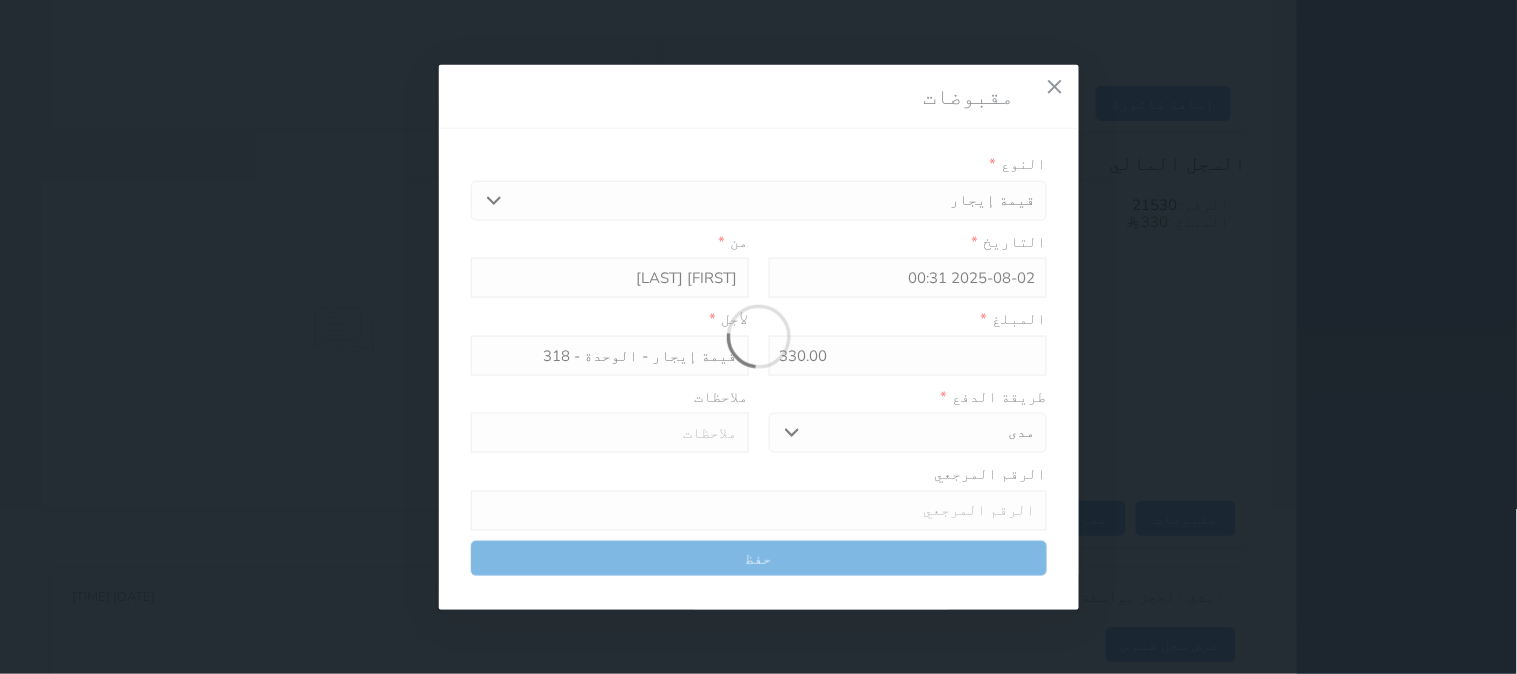 type on "0" 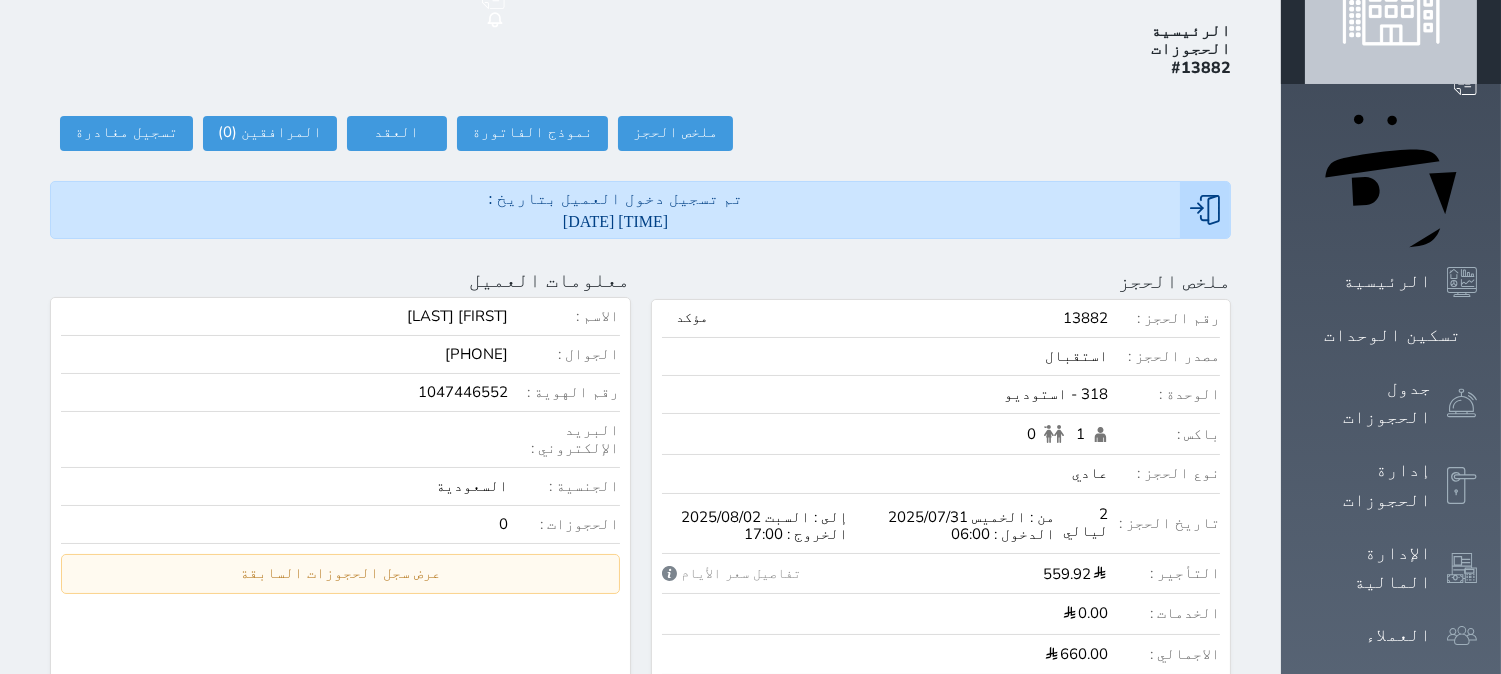 scroll, scrollTop: 0, scrollLeft: 0, axis: both 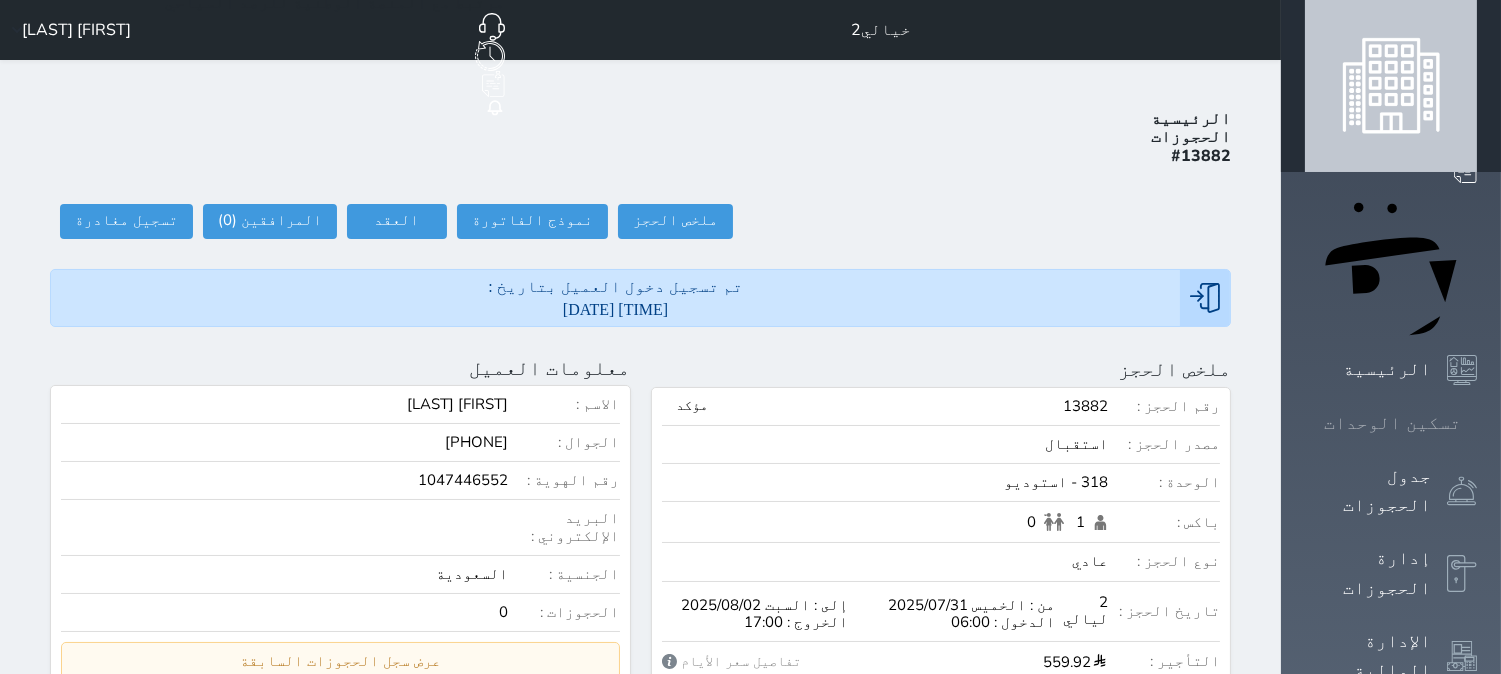 click 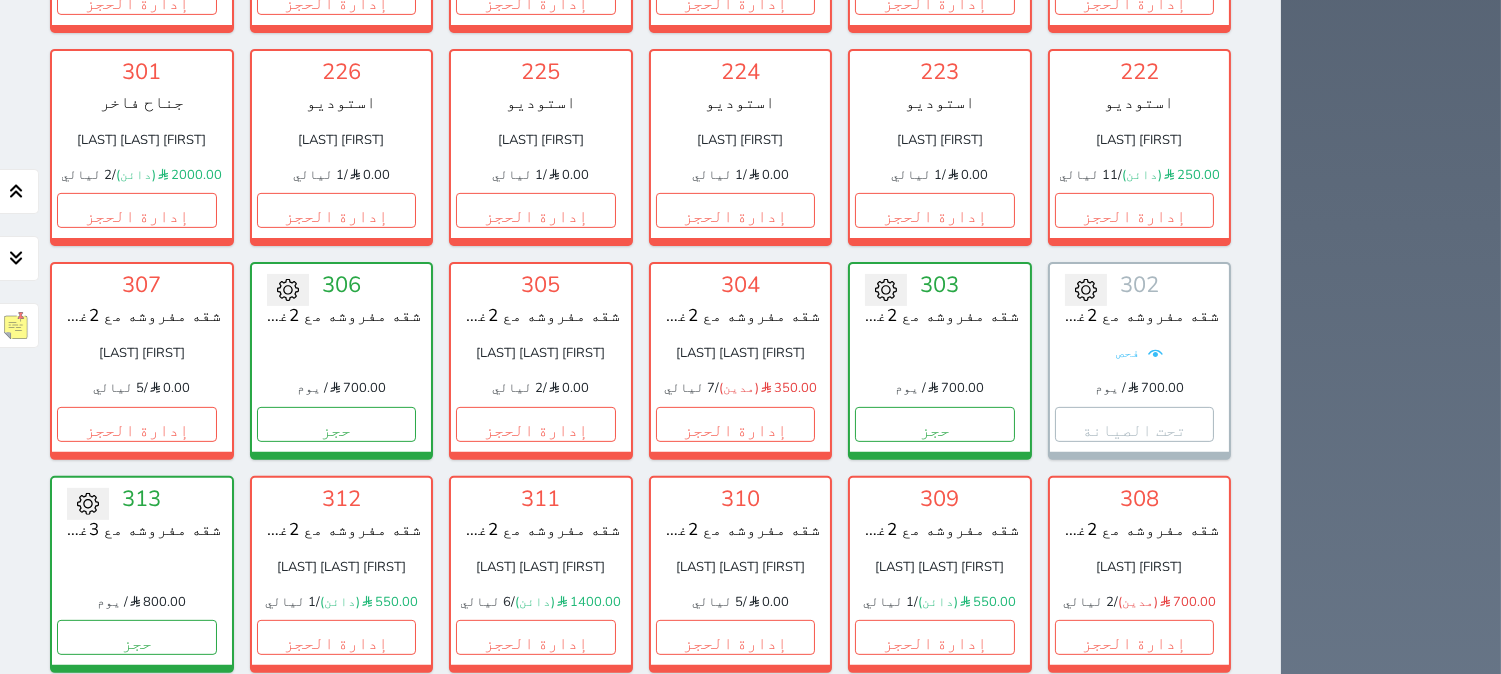 scroll, scrollTop: 1300, scrollLeft: 0, axis: vertical 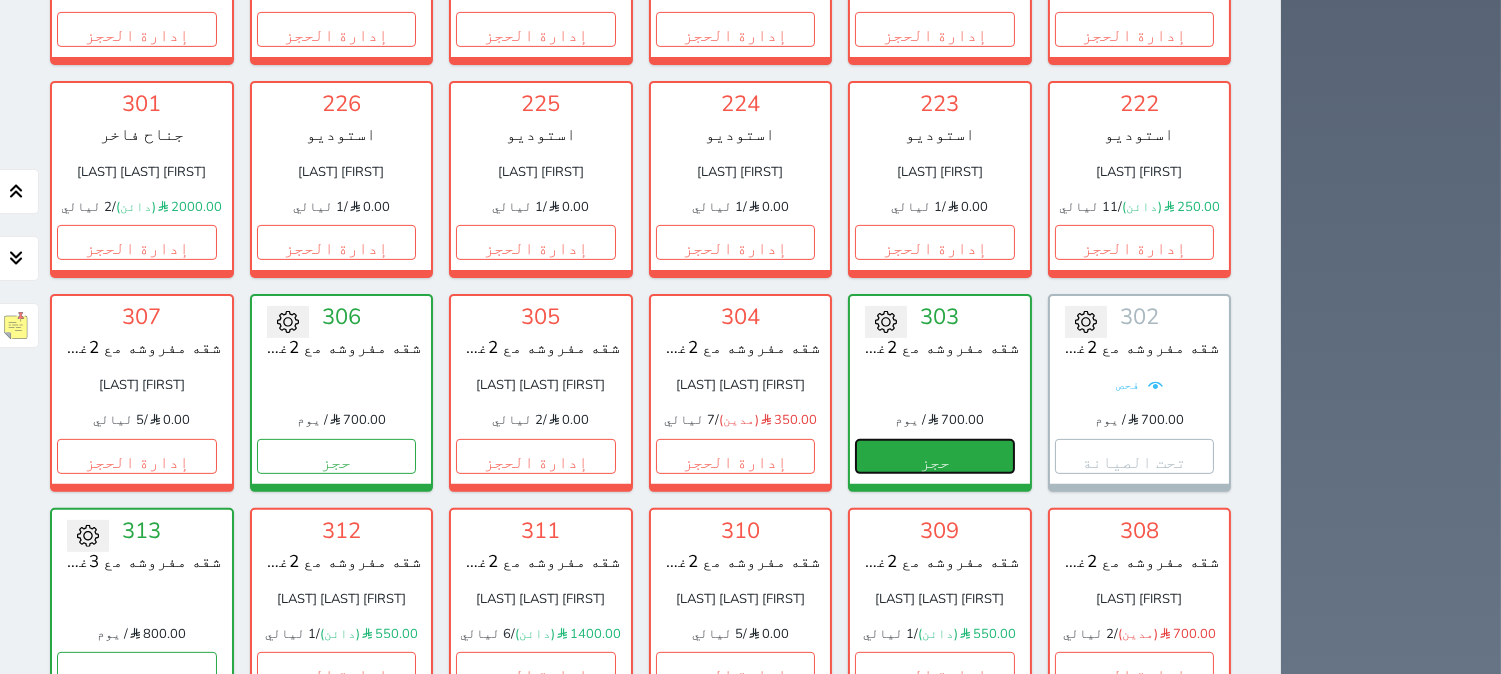 click on "حجز" at bounding box center (935, 456) 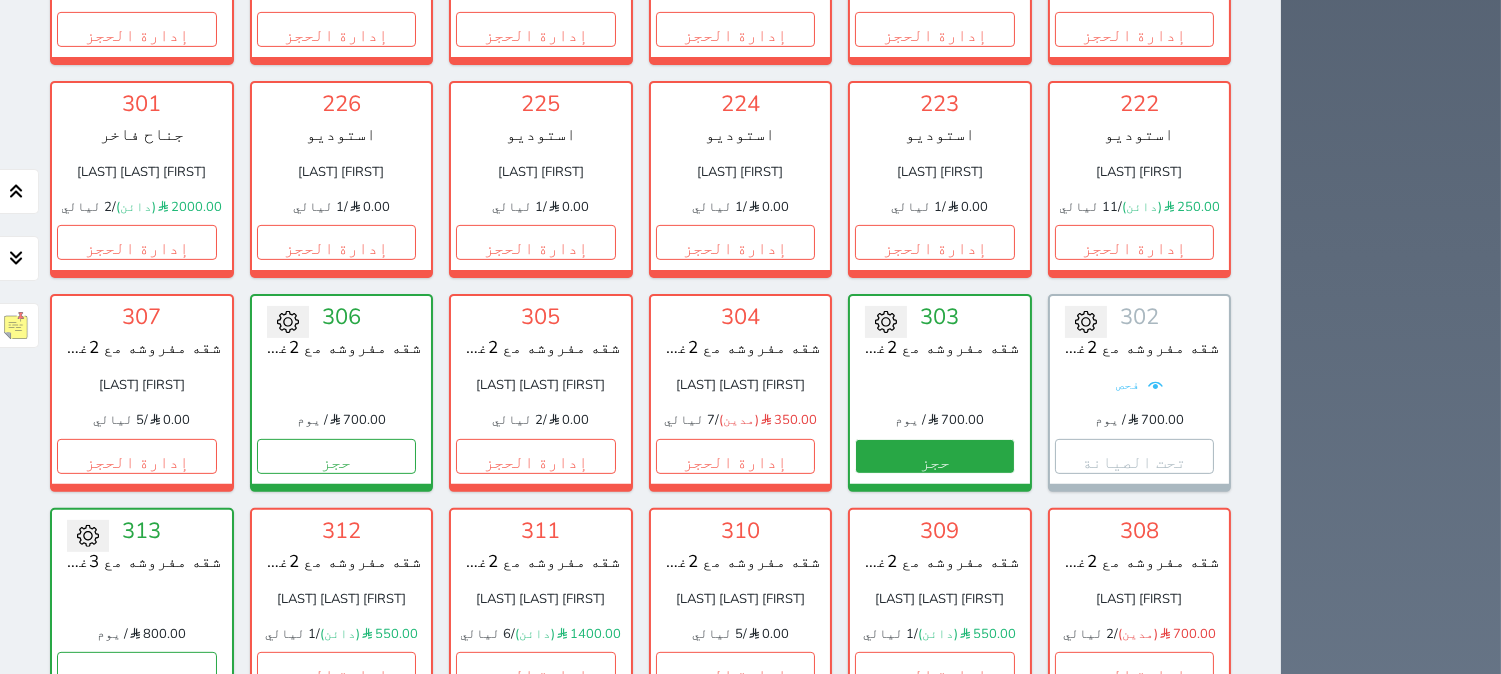 select on "1" 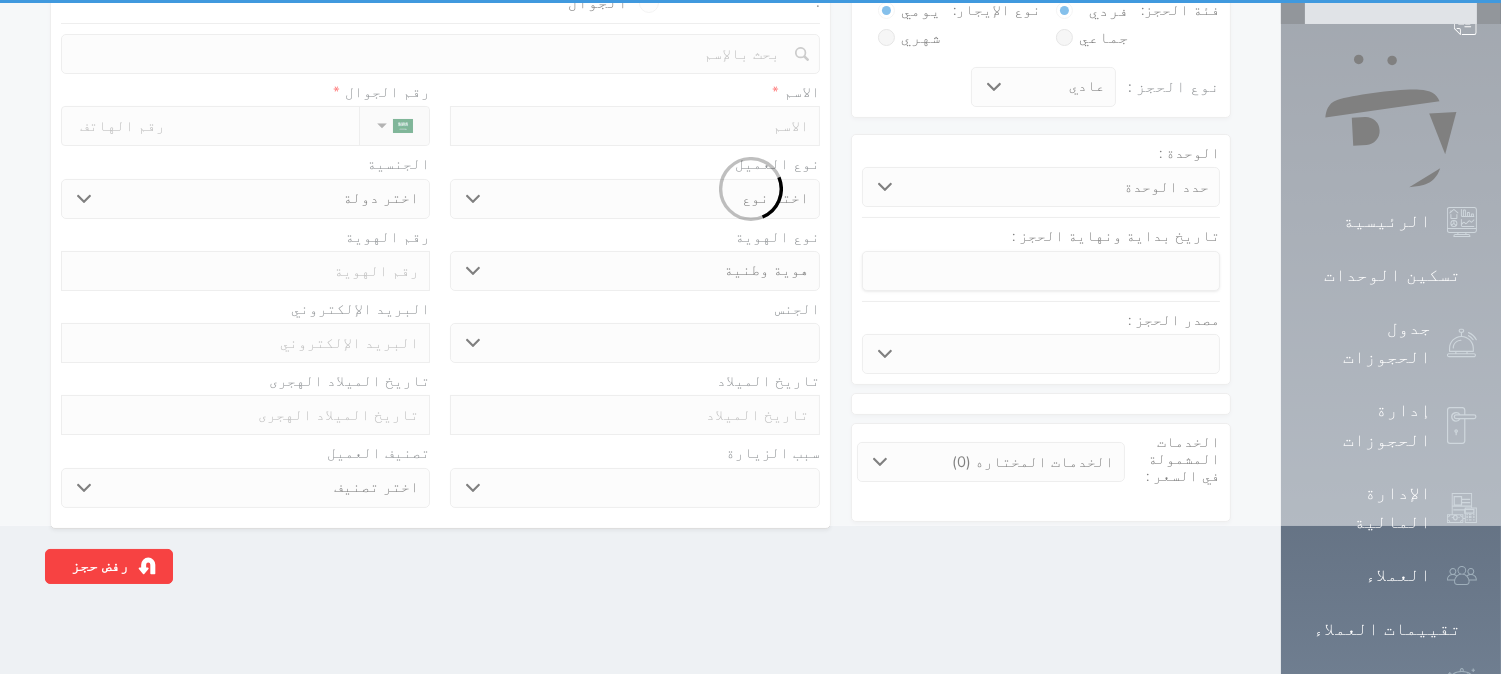 scroll, scrollTop: 6, scrollLeft: 0, axis: vertical 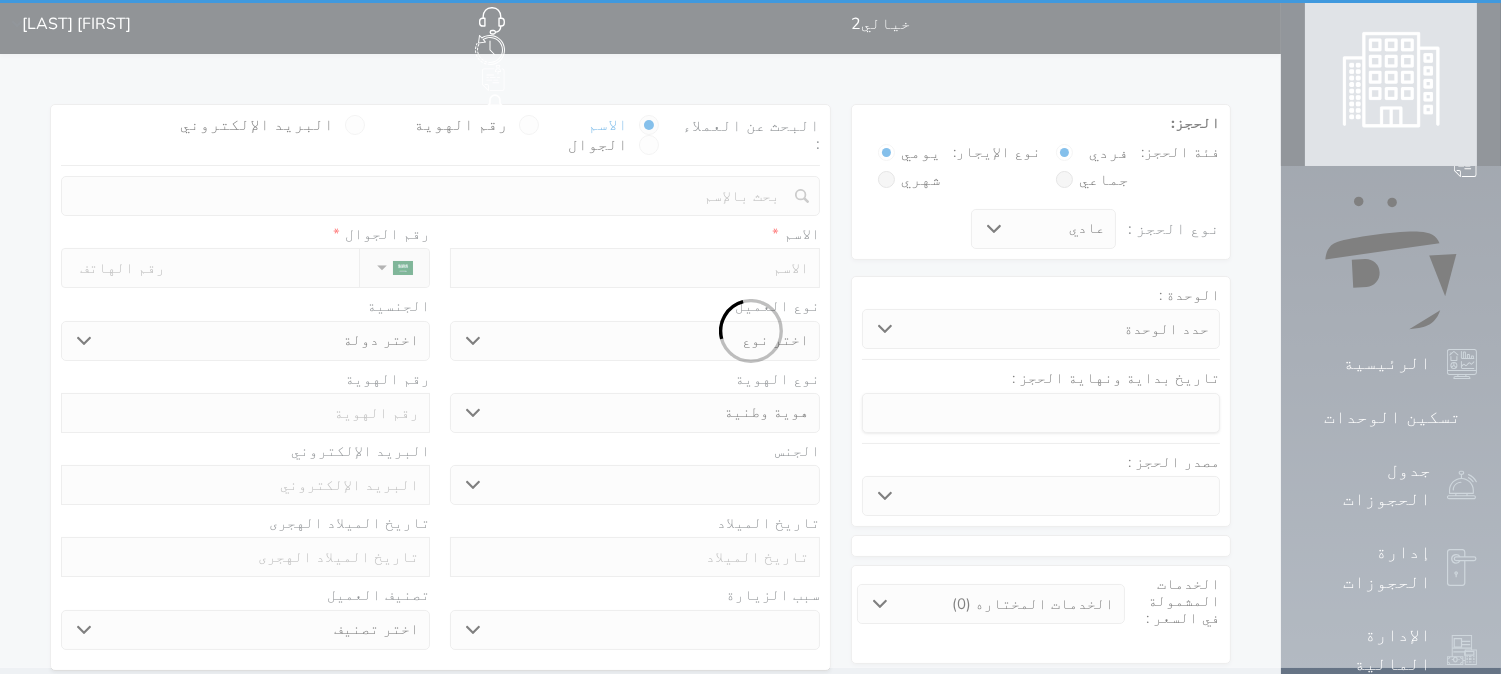 select 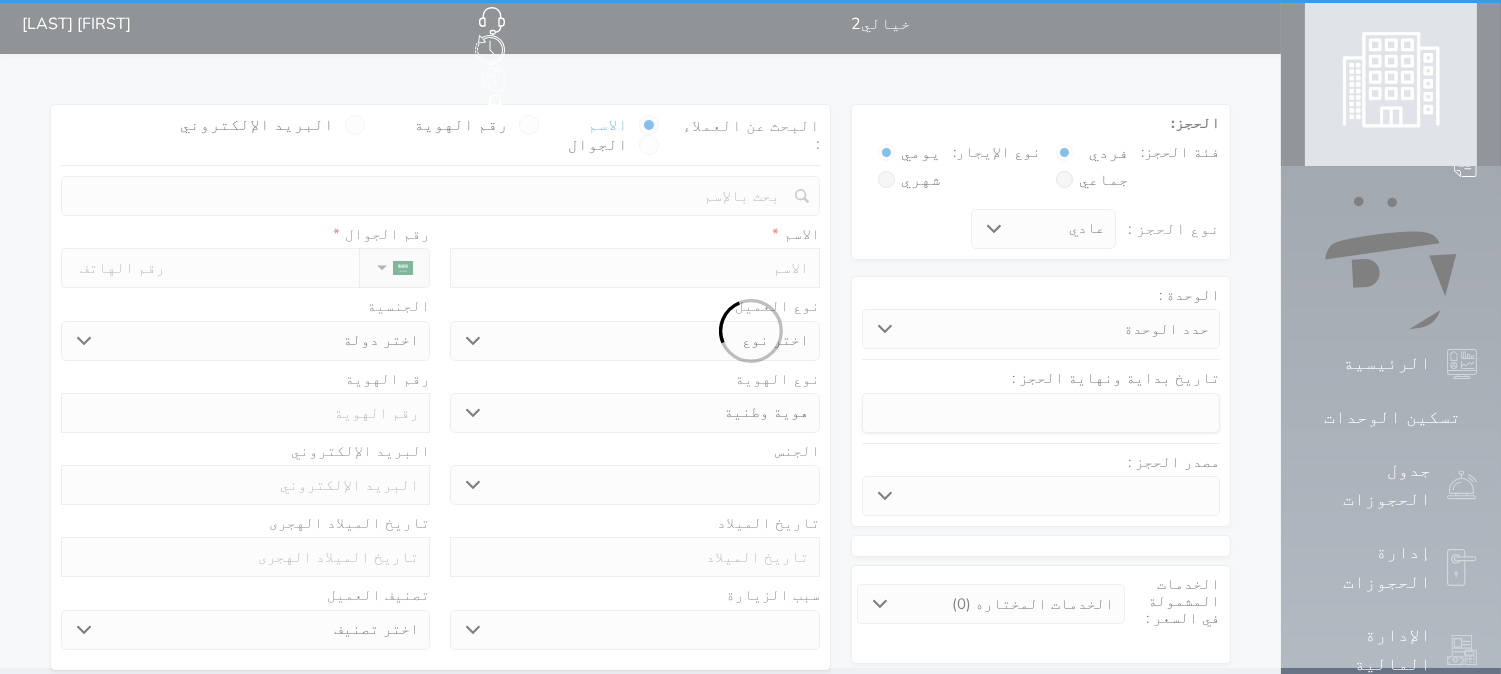 select on "5977" 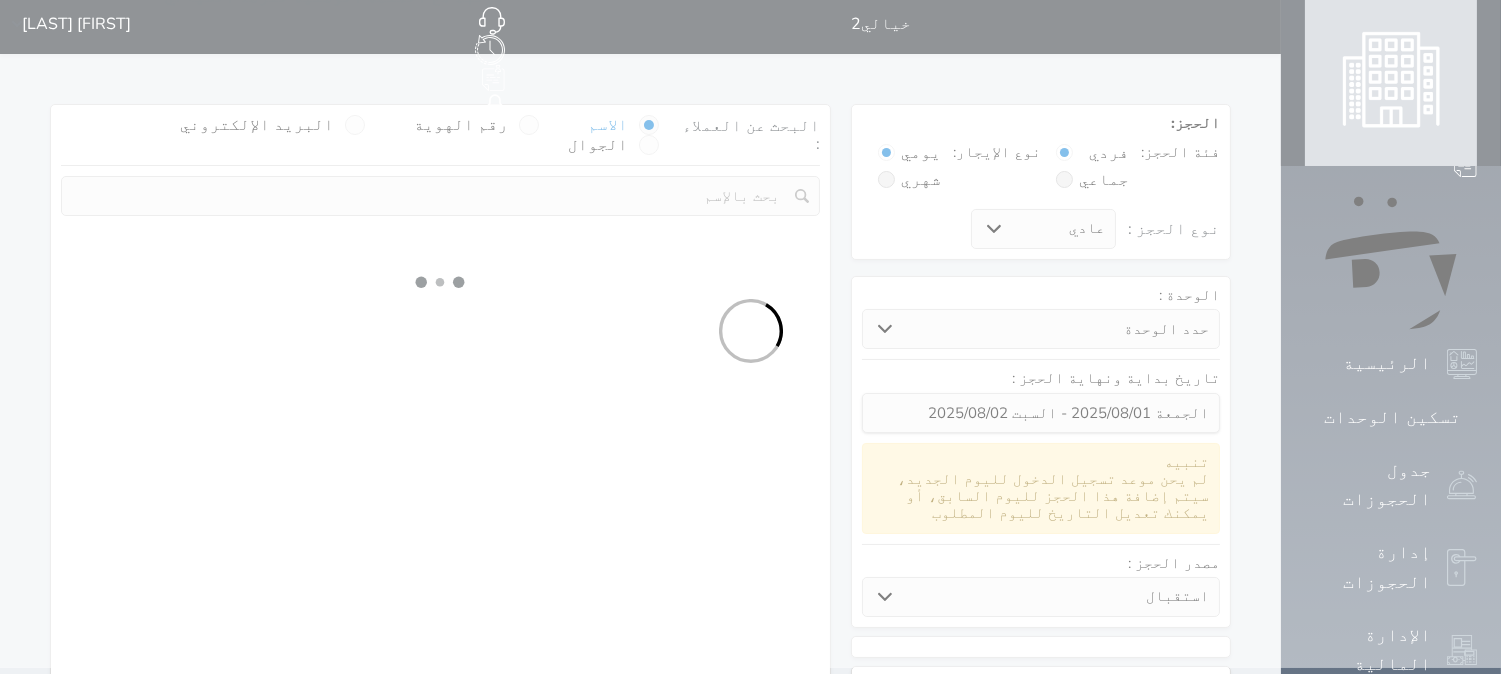 scroll, scrollTop: 0, scrollLeft: 0, axis: both 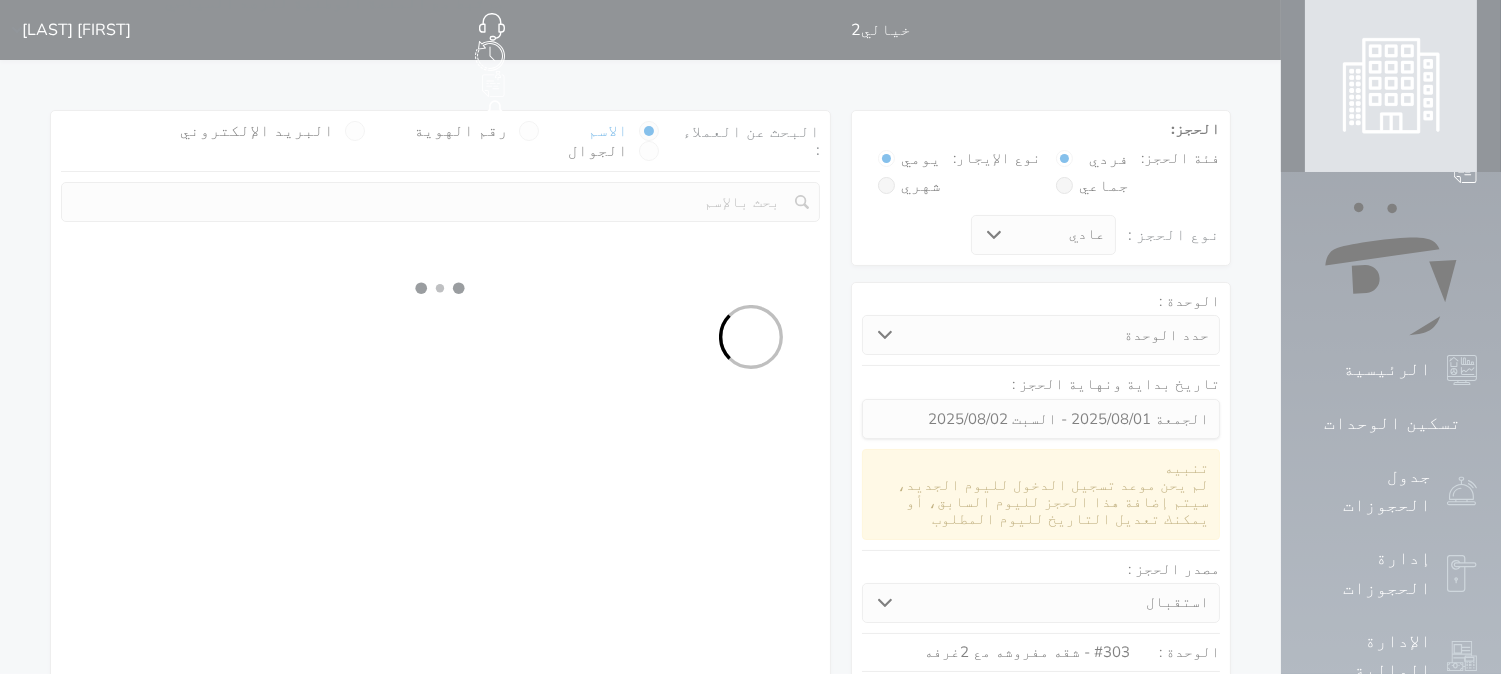 select 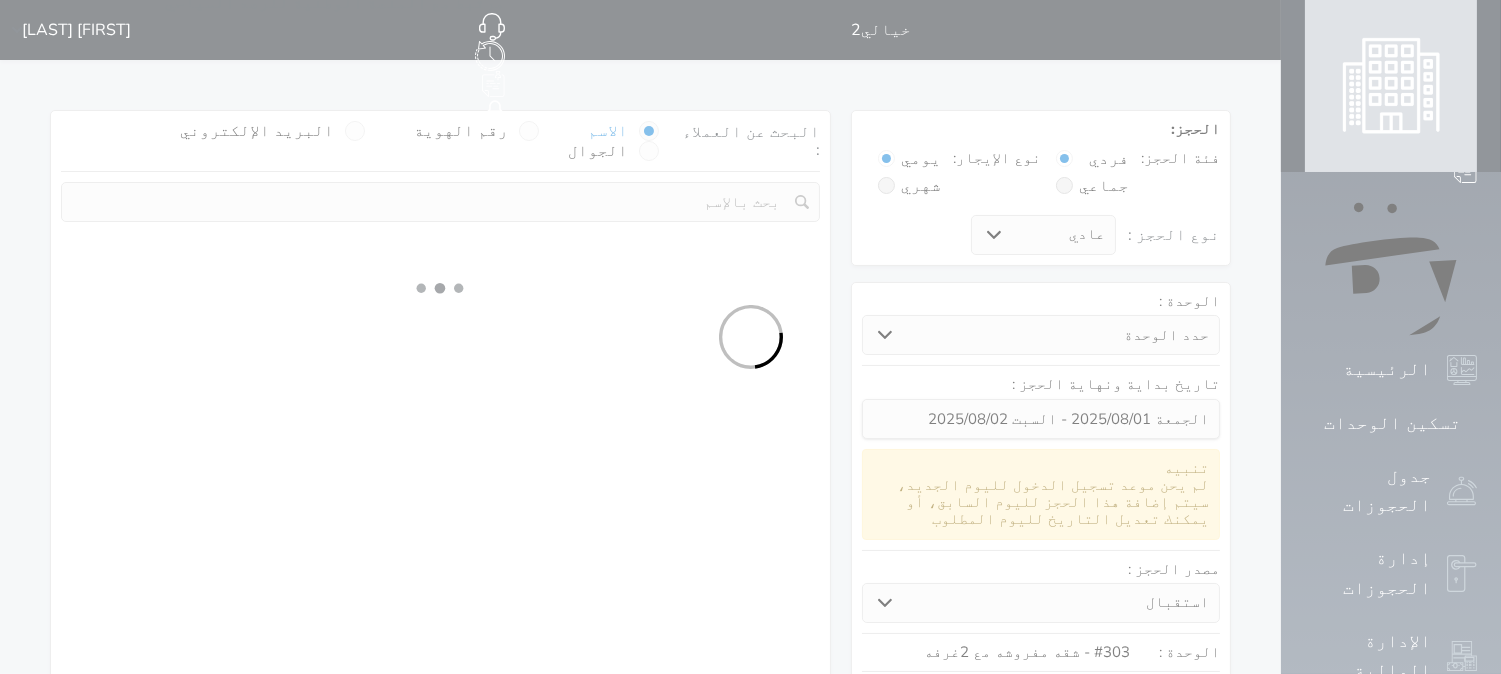 select on "113" 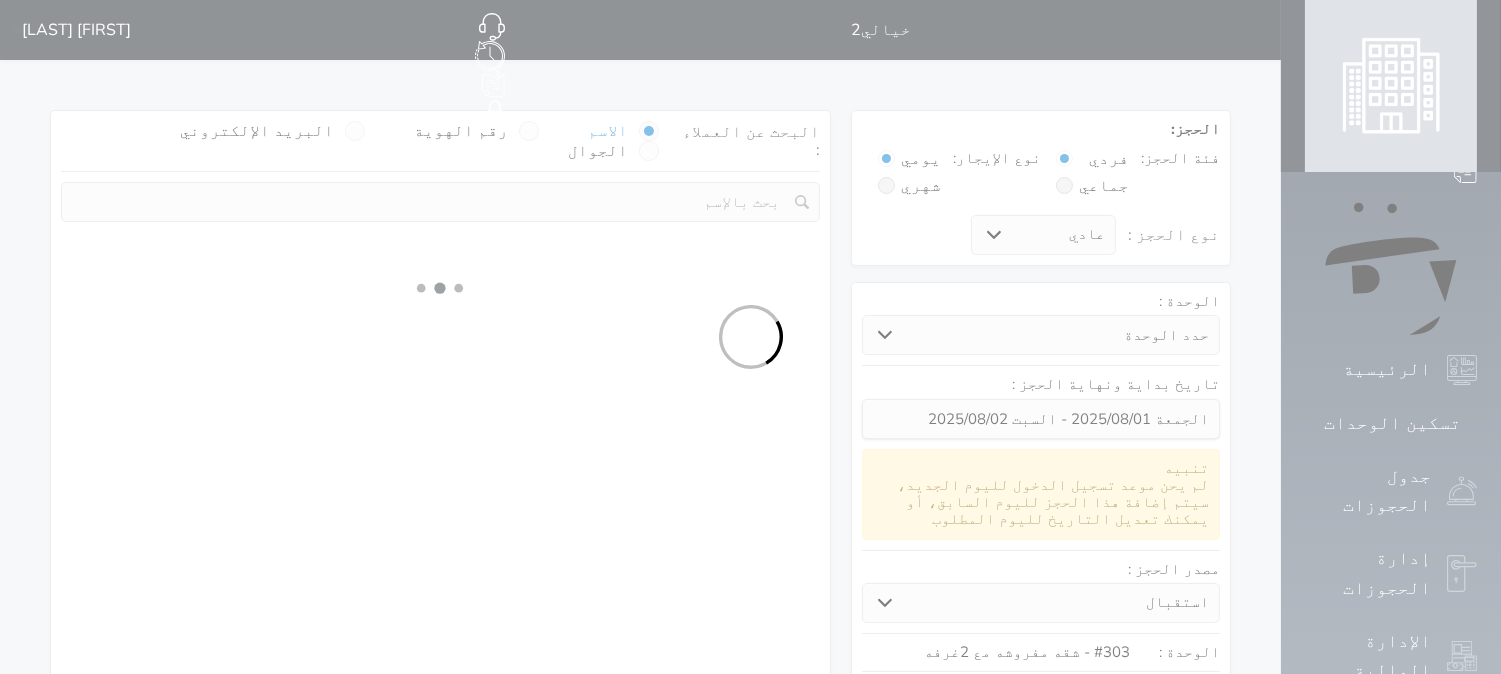 select on "1" 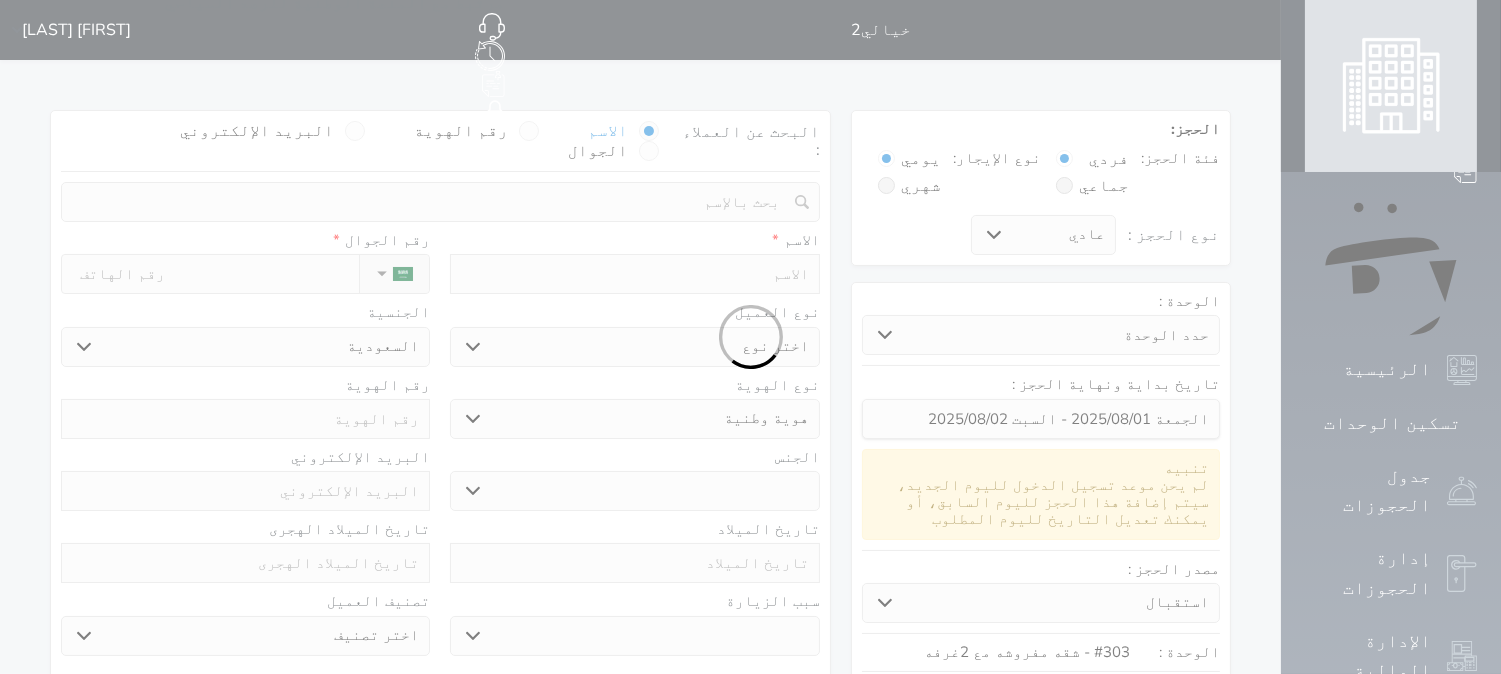 select 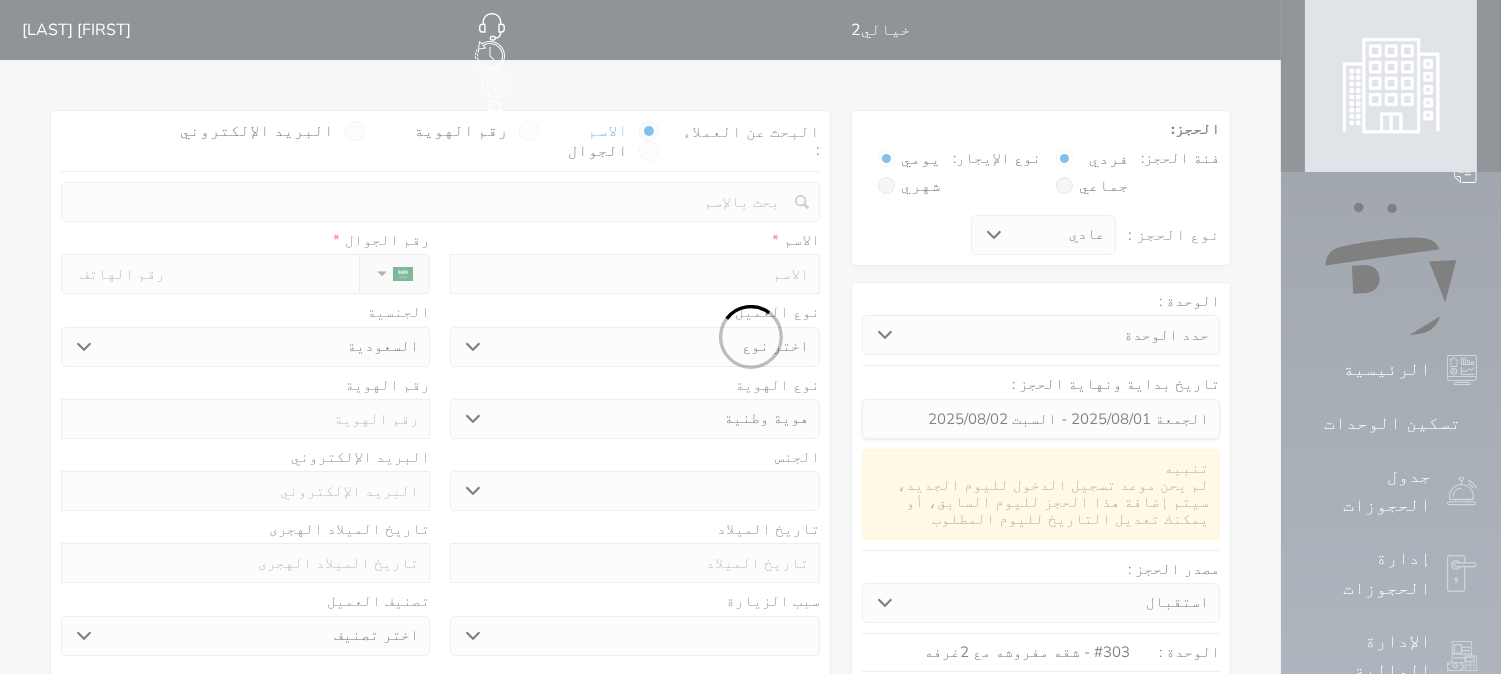 select on "1" 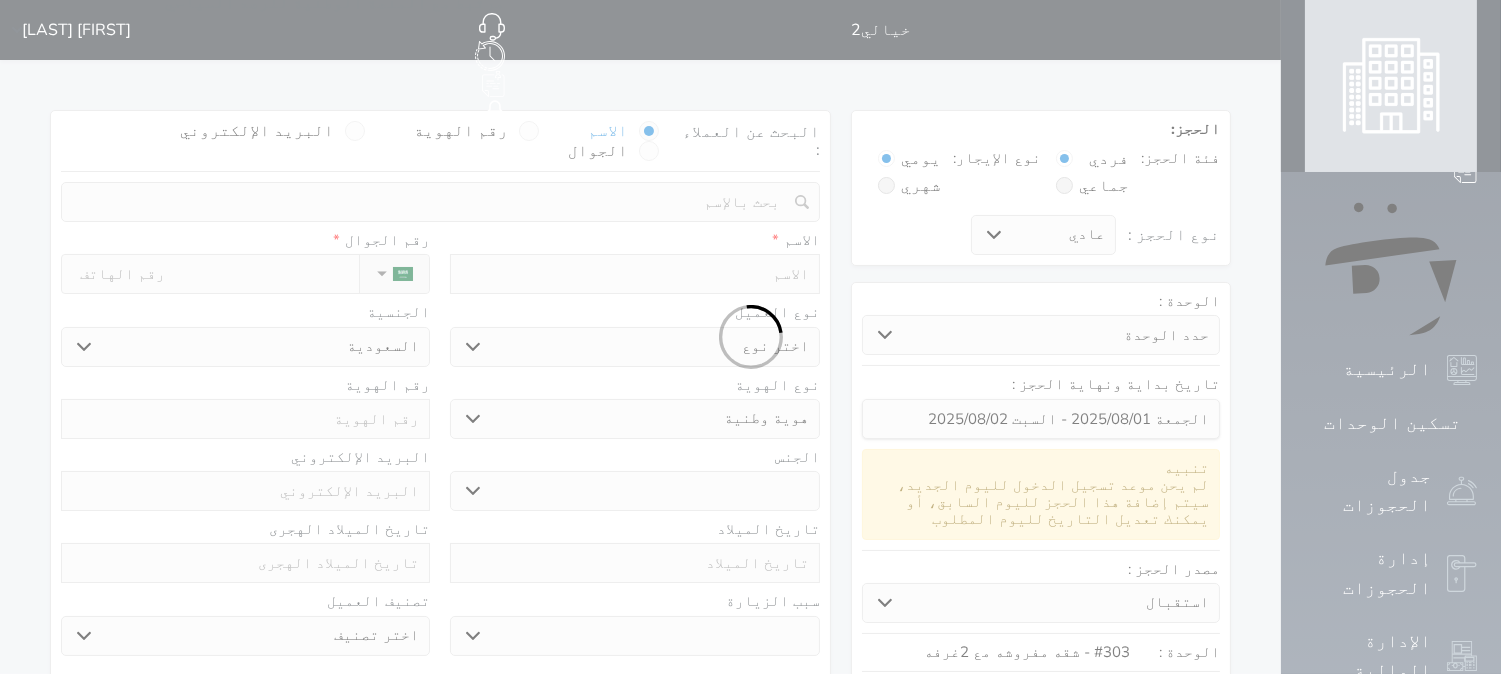select on "7" 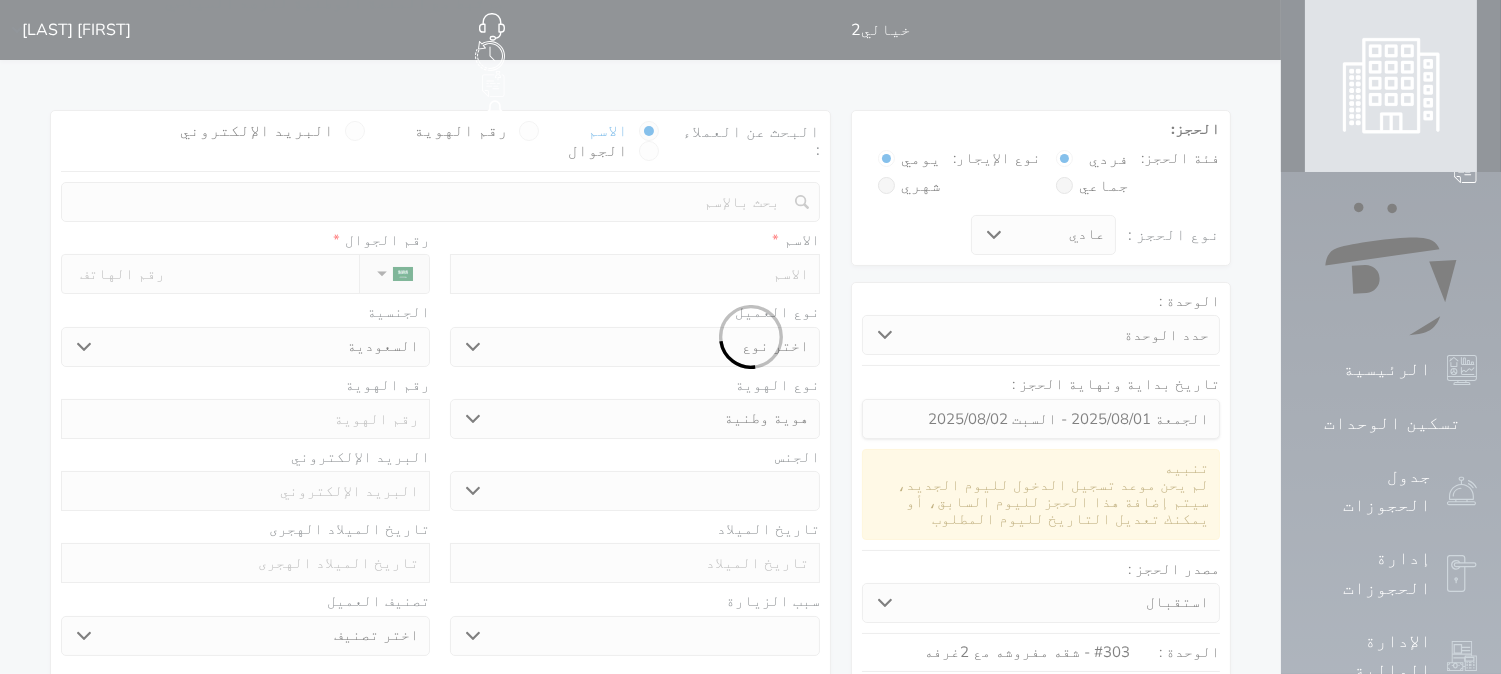 select 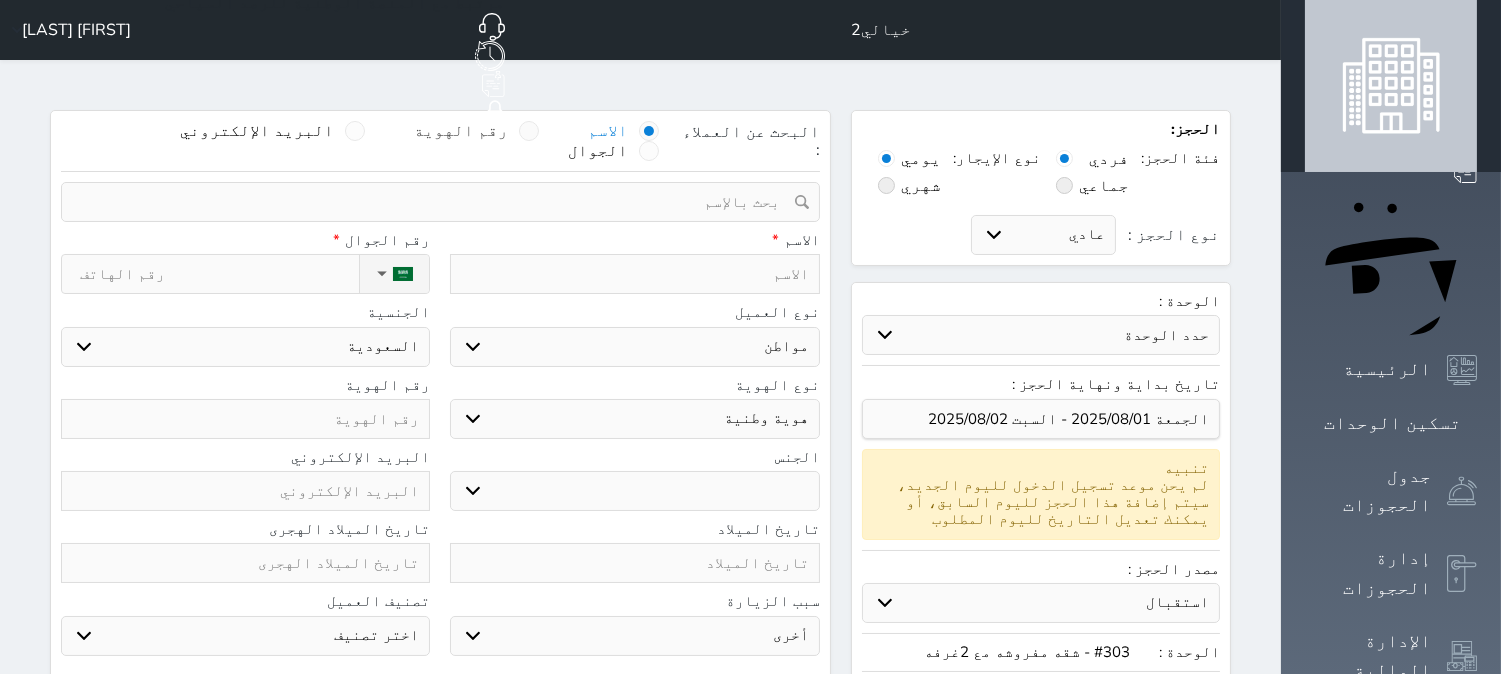 click at bounding box center (529, 131) 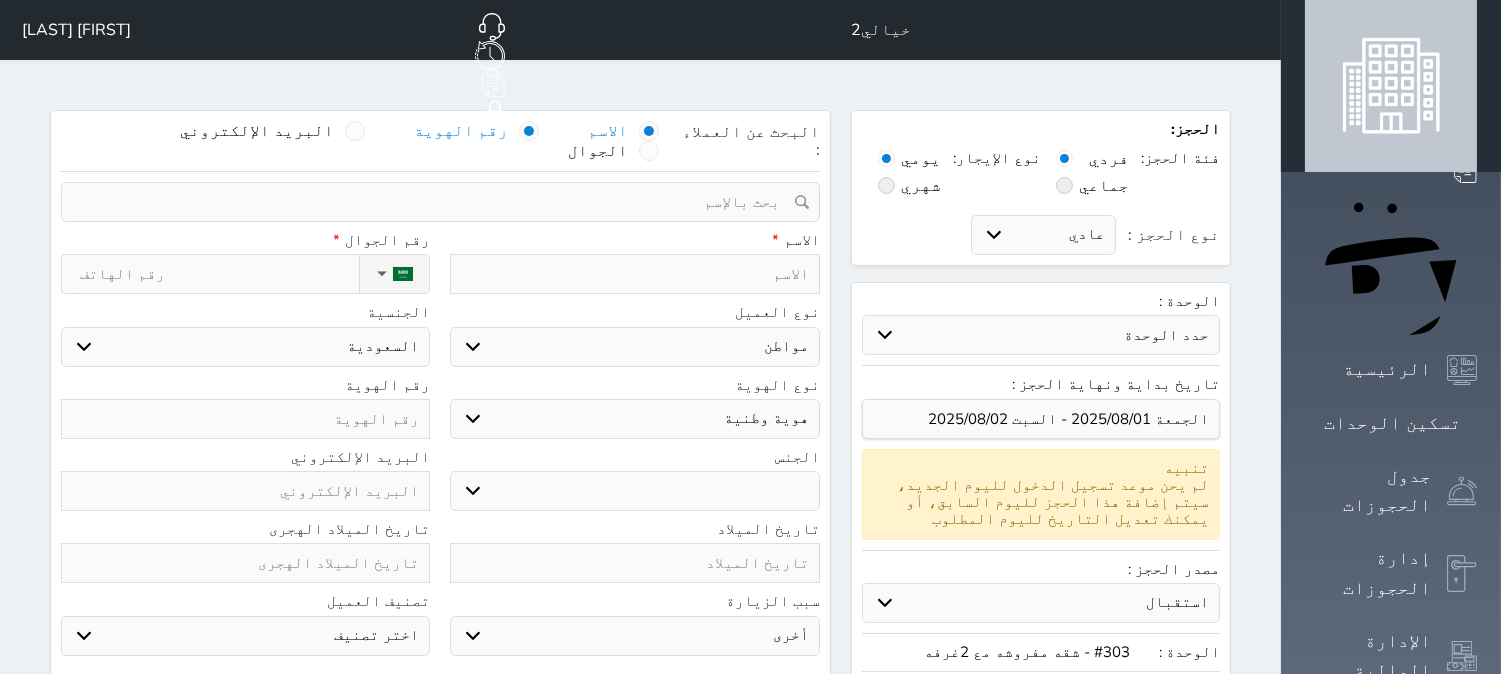 select 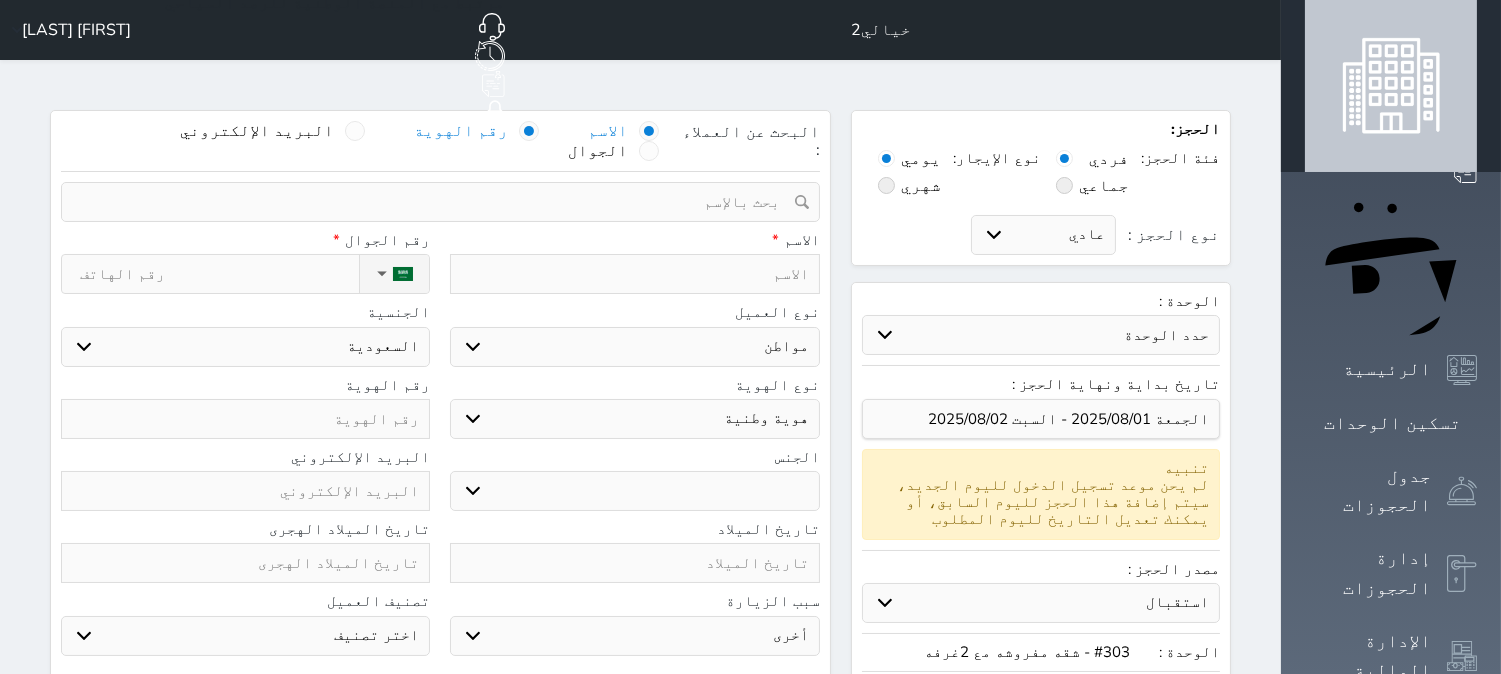 select 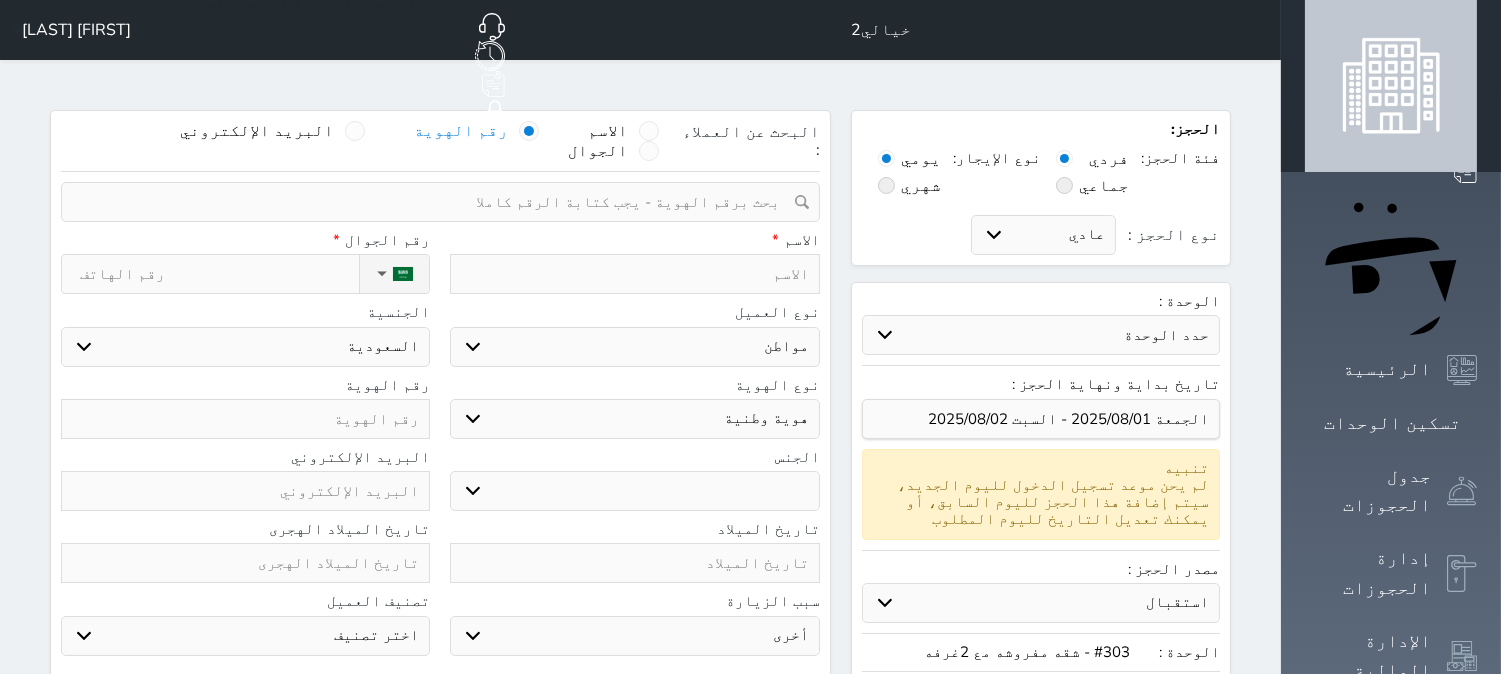 click at bounding box center (433, 202) 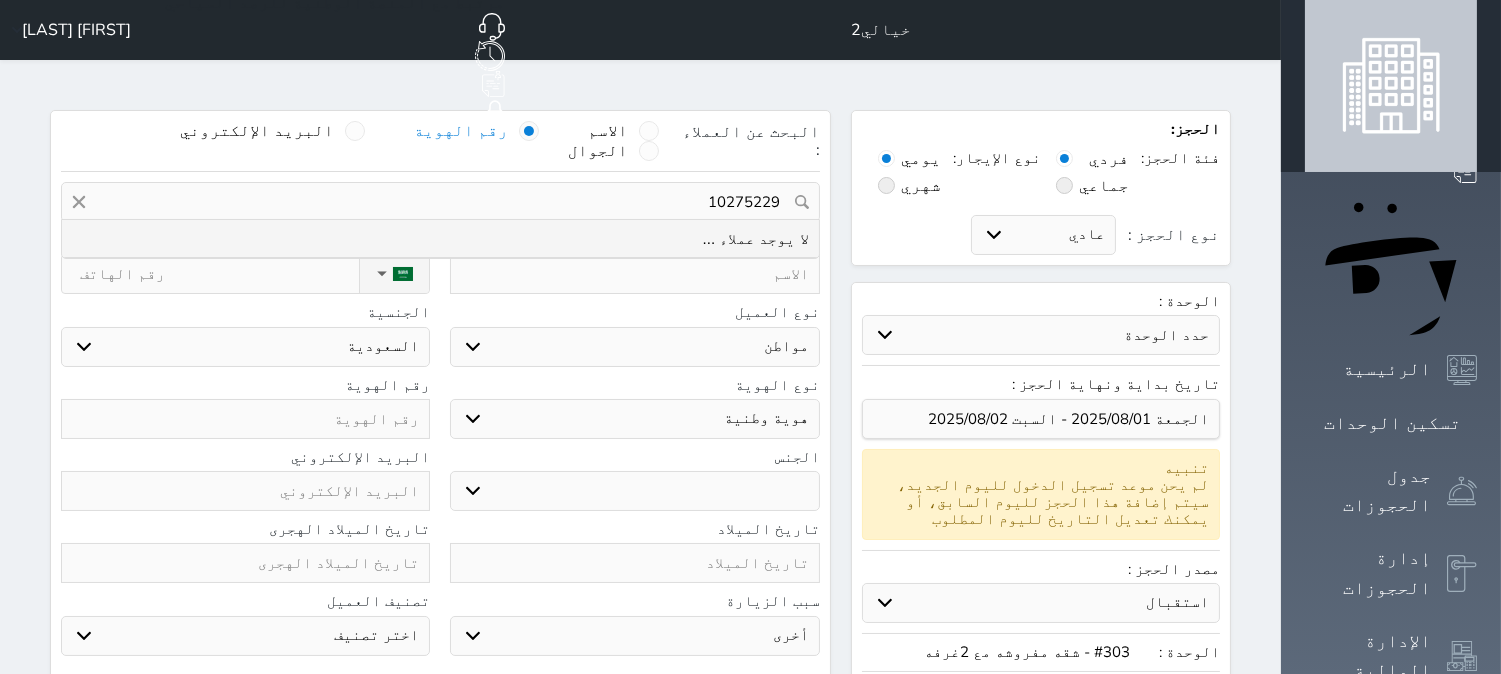 type on "102752295" 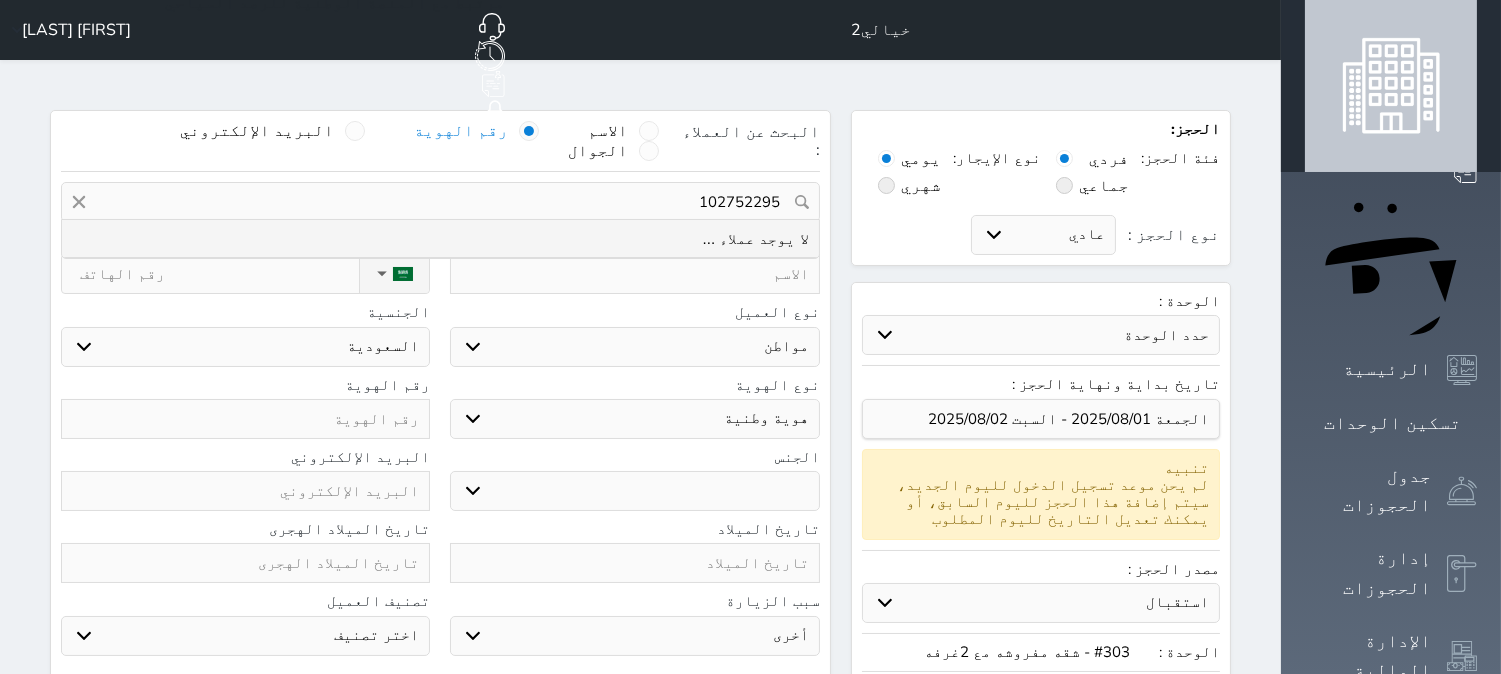 select 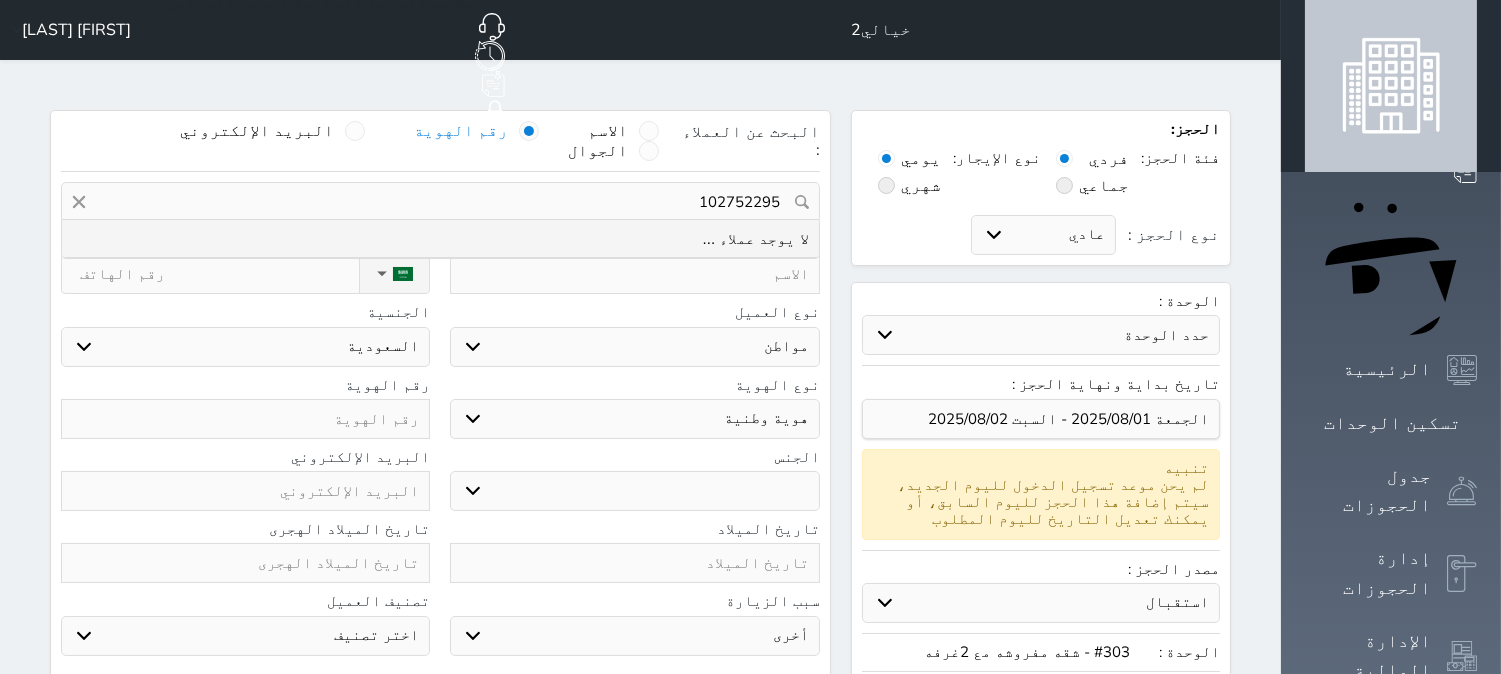 type on "1027522950" 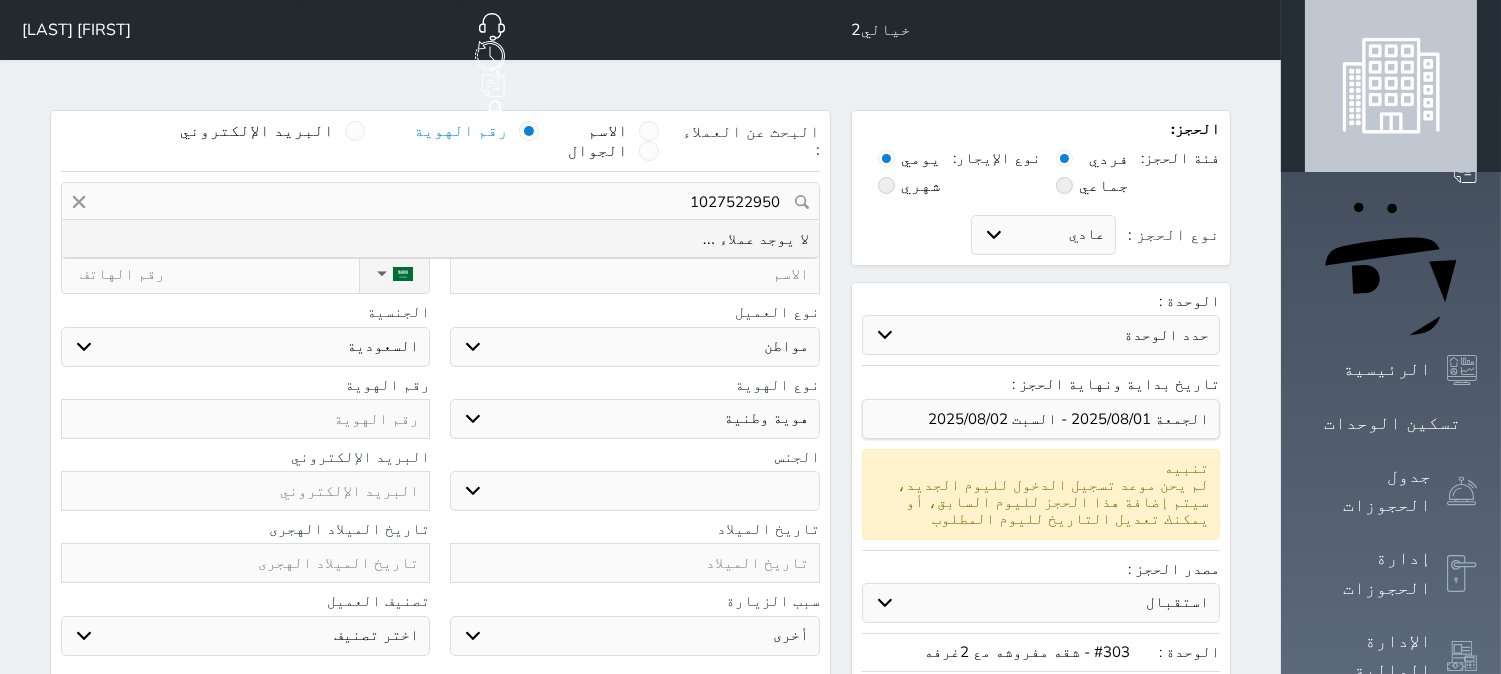select 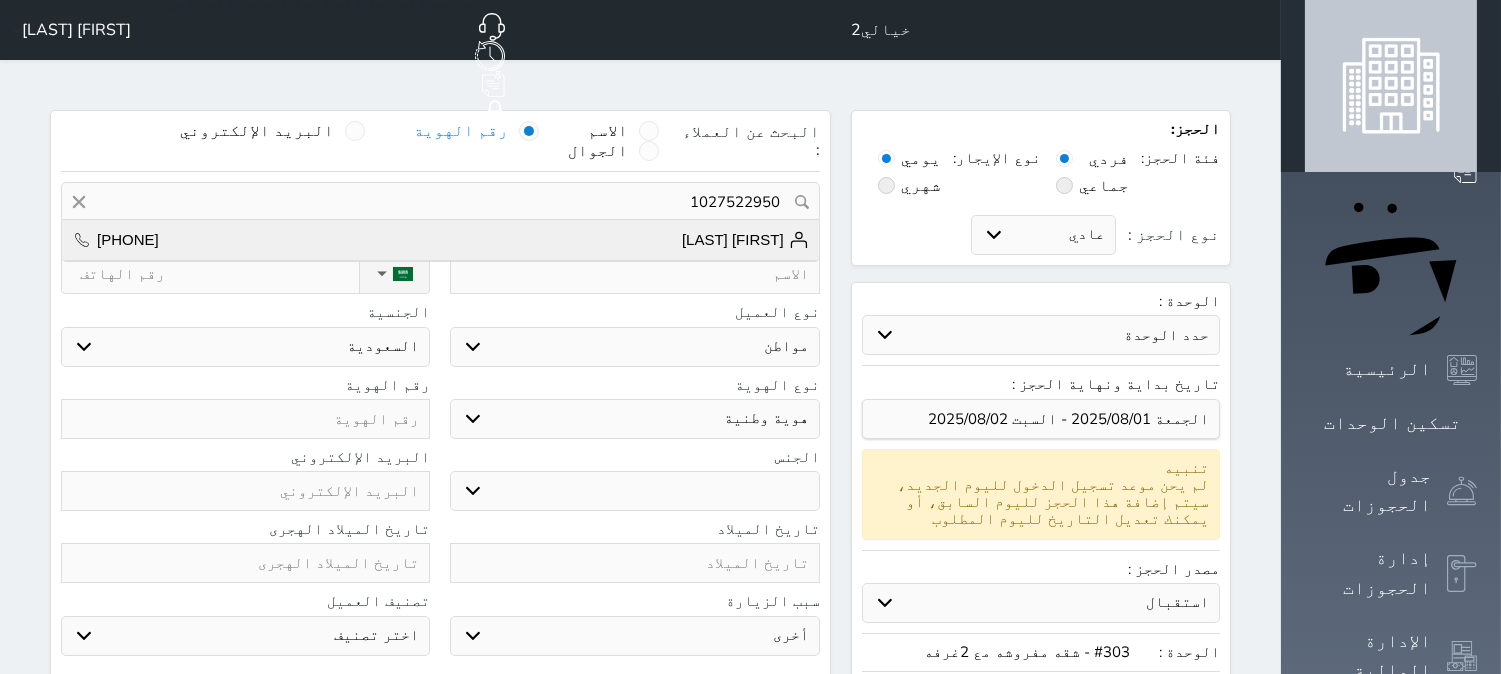 click on "[FIRST] [LAST]   [PHONE]" at bounding box center (440, 240) 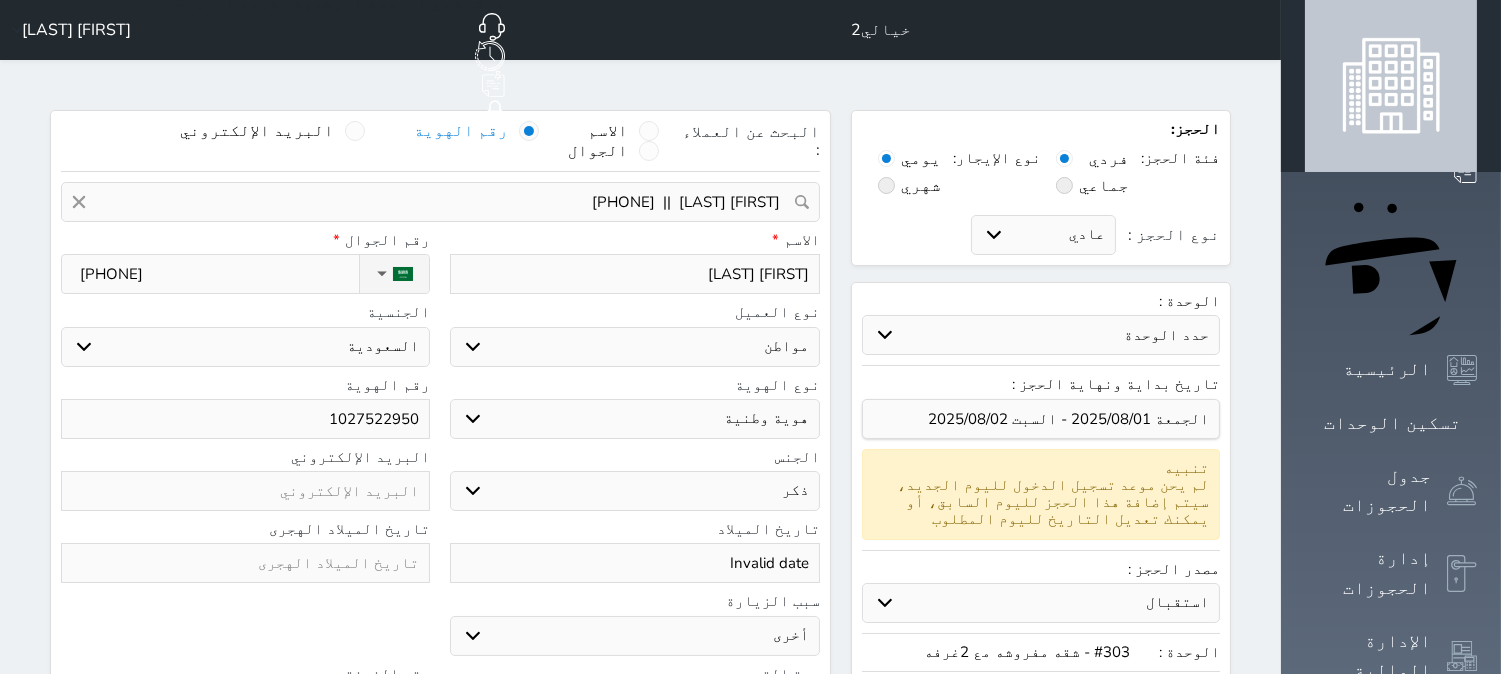 scroll, scrollTop: 111, scrollLeft: 0, axis: vertical 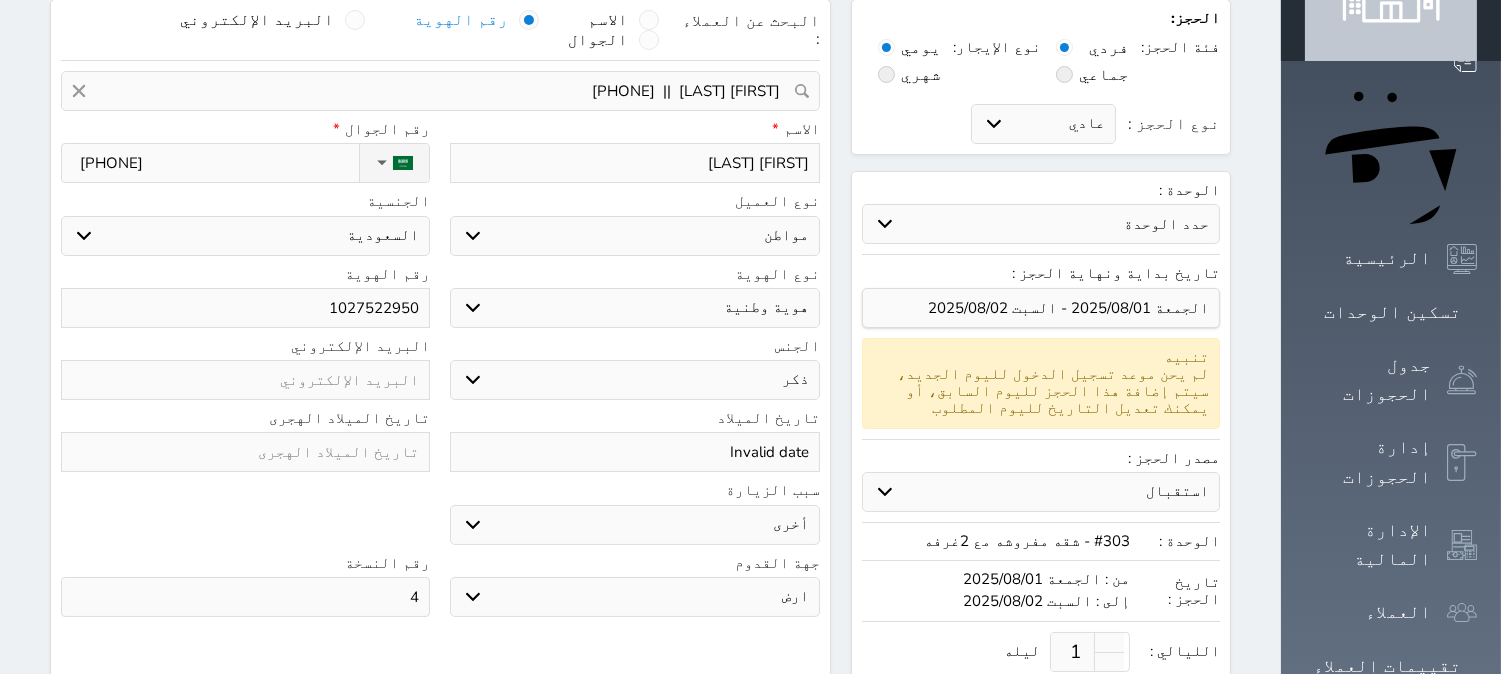 click at bounding box center (245, 452) 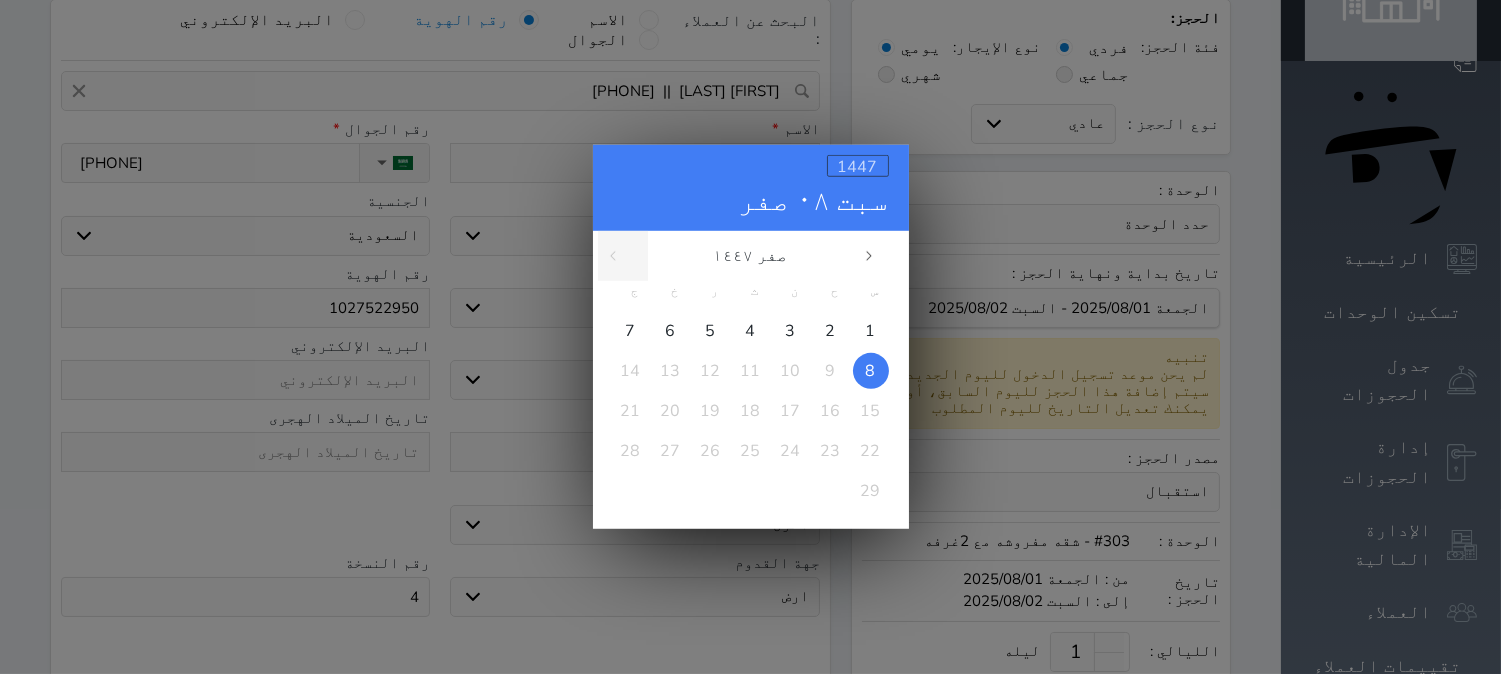 click on "1447" at bounding box center (858, 167) 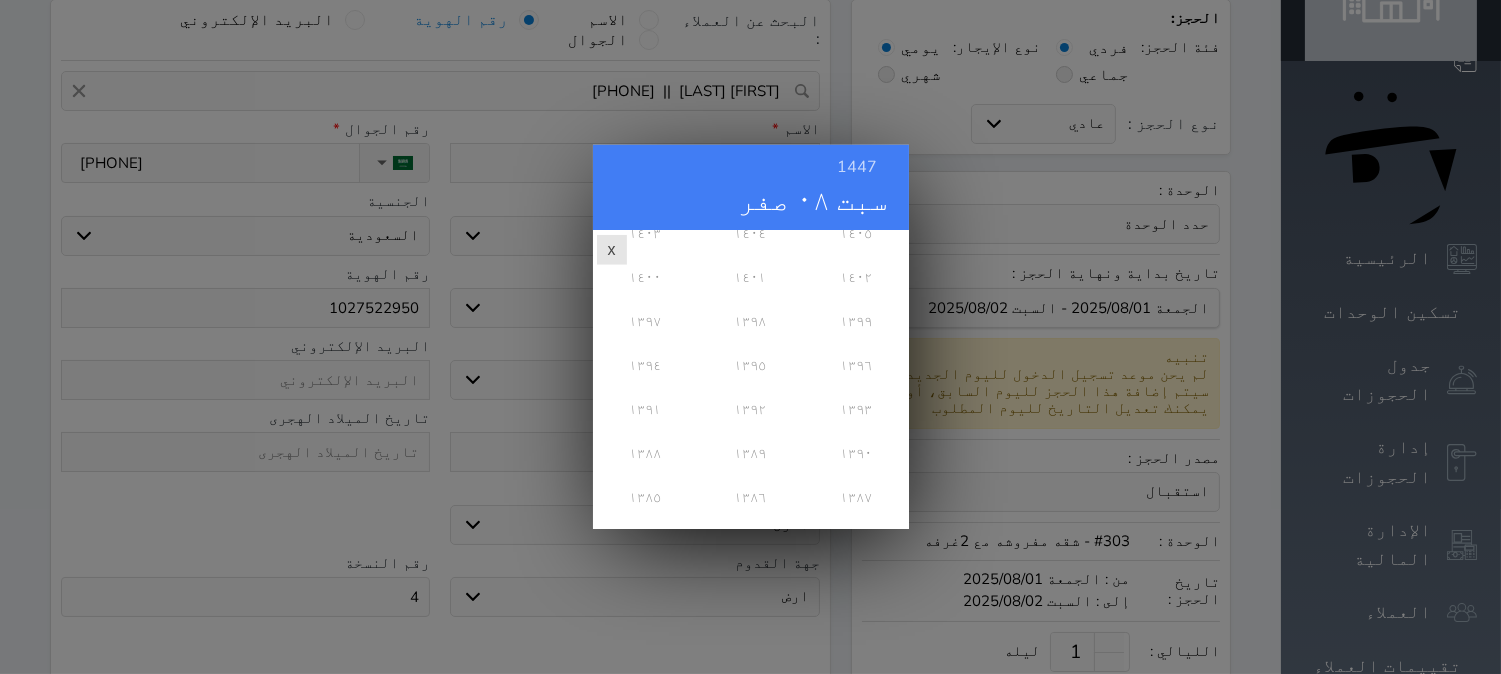 scroll, scrollTop: 666, scrollLeft: 0, axis: vertical 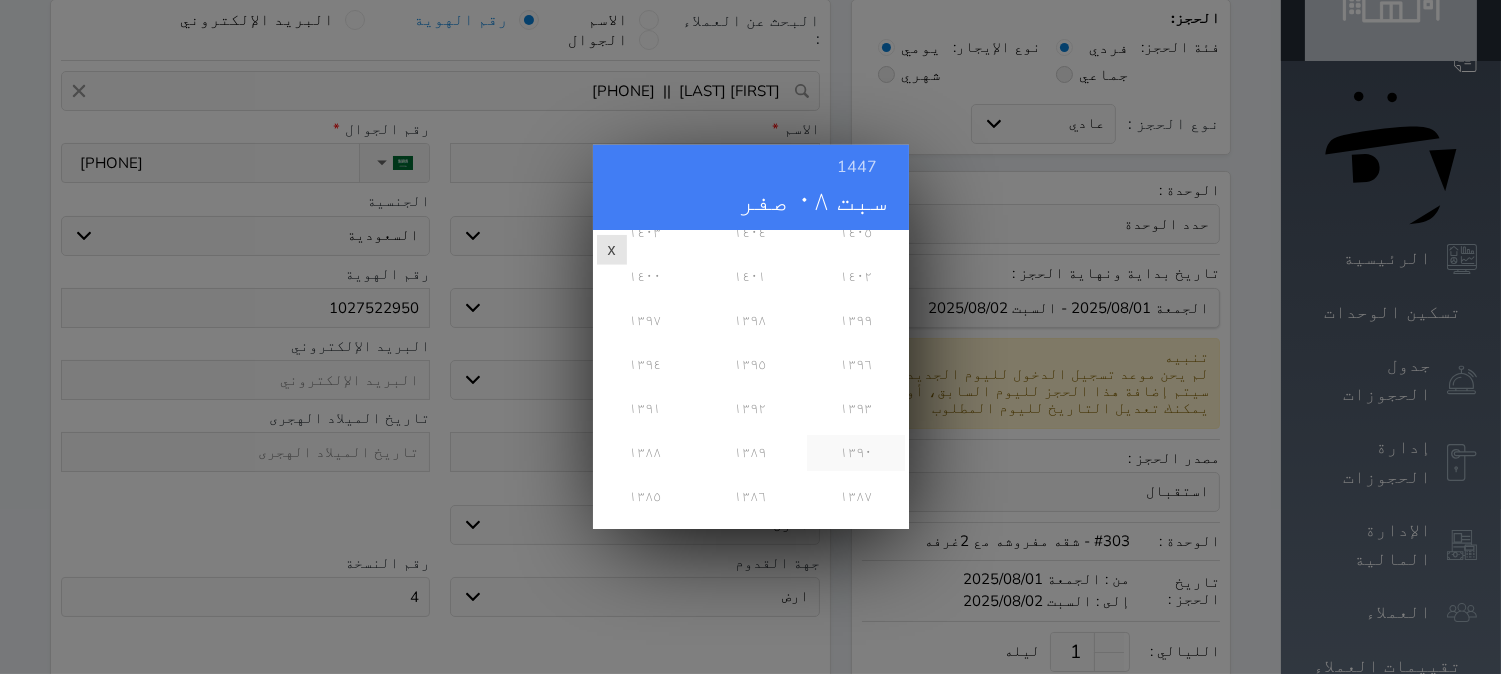 click on "١٣٩٠" at bounding box center (855, 453) 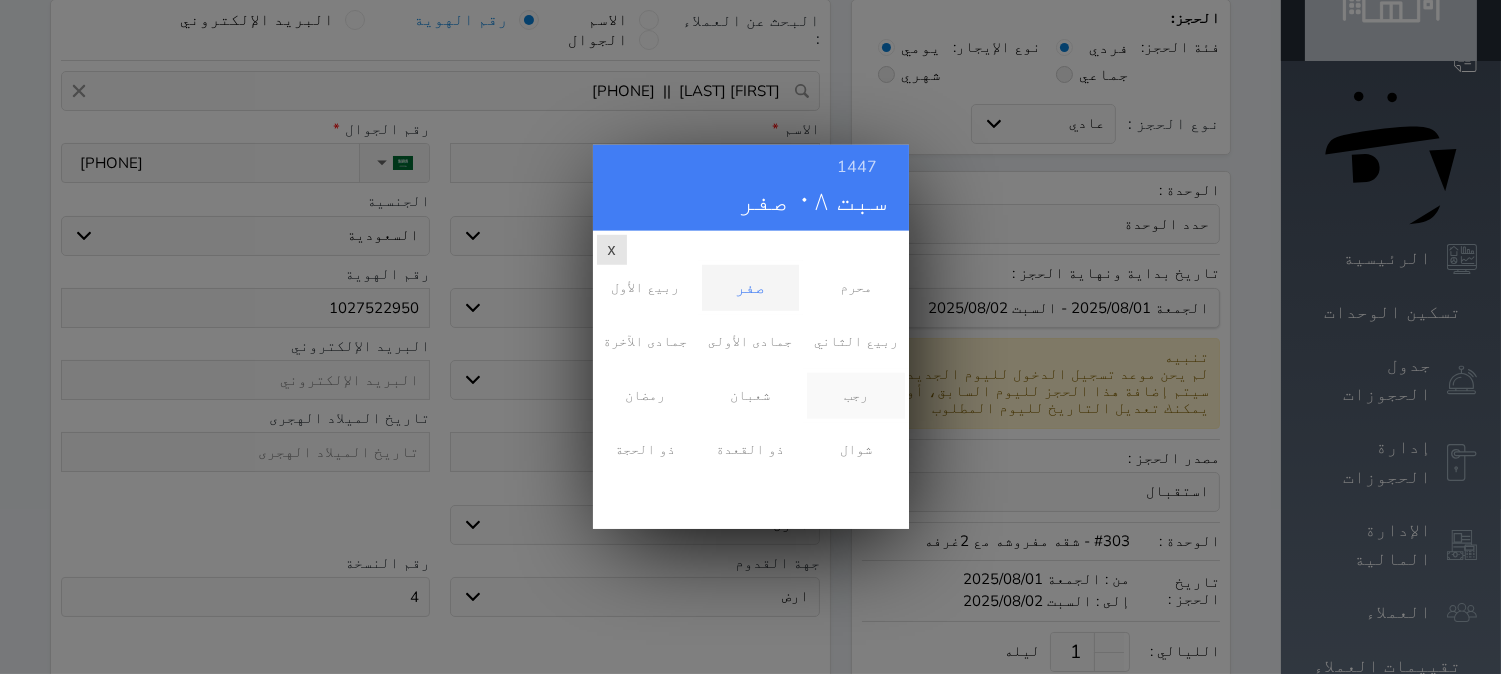 scroll, scrollTop: 0, scrollLeft: 0, axis: both 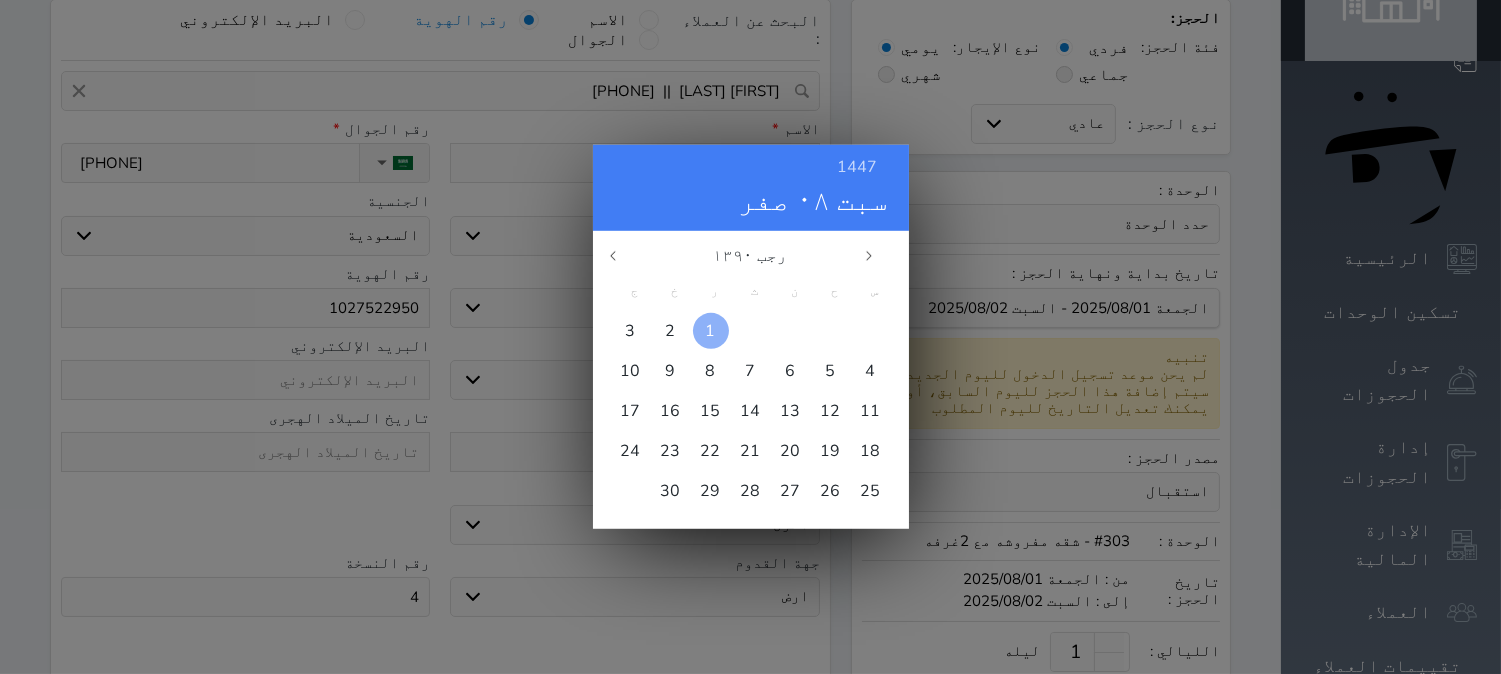 click on "1" at bounding box center (711, 331) 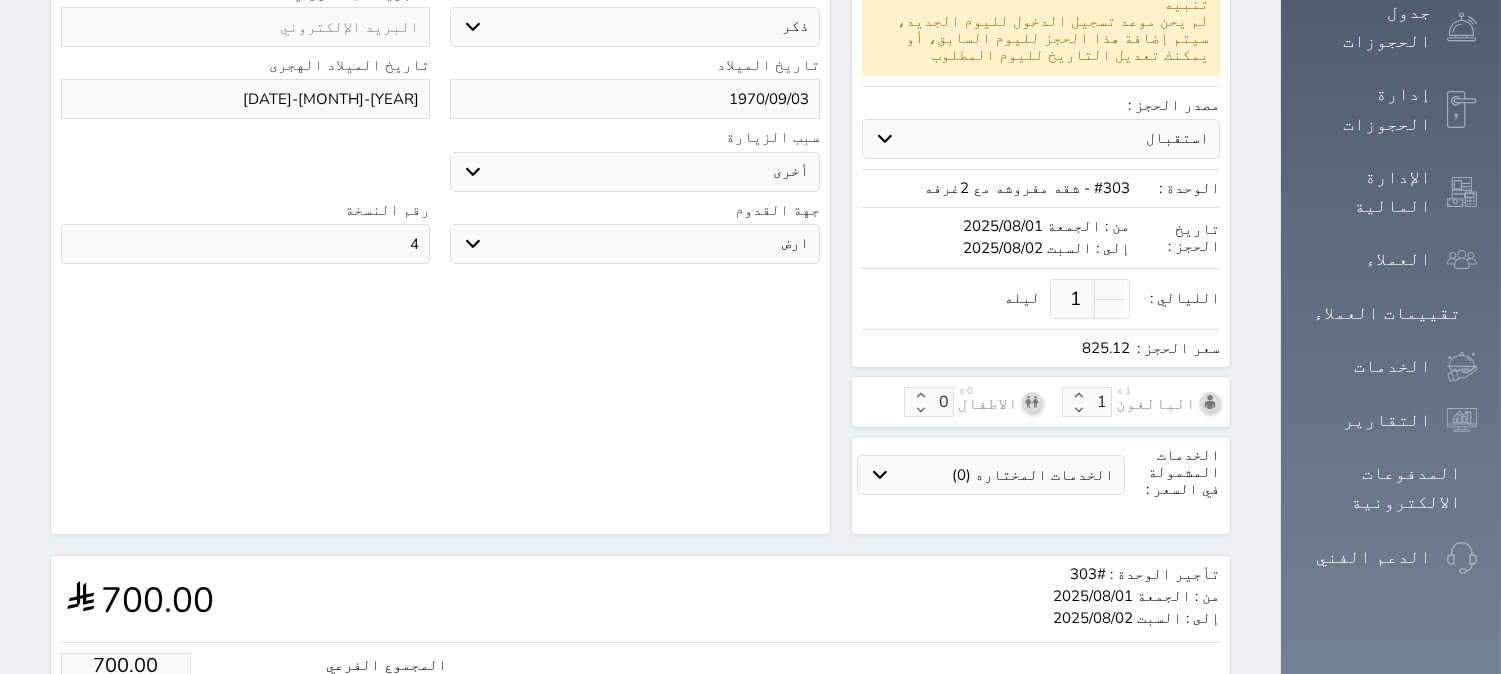 scroll, scrollTop: 638, scrollLeft: 0, axis: vertical 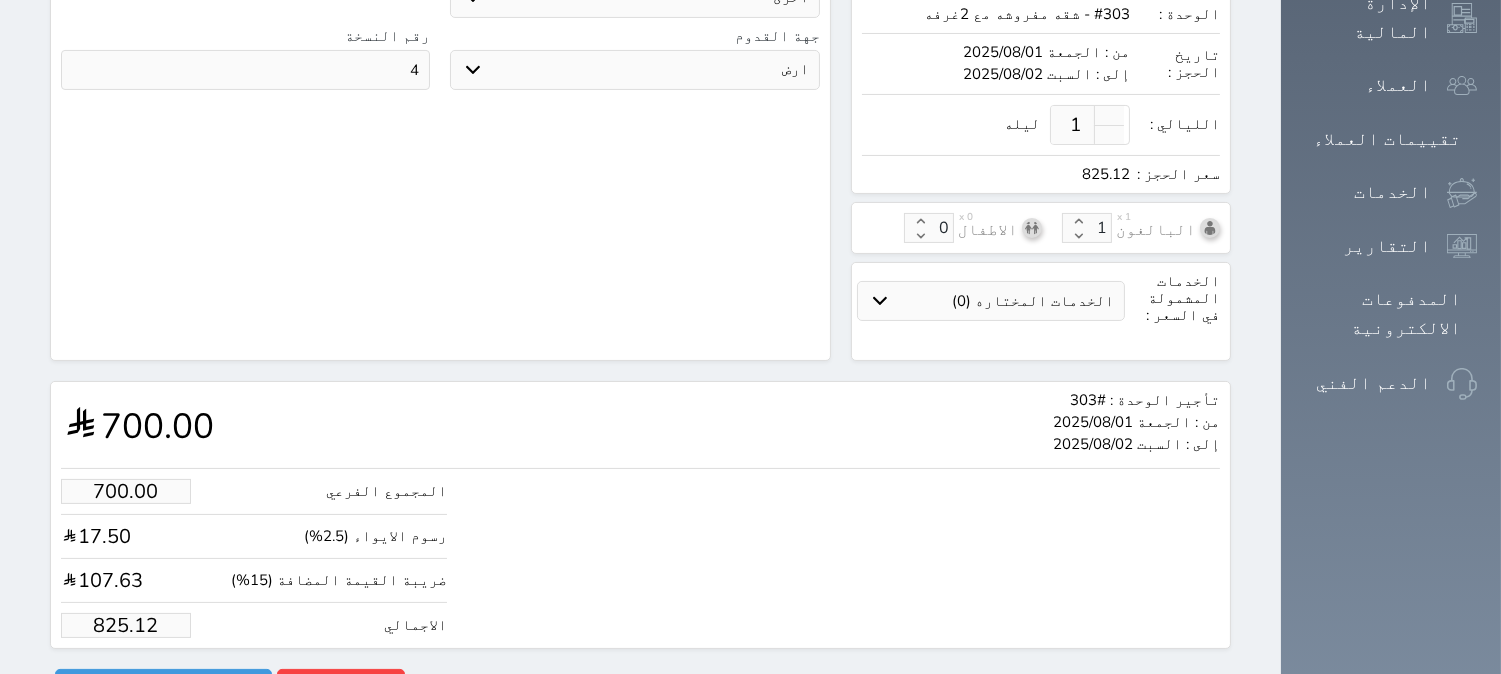 drag, startPoint x: 135, startPoint y: 564, endPoint x: 56, endPoint y: 585, distance: 81.7435 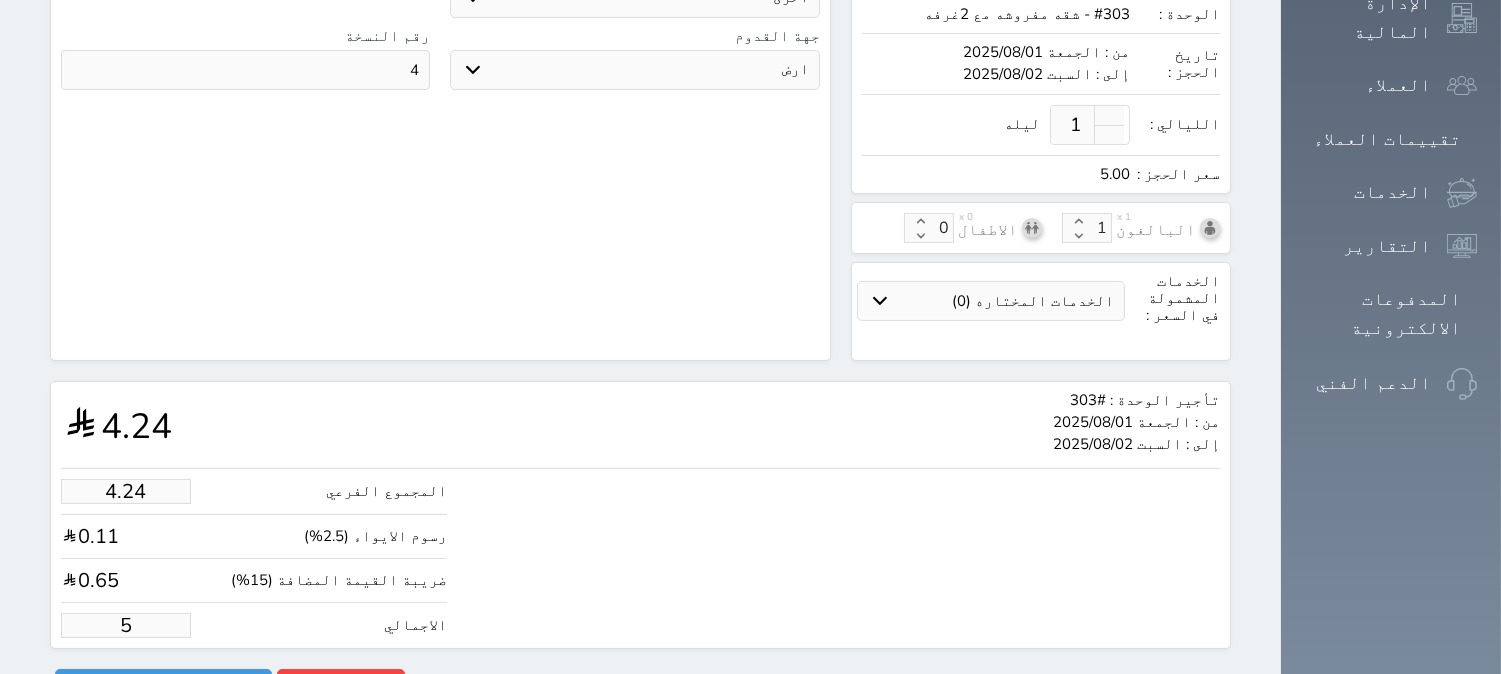 type on "46.66" 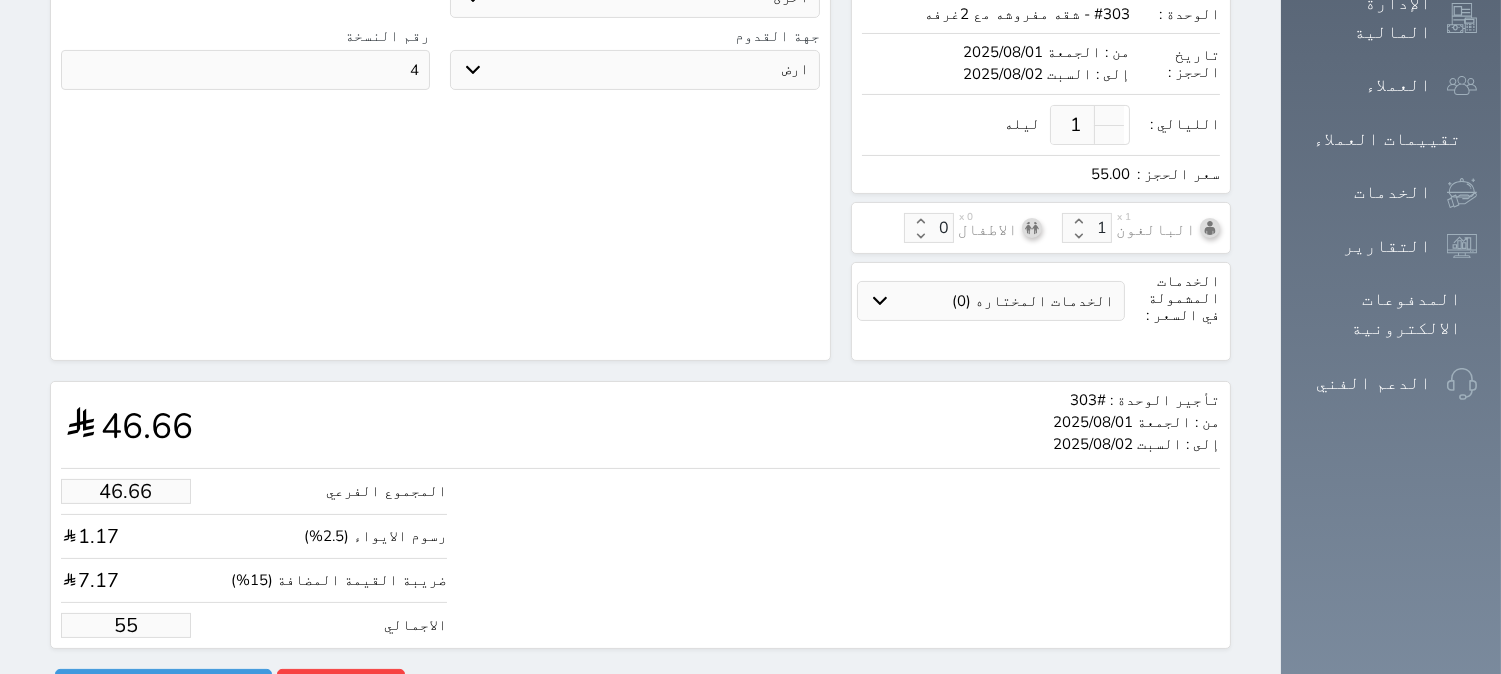 type on "466.60" 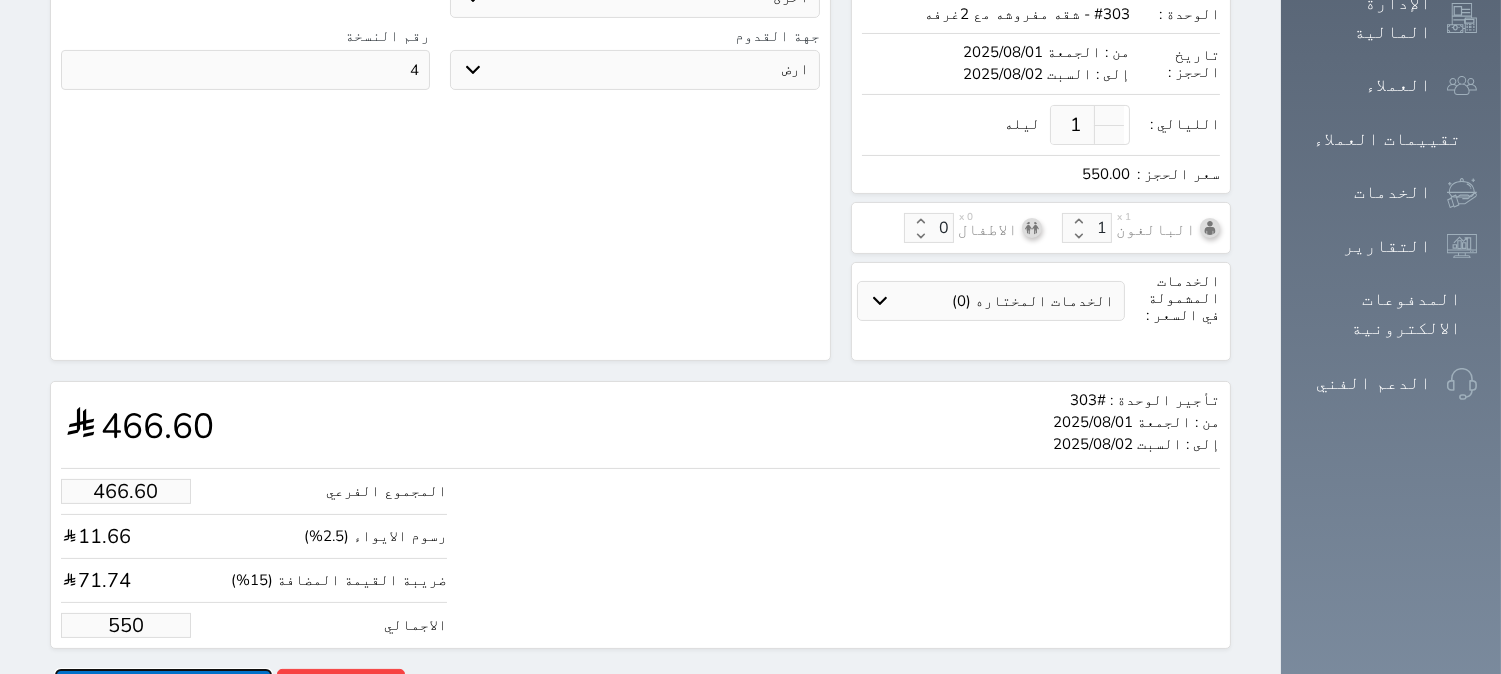 type on "550.00" 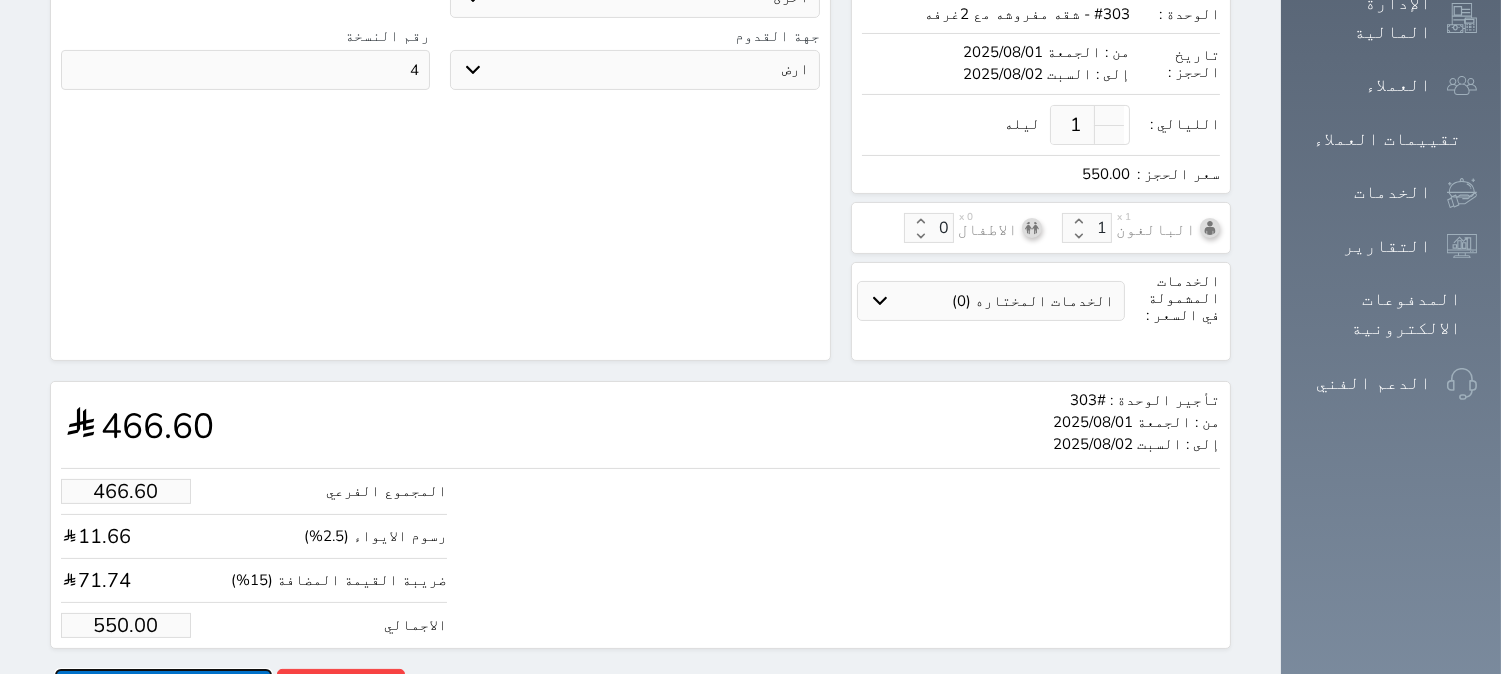 click on "حجز" at bounding box center [163, 686] 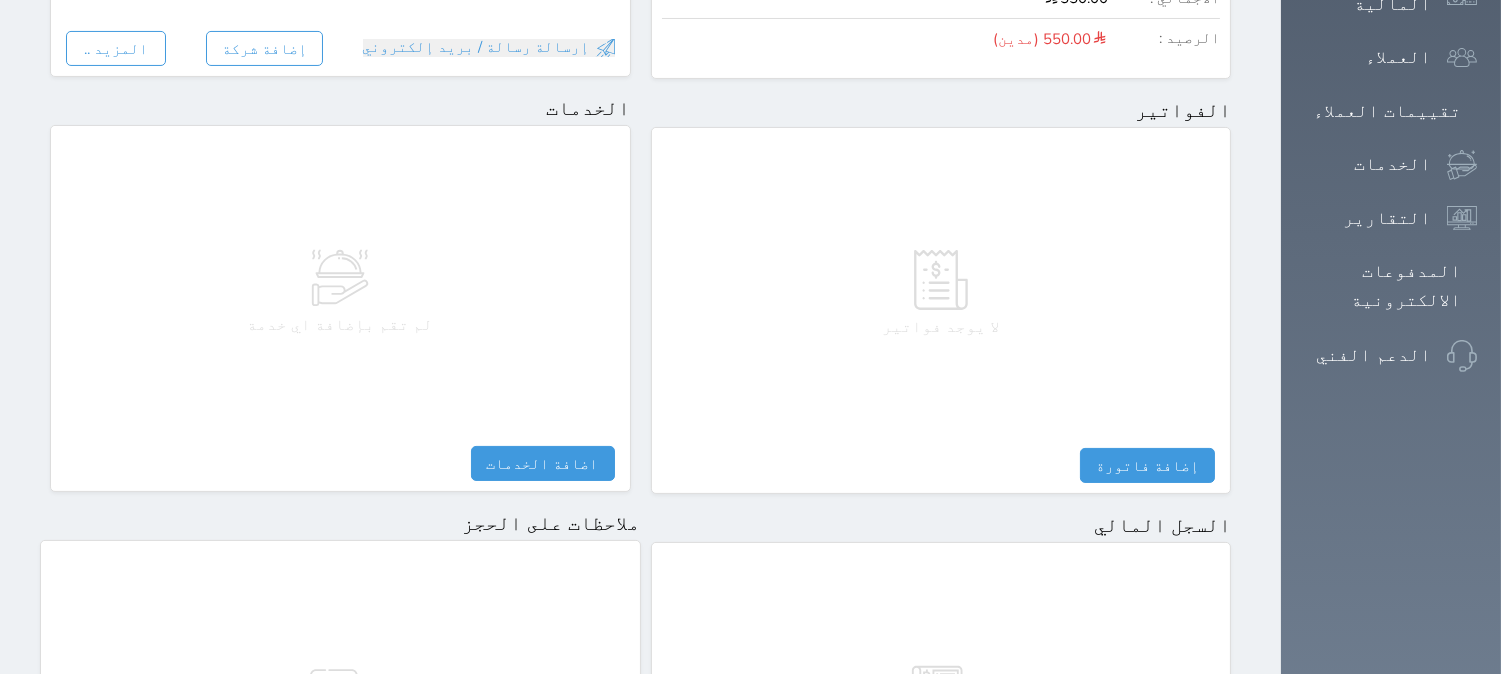 scroll, scrollTop: 1028, scrollLeft: 0, axis: vertical 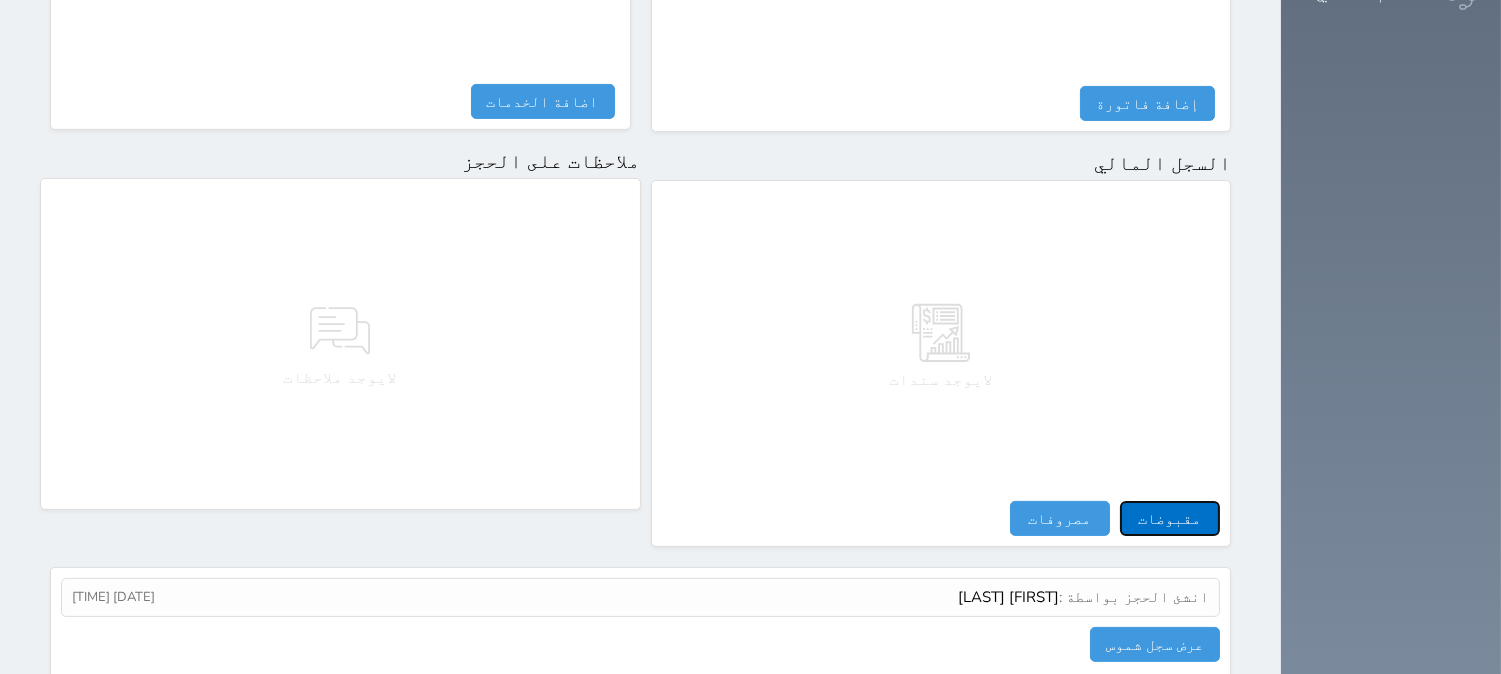click on "مقبوضات" at bounding box center [1170, 518] 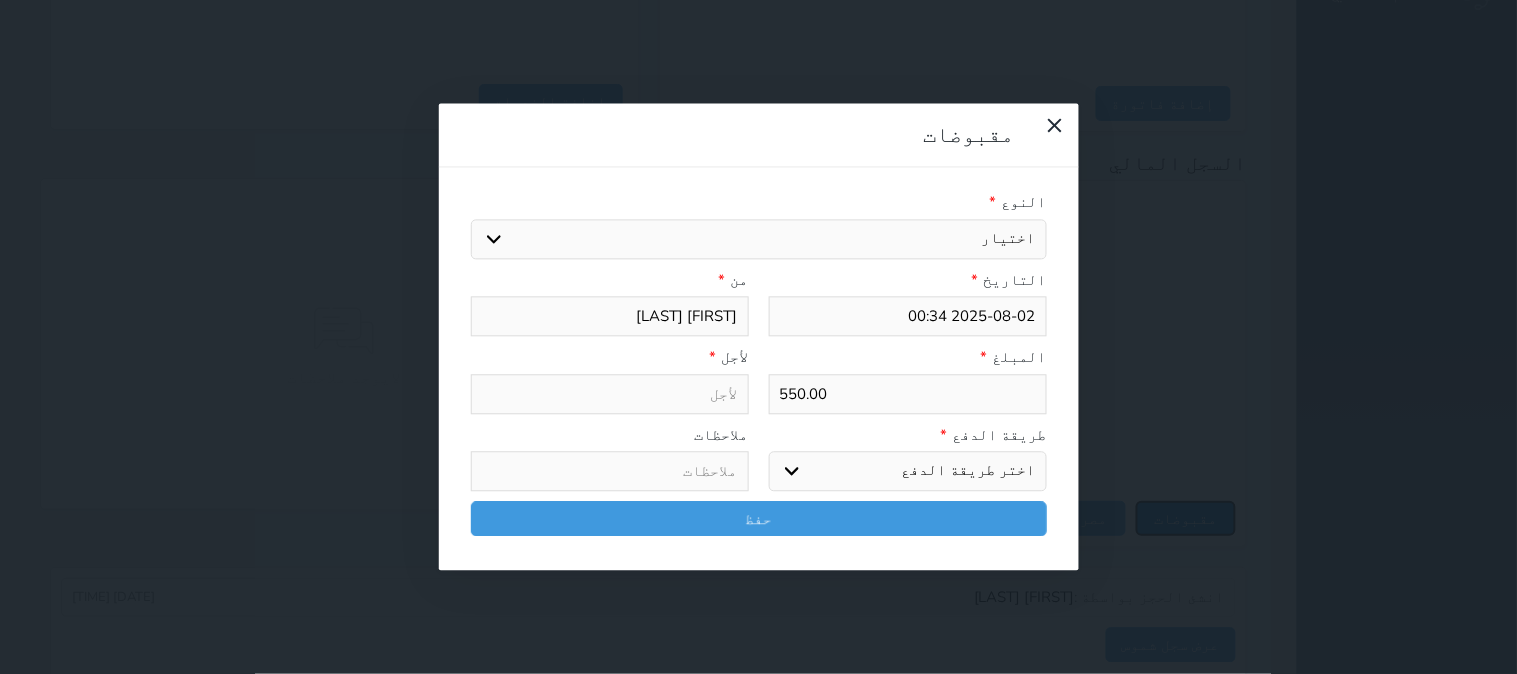 select 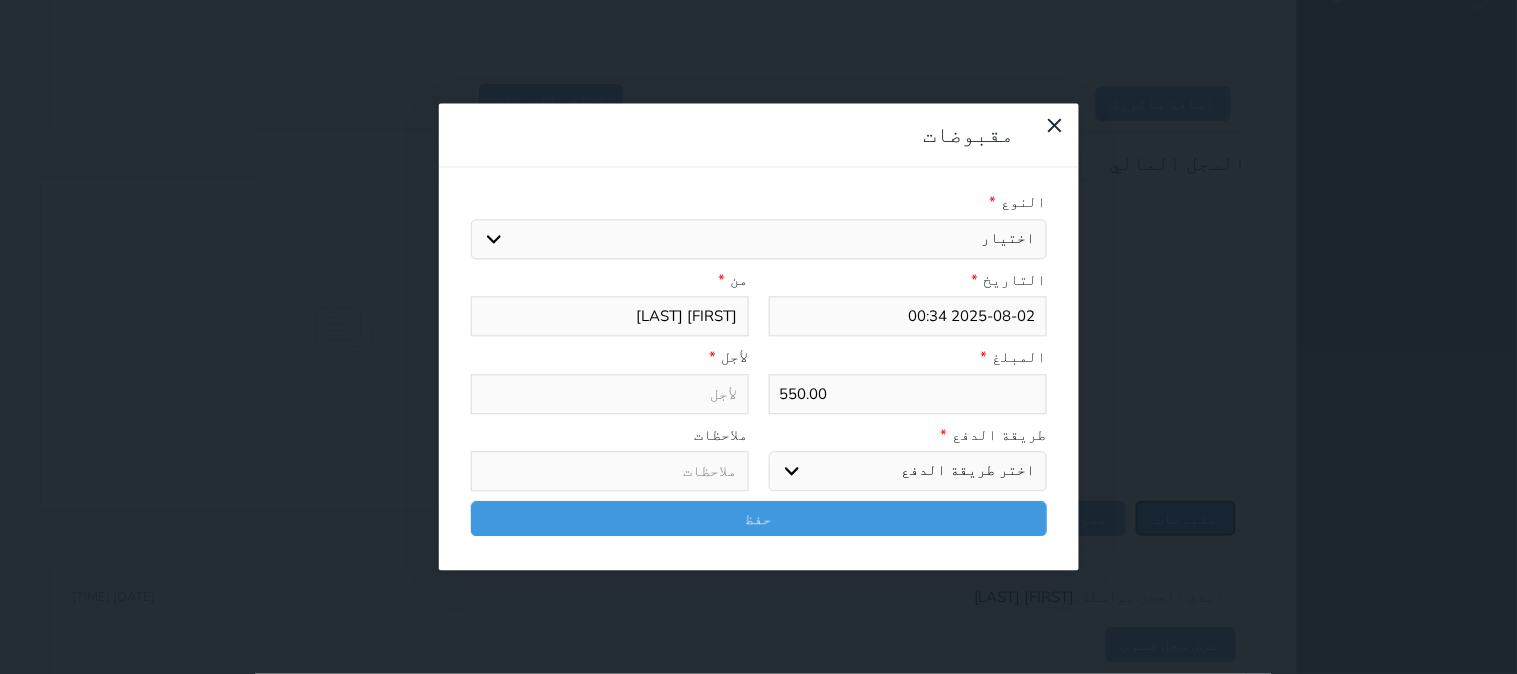 select 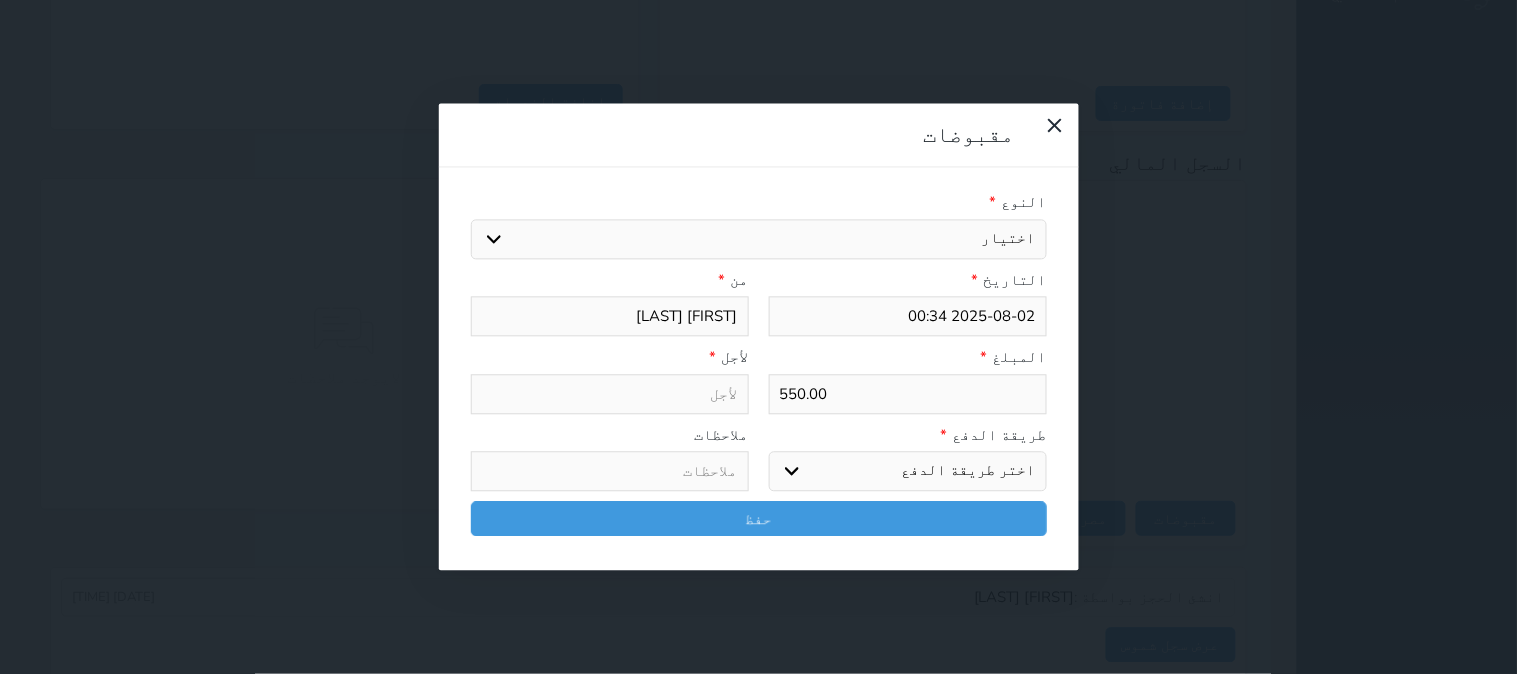 click on "اختيار   مقبوضات عامة قيمة إيجار فواتير تامين عربون لا ينطبق آخر مغسلة واي فاي - الإنترنت مواقف السيارات طعام الأغذية والمشروبات مشروبات المشروبات الباردة المشروبات الساخنة الإفطار غداء عشاء مخبز و كعك حمام سباحة الصالة الرياضية سبا و خدمات الجمال اختيار وإسقاط (خدمات النقل) ميني بار كابل - تلفزيون سرير إضافي تصفيف الشعر التسوق خدمات الجولات السياحية المنظمة خدمات الدليل السياحي" at bounding box center [759, 239] 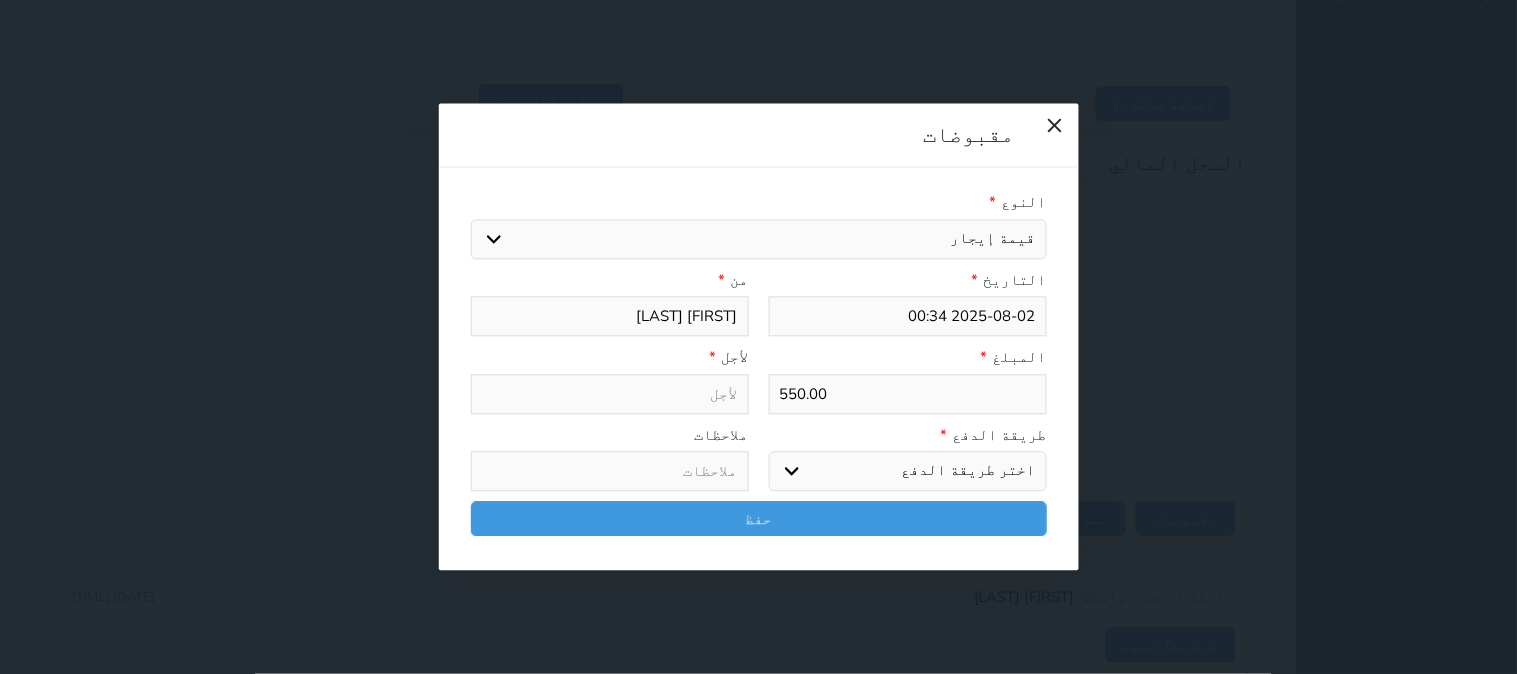 click on "اختيار   مقبوضات عامة قيمة إيجار فواتير تامين عربون لا ينطبق آخر مغسلة واي فاي - الإنترنت مواقف السيارات طعام الأغذية والمشروبات مشروبات المشروبات الباردة المشروبات الساخنة الإفطار غداء عشاء مخبز و كعك حمام سباحة الصالة الرياضية سبا و خدمات الجمال اختيار وإسقاط (خدمات النقل) ميني بار كابل - تلفزيون سرير إضافي تصفيف الشعر التسوق خدمات الجولات السياحية المنظمة خدمات الدليل السياحي" at bounding box center [759, 239] 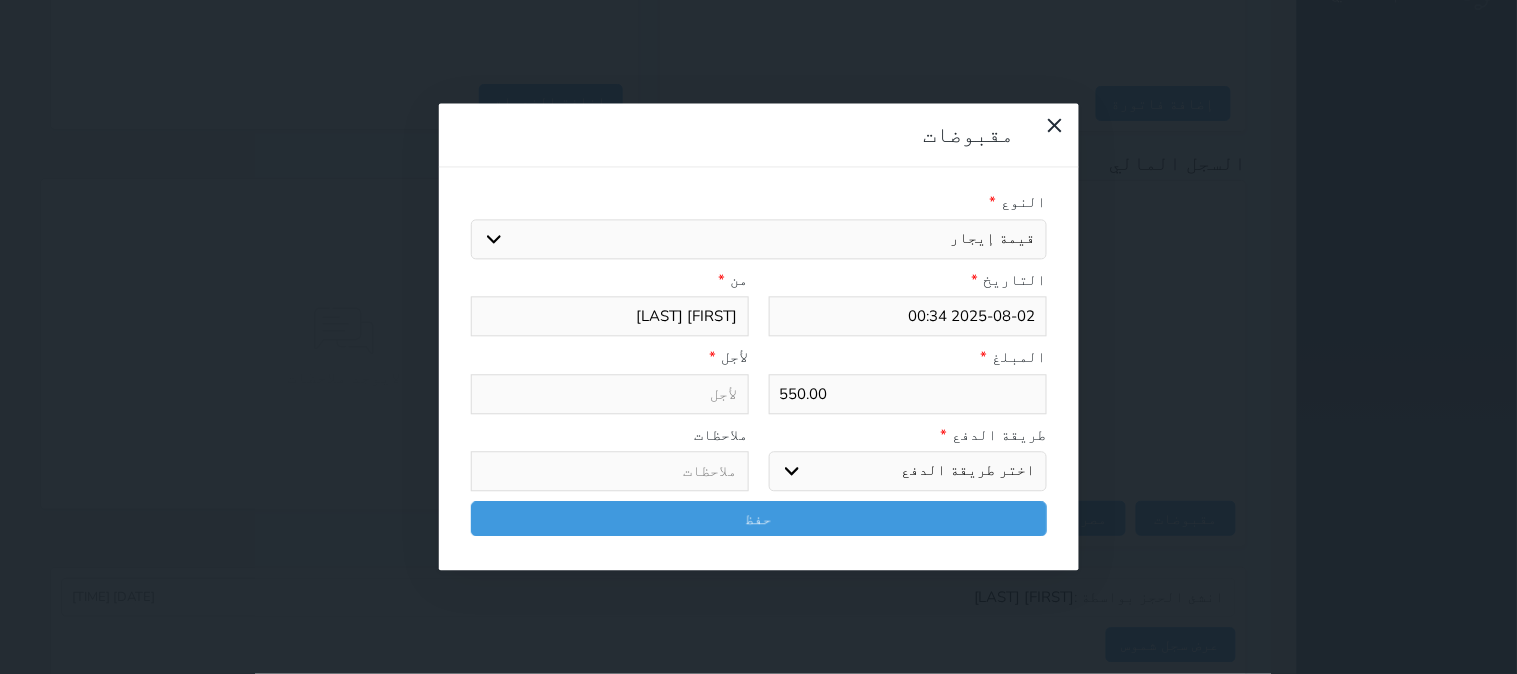 select 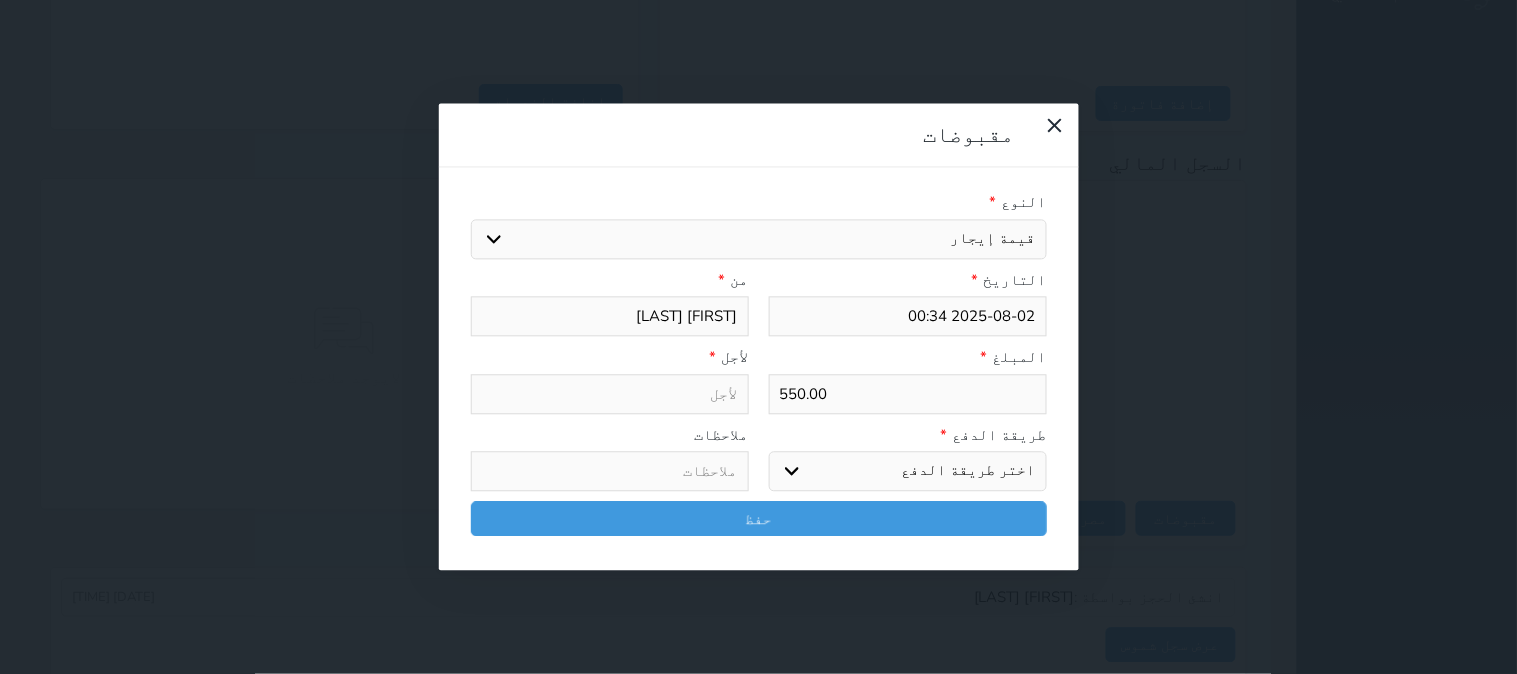 type on "قيمة إيجار - الوحدة - 303" 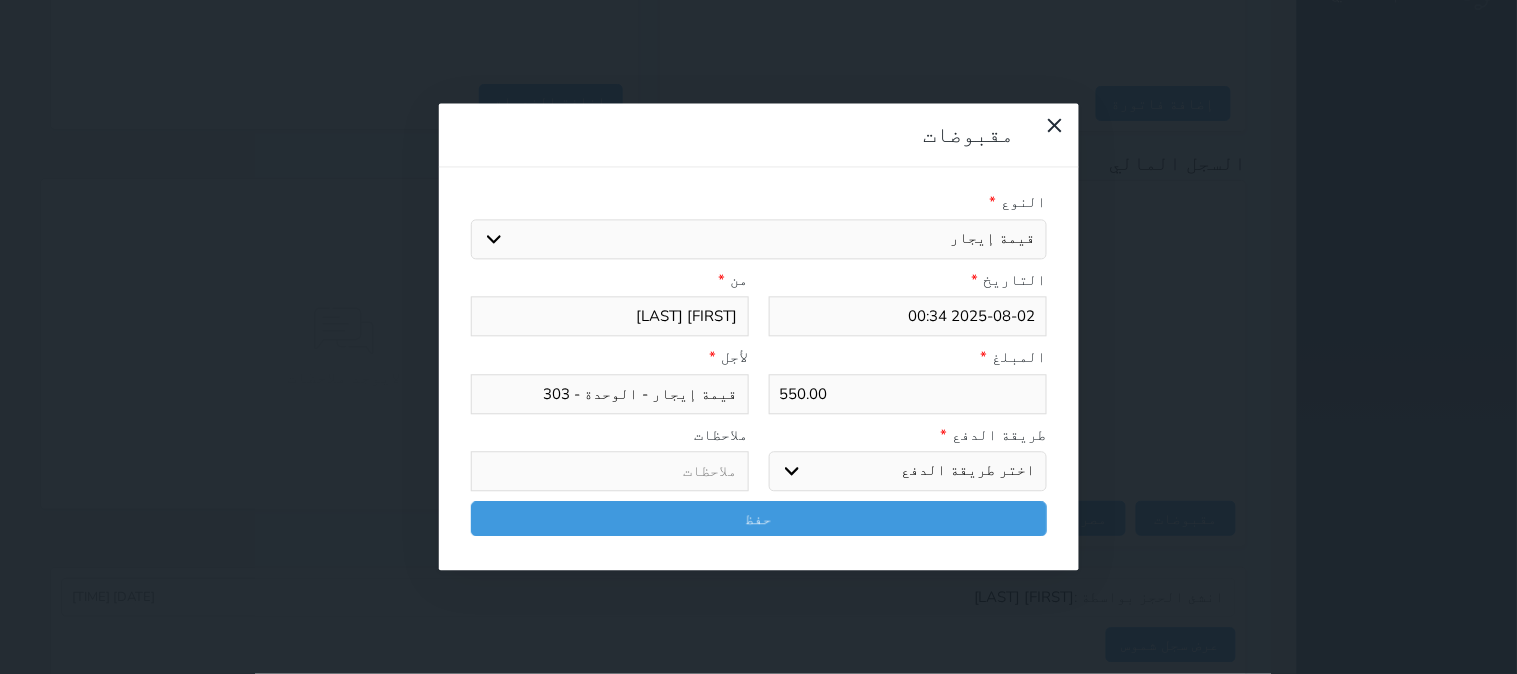 click on "اختر طريقة الدفع   دفع نقدى   تحويل بنكى   مدى   بطاقة ائتمان   آجل" at bounding box center [908, 472] 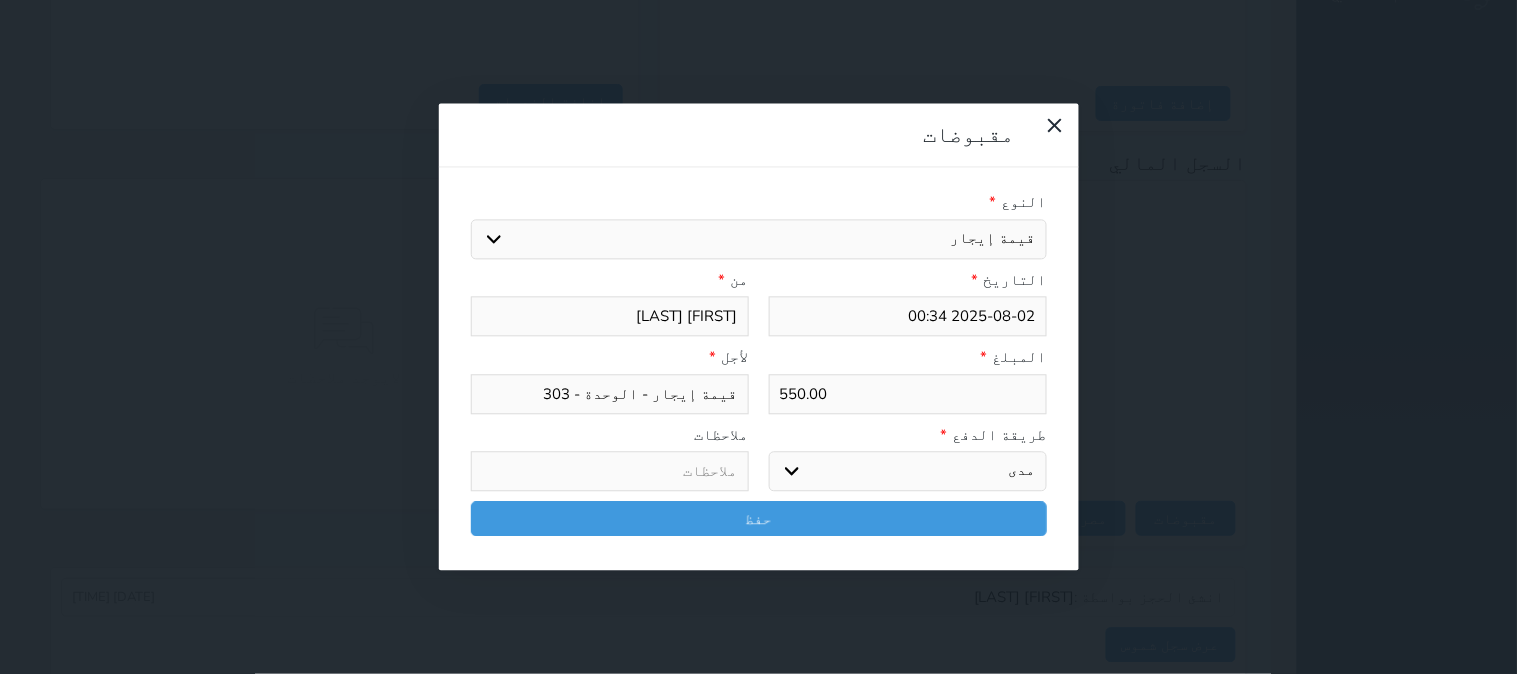click on "اختر طريقة الدفع   دفع نقدى   تحويل بنكى   مدى   بطاقة ائتمان   آجل" at bounding box center [908, 472] 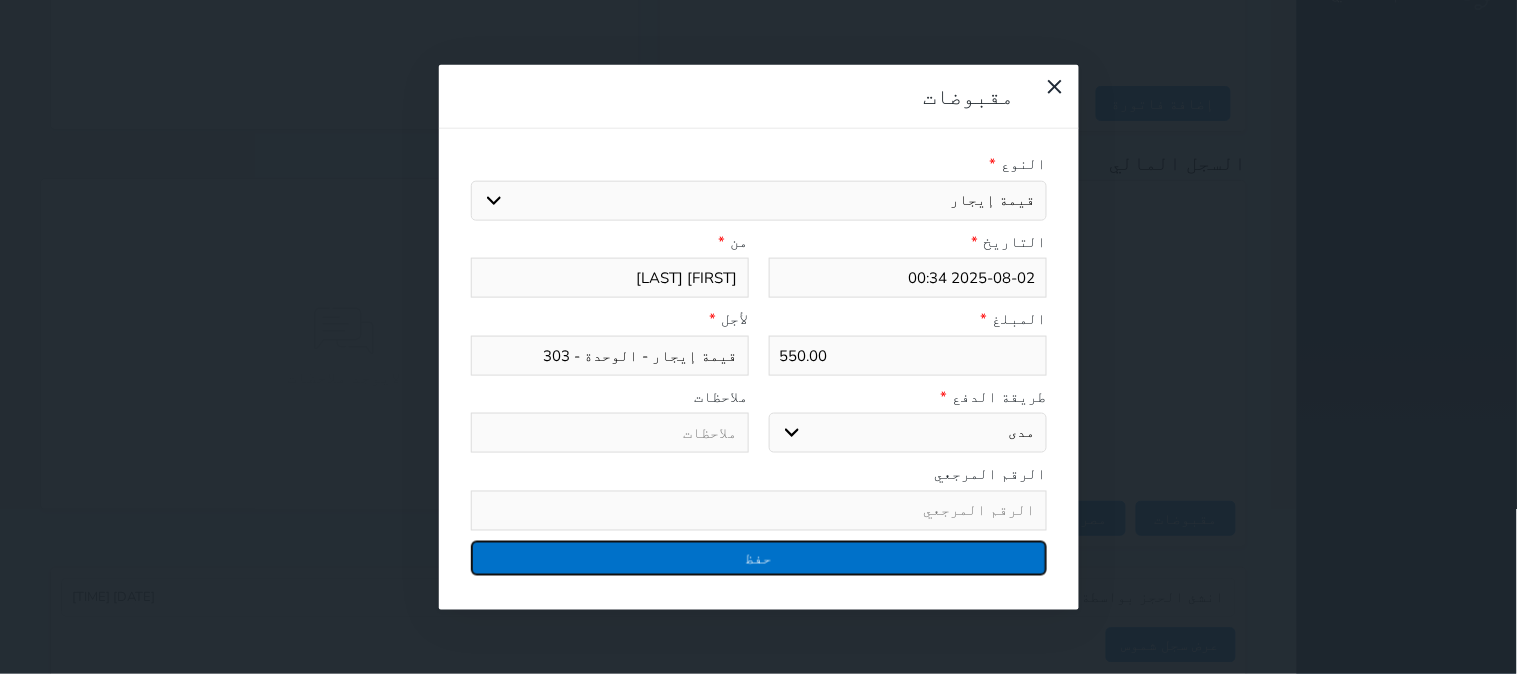 click on "حفظ" at bounding box center [759, 557] 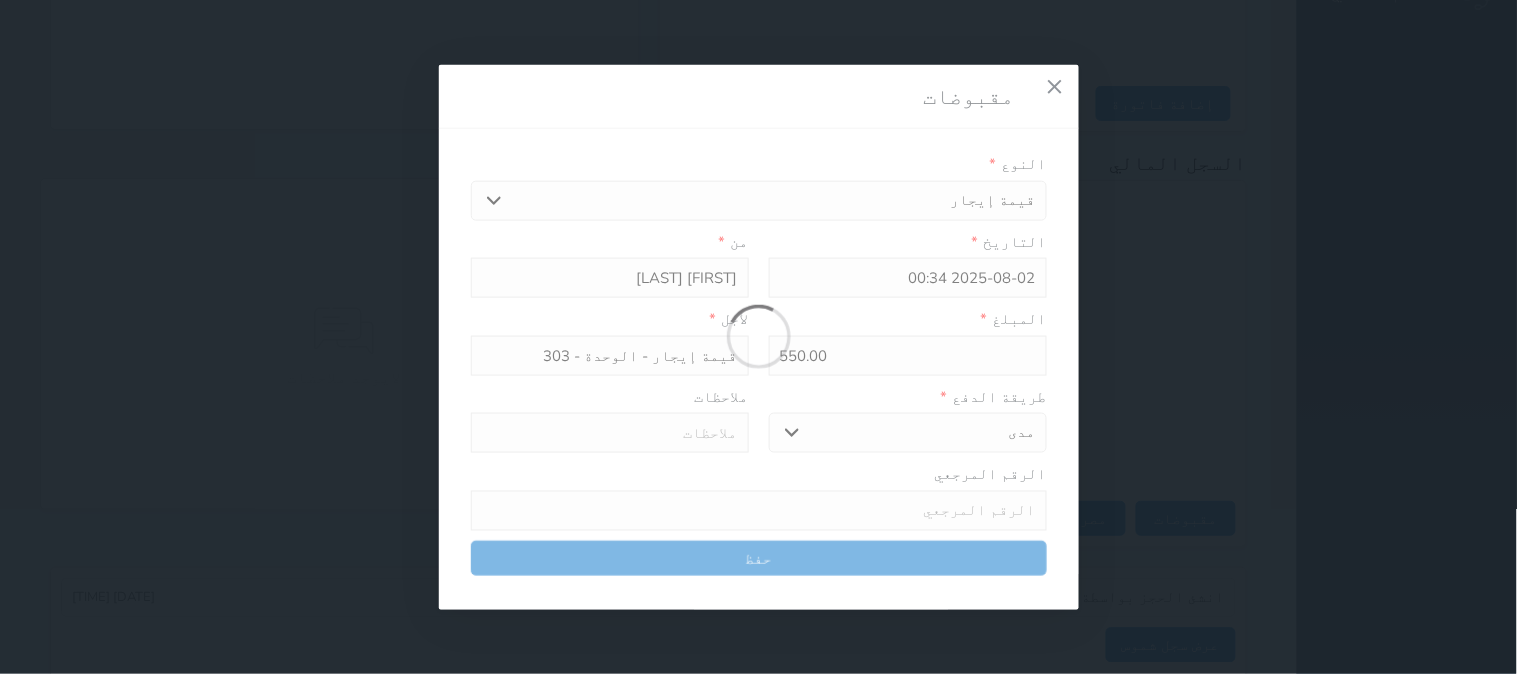 select 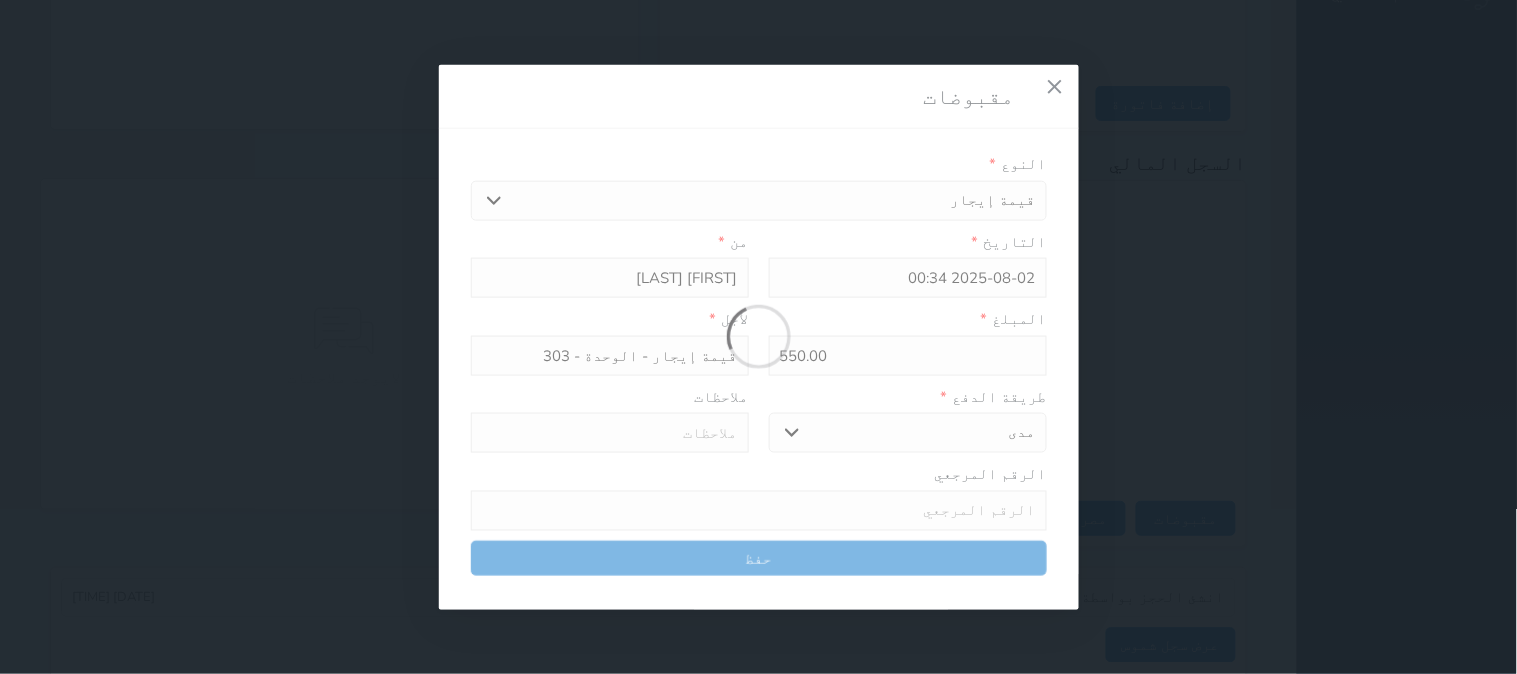type 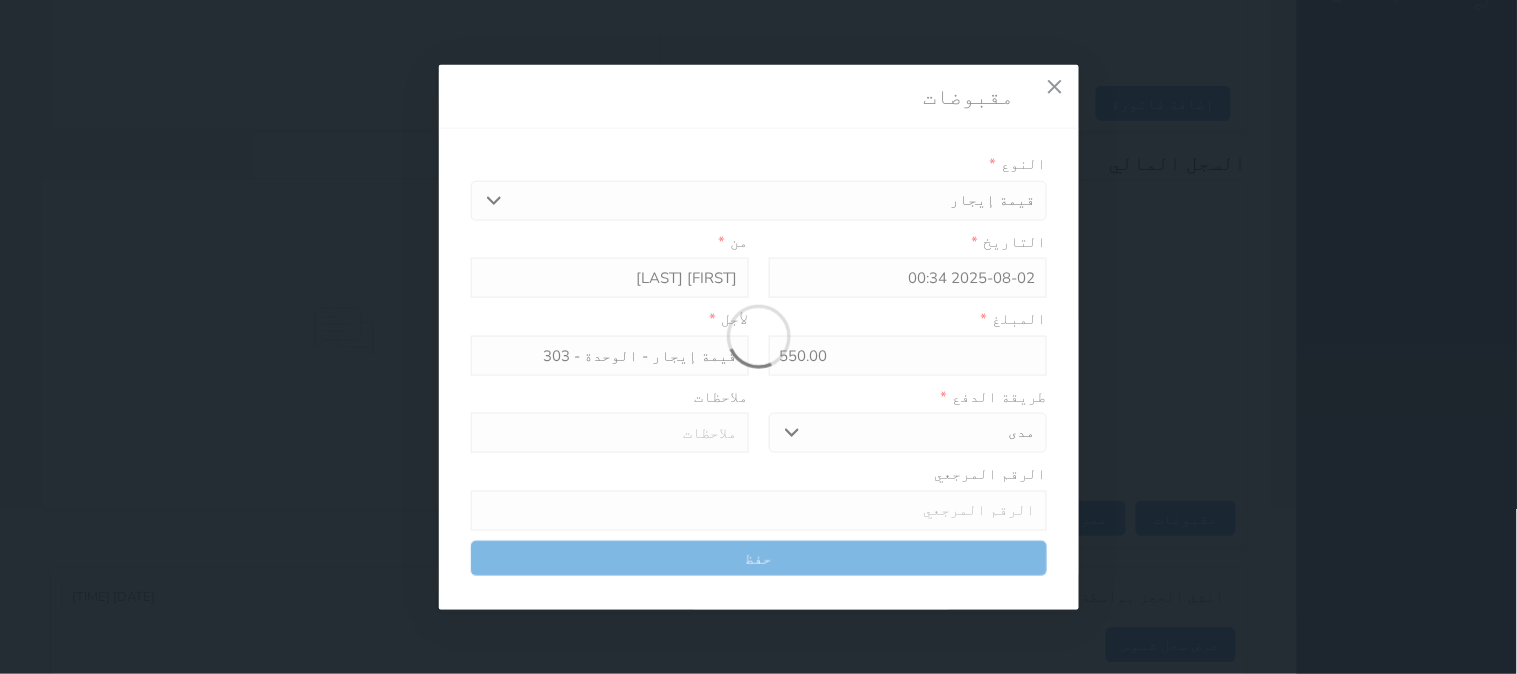 type on "0" 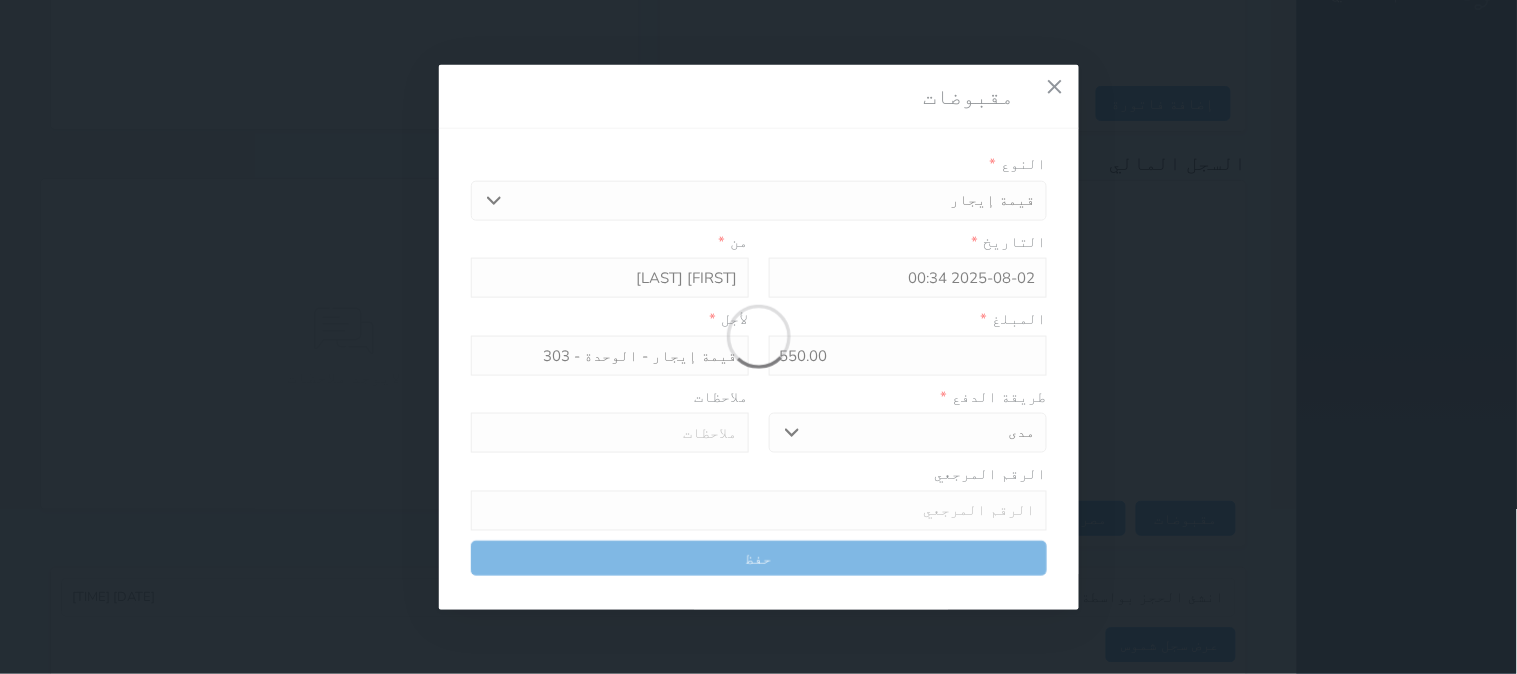 select 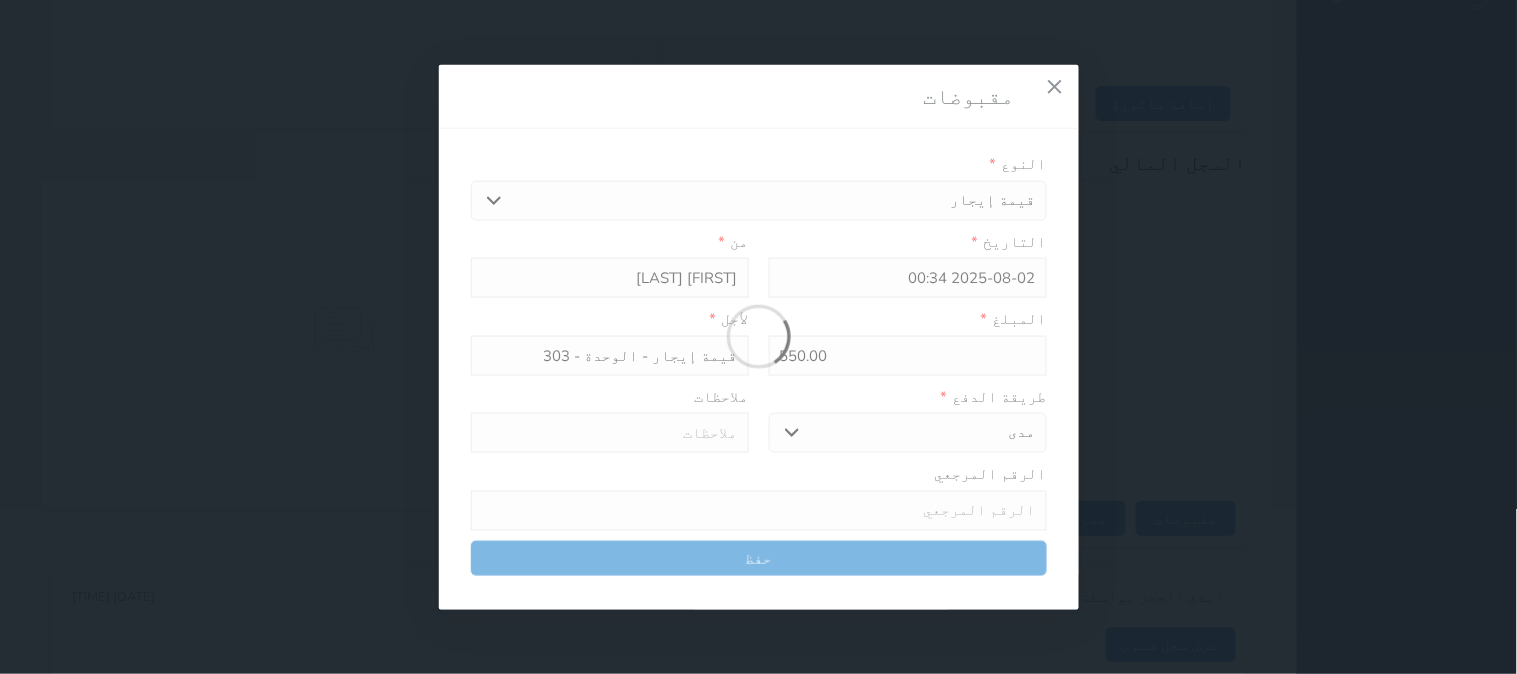 type on "0" 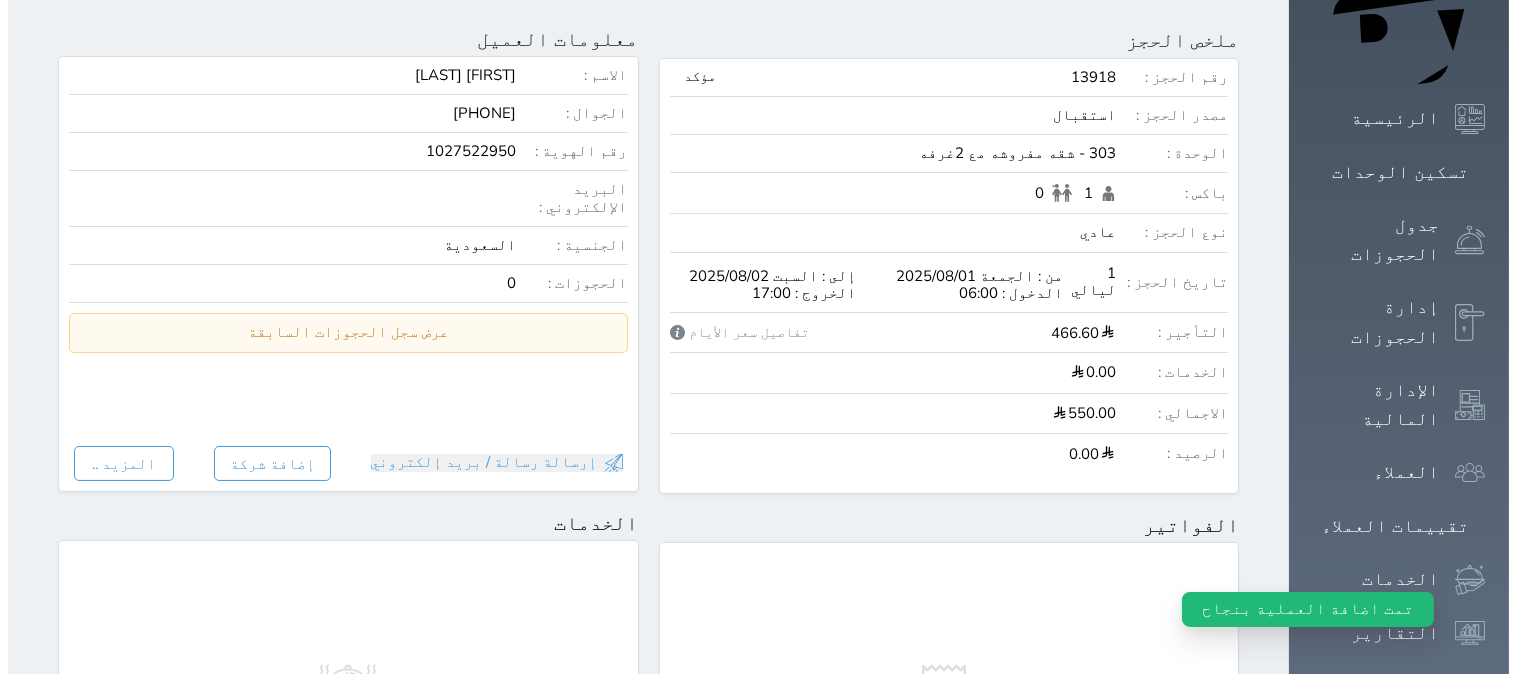 scroll, scrollTop: 0, scrollLeft: 0, axis: both 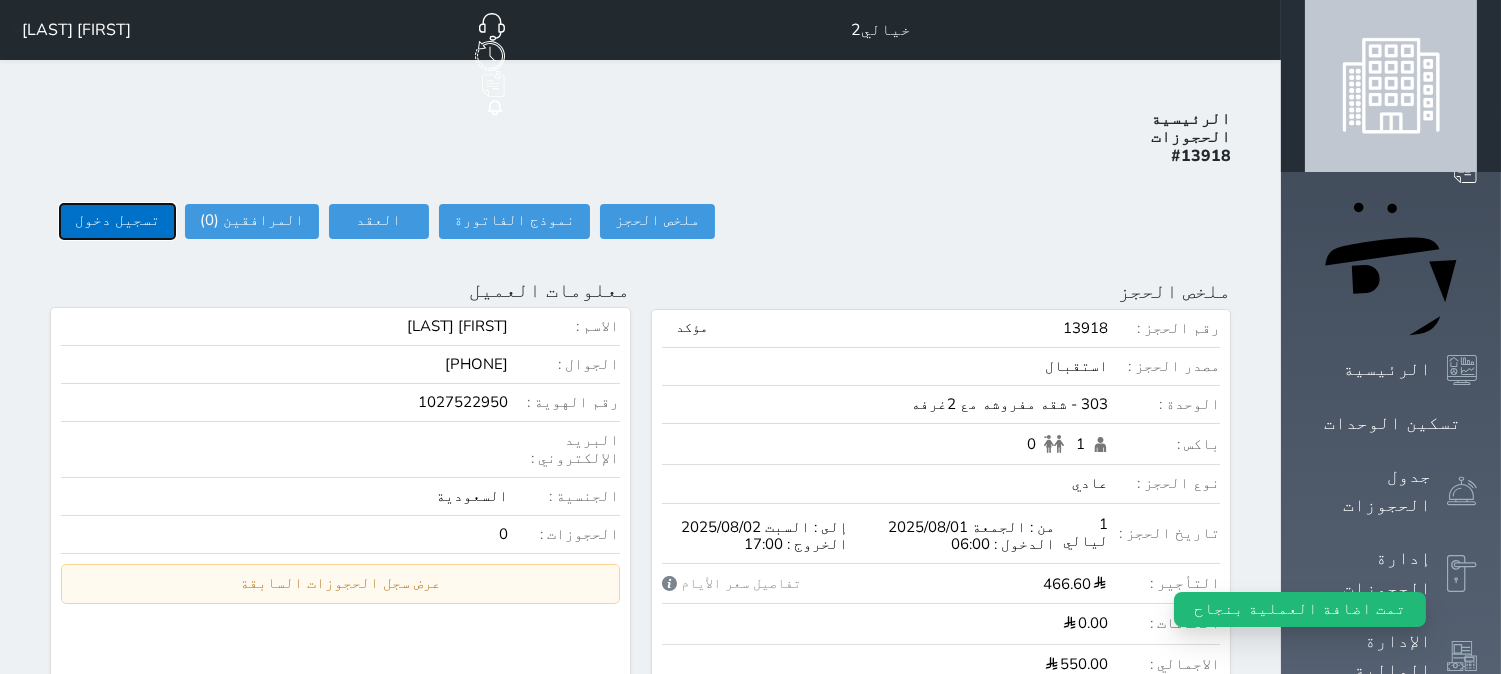click on "تسجيل دخول" at bounding box center (117, 221) 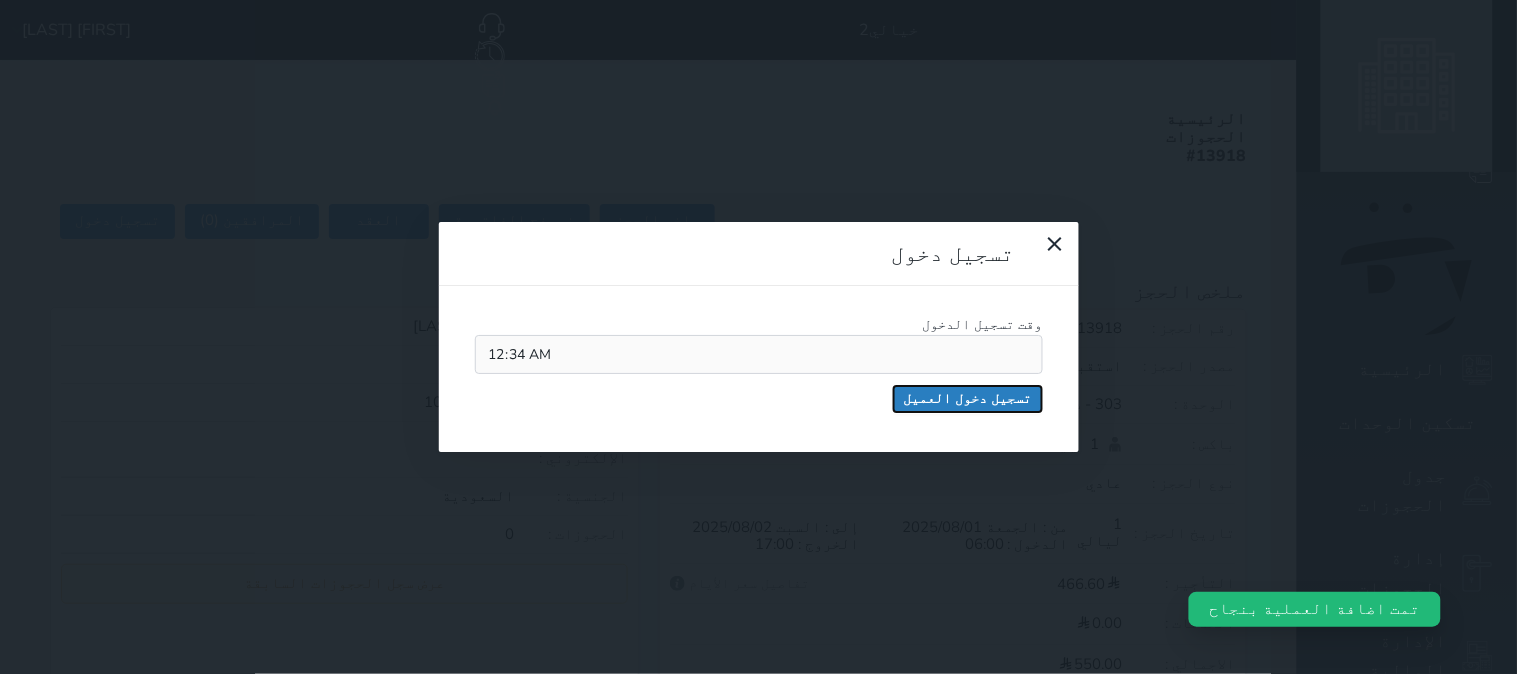 click on "تسجيل دخول العميل" at bounding box center (968, 399) 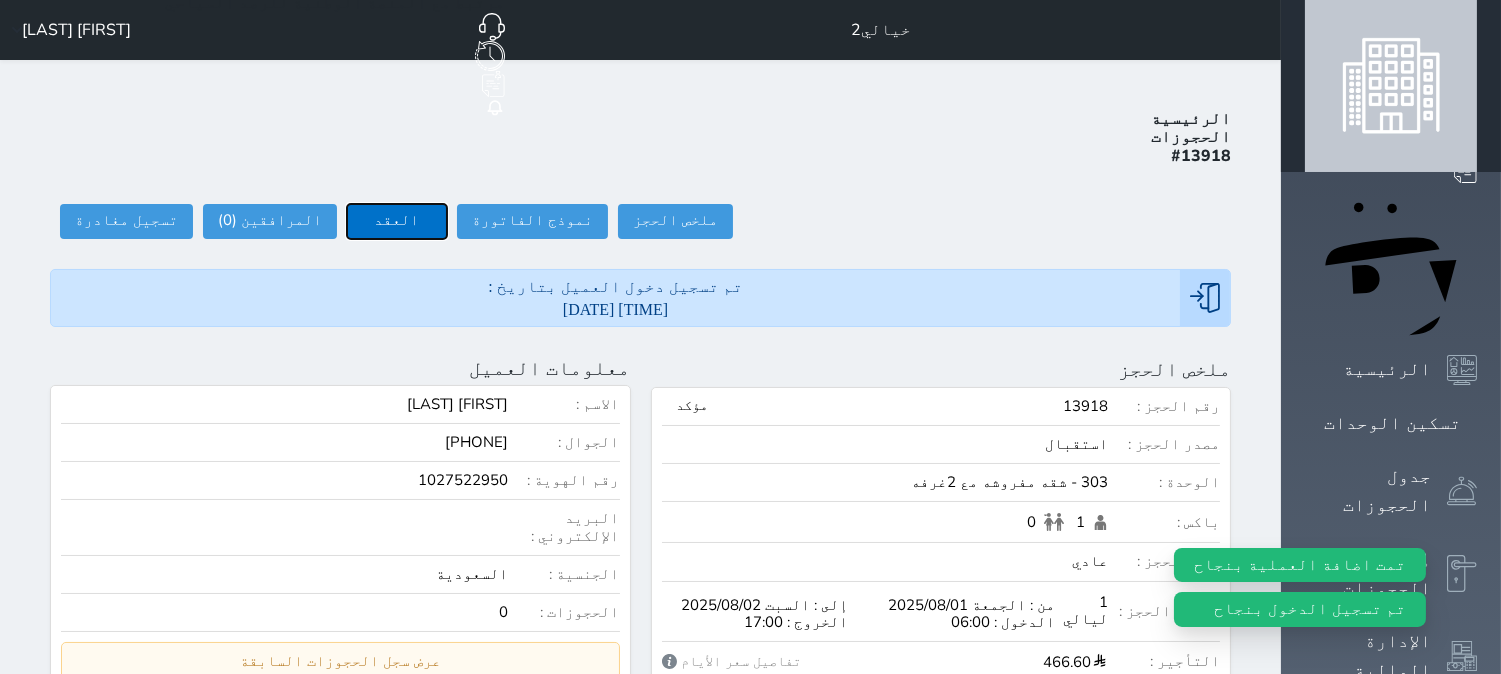 click on "العقد" at bounding box center [397, 221] 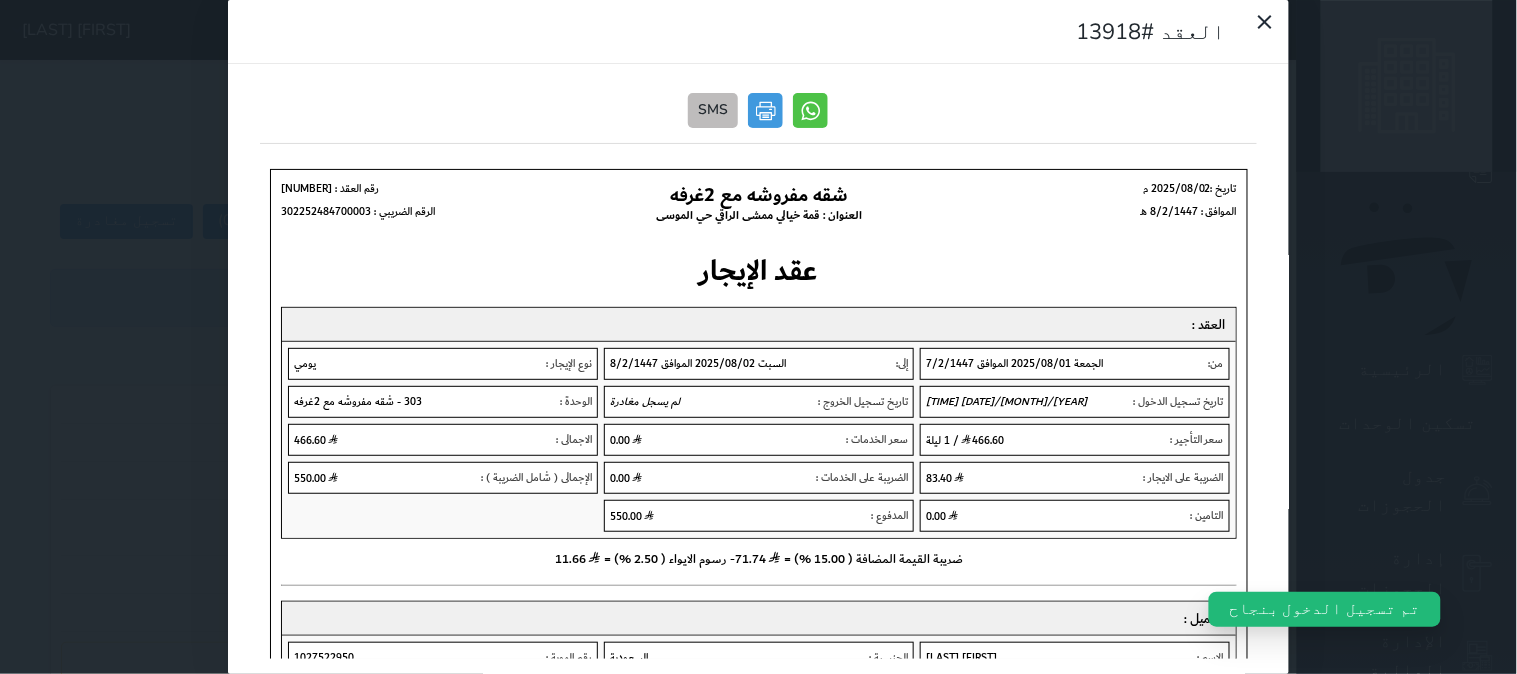 scroll, scrollTop: 0, scrollLeft: 0, axis: both 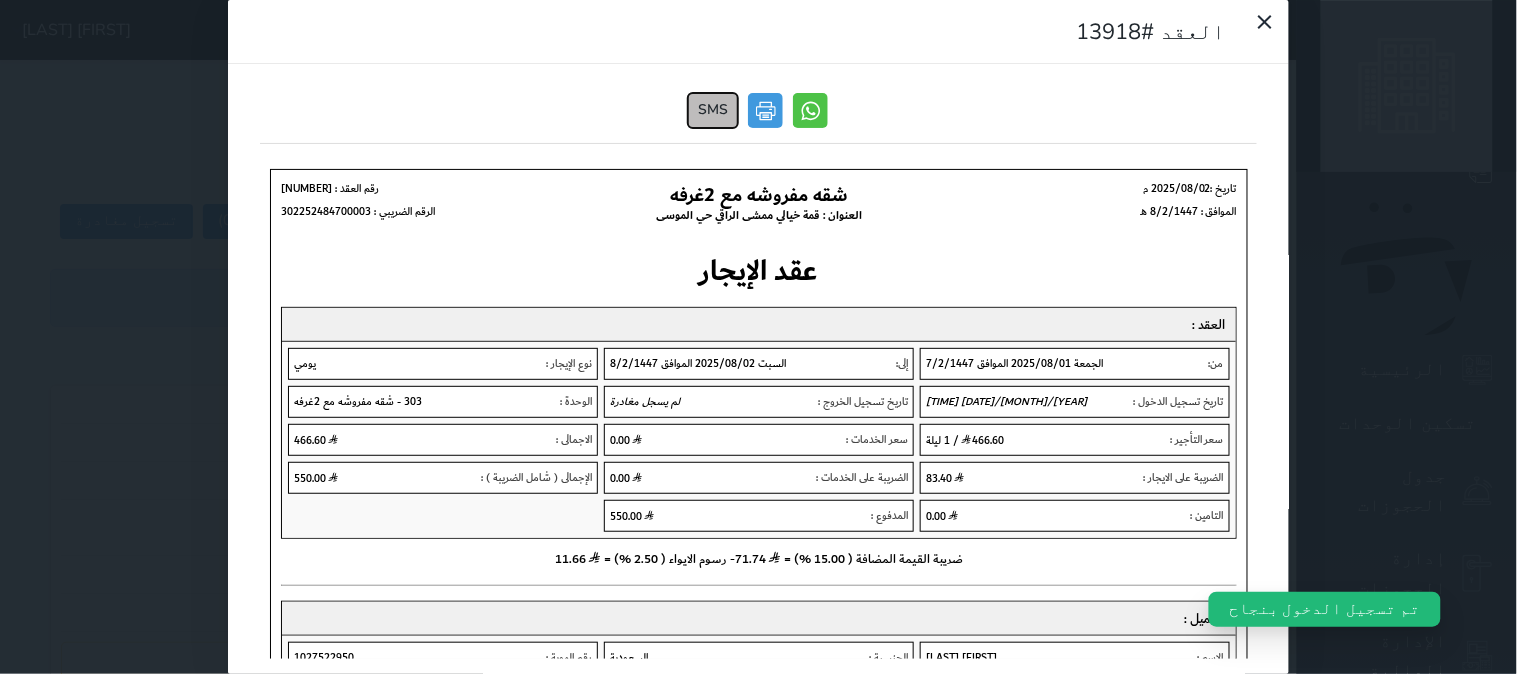 click on "SMS" at bounding box center (714, 110) 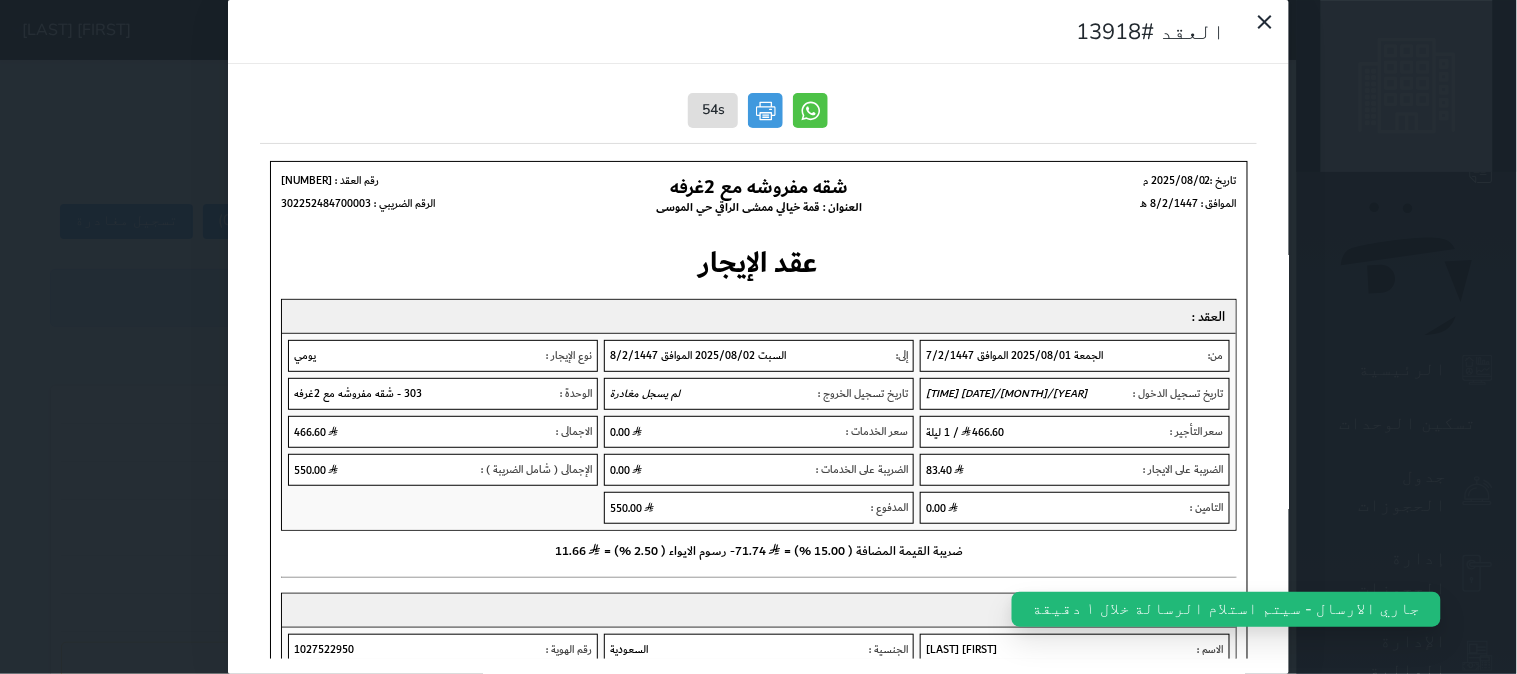 scroll, scrollTop: 0, scrollLeft: 0, axis: both 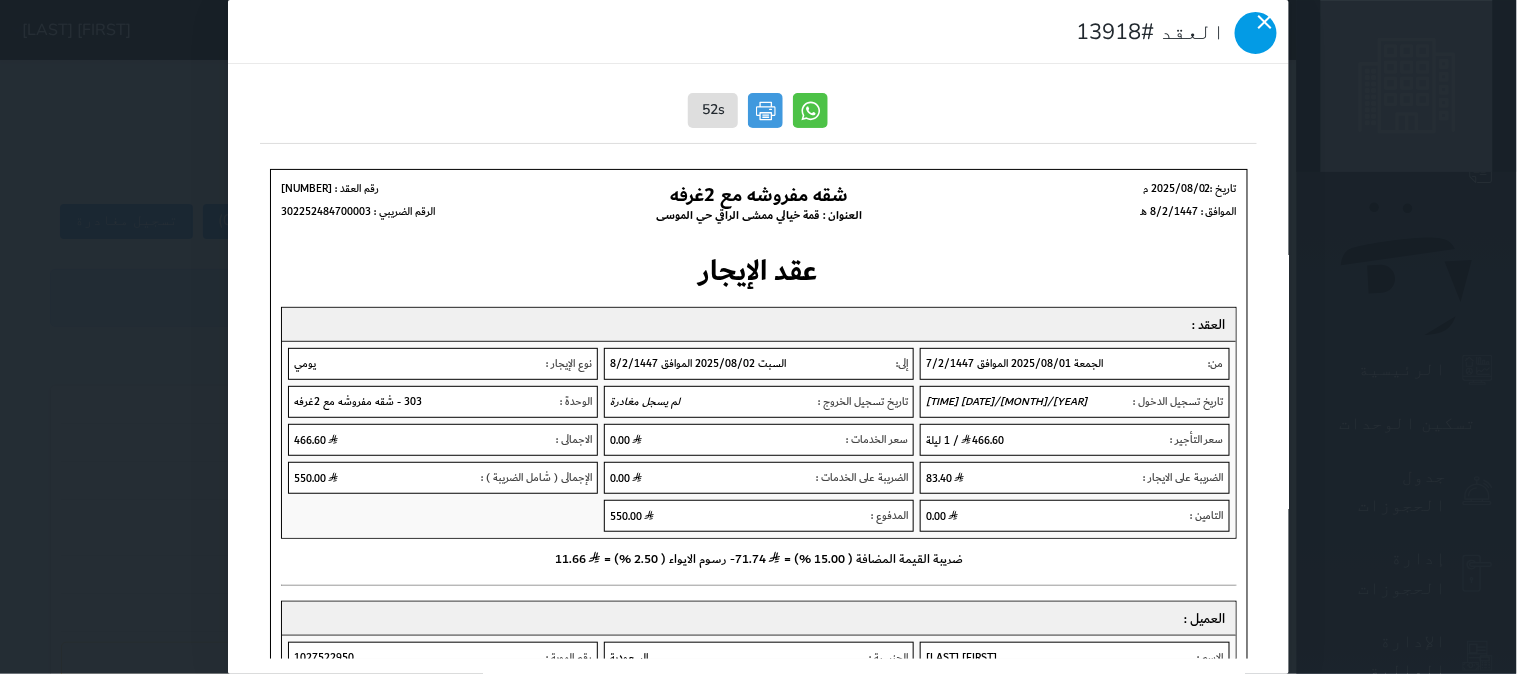 click 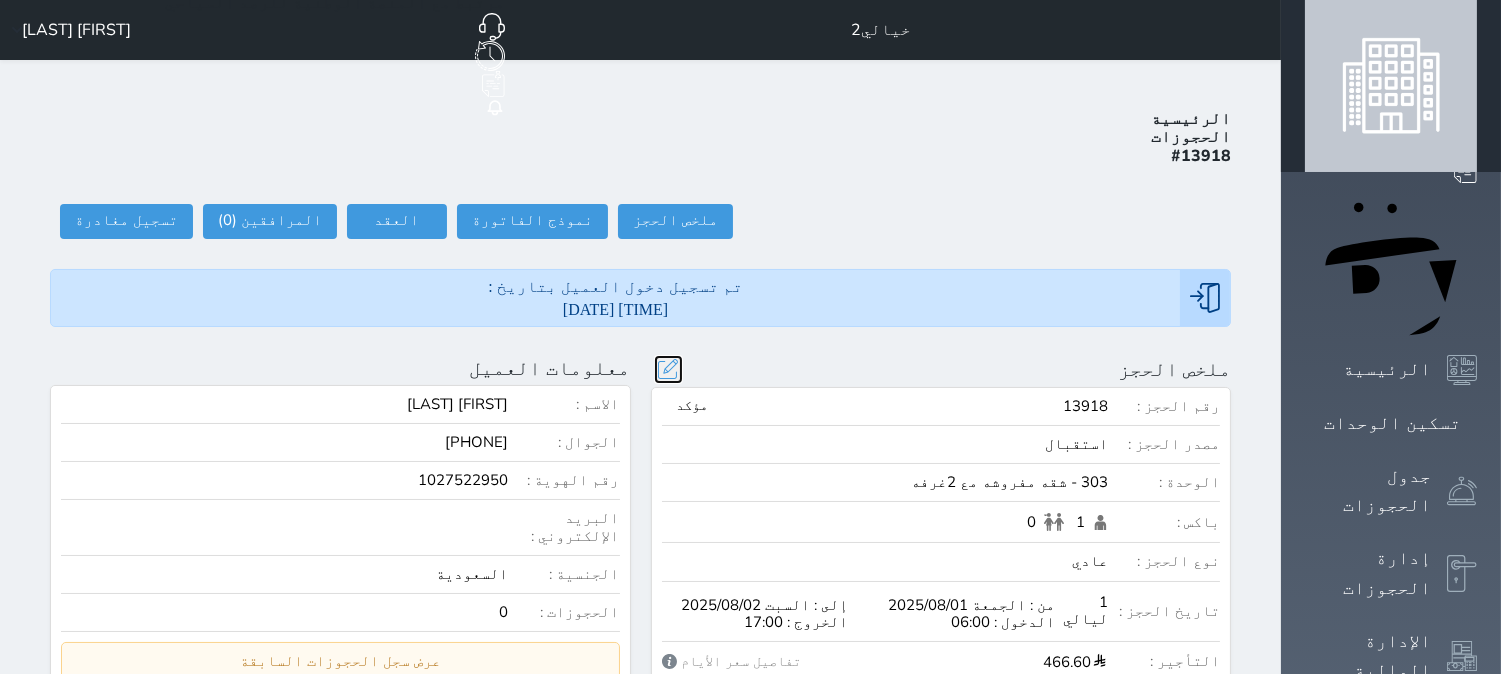 click at bounding box center (668, 369) 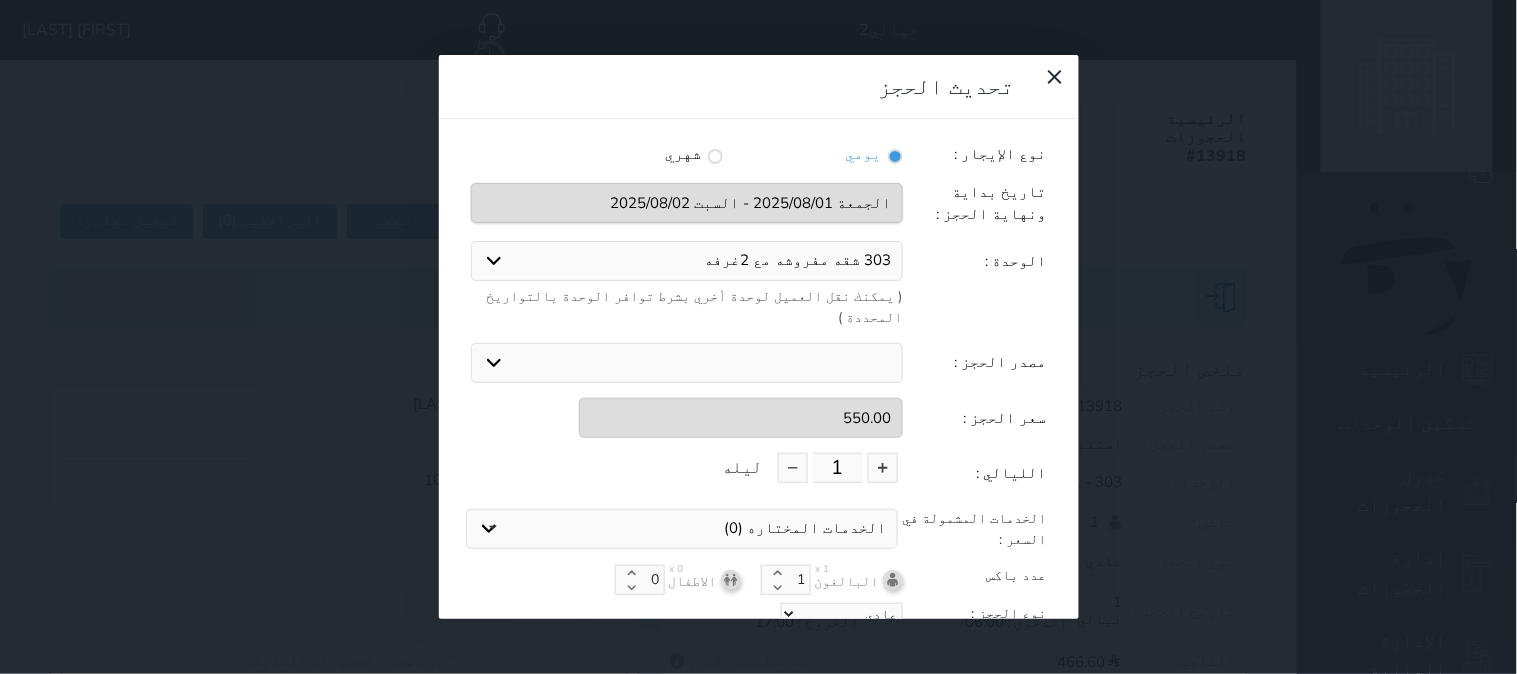 click on "[NUMBER] [TEXT] [NUMBER] [TEXT] [NUMBER] [TEXT] [NUMBER] [TEXT] [NUMBER] [TEXT] [NUMBER] [TEXT] [NUMBER] [TEXT] [NUMBER] [TEXT] [NUMBER] [TEXT]" at bounding box center [687, 261] 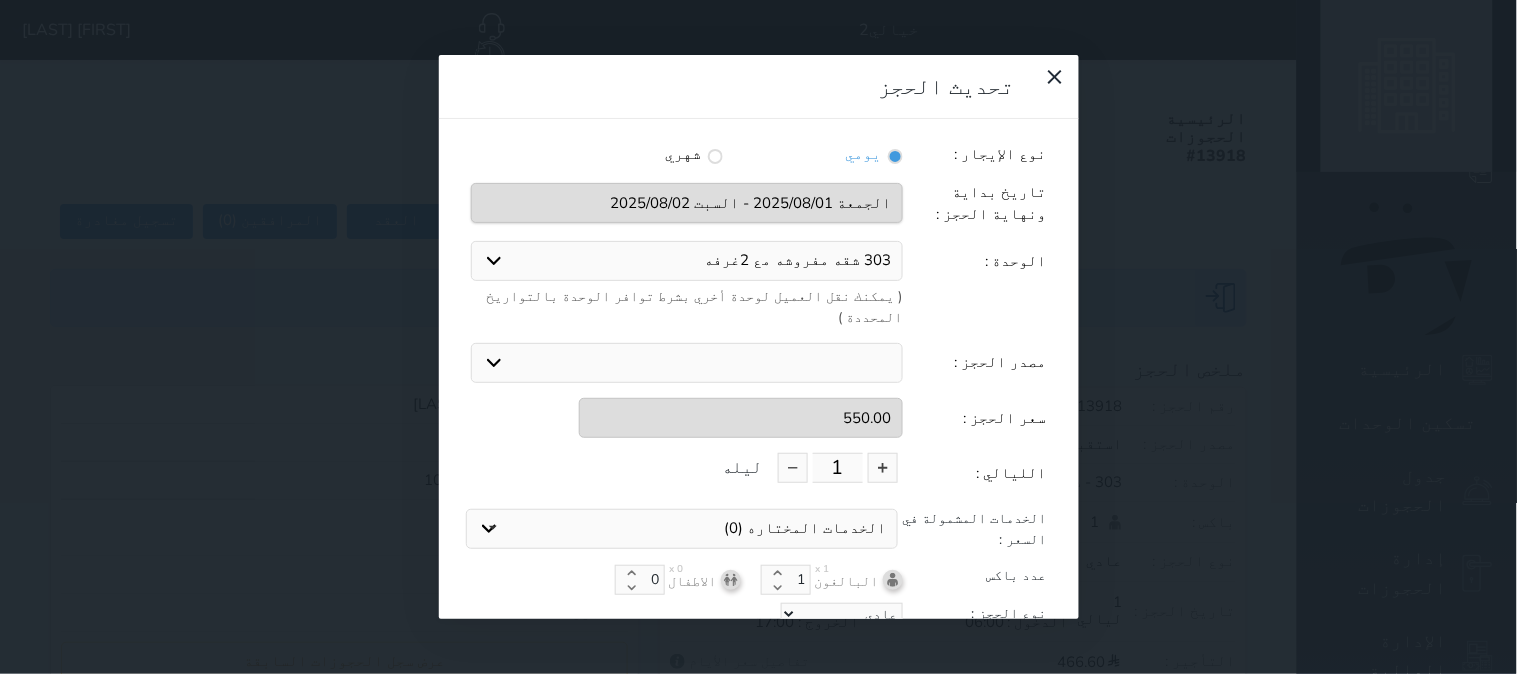 select on "12134" 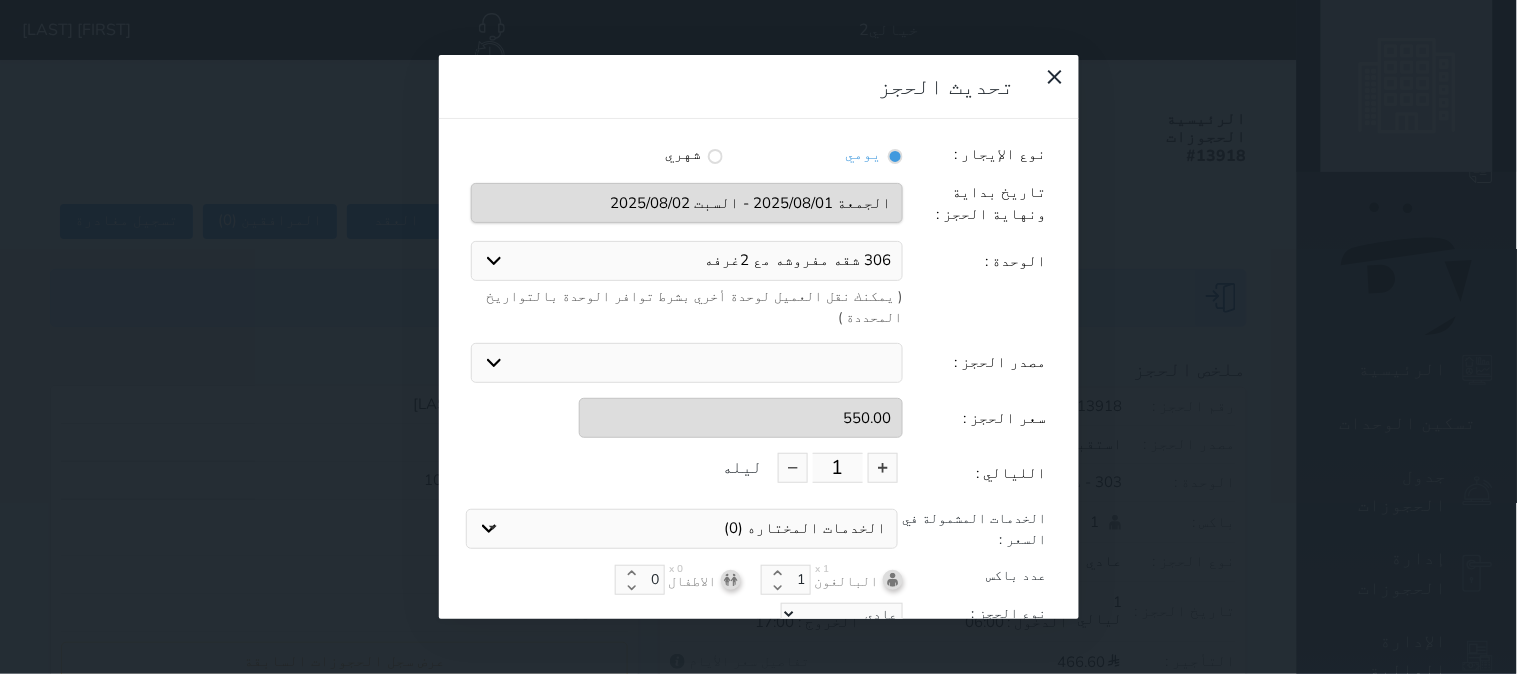 click on "[NUMBER] [TEXT] [NUMBER] [TEXT] [NUMBER] [TEXT] [NUMBER] [TEXT] [NUMBER] [TEXT] [NUMBER] [TEXT] [NUMBER] [TEXT] [NUMBER] [TEXT] [NUMBER] [TEXT]" at bounding box center (687, 261) 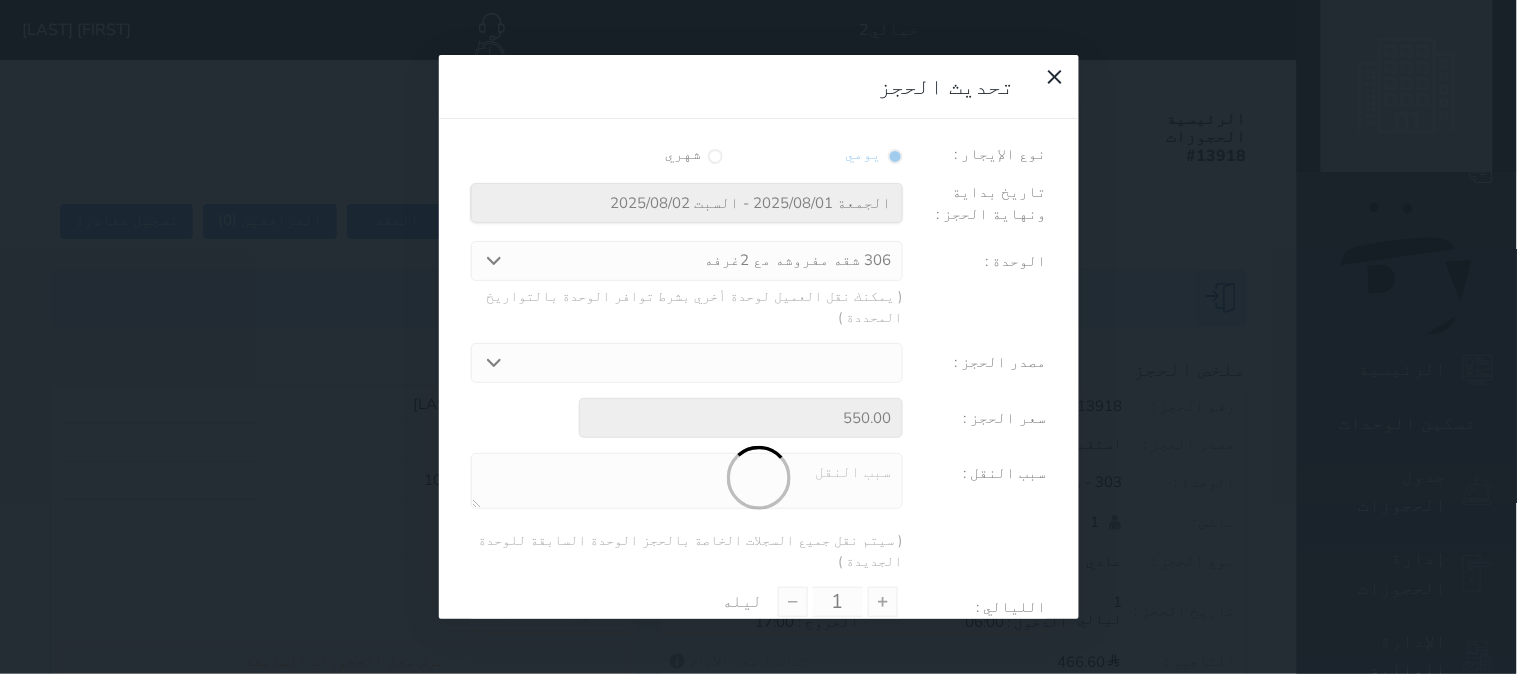 type on "825.12" 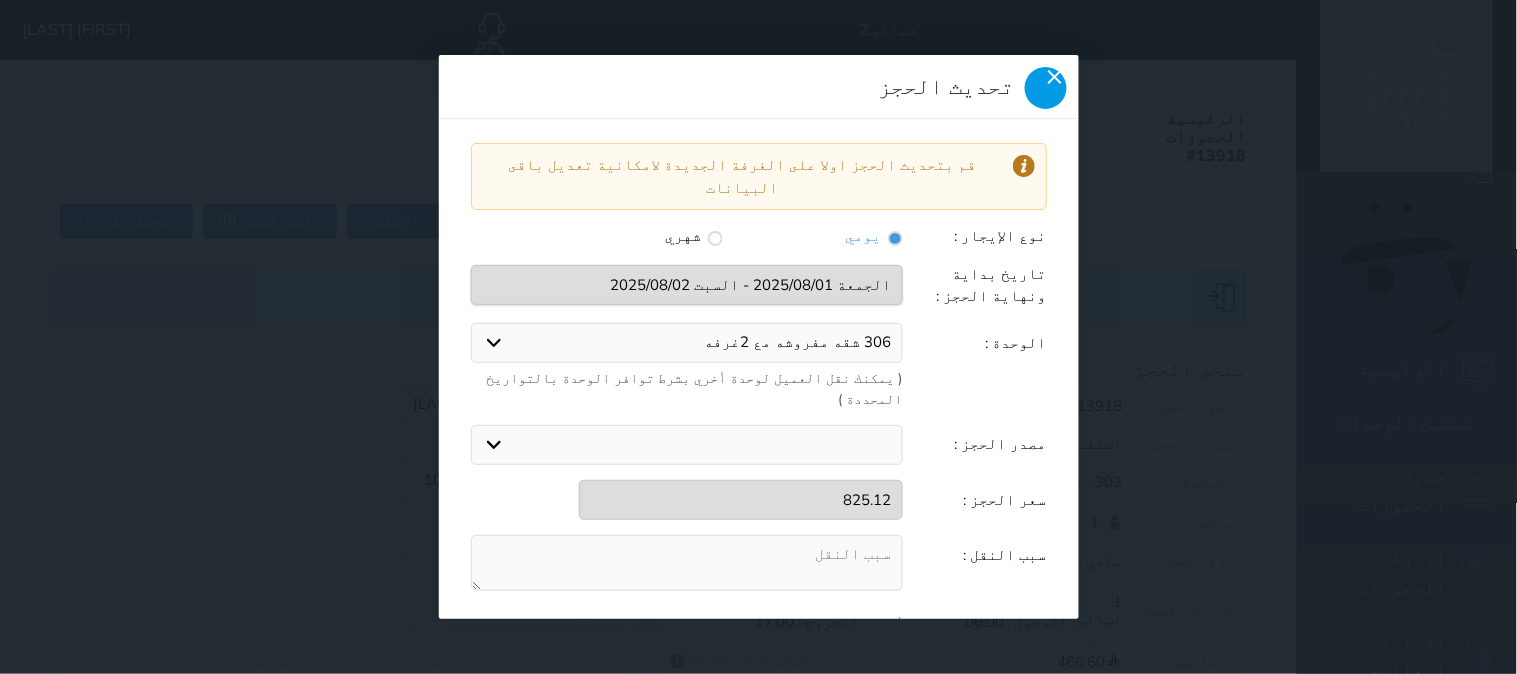 click 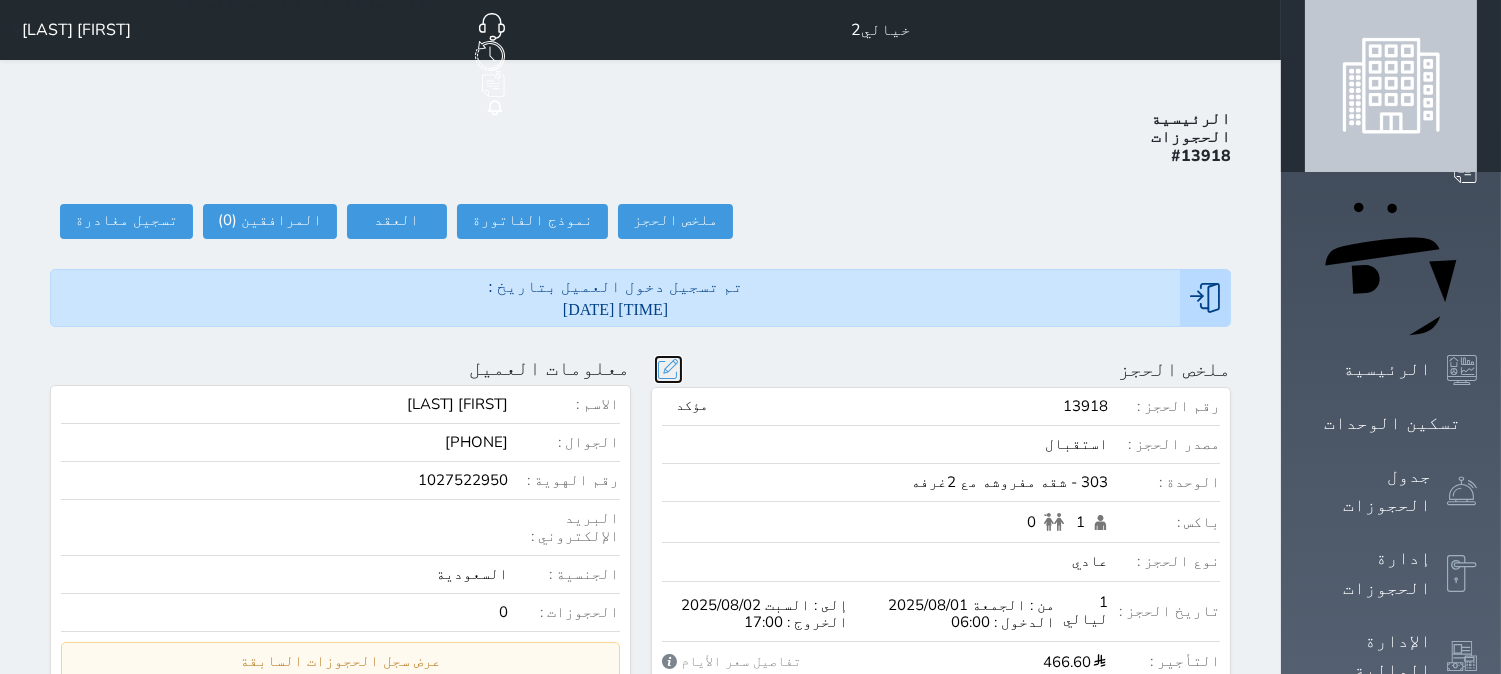 click at bounding box center (668, 369) 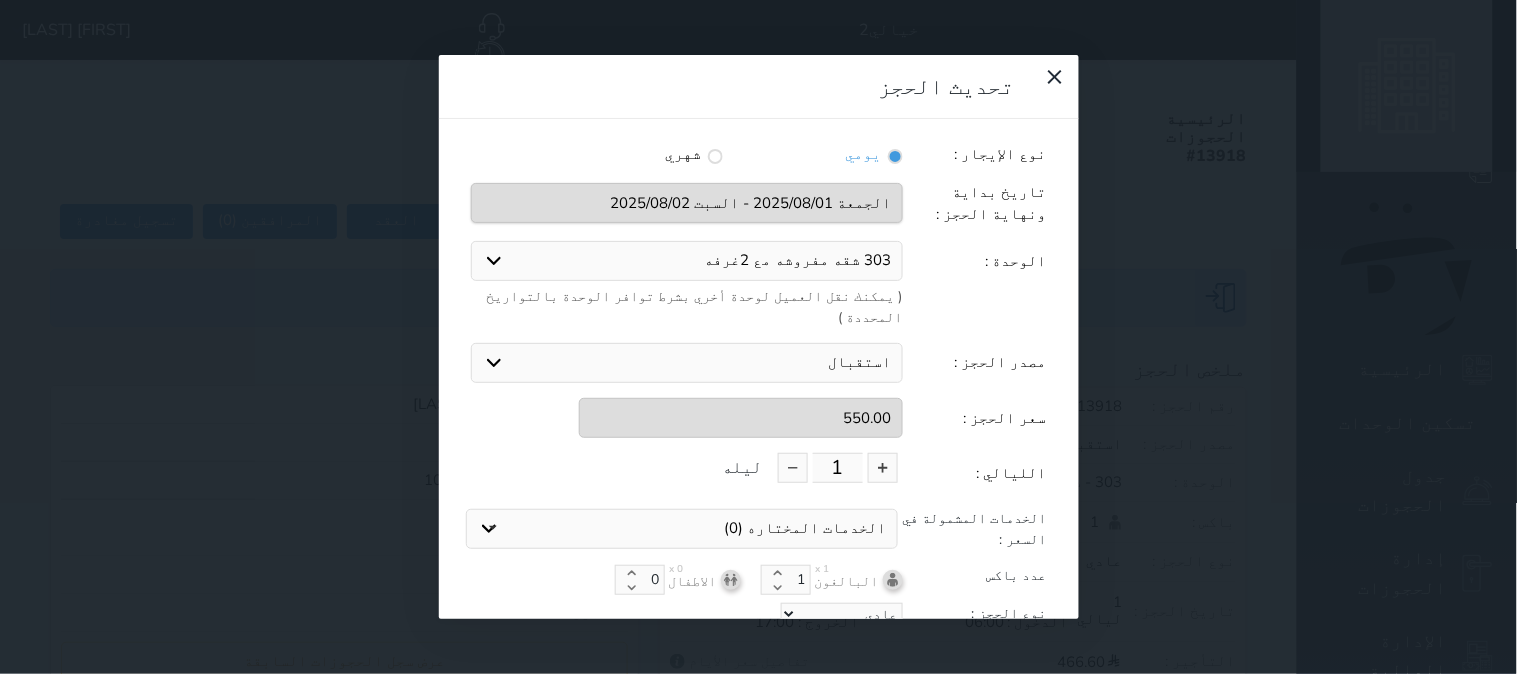 click on "[NUMBER] [TEXT] [NUMBER] [TEXT] [NUMBER] [TEXT] [NUMBER] [TEXT] [NUMBER] [TEXT] [NUMBER] [TEXT] [NUMBER] [TEXT] [NUMBER] [TEXT] [NUMBER] [TEXT]" at bounding box center [687, 261] 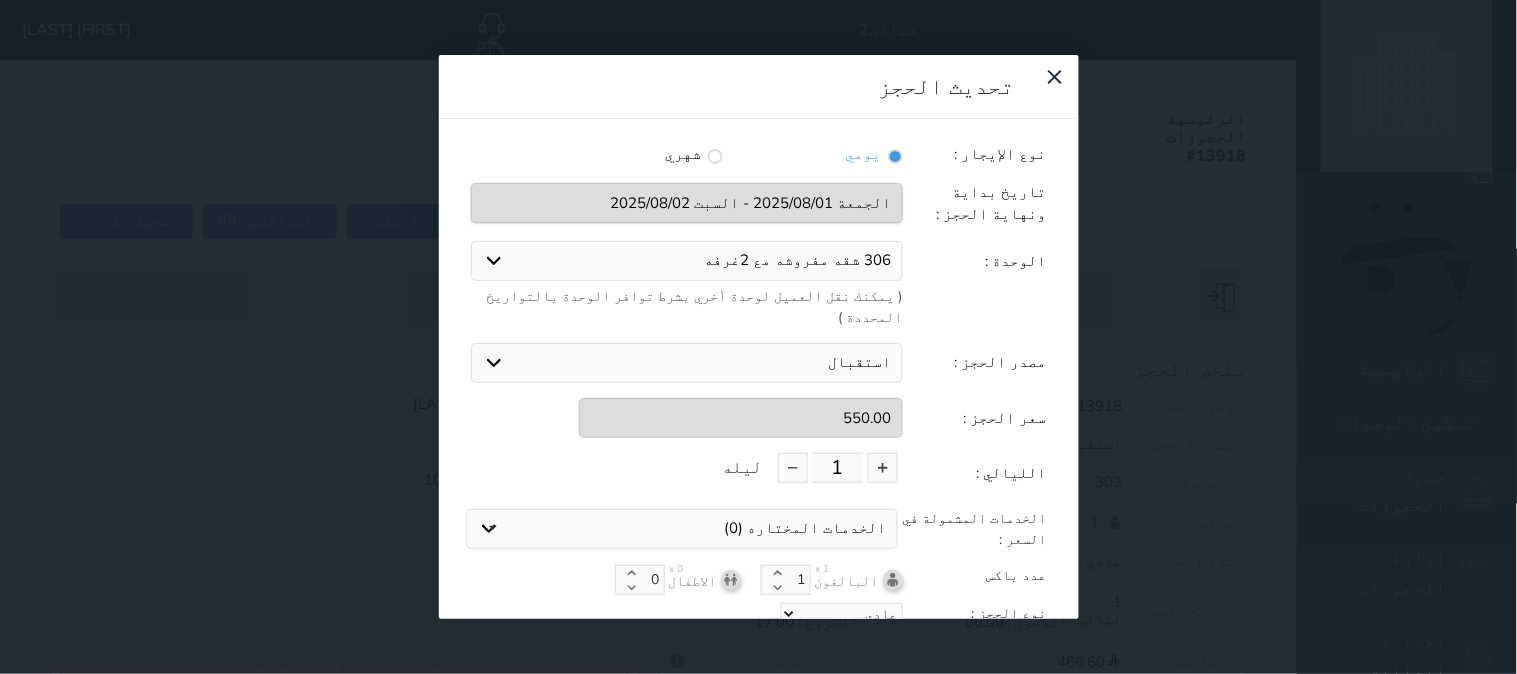 click on "[NUMBER] [TEXT] [NUMBER] [TEXT] [NUMBER] [TEXT] [NUMBER] [TEXT] [NUMBER] [TEXT] [NUMBER] [TEXT] [NUMBER] [TEXT] [NUMBER] [TEXT] [NUMBER] [TEXT]" at bounding box center (687, 261) 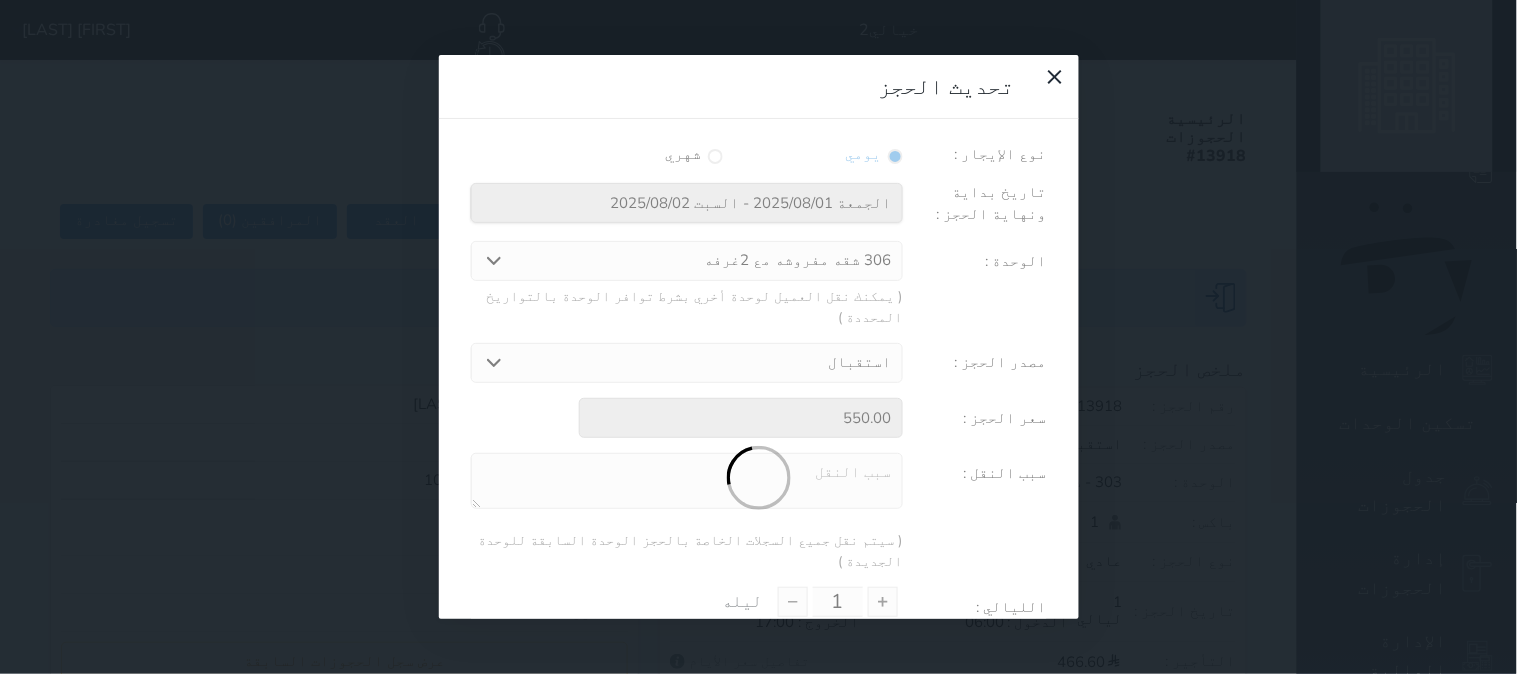 type on "825.12" 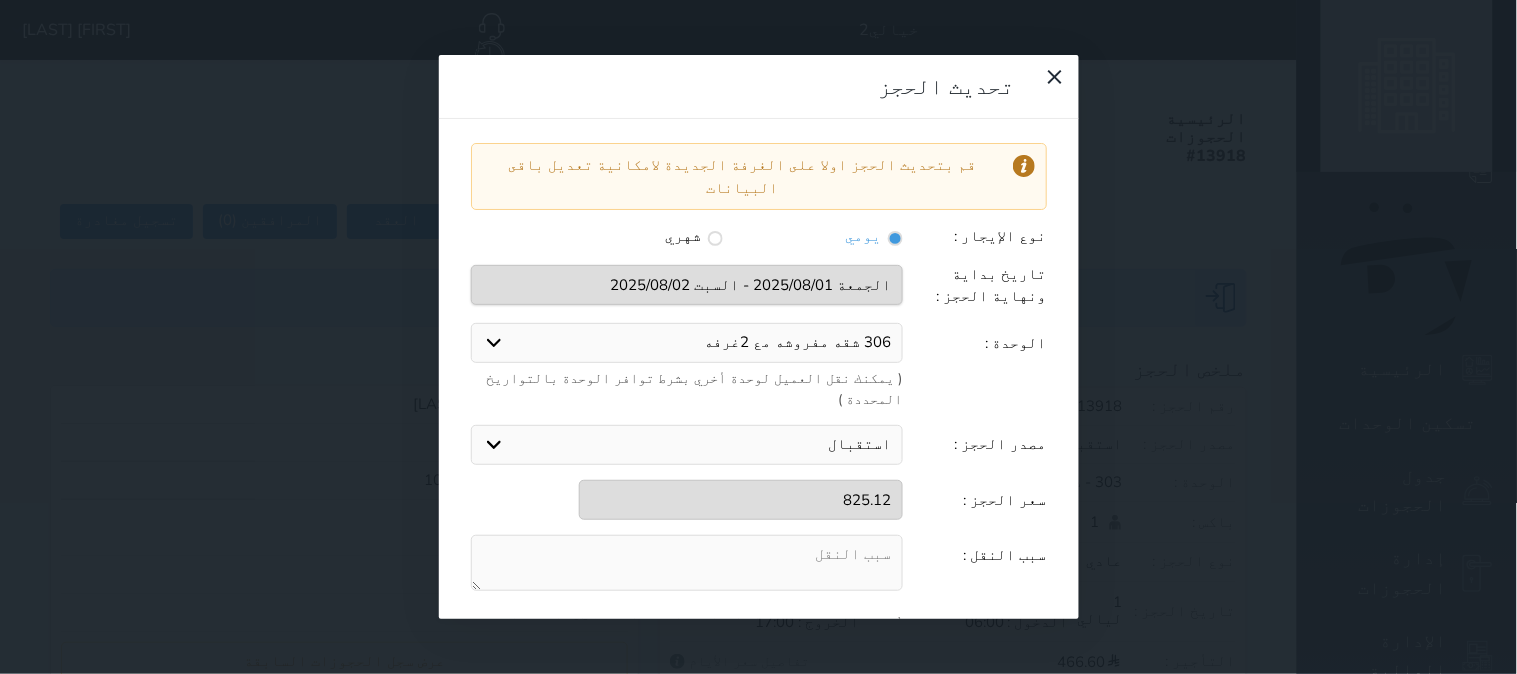 click at bounding box center (687, 563) 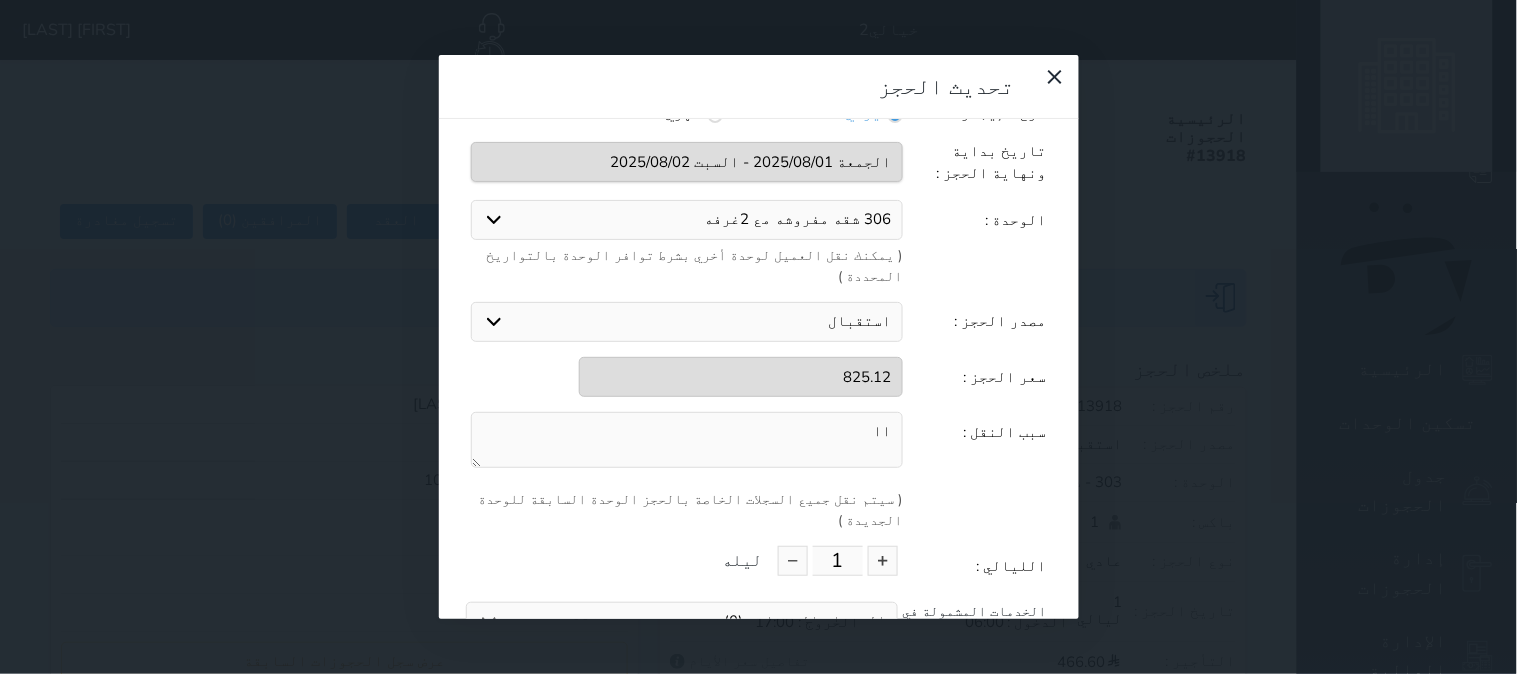 scroll, scrollTop: 220, scrollLeft: 0, axis: vertical 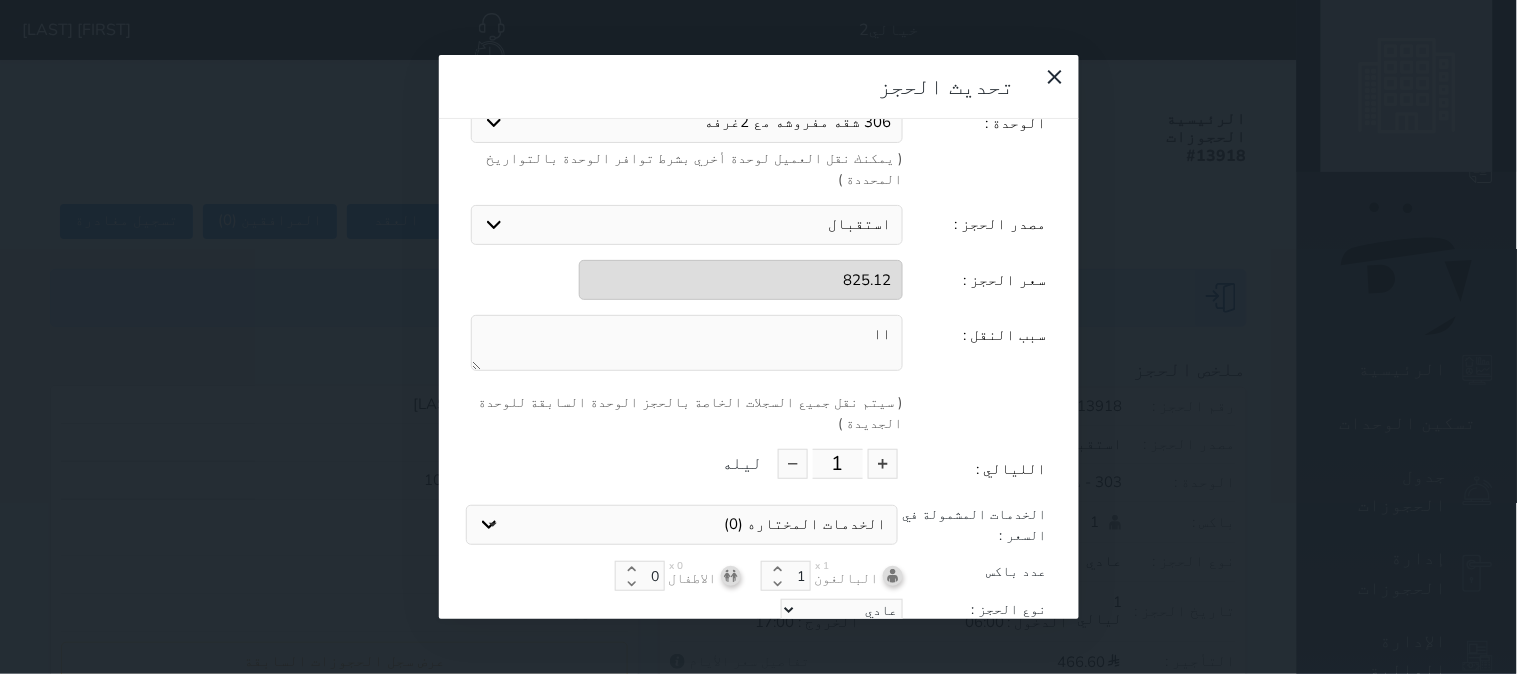 type on "اا" 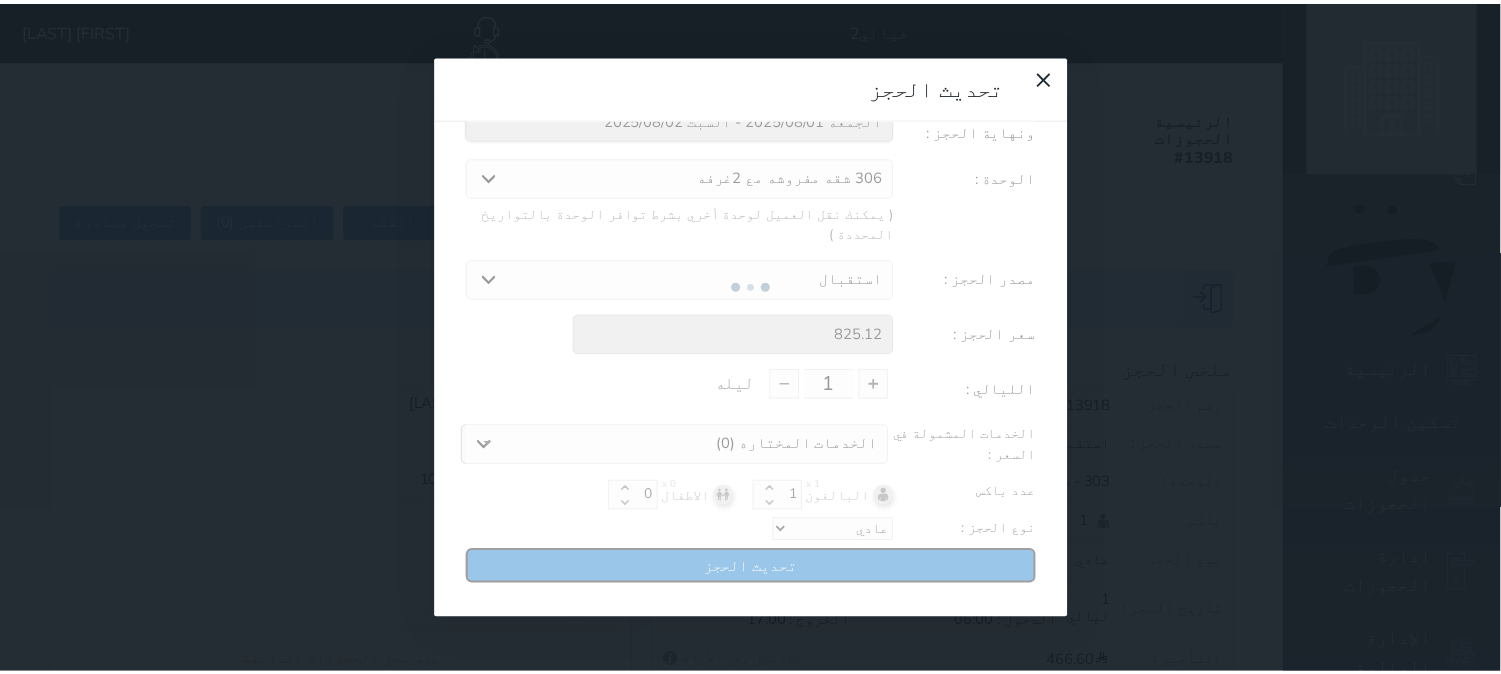 scroll, scrollTop: 104, scrollLeft: 0, axis: vertical 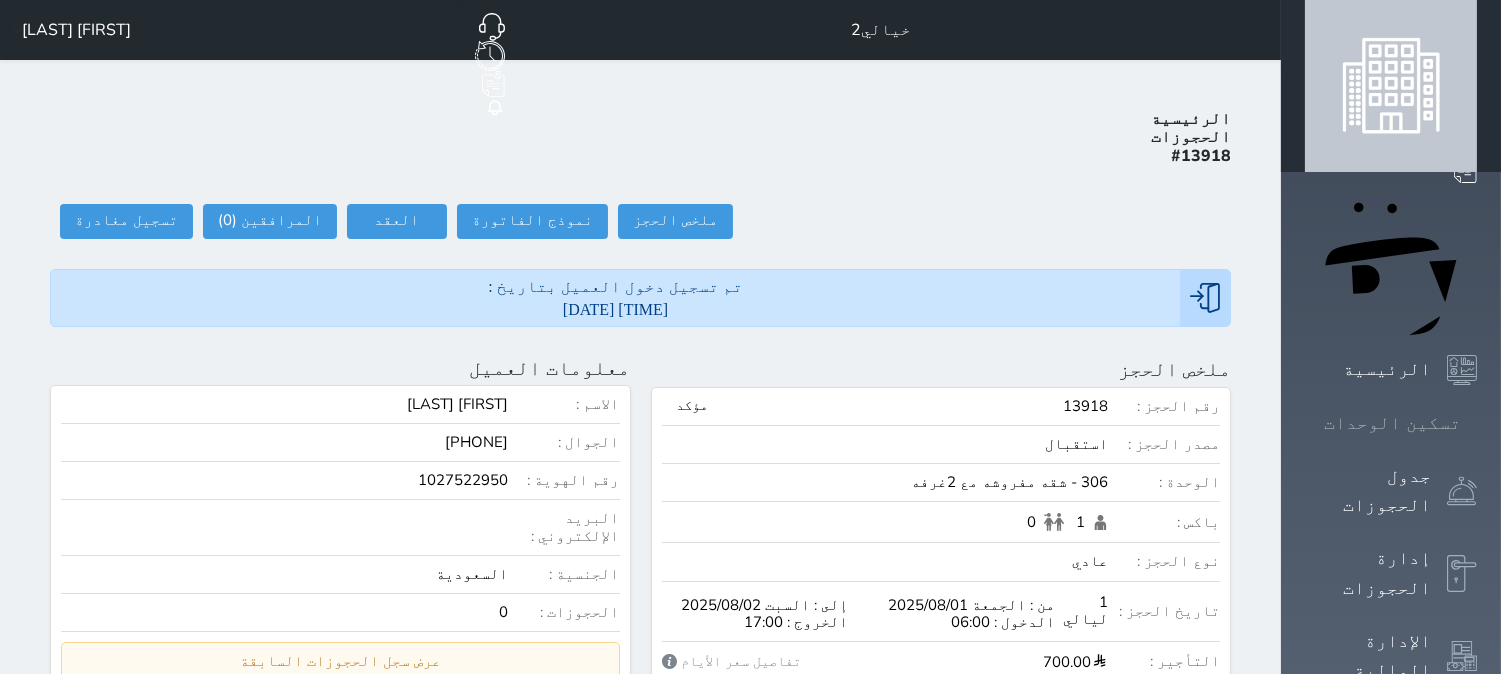 click 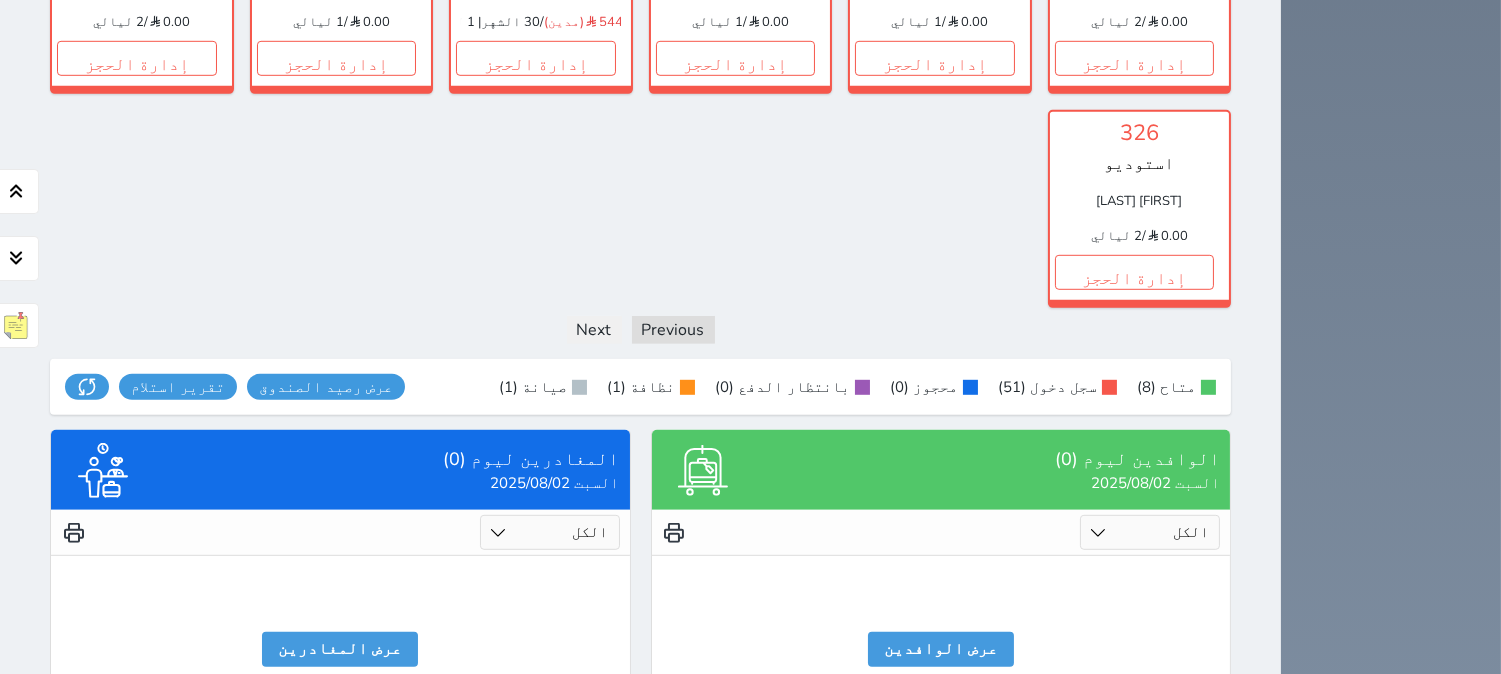 scroll, scrollTop: 2376, scrollLeft: 0, axis: vertical 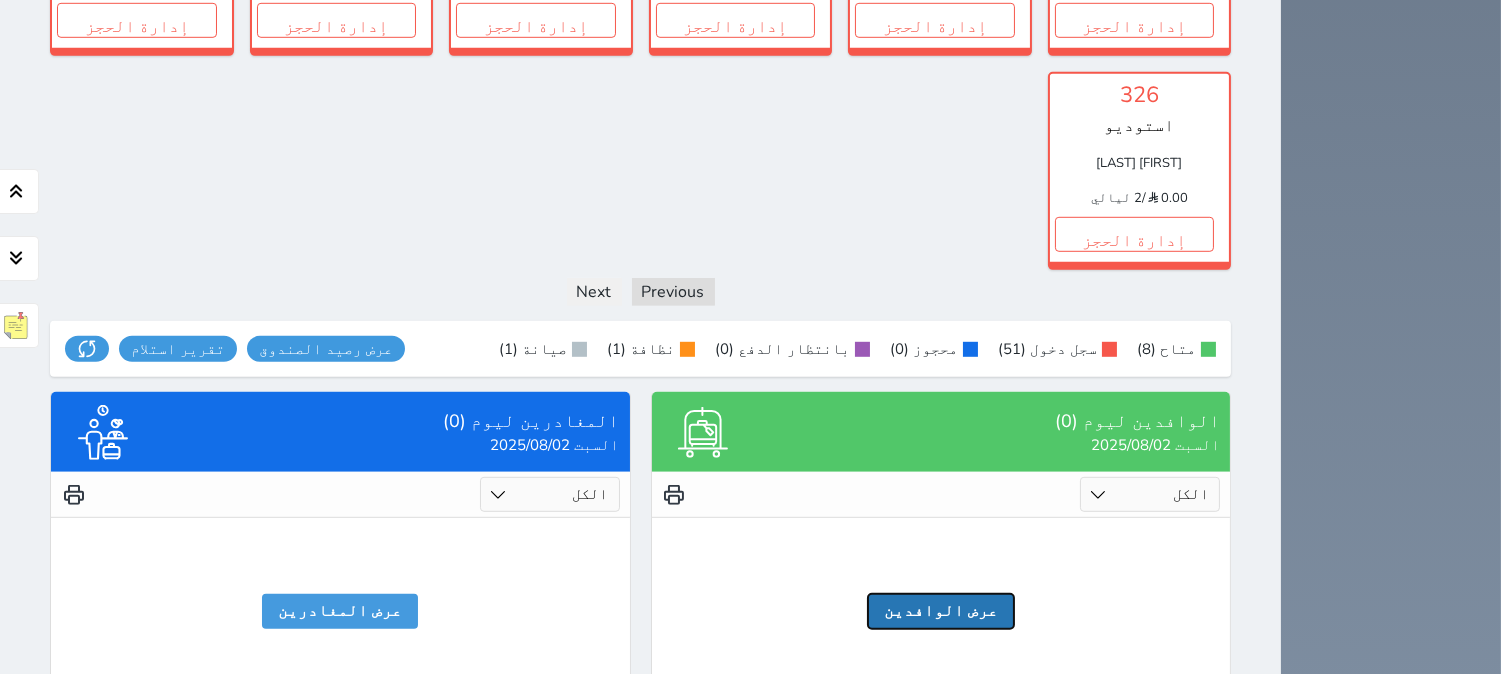 click on "عرض الوافدين" at bounding box center [941, 611] 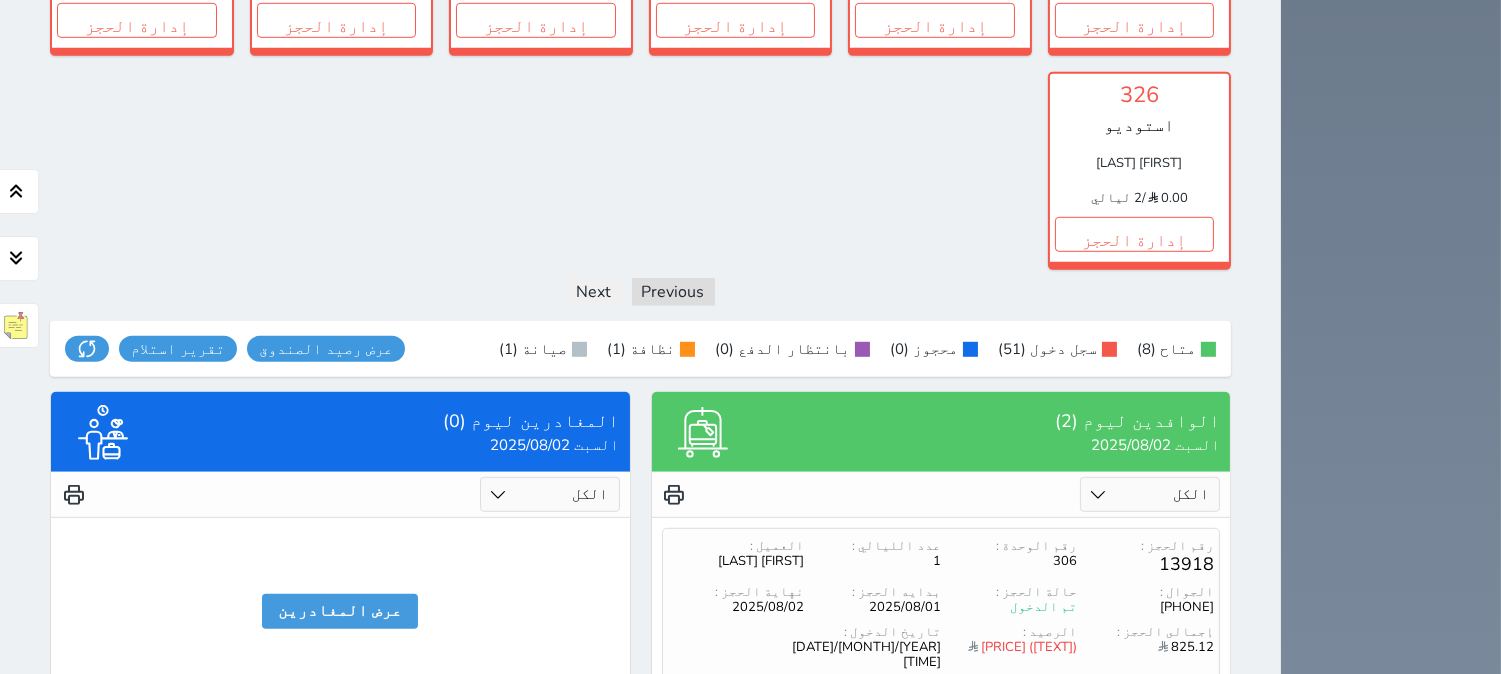 scroll, scrollTop: 2526, scrollLeft: 0, axis: vertical 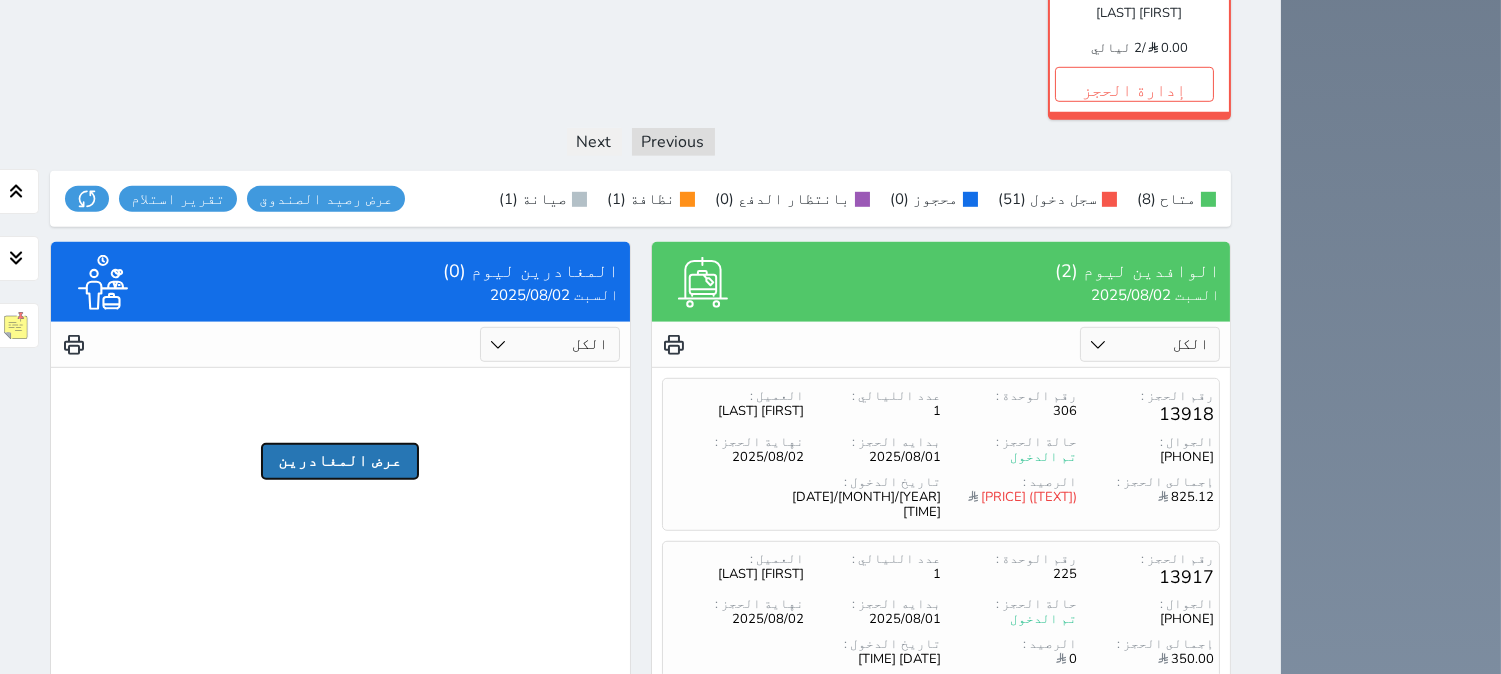 click on "عرض المغادرين" at bounding box center (340, 461) 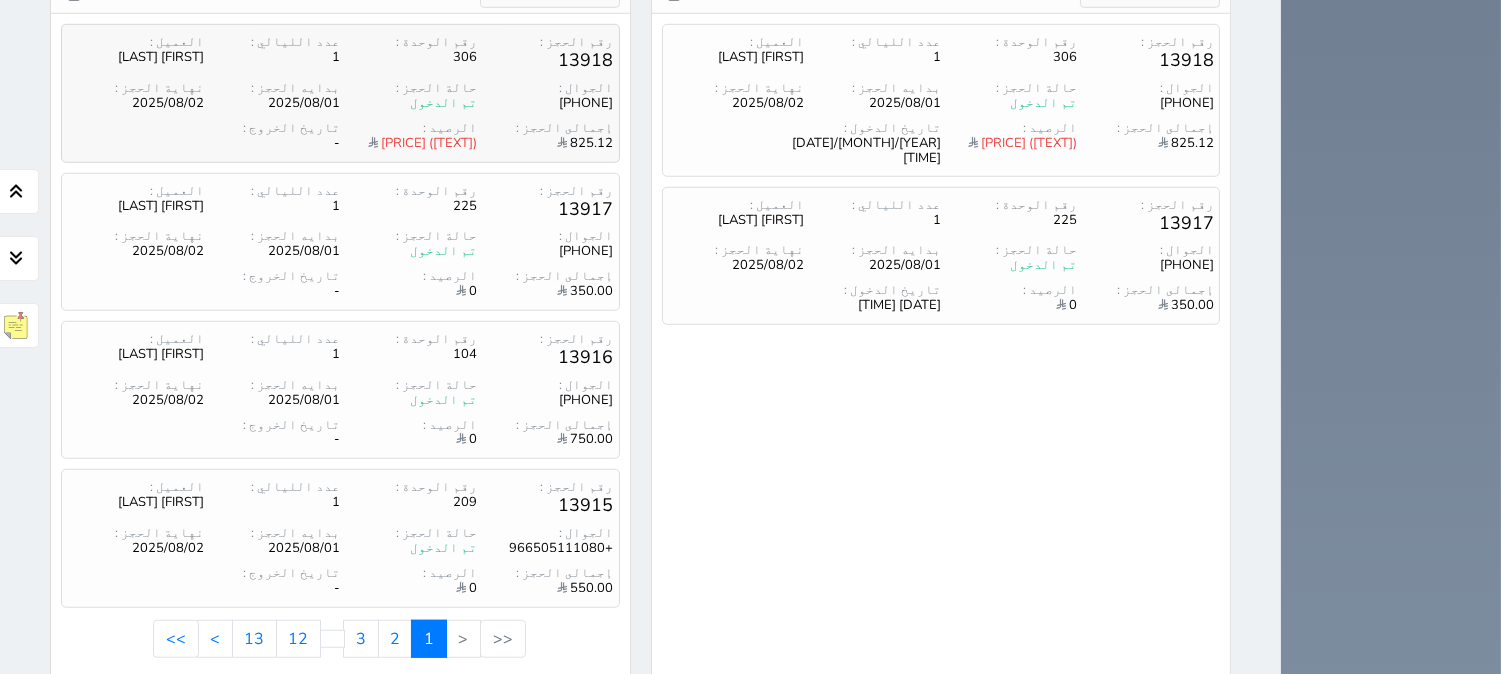 scroll, scrollTop: 2882, scrollLeft: 0, axis: vertical 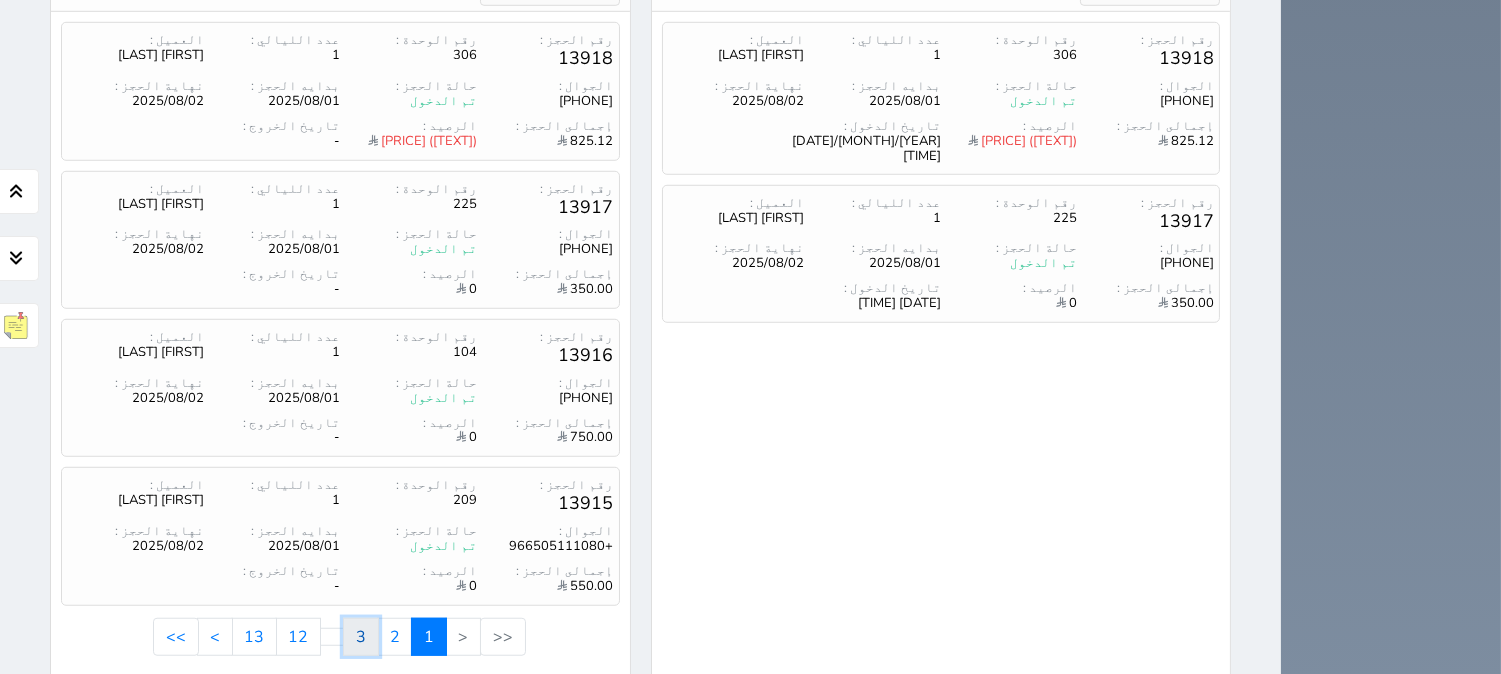 click on "3" at bounding box center [361, 637] 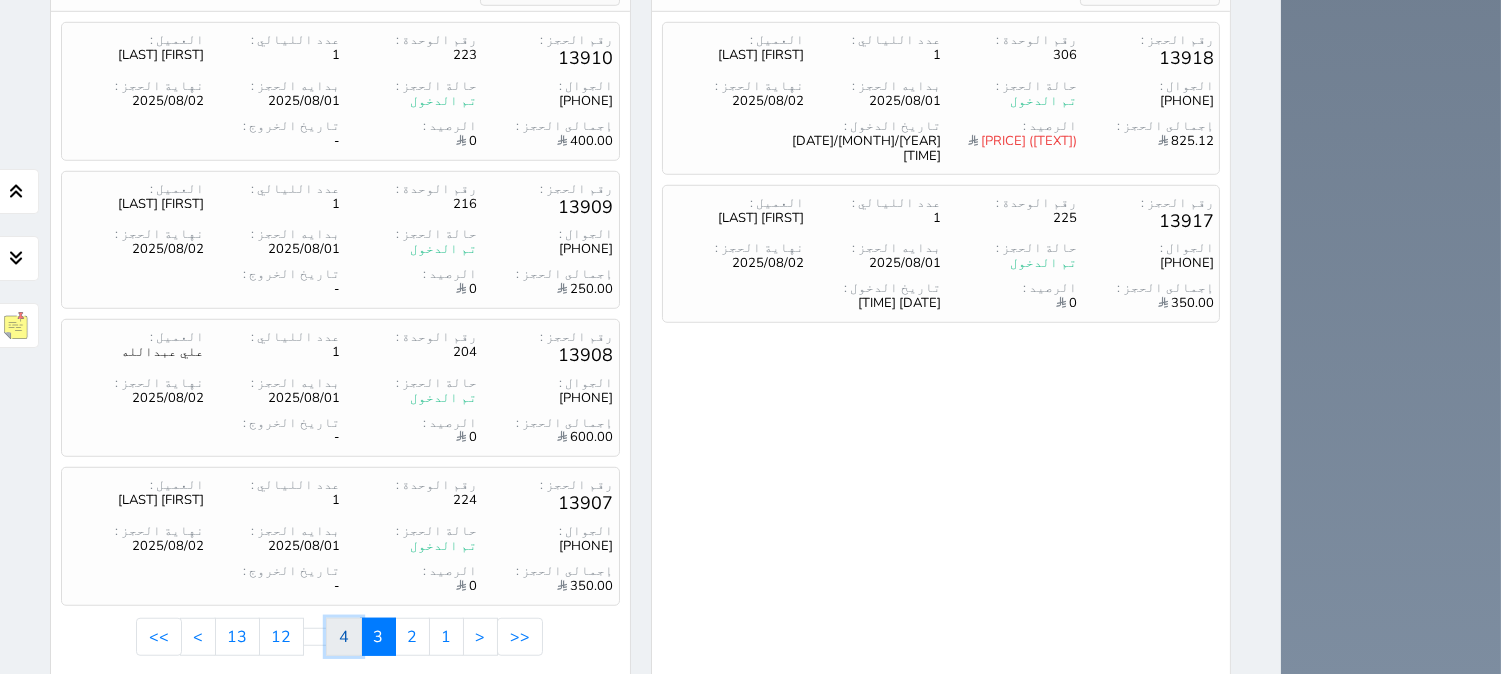 click on "4" at bounding box center [344, 637] 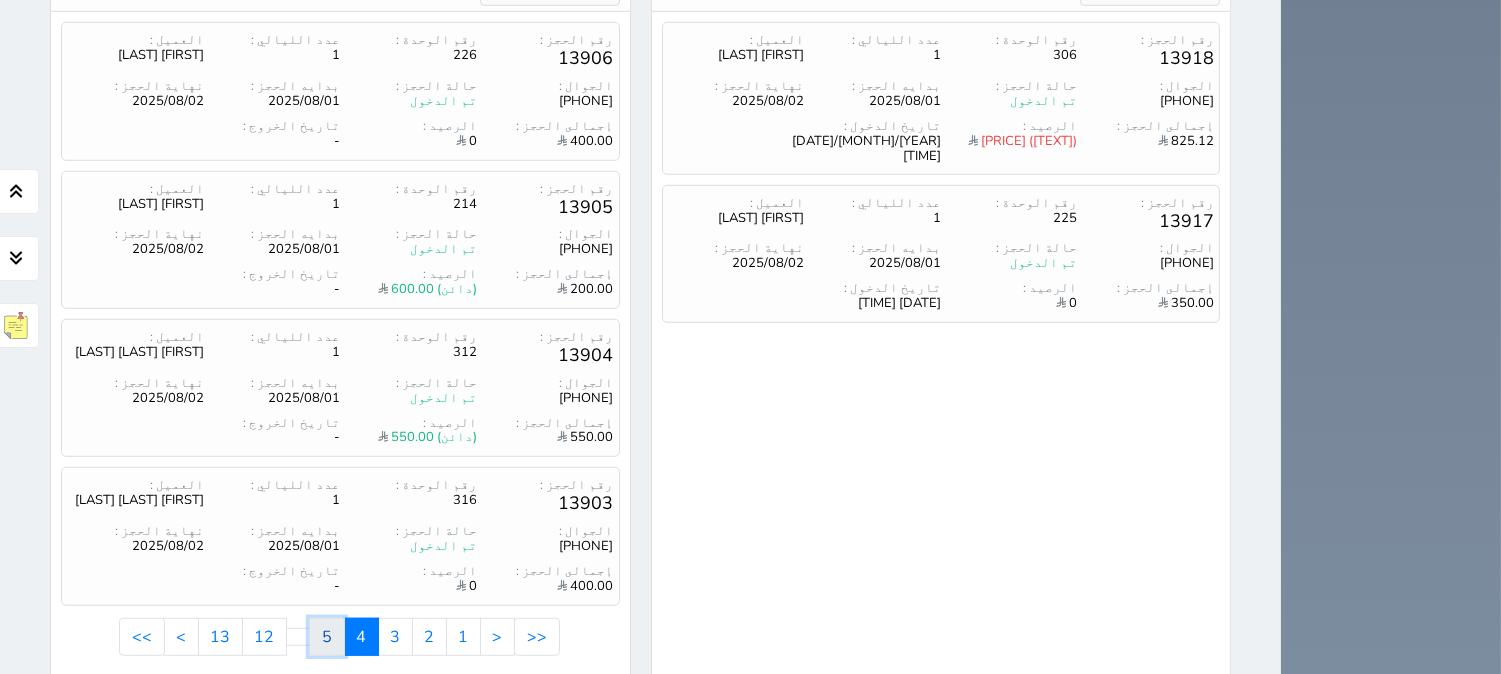 click on "5" at bounding box center (327, 637) 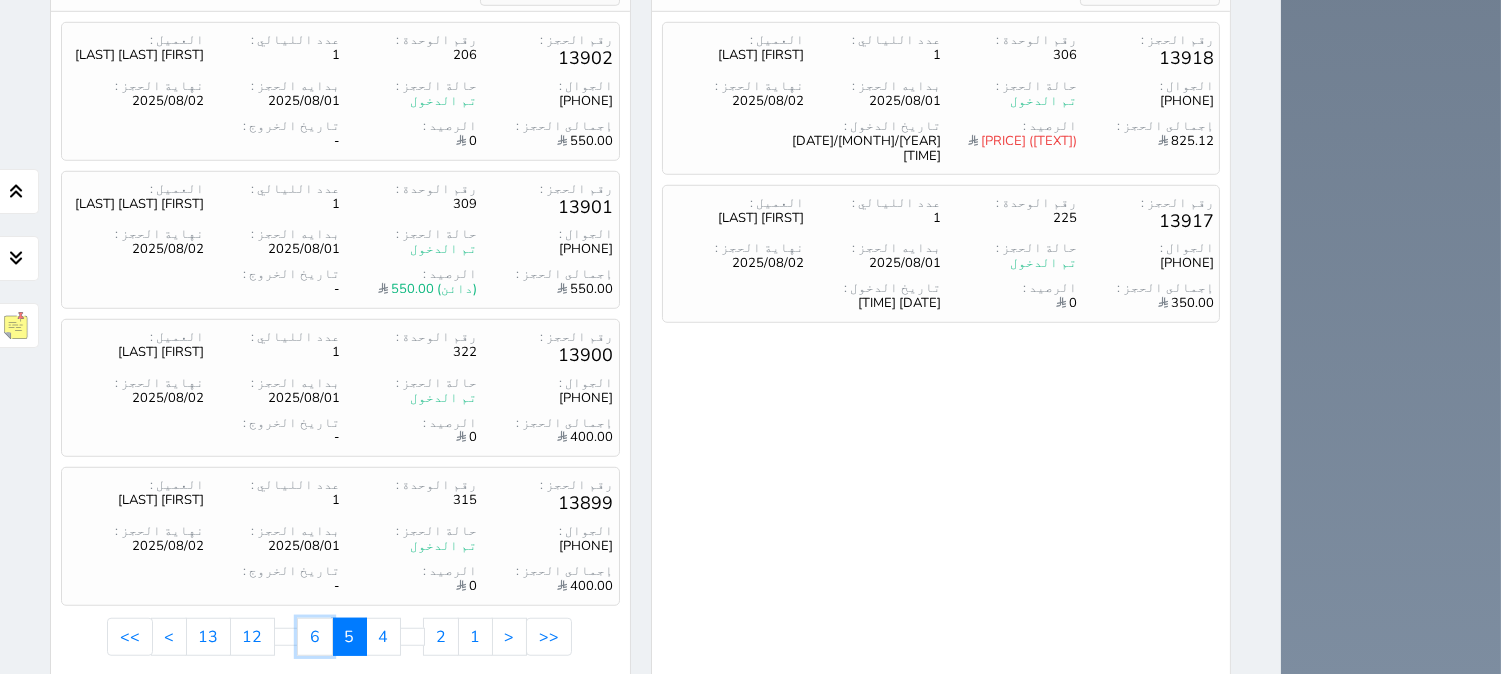 click on "6" at bounding box center (315, 637) 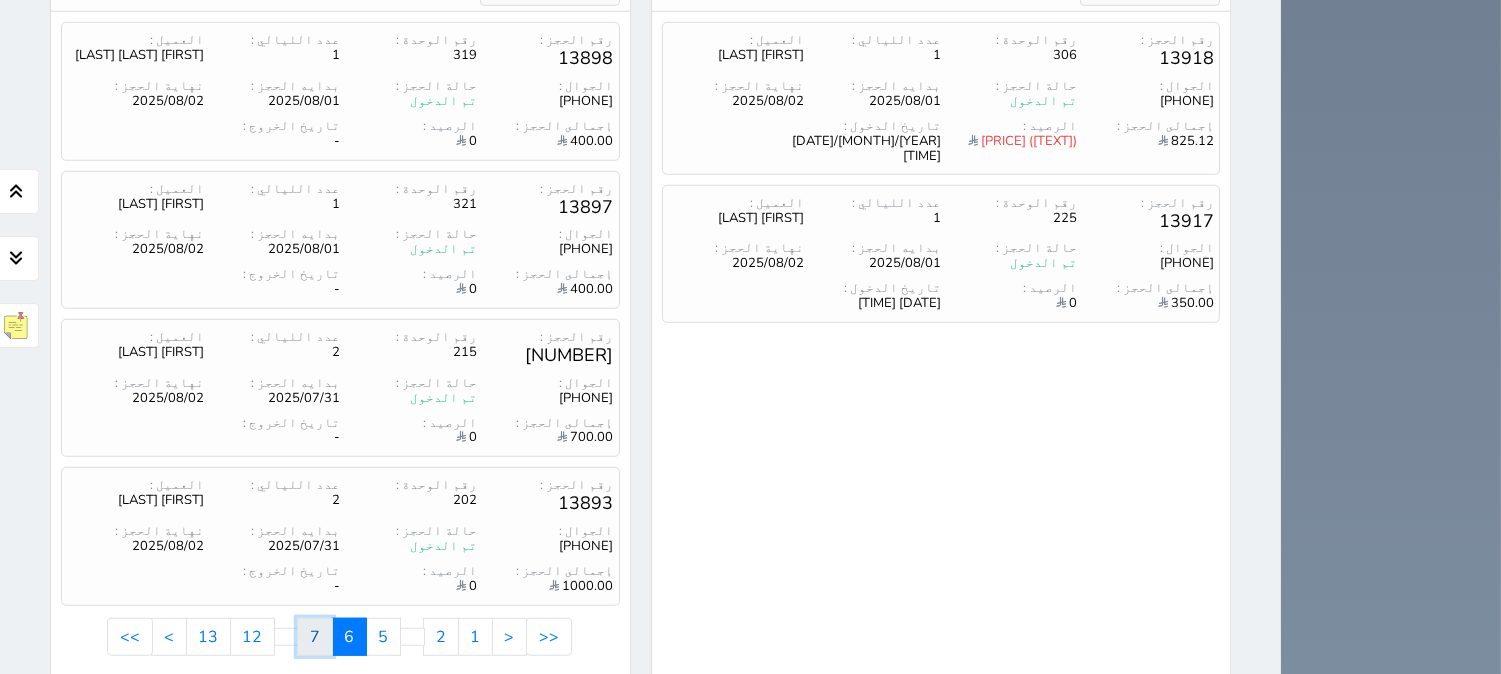 click on "7" at bounding box center [315, 637] 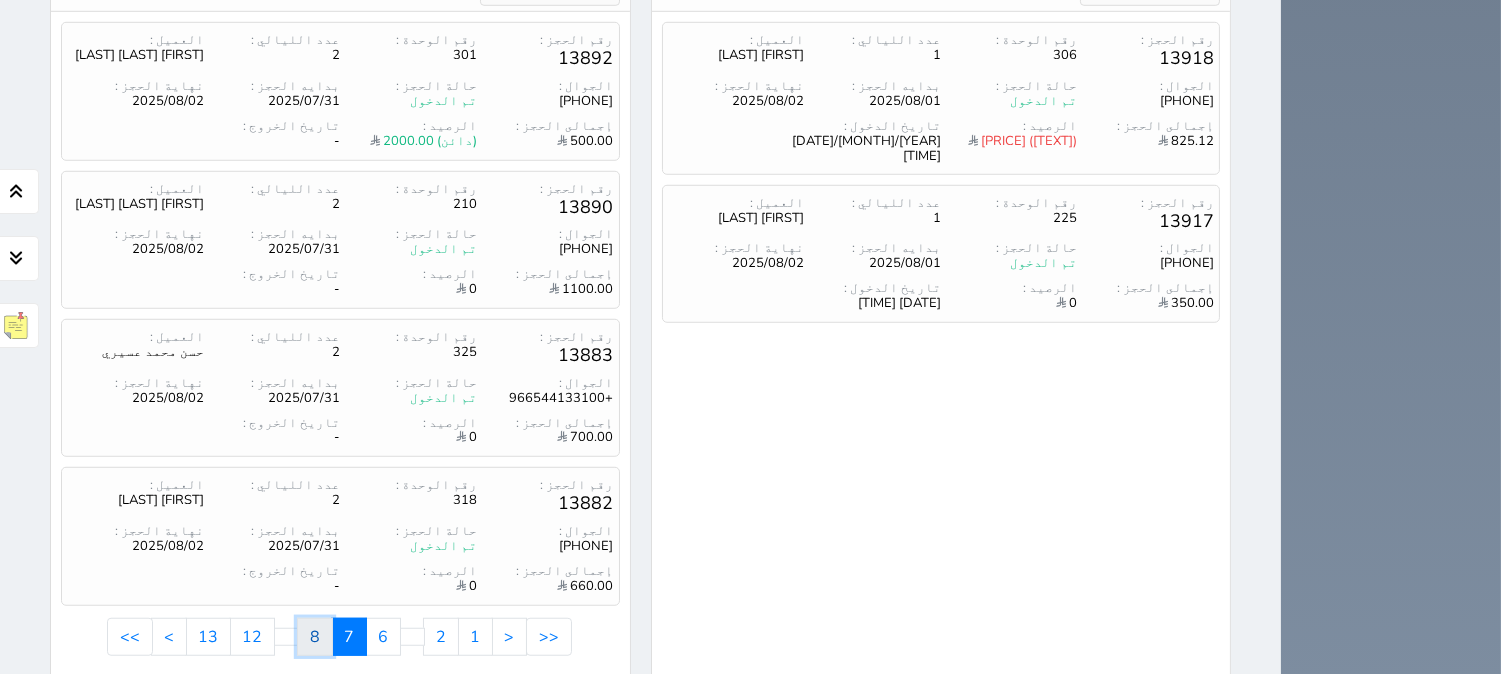 click on "8" at bounding box center [315, 637] 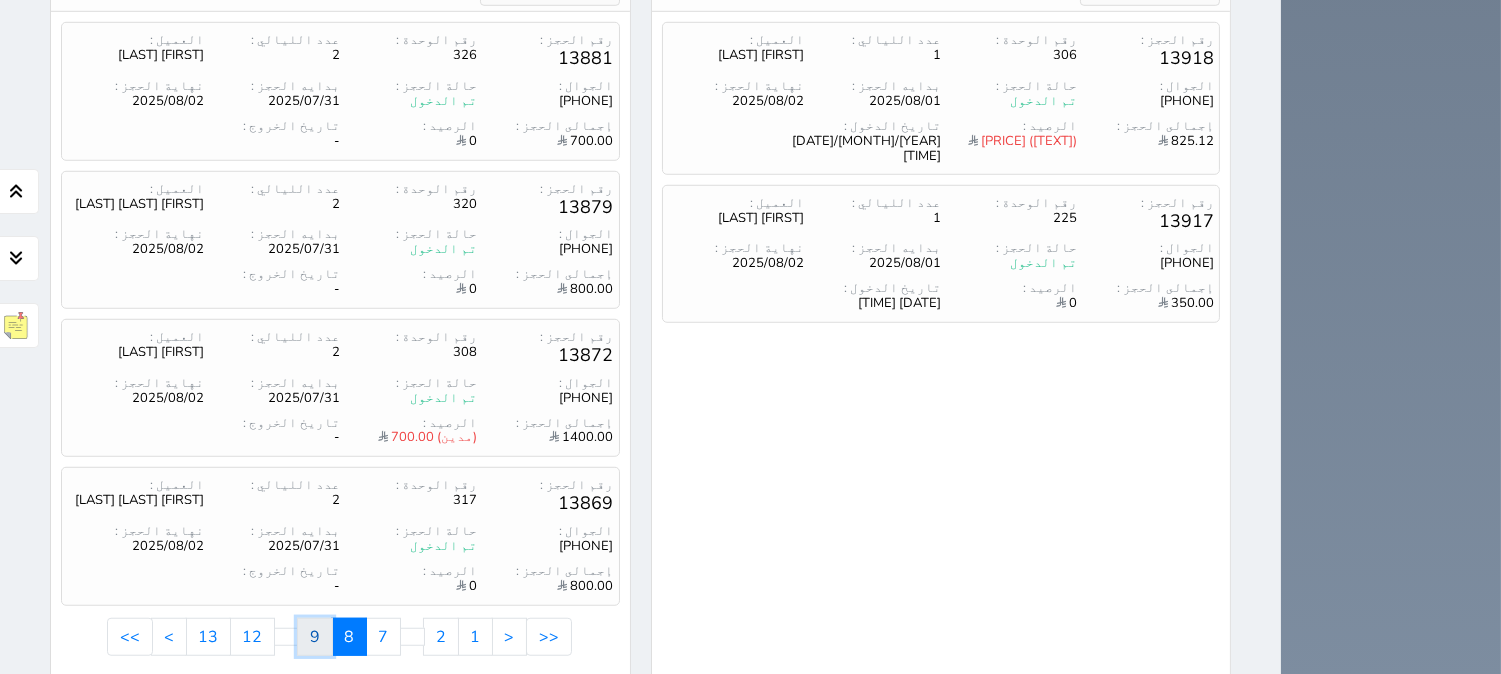 click on "9" at bounding box center [315, 637] 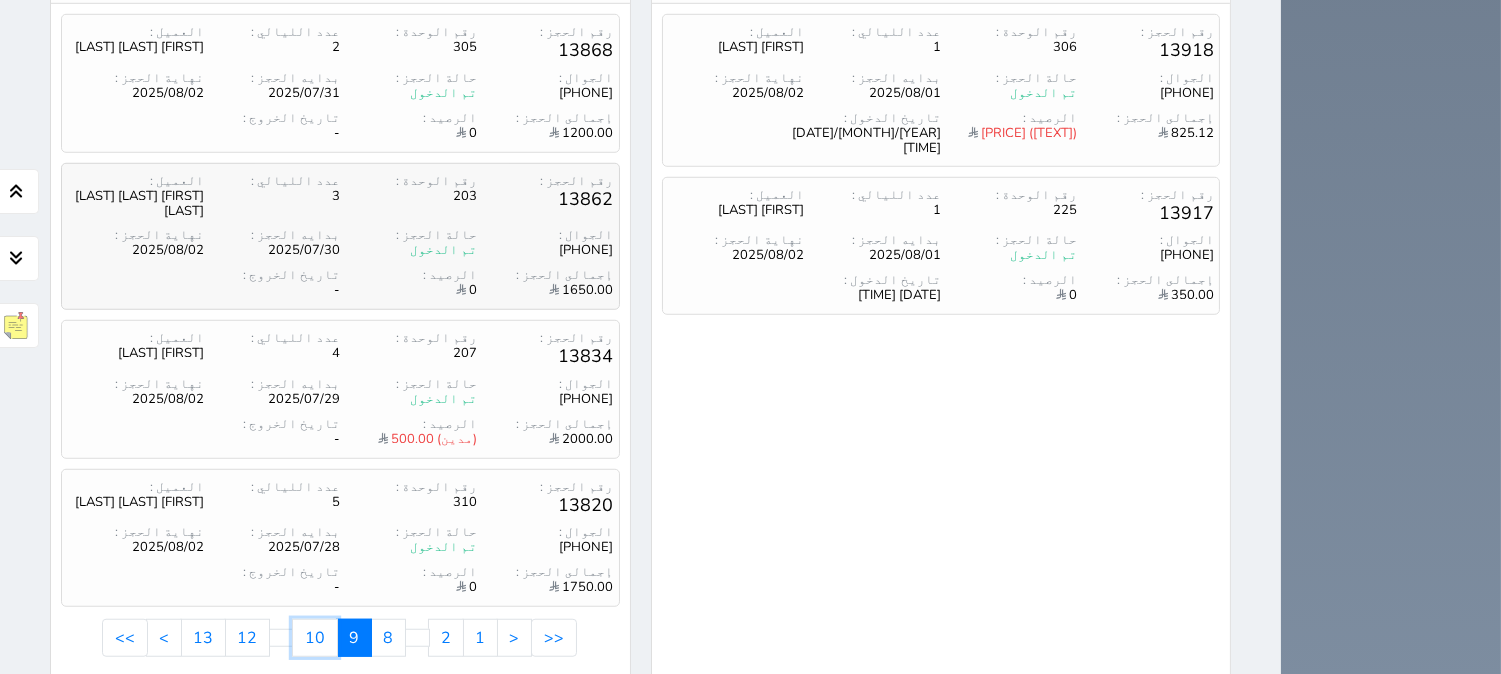 scroll, scrollTop: 2891, scrollLeft: 0, axis: vertical 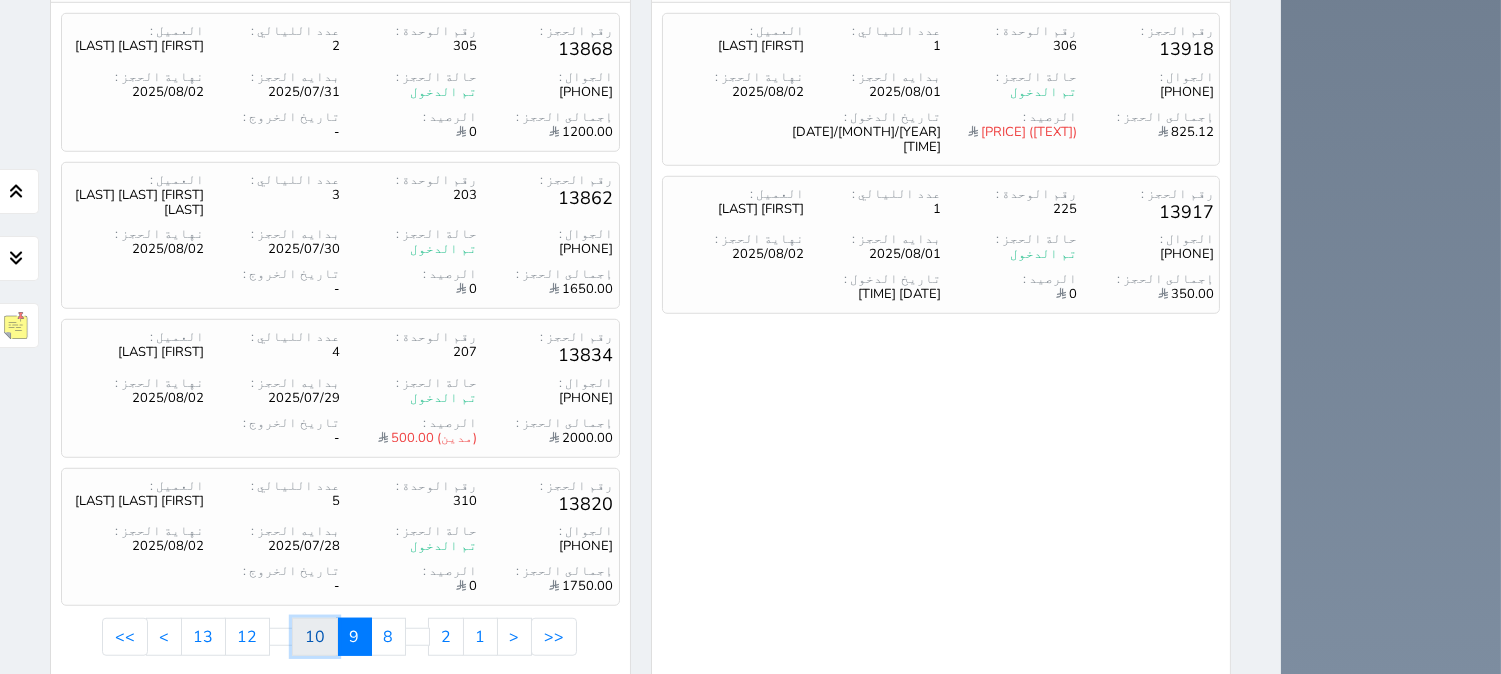 click on "10" at bounding box center [315, 637] 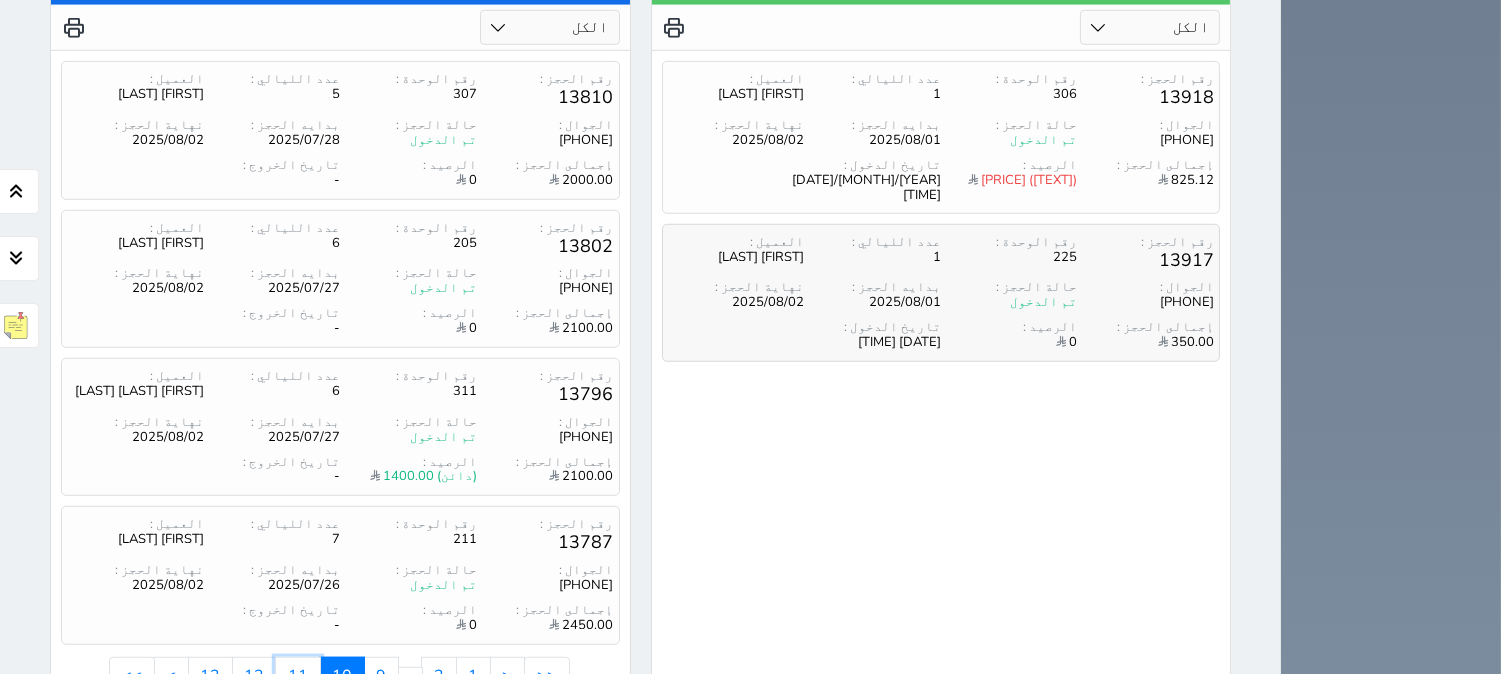 scroll, scrollTop: 2882, scrollLeft: 0, axis: vertical 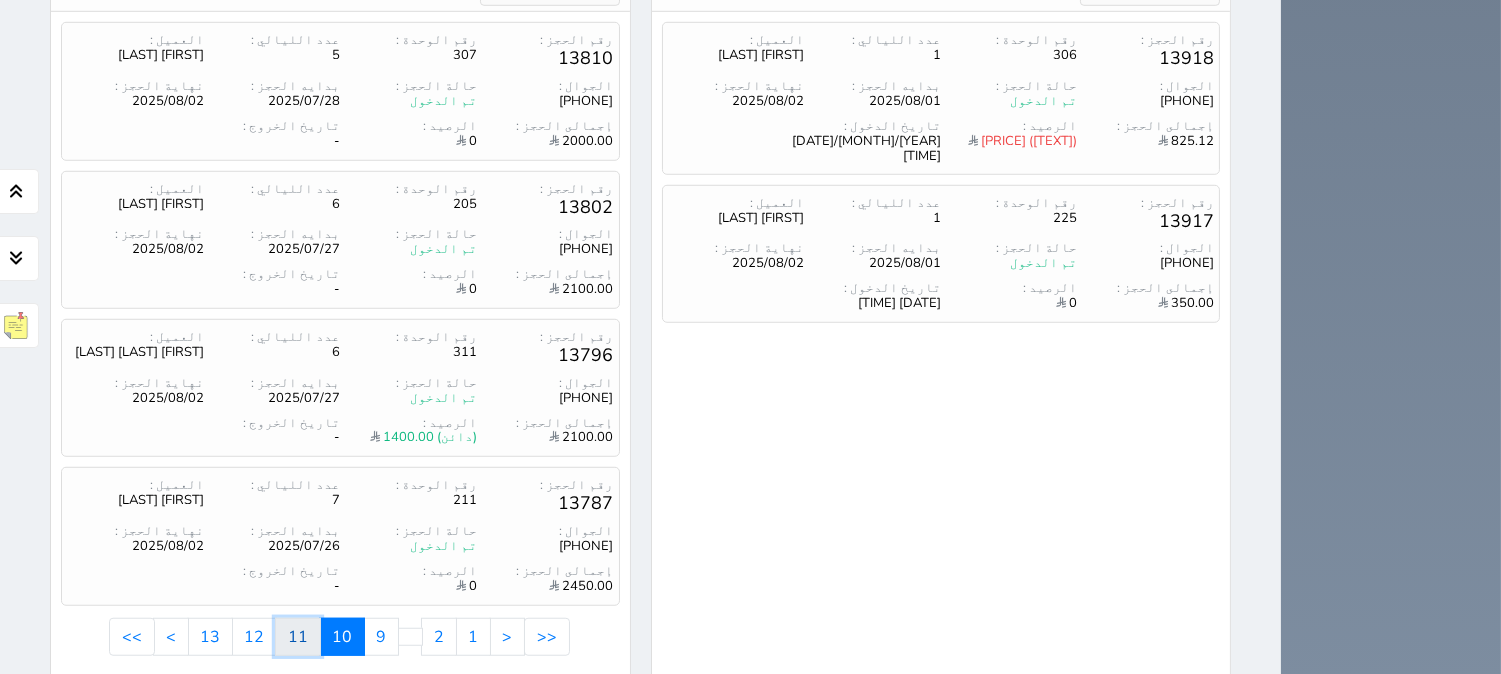 click on "11" at bounding box center [298, 637] 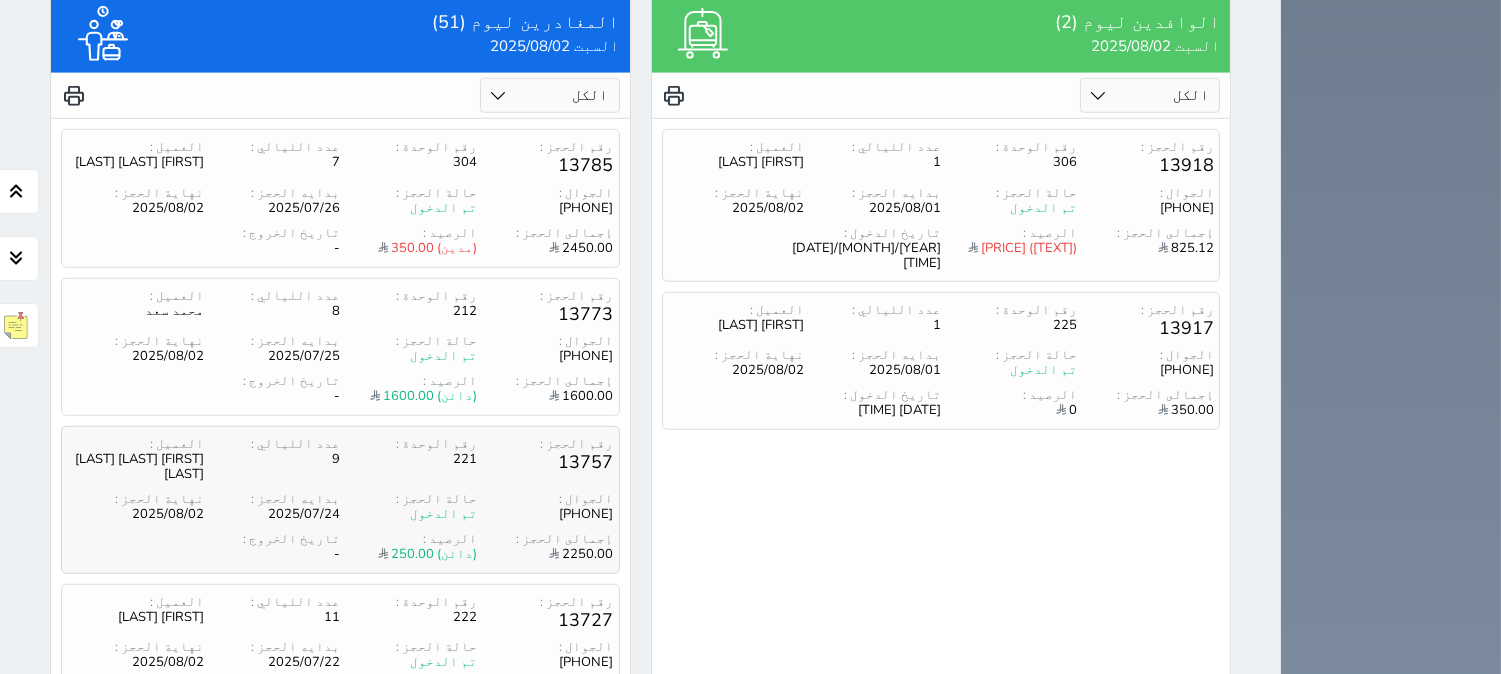 scroll, scrollTop: 2882, scrollLeft: 0, axis: vertical 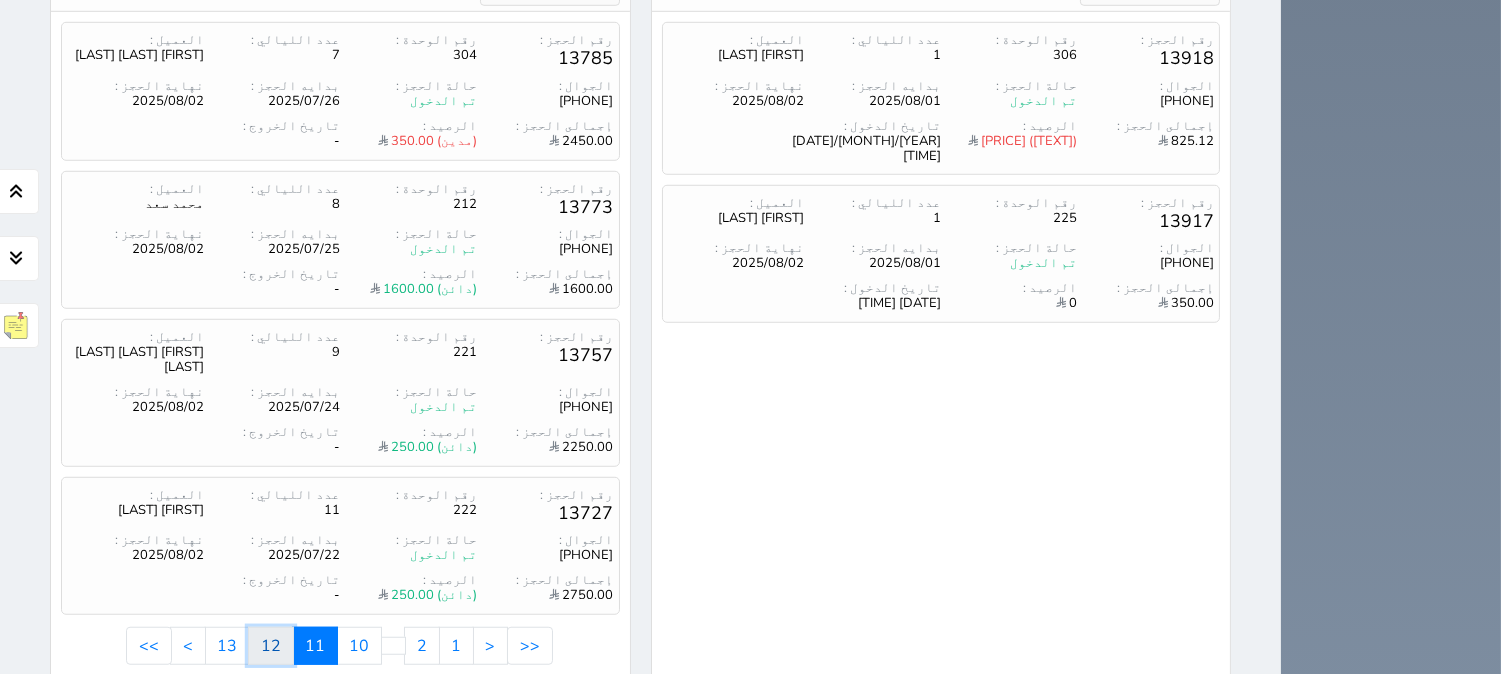 click on "12" at bounding box center [271, 646] 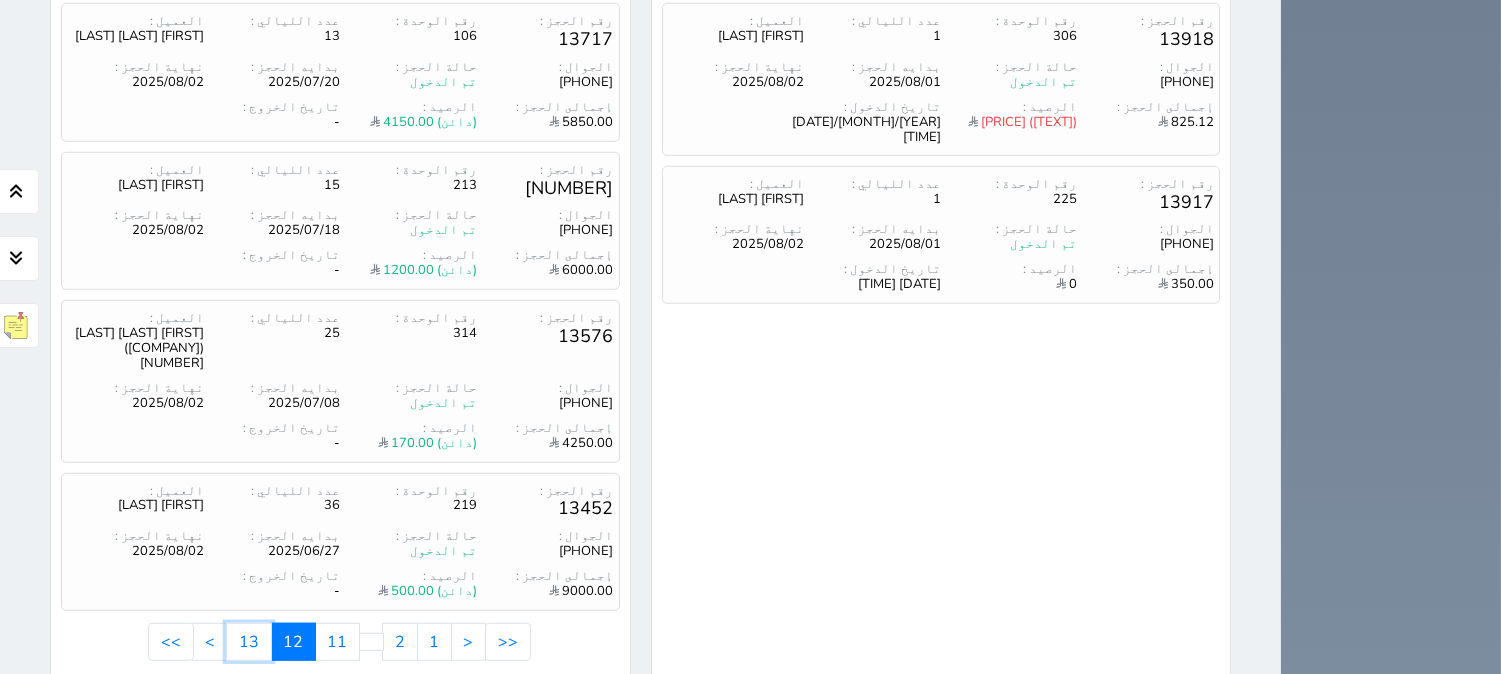scroll, scrollTop: 2906, scrollLeft: 0, axis: vertical 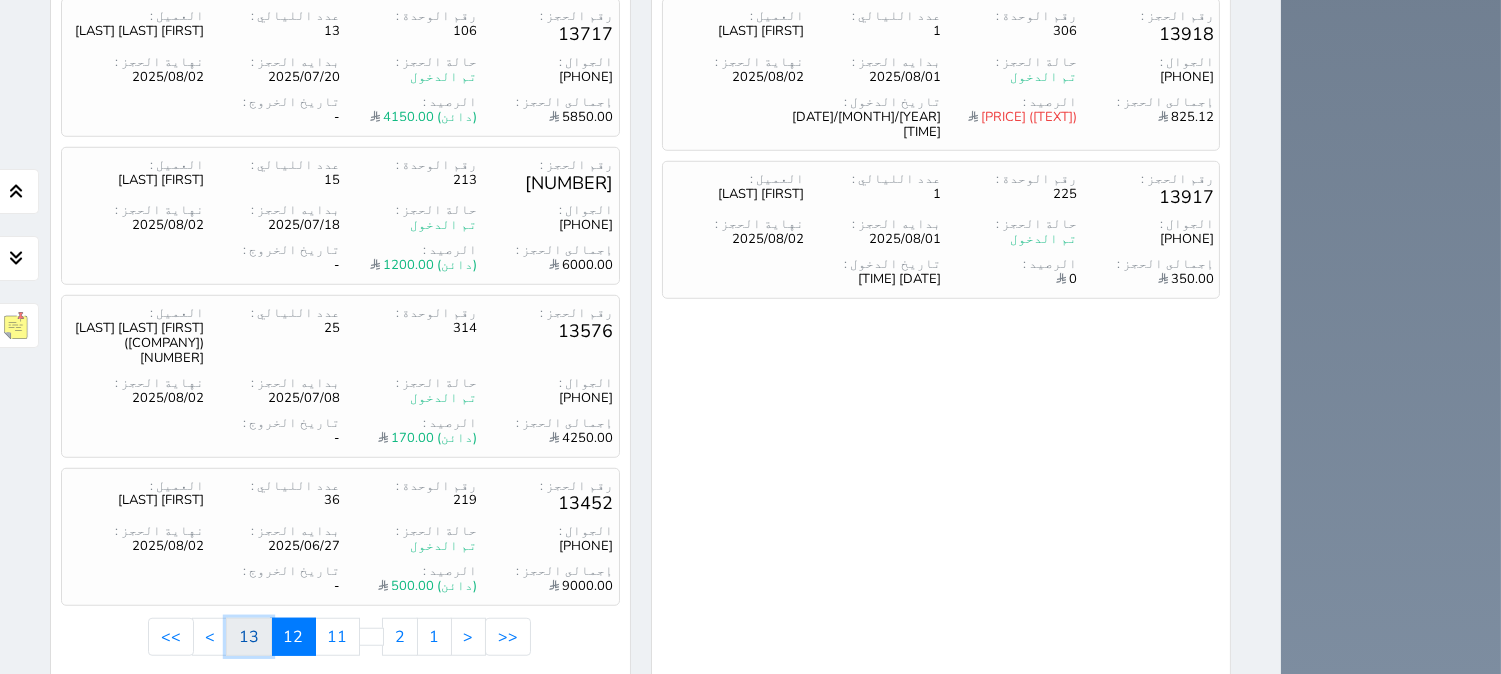 click on "13" at bounding box center [249, 637] 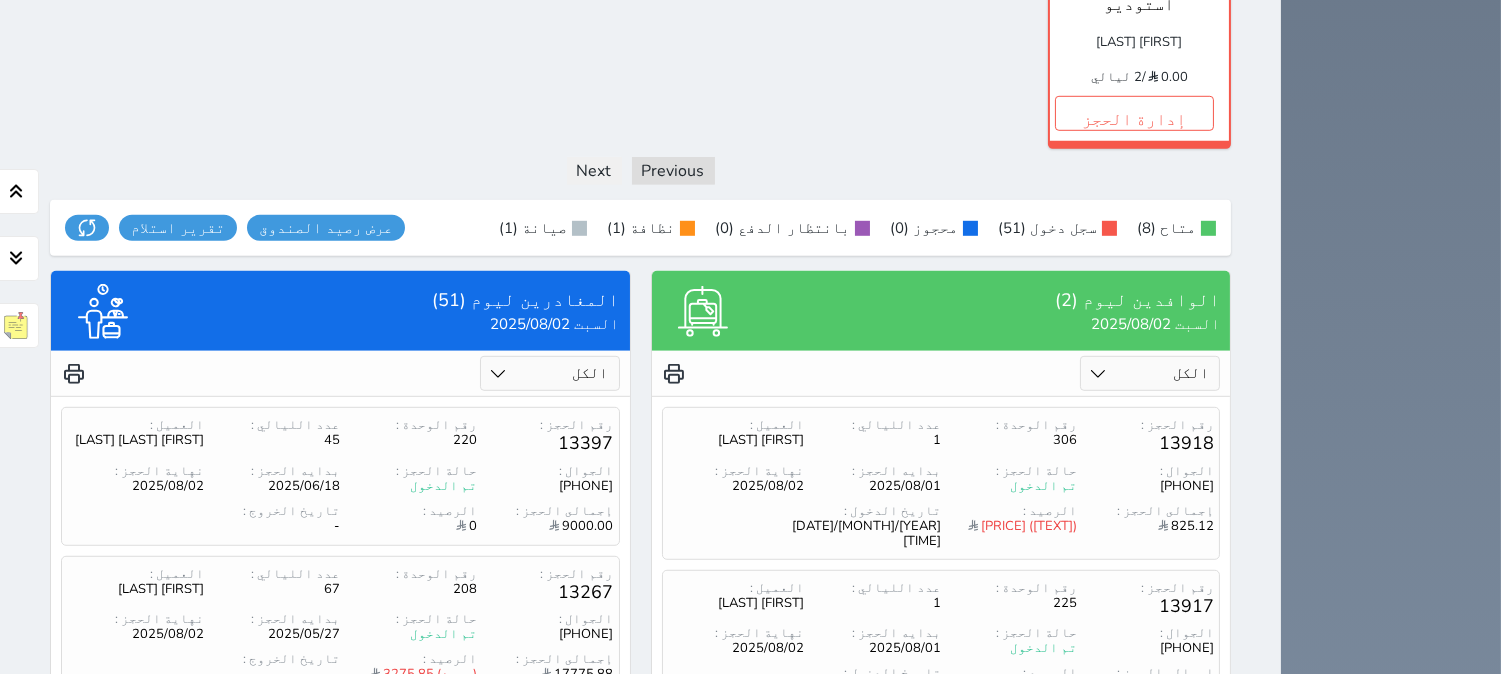 scroll, scrollTop: 2510, scrollLeft: 0, axis: vertical 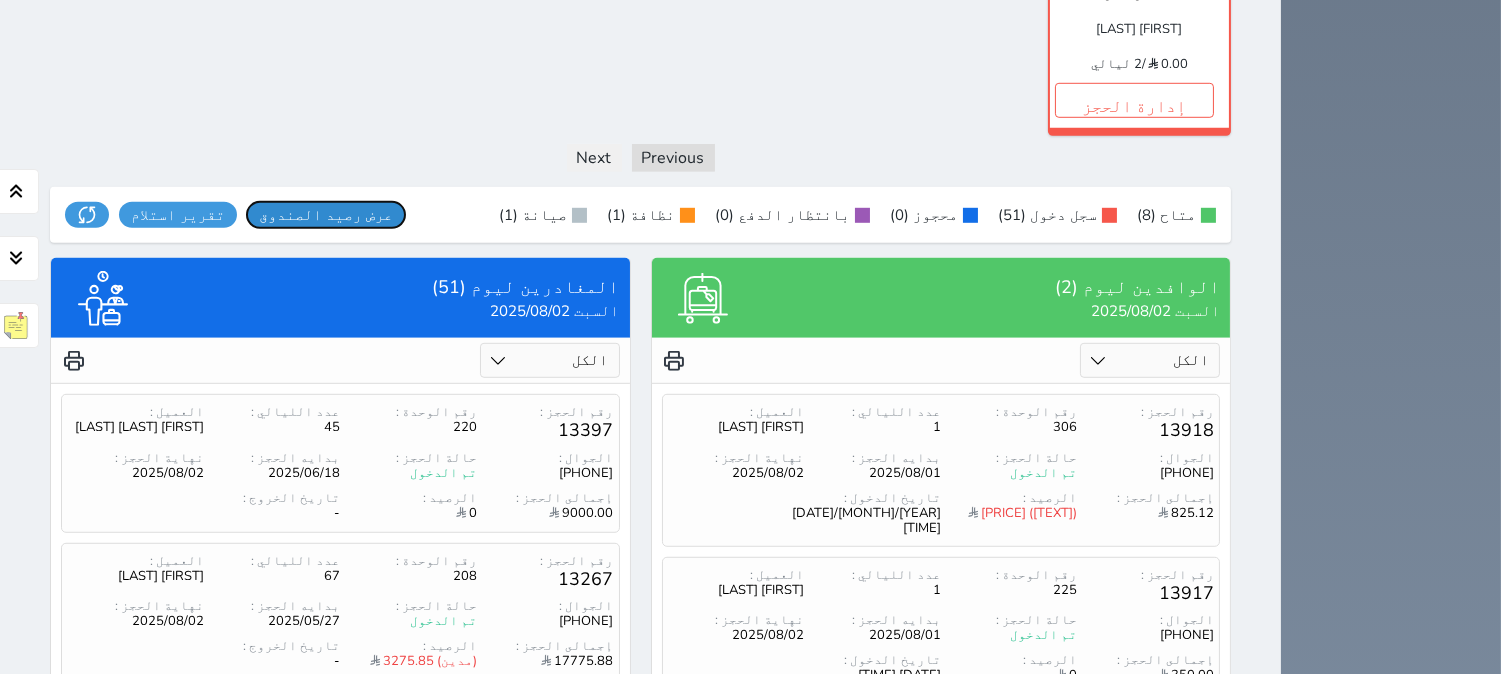 click on "عرض رصيد الصندوق   يرجي الانتظار" at bounding box center [326, 215] 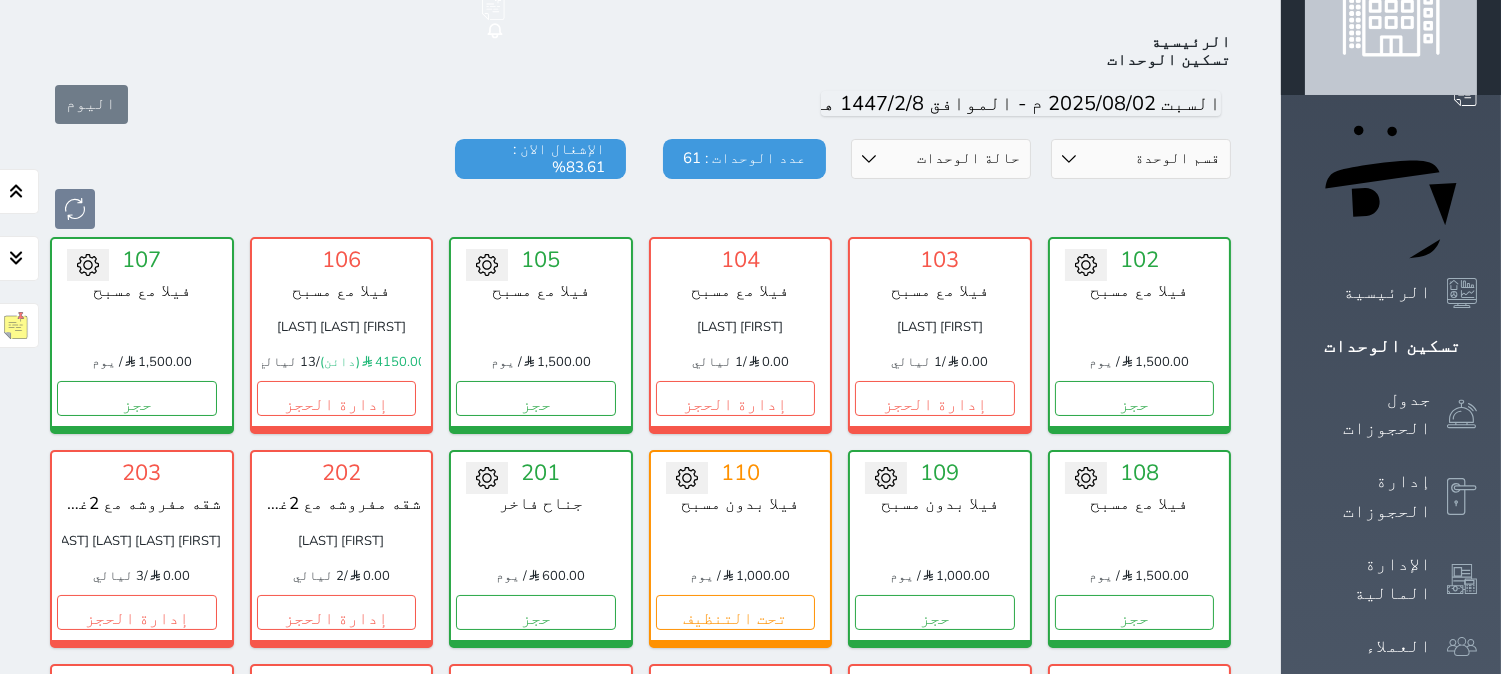 scroll, scrollTop: 111, scrollLeft: 0, axis: vertical 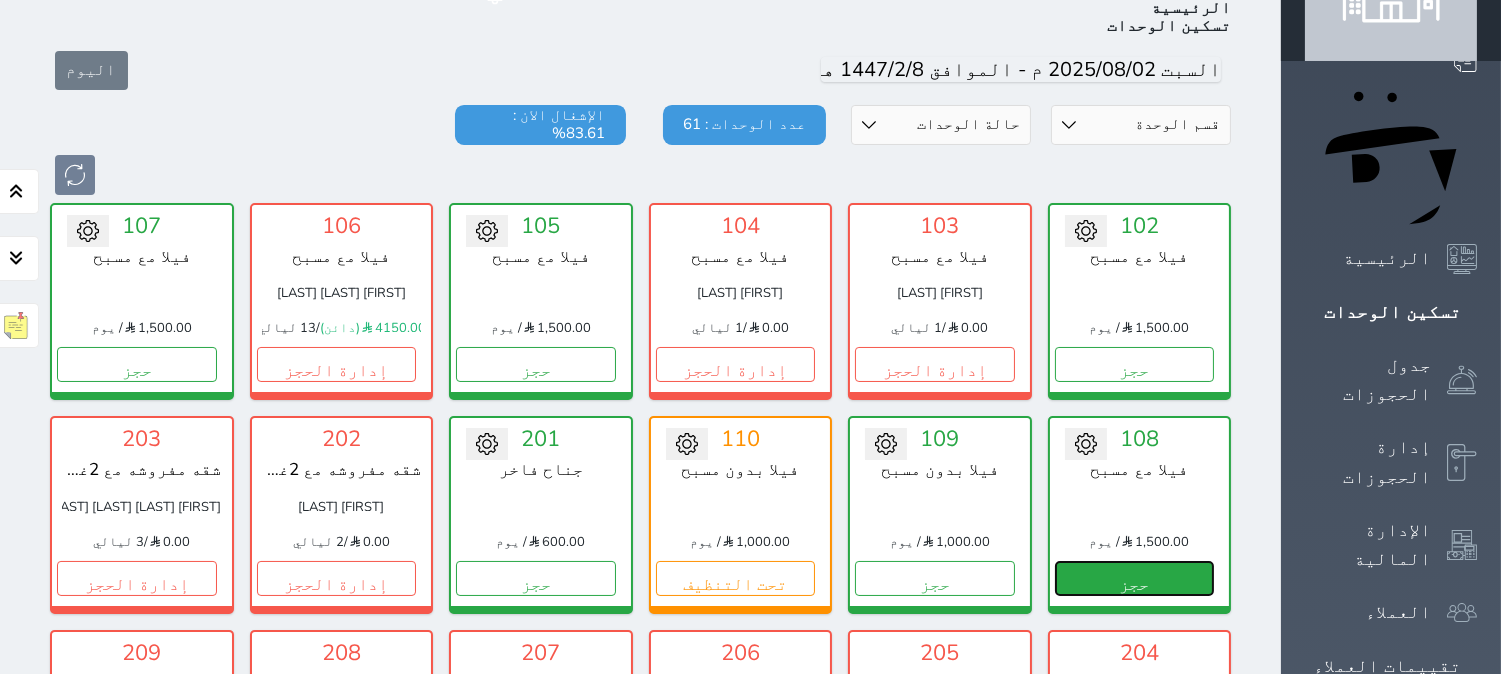 click on "حجز" at bounding box center [1135, 578] 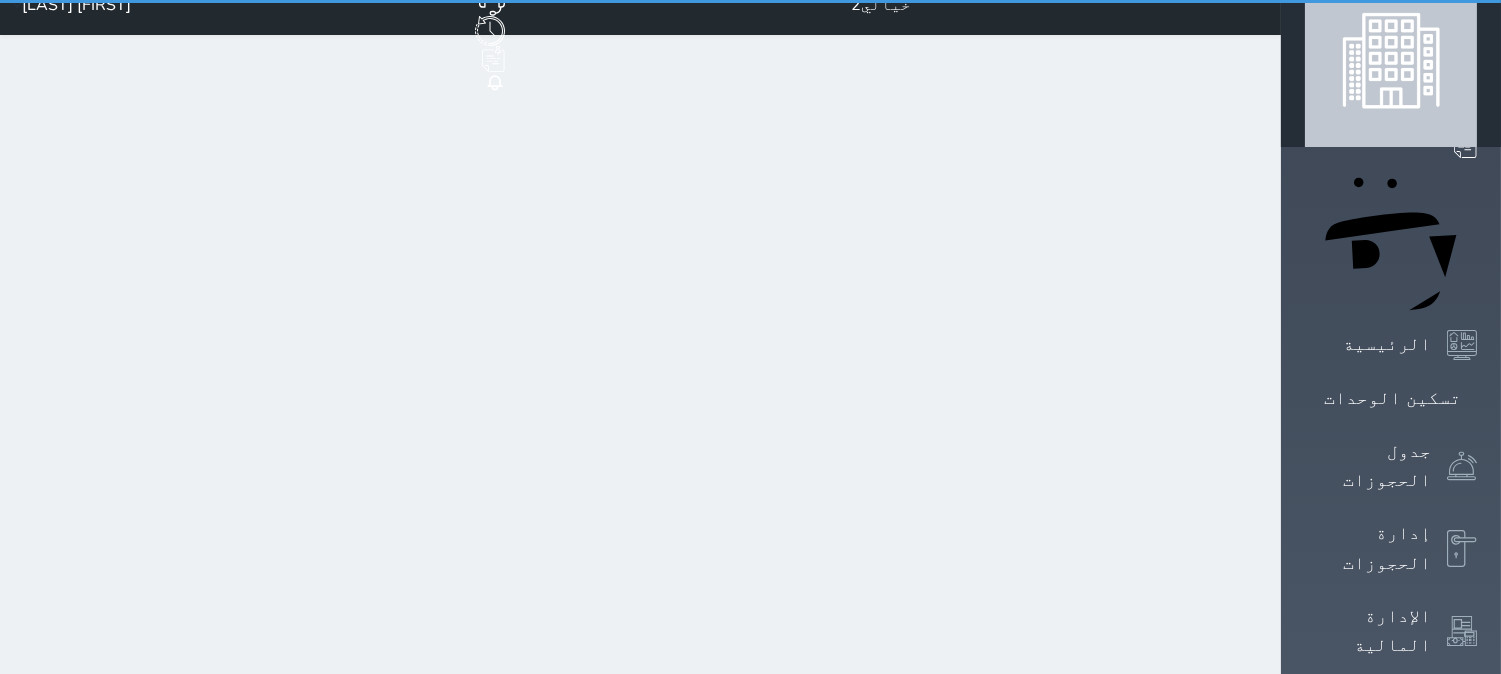 scroll, scrollTop: 0, scrollLeft: 0, axis: both 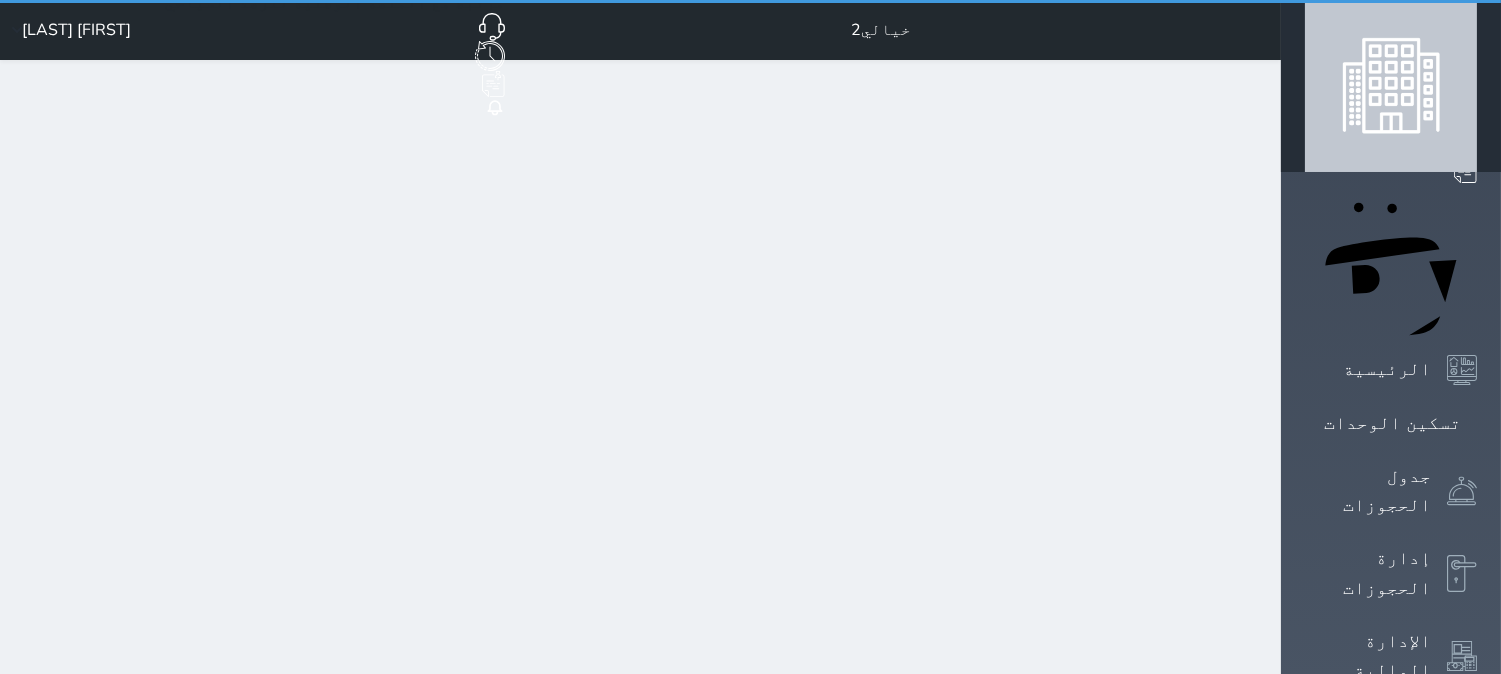 select on "1" 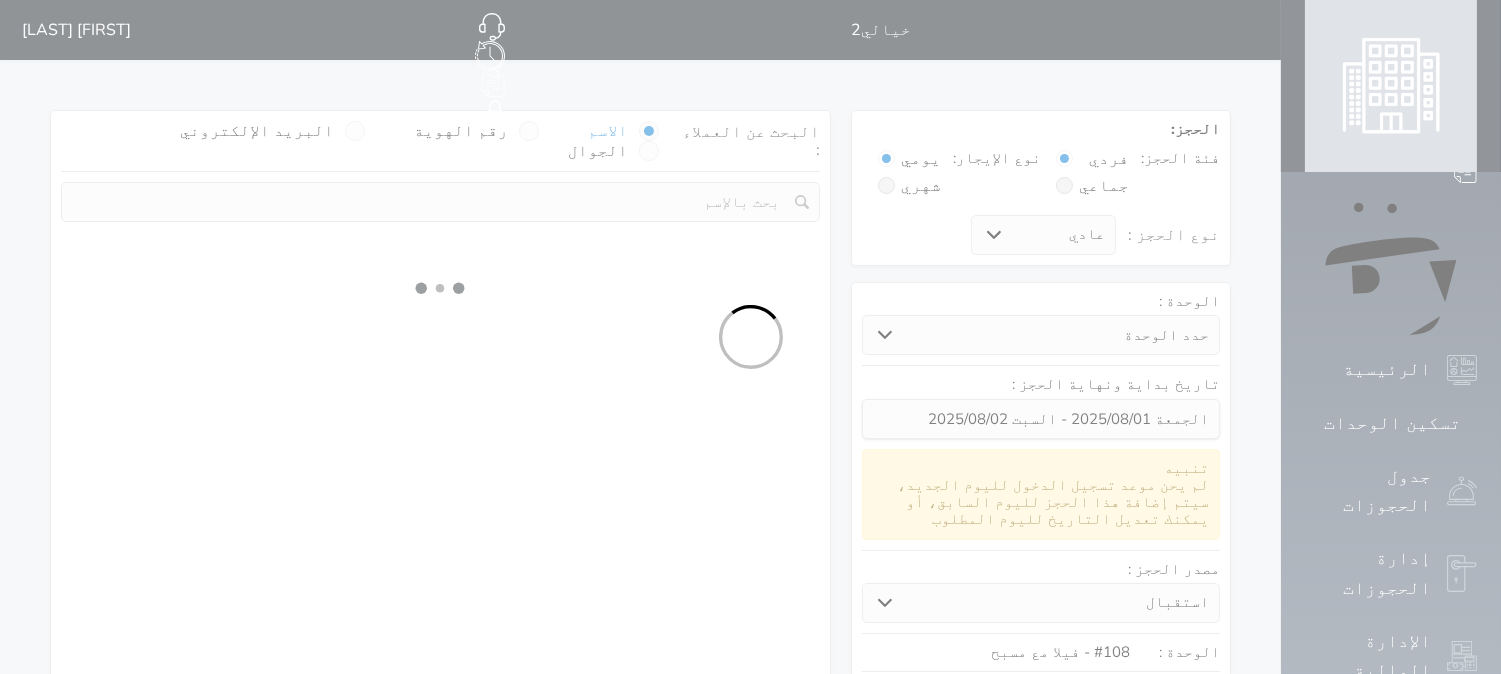 select 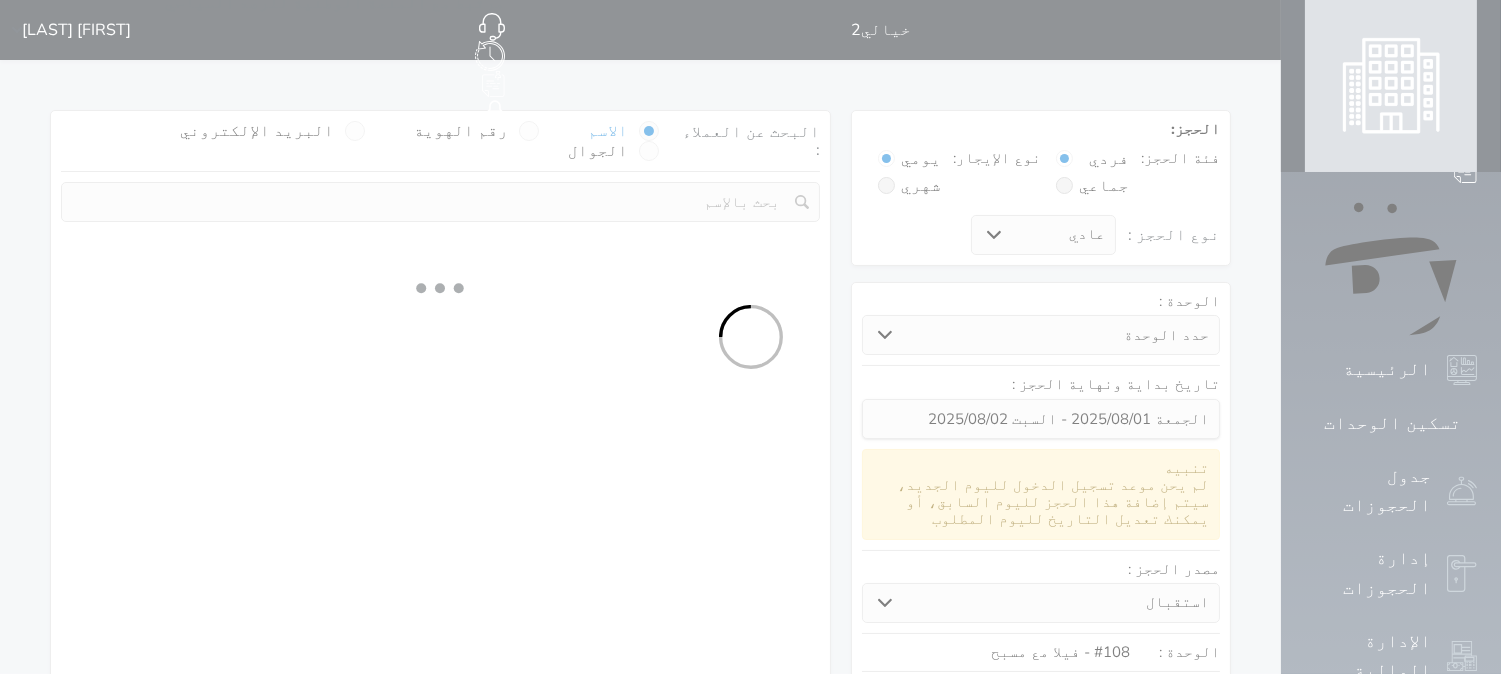 select on "113" 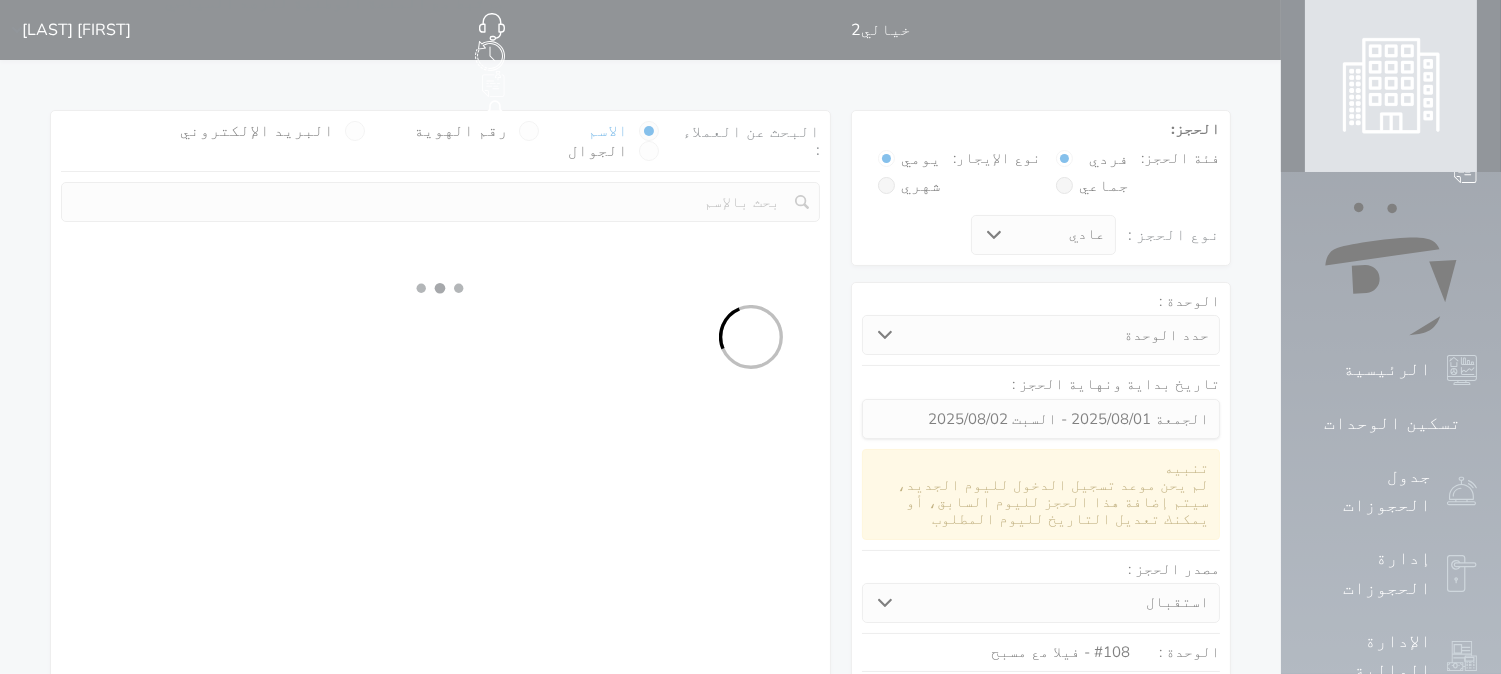 select on "1" 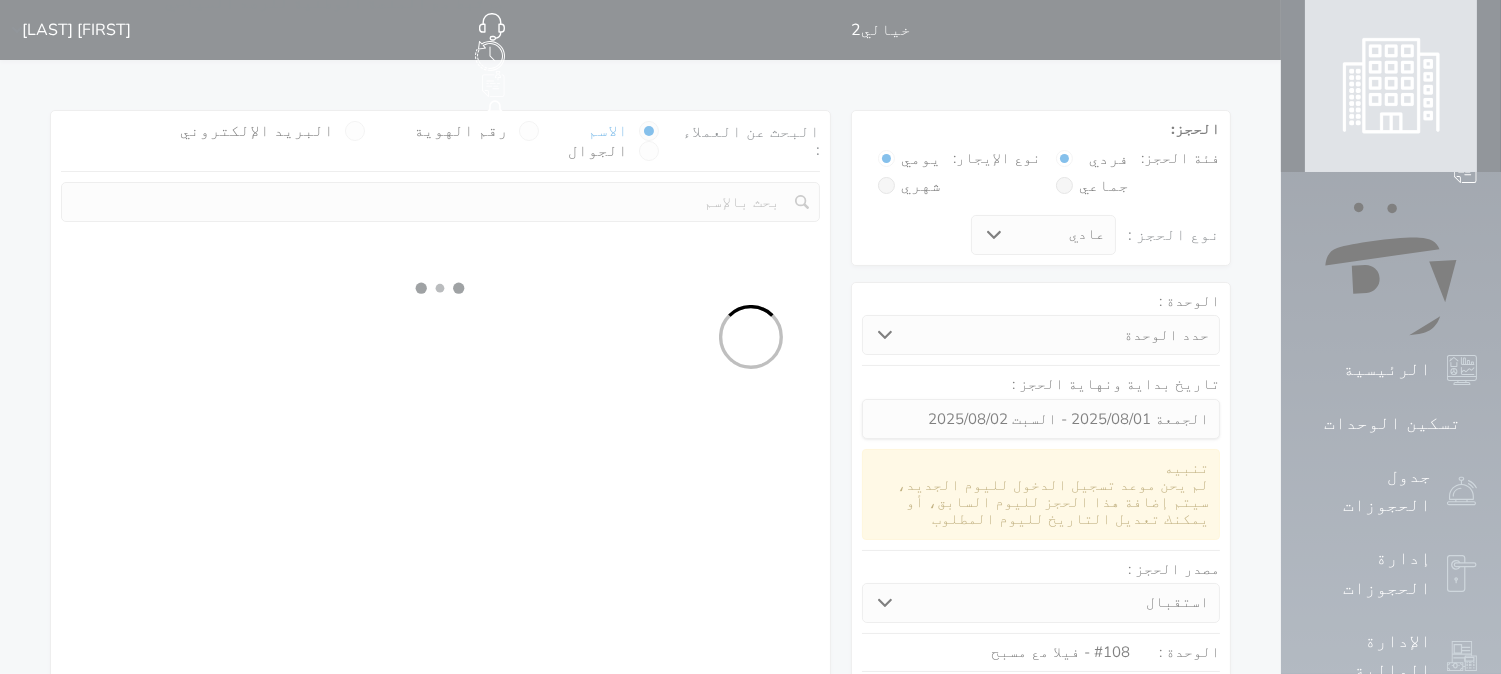 select 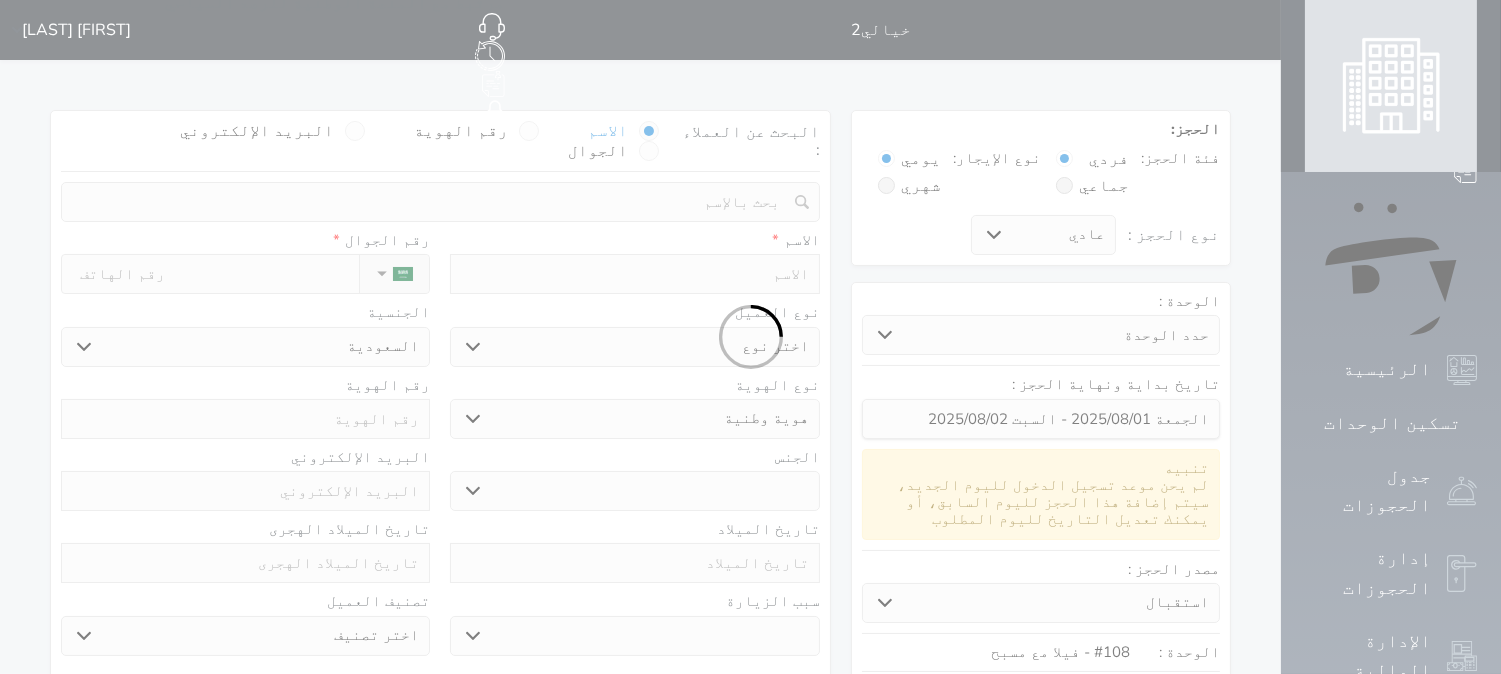 select 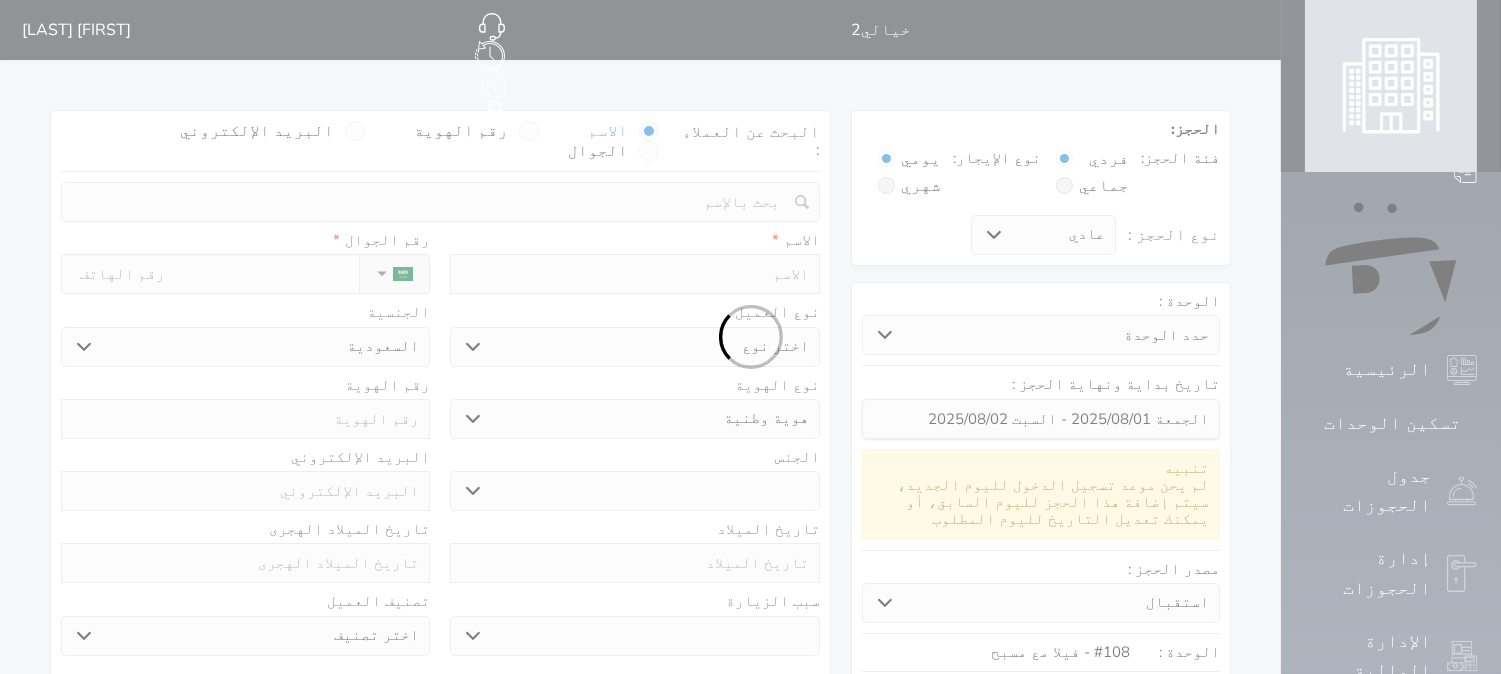 select 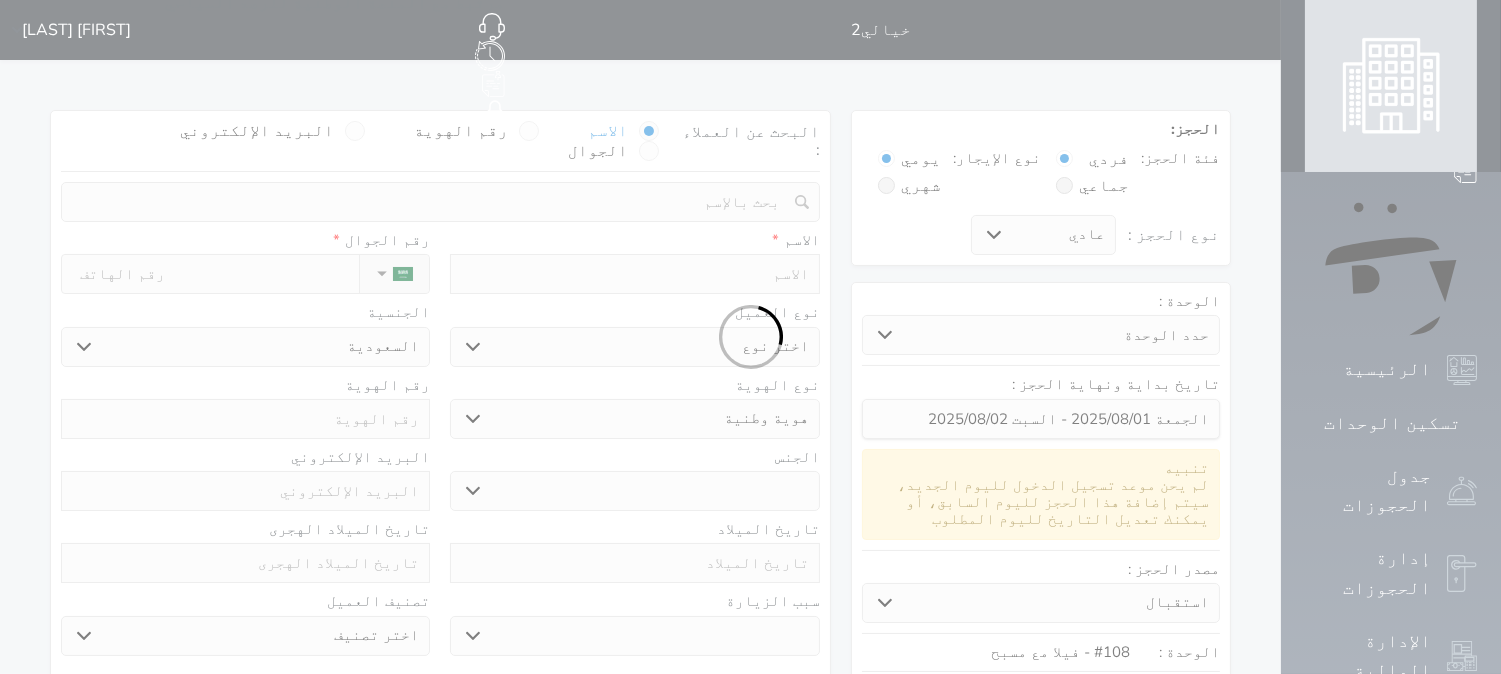 select 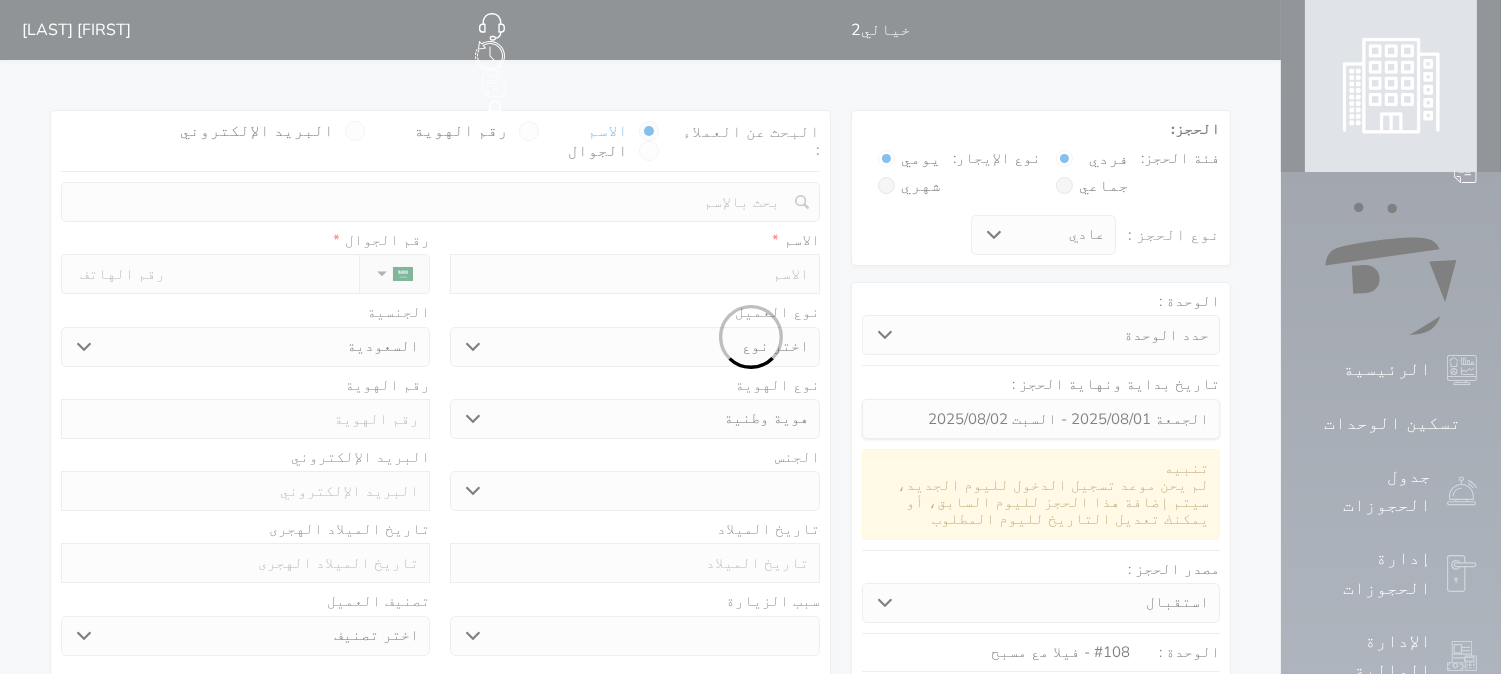 select 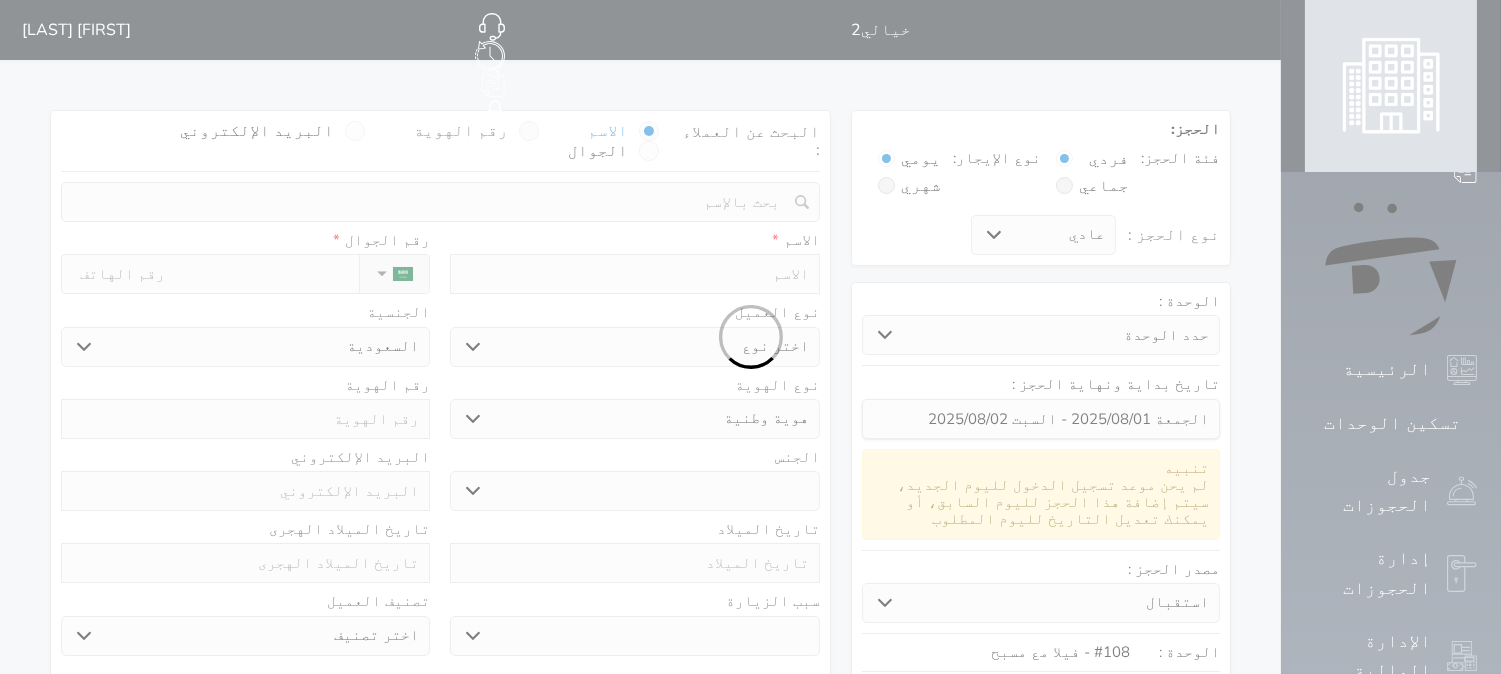 select on "1" 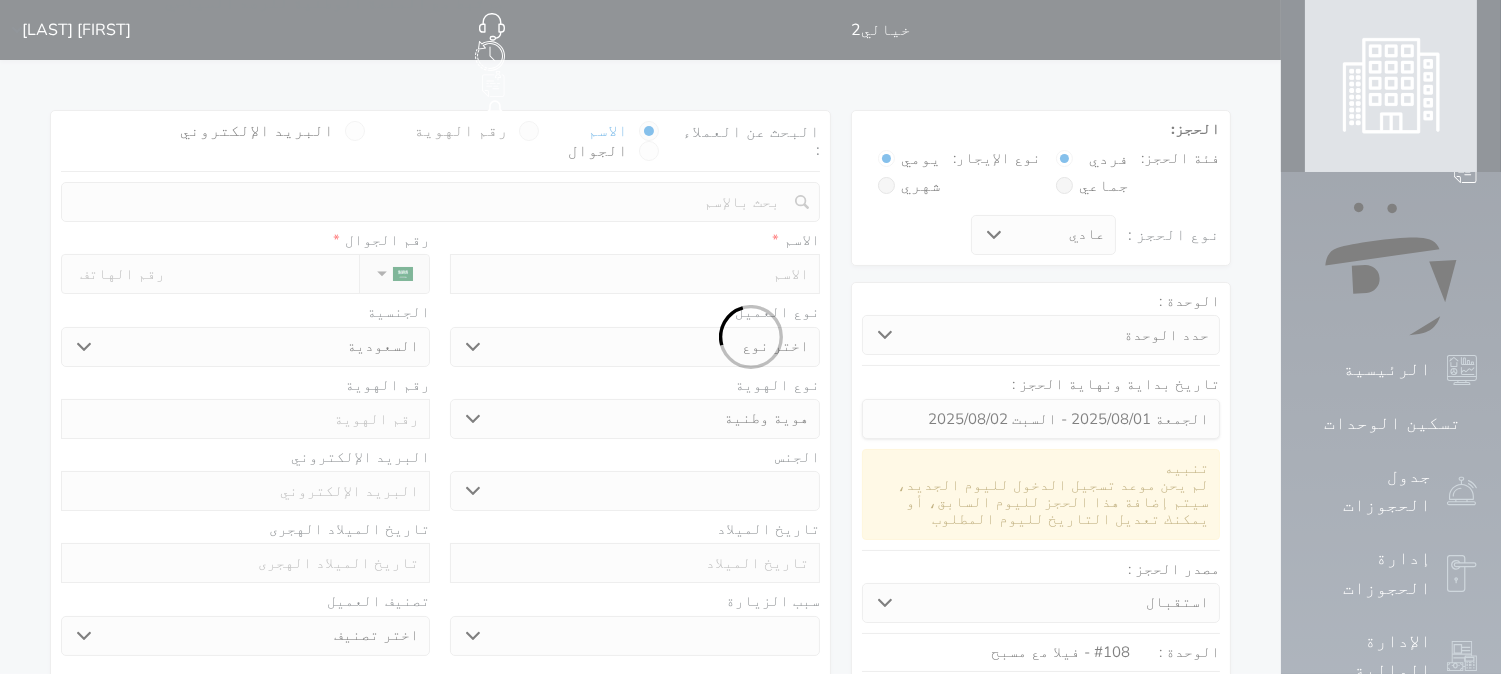 select on "7" 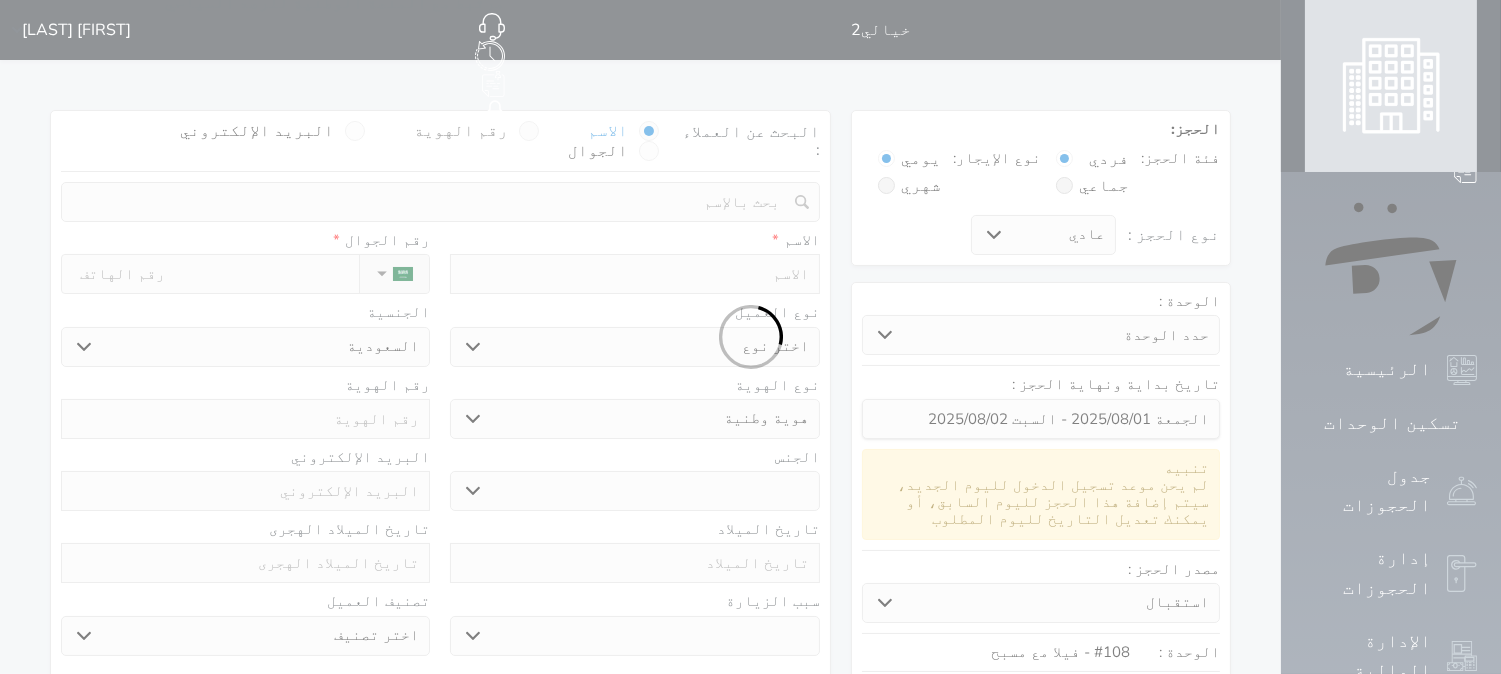 select 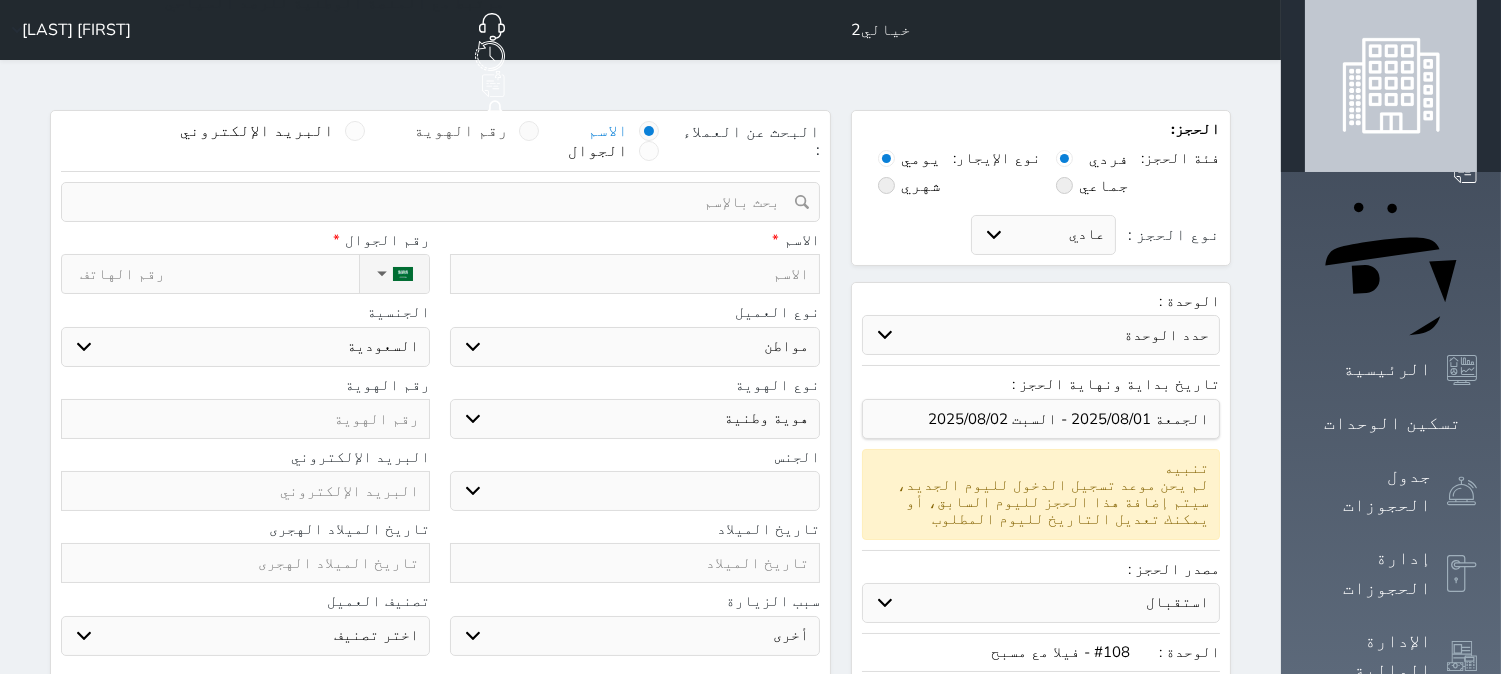 click at bounding box center (529, 131) 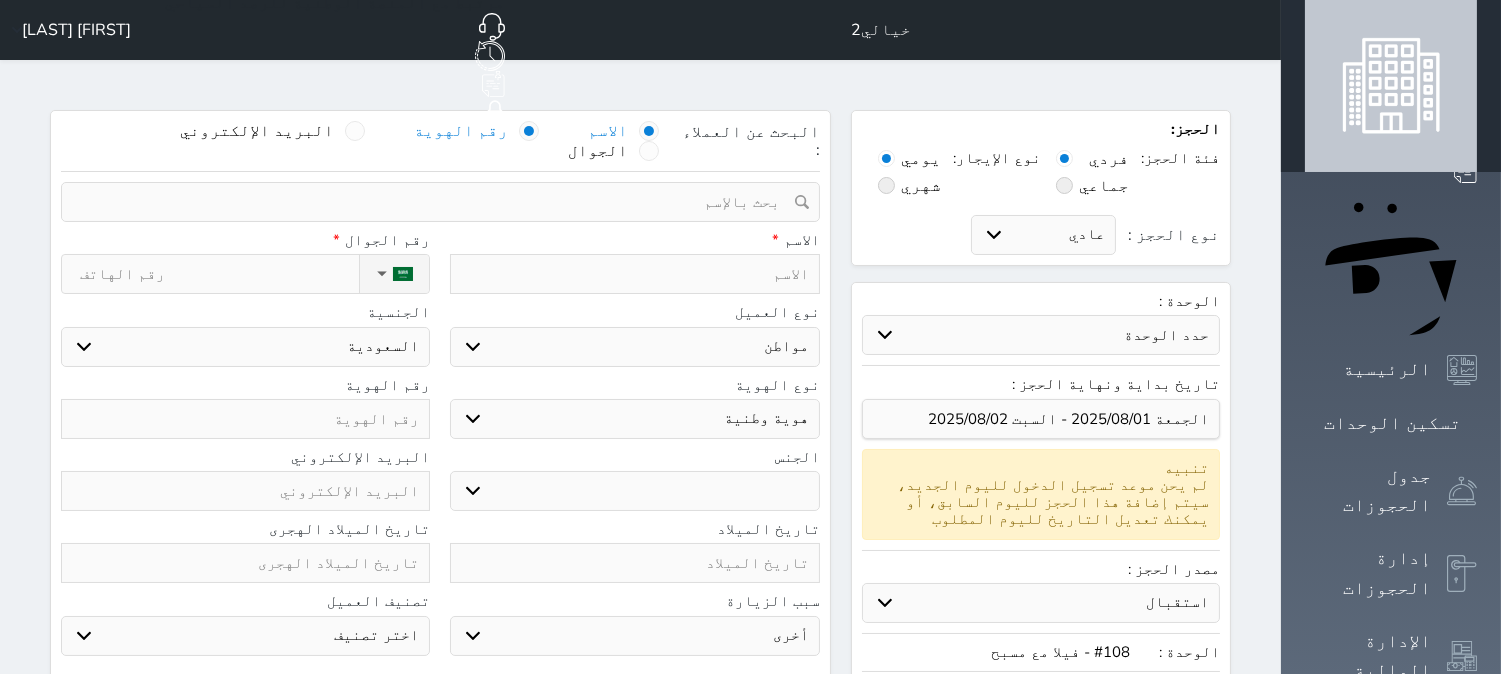 select 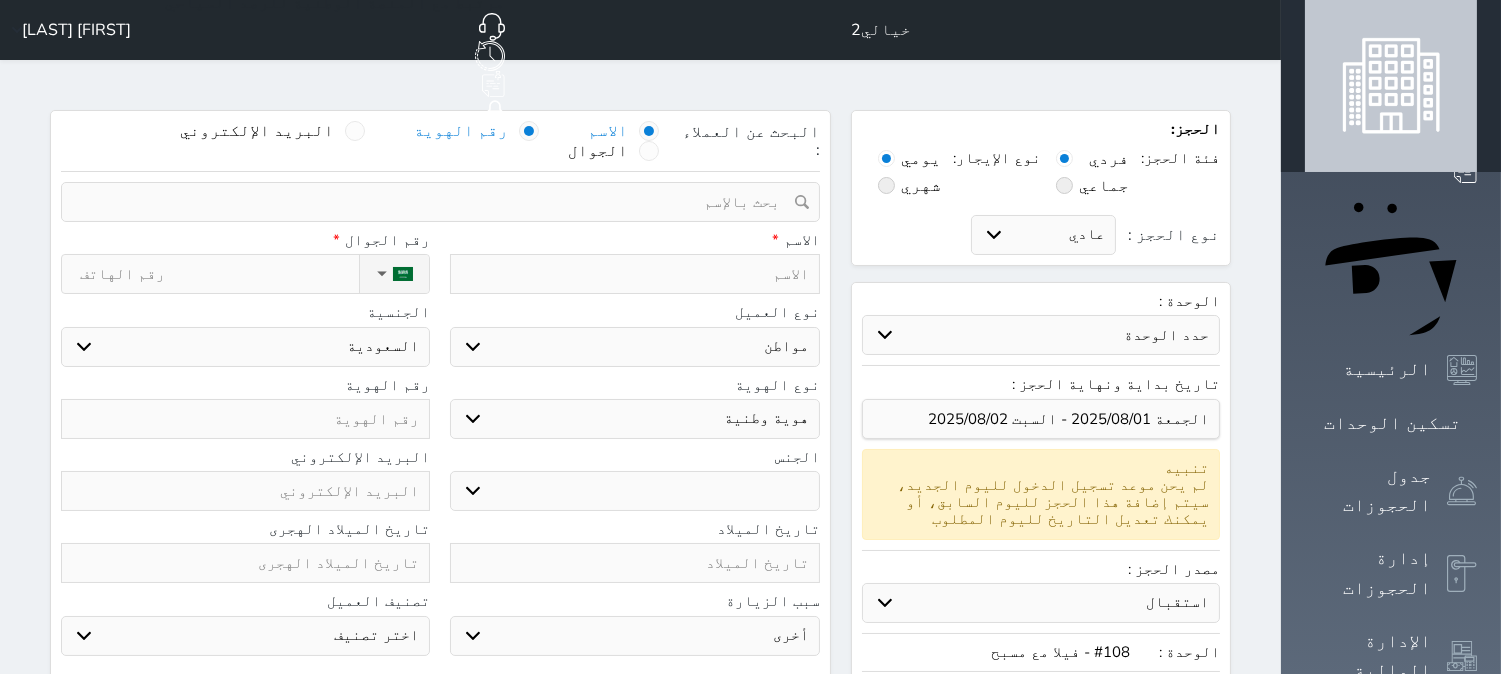 select 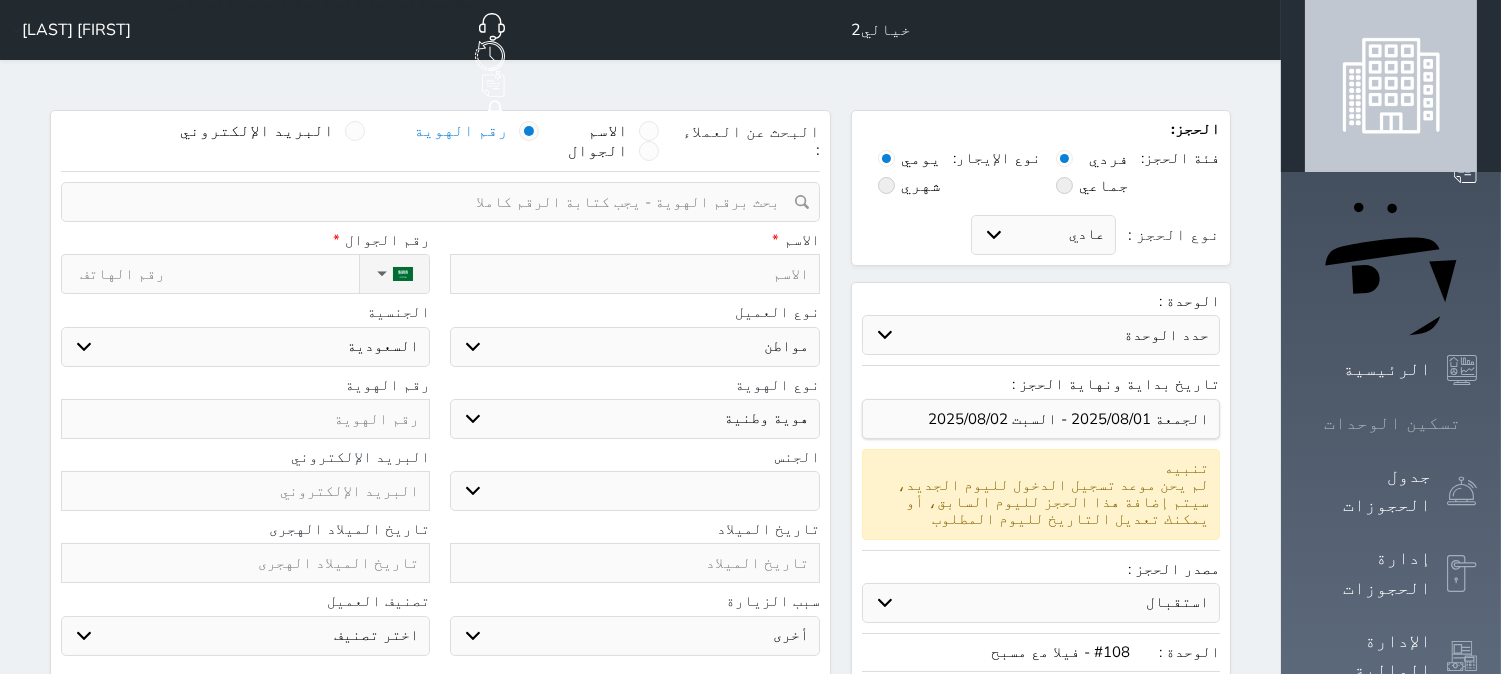 click 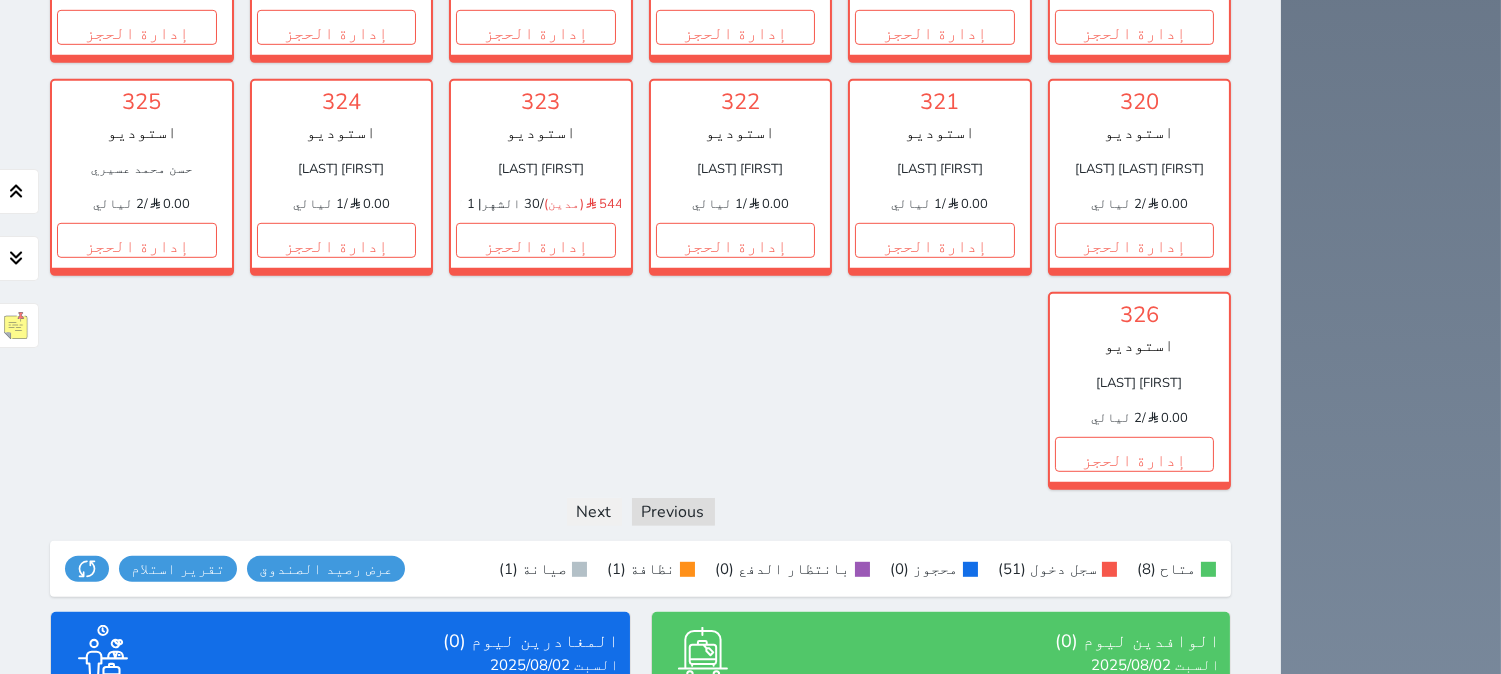 scroll, scrollTop: 2188, scrollLeft: 0, axis: vertical 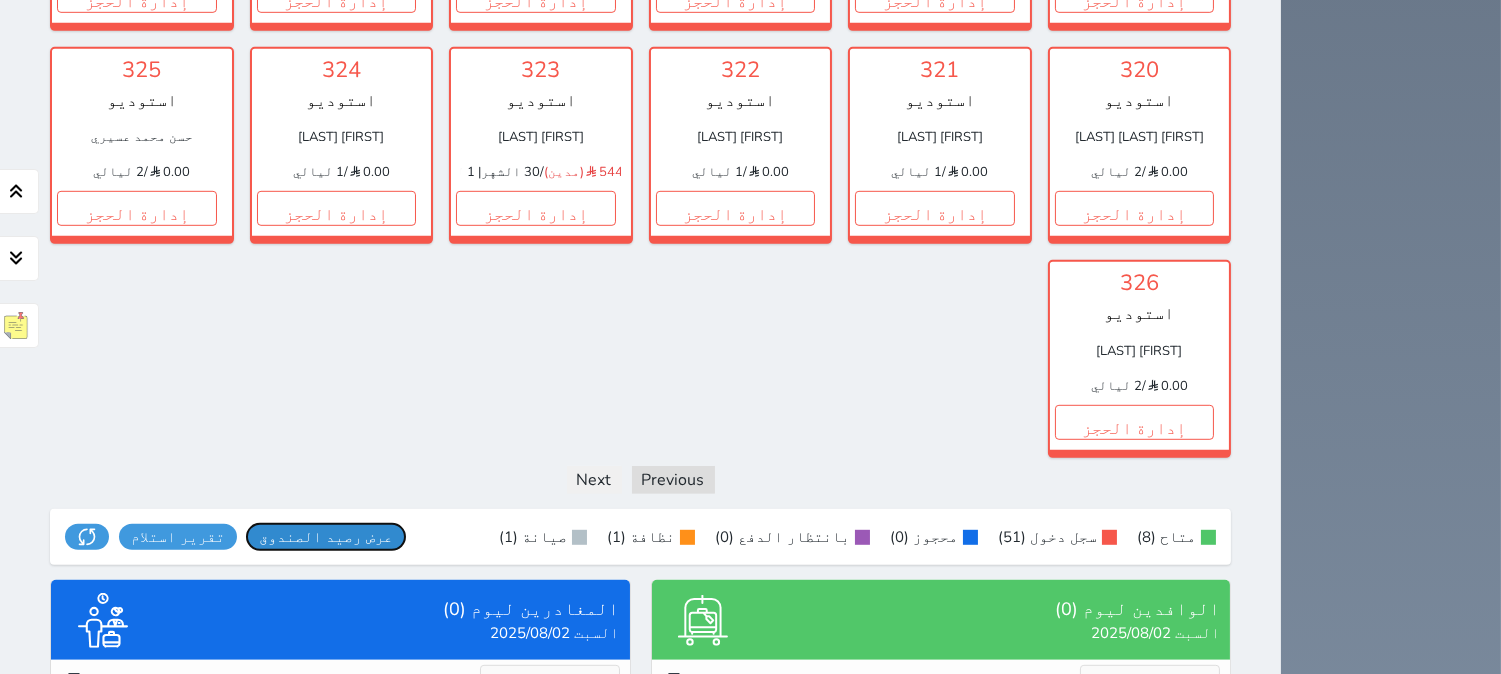 click on "عرض رصيد الصندوق" at bounding box center (326, 537) 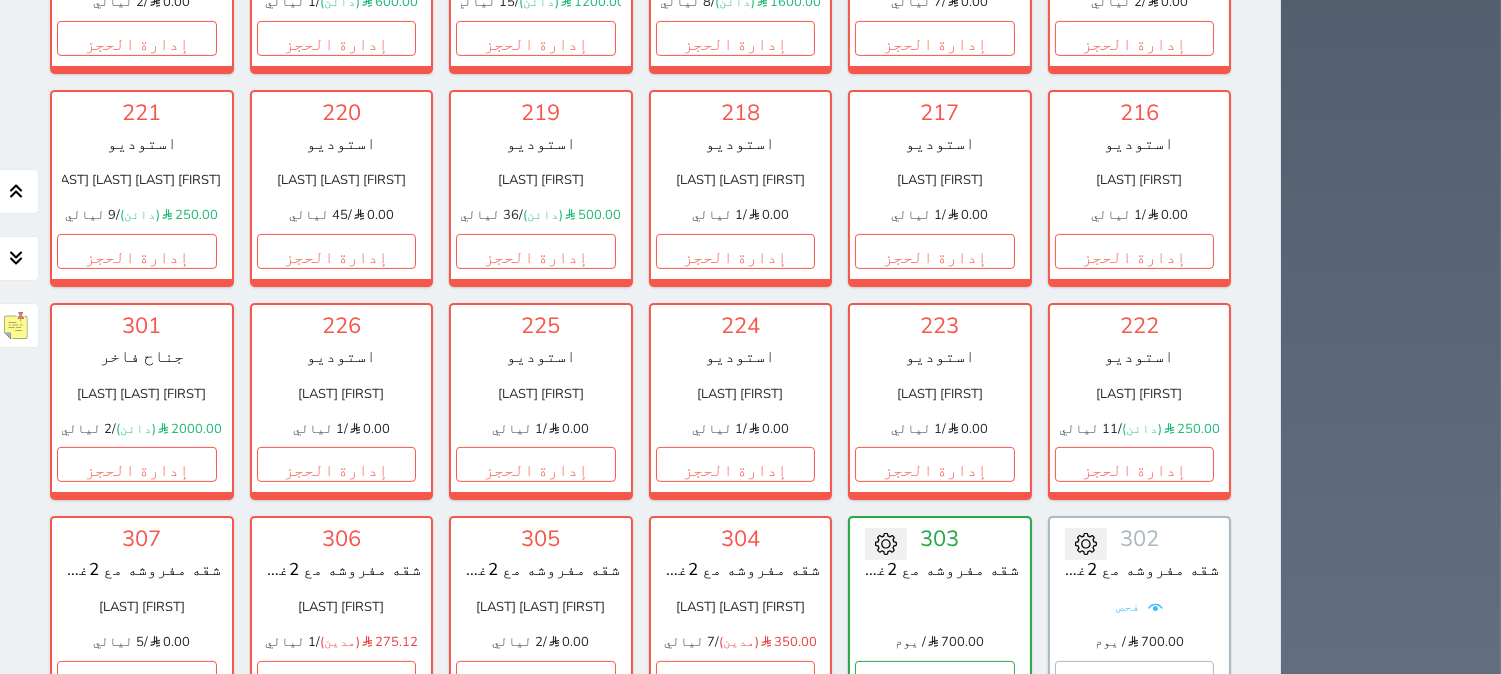 scroll, scrollTop: 1077, scrollLeft: 0, axis: vertical 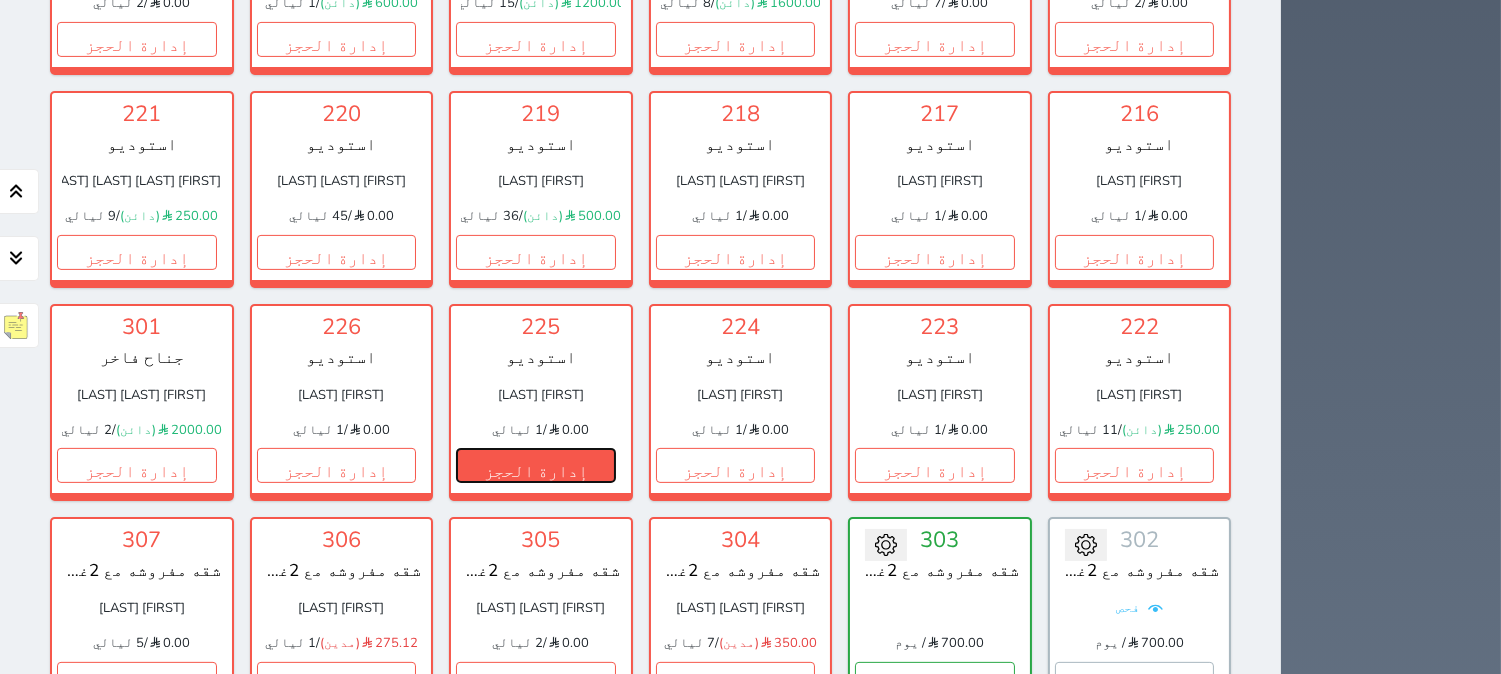 click on "إدارة الحجز" at bounding box center [536, 465] 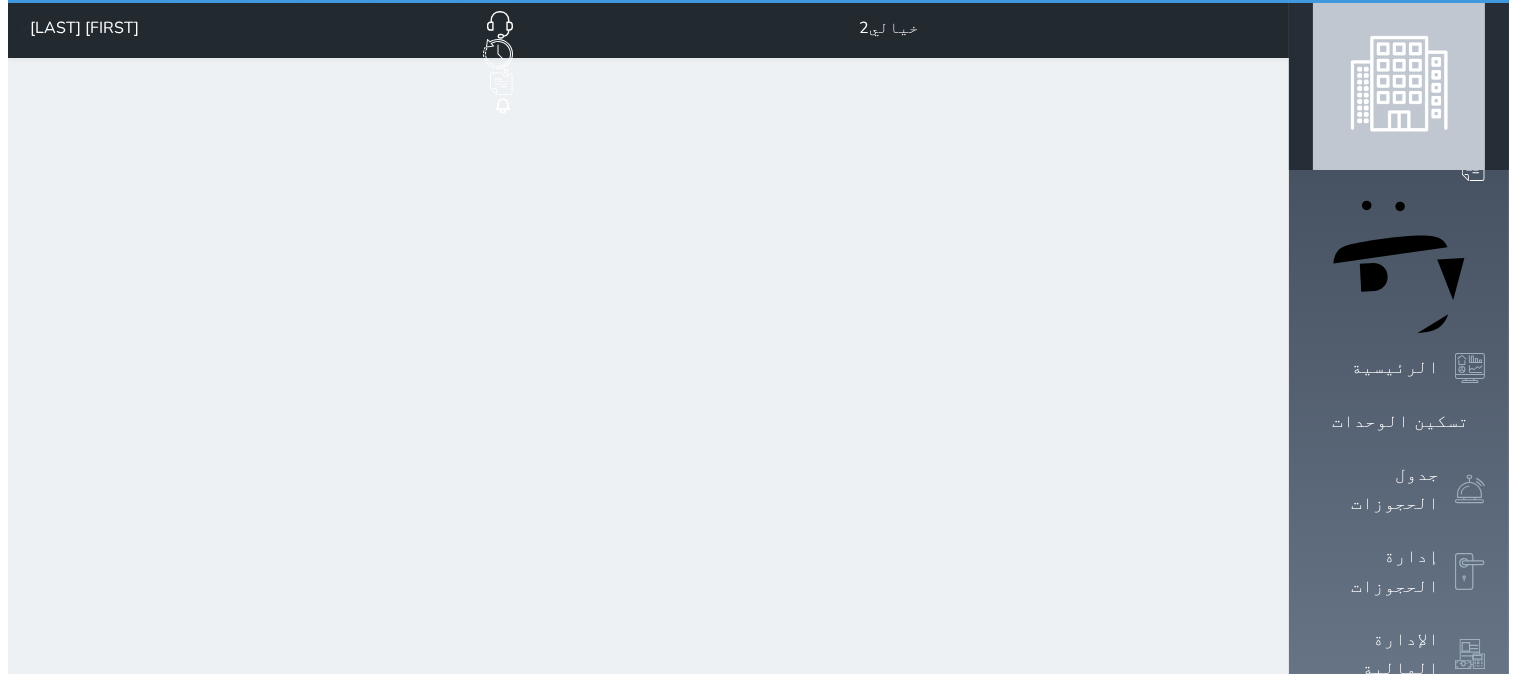 scroll, scrollTop: 0, scrollLeft: 0, axis: both 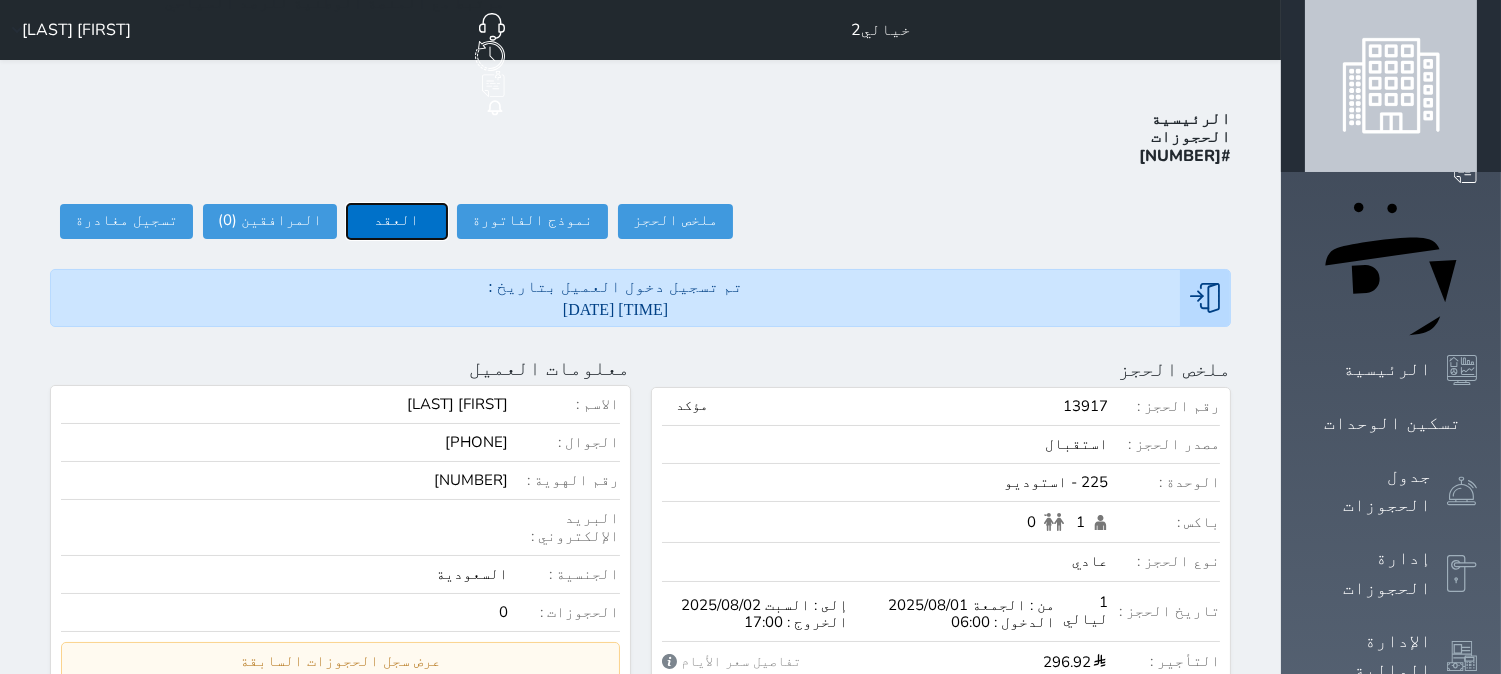 click on "العقد" at bounding box center (397, 221) 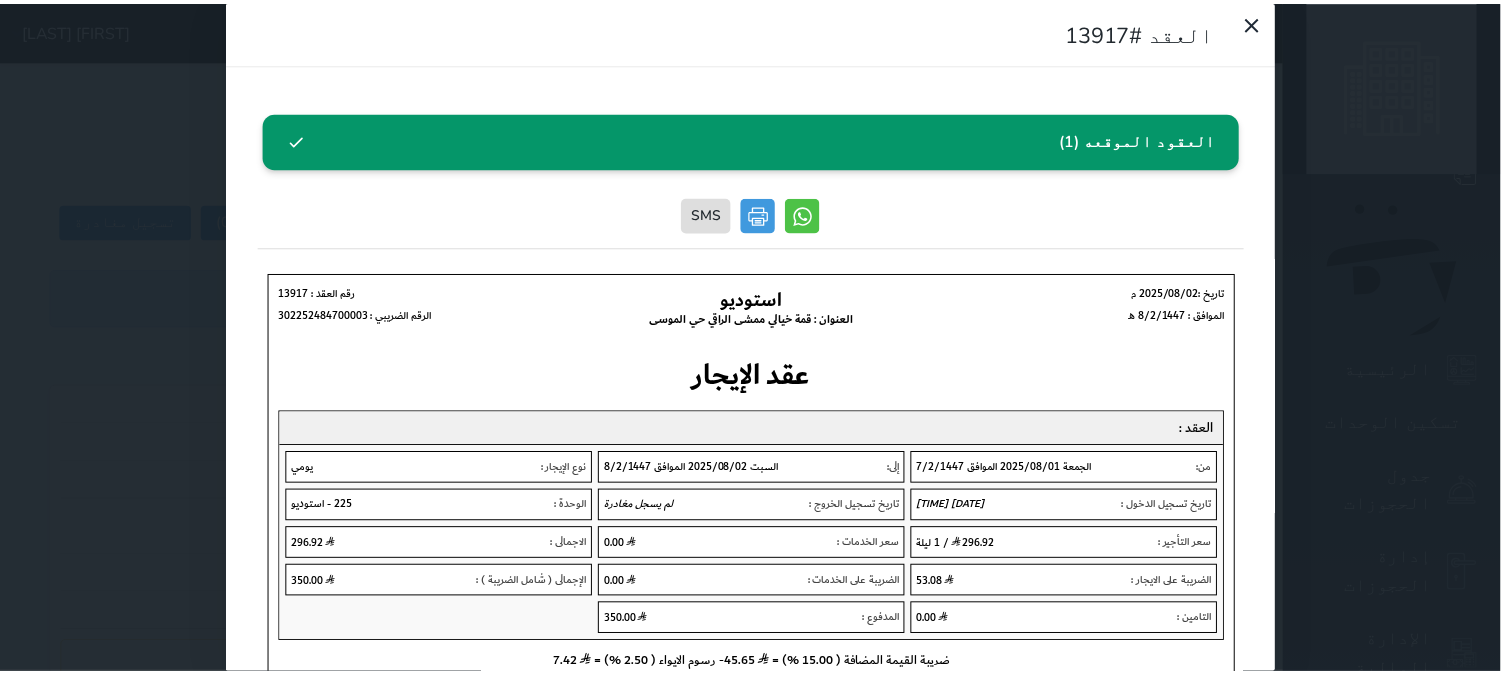 scroll, scrollTop: 0, scrollLeft: 0, axis: both 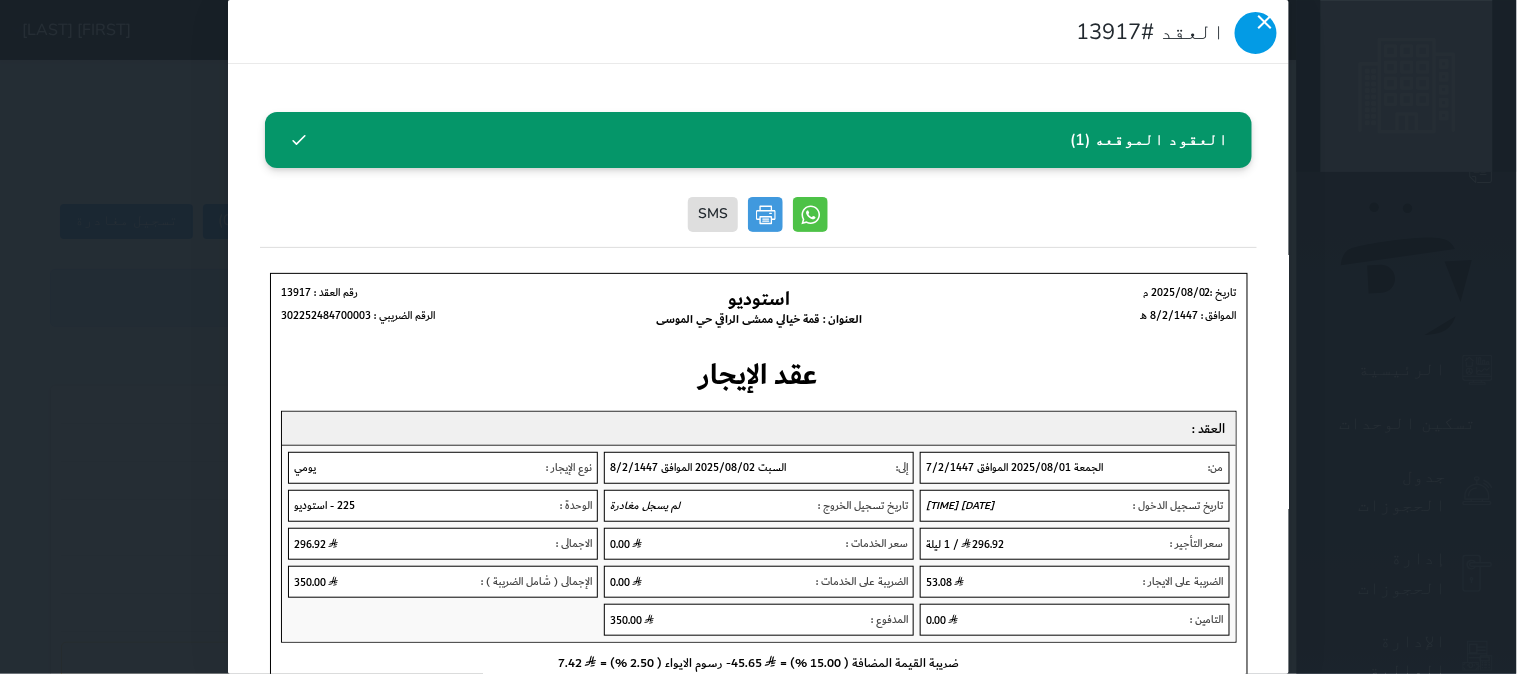 click 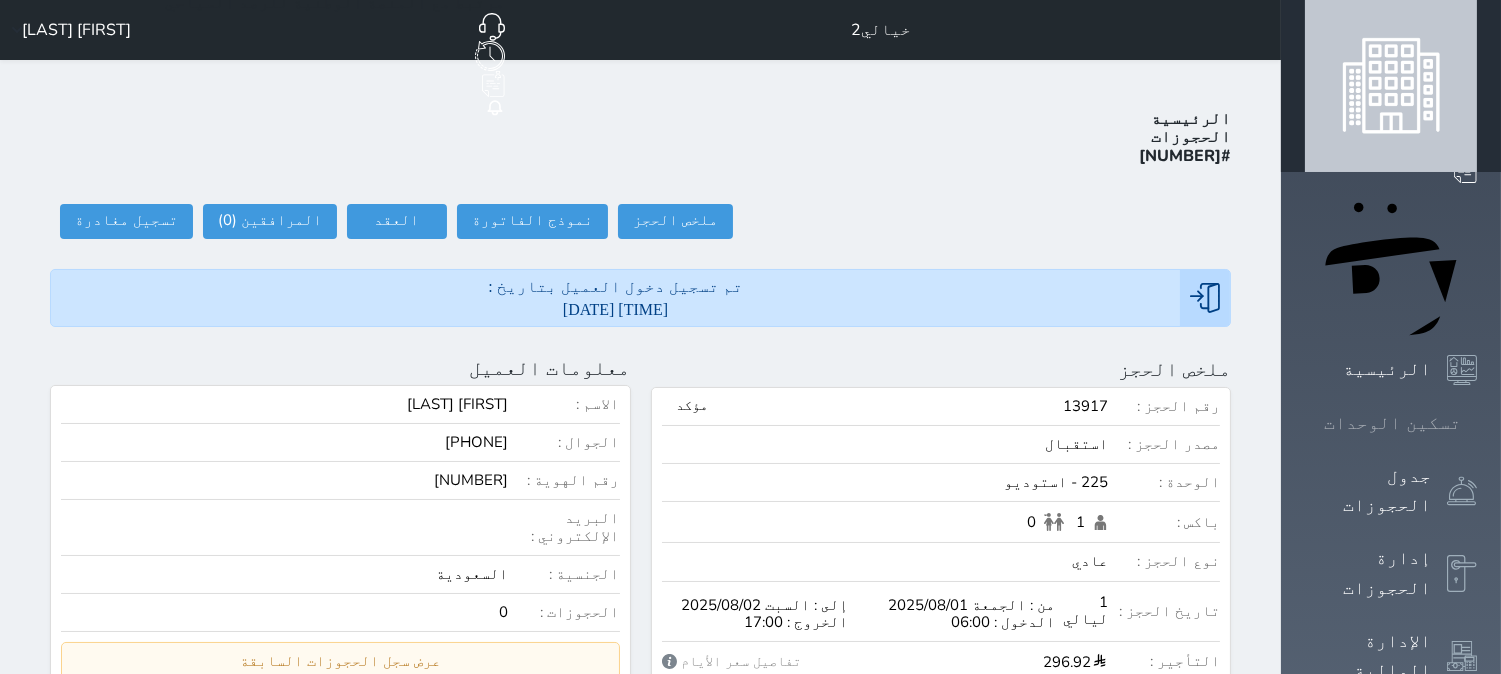 click 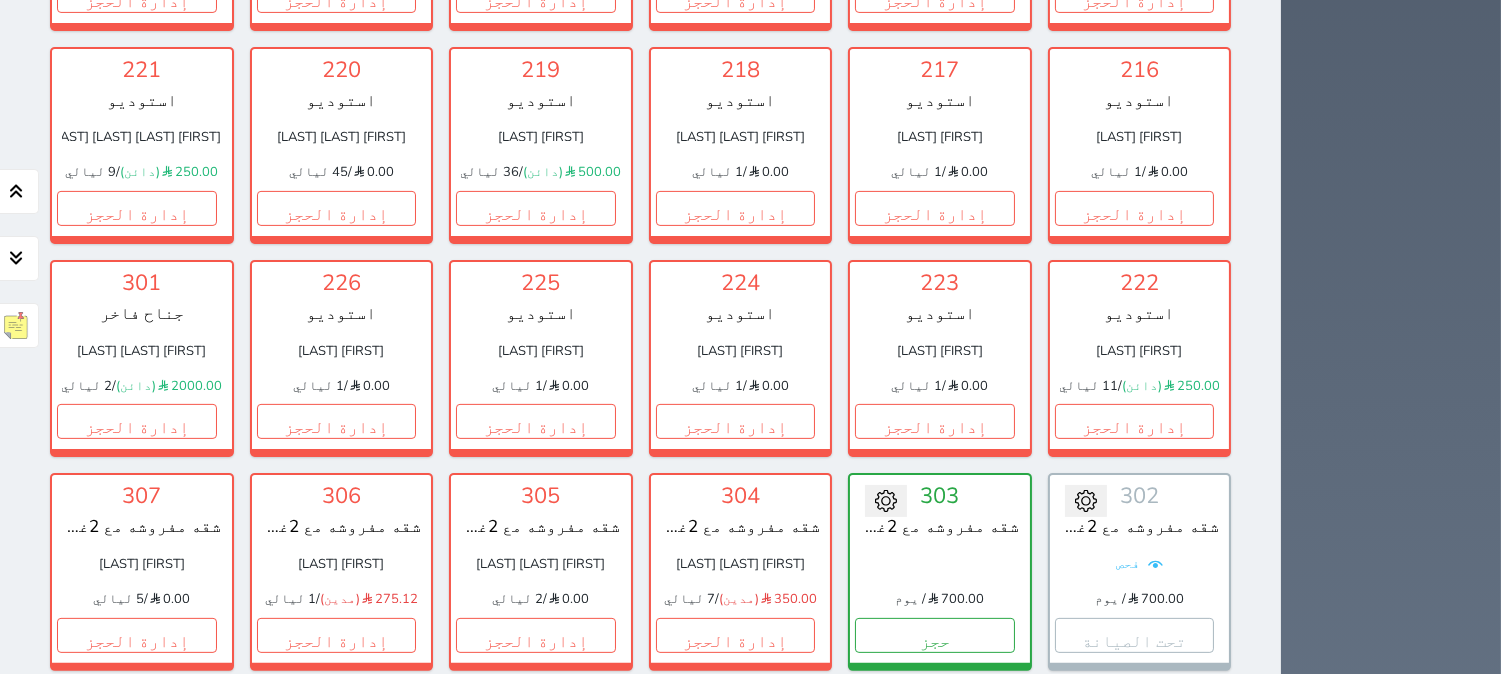 scroll, scrollTop: 1411, scrollLeft: 0, axis: vertical 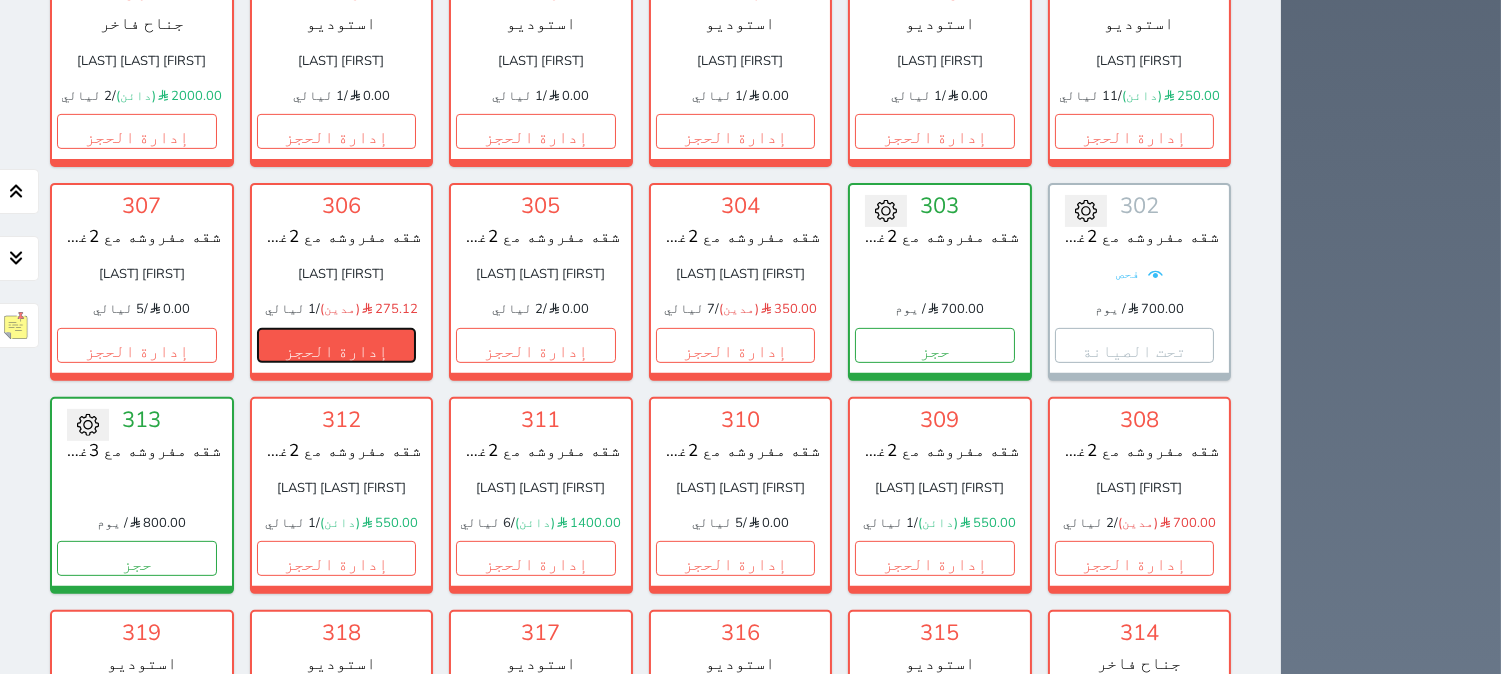 click on "إدارة الحجز" at bounding box center [337, 345] 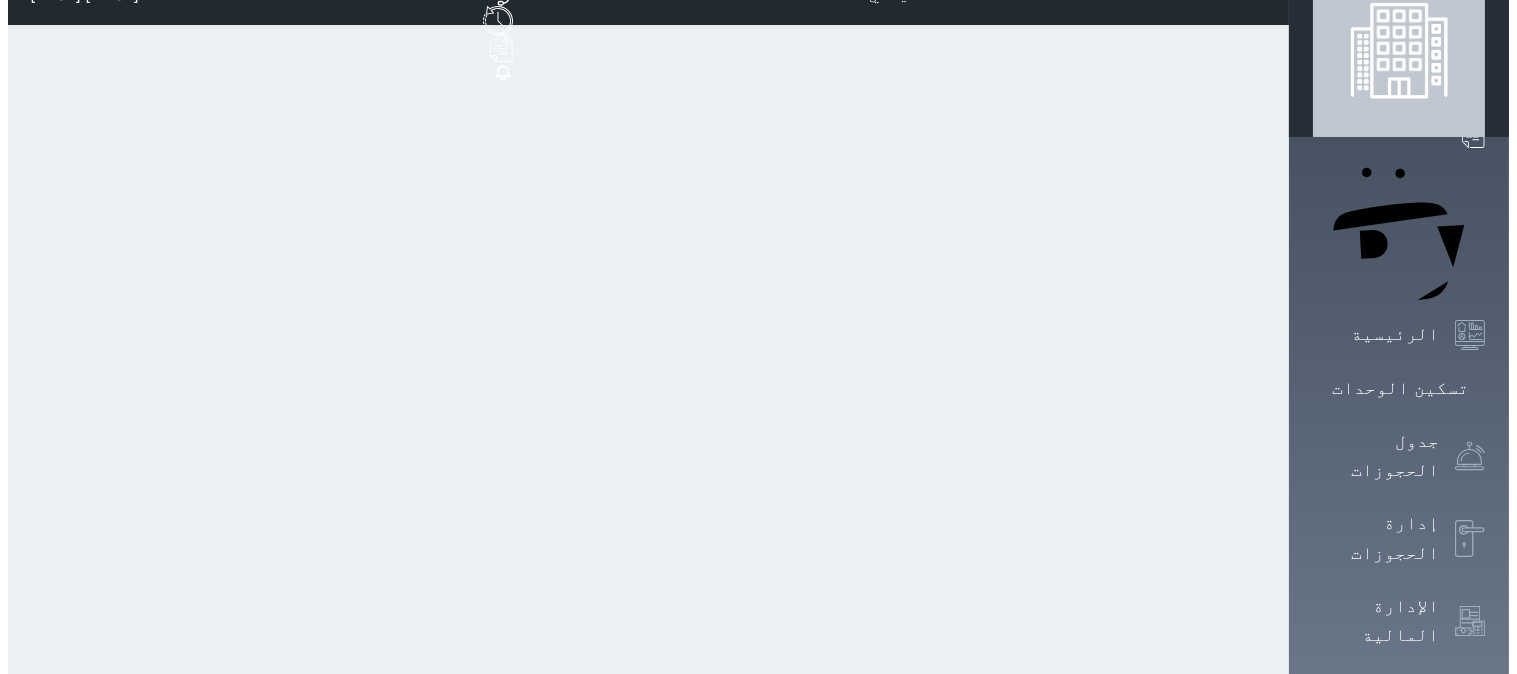 scroll, scrollTop: 0, scrollLeft: 0, axis: both 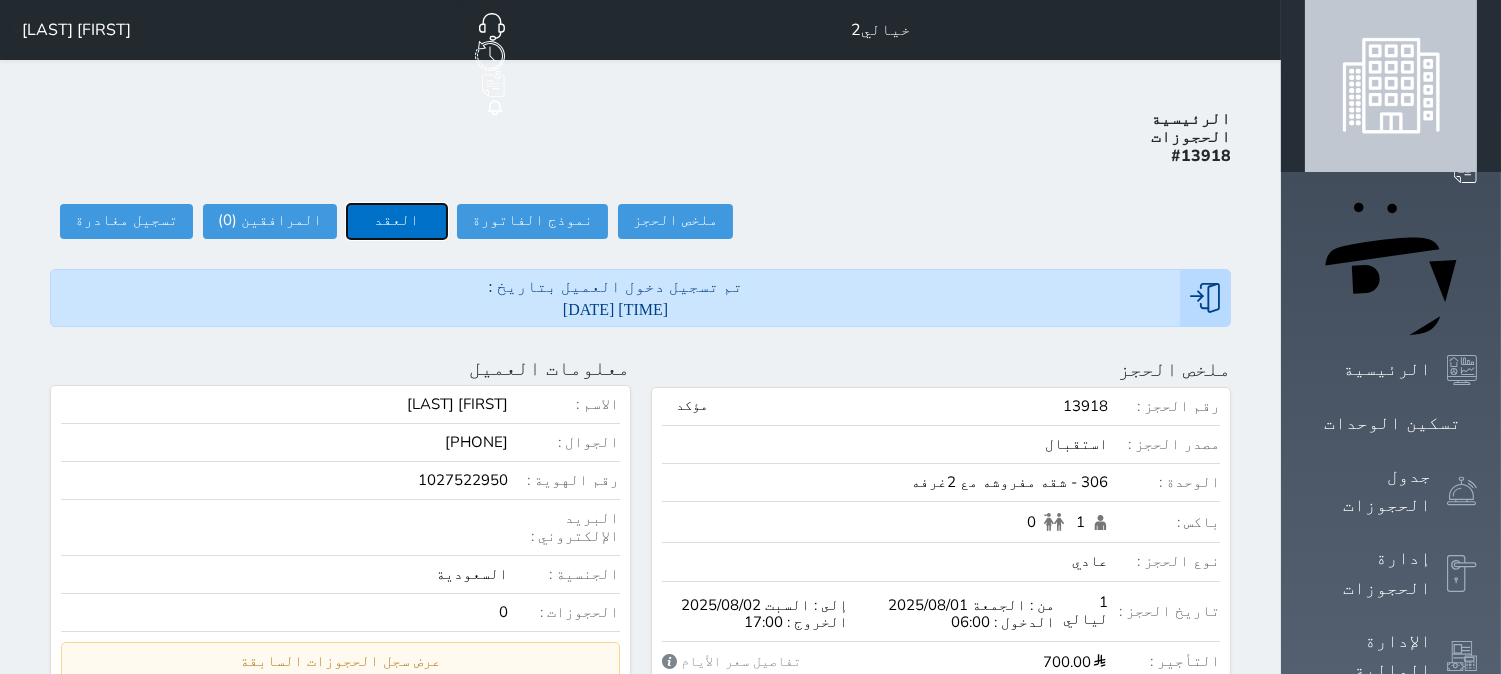 click on "العقد" at bounding box center (397, 221) 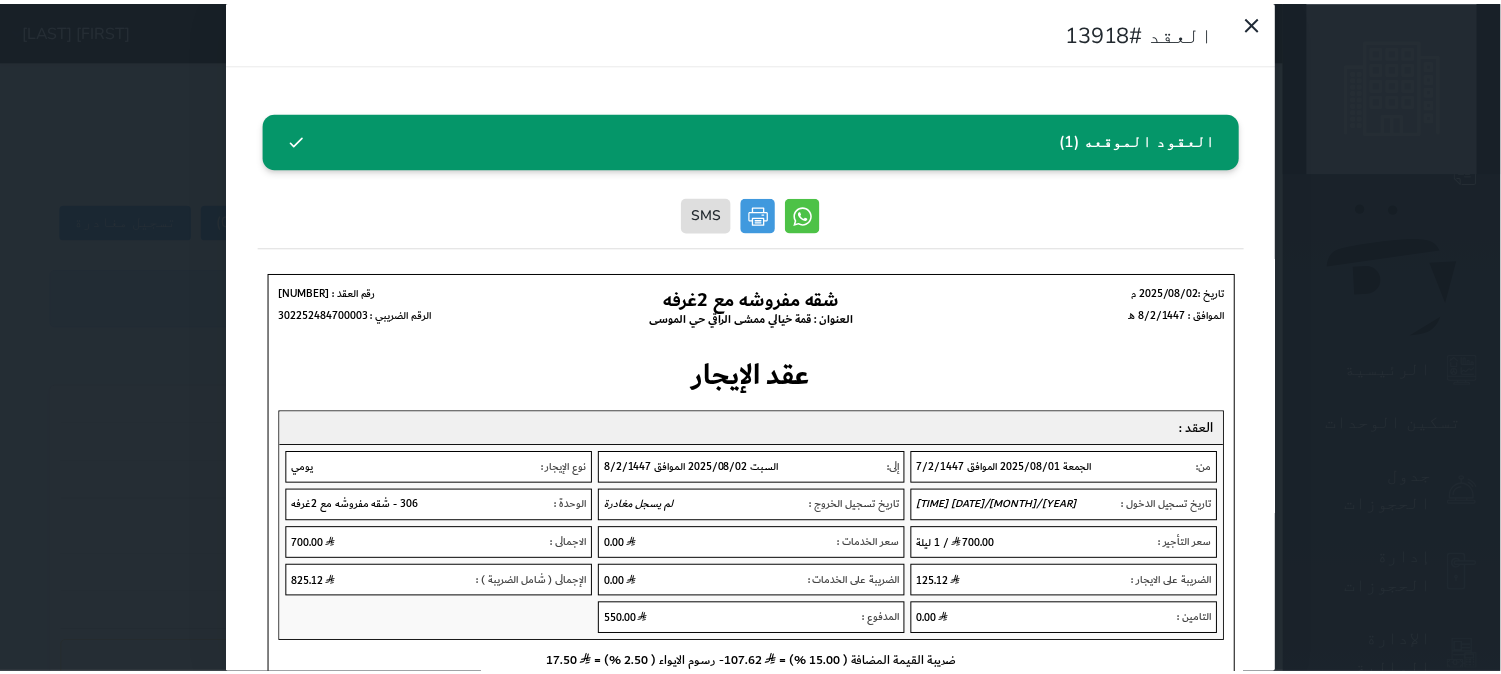 scroll, scrollTop: 0, scrollLeft: 0, axis: both 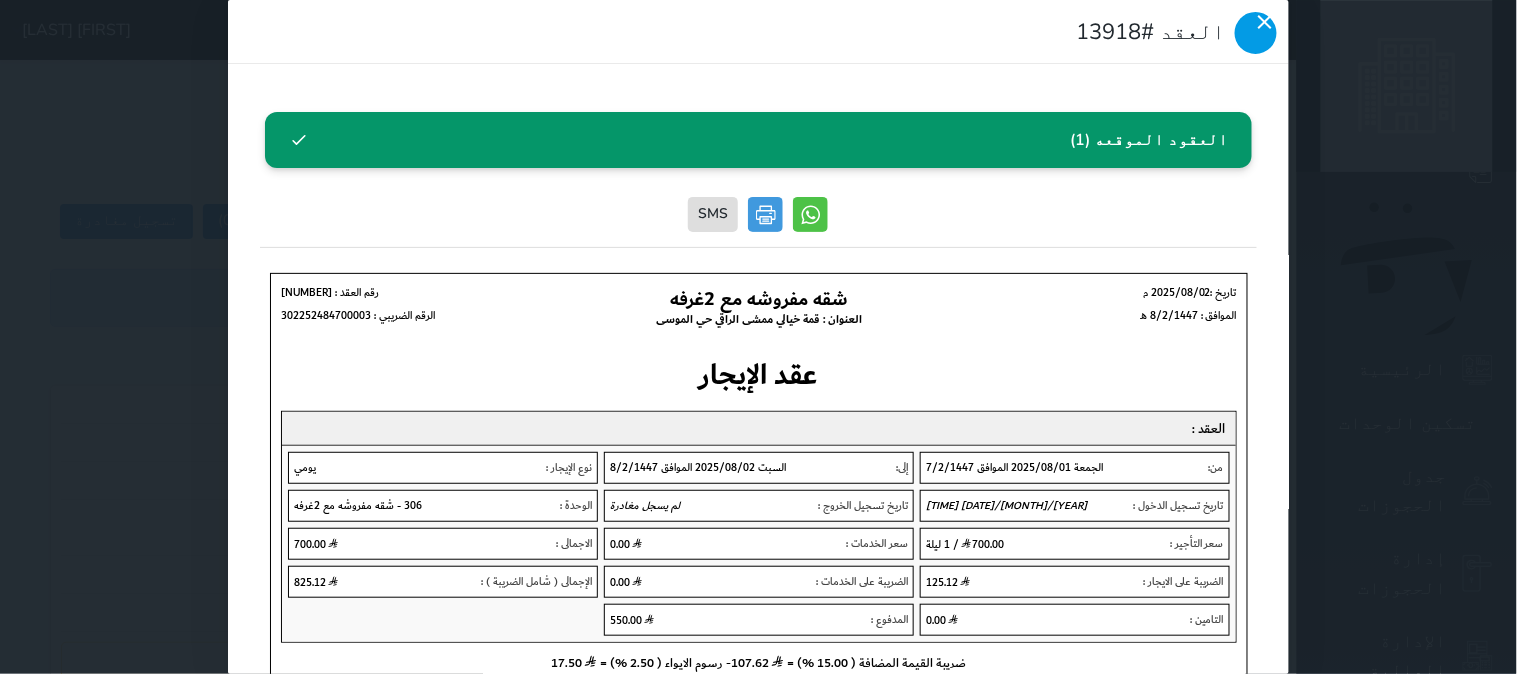 click 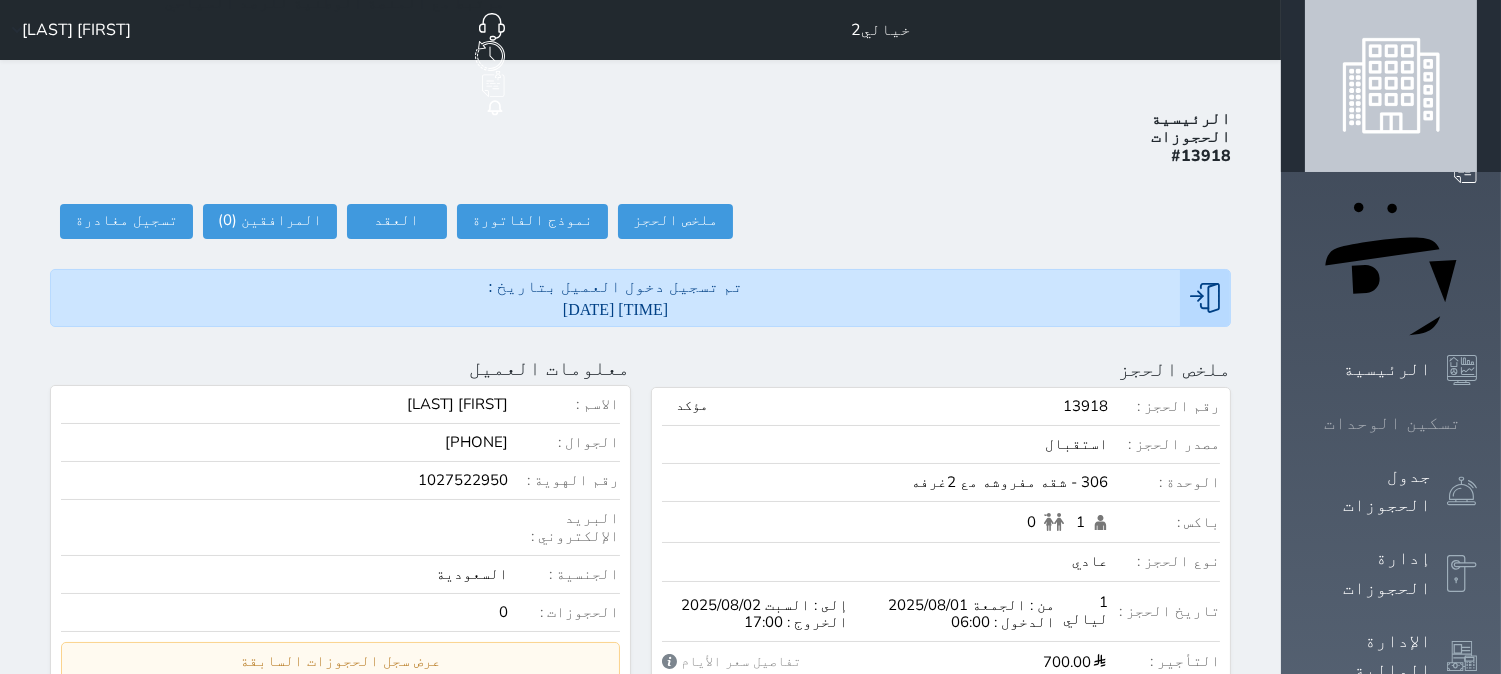 click 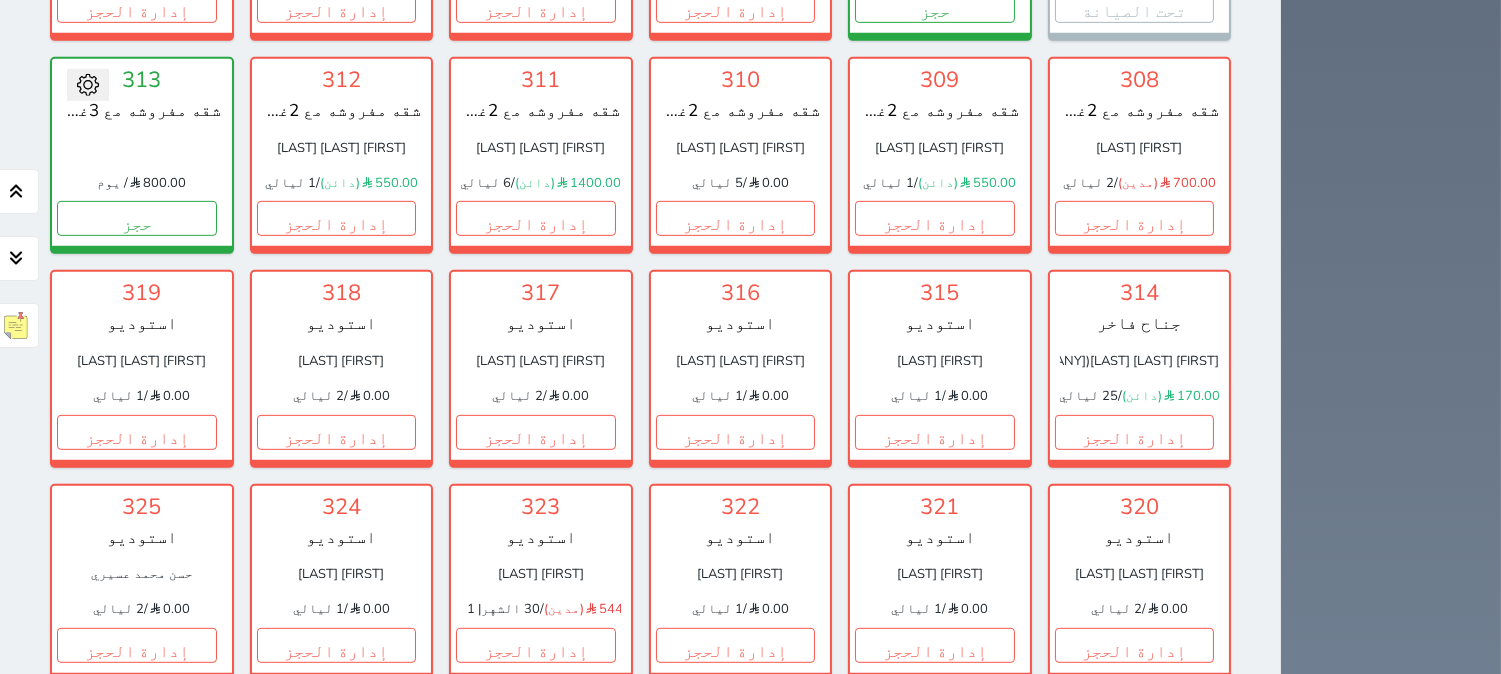scroll, scrollTop: 2376, scrollLeft: 0, axis: vertical 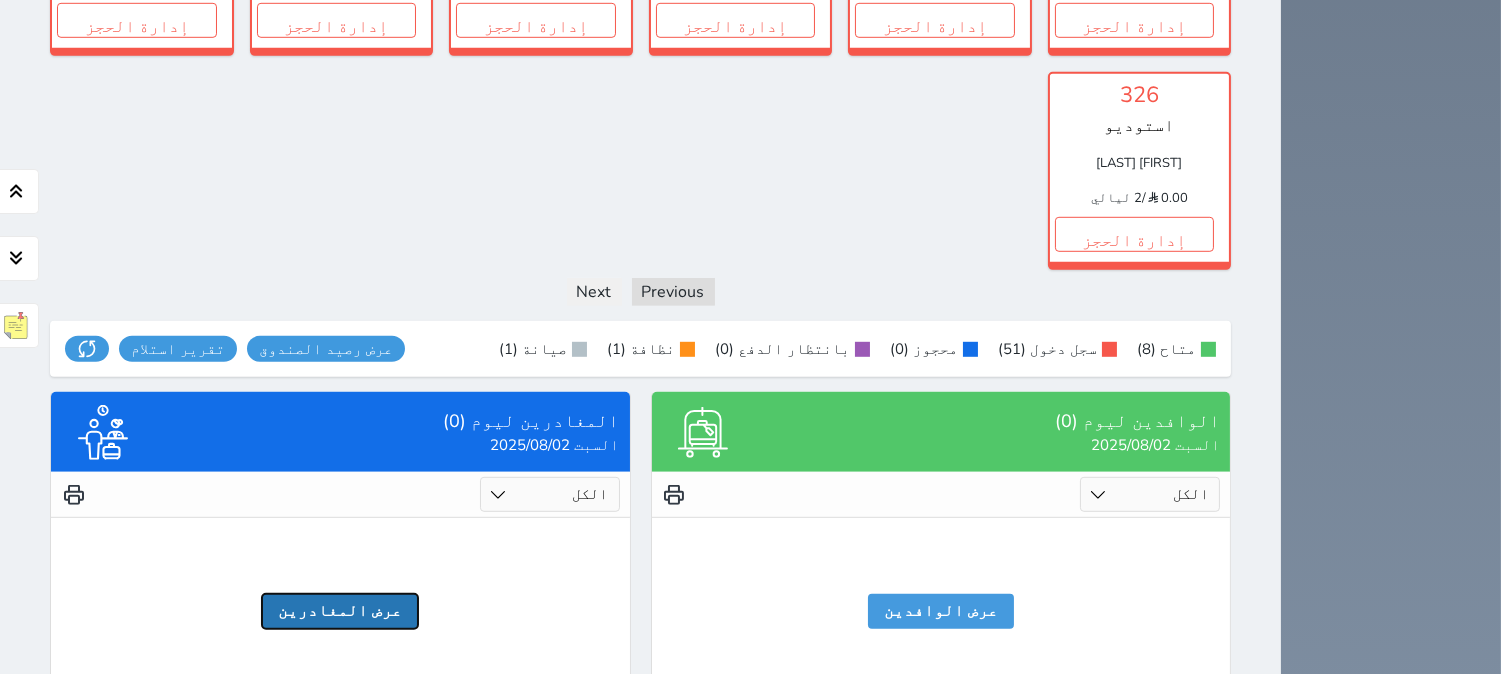click on "عرض المغادرين" at bounding box center [340, 611] 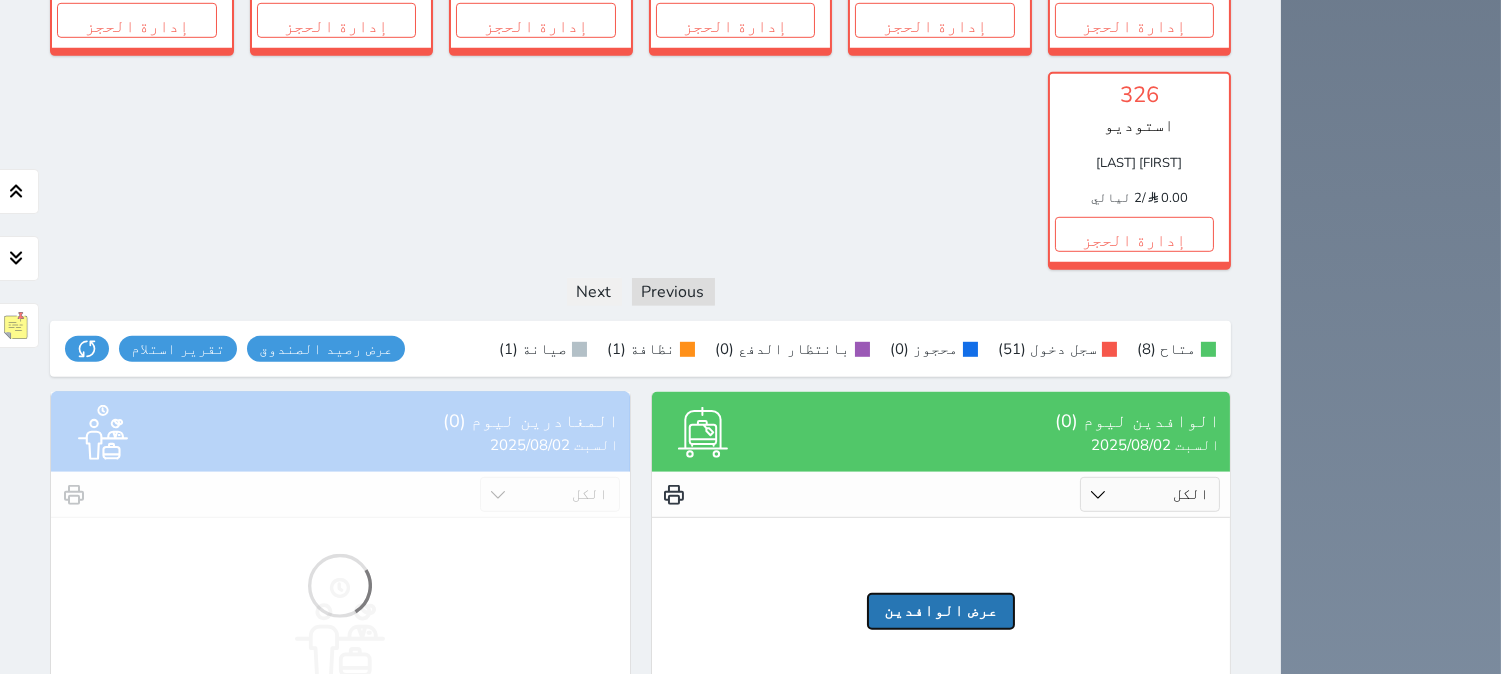 click on "عرض الوافدين" at bounding box center [941, 611] 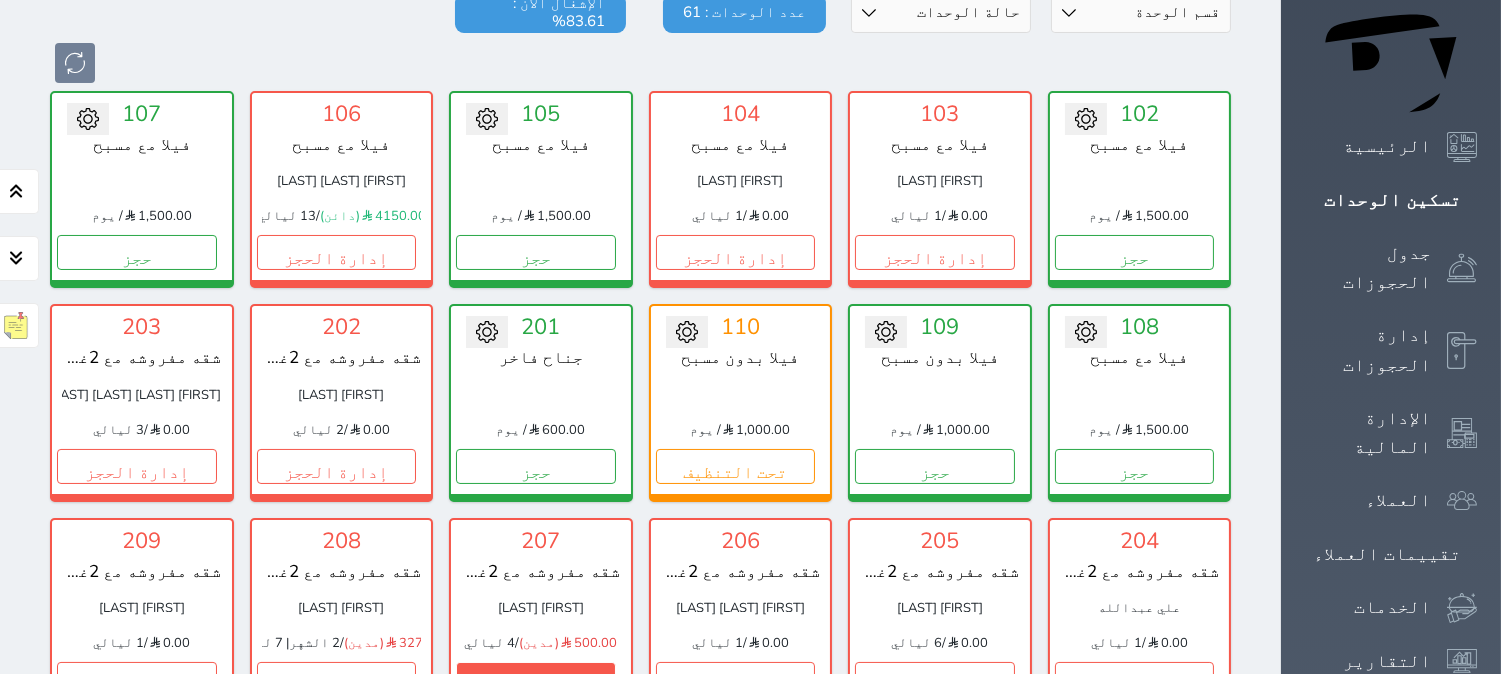 scroll, scrollTop: 0, scrollLeft: 0, axis: both 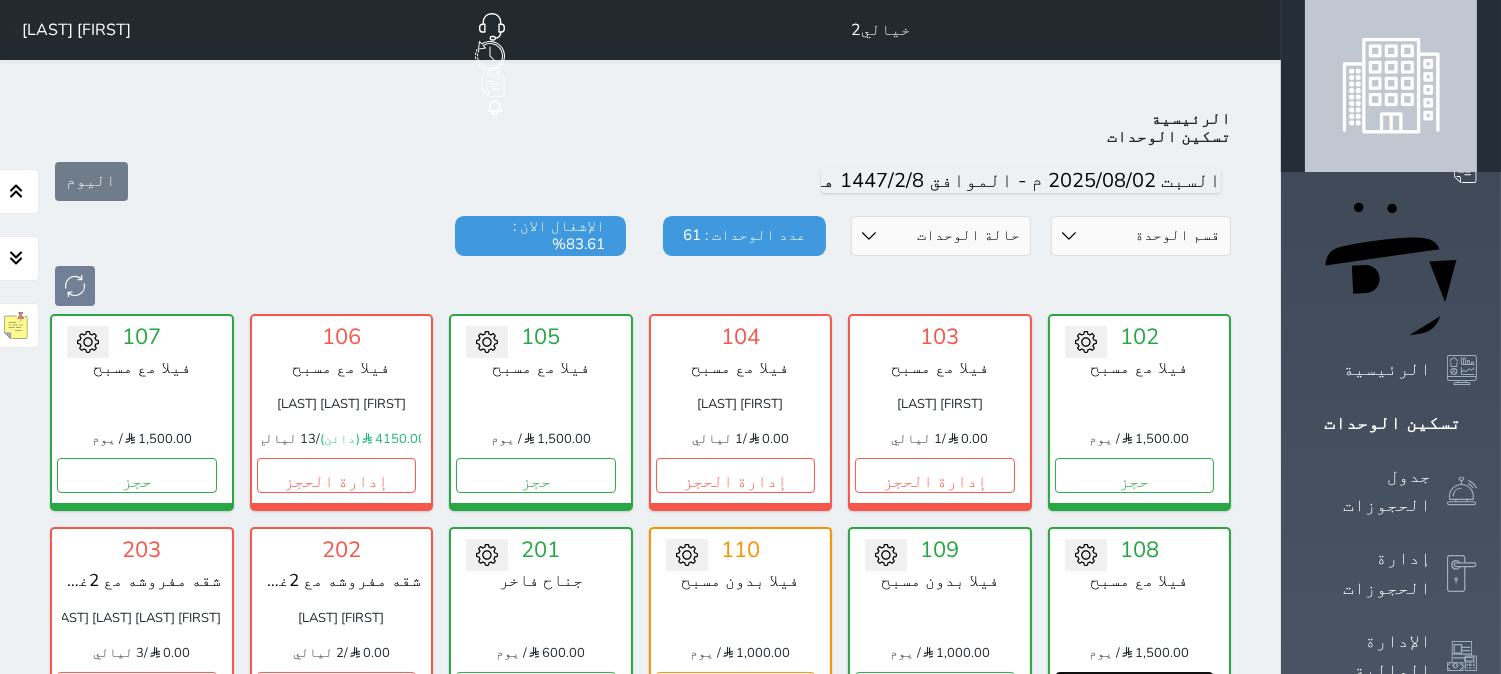 click on "حجز" at bounding box center (1135, 689) 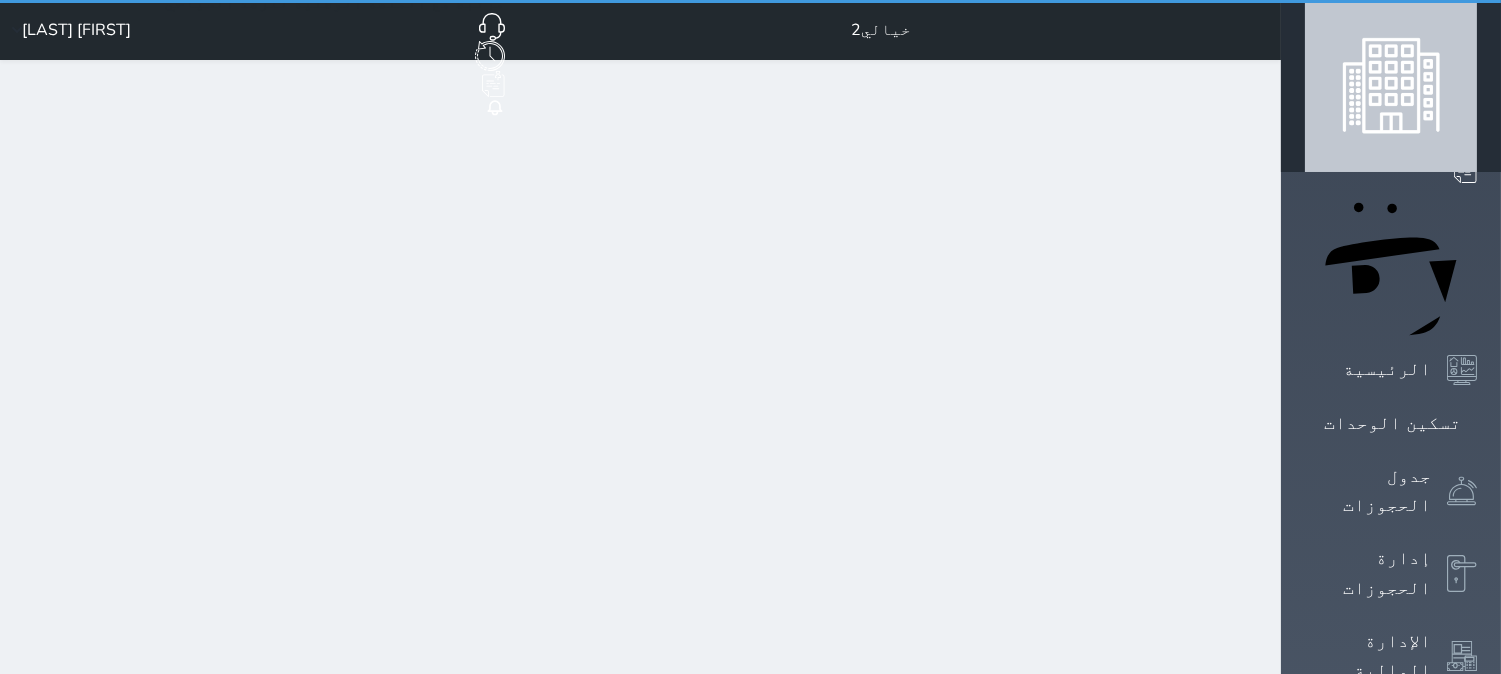 select on "1" 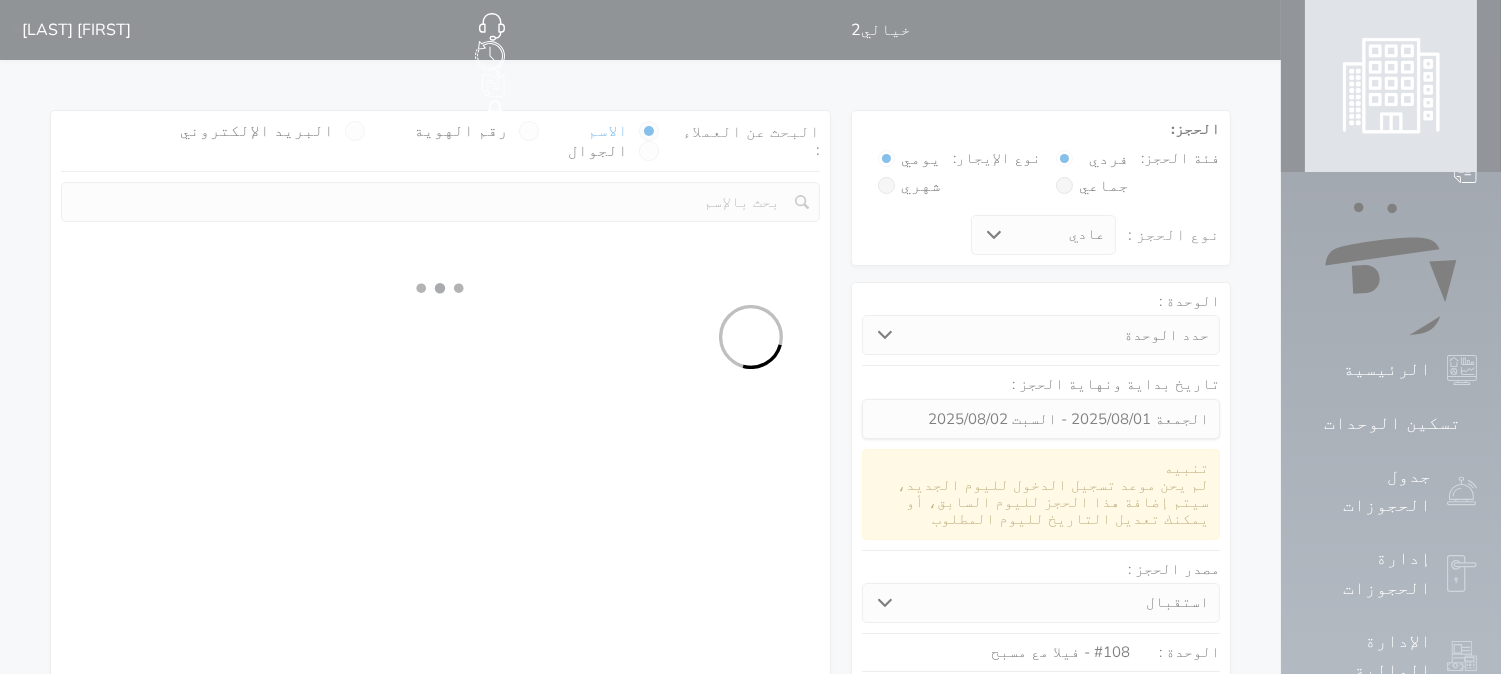 select 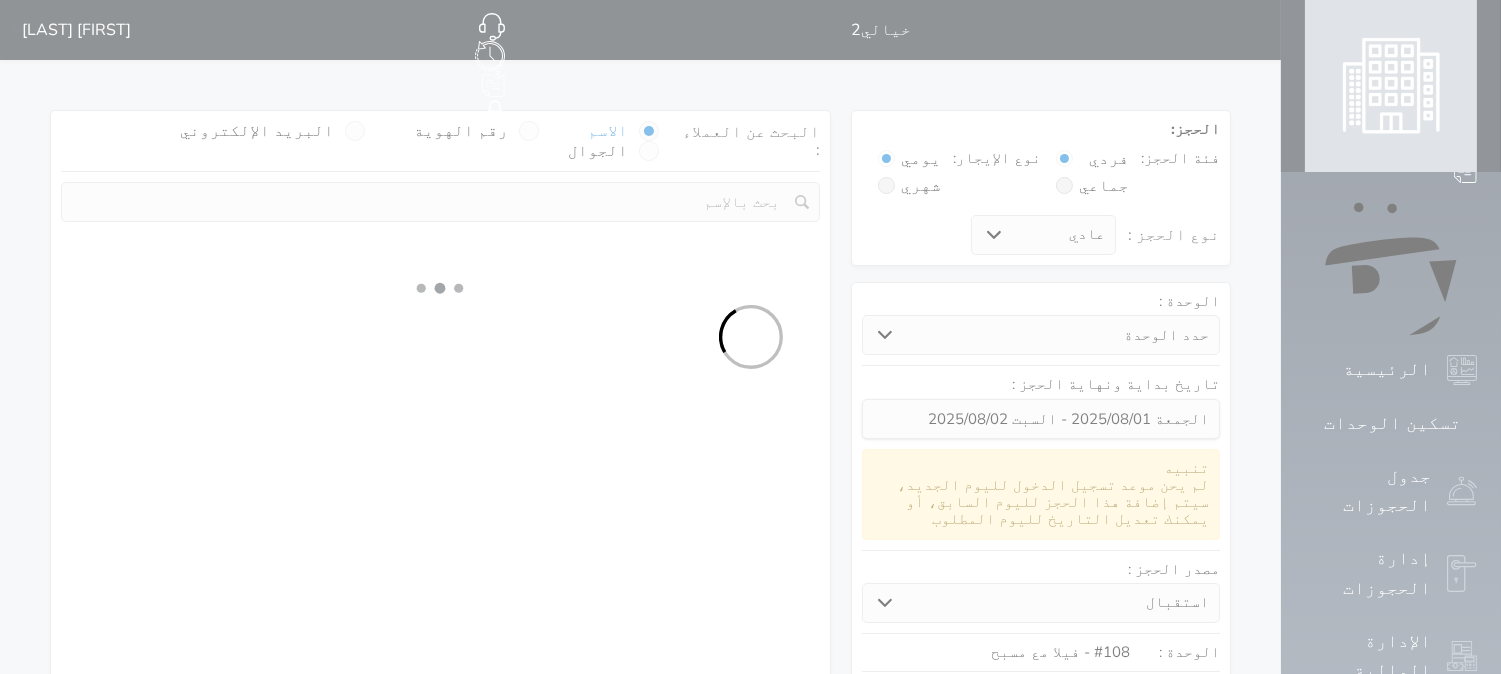 select on "113" 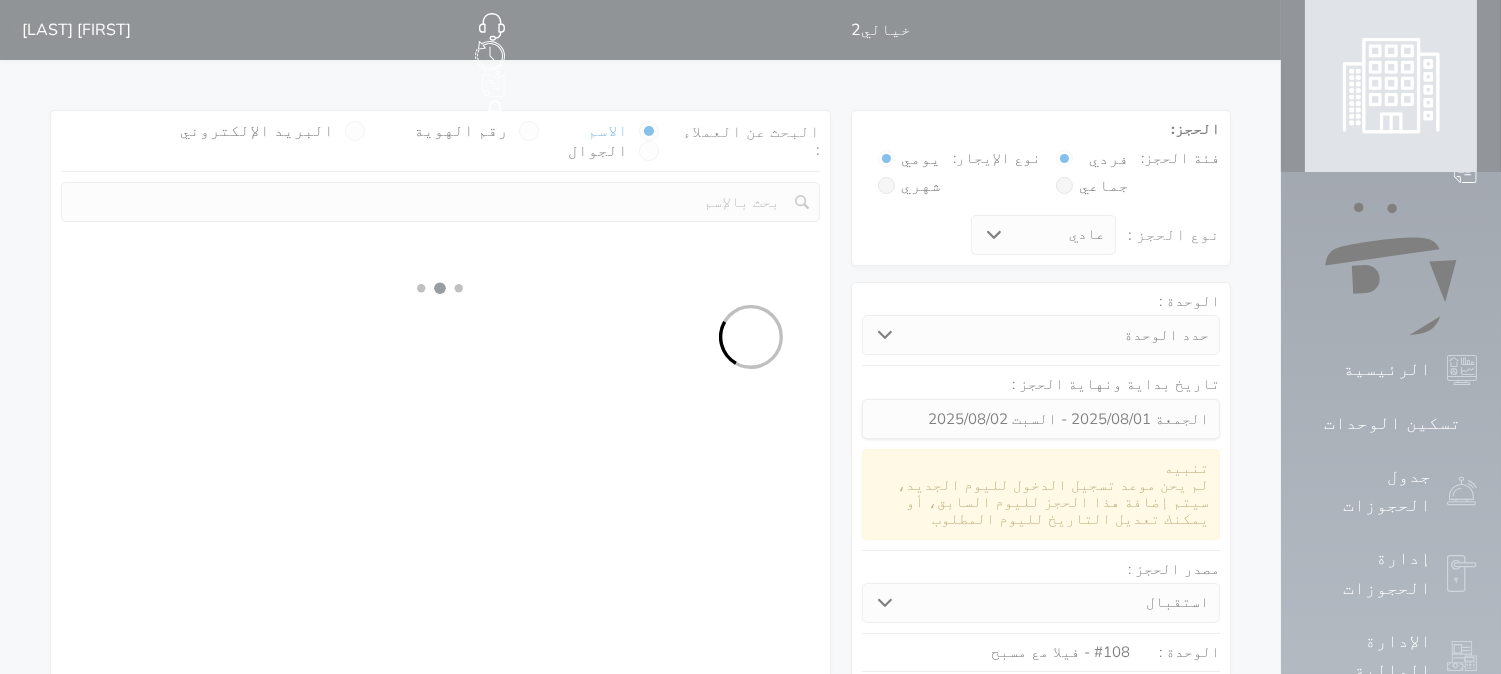 select on "1" 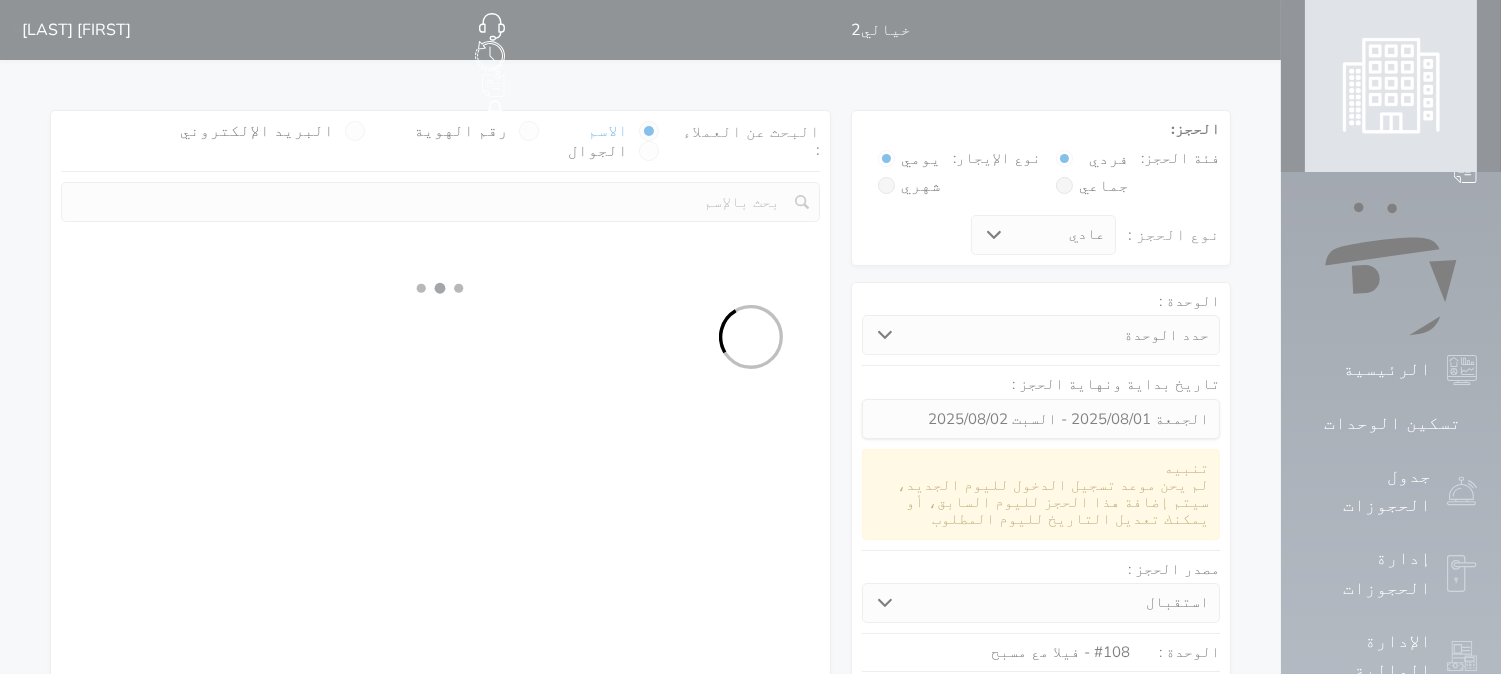 select 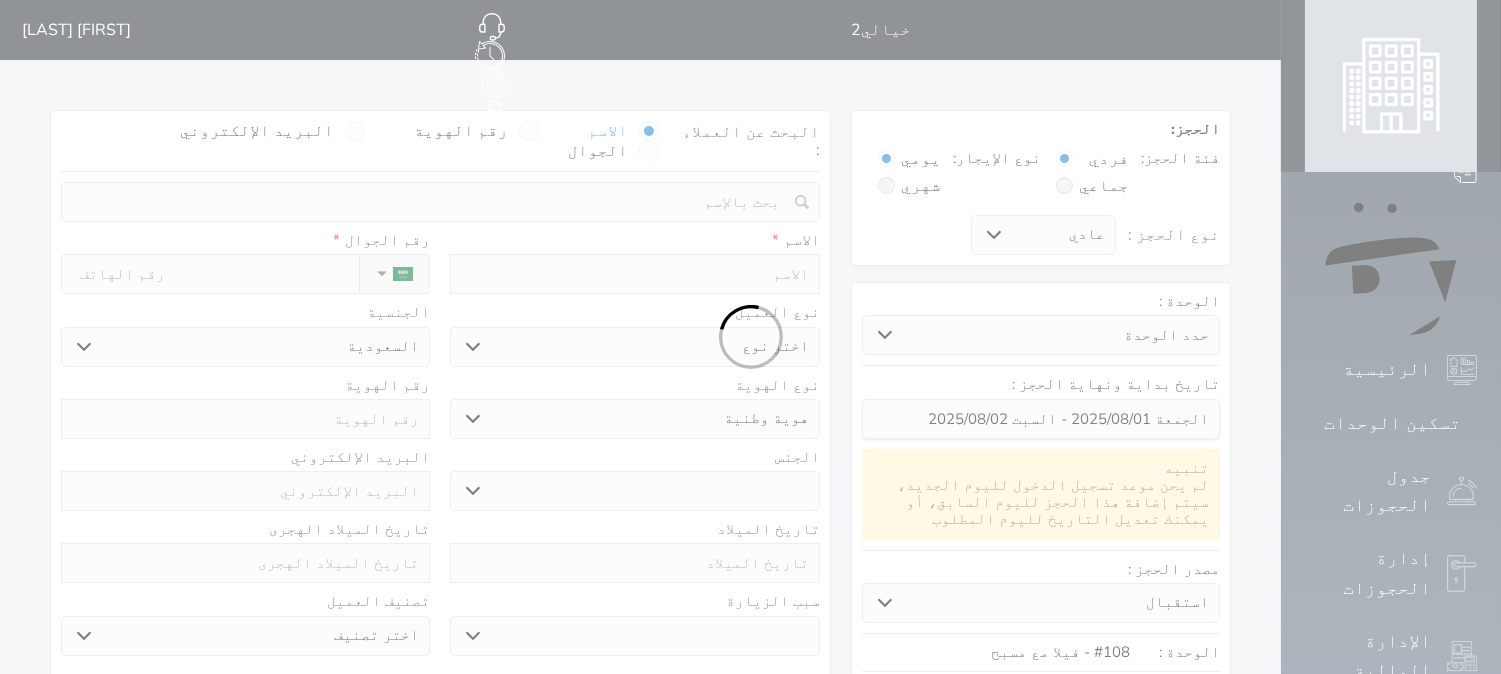 select 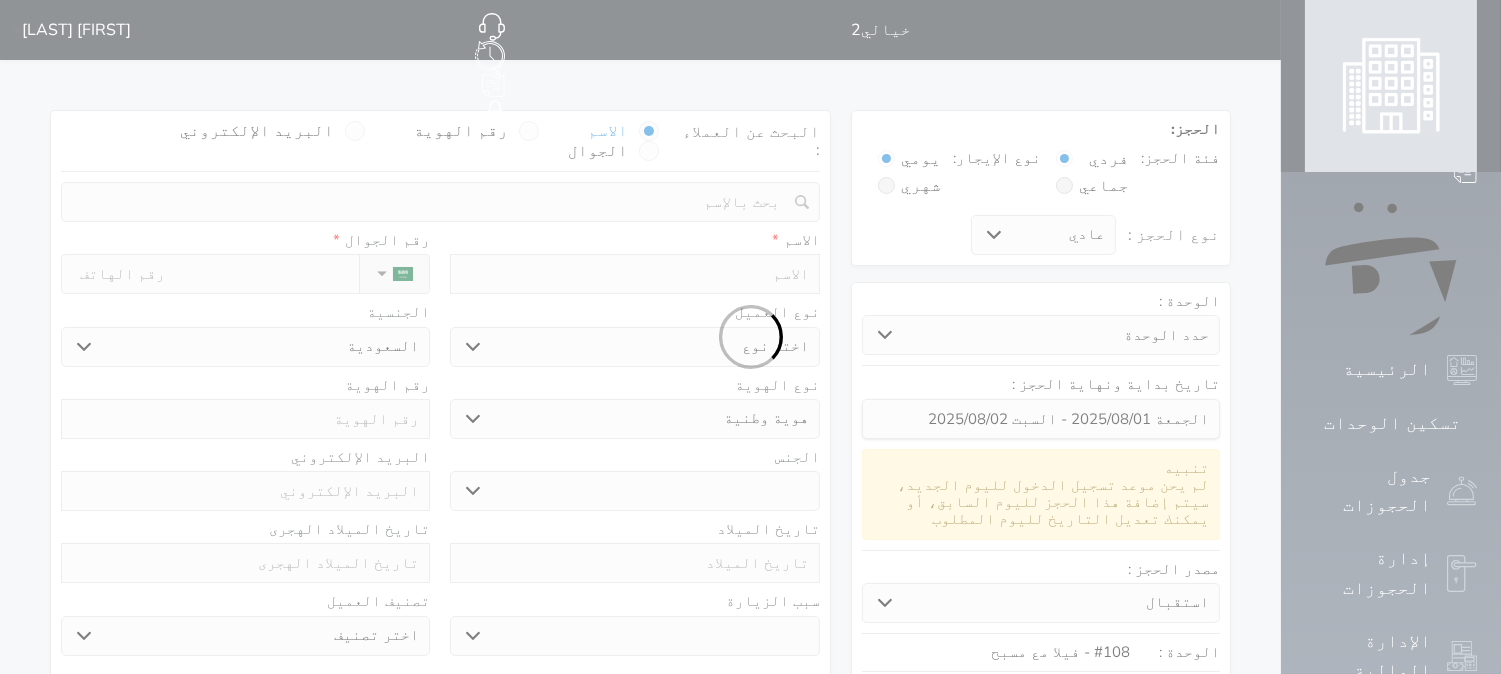 select 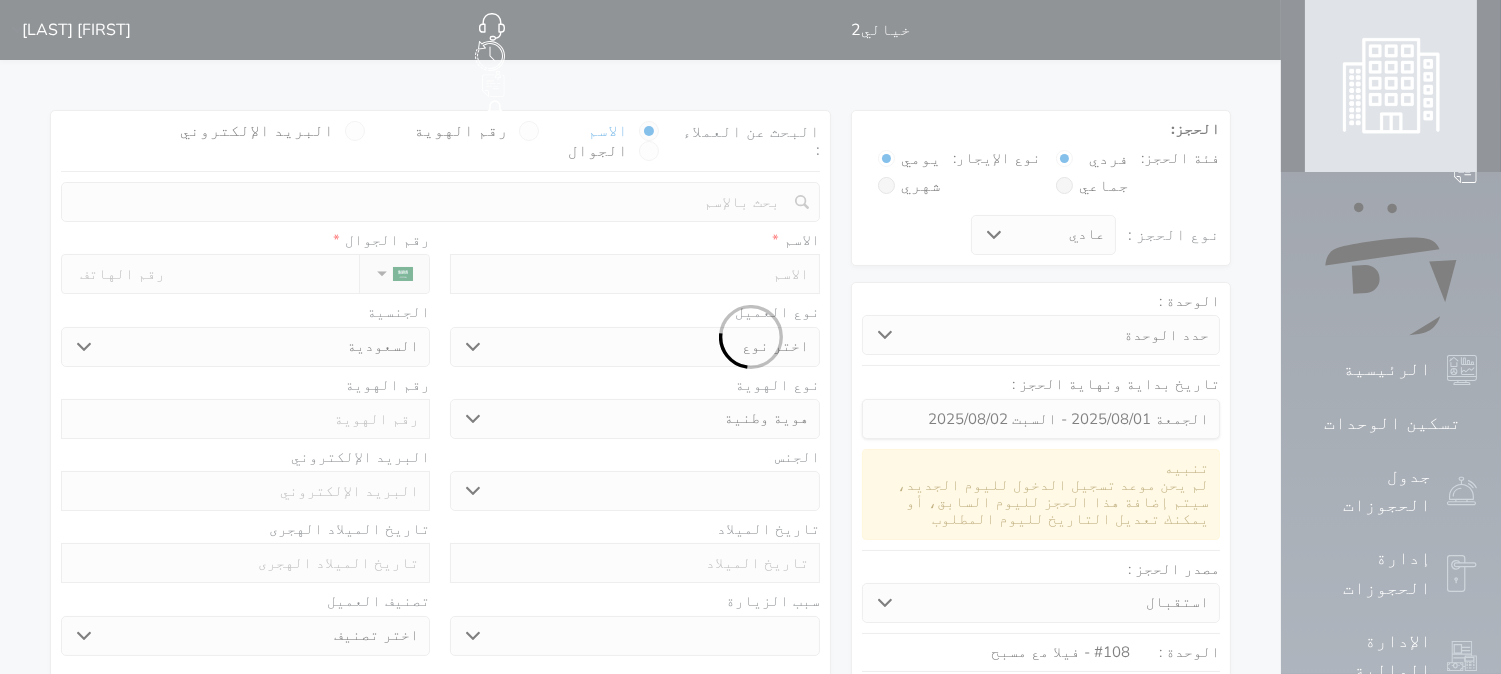 select 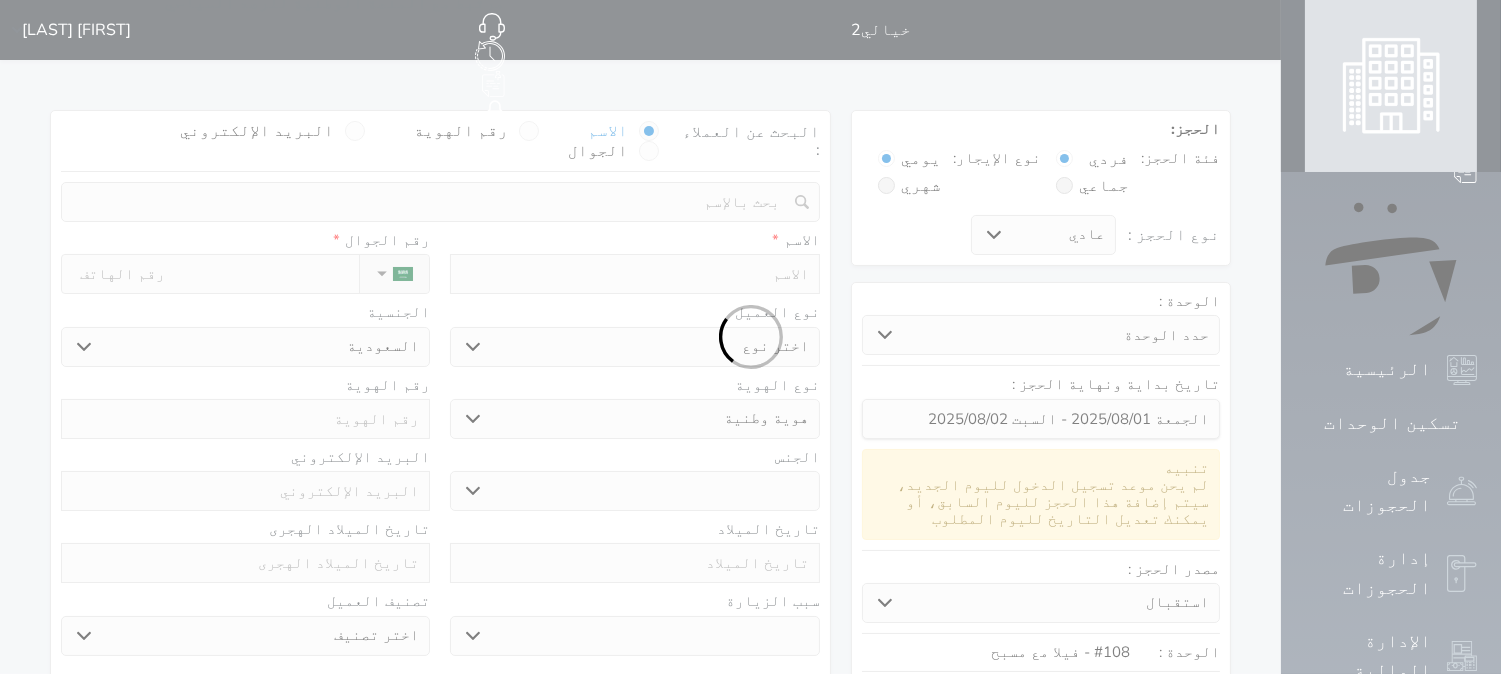 select 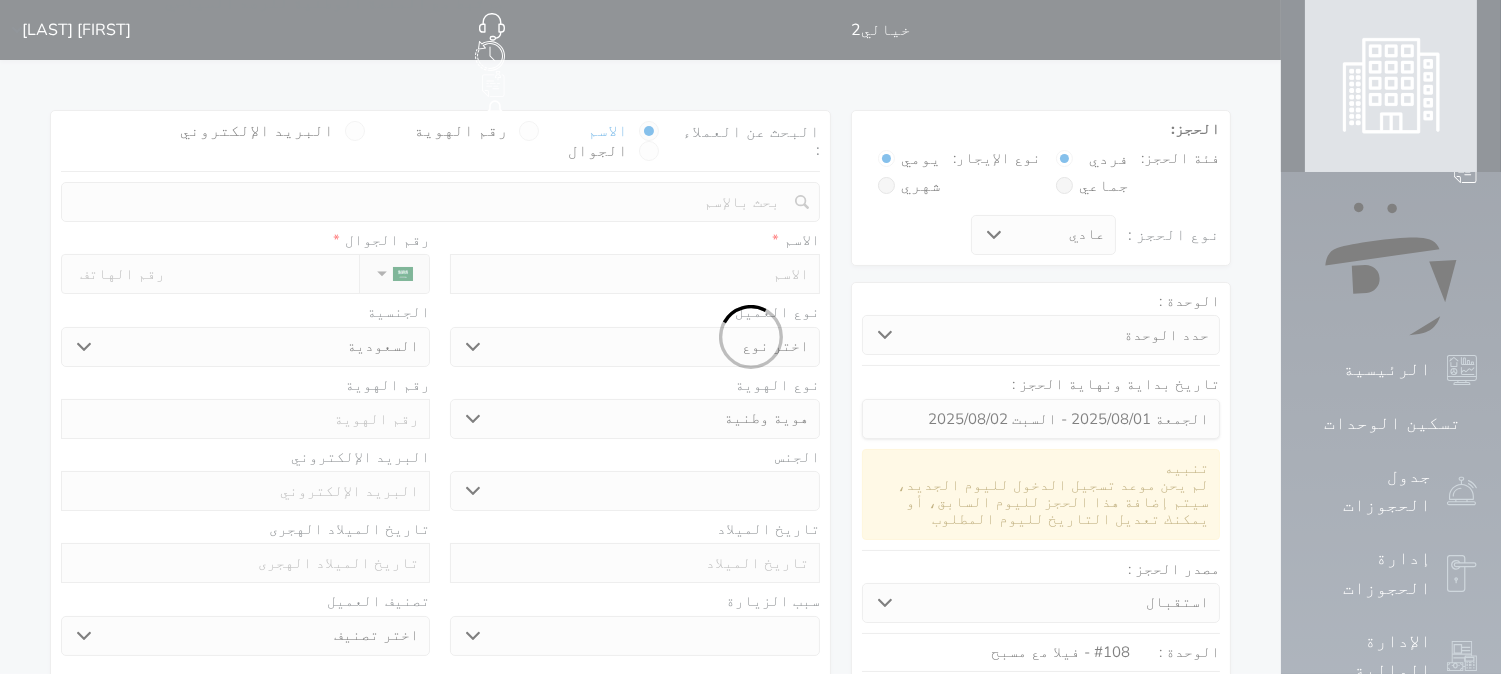 select on "1" 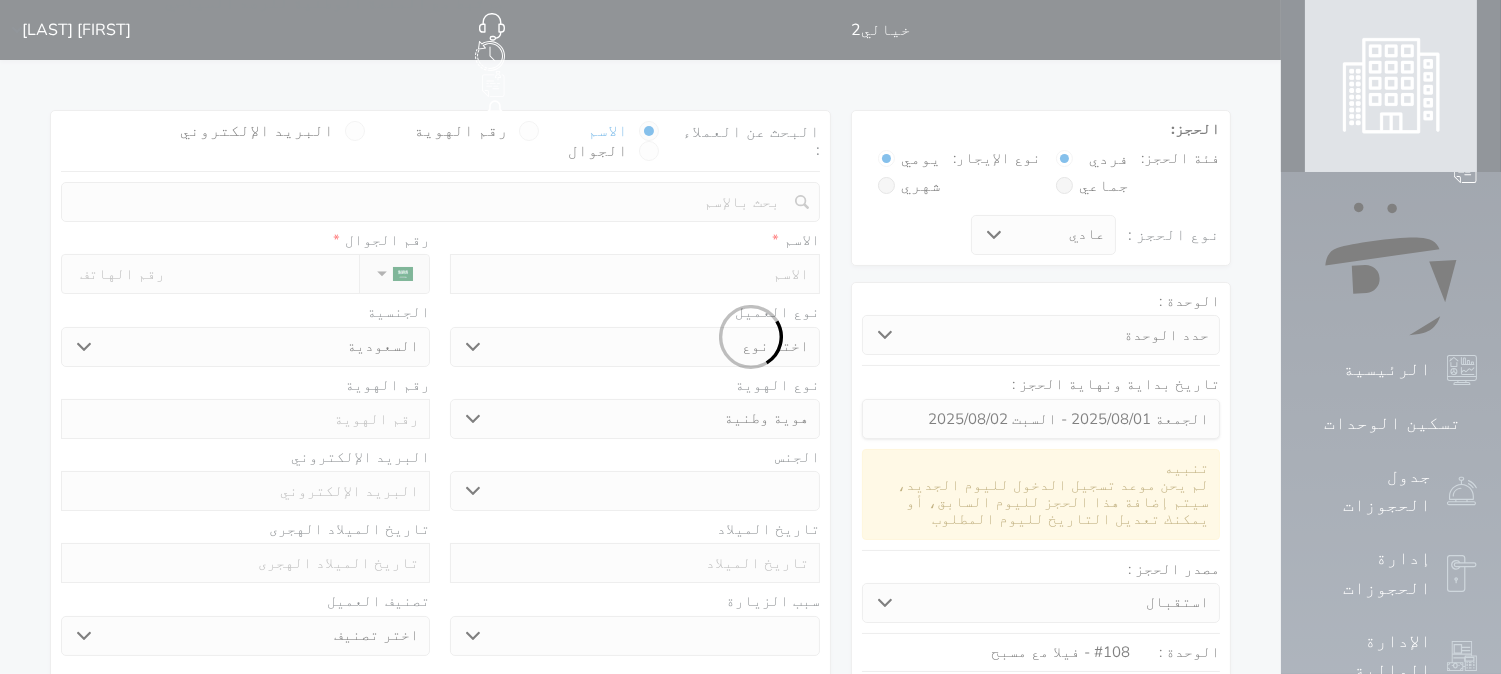 select on "7" 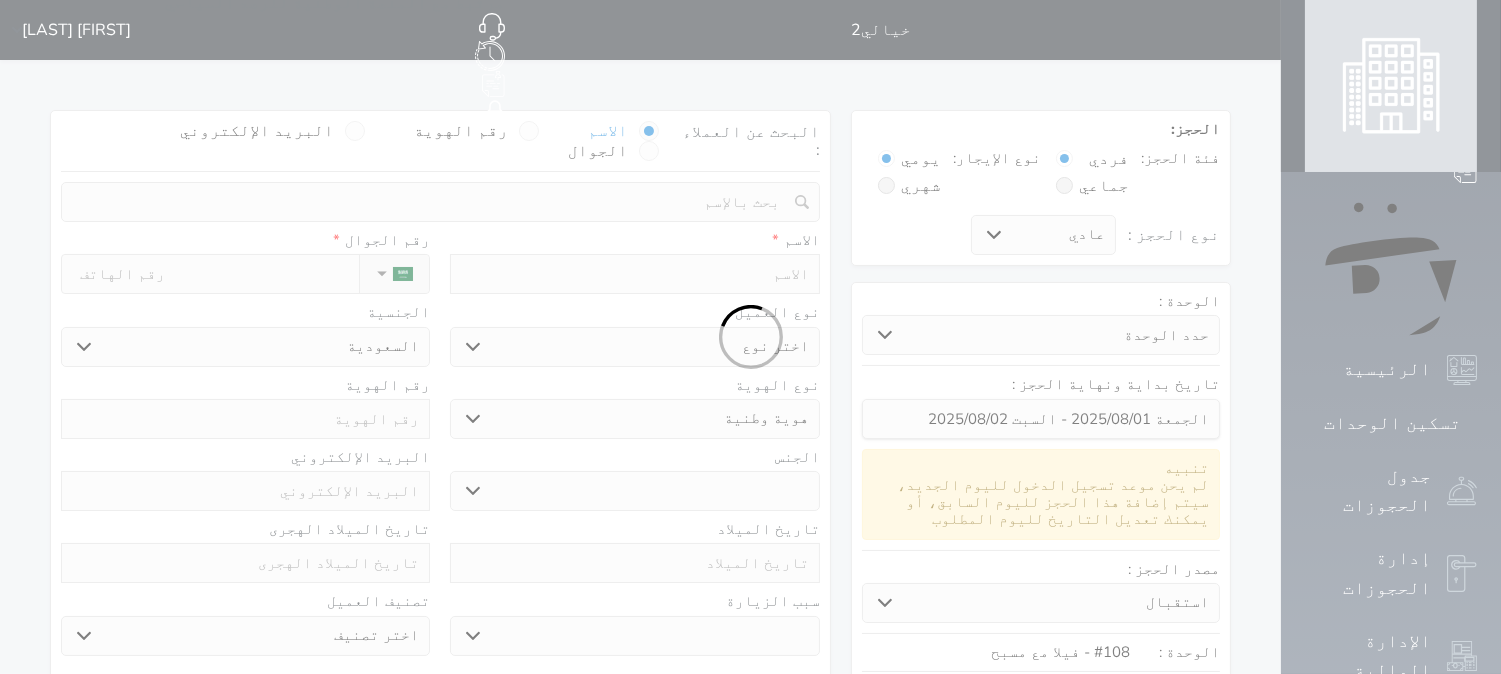 select 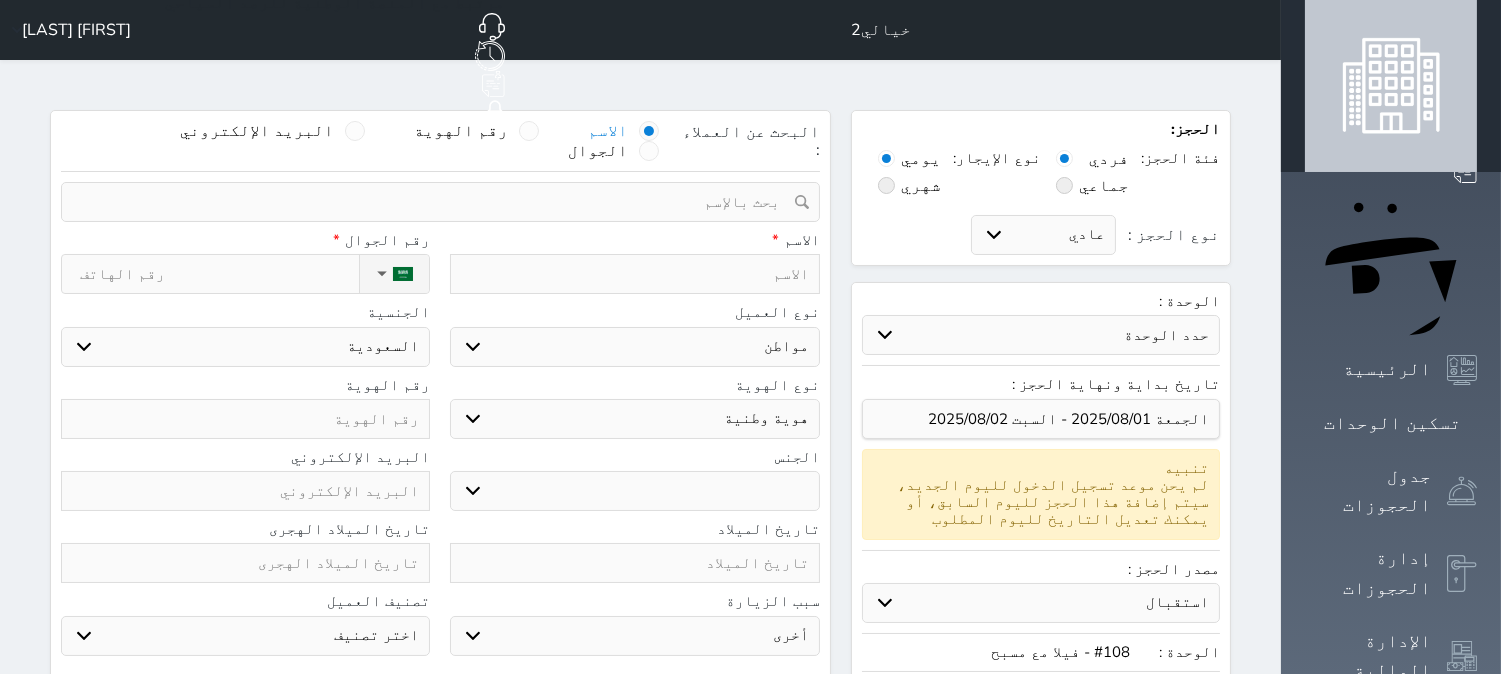 select 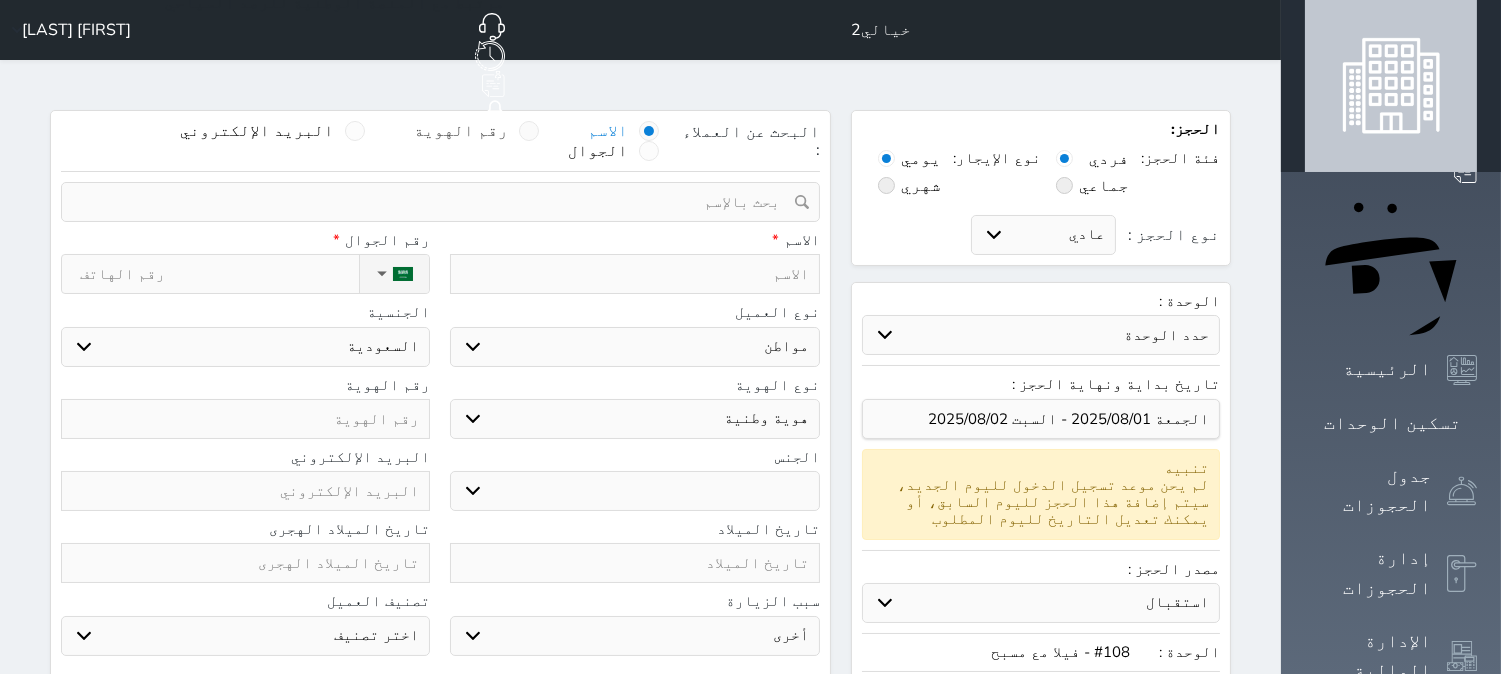 click at bounding box center [529, 131] 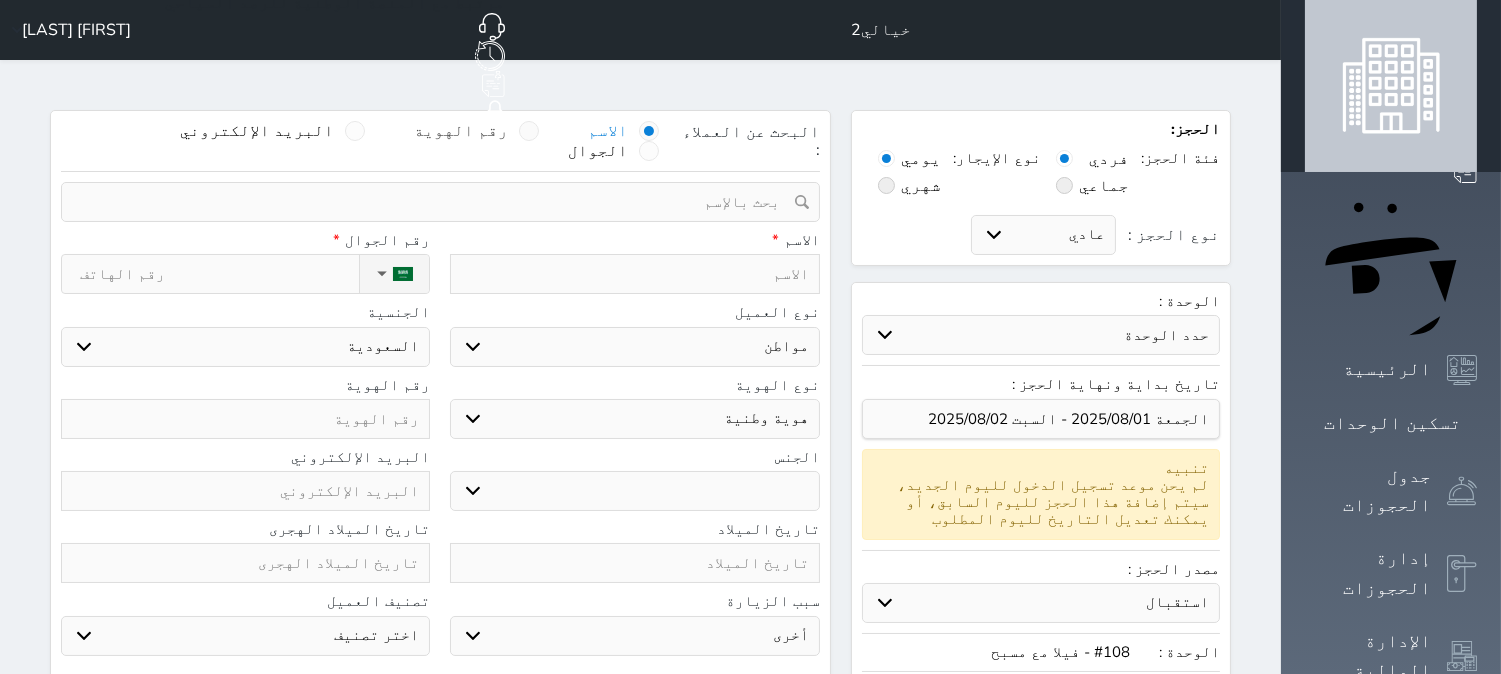 click on "رقم الهوية" at bounding box center [509, 141] 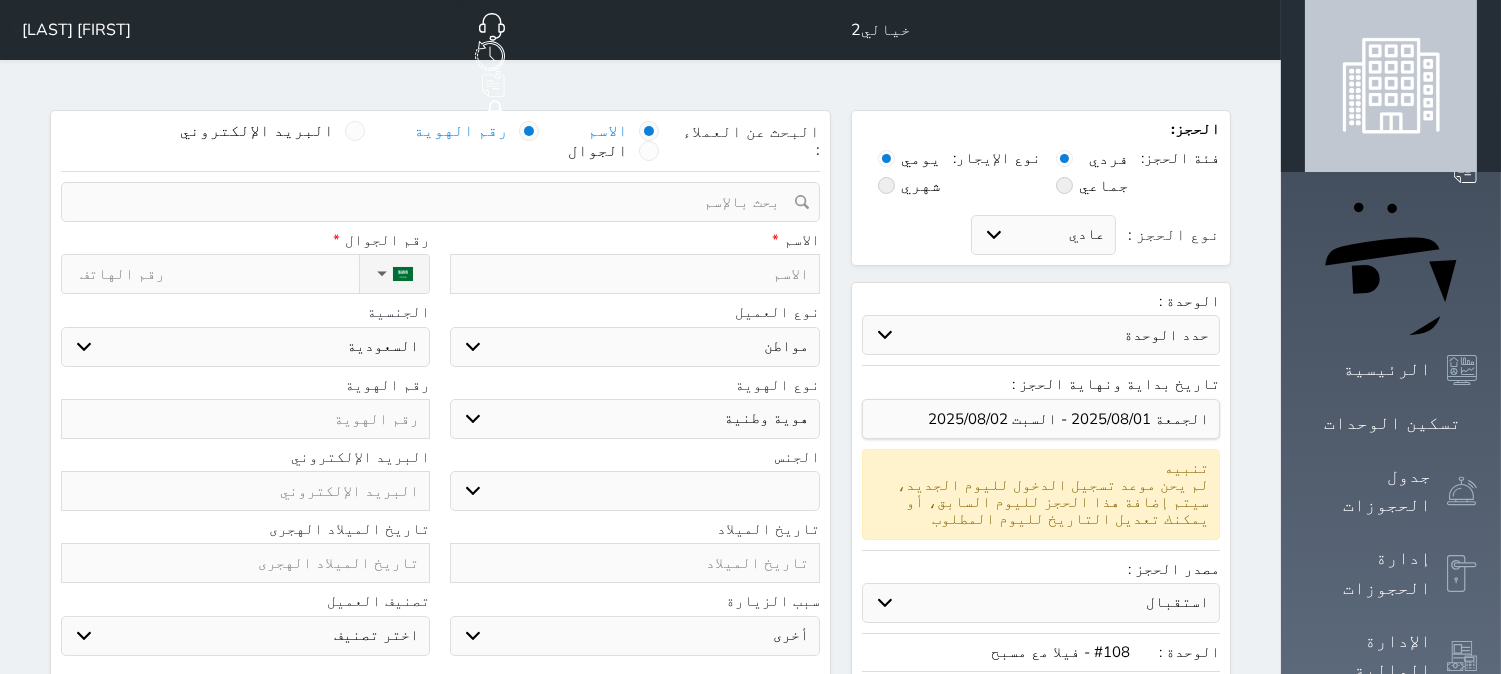 select 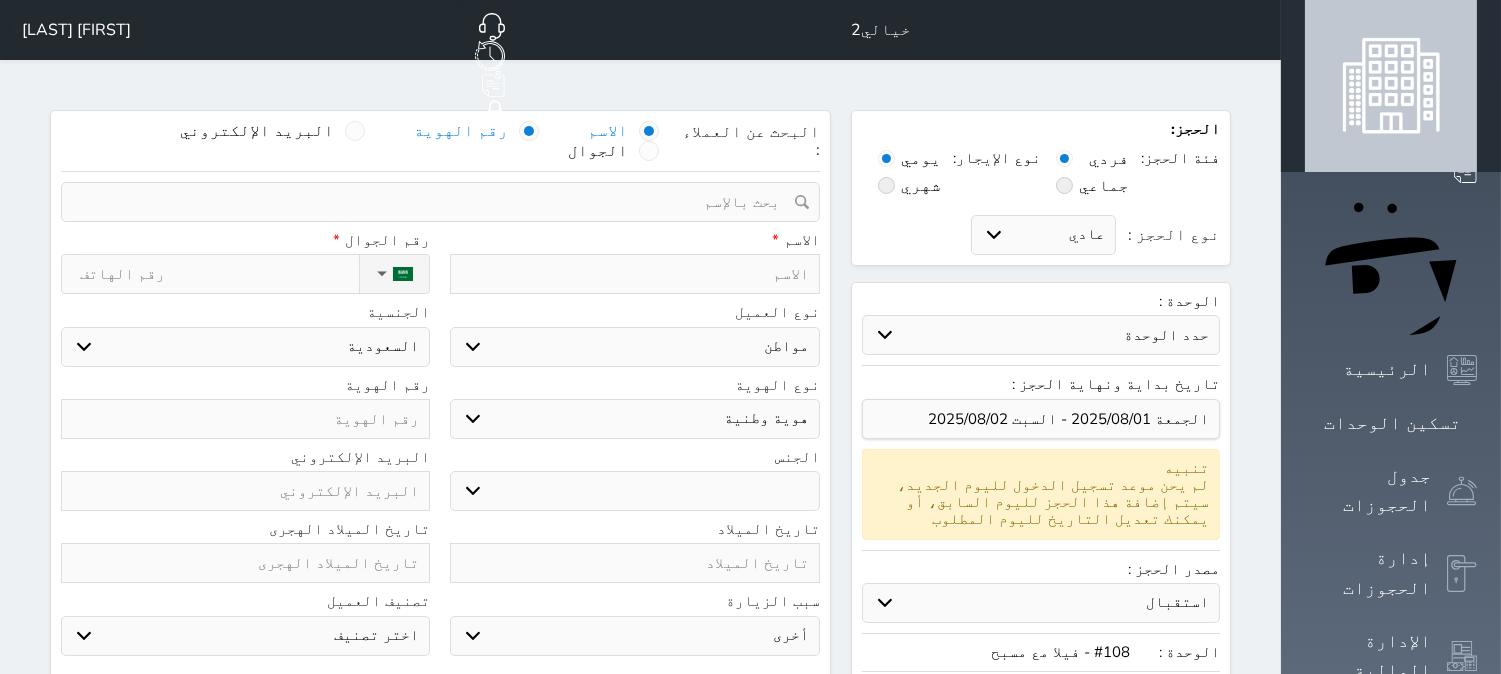 select 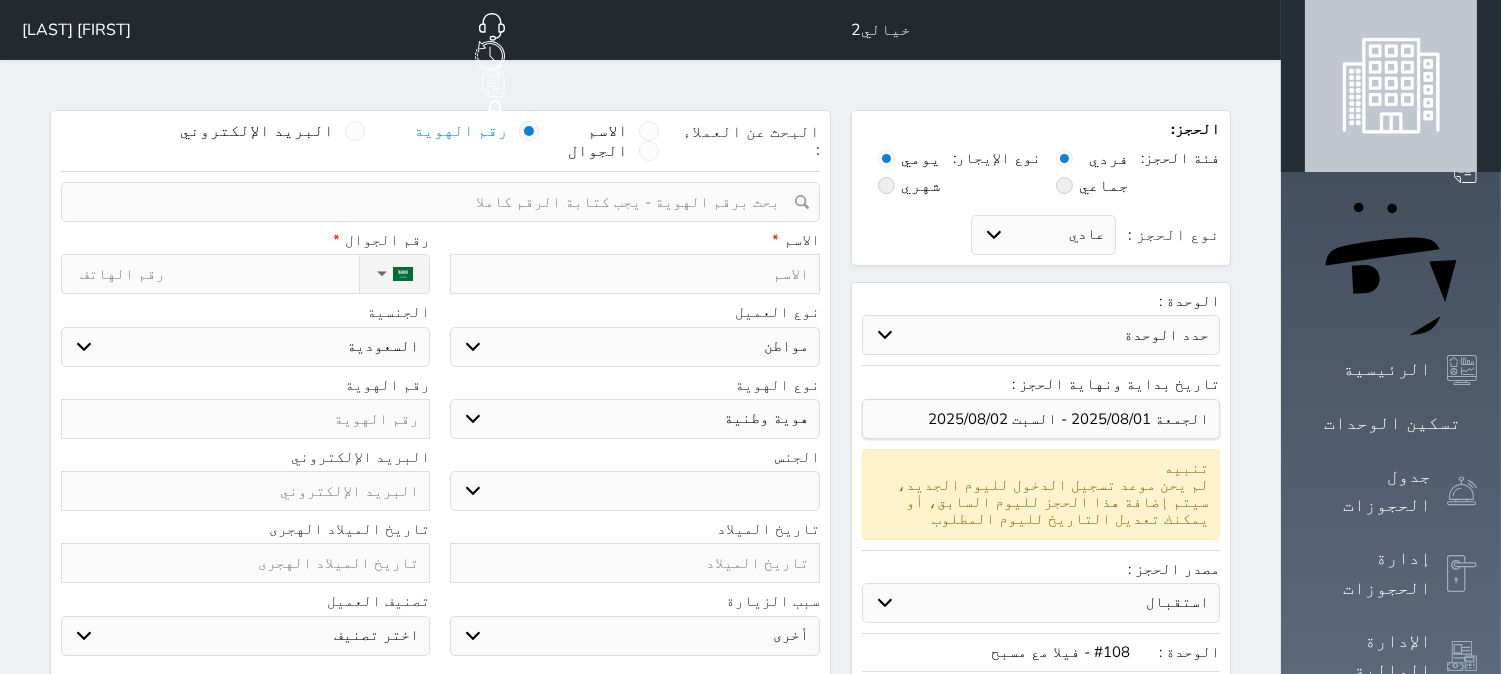 click at bounding box center [433, 202] 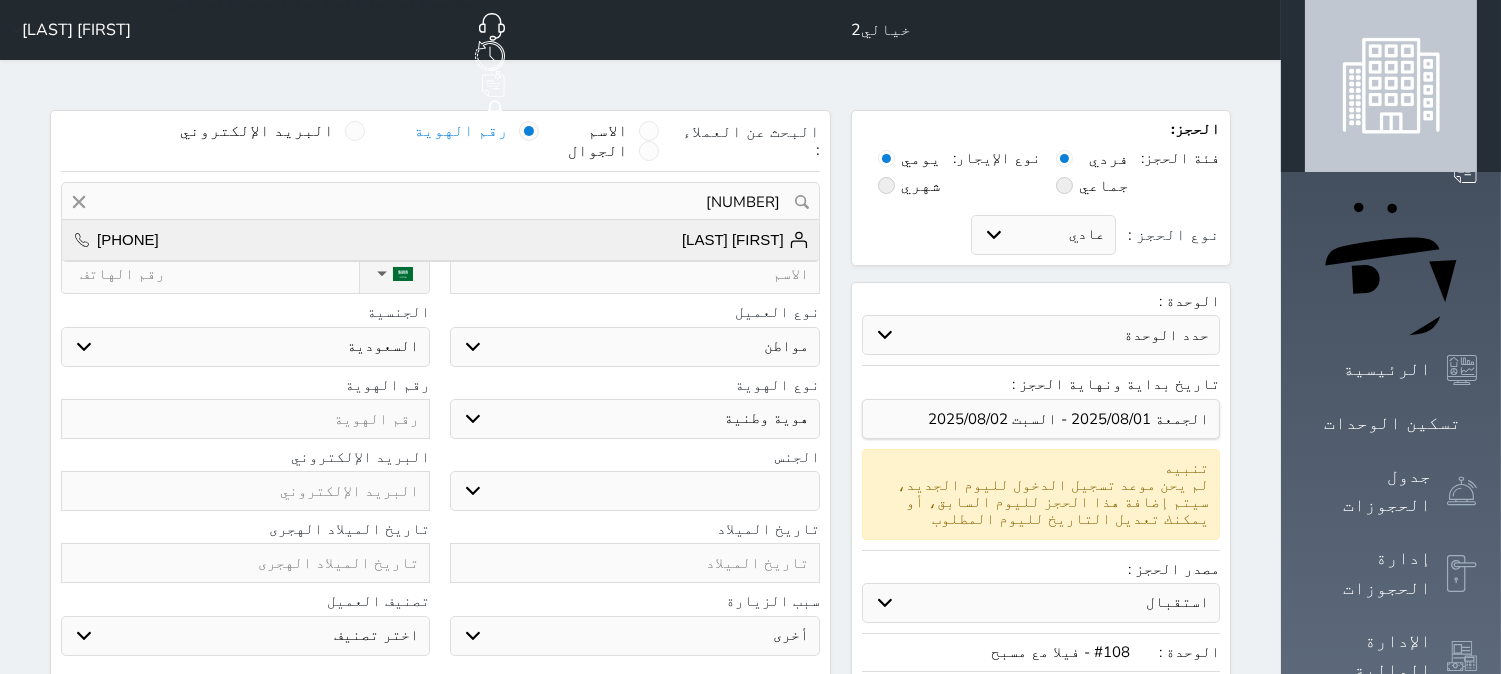 click on "[FIRST] [LAST]" at bounding box center (745, 240) 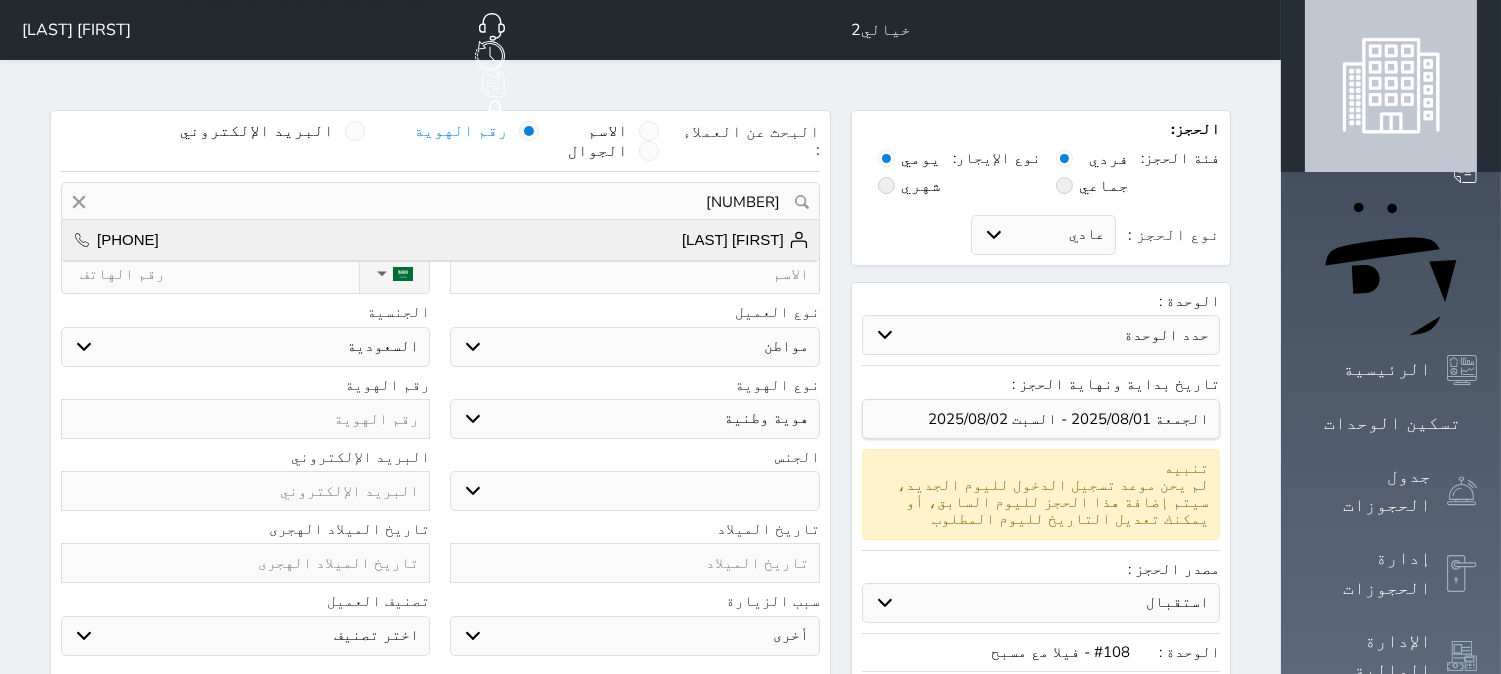type on "3" 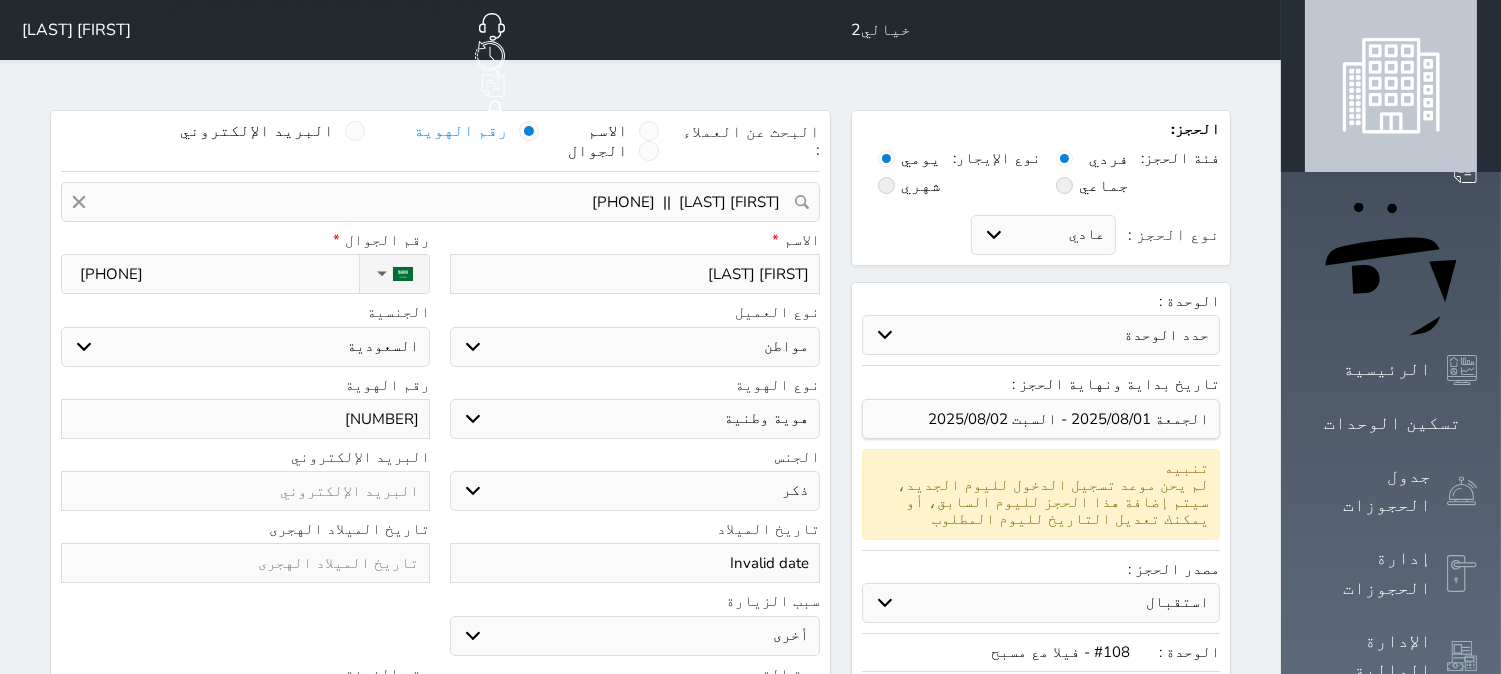 scroll, scrollTop: 111, scrollLeft: 0, axis: vertical 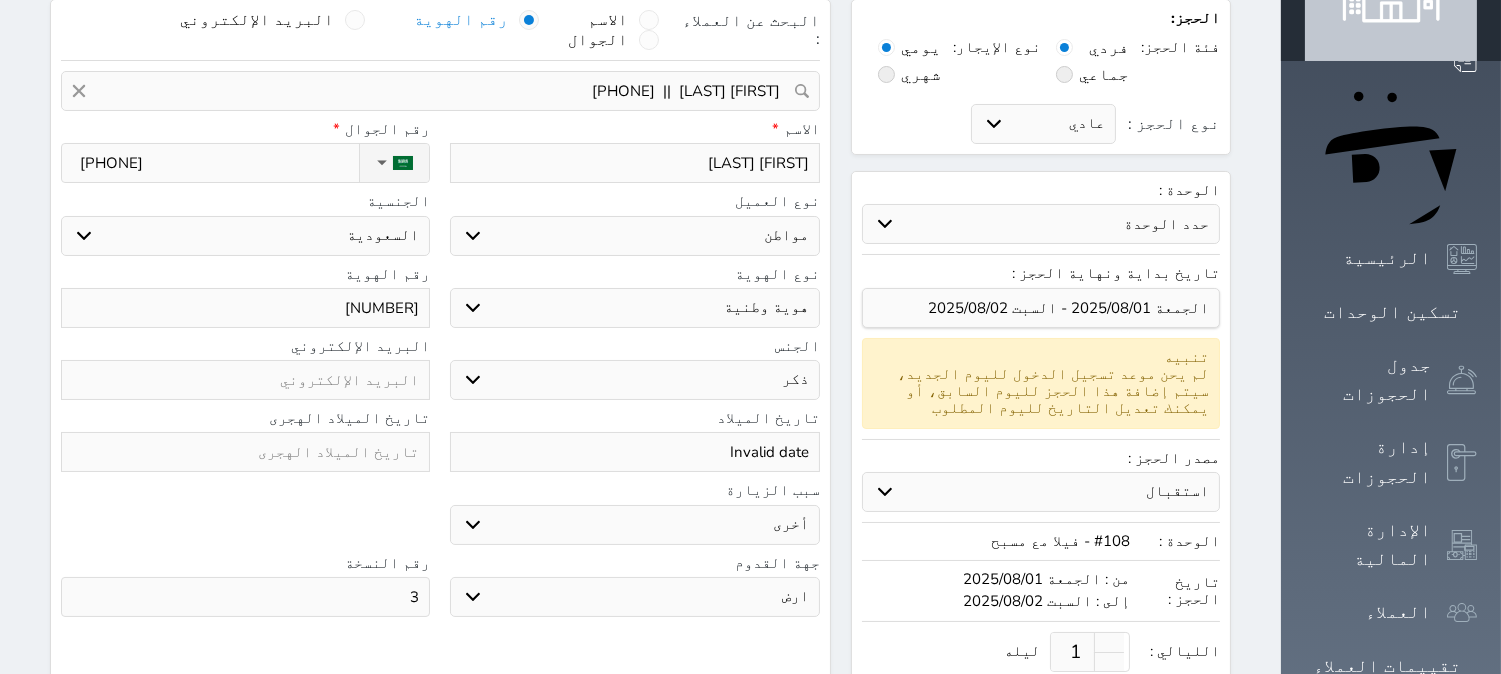 click at bounding box center (245, 452) 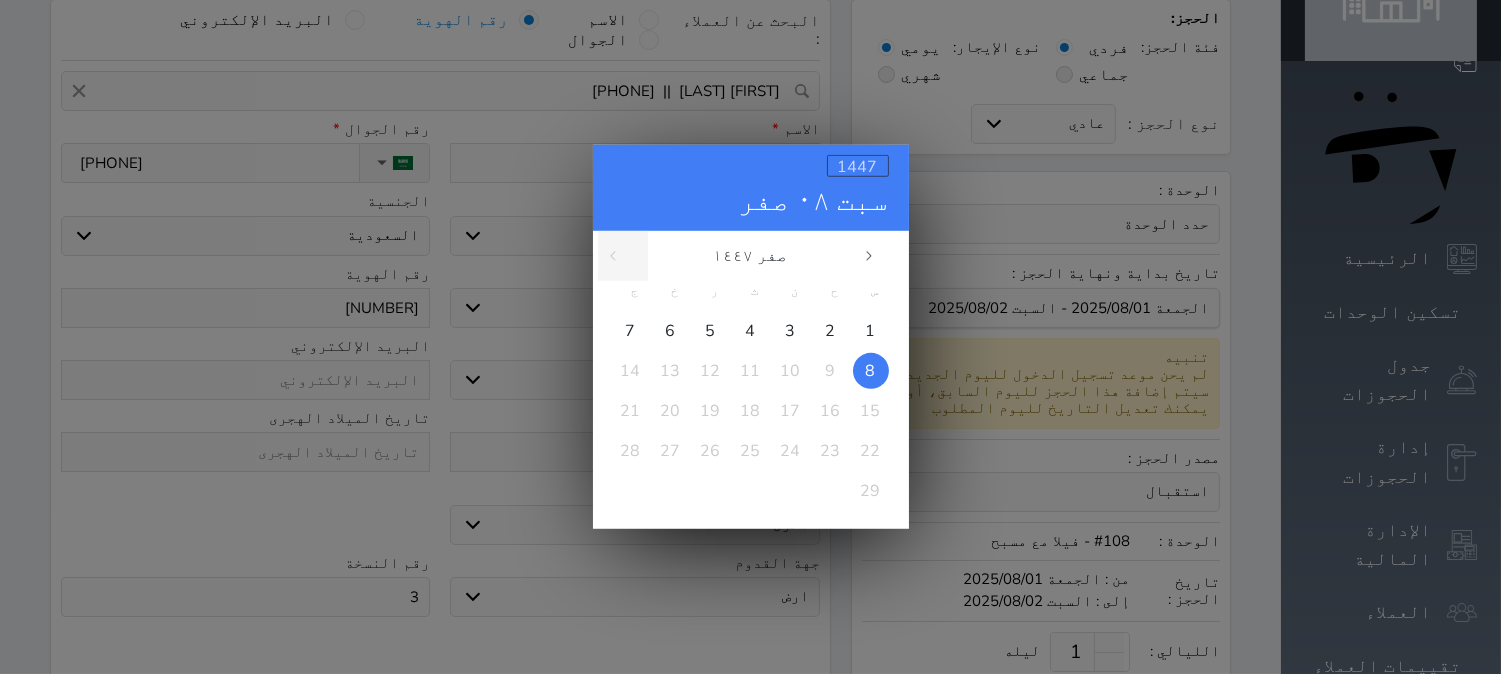 click on "1447" at bounding box center (858, 167) 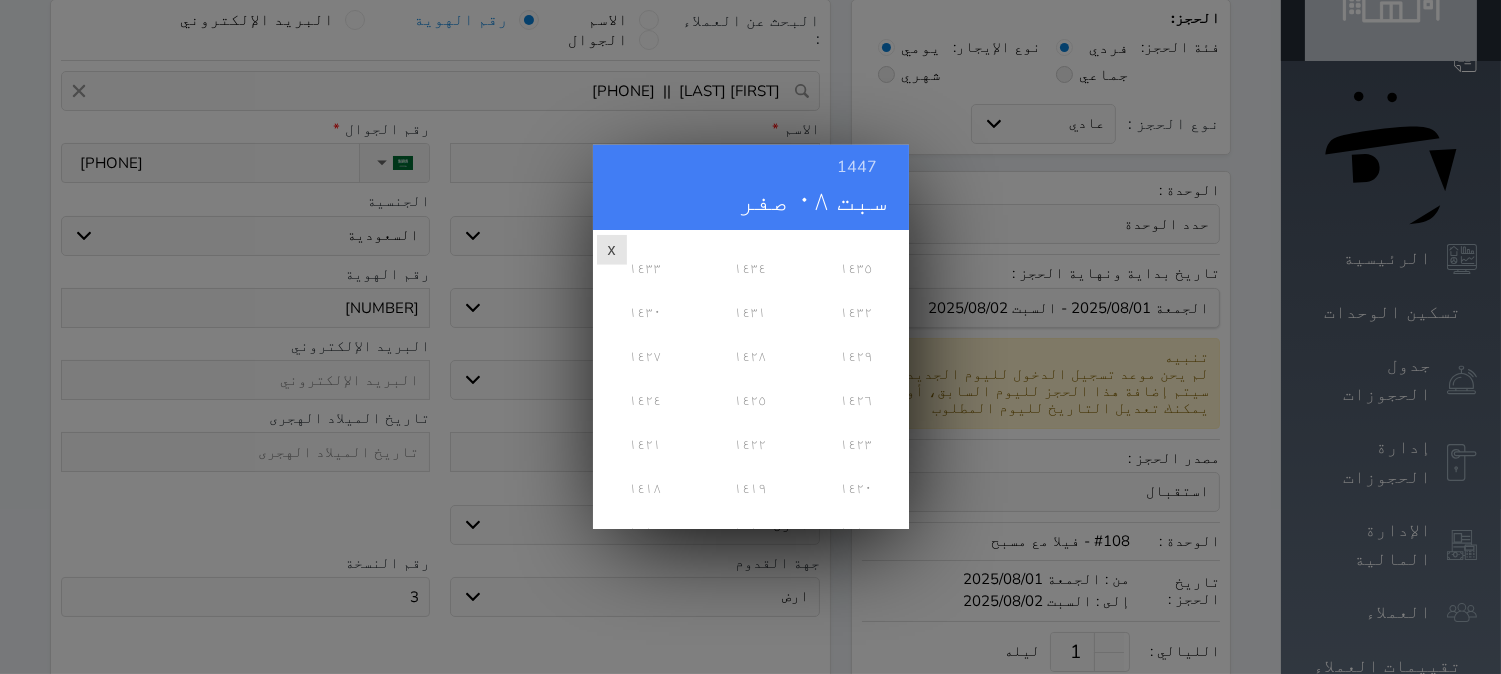 scroll, scrollTop: 333, scrollLeft: 0, axis: vertical 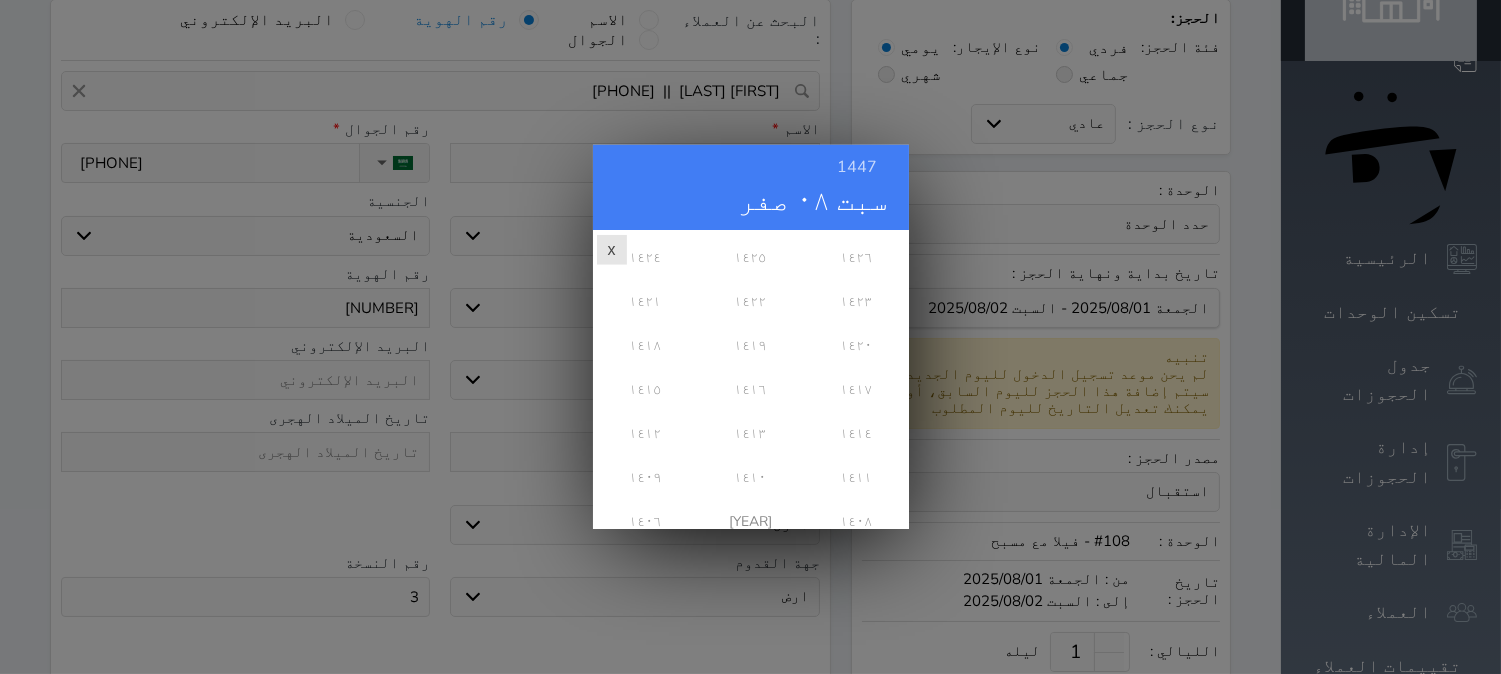 click on "1447   سبت ٠٨ صفر         صفر ١٤٤٧
س
ح
ن
ث
ر
خ
ج
1   2   3   4   5   6   7   8   9   10   11   12   13   14   15   16   17   18   19   20   21   22   23   24   25   26   27   28   29
١٤٤٧
١٤٤٦
١٤٤٥
١٤٤٤
١٤٤٣
١٤٤٢
١٤٤١
١٤٤٠
١٤٣٩
١٤٣٨
x" at bounding box center (750, 337) 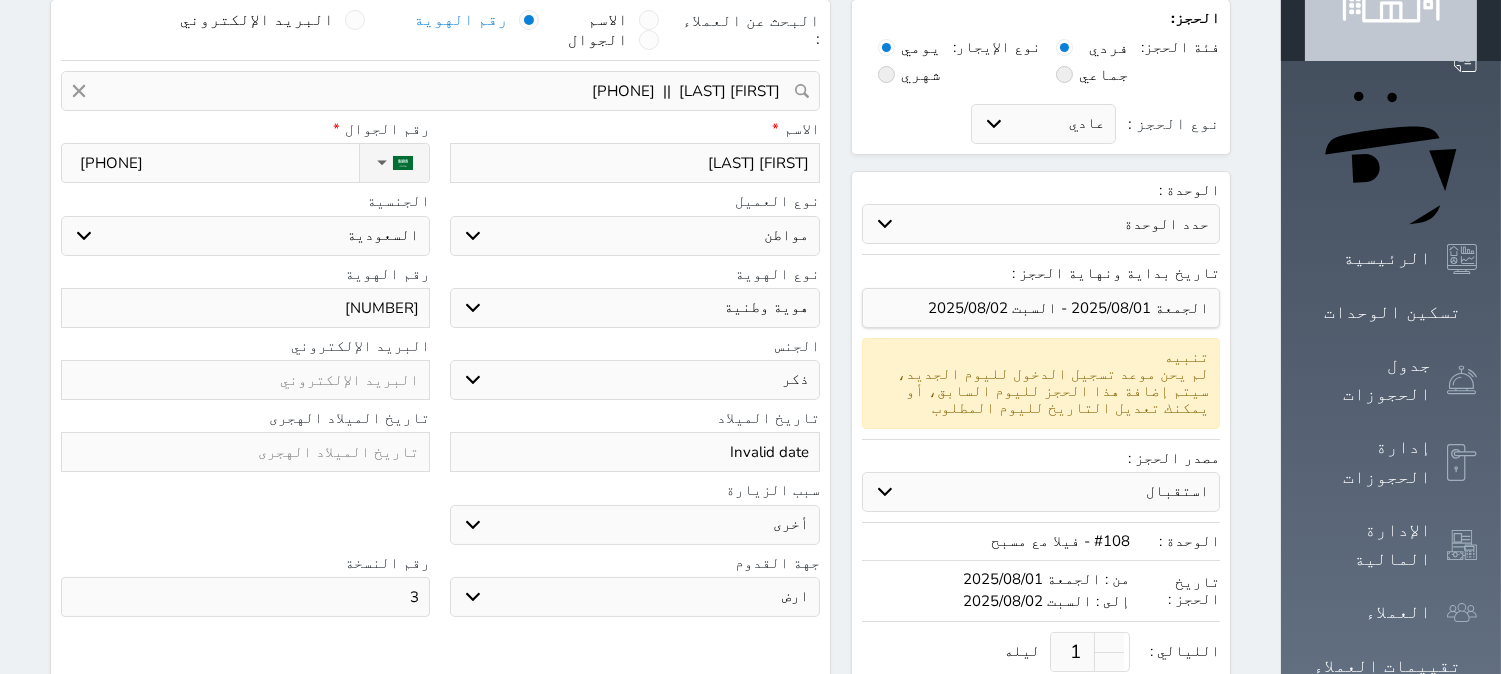 click at bounding box center (245, 452) 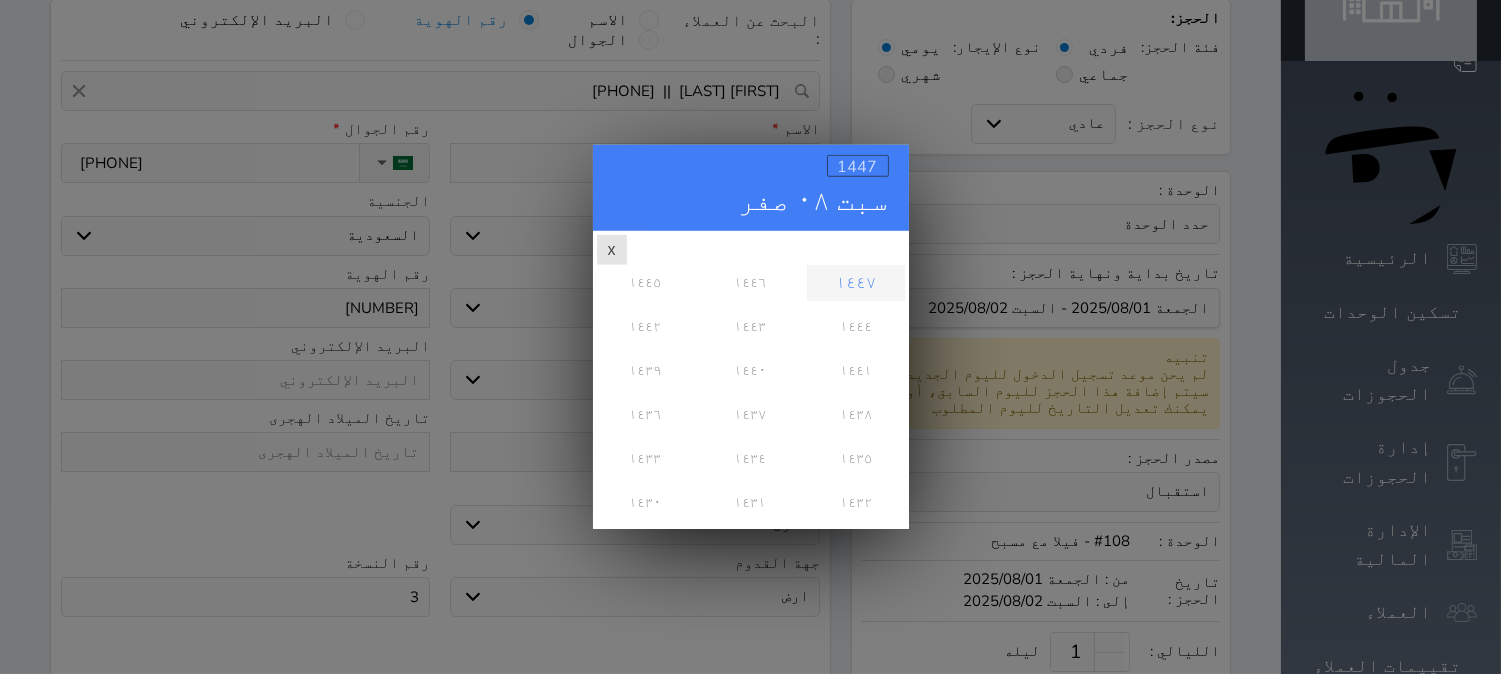 click on "1447" at bounding box center (858, 167) 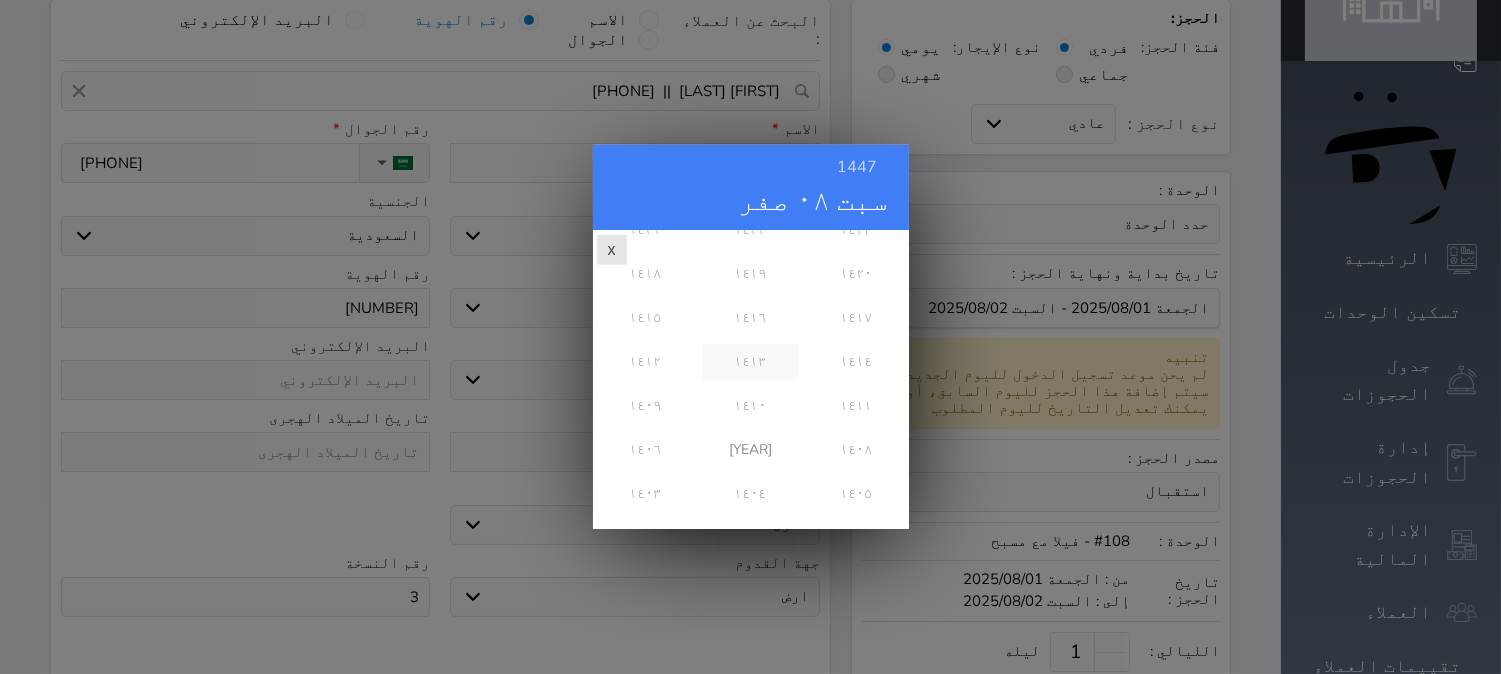 scroll, scrollTop: 444, scrollLeft: 0, axis: vertical 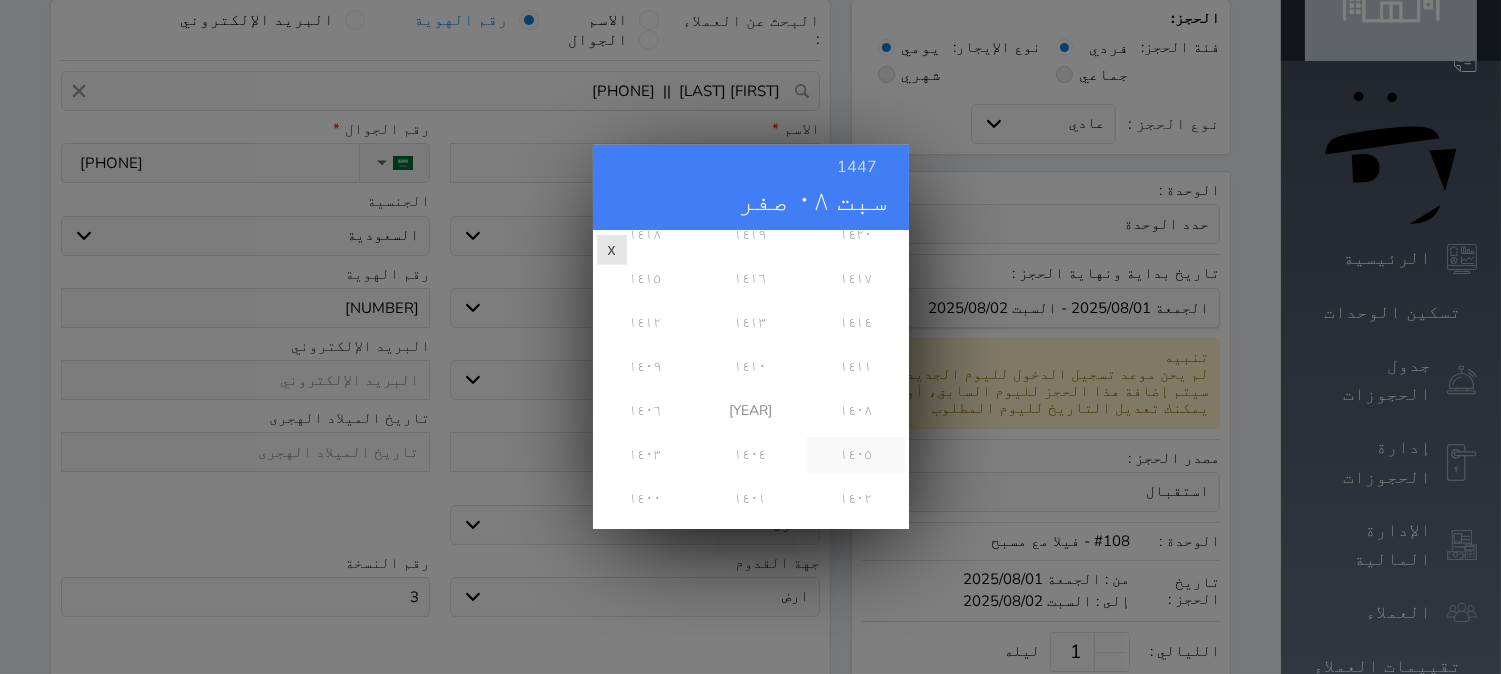 click on "١٤٠٥" at bounding box center (855, 455) 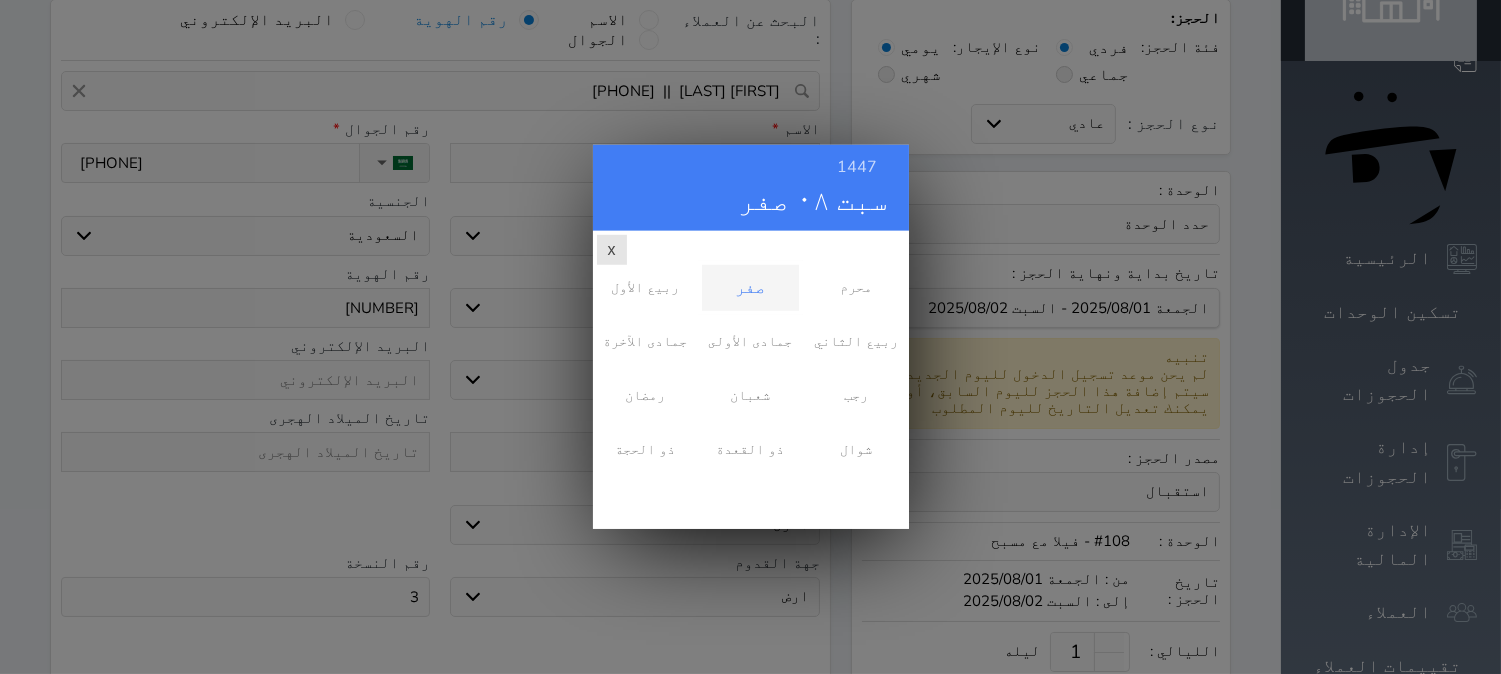 click on "صفر" at bounding box center [750, 288] 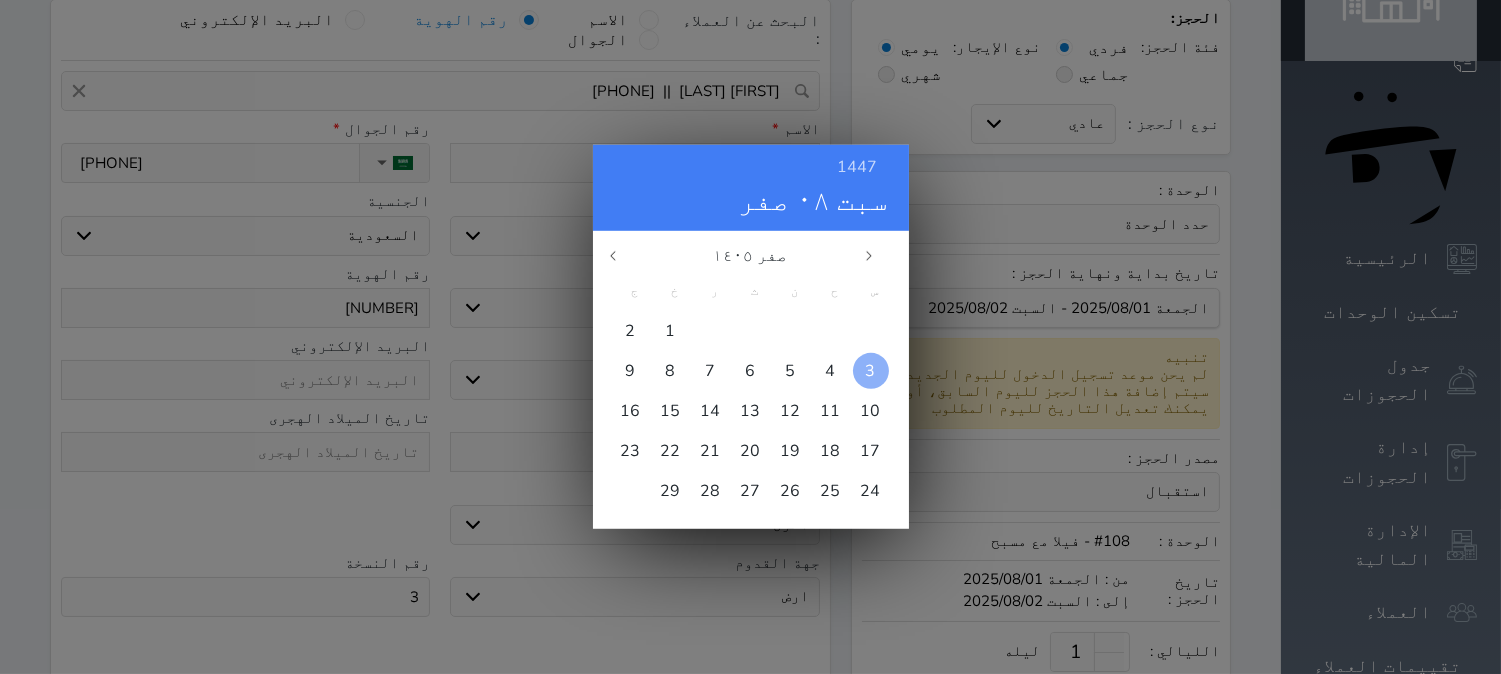 click at bounding box center [871, 371] 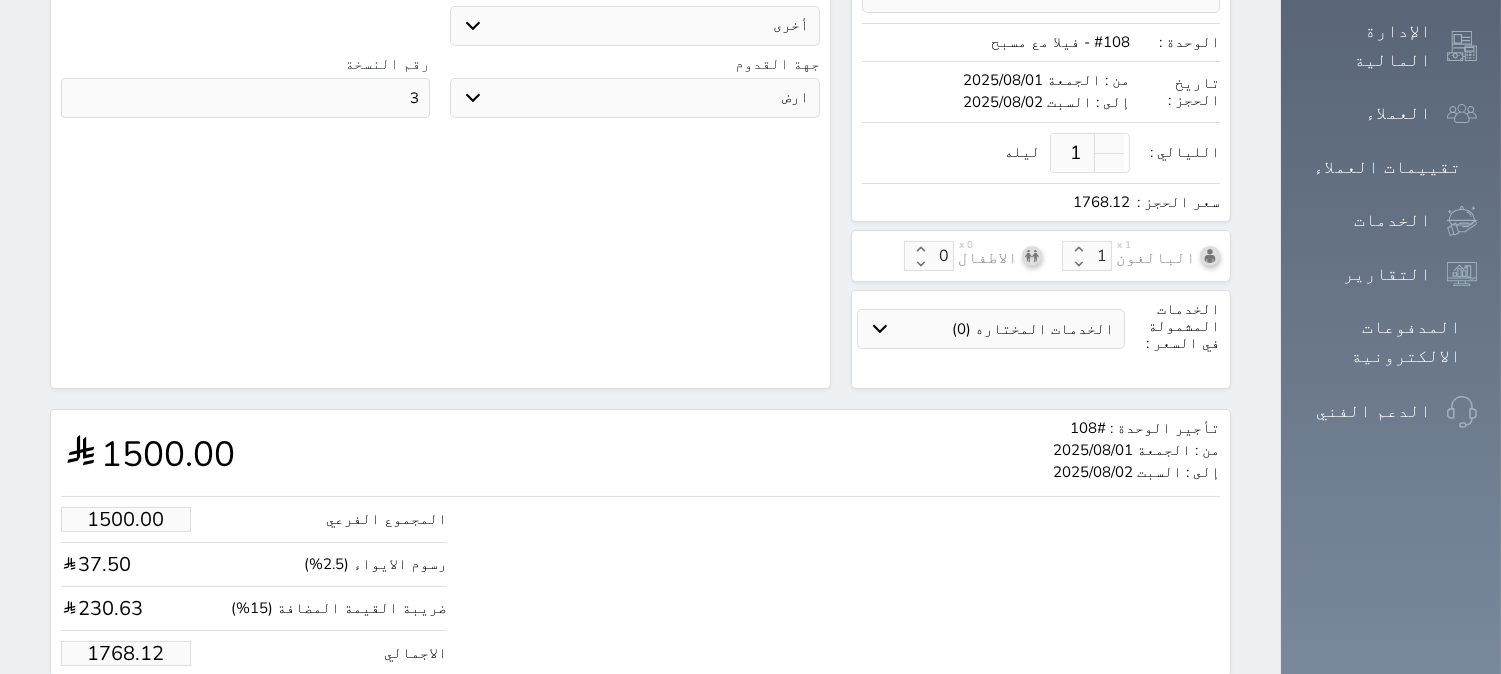 scroll, scrollTop: 638, scrollLeft: 0, axis: vertical 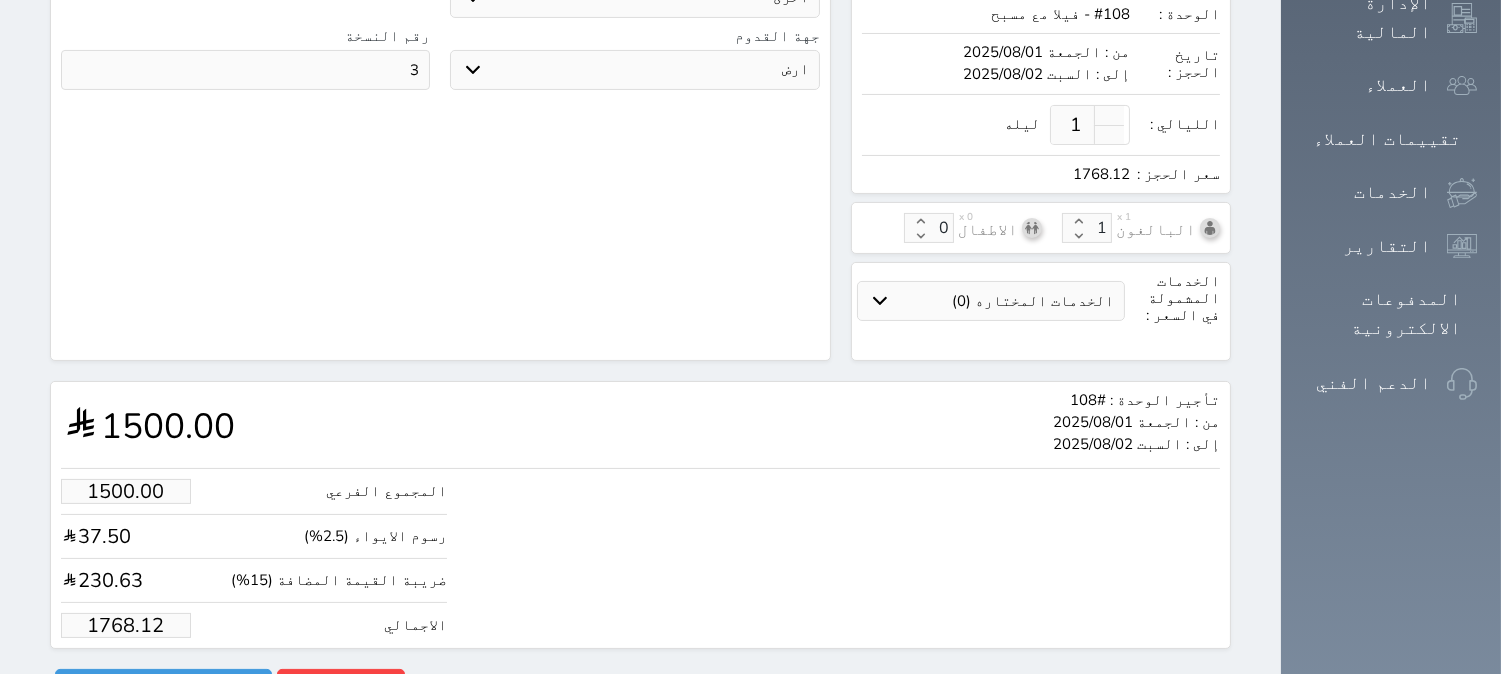 drag, startPoint x: 143, startPoint y: 577, endPoint x: 63, endPoint y: 585, distance: 80.399 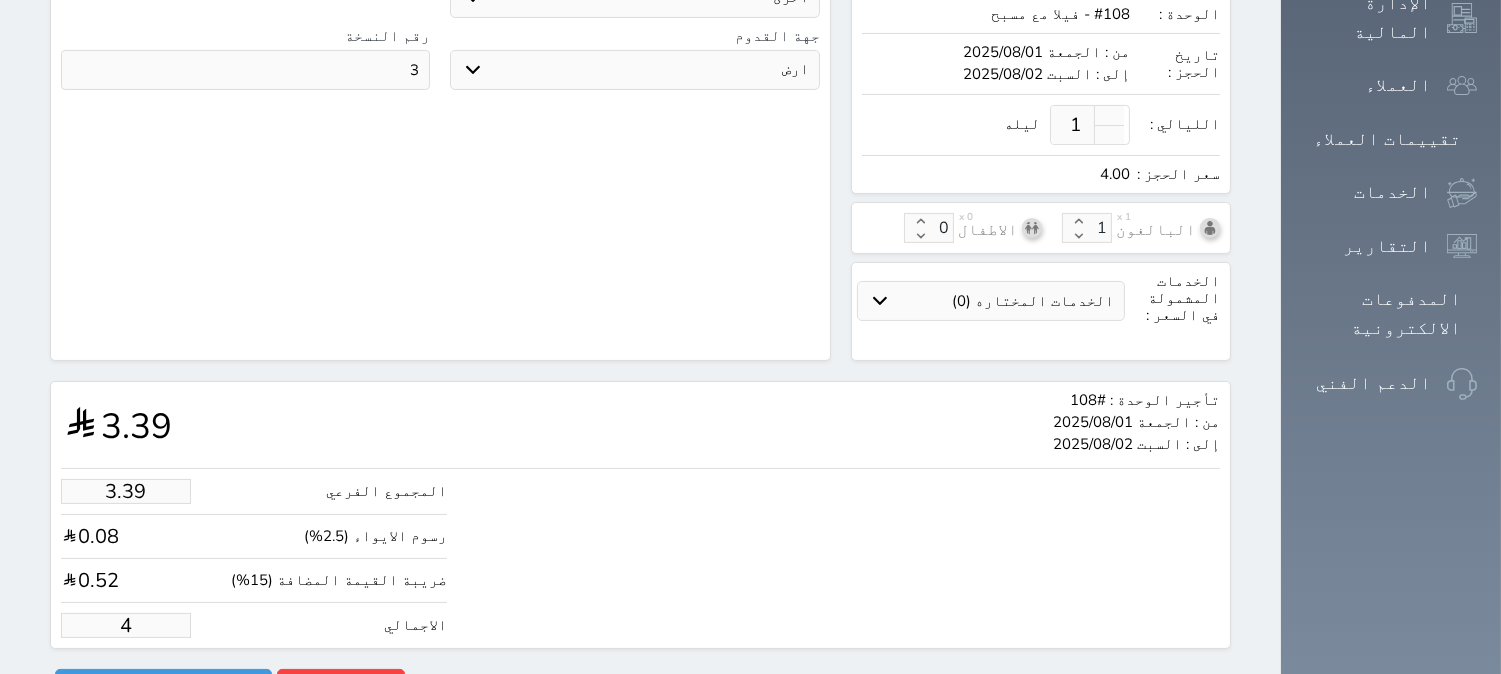 type on "33.93" 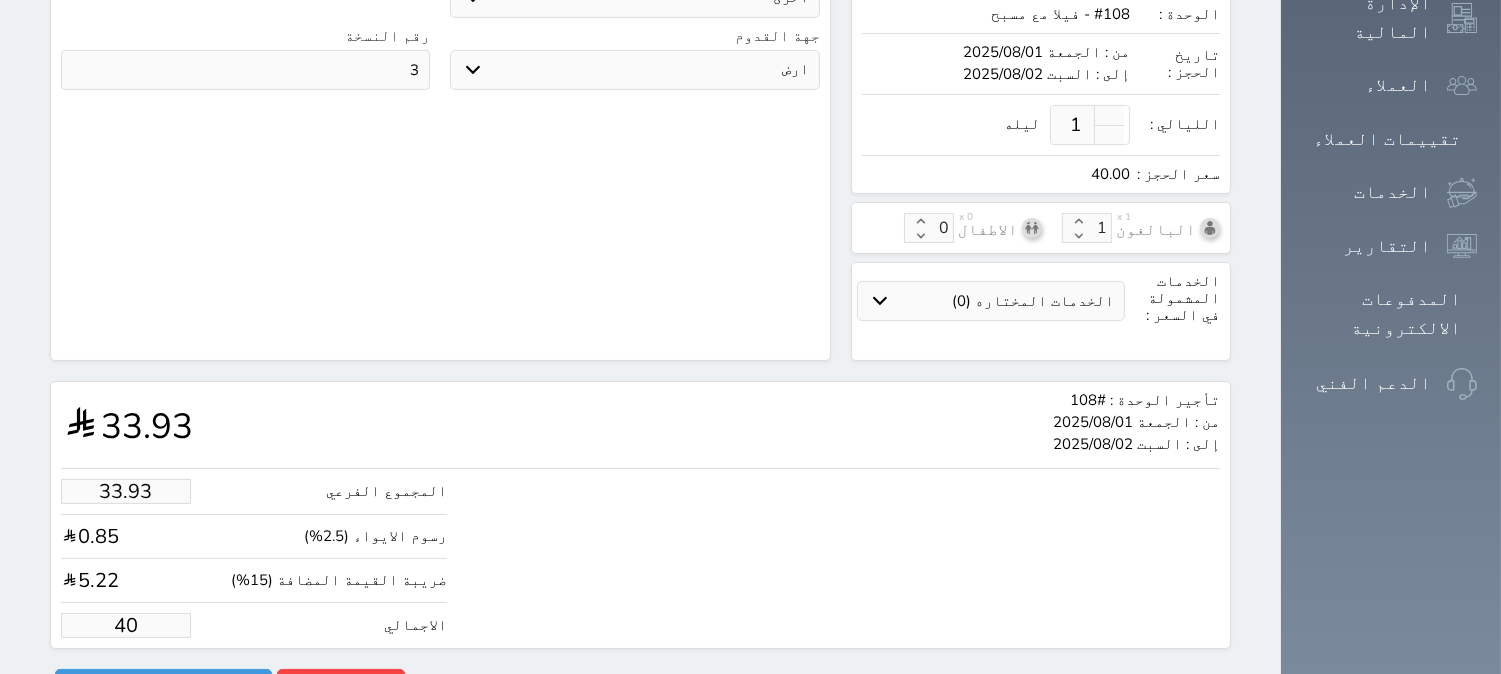 type on "339.34" 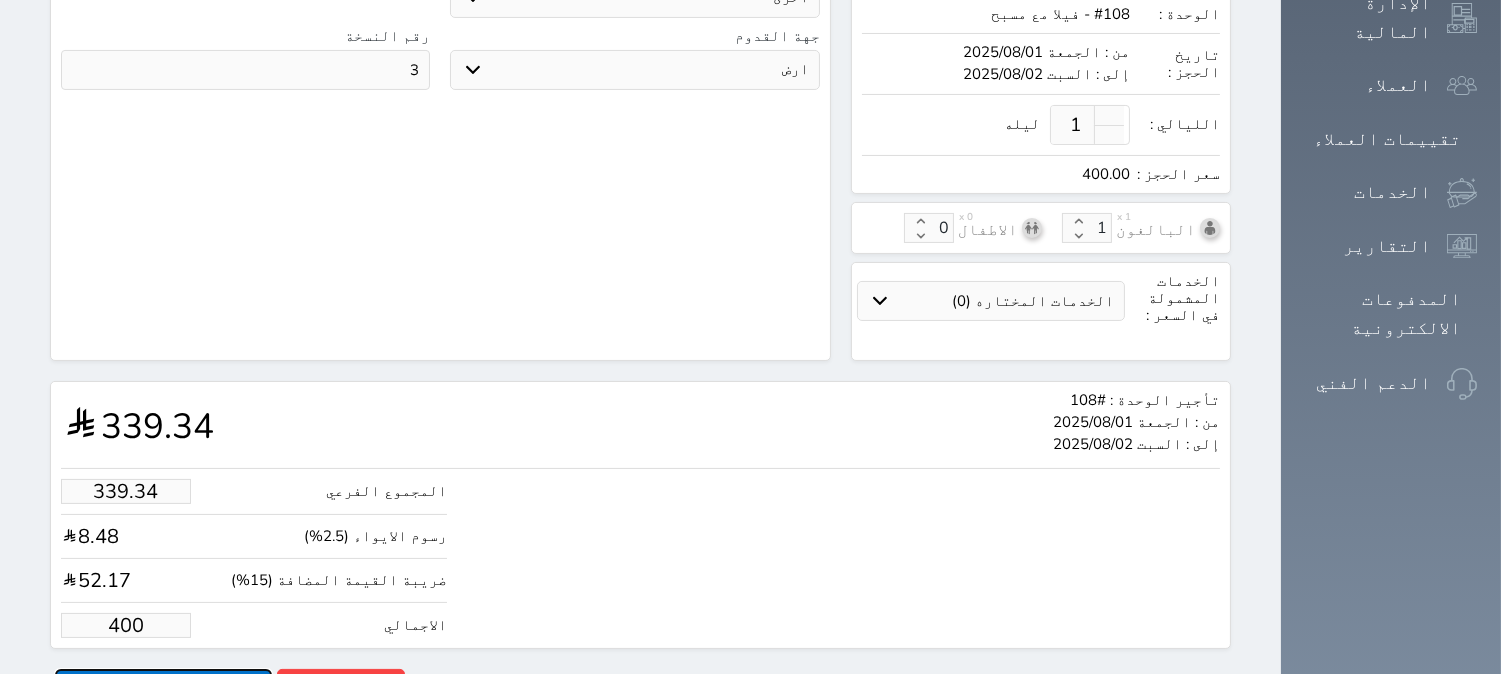 type on "400.00" 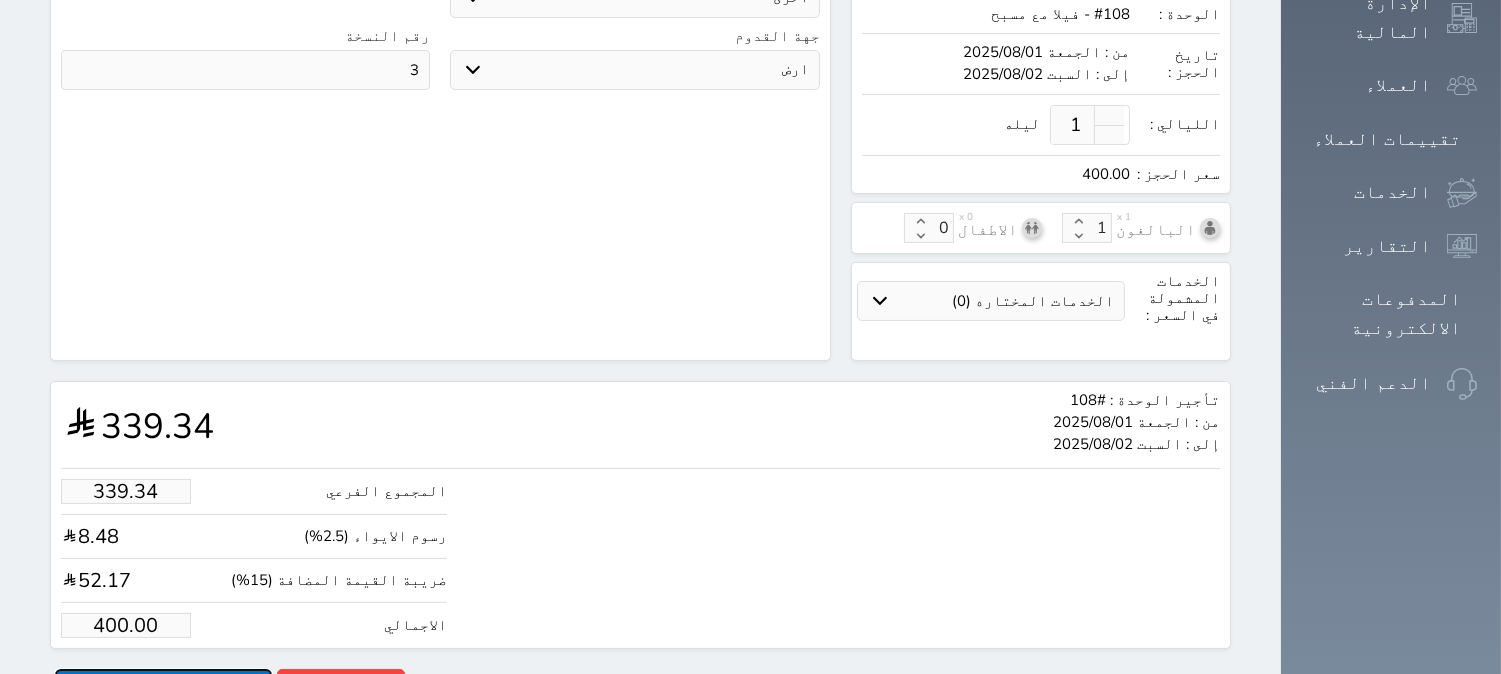 click on "حجز" at bounding box center [163, 686] 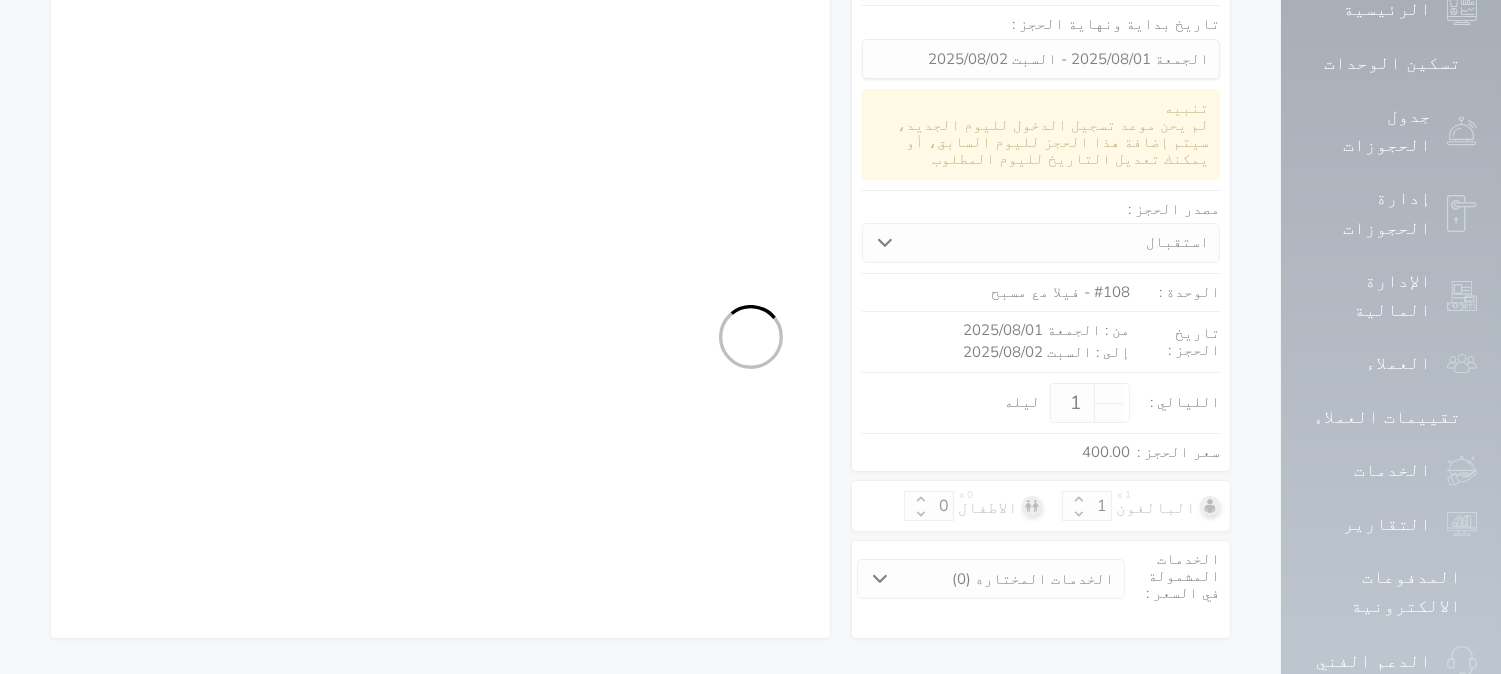 select on "1" 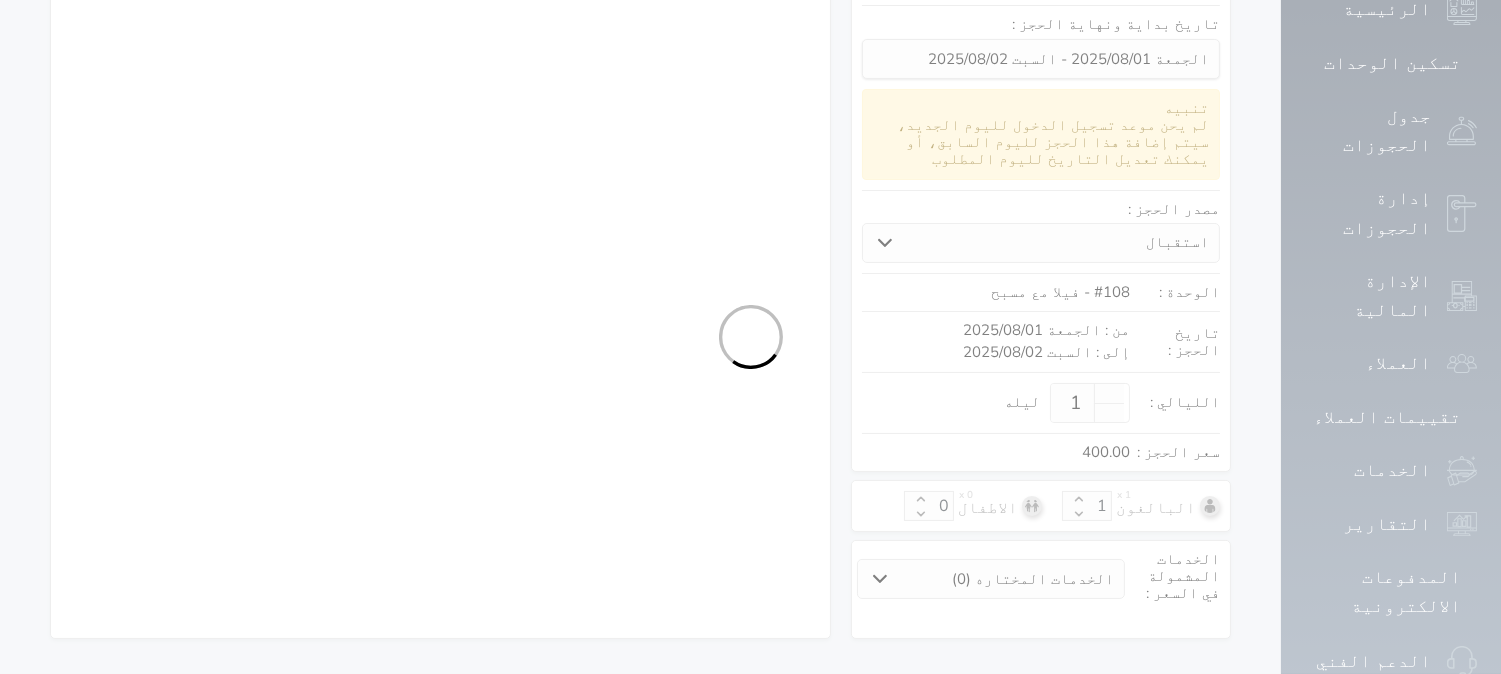 select on "113" 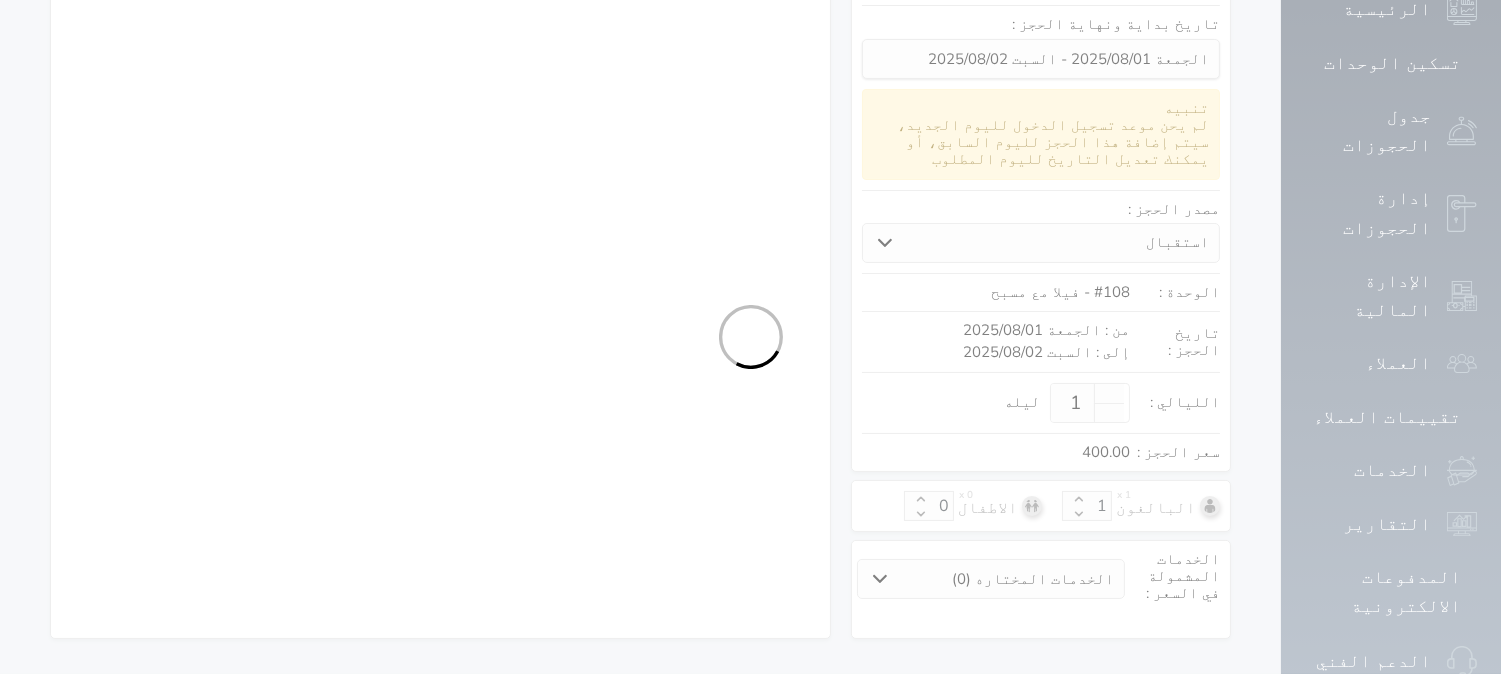 select on "1" 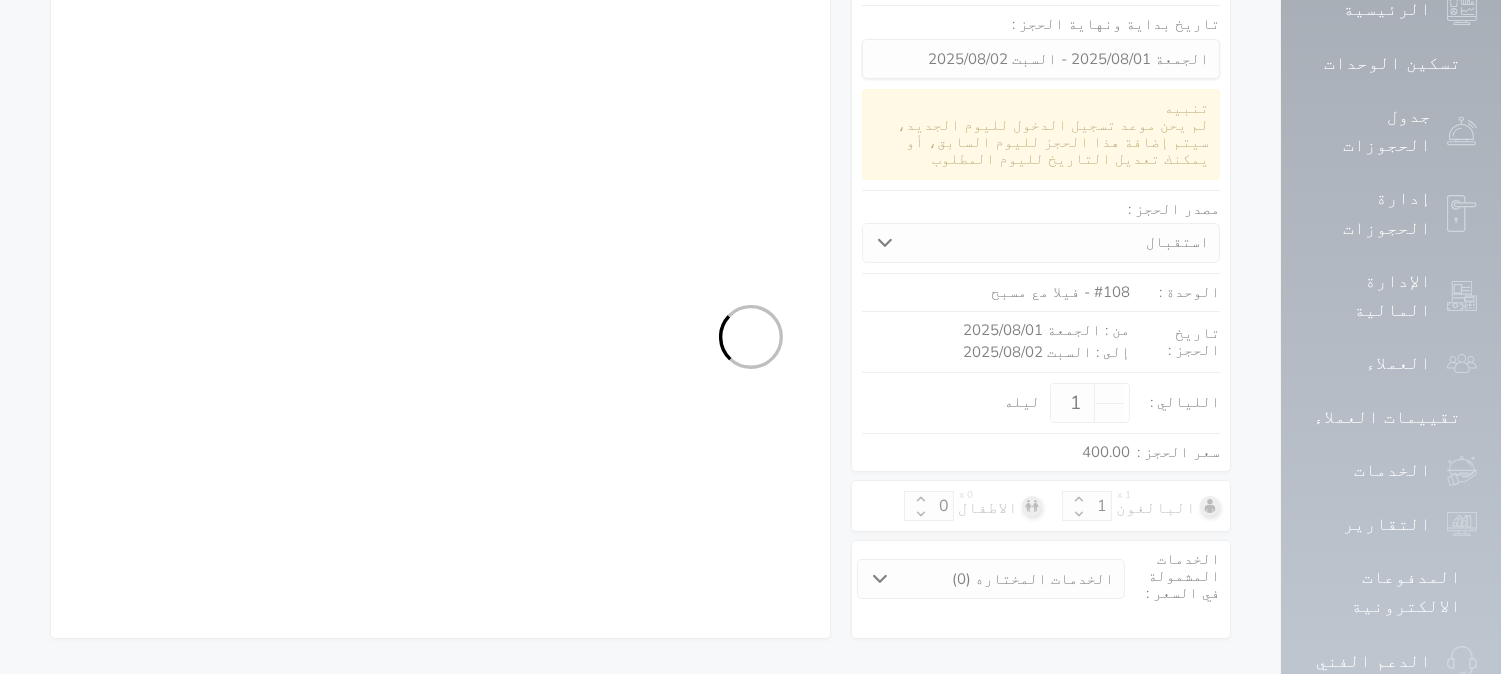 select on "7" 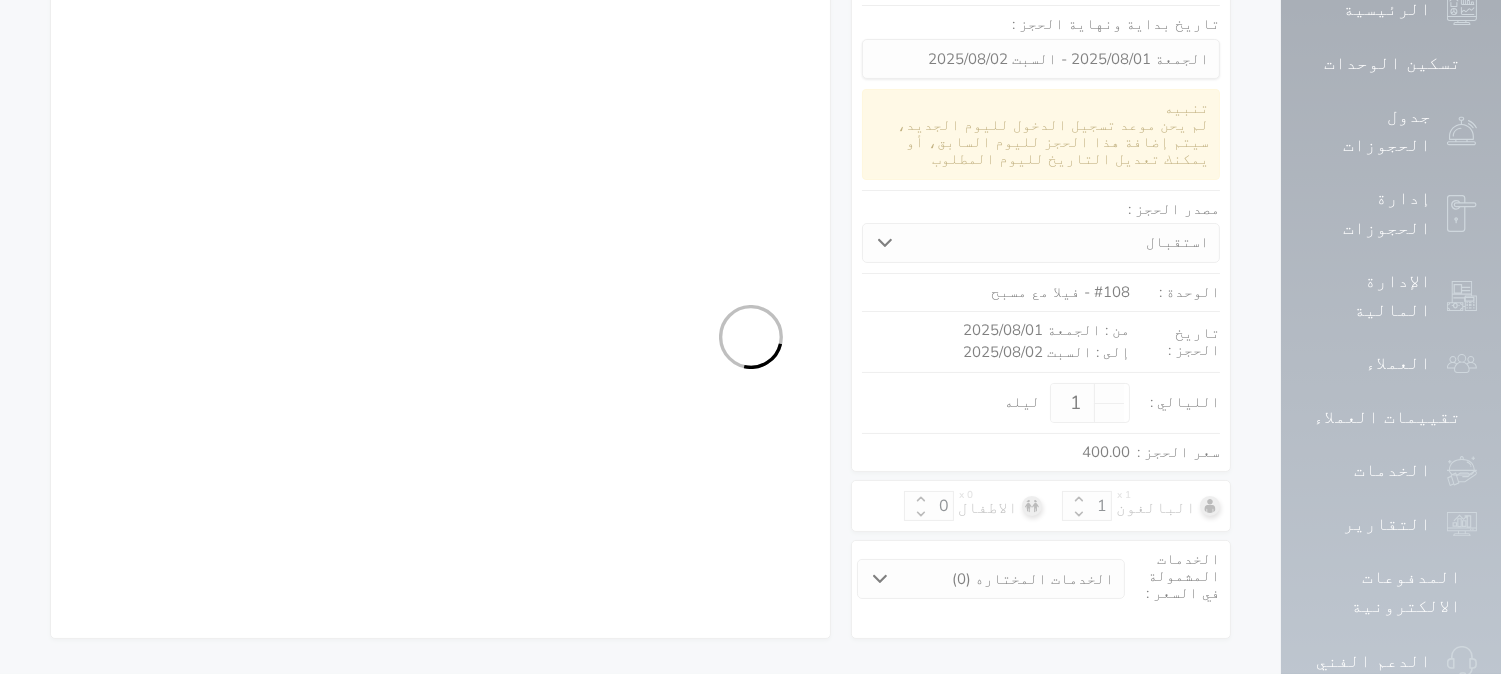 select on "9" 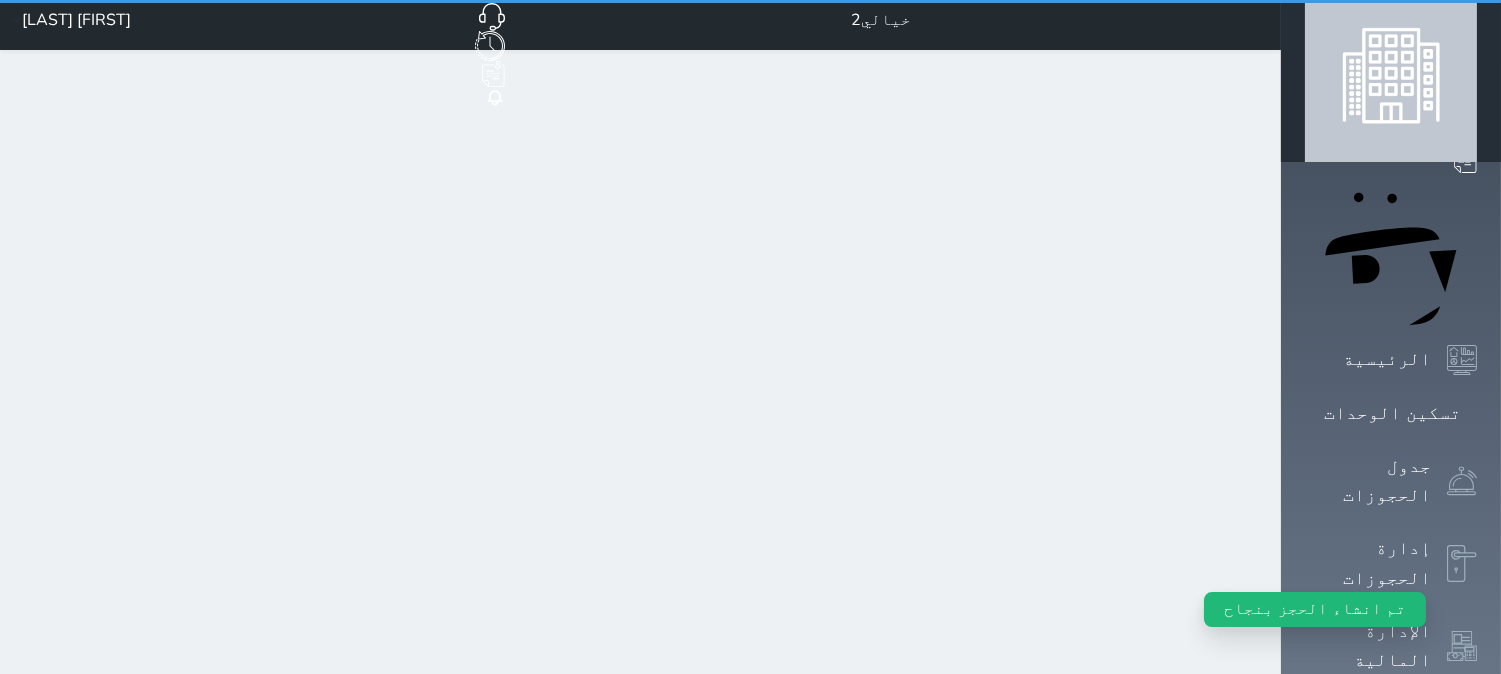 scroll, scrollTop: 0, scrollLeft: 0, axis: both 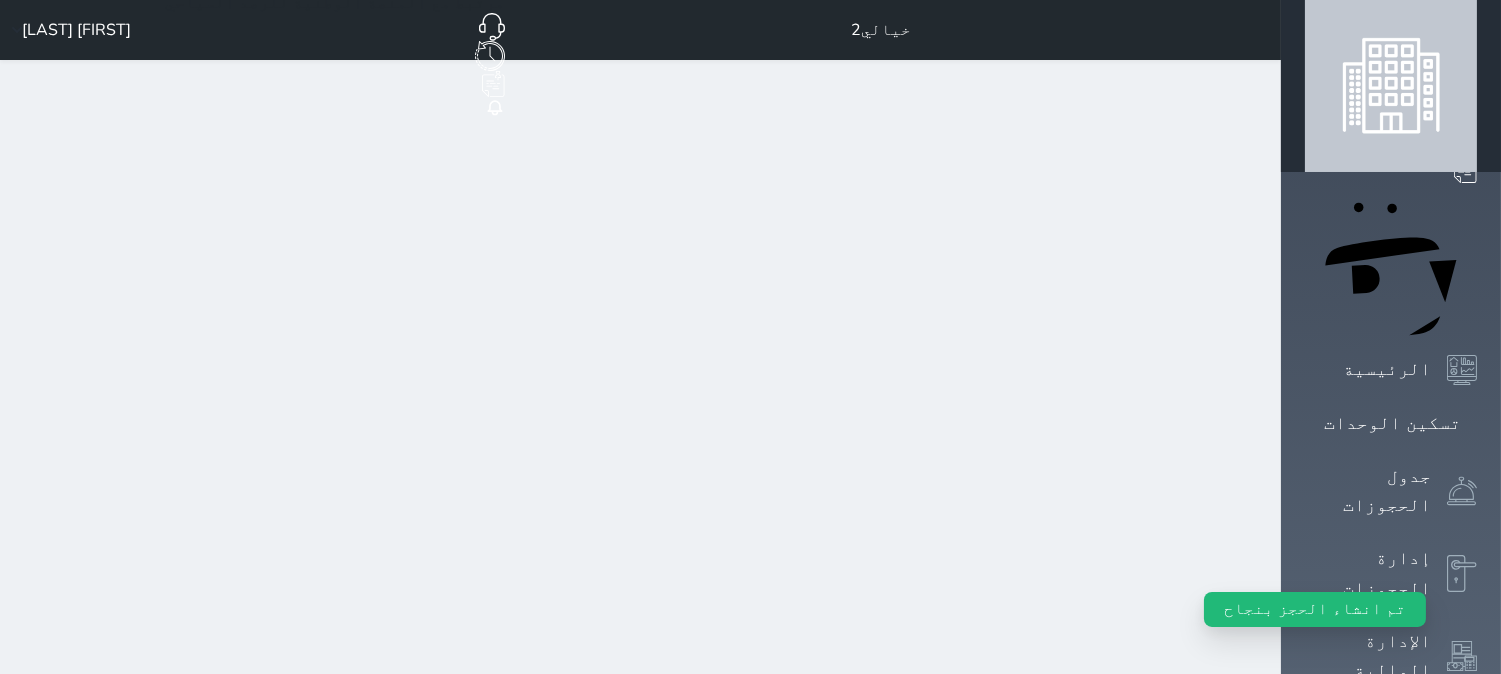 select 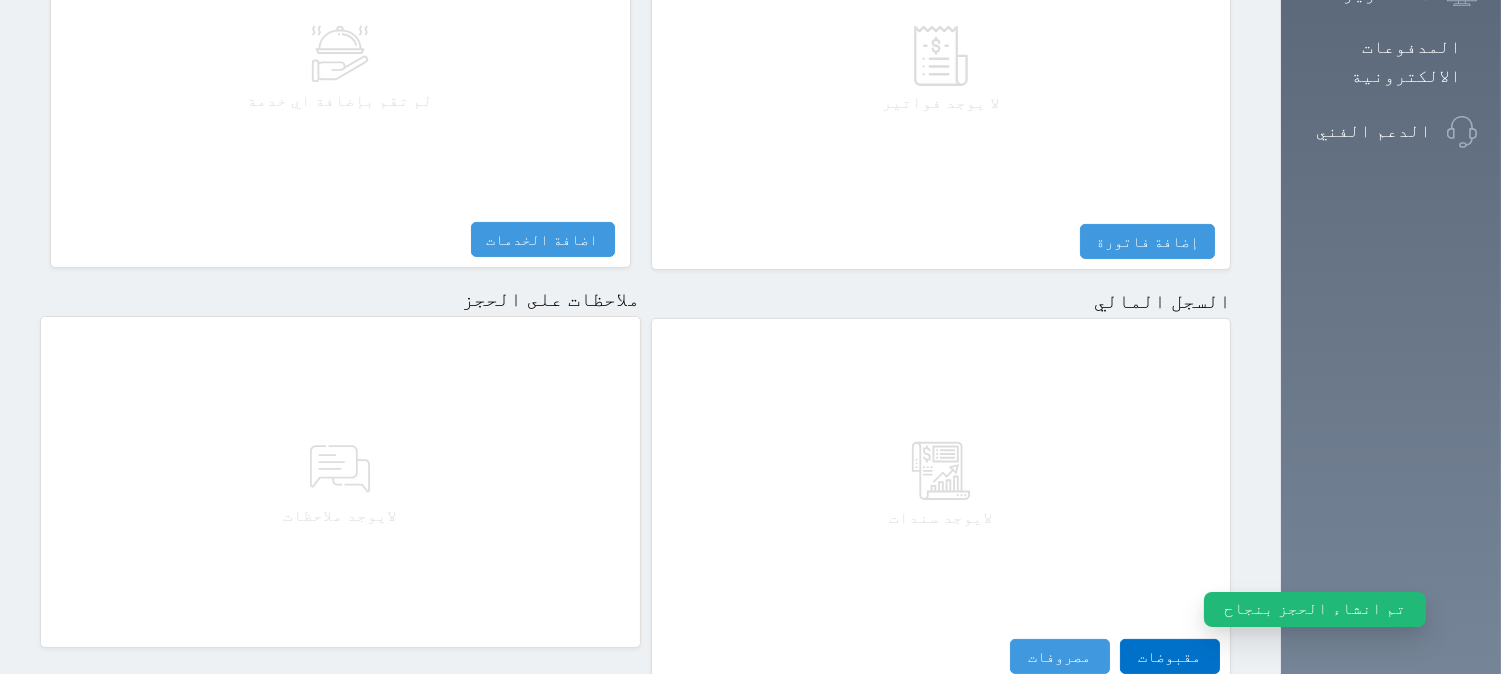 scroll, scrollTop: 1028, scrollLeft: 0, axis: vertical 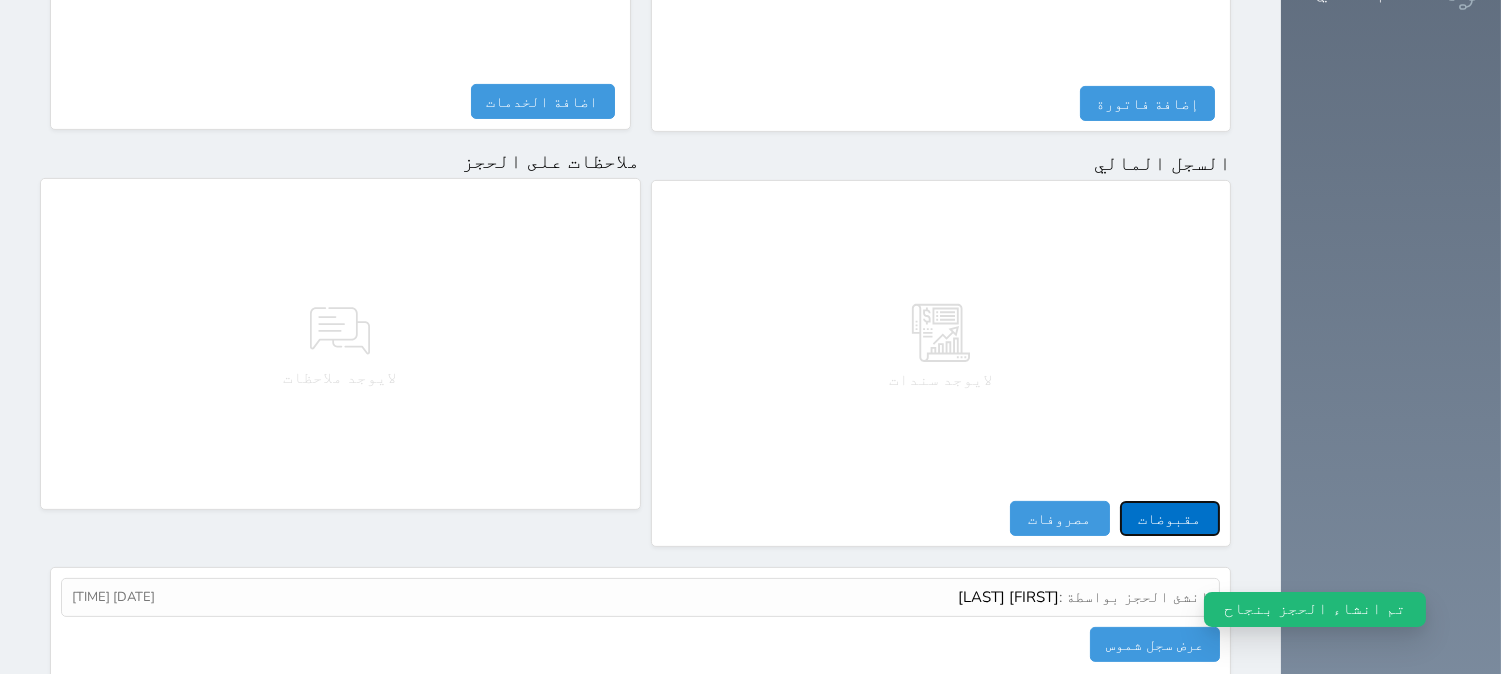 click on "مقبوضات" at bounding box center (1170, 518) 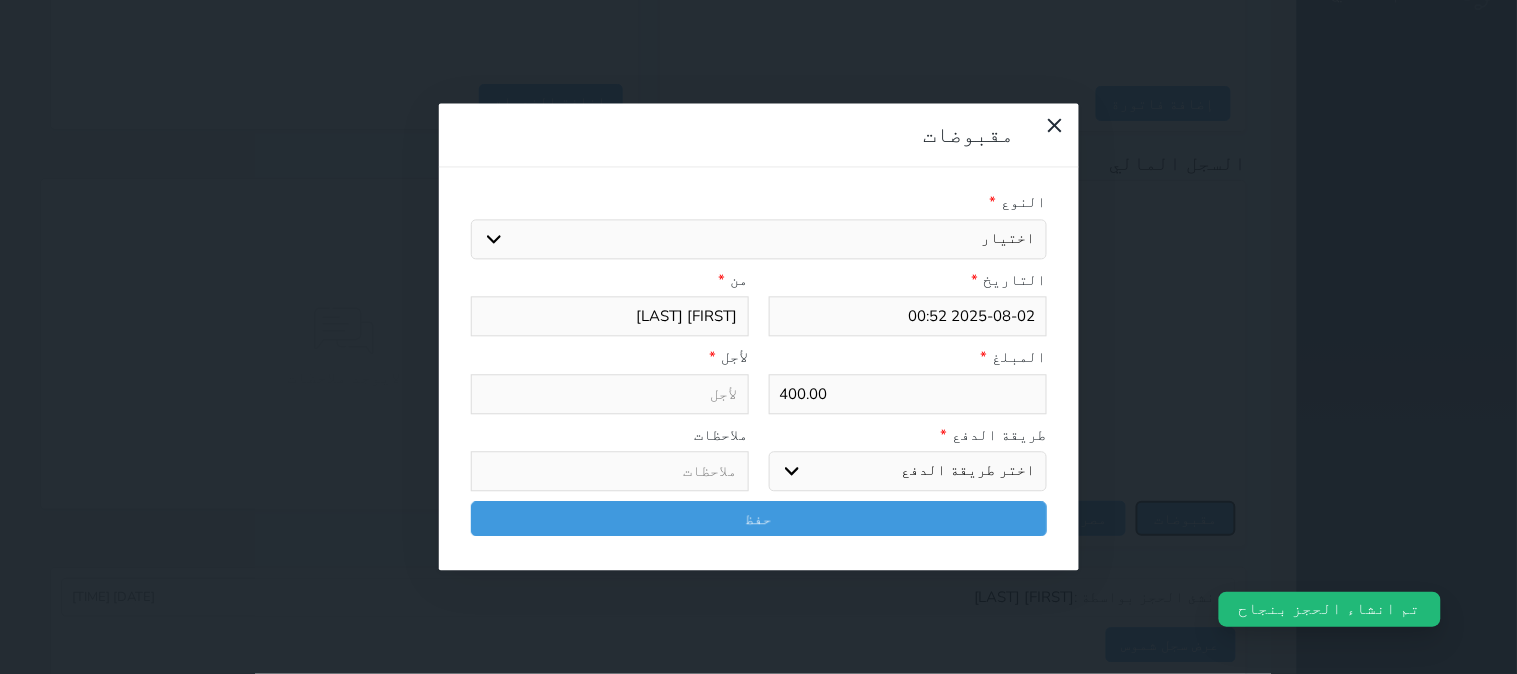 select 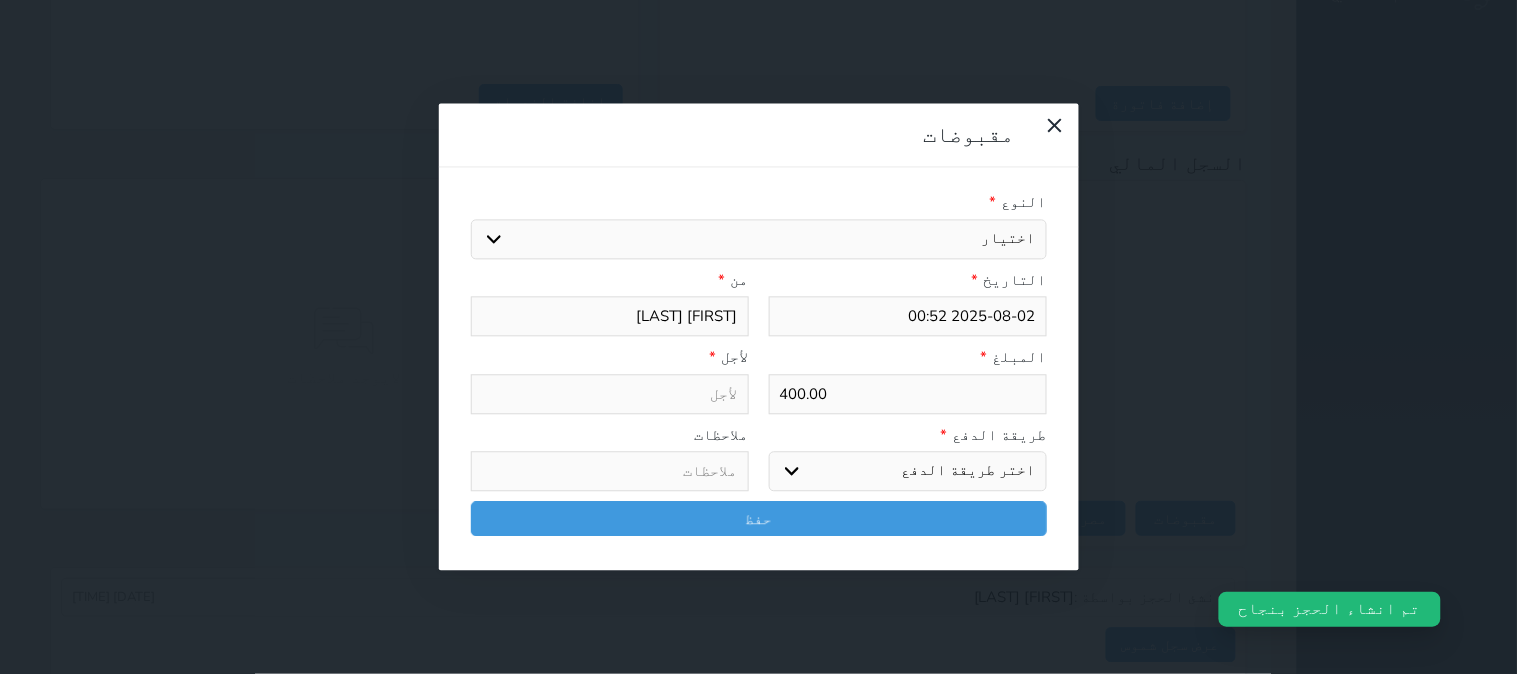drag, startPoint x: 1051, startPoint y: 132, endPoint x: 1038, endPoint y: 135, distance: 13.341664 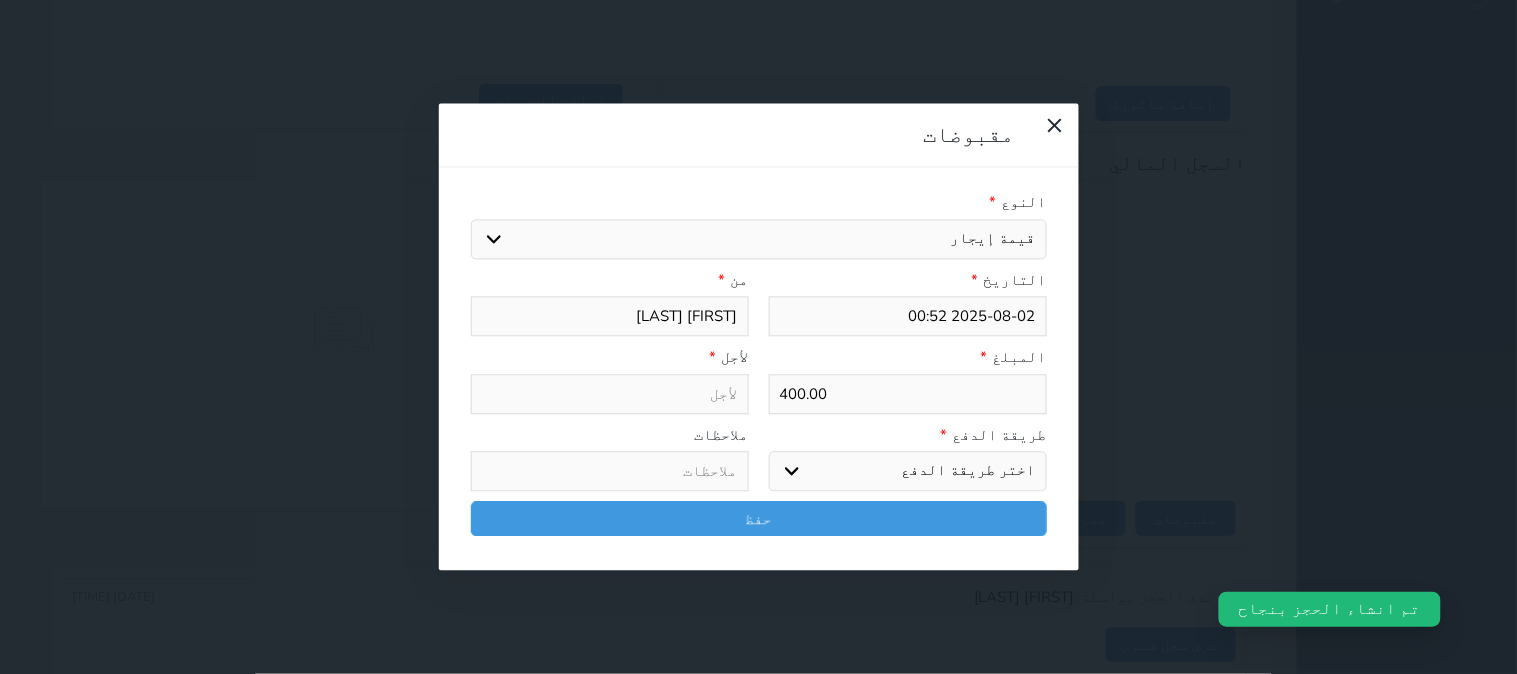 click on "اختيار   مقبوضات عامة قيمة إيجار فواتير تامين عربون لا ينطبق آخر مغسلة واي فاي - الإنترنت مواقف السيارات طعام الأغذية والمشروبات مشروبات المشروبات الباردة المشروبات الساخنة الإفطار غداء عشاء مخبز و كعك حمام سباحة الصالة الرياضية سبا و خدمات الجمال اختيار وإسقاط (خدمات النقل) ميني بار كابل - تلفزيون سرير إضافي تصفيف الشعر التسوق خدمات الجولات السياحية المنظمة خدمات الدليل السياحي" at bounding box center [759, 239] 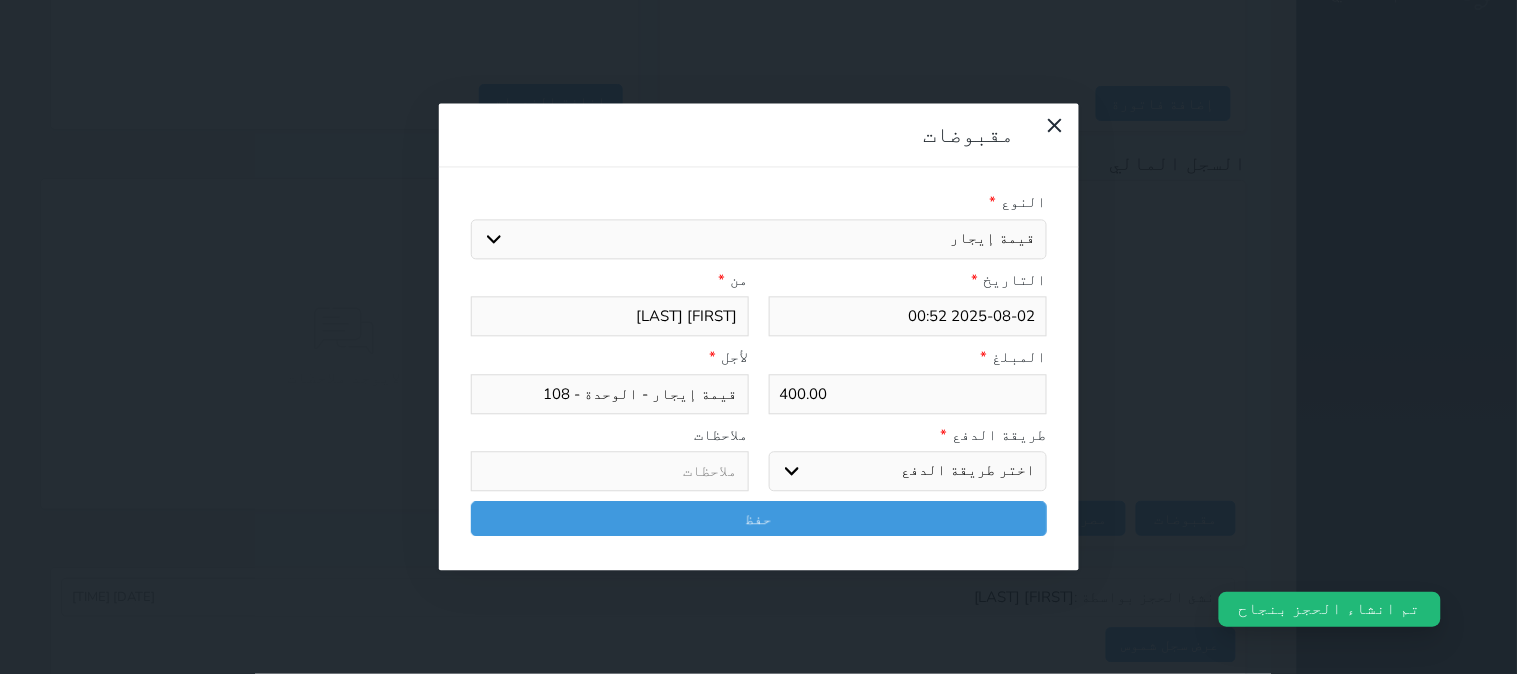 click on "اختر طريقة الدفع   دفع نقدى   تحويل بنكى   مدى   بطاقة ائتمان   آجل" at bounding box center (908, 472) 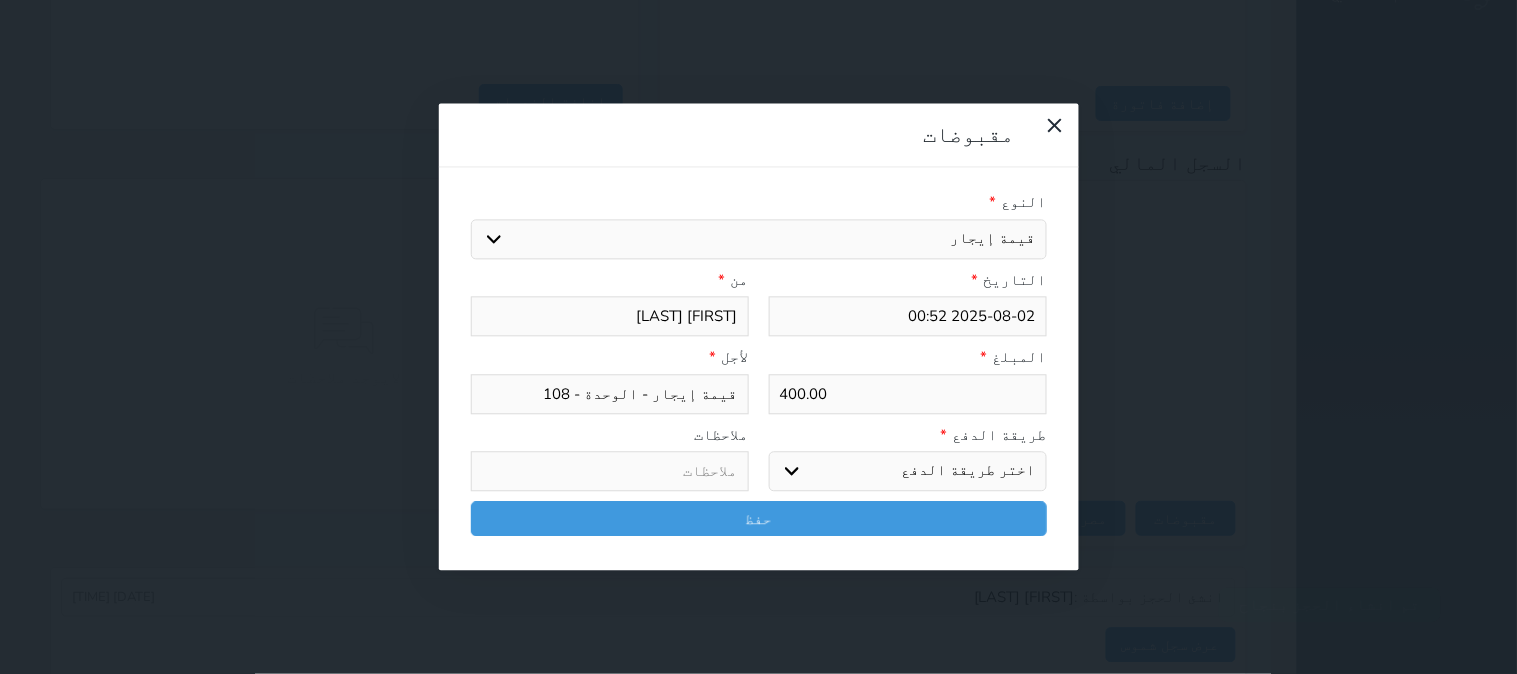 select on "mada" 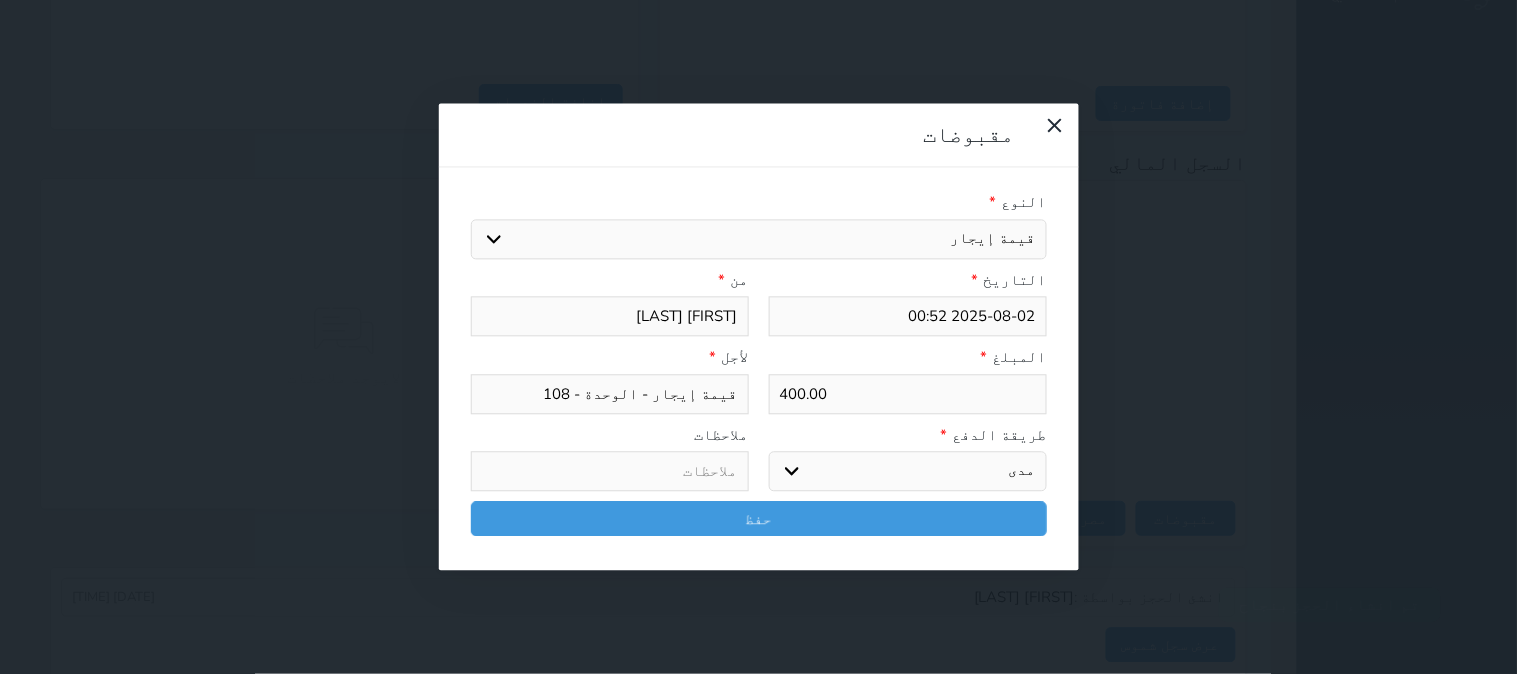 click on "اختر طريقة الدفع   دفع نقدى   تحويل بنكى   مدى   بطاقة ائتمان   آجل" at bounding box center [908, 472] 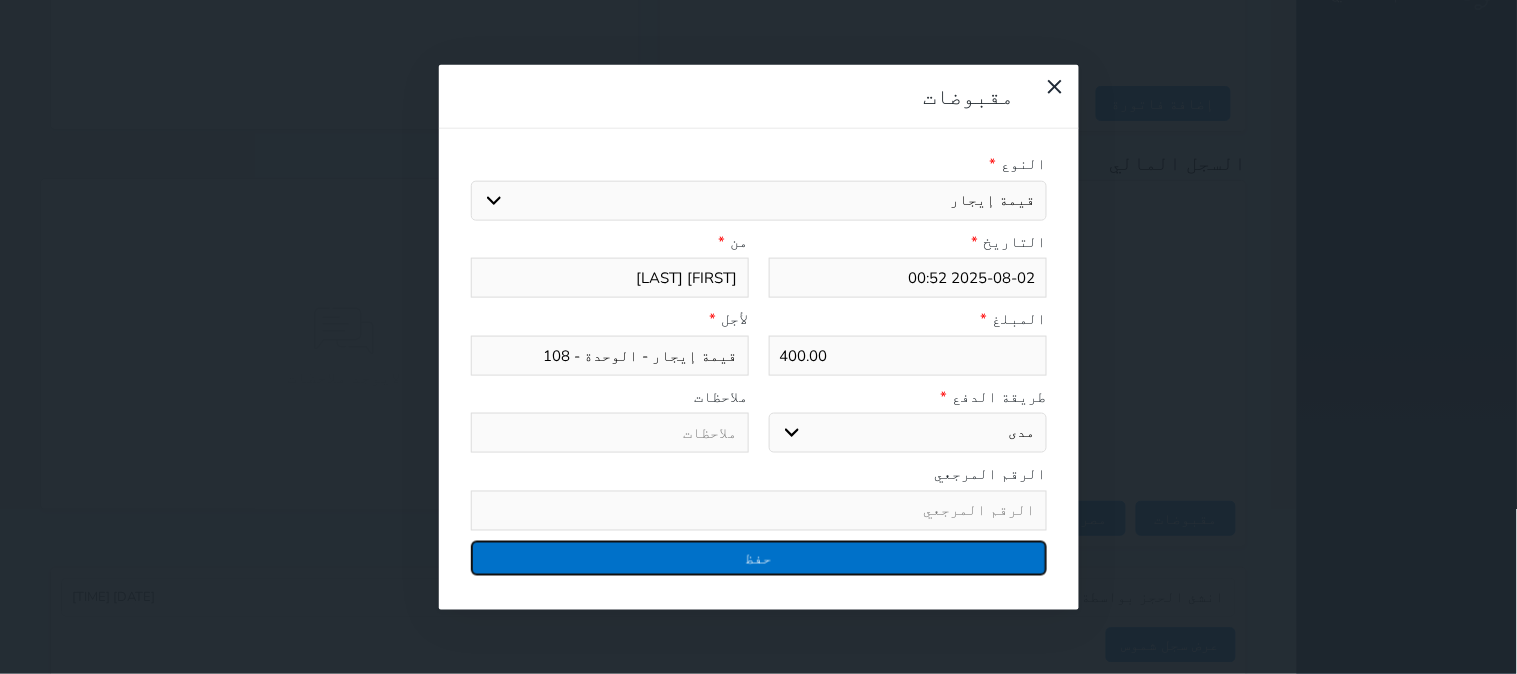 click on "حفظ" at bounding box center [759, 557] 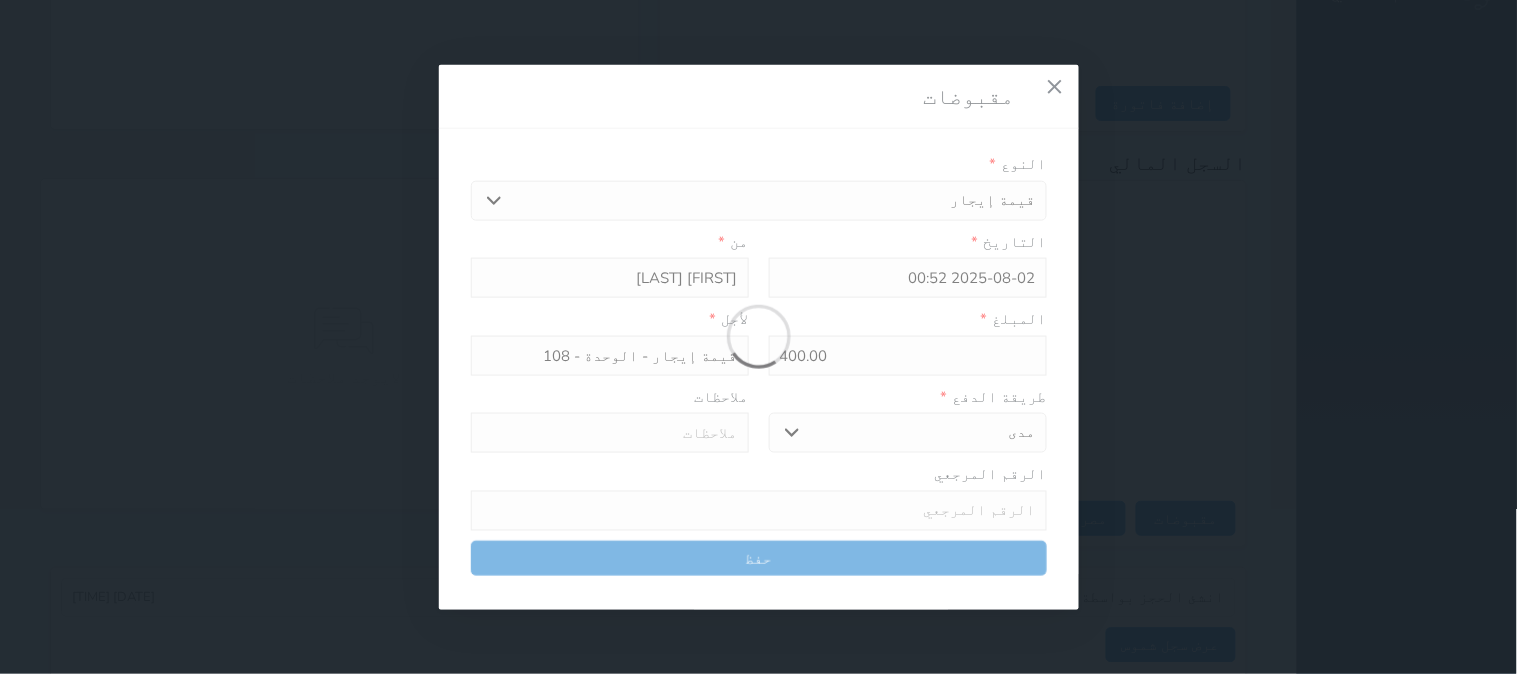 select 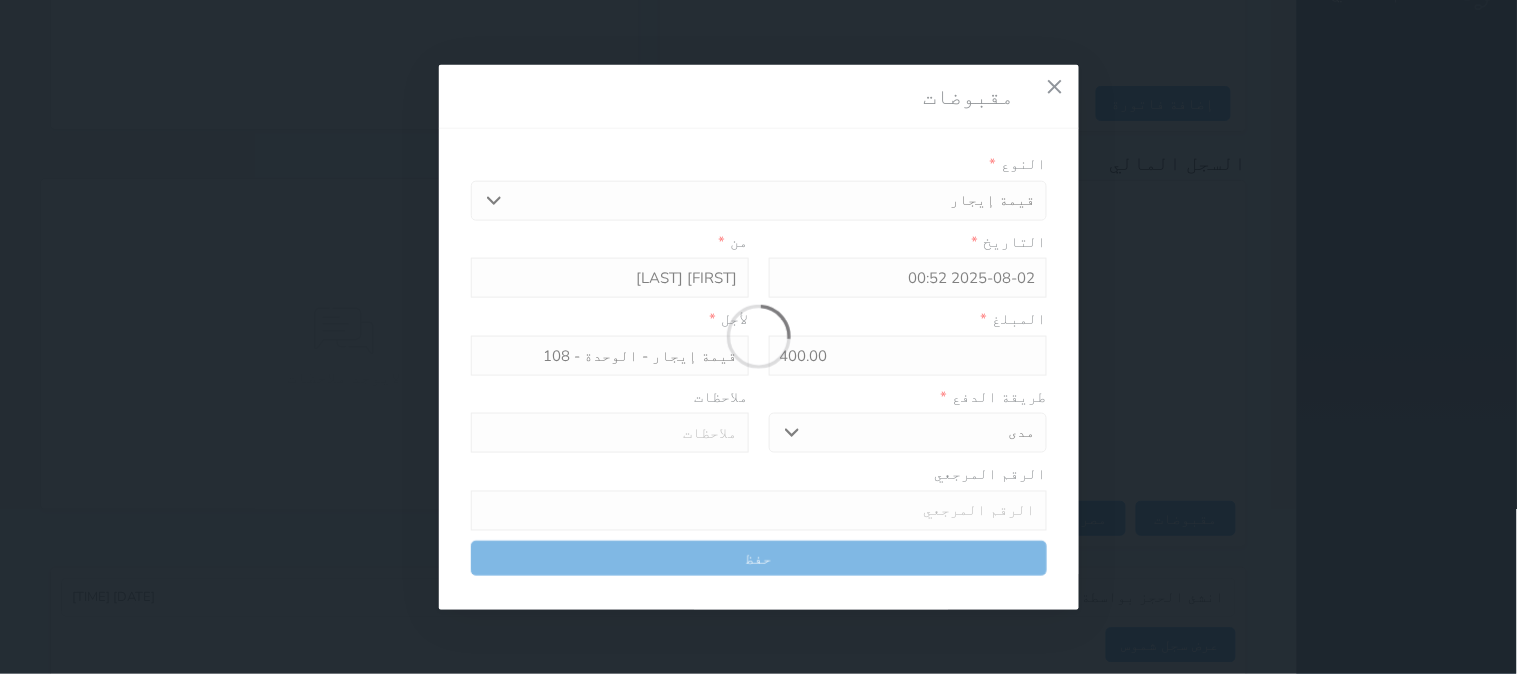 type 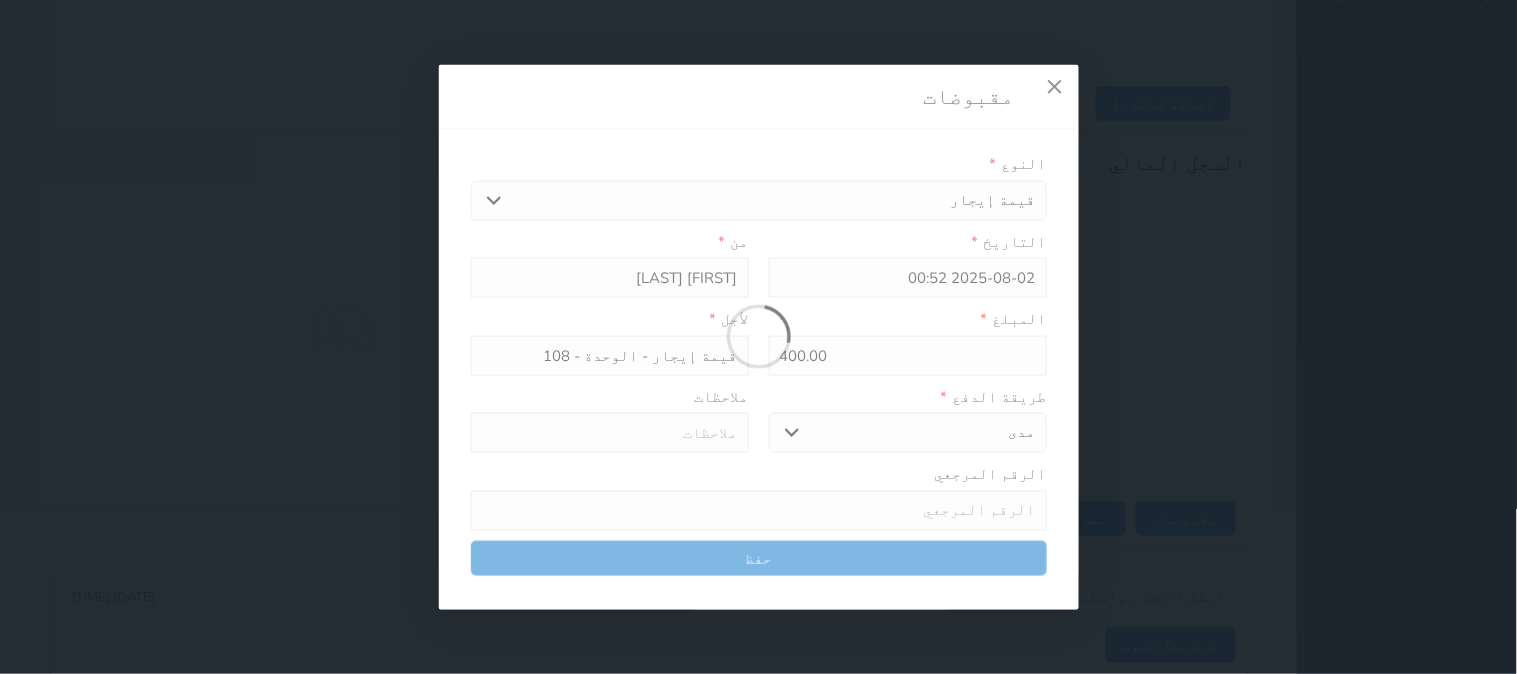 type on "0" 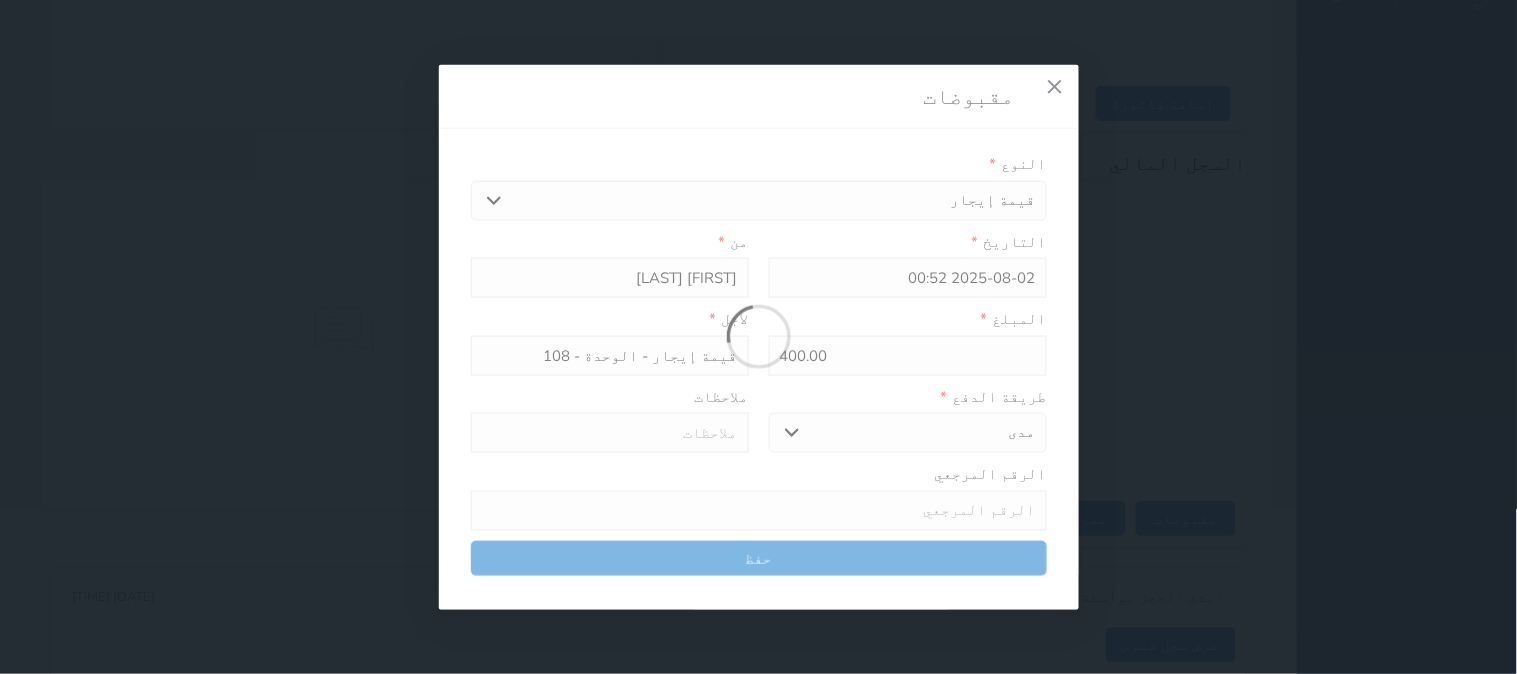 select 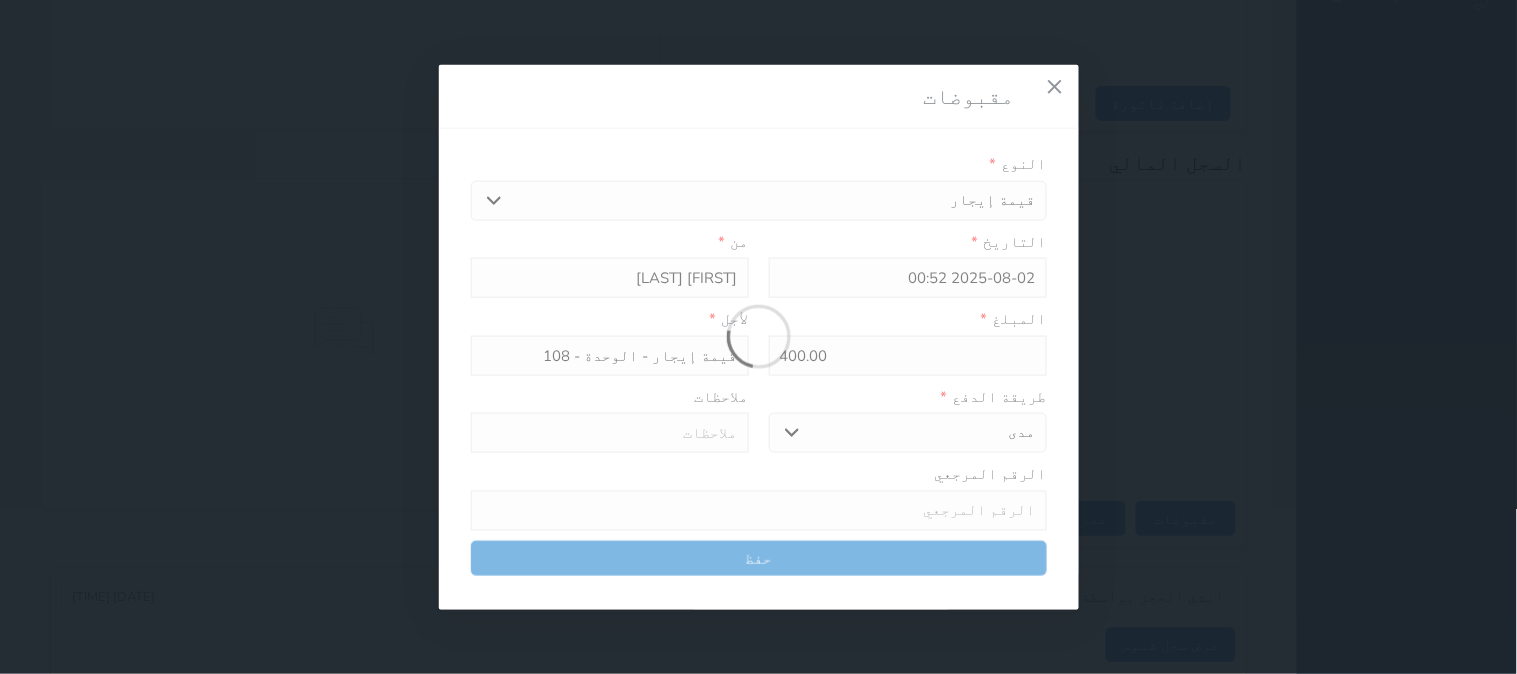 type on "0" 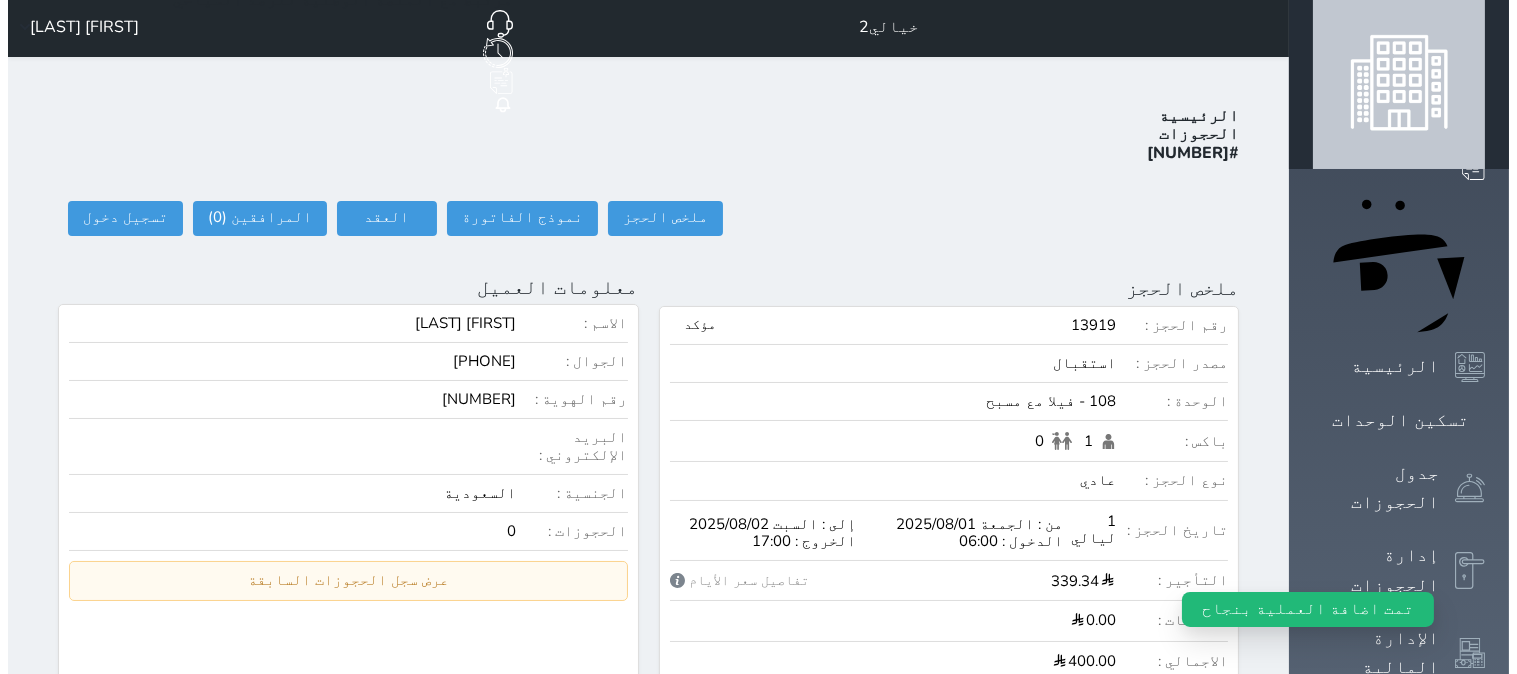scroll, scrollTop: 0, scrollLeft: 0, axis: both 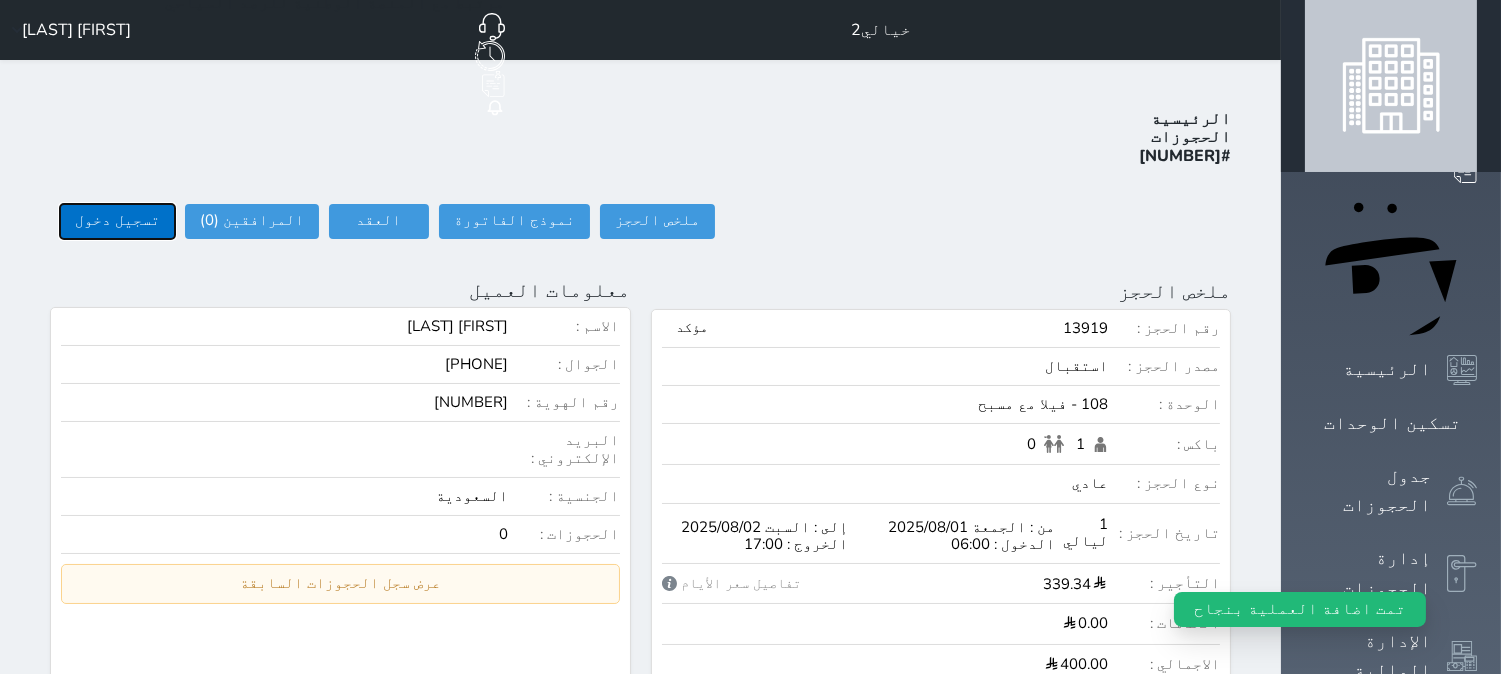 click on "تسجيل دخول" at bounding box center [117, 221] 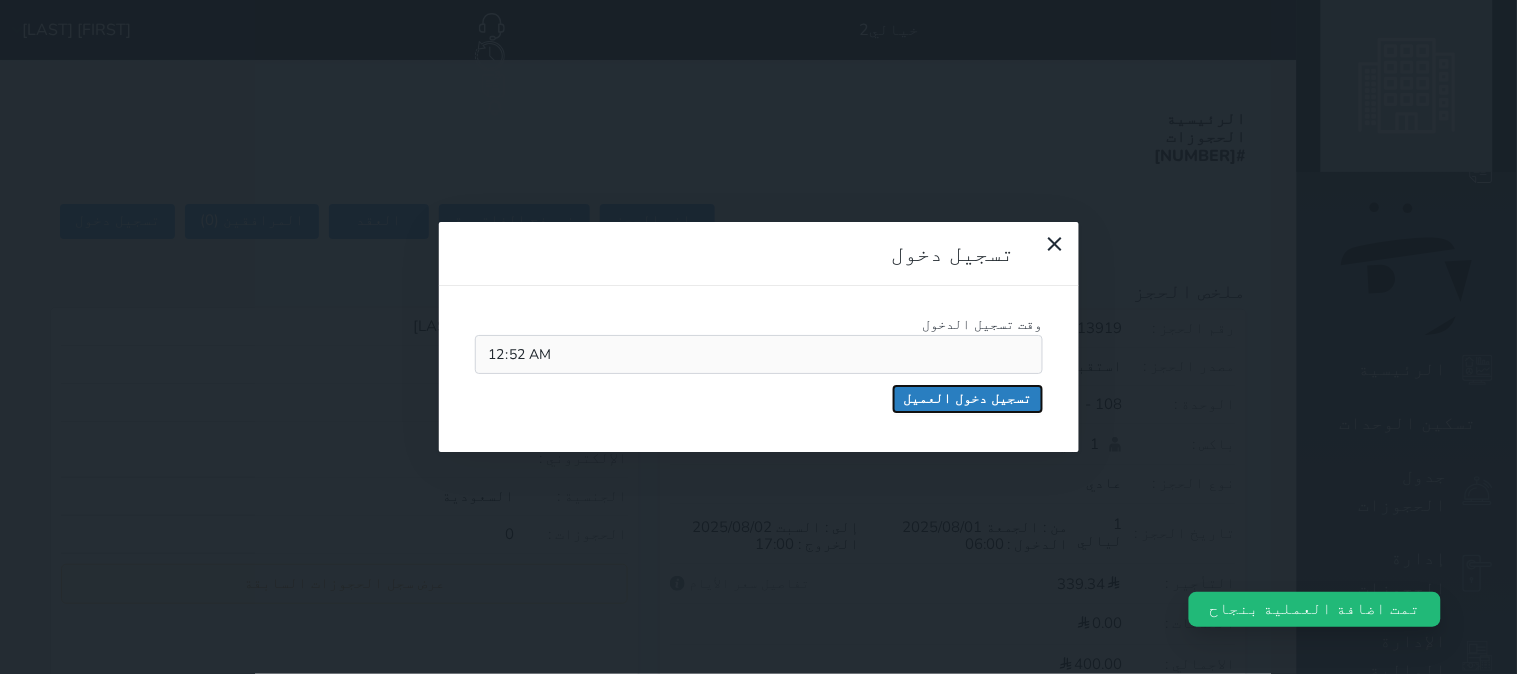 click on "تسجيل دخول العميل" at bounding box center [968, 399] 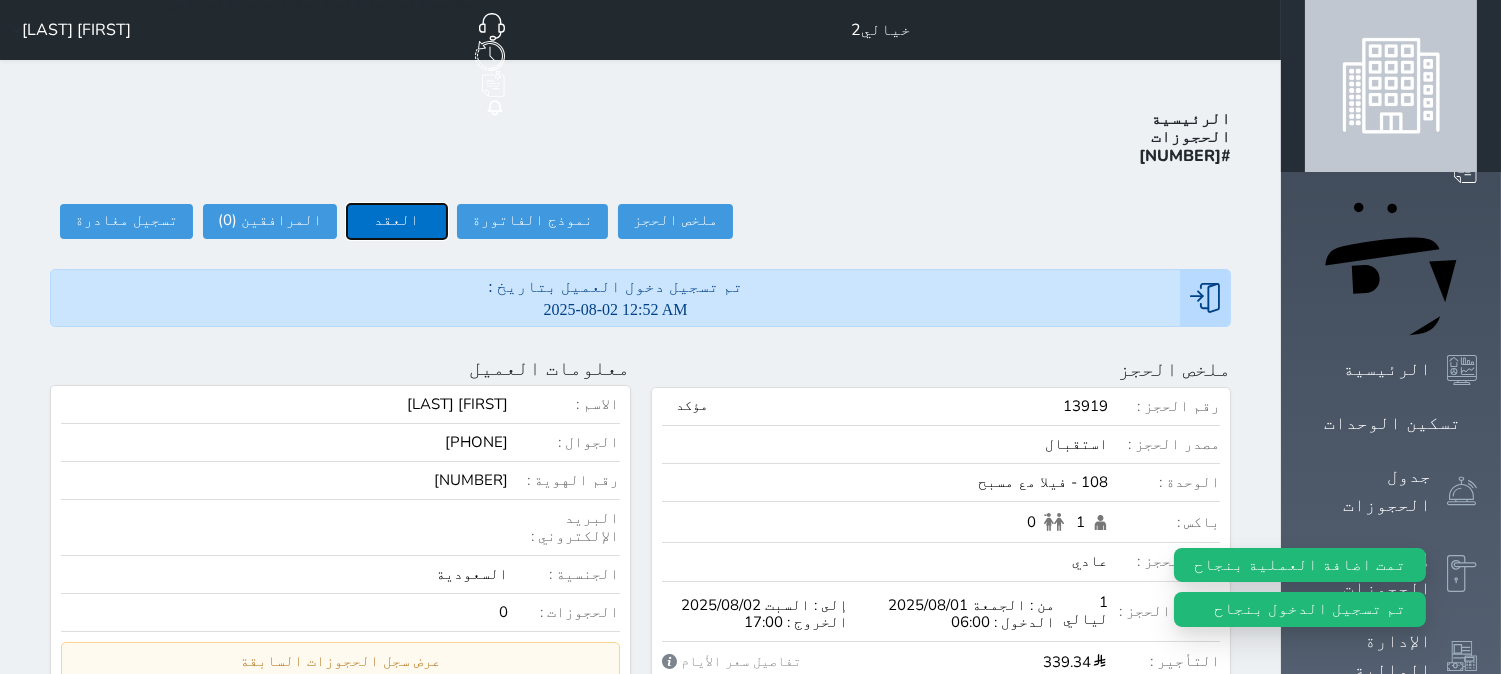 click on "العقد" at bounding box center (397, 221) 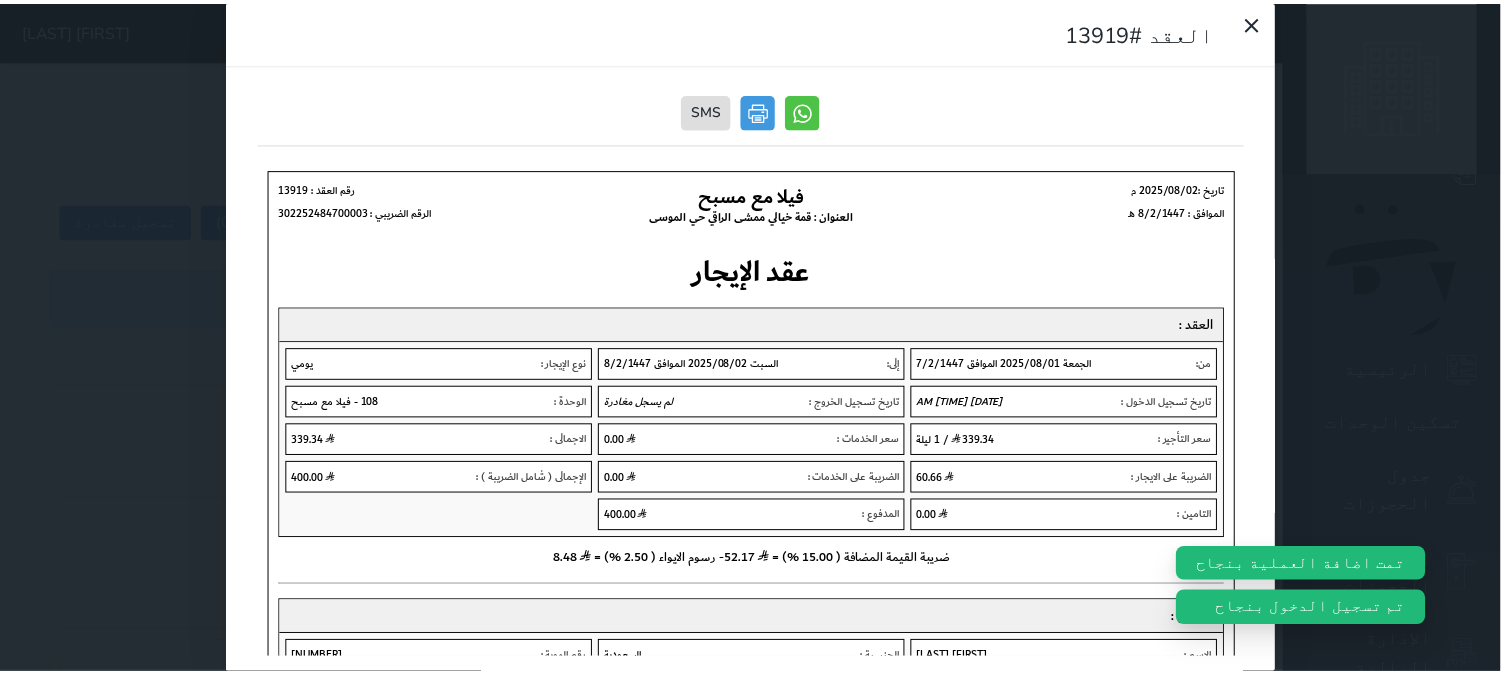 scroll, scrollTop: 0, scrollLeft: 0, axis: both 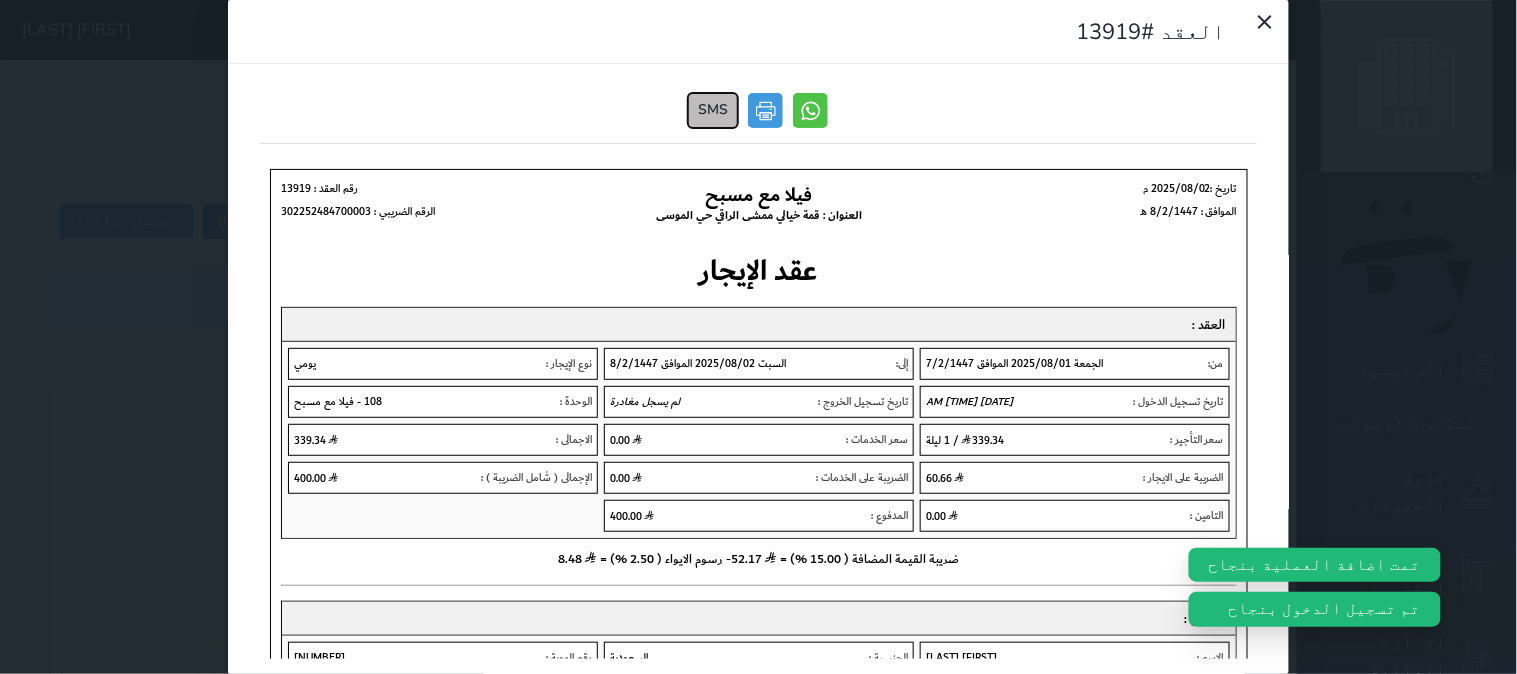 click on "SMS" at bounding box center [714, 110] 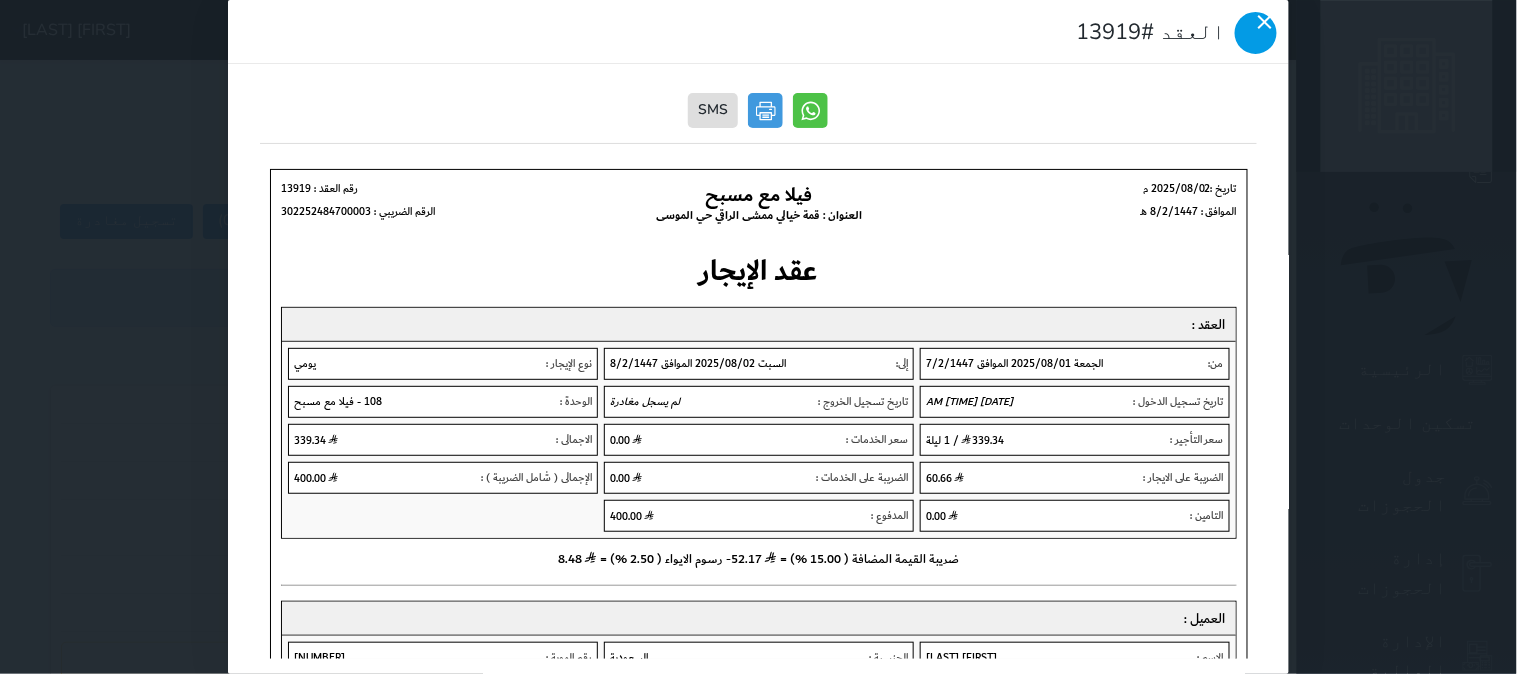 click 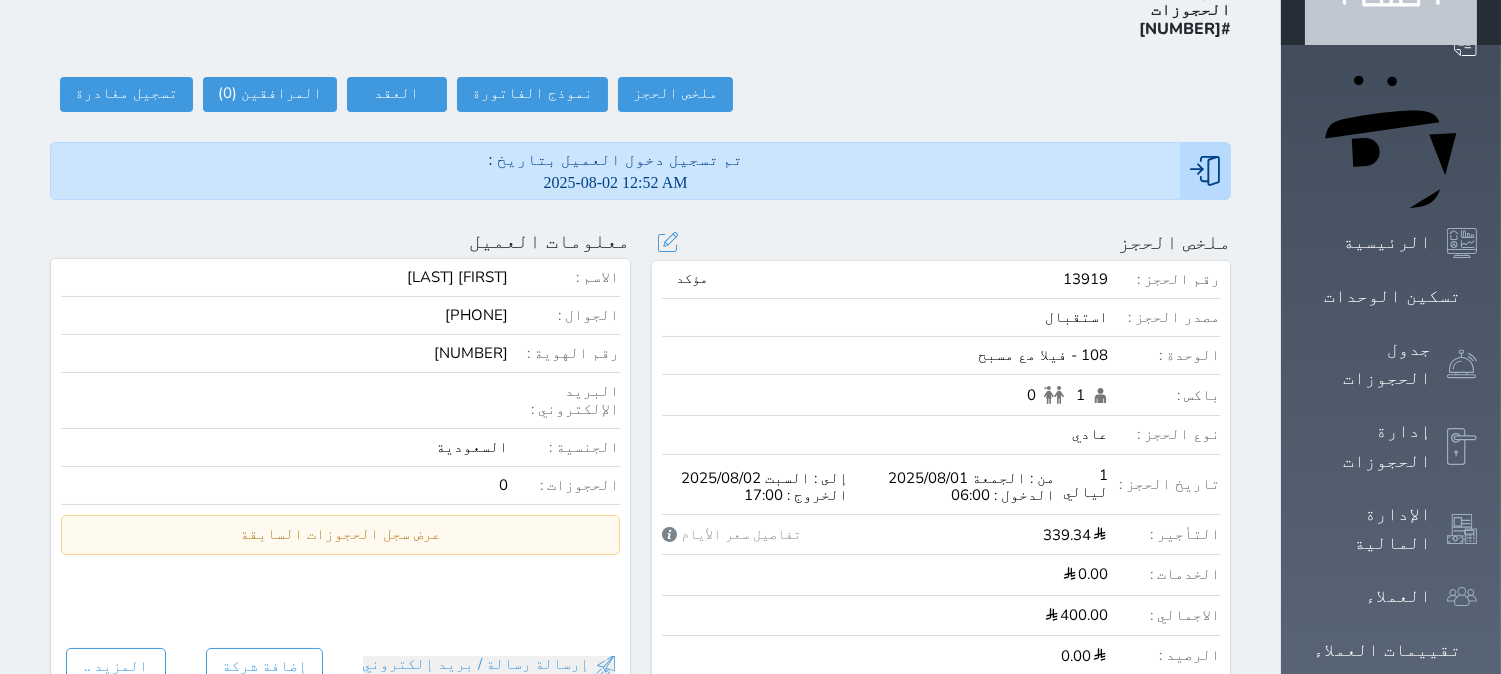 scroll, scrollTop: 0, scrollLeft: 0, axis: both 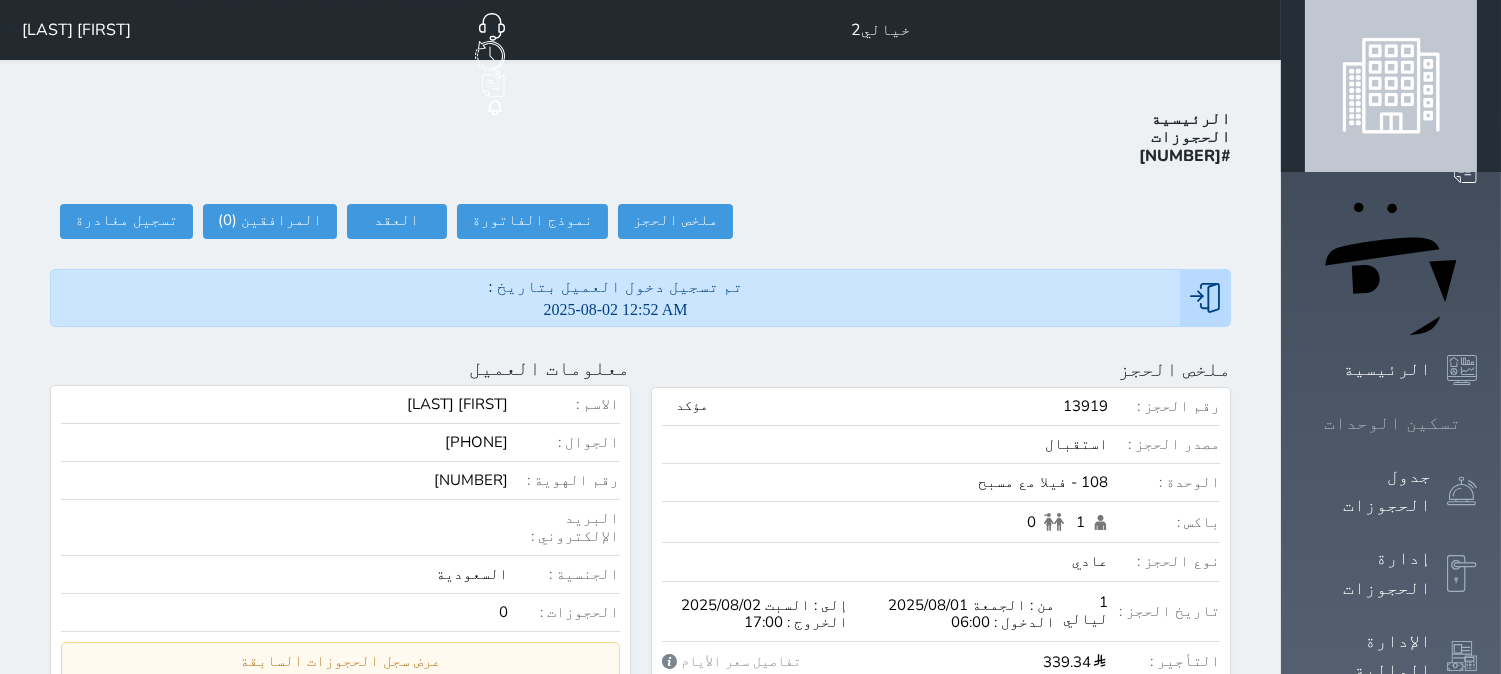 click 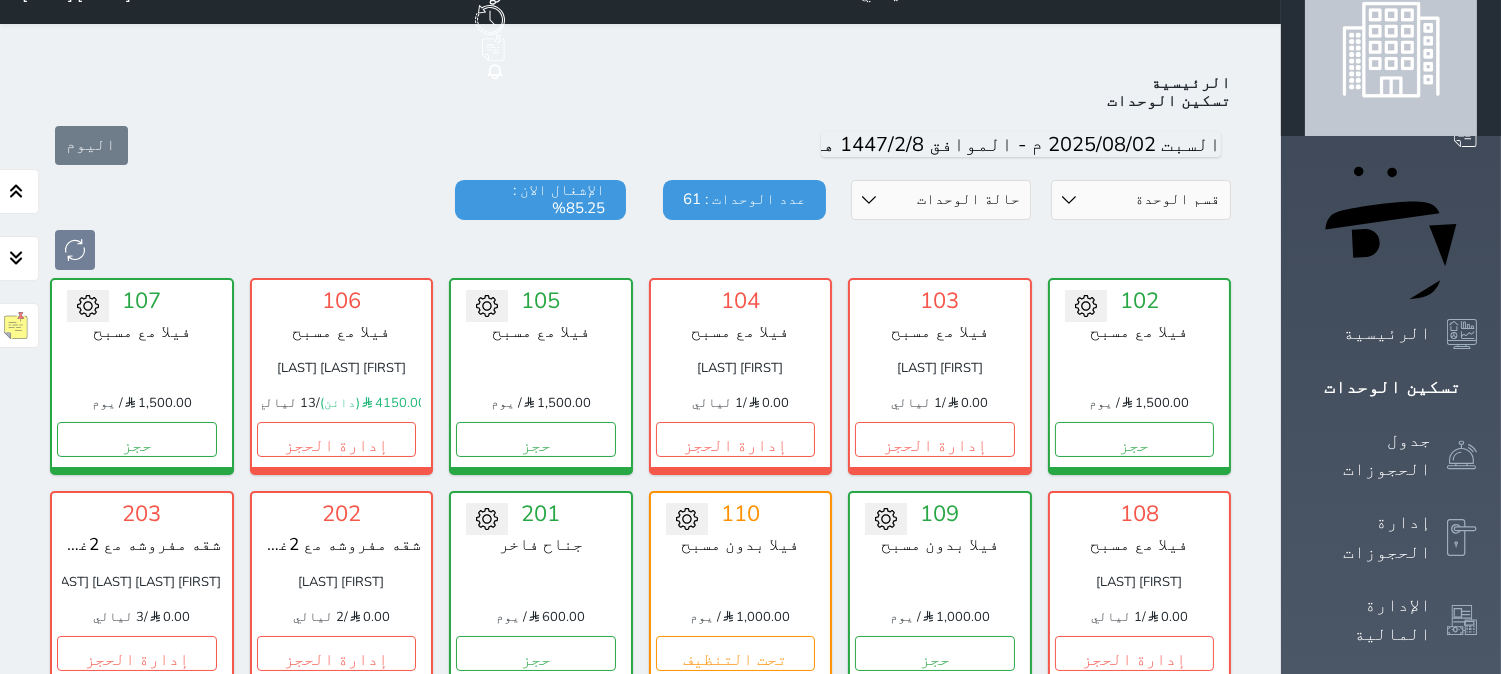 scroll, scrollTop: 0, scrollLeft: 0, axis: both 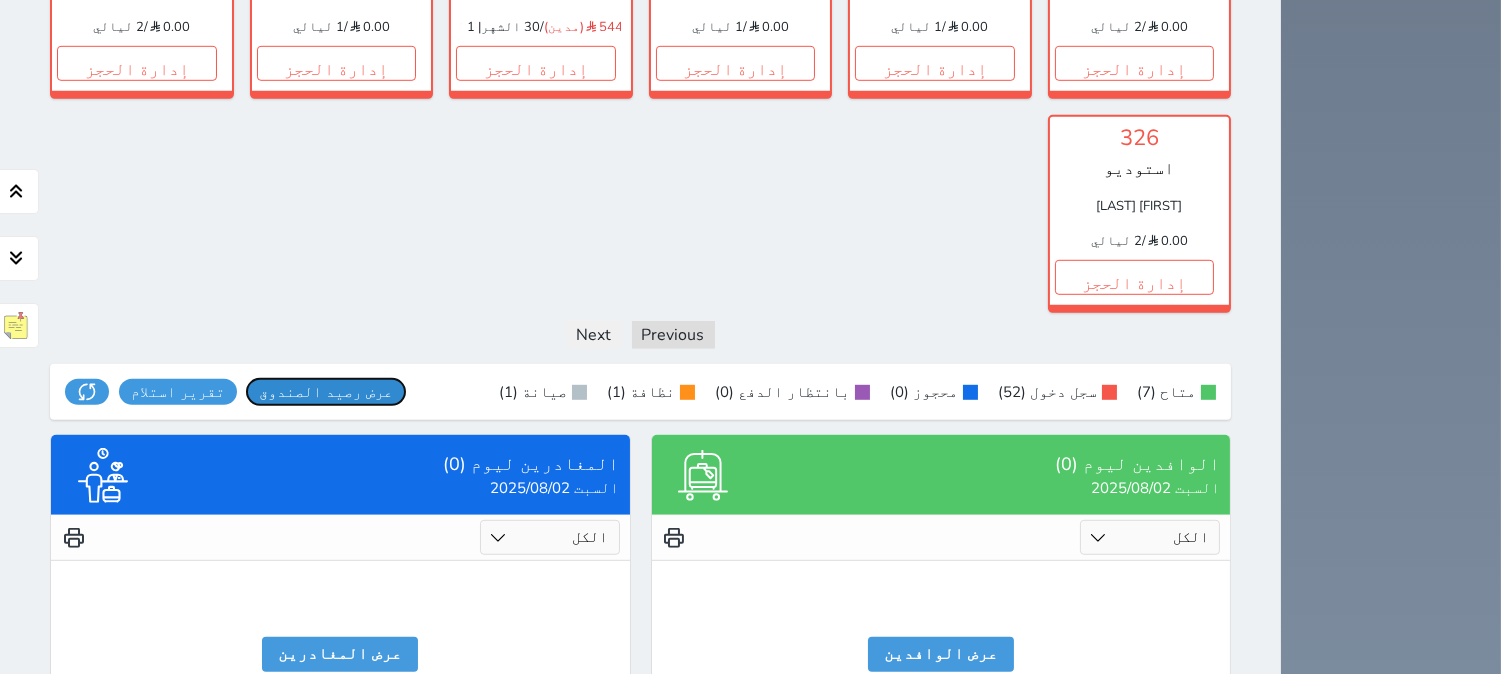 click on "عرض رصيد الصندوق" at bounding box center (326, 392) 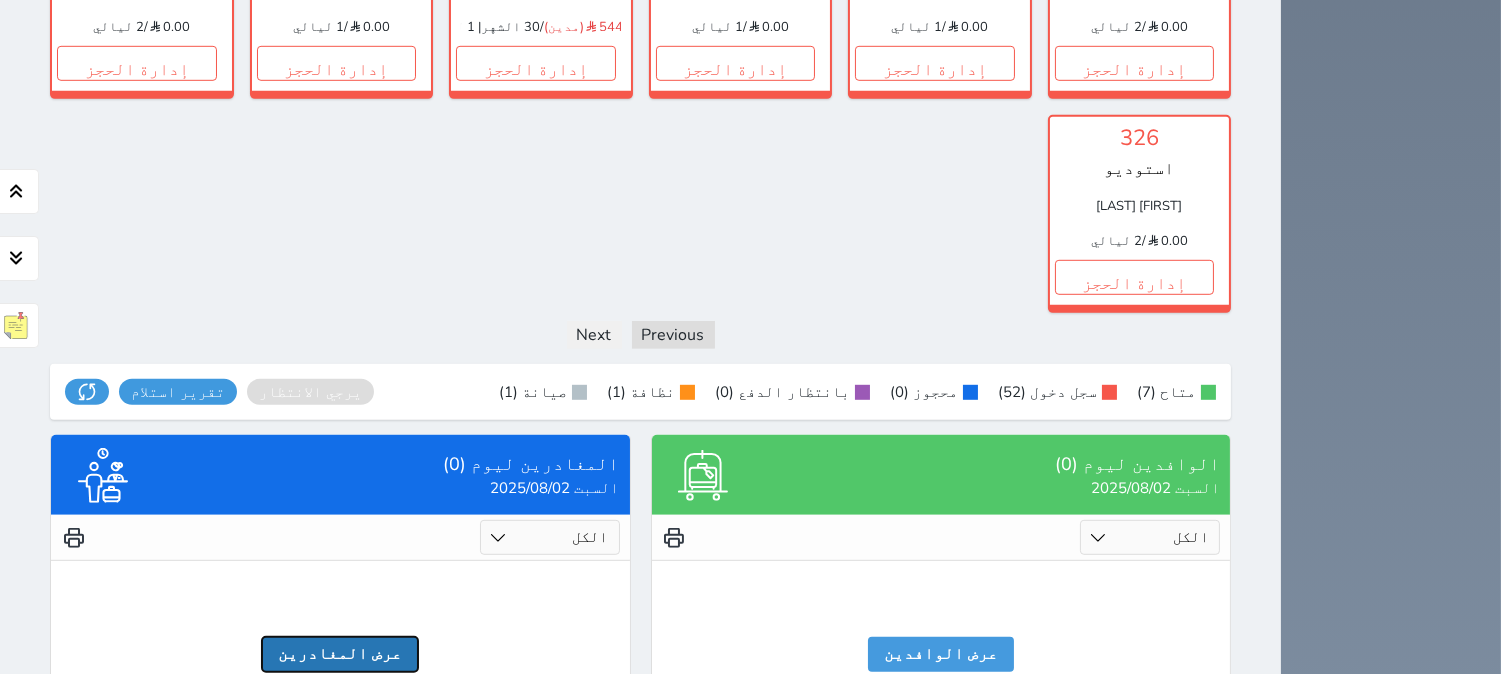 click on "عرض المغادرين" at bounding box center (340, 654) 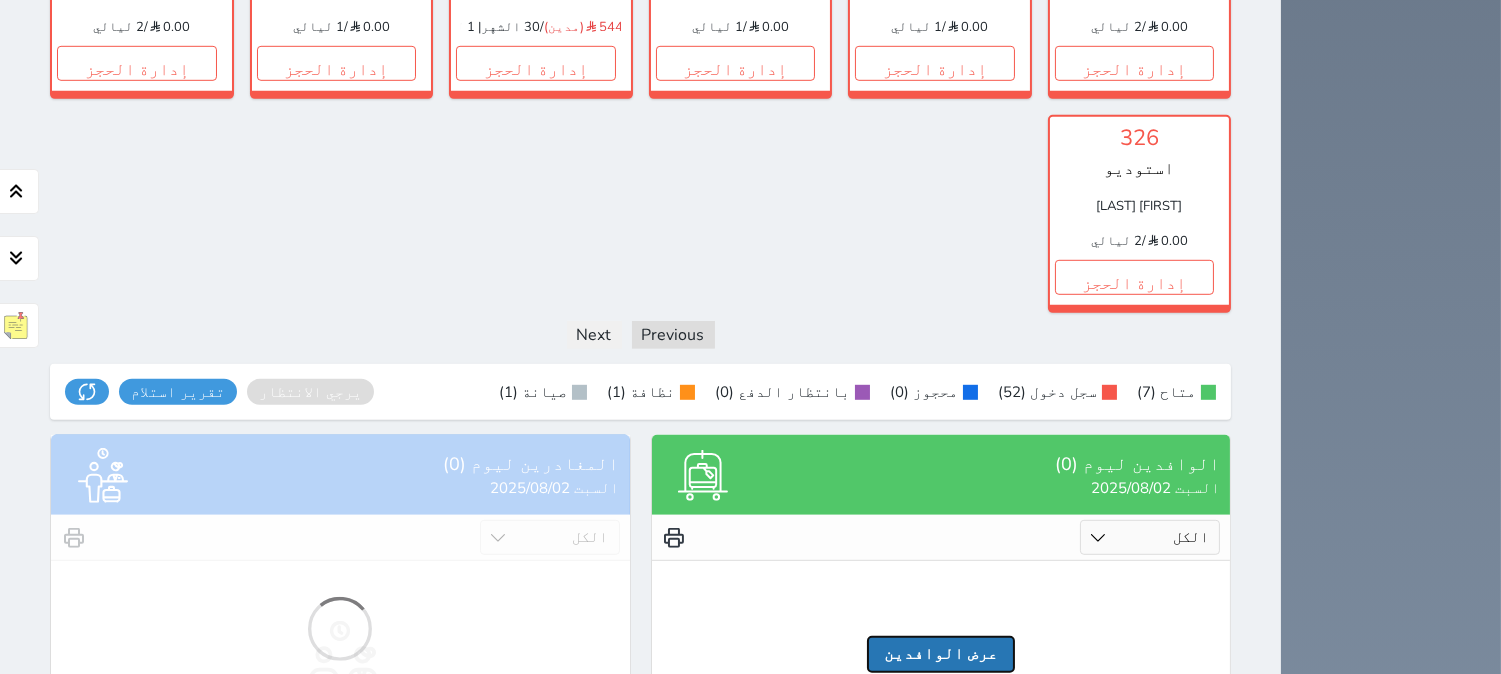 click on "عرض الوافدين" at bounding box center [941, 654] 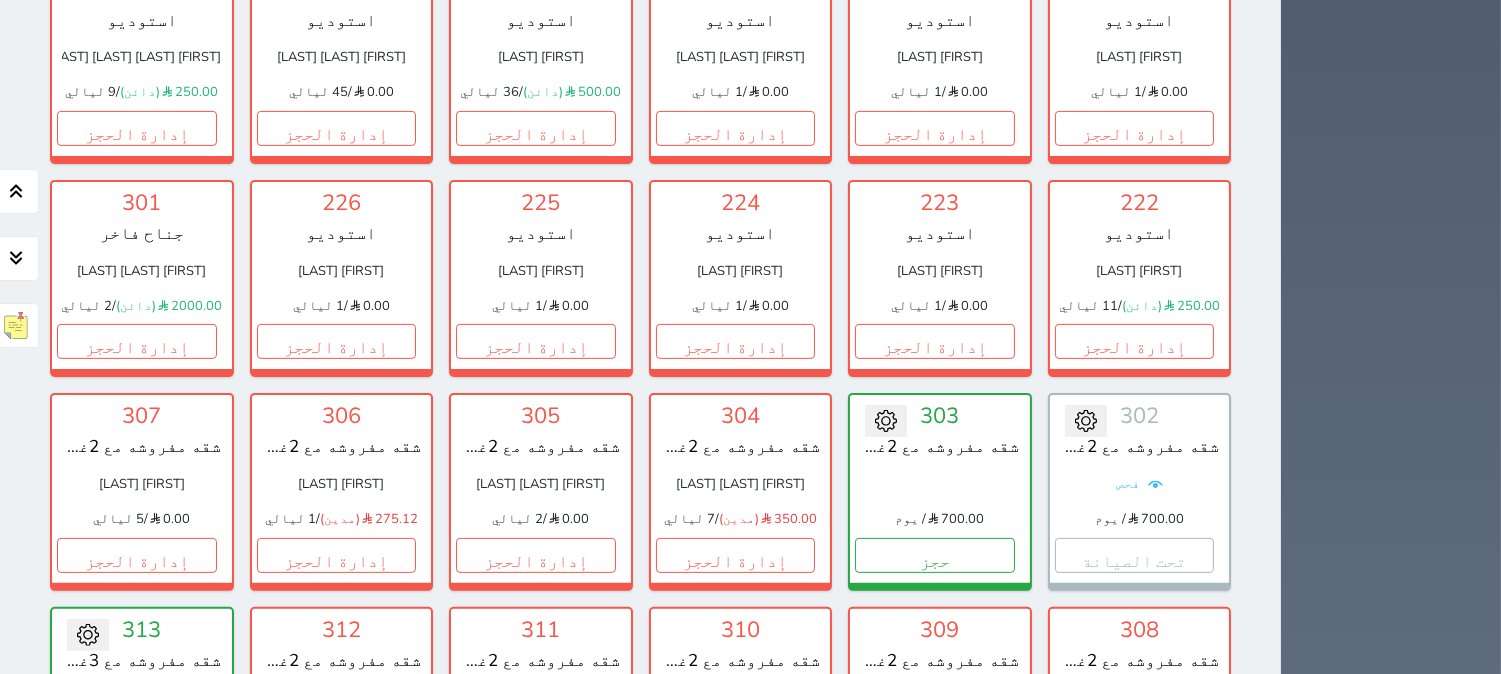 scroll, scrollTop: 1333, scrollLeft: 0, axis: vertical 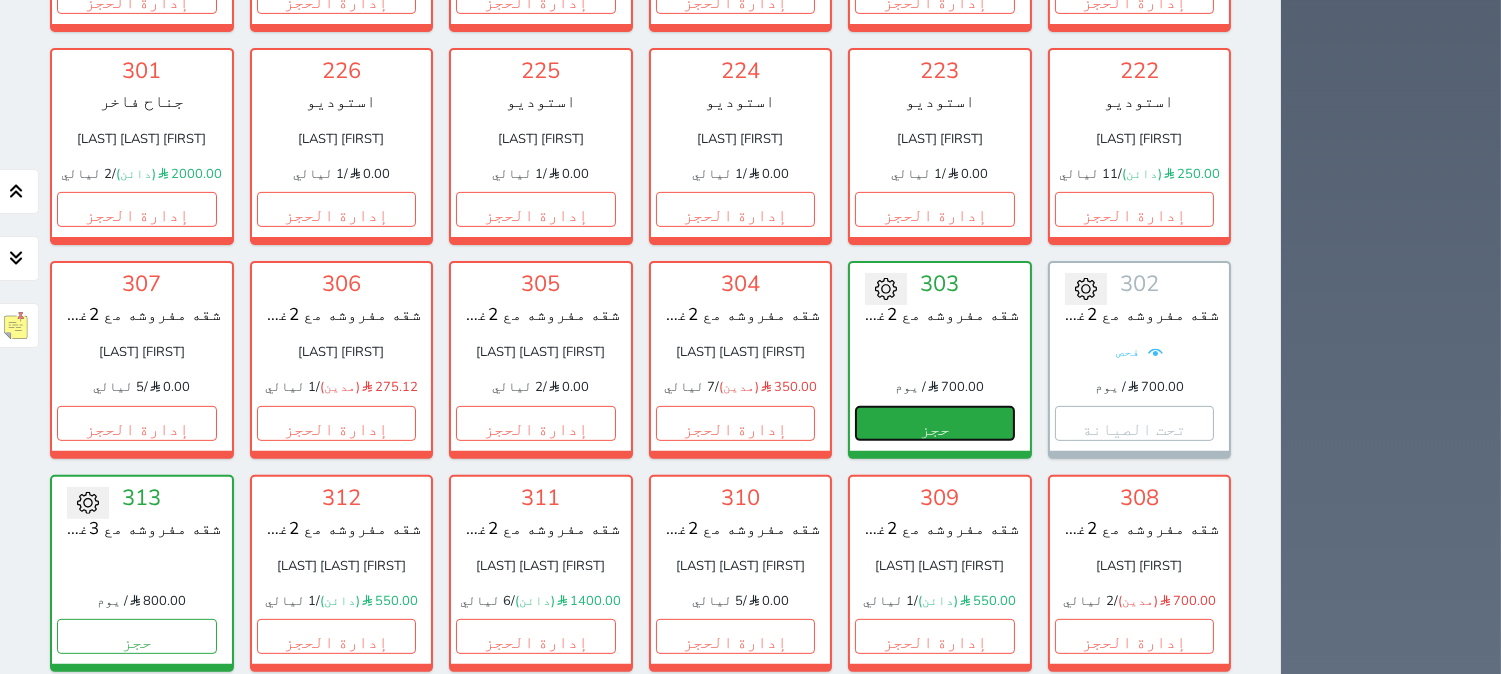 click on "حجز" at bounding box center (935, 423) 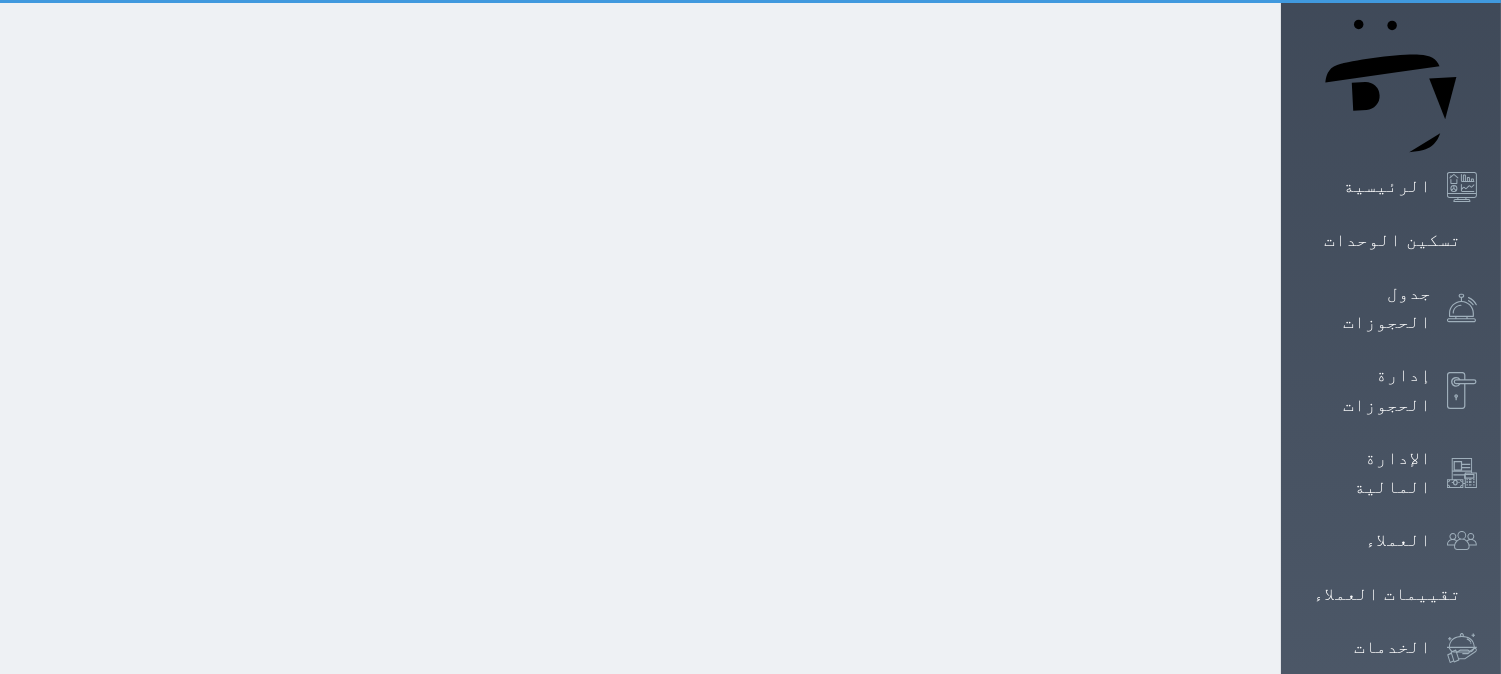select on "1" 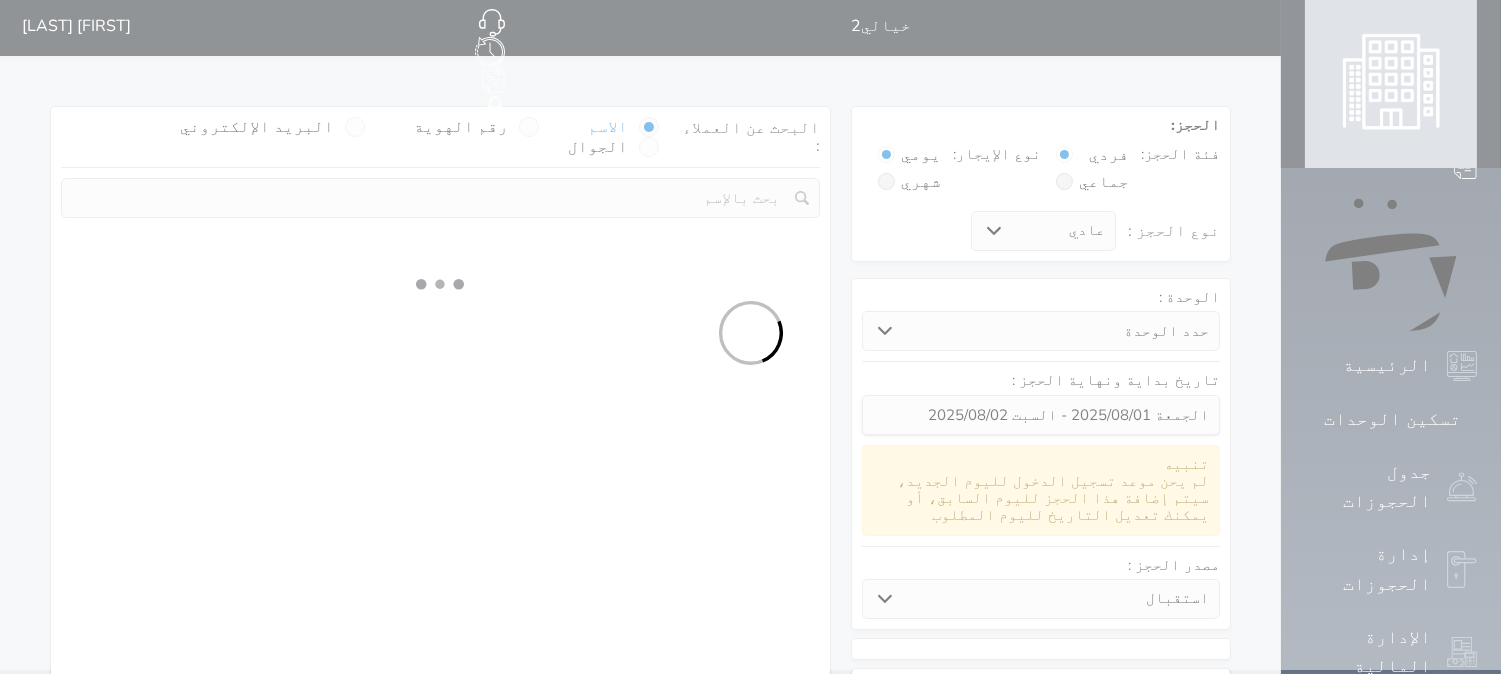 scroll, scrollTop: 0, scrollLeft: 0, axis: both 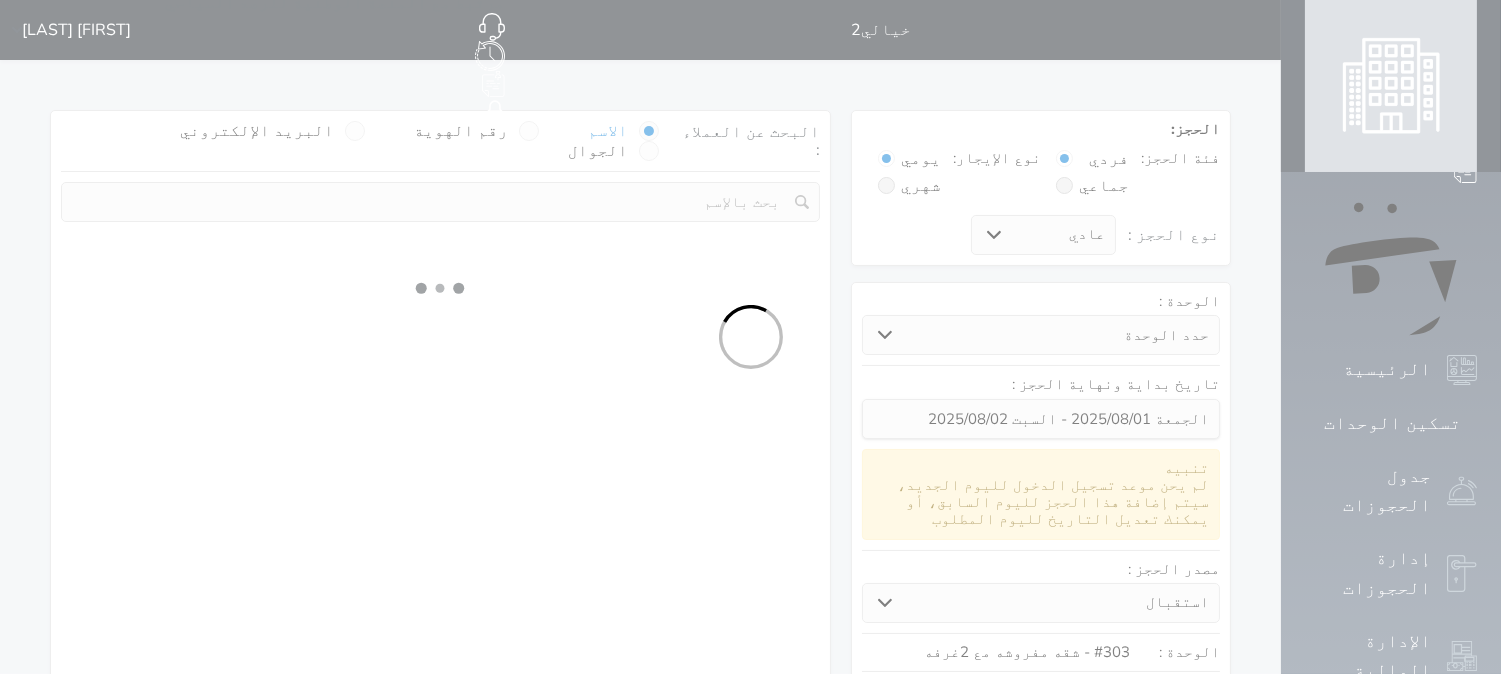 select 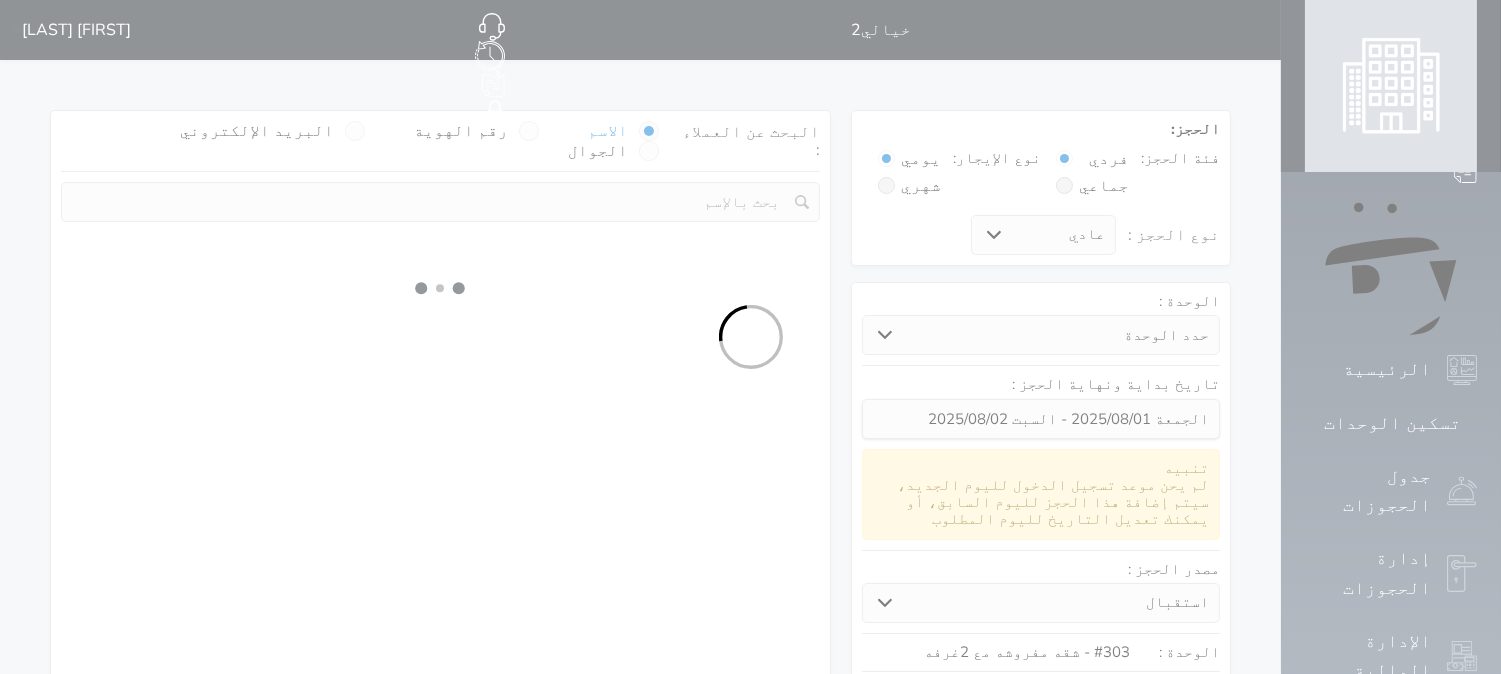 select on "113" 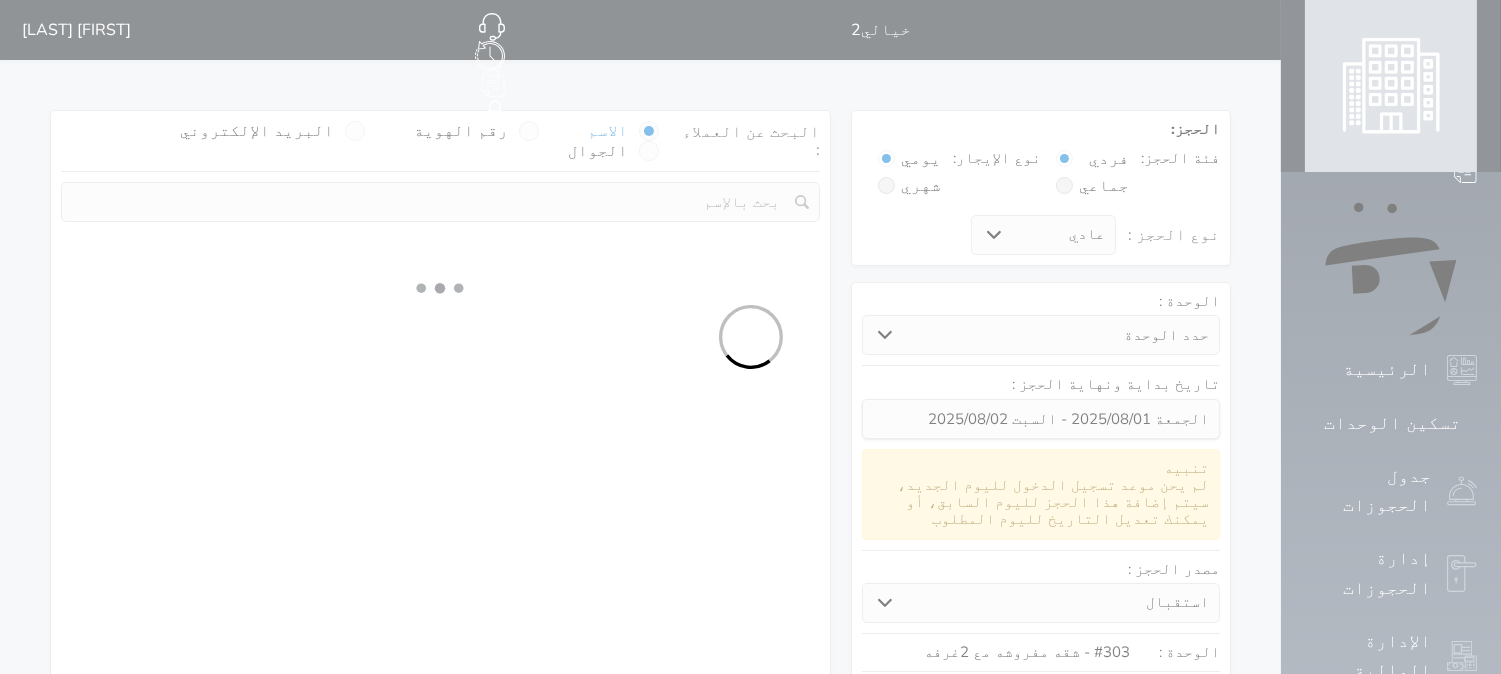 select on "1" 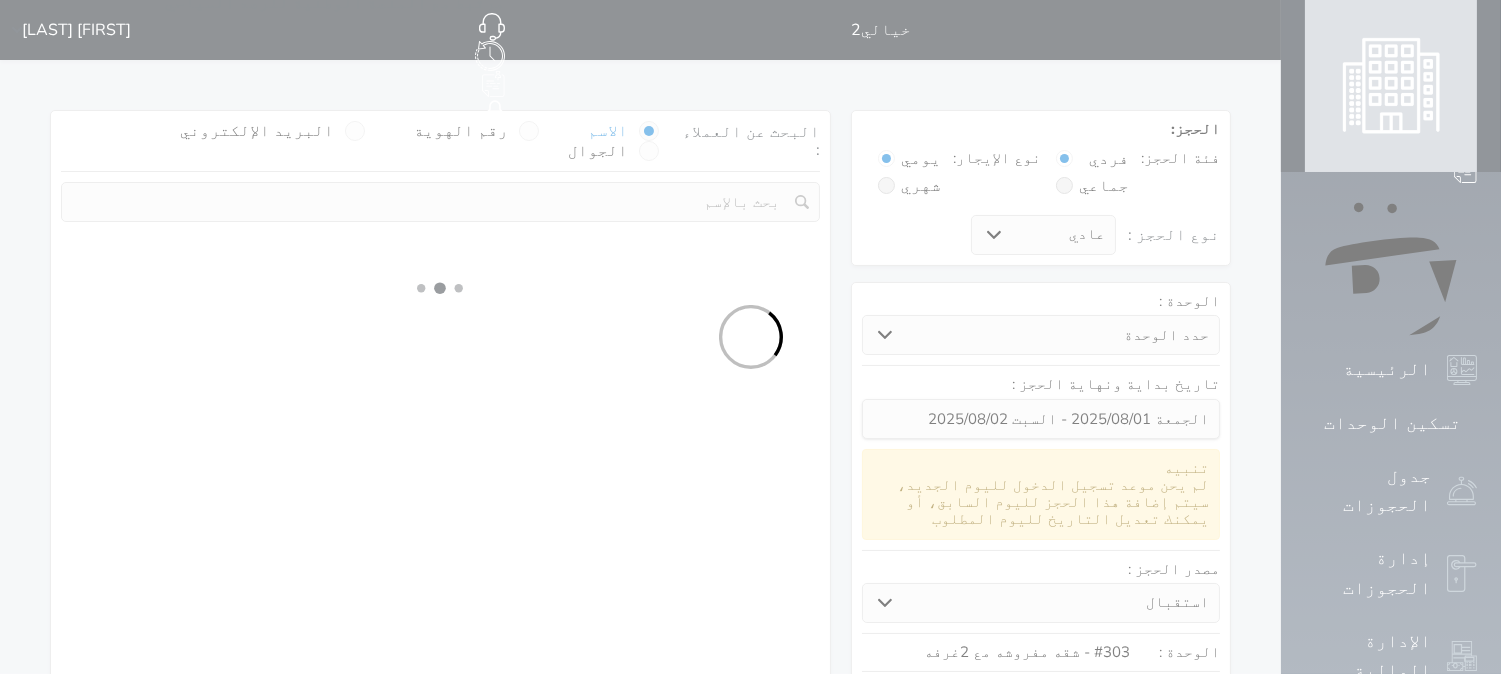 select 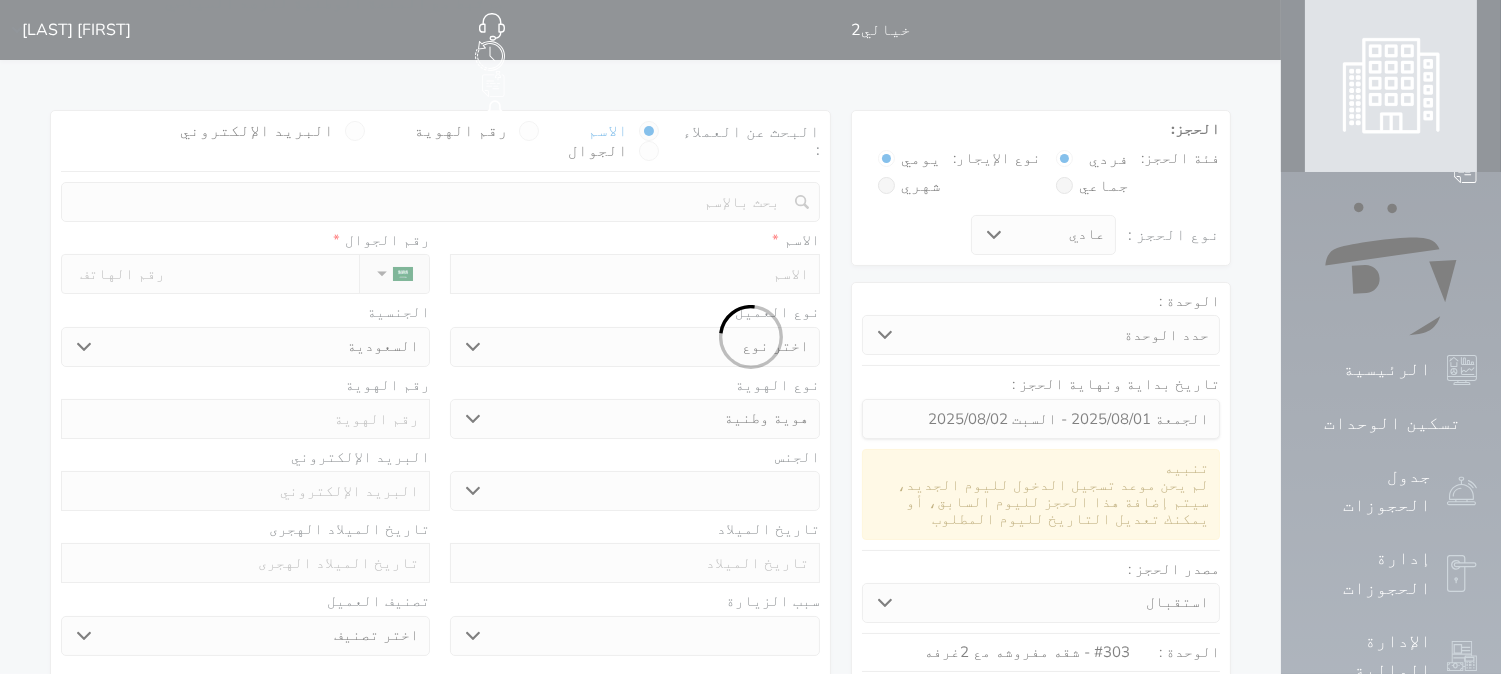 select 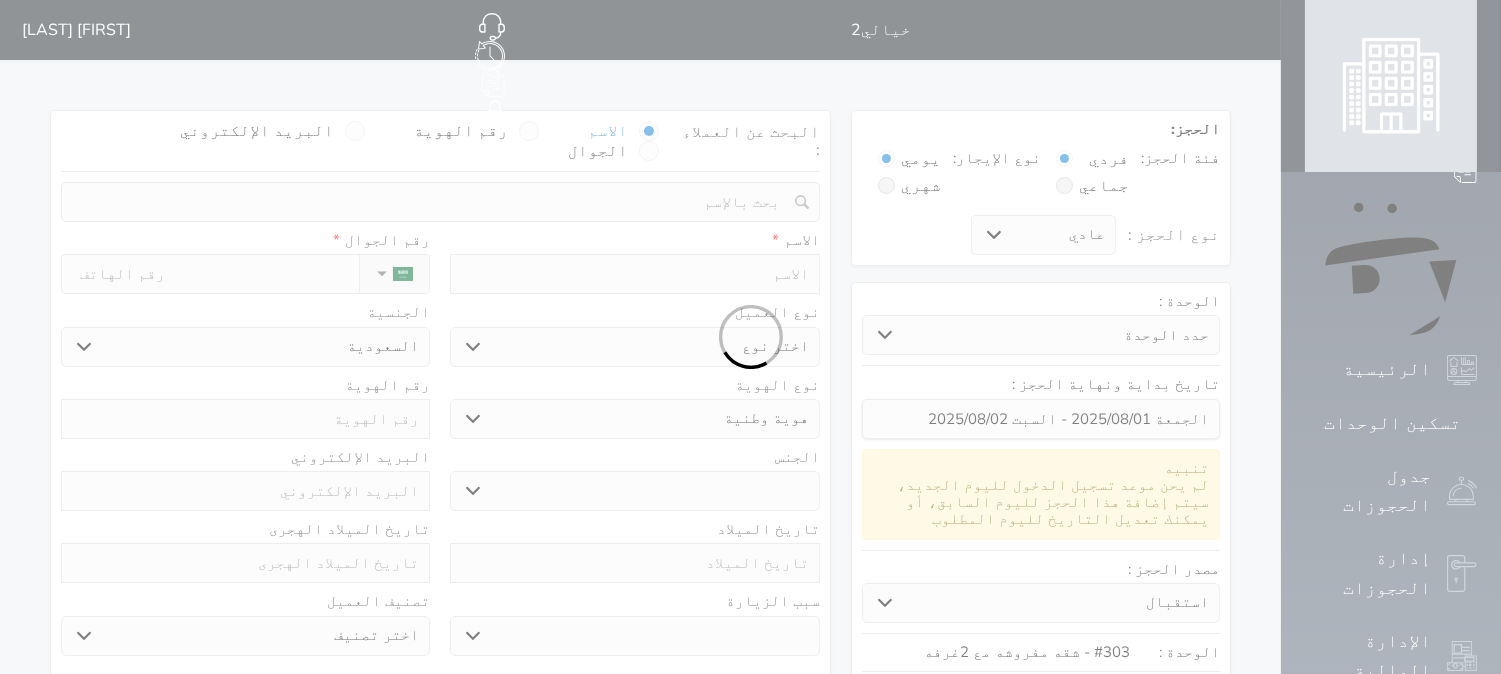 select 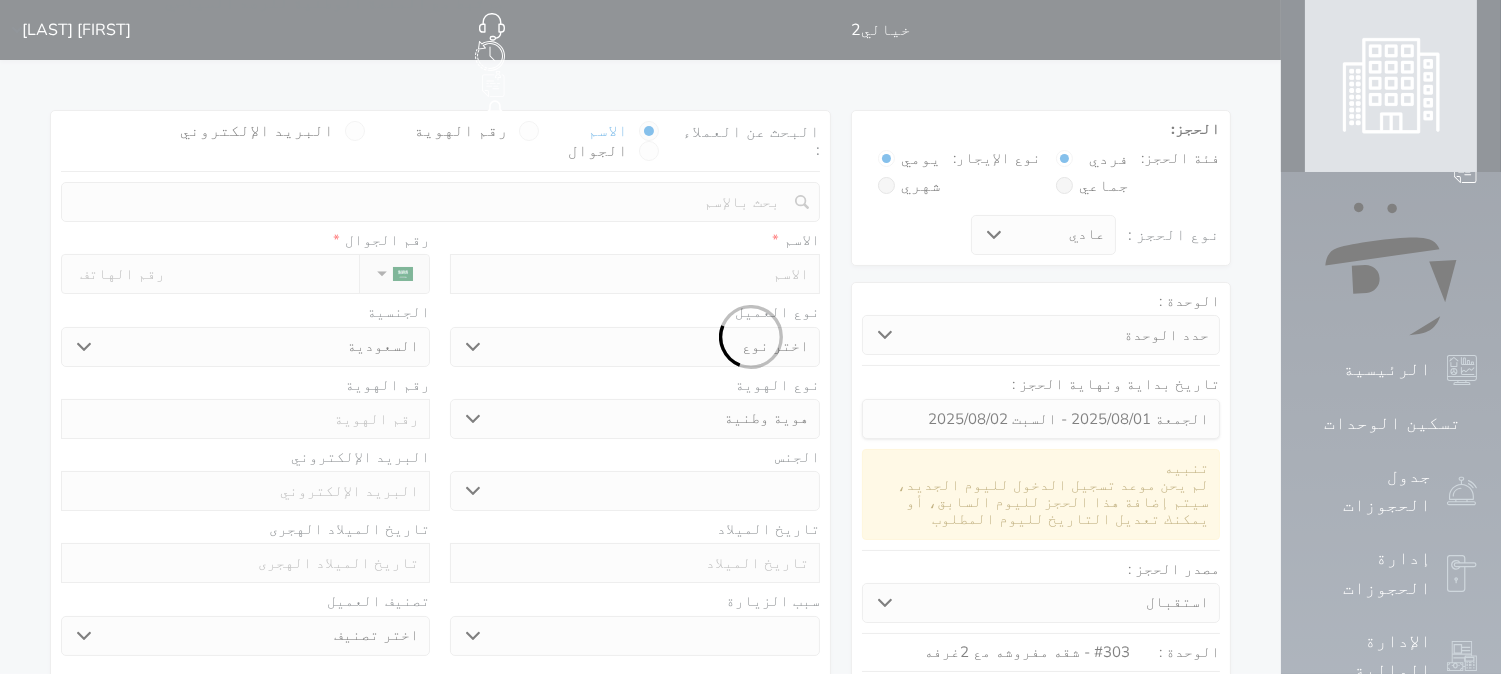 type 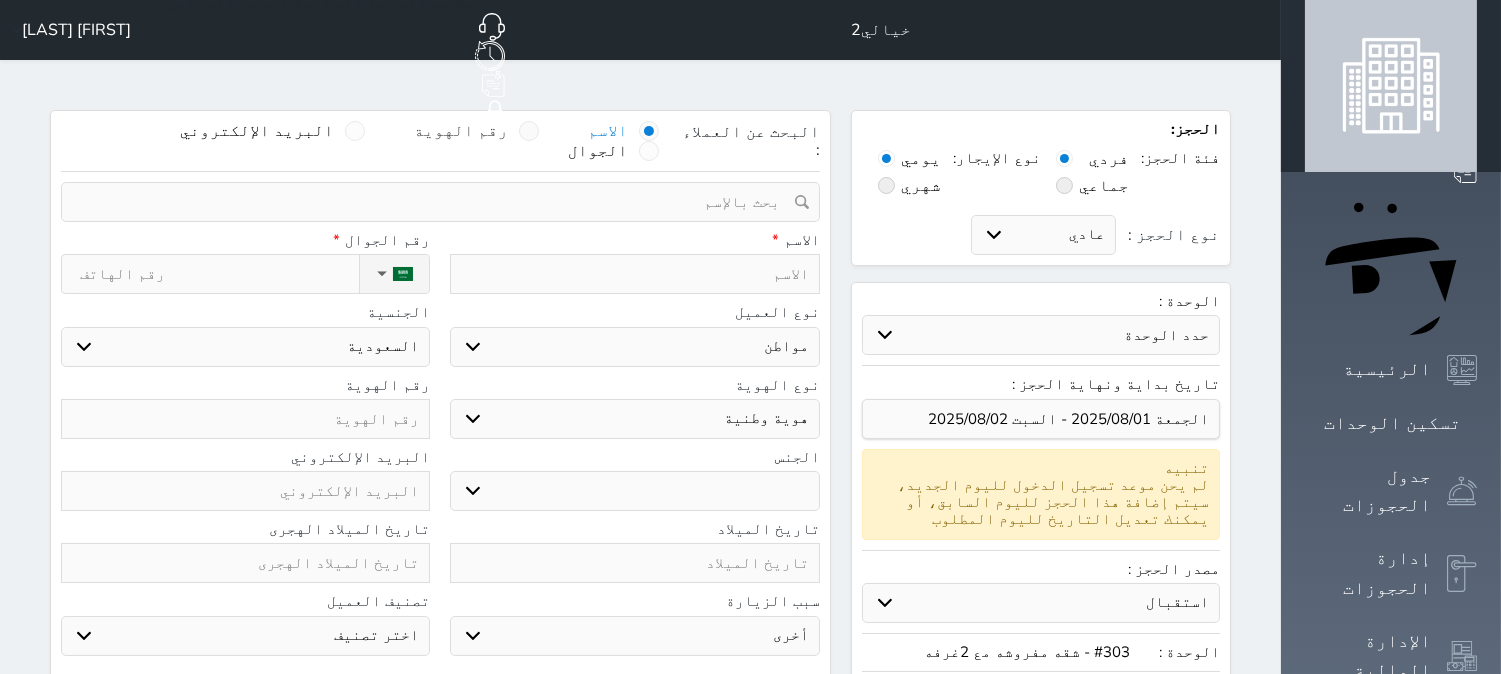 click at bounding box center [529, 131] 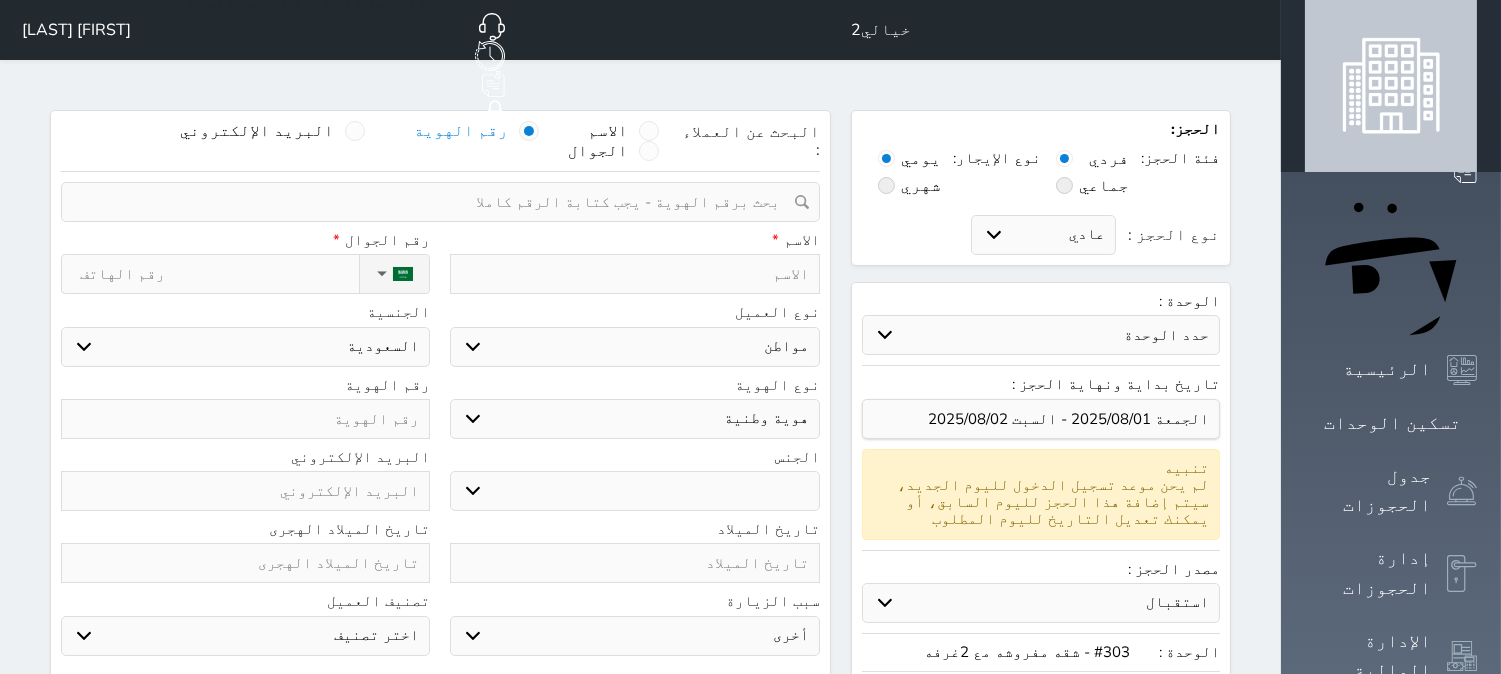click at bounding box center [433, 202] 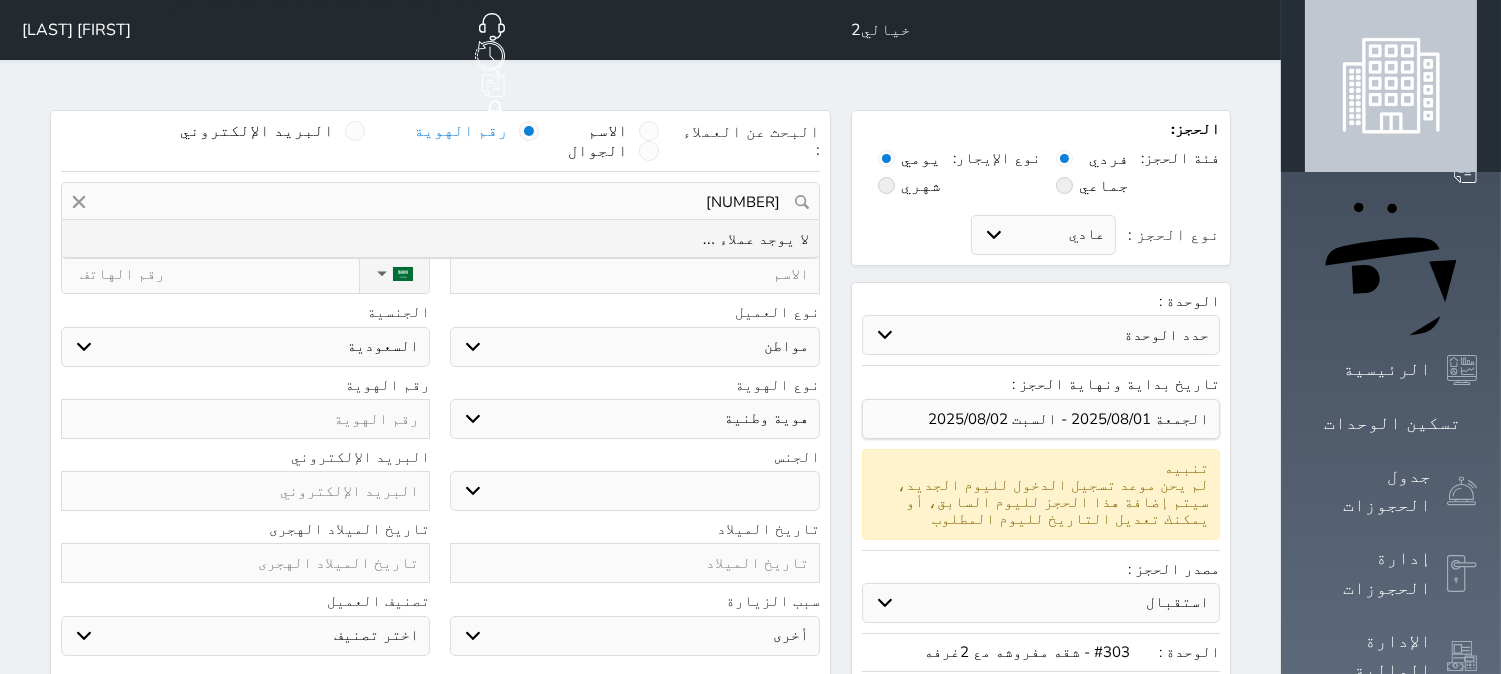 drag, startPoint x: 722, startPoint y: 150, endPoint x: 867, endPoint y: 151, distance: 145.00345 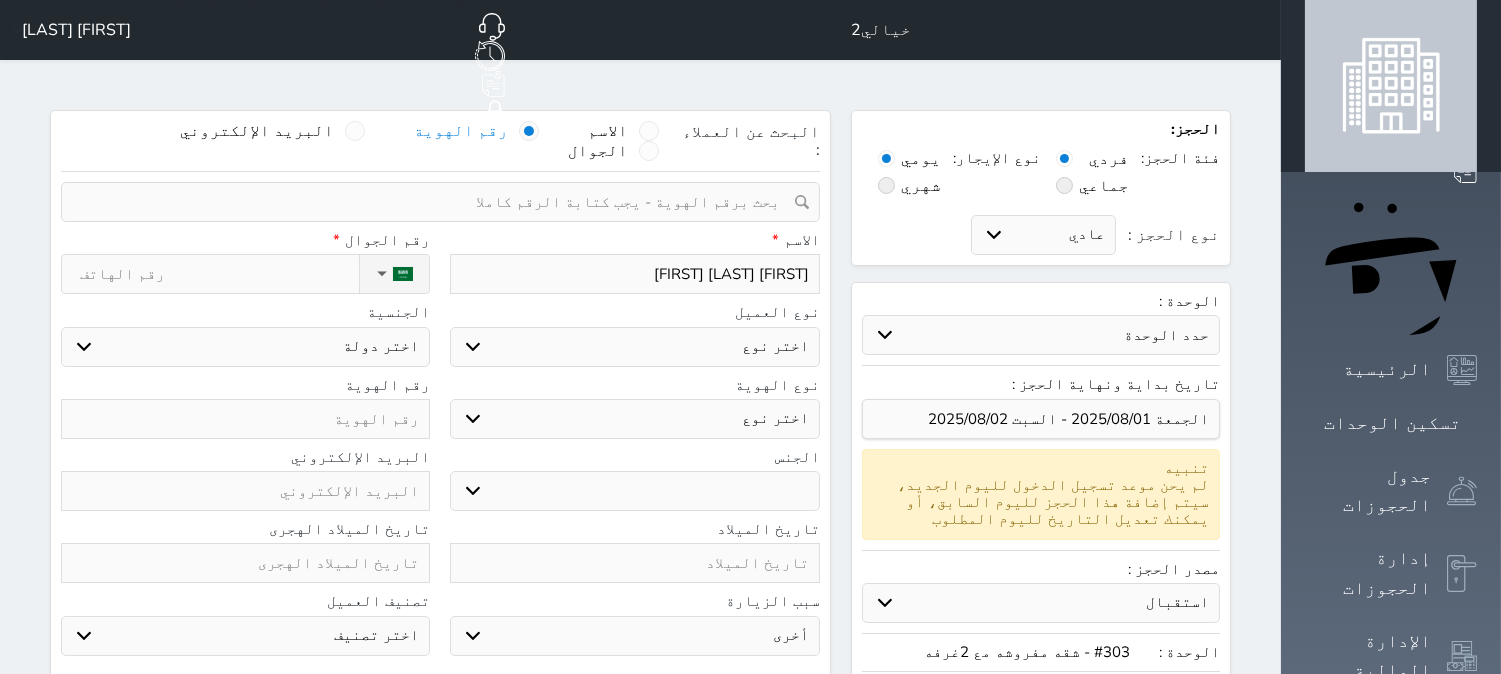 click on "اختر نوع   مواطن مواطن خليجي زائر مقيم" at bounding box center (634, 347) 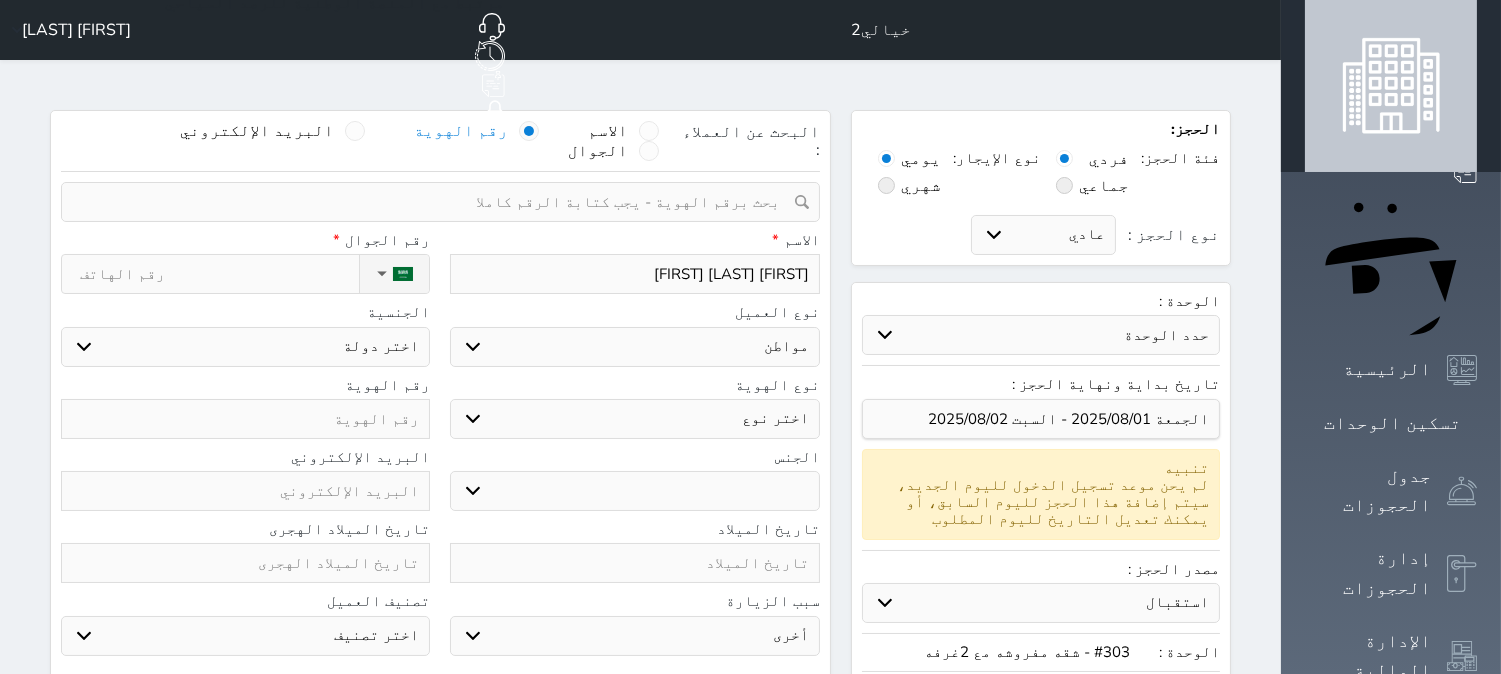 click on "اختر نوع   مواطن مواطن خليجي زائر مقيم" at bounding box center [634, 347] 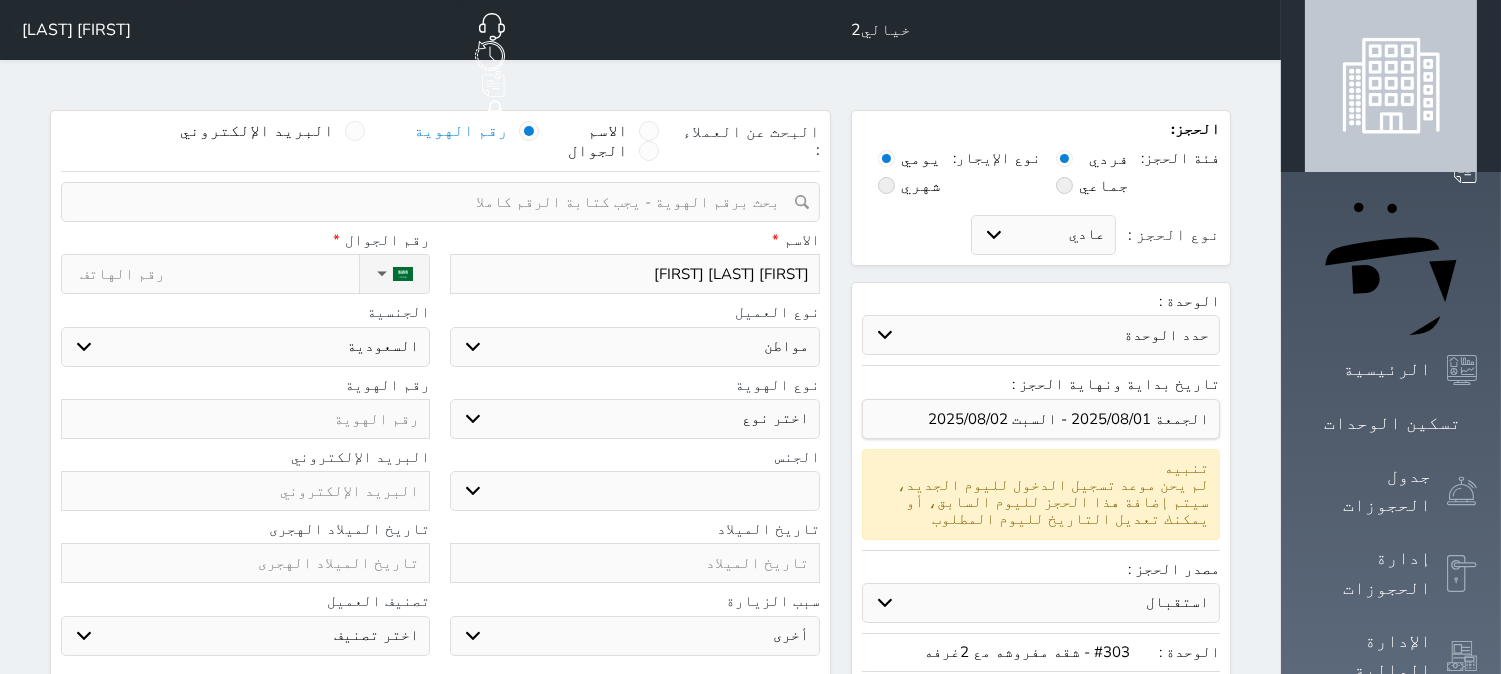click on "اختر نوع   هوية وطنية هوية عائلية جواز السفر" at bounding box center [634, 419] 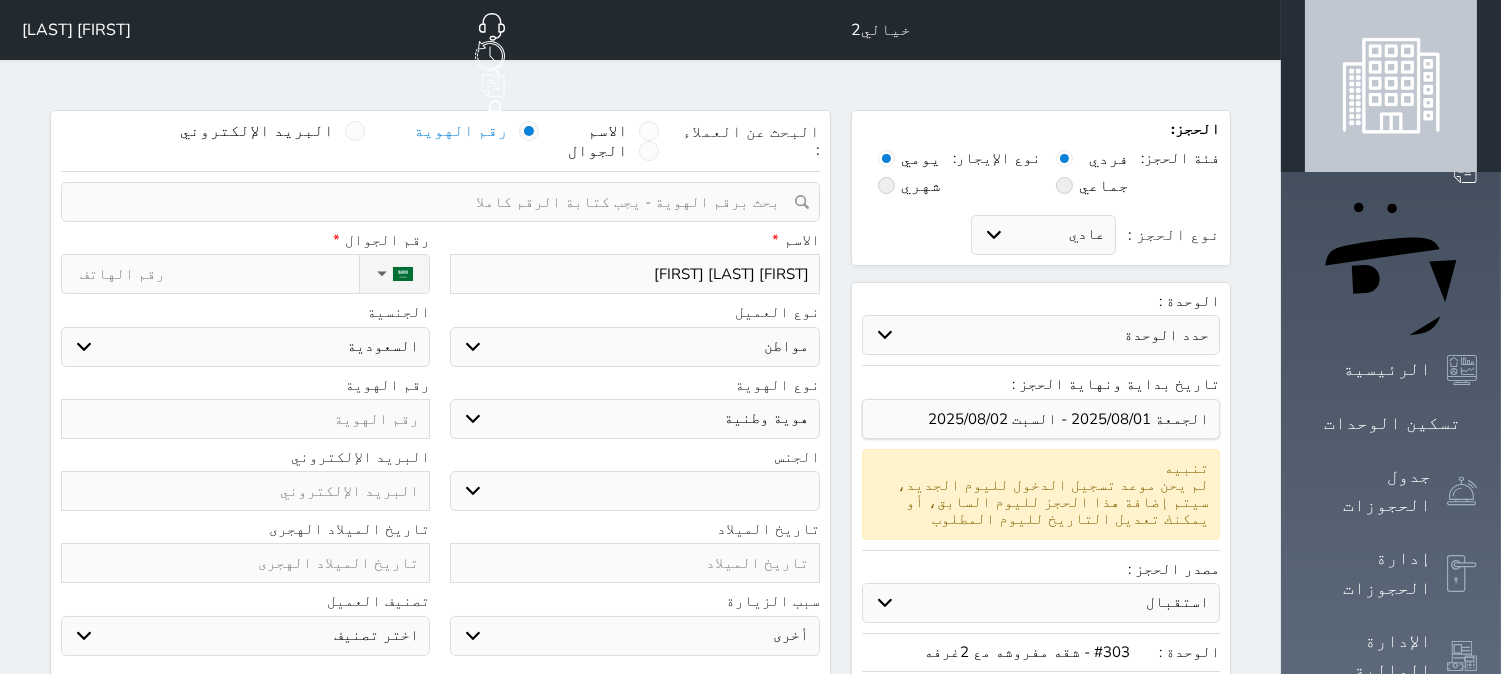 click on "اختر نوع   هوية وطنية هوية عائلية جواز السفر" at bounding box center (634, 419) 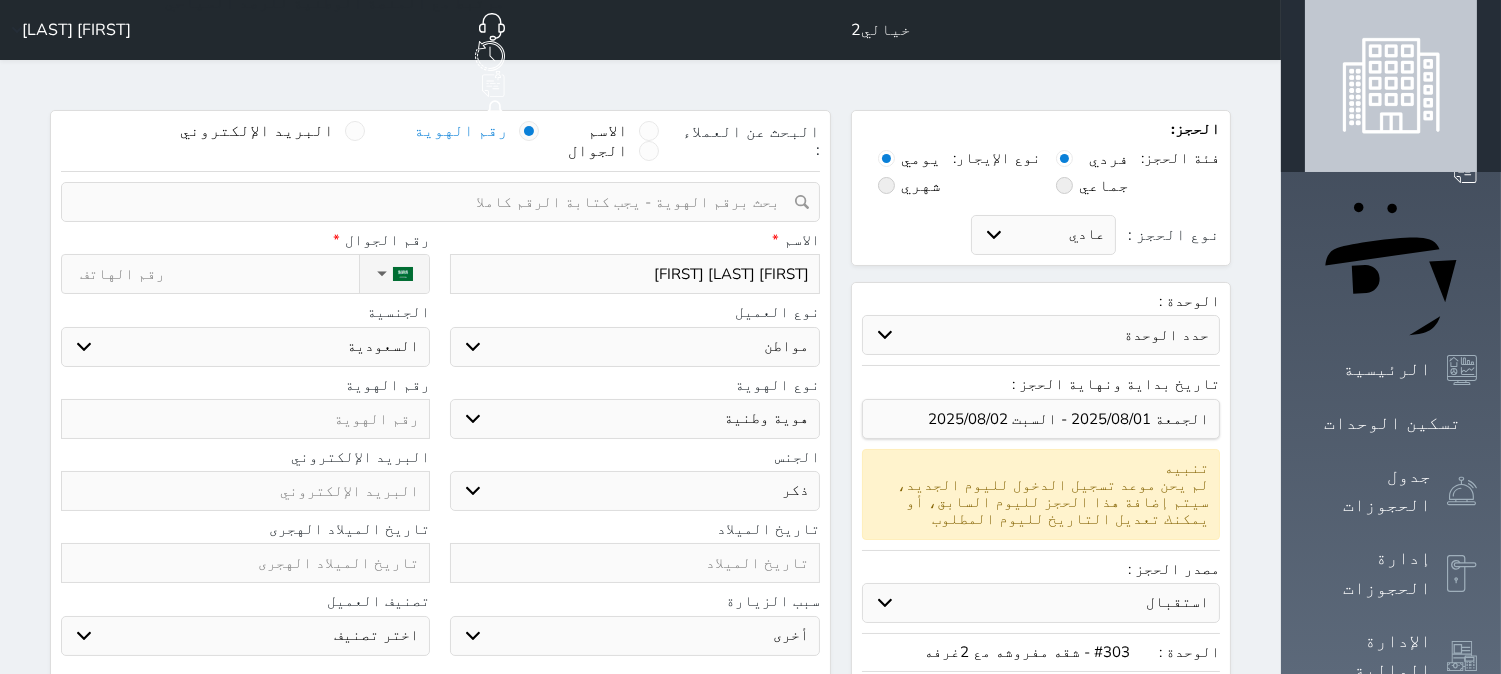 click on "ذكر   انثى" at bounding box center (634, 491) 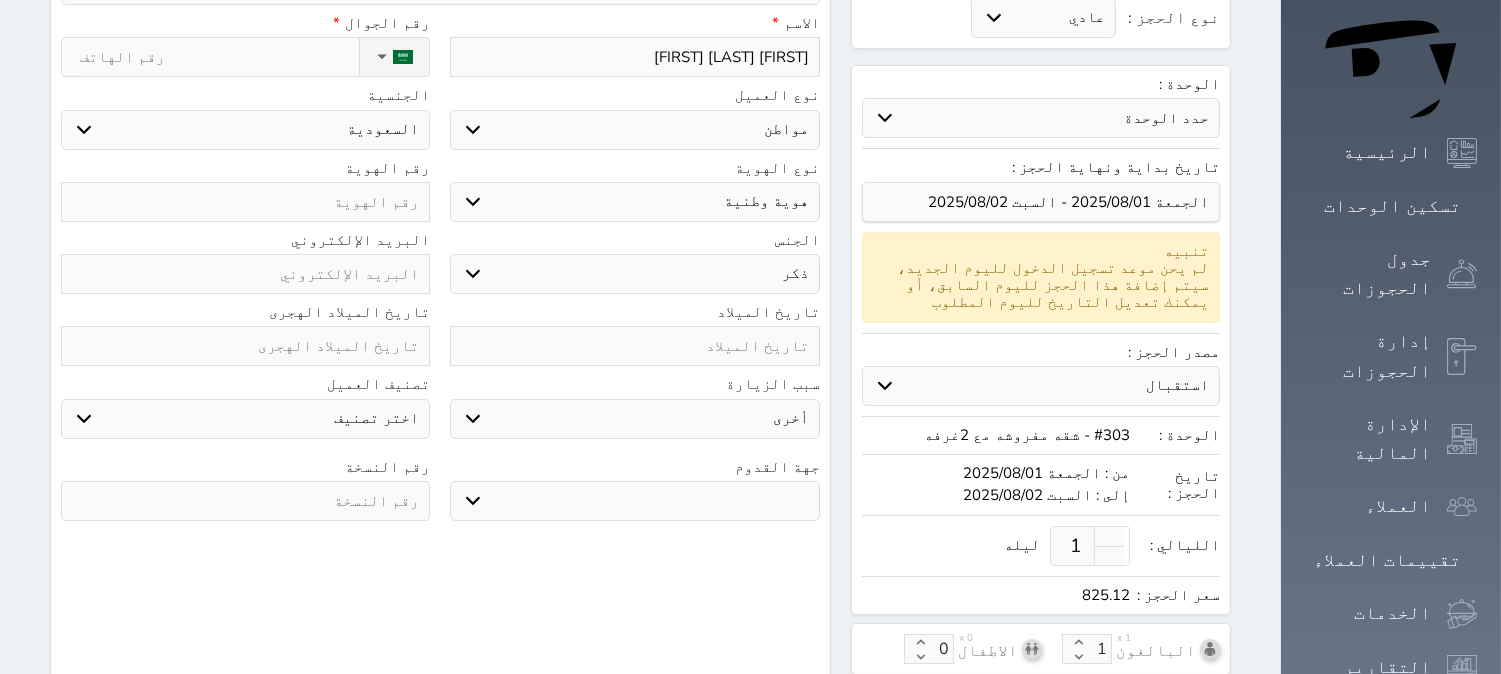 scroll, scrollTop: 222, scrollLeft: 0, axis: vertical 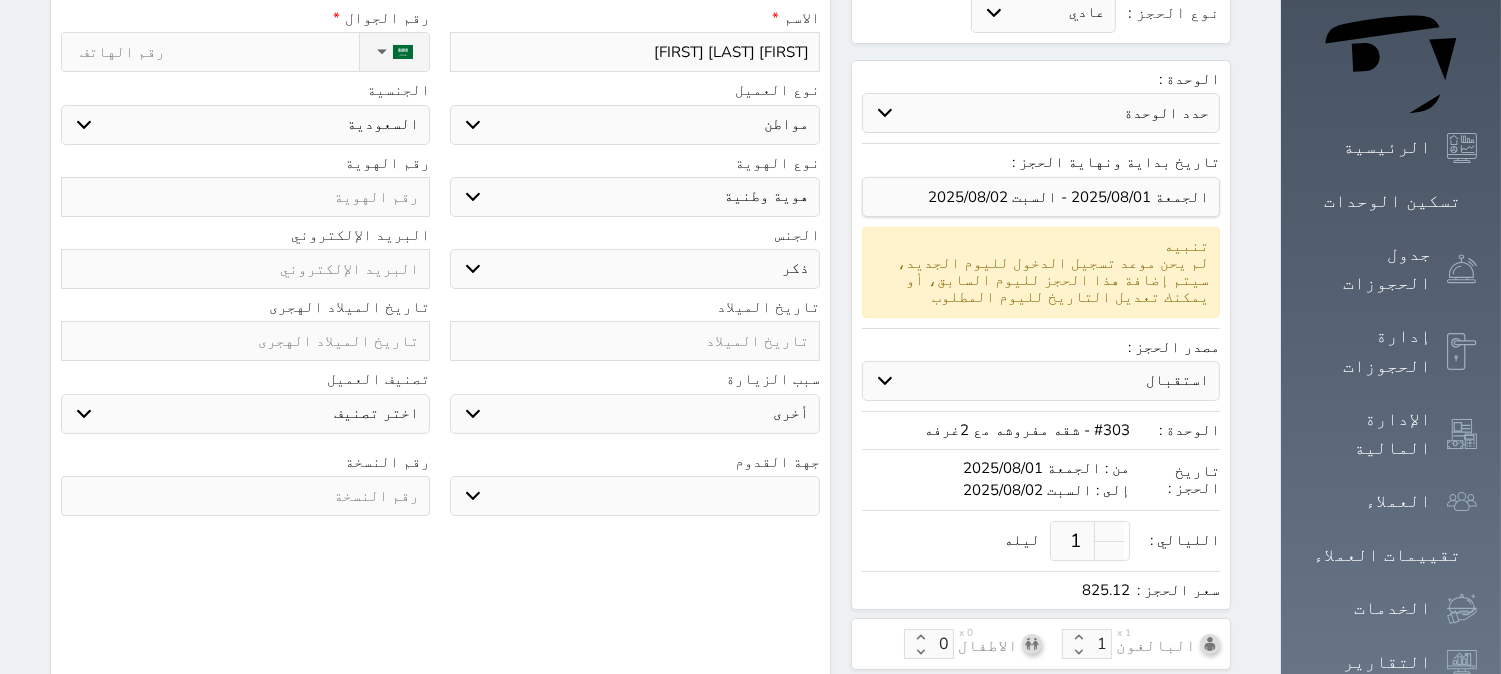 click at bounding box center [245, 341] 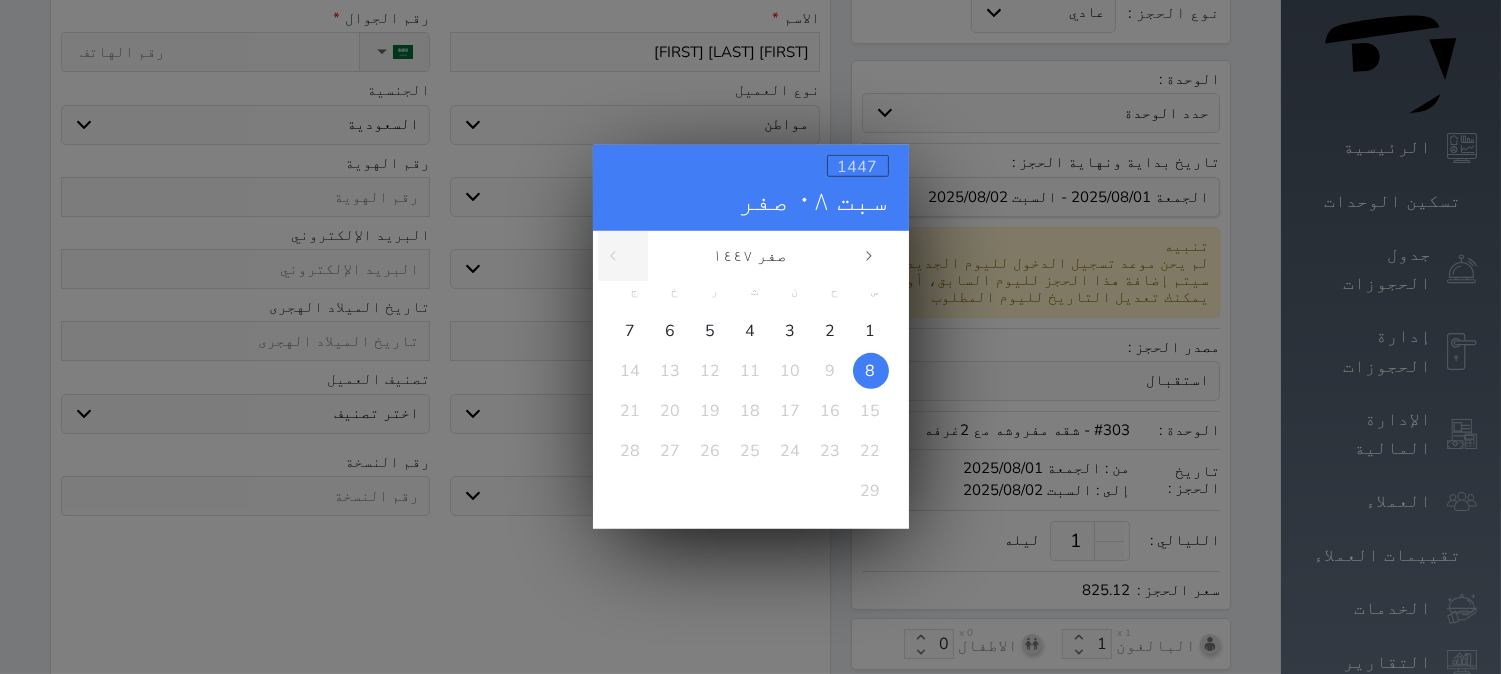 click on "1447" at bounding box center [858, 166] 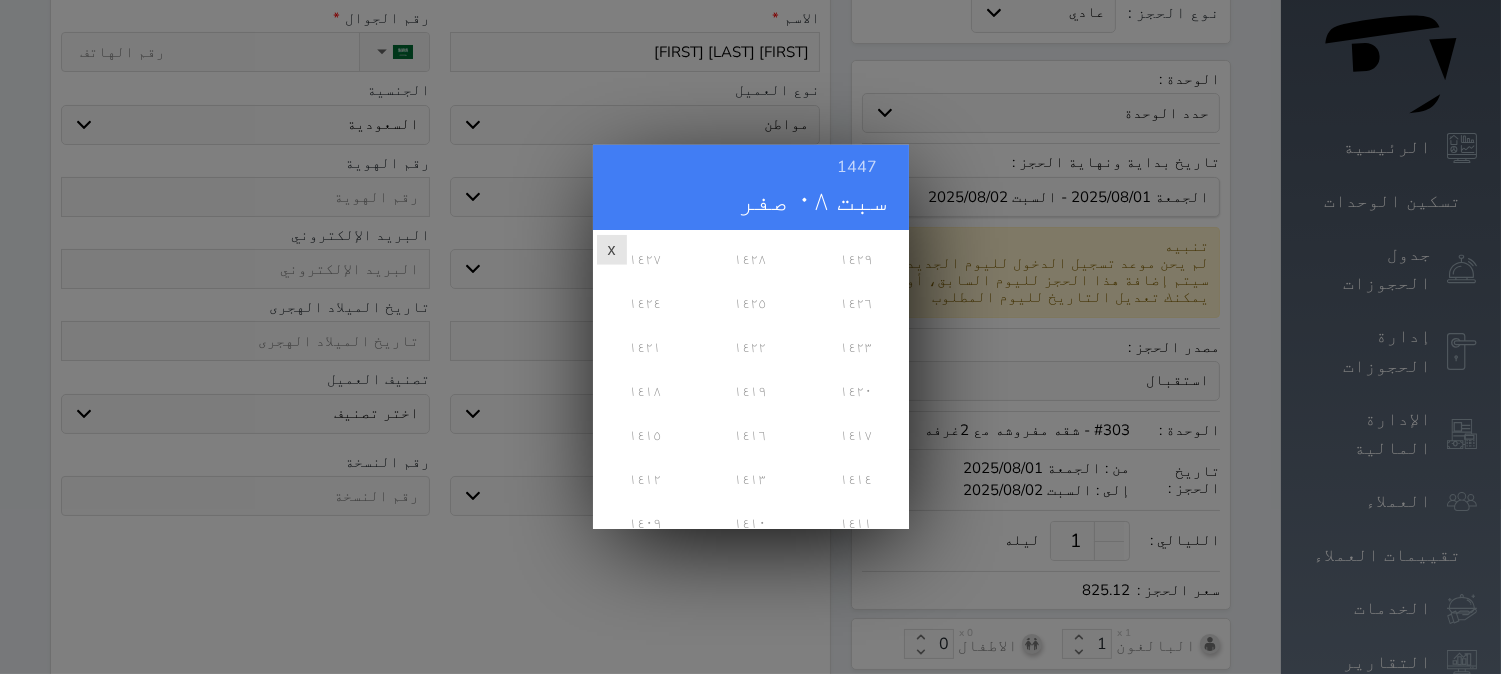 scroll, scrollTop: 333, scrollLeft: 0, axis: vertical 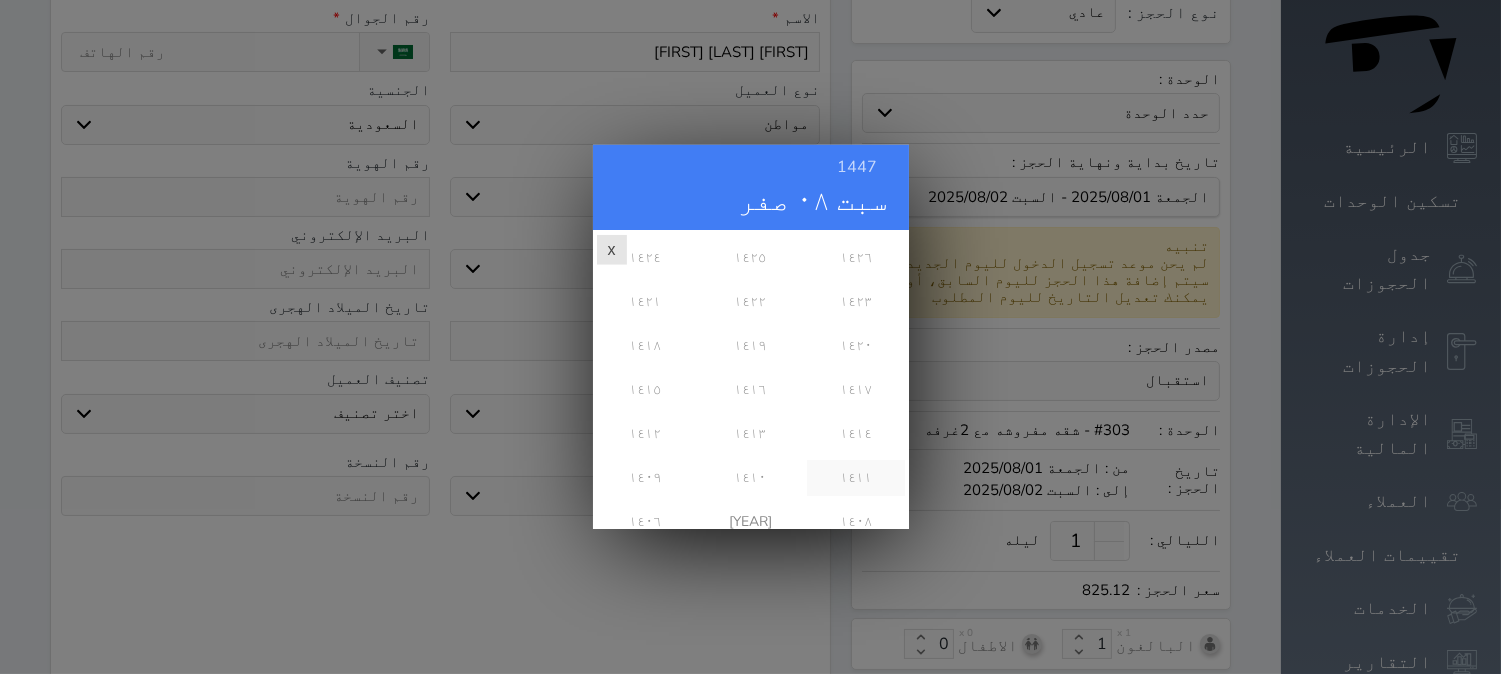 click on "١٤١١" at bounding box center [855, 478] 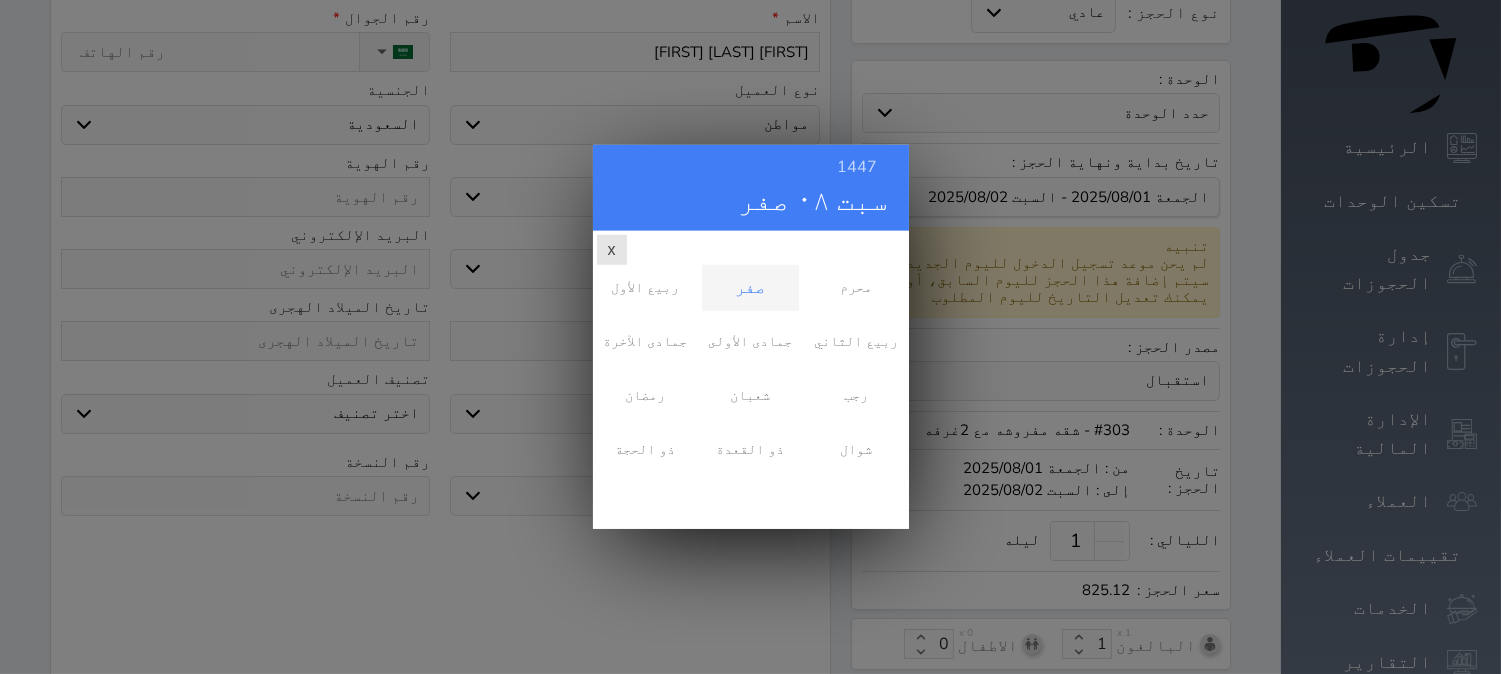 scroll, scrollTop: 0, scrollLeft: 0, axis: both 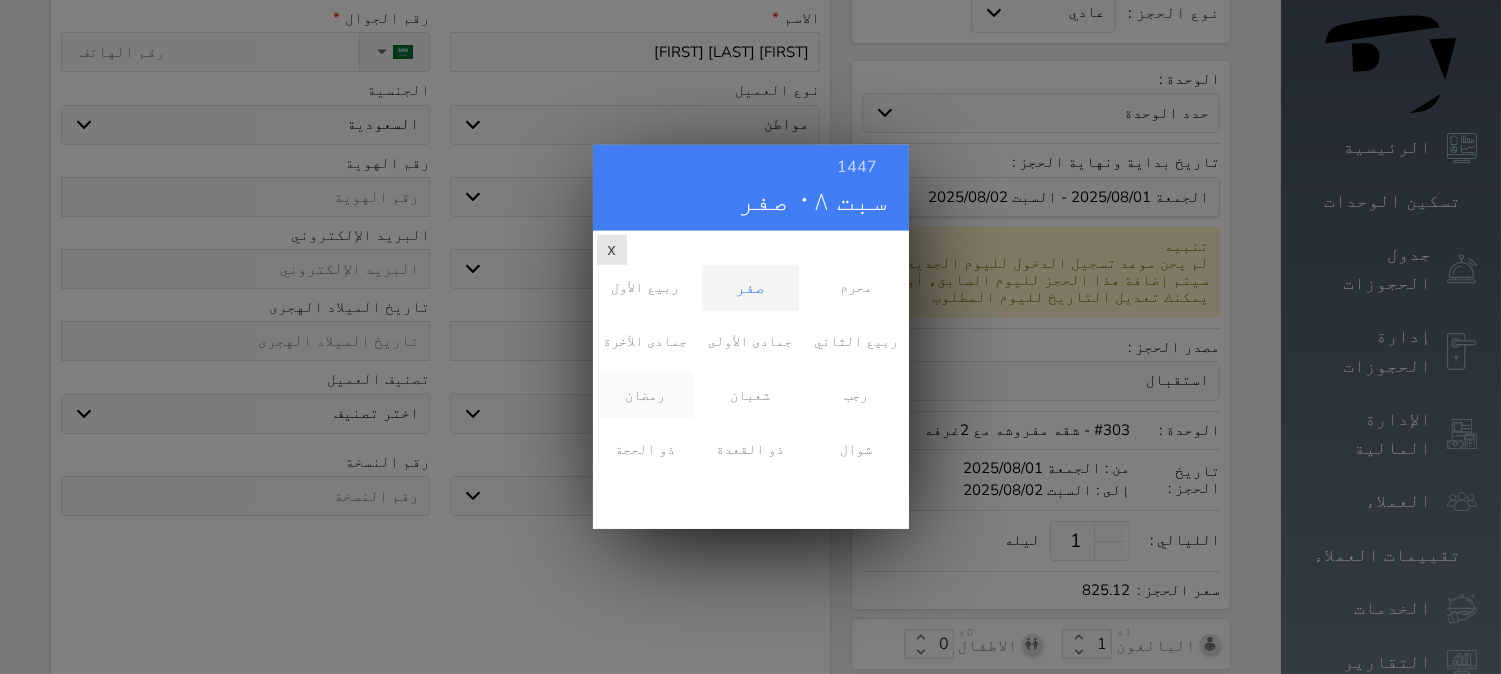 click on "رمضان" at bounding box center (645, 396) 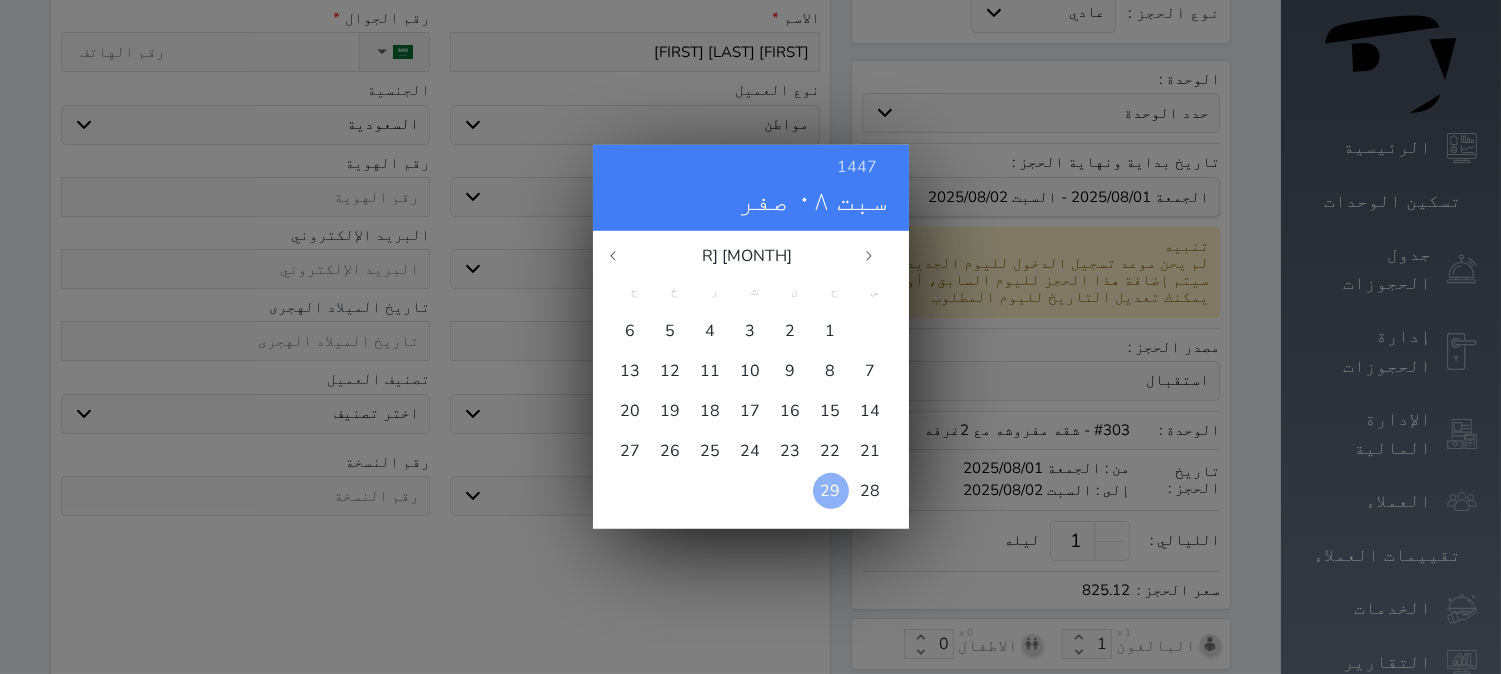 click on "29" at bounding box center (831, 491) 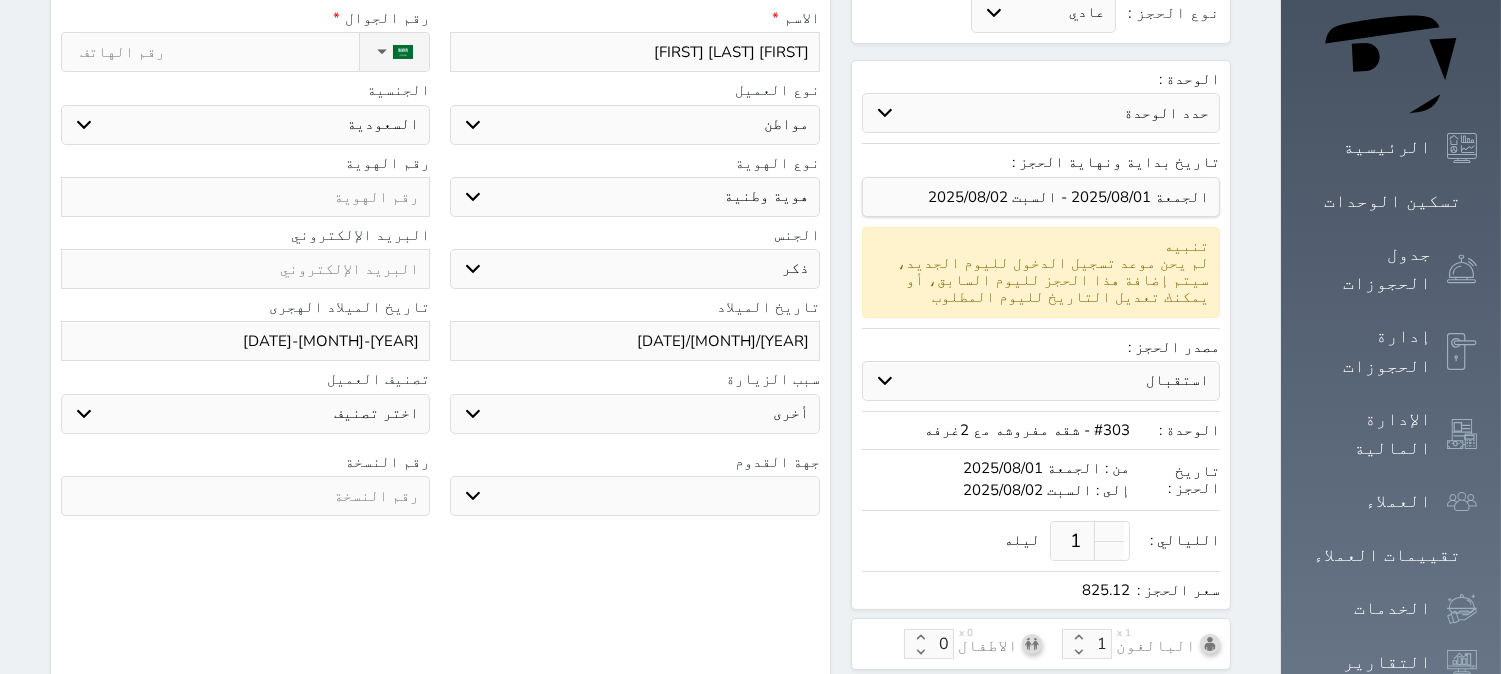 click on "جو بحر ارض" at bounding box center (634, 496) 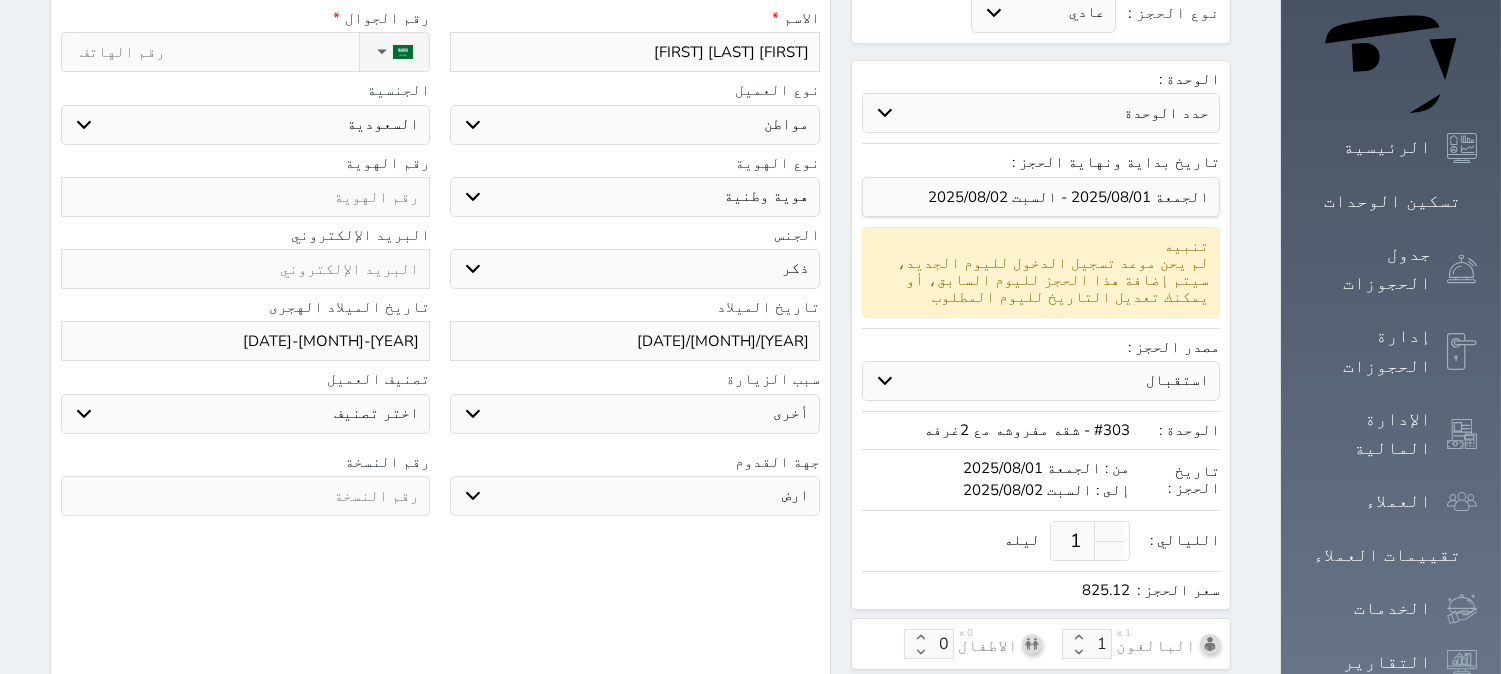 click on "جو بحر ارض" at bounding box center [634, 496] 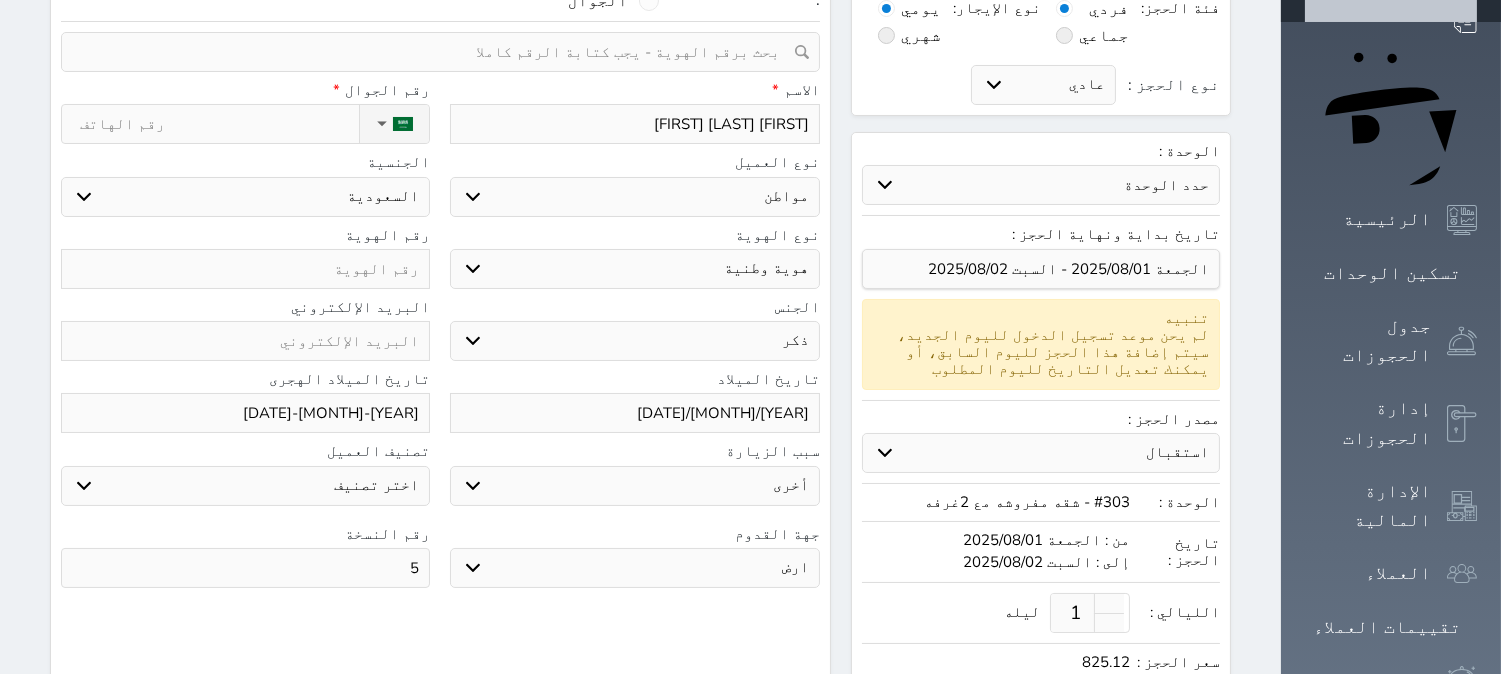 scroll, scrollTop: 111, scrollLeft: 0, axis: vertical 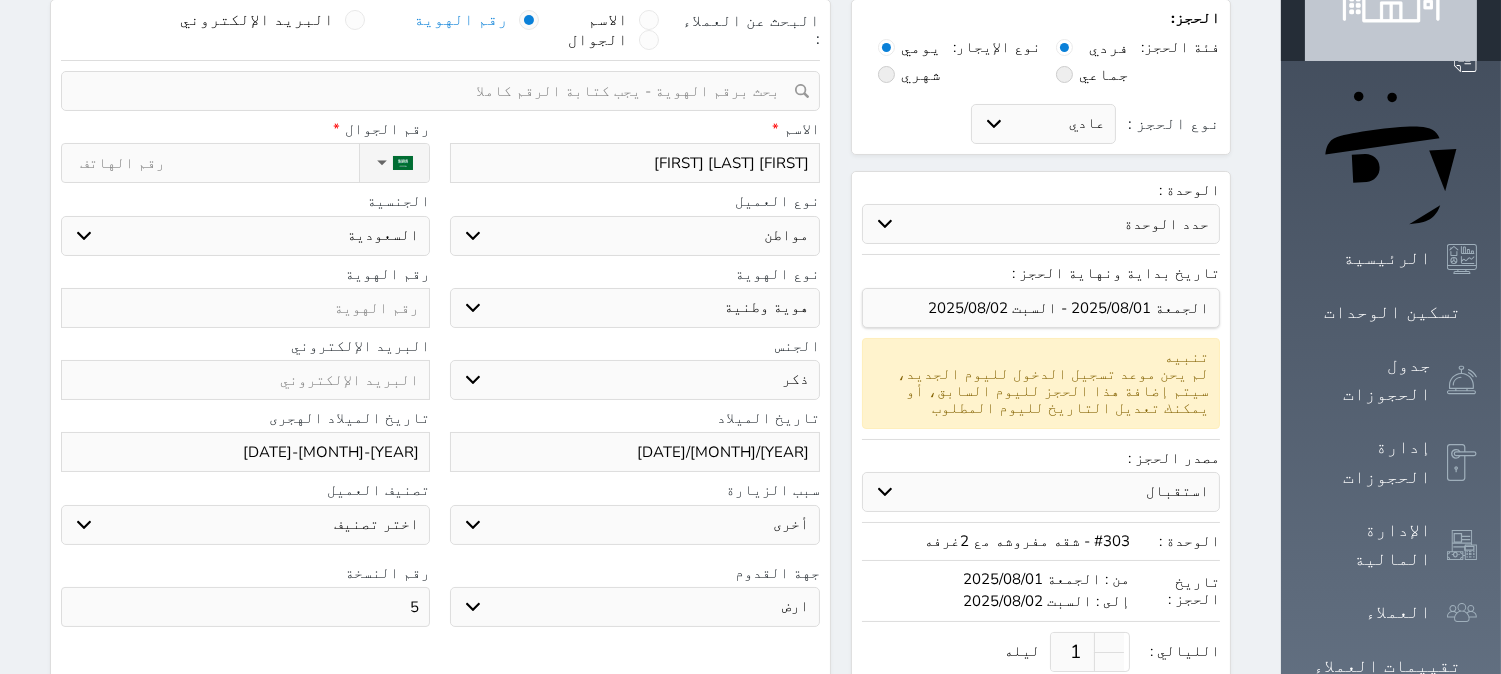 paste on "[NUMBER]" 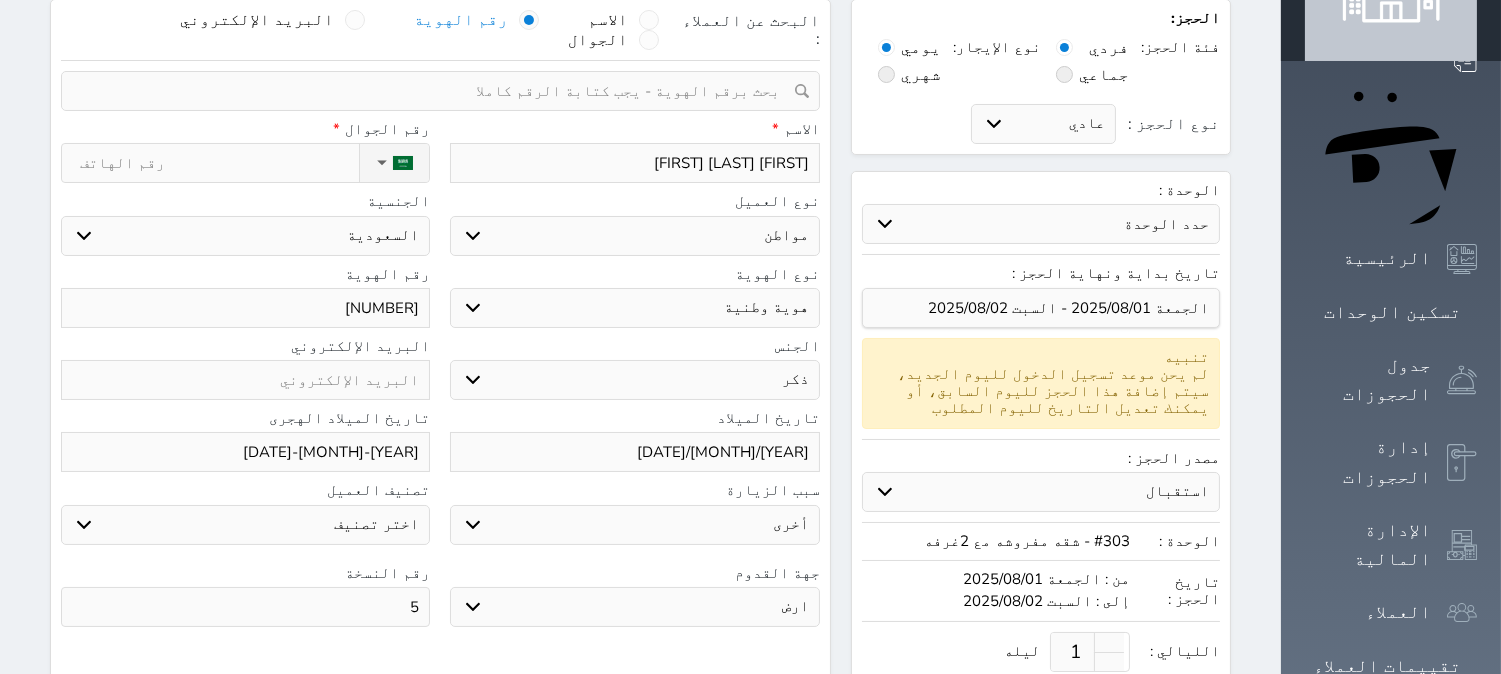 click on "نوع الحجز :" at bounding box center [219, 163] 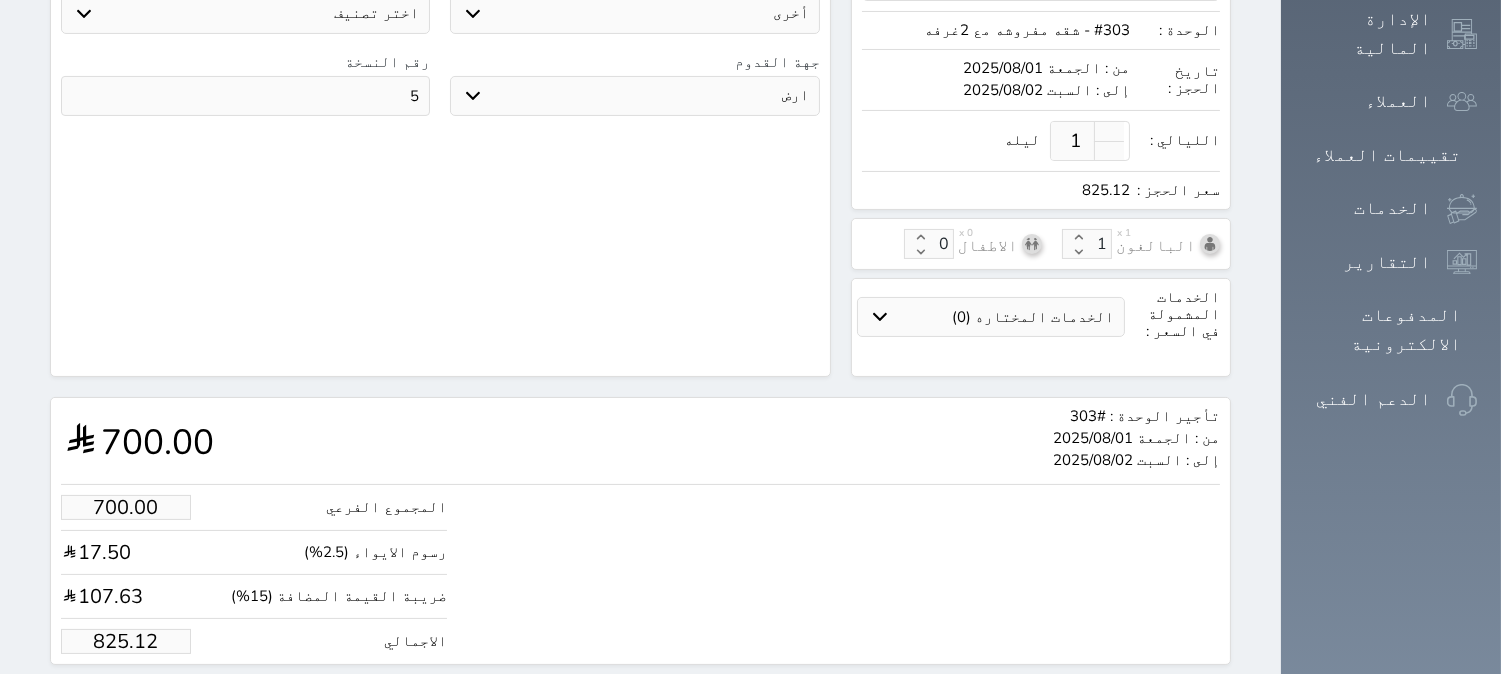 scroll, scrollTop: 638, scrollLeft: 0, axis: vertical 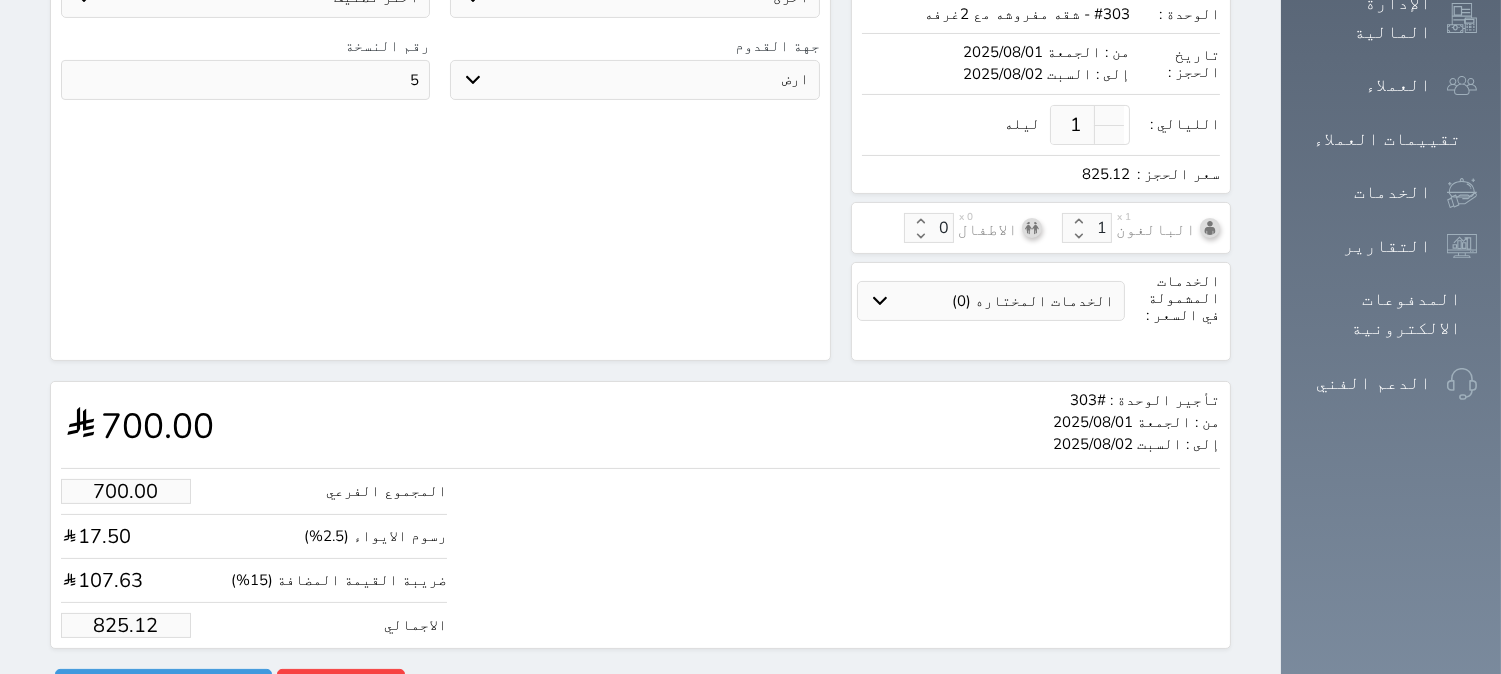 drag, startPoint x: 147, startPoint y: 572, endPoint x: 24, endPoint y: 580, distance: 123.25989 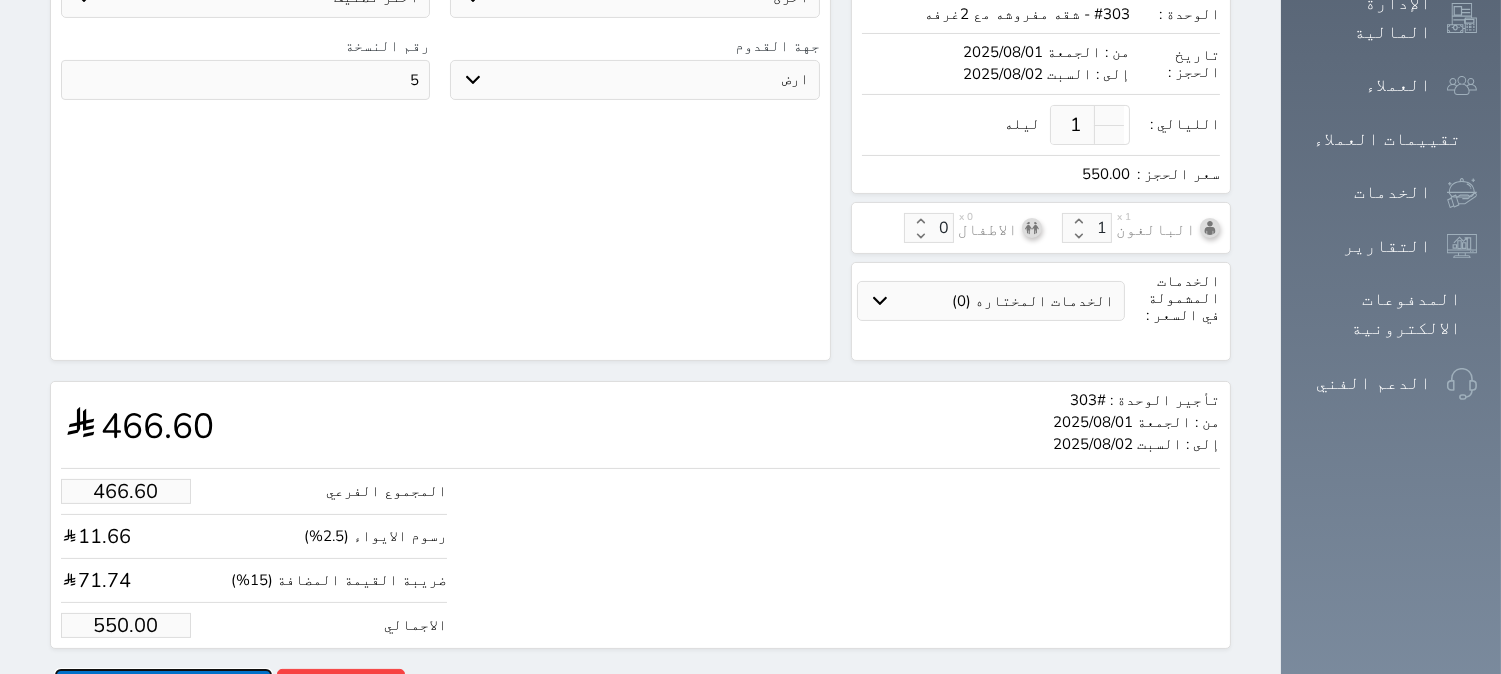 click on "حجز" at bounding box center (163, 686) 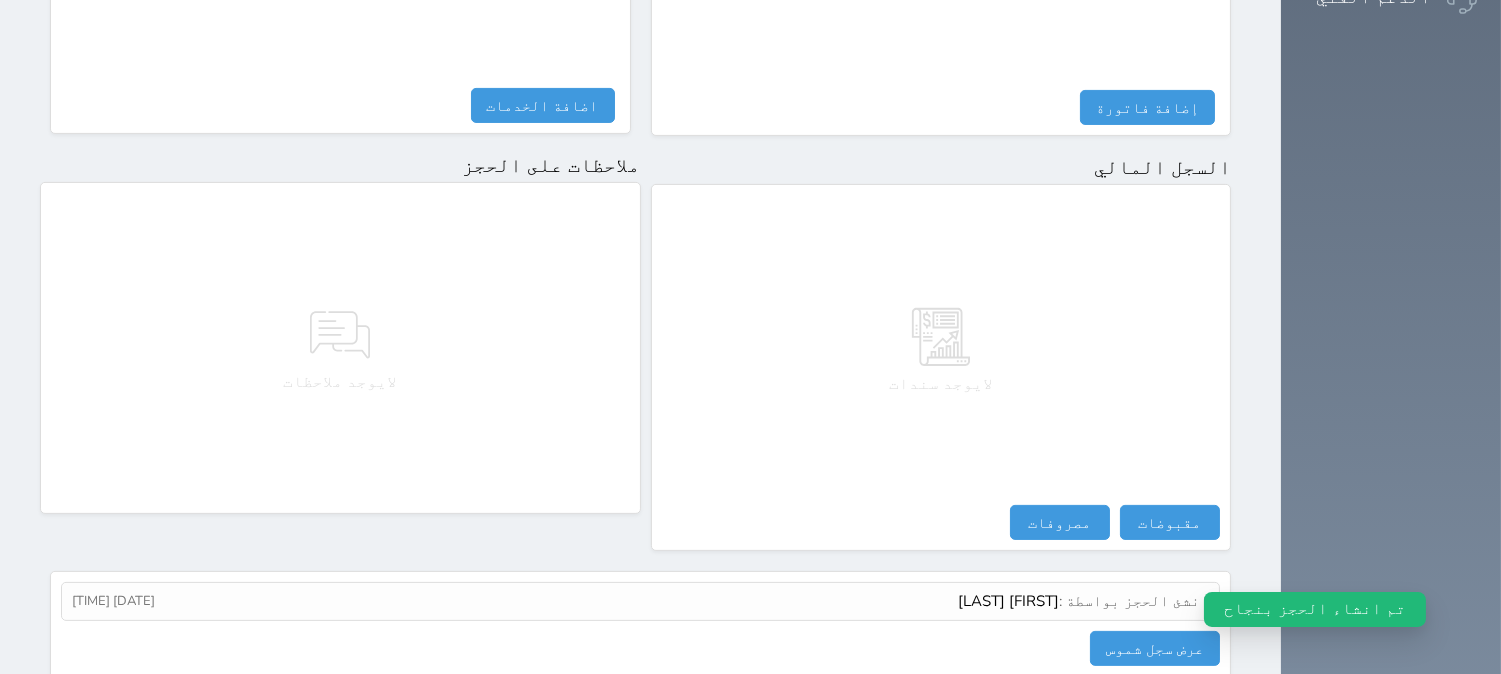 scroll, scrollTop: 1028, scrollLeft: 0, axis: vertical 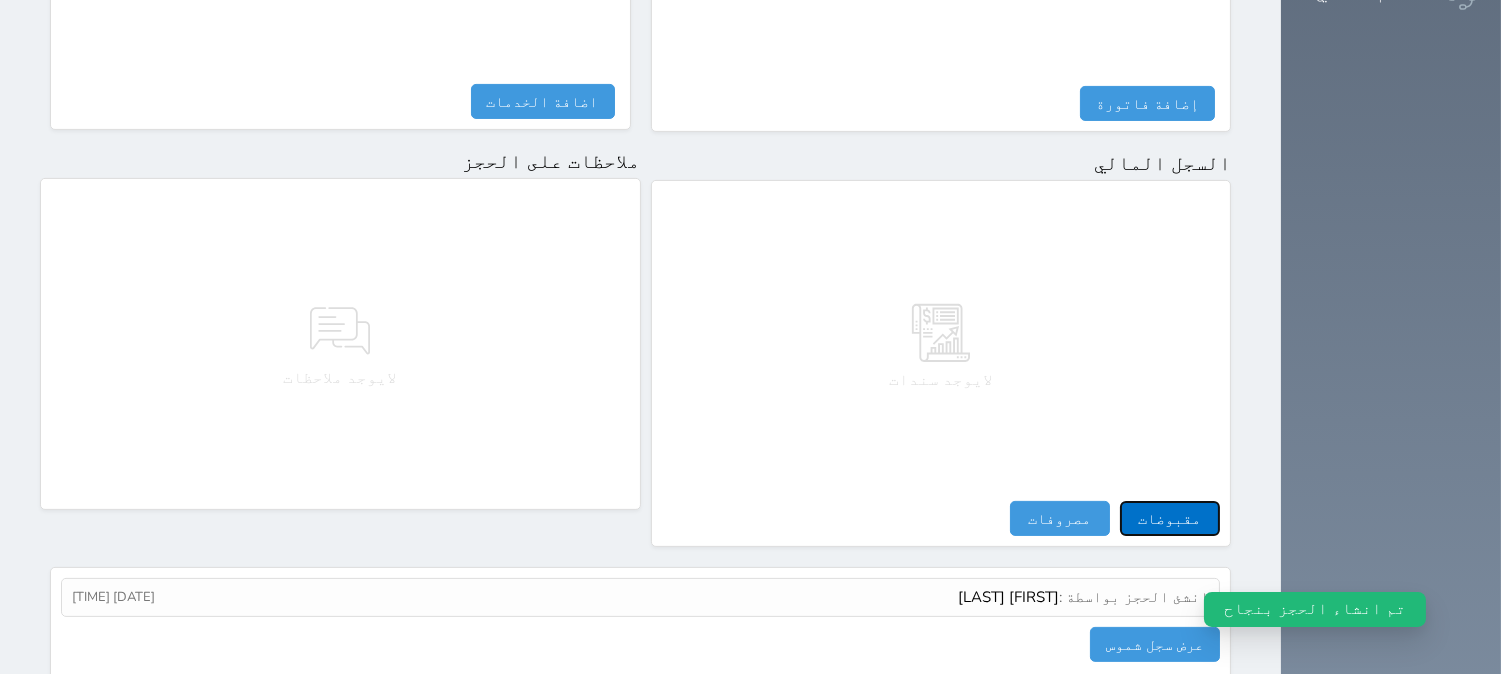 click on "مقبوضات" at bounding box center (1170, 518) 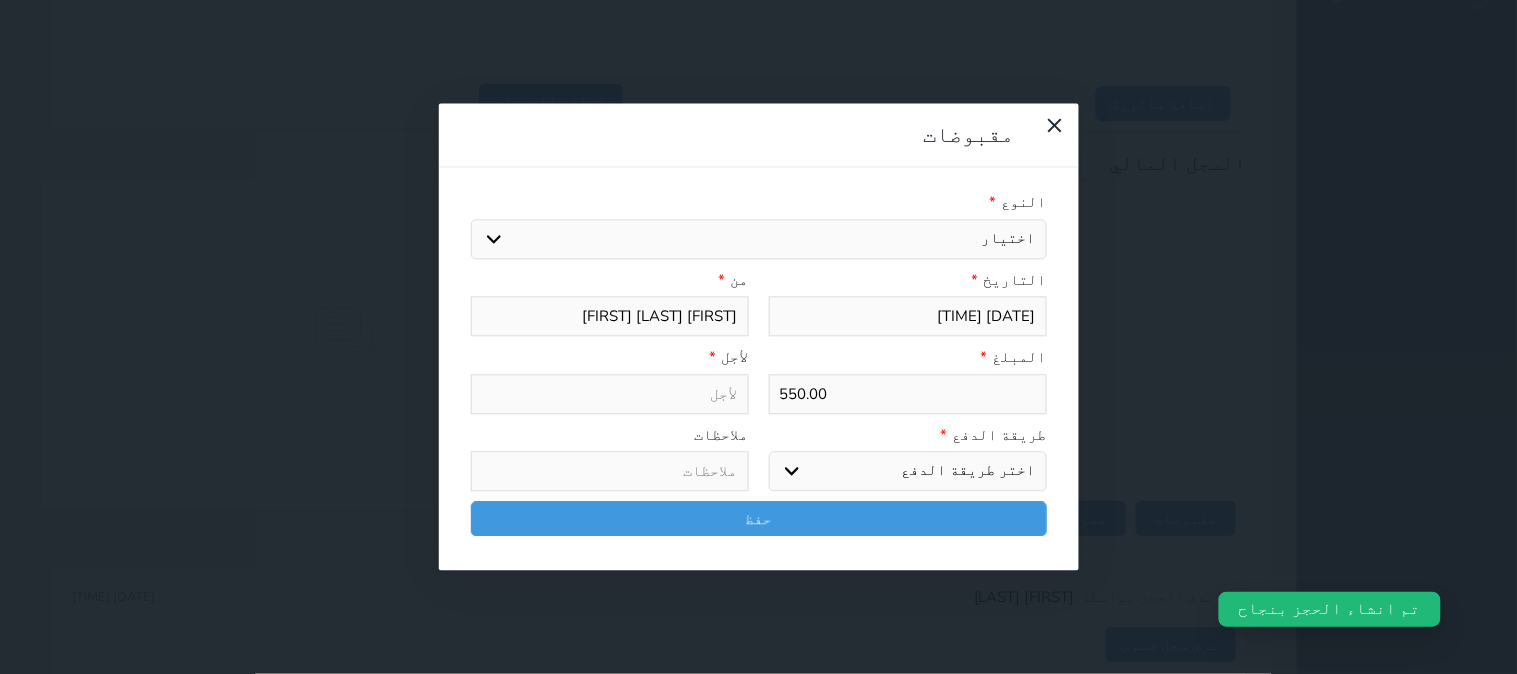 click on "اختيار   مقبوضات عامة قيمة إيجار فواتير تامين عربون لا ينطبق آخر مغسلة واي فاي - الإنترنت مواقف السيارات طعام الأغذية والمشروبات مشروبات المشروبات الباردة المشروبات الساخنة الإفطار غداء عشاء مخبز و كعك حمام سباحة الصالة الرياضية سبا و خدمات الجمال اختيار وإسقاط (خدمات النقل) ميني بار كابل - تلفزيون سرير إضافي تصفيف الشعر التسوق خدمات الجولات السياحية المنظمة خدمات الدليل السياحي" at bounding box center [759, 239] 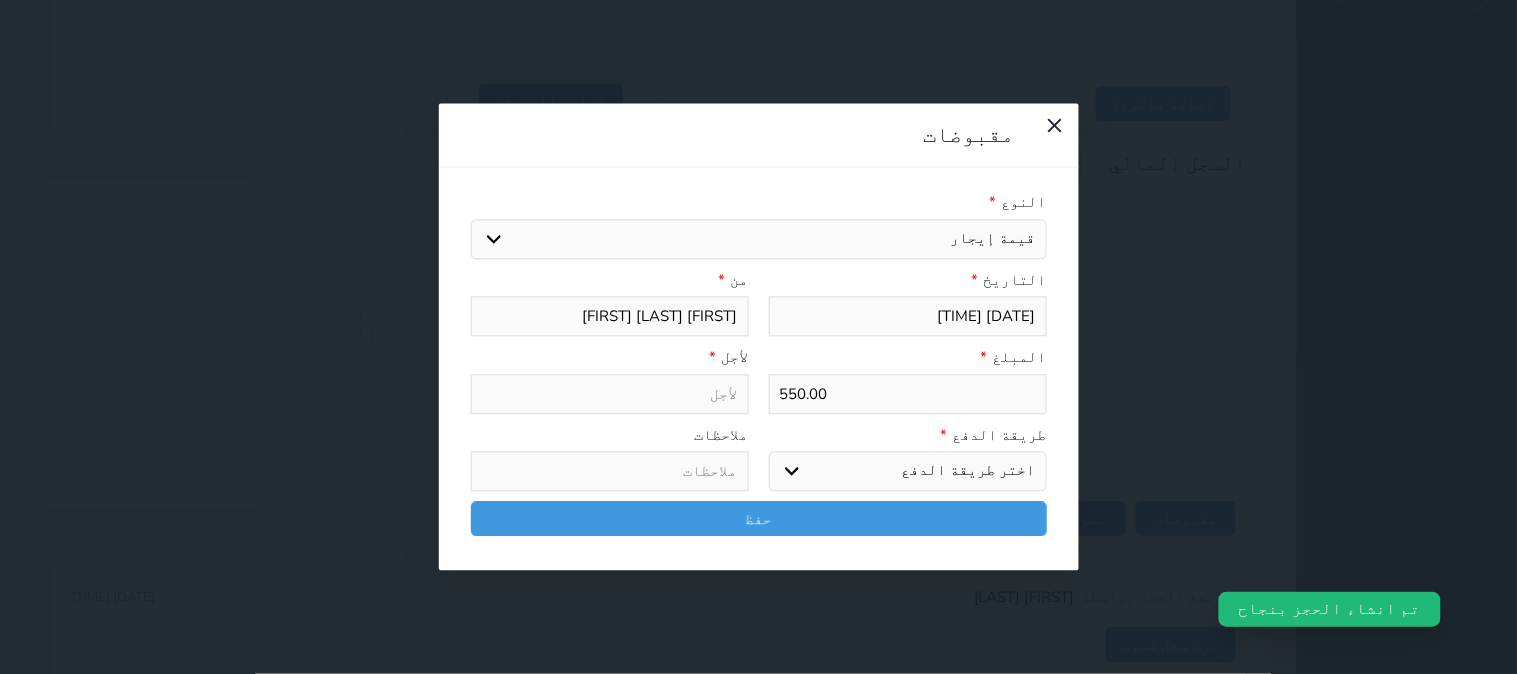 click on "اختيار   مقبوضات عامة قيمة إيجار فواتير تامين عربون لا ينطبق آخر مغسلة واي فاي - الإنترنت مواقف السيارات طعام الأغذية والمشروبات مشروبات المشروبات الباردة المشروبات الساخنة الإفطار غداء عشاء مخبز و كعك حمام سباحة الصالة الرياضية سبا و خدمات الجمال اختيار وإسقاط (خدمات النقل) ميني بار كابل - تلفزيون سرير إضافي تصفيف الشعر التسوق خدمات الجولات السياحية المنظمة خدمات الدليل السياحي" at bounding box center [759, 239] 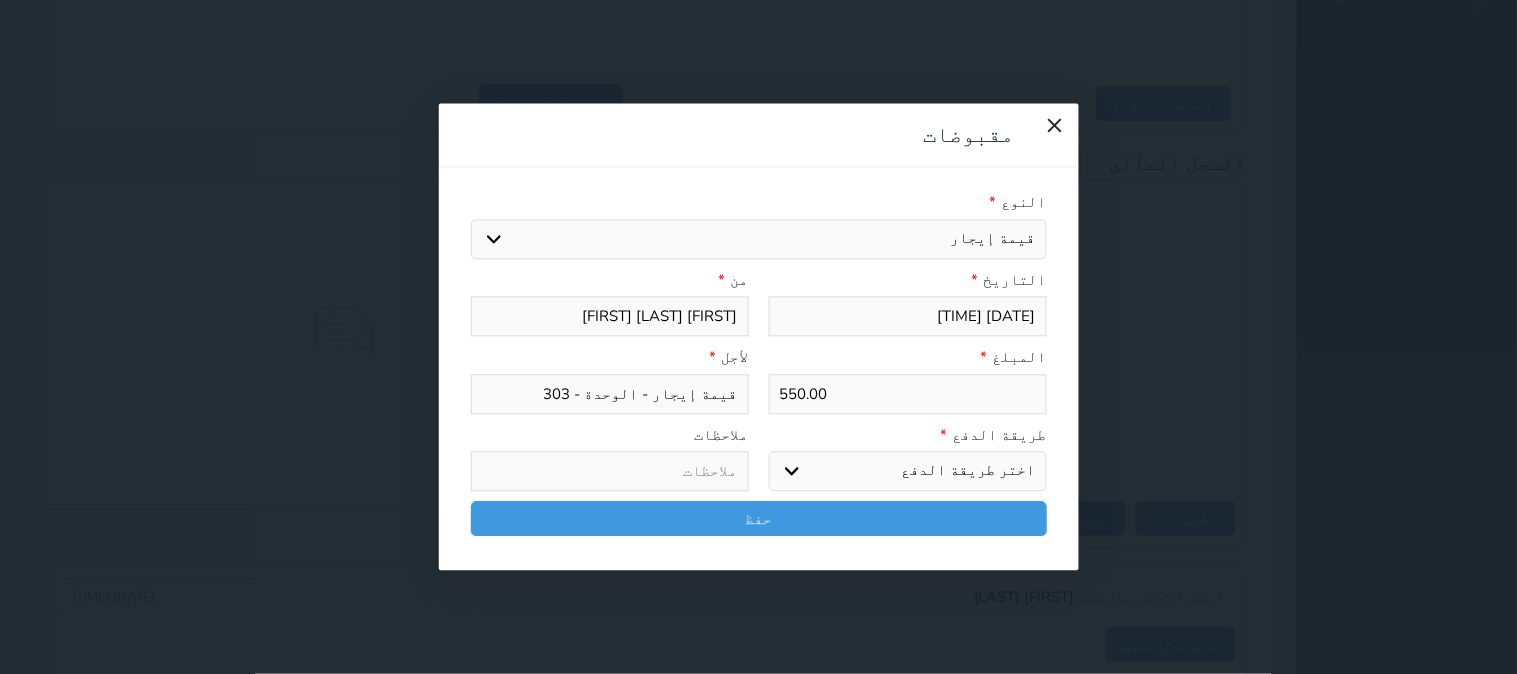 click on "اختر طريقة الدفع   دفع نقدى   تحويل بنكى   مدى   بطاقة ائتمان   آجل" at bounding box center (908, 472) 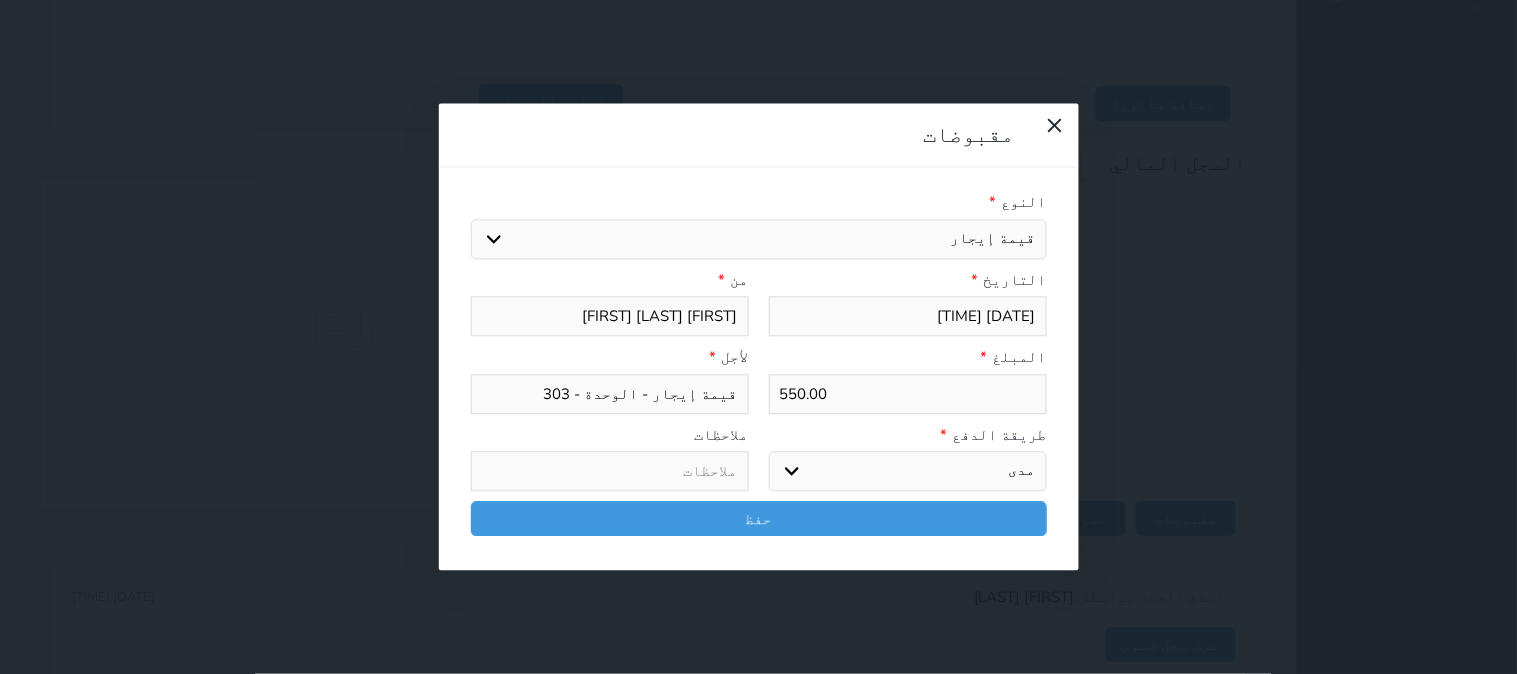 click on "اختر طريقة الدفع   دفع نقدى   تحويل بنكى   مدى   بطاقة ائتمان   آجل" at bounding box center [908, 472] 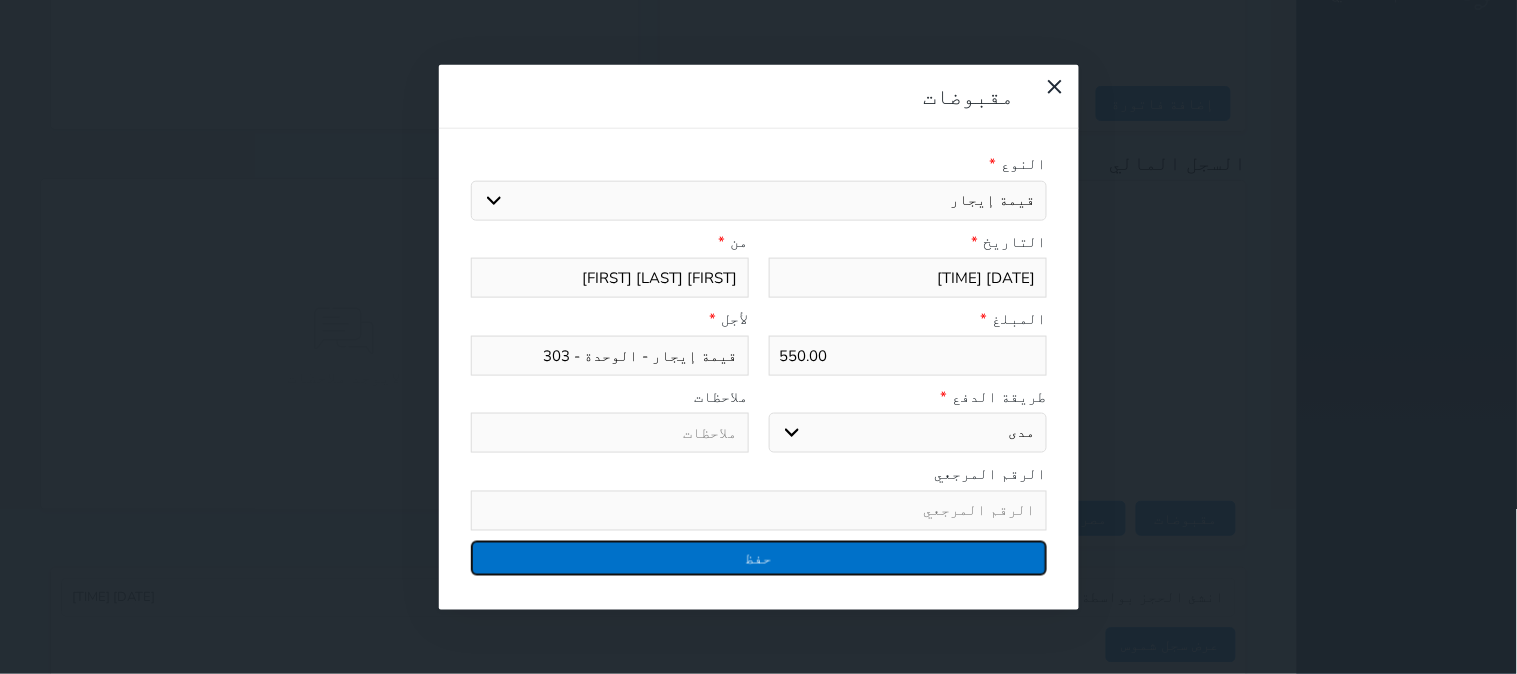 click on "حفظ" at bounding box center (759, 557) 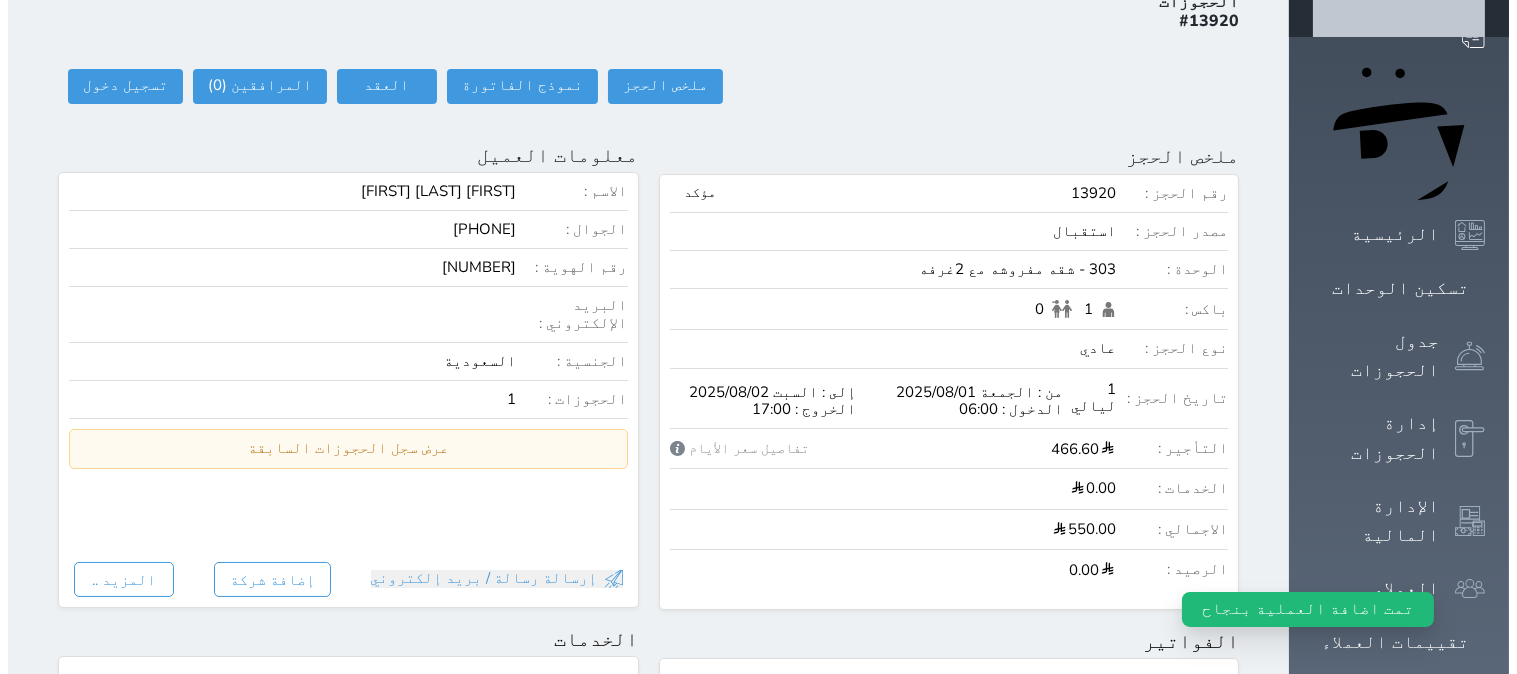 scroll, scrollTop: 0, scrollLeft: 0, axis: both 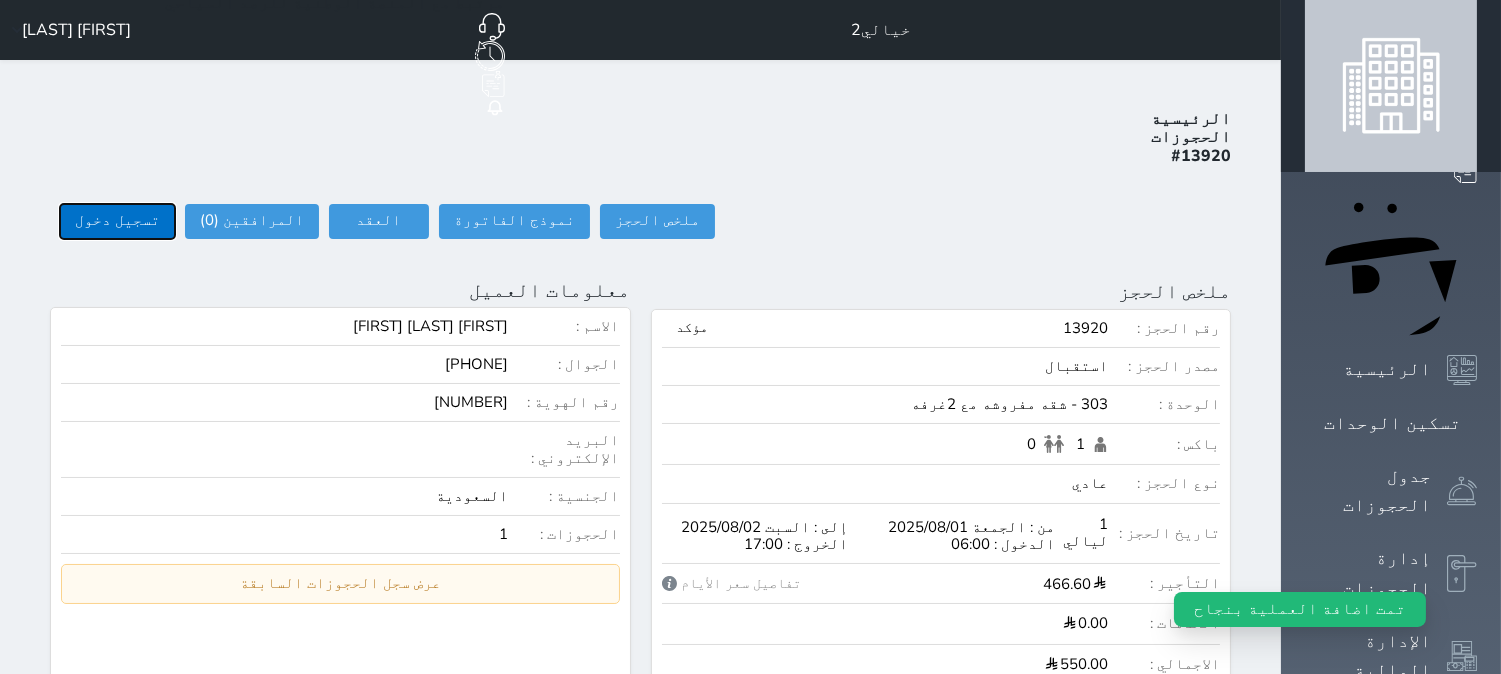 click on "تسجيل دخول" at bounding box center (117, 221) 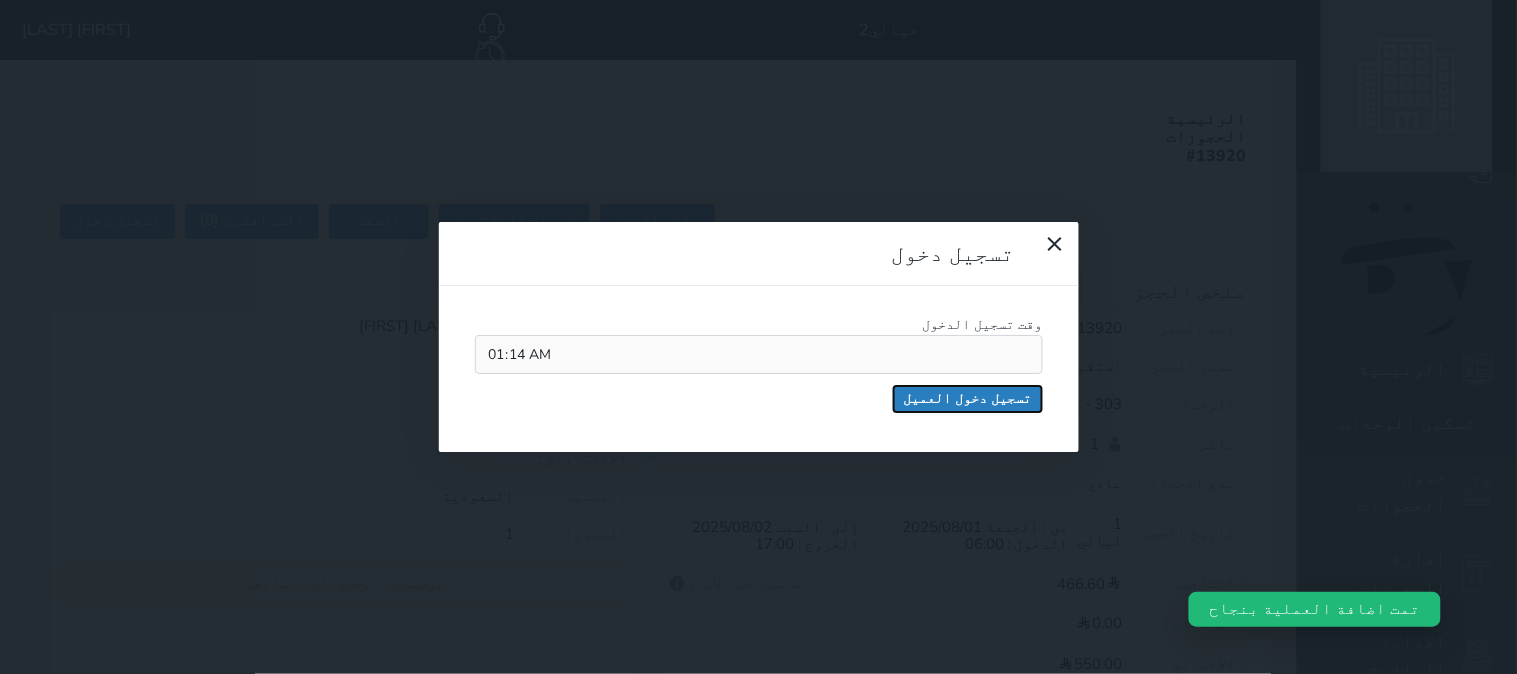 click on "تسجيل دخول العميل" at bounding box center [968, 399] 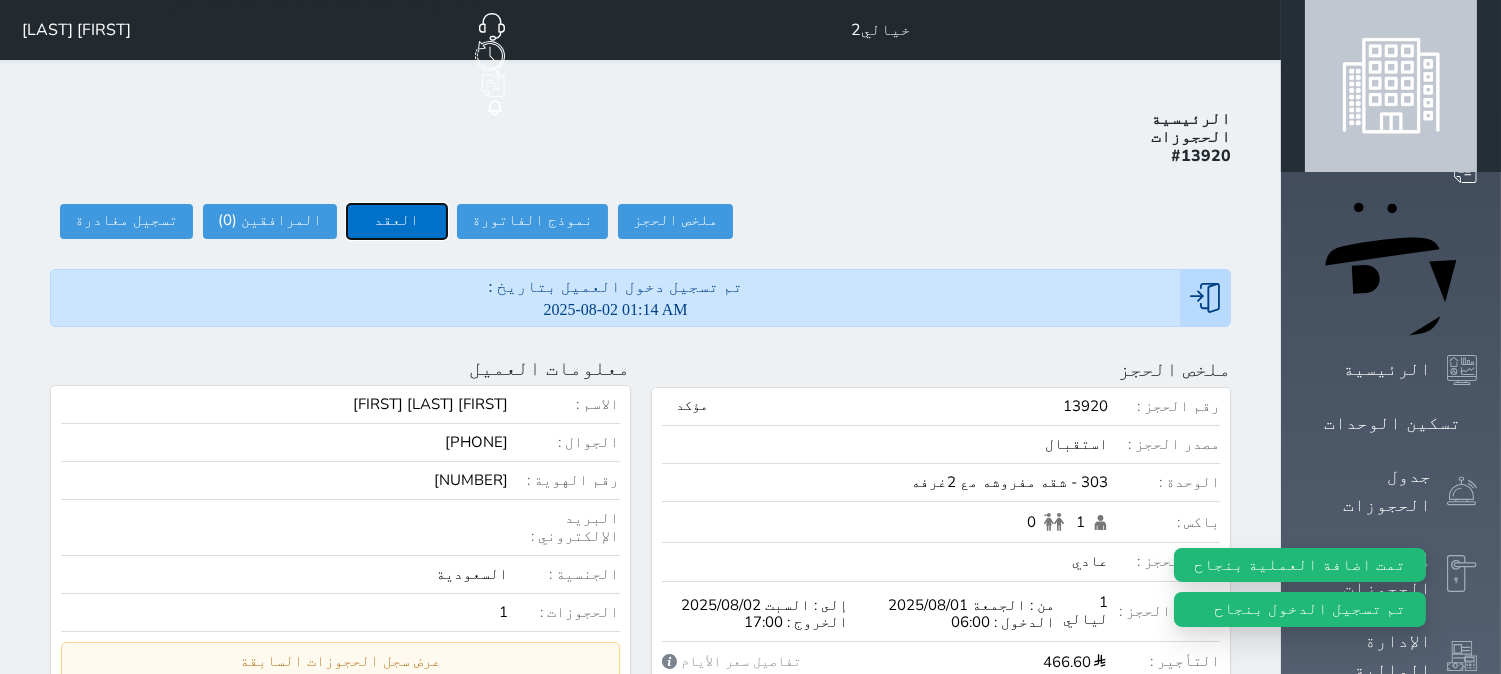 click on "العقد" at bounding box center [397, 221] 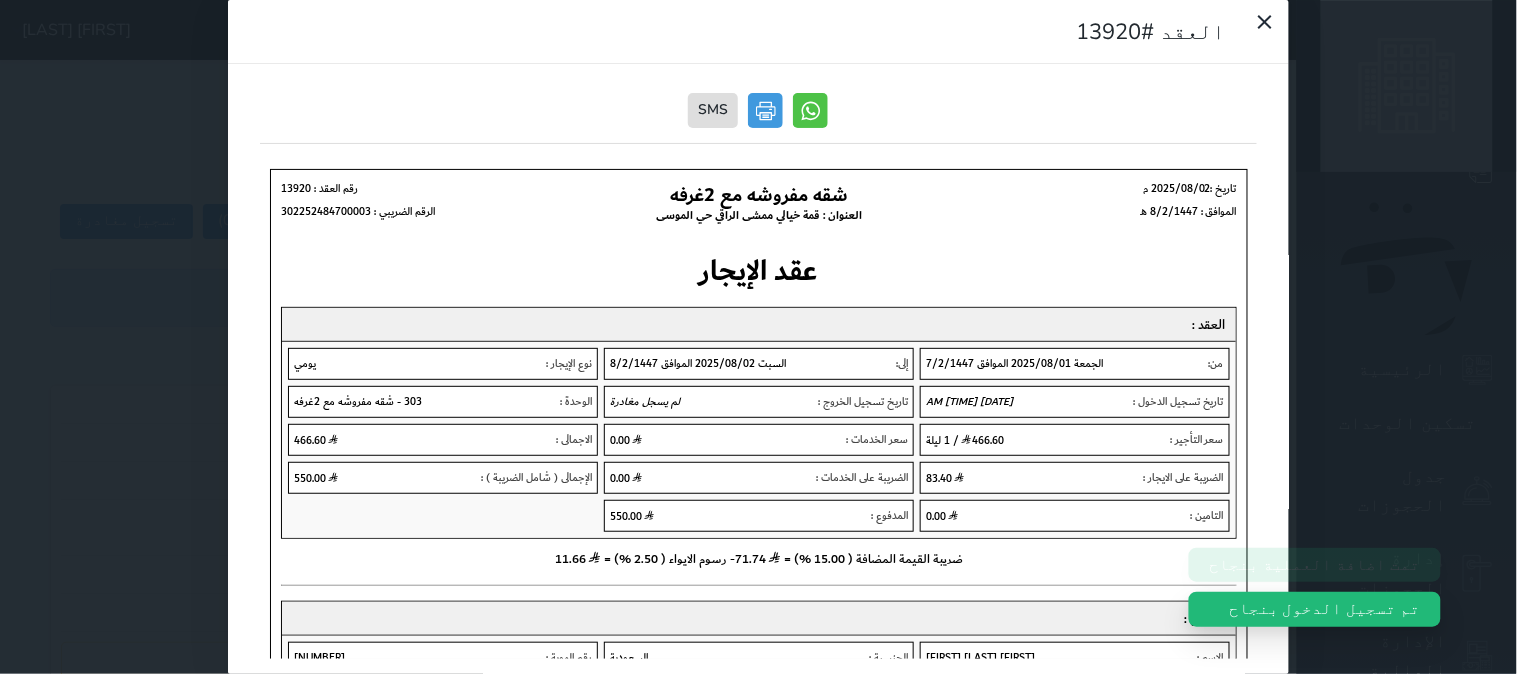 scroll, scrollTop: 0, scrollLeft: 0, axis: both 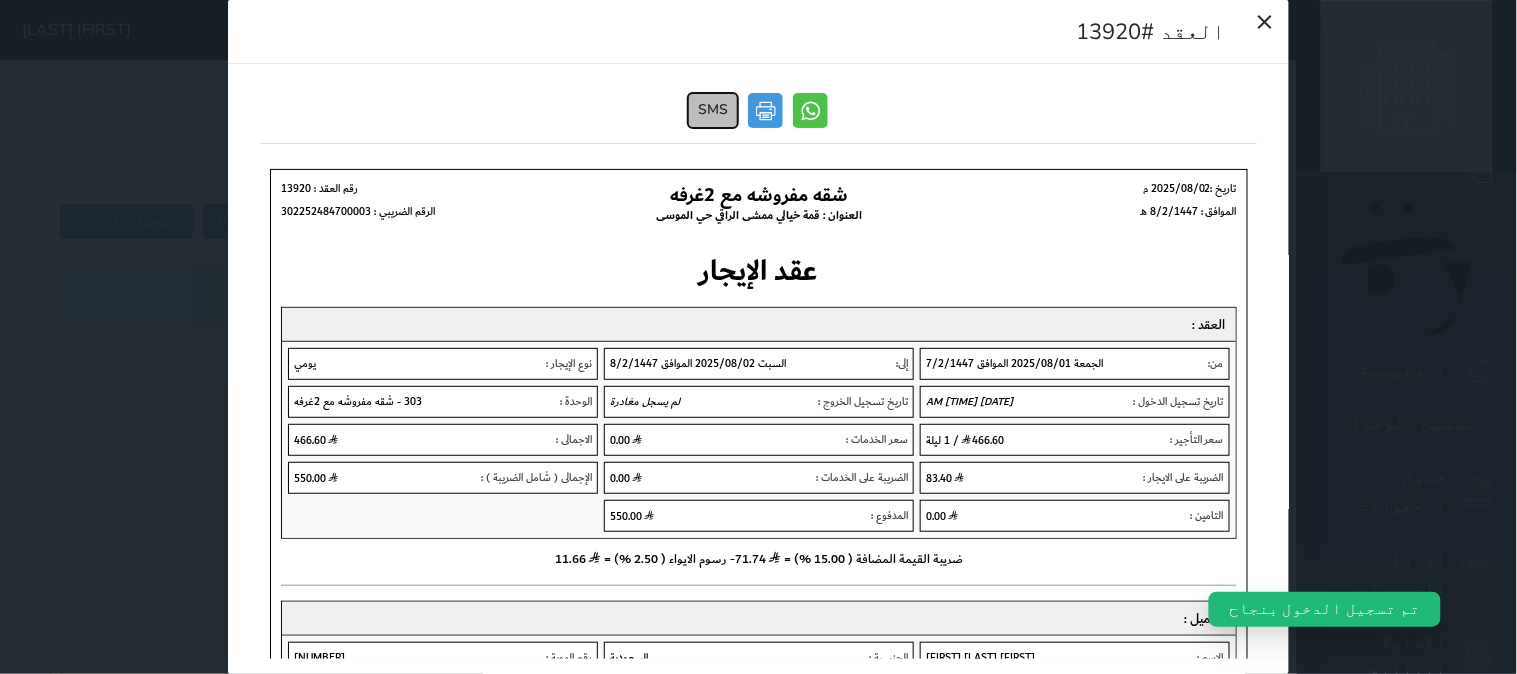 click on "SMS" at bounding box center [714, 110] 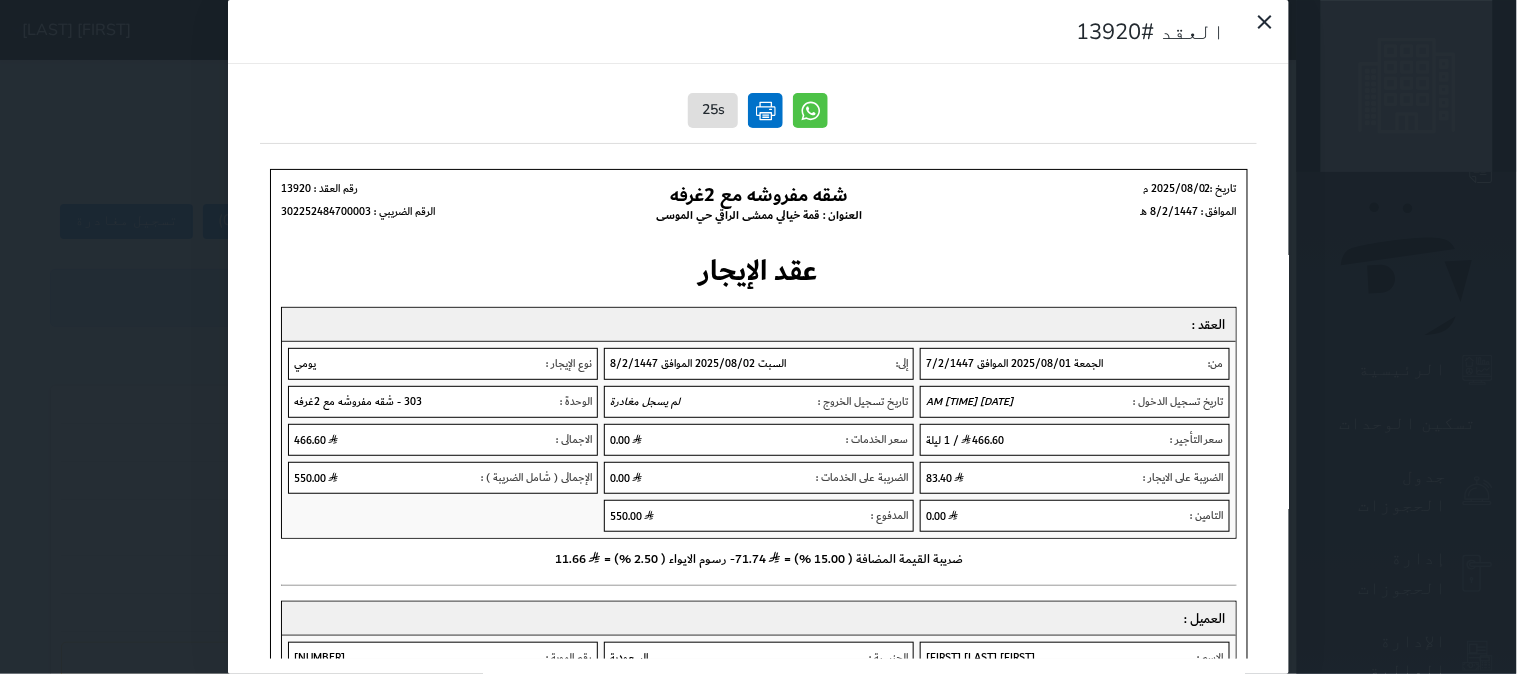 click at bounding box center (766, 110) 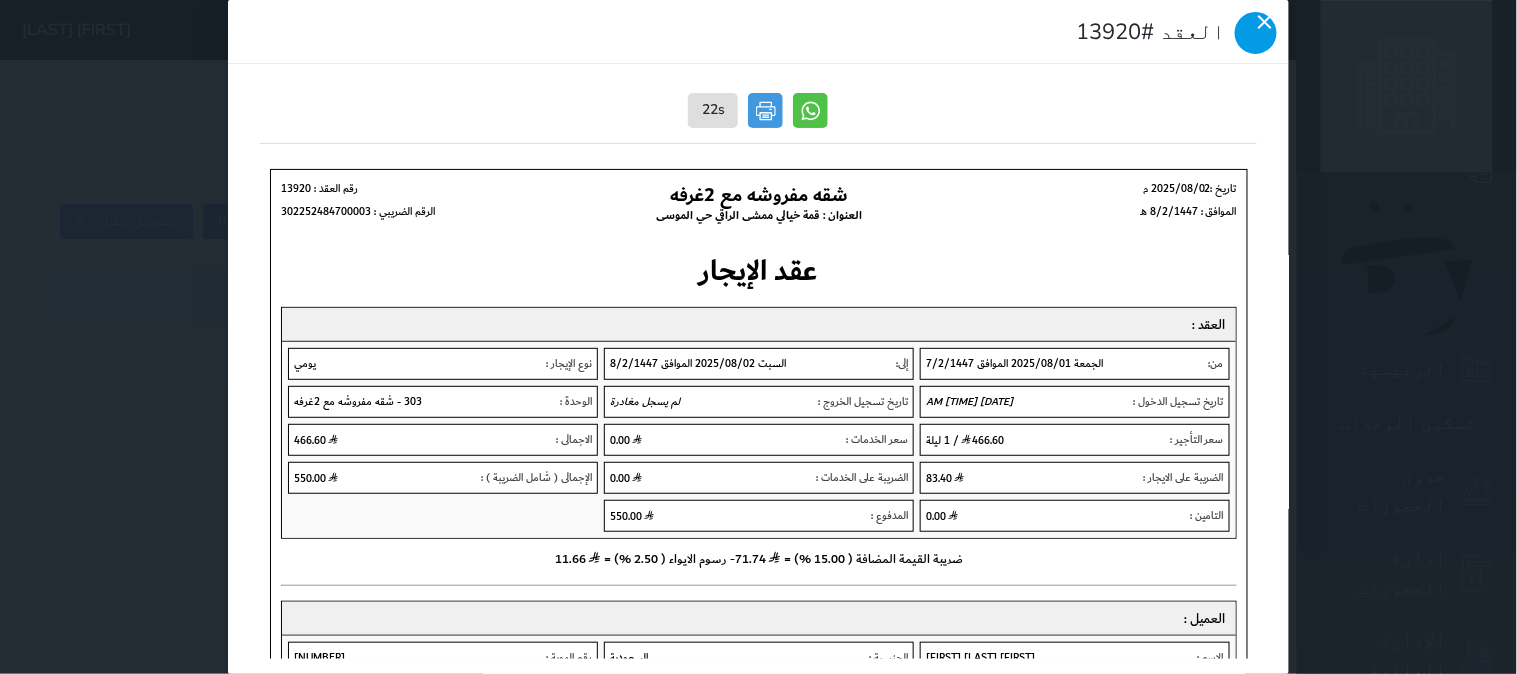 click 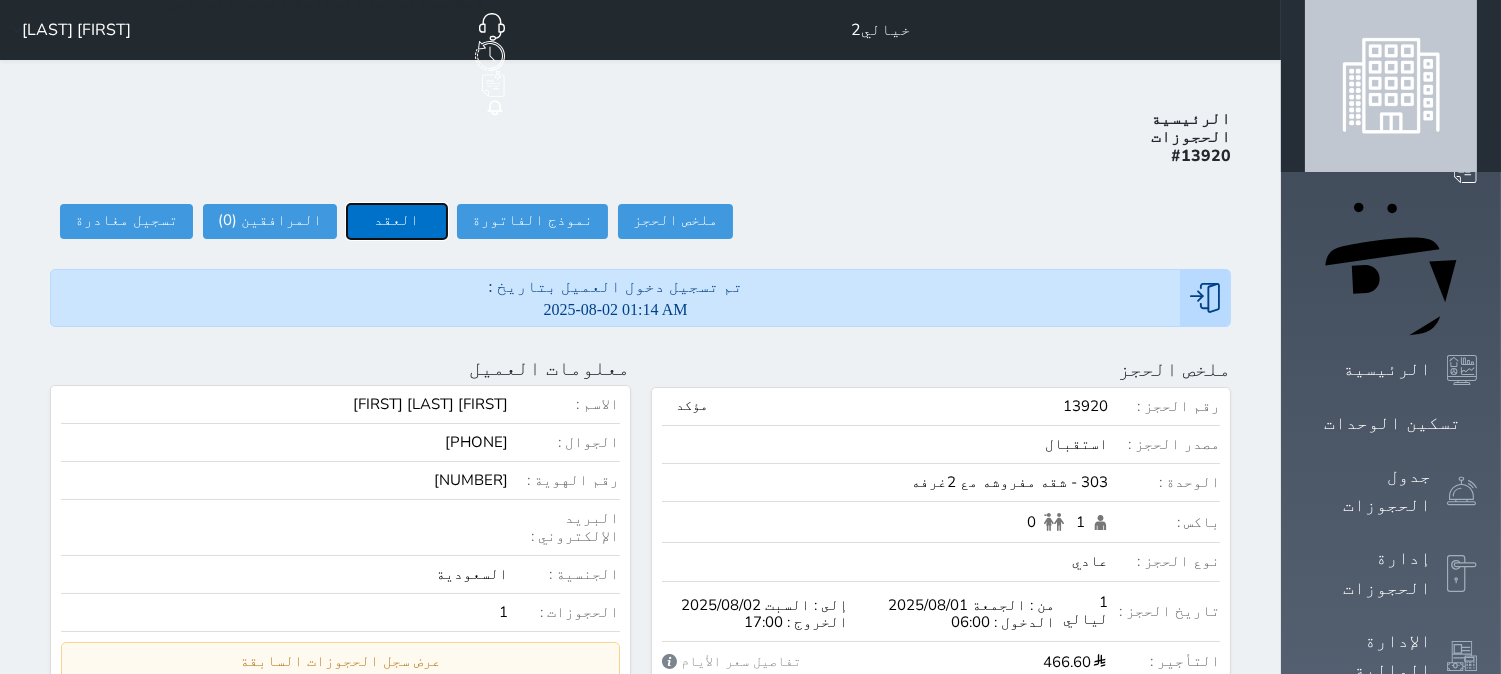 click on "العقد" at bounding box center (397, 221) 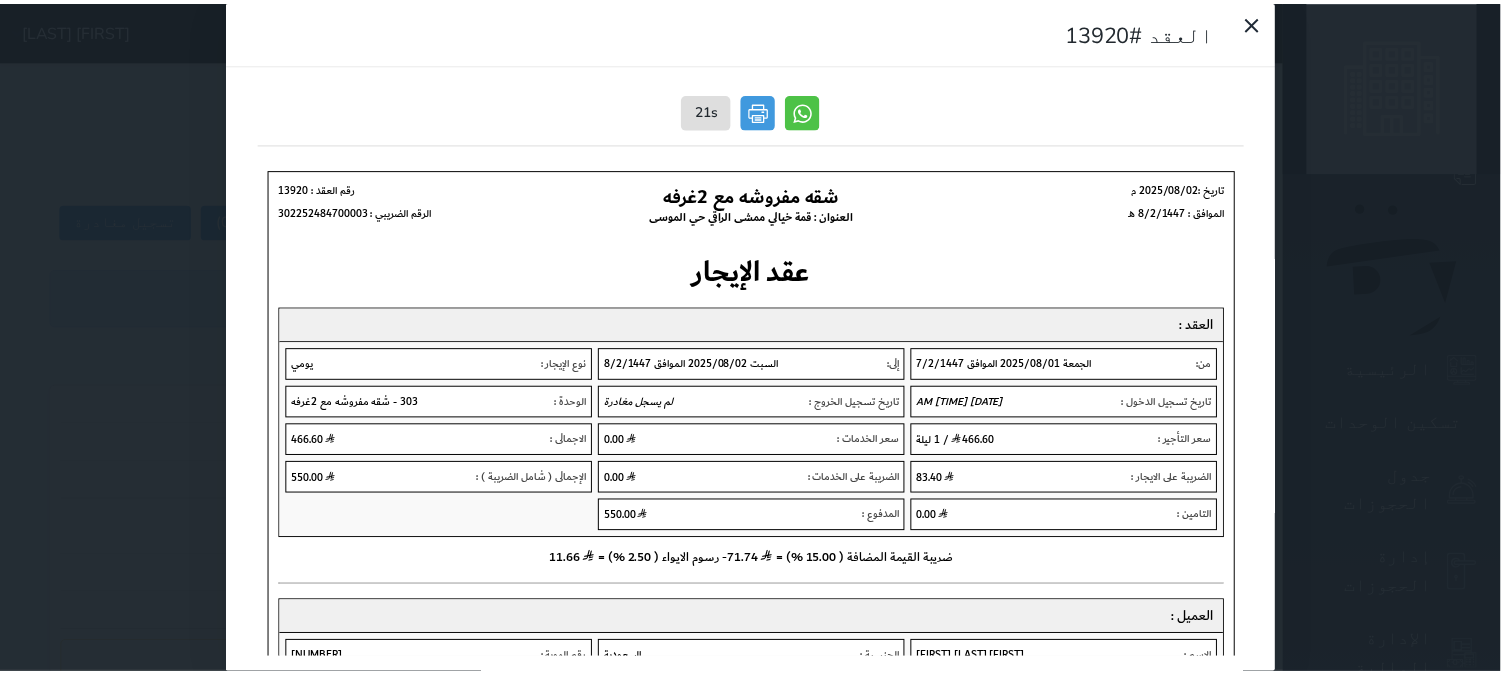 scroll, scrollTop: 0, scrollLeft: 0, axis: both 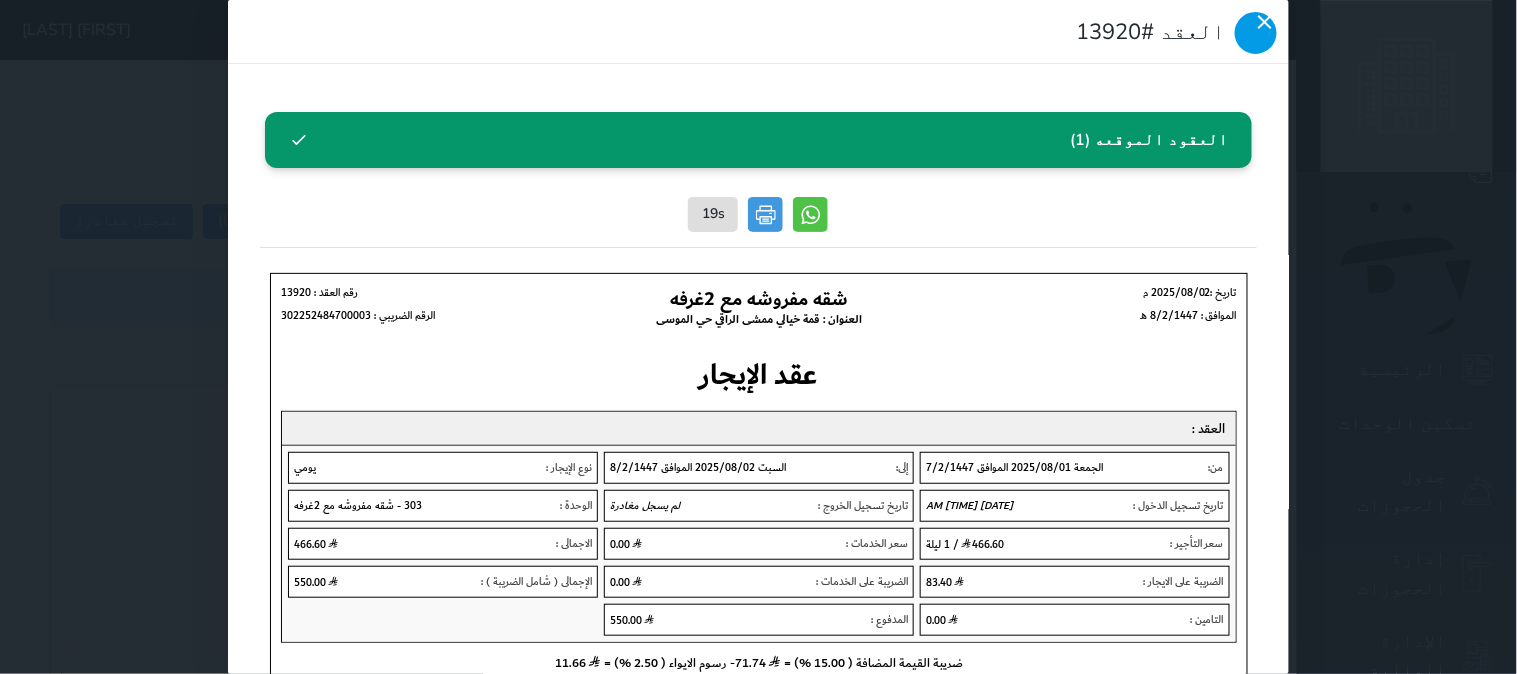click 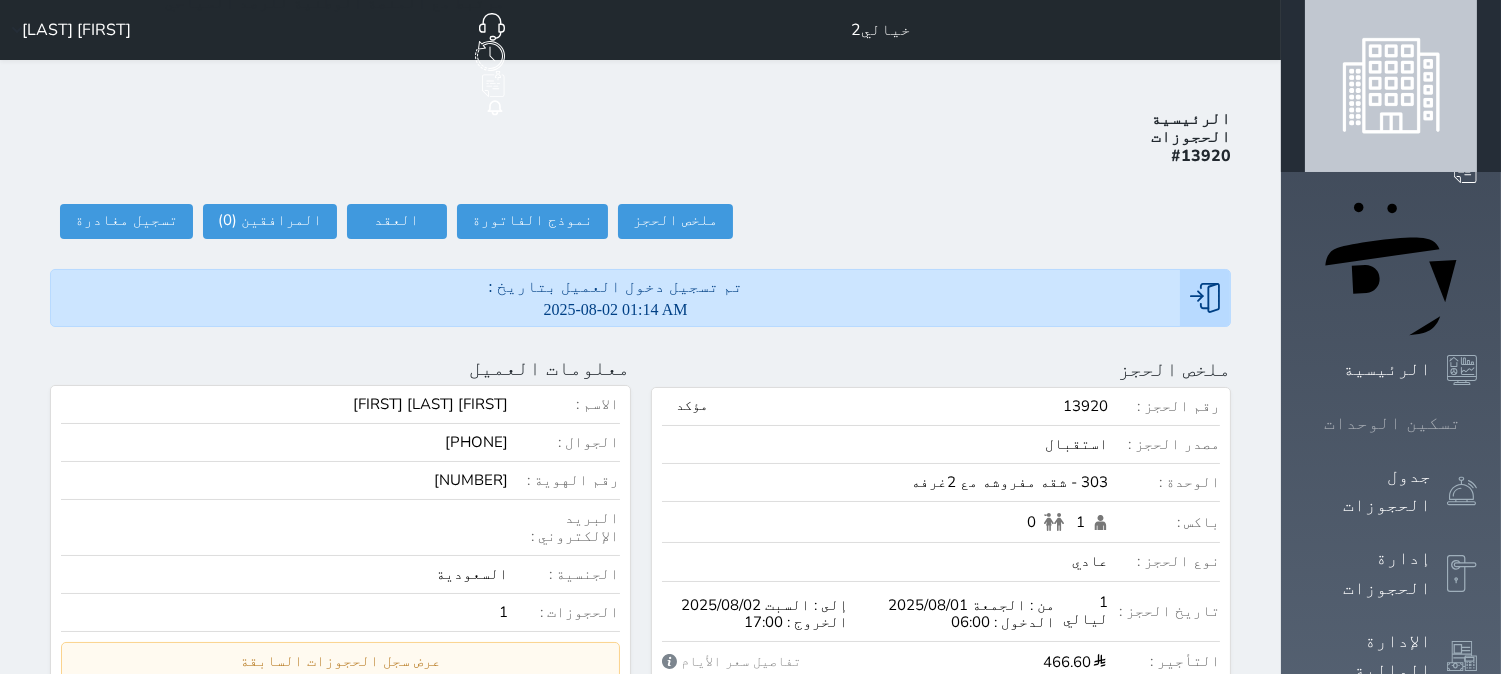 click 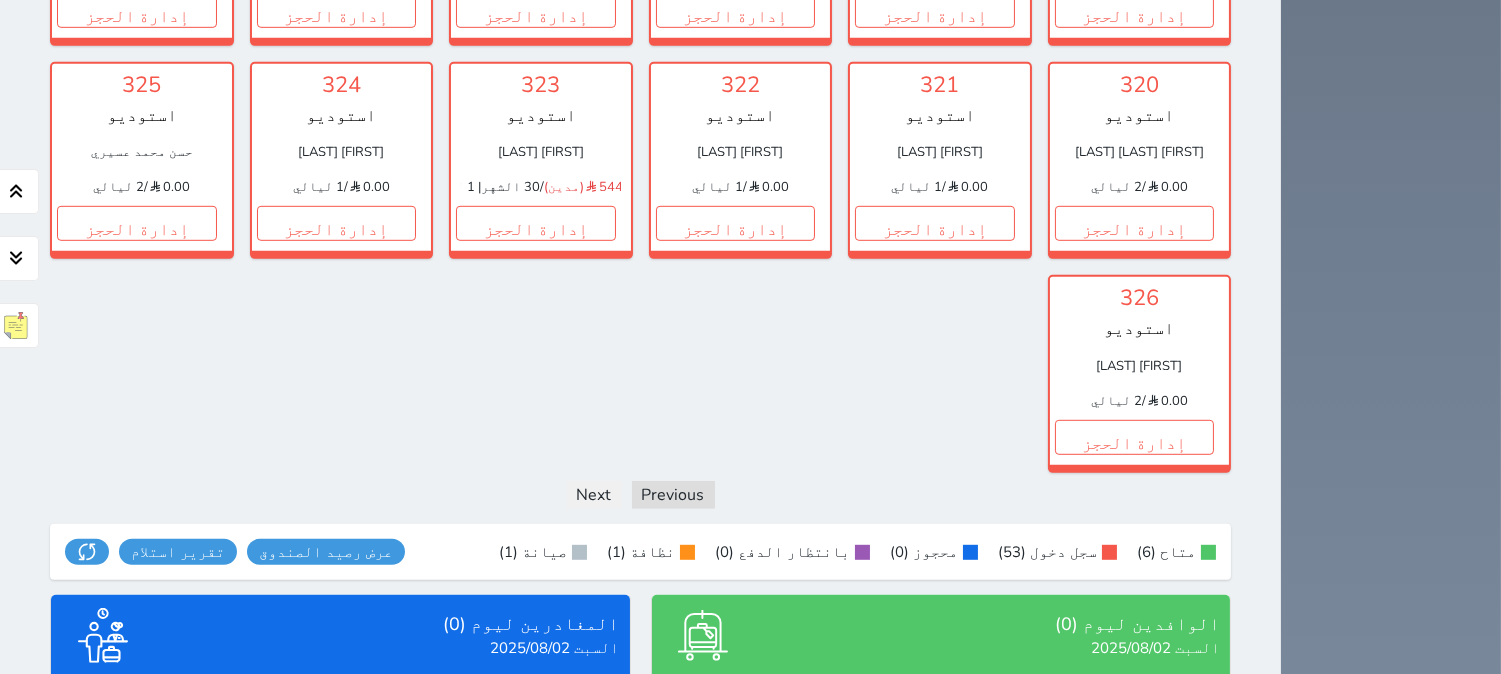 scroll, scrollTop: 2188, scrollLeft: 0, axis: vertical 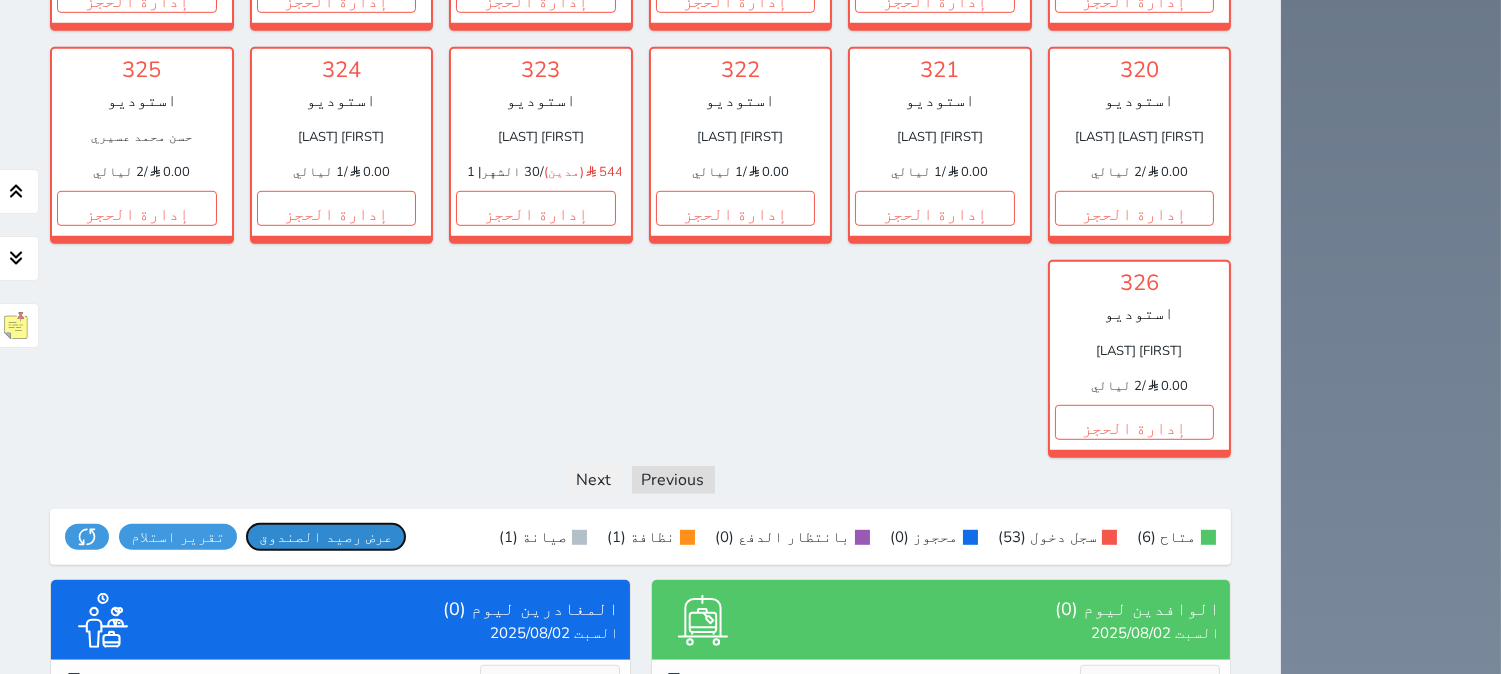 click on "عرض رصيد الصندوق" at bounding box center [326, 537] 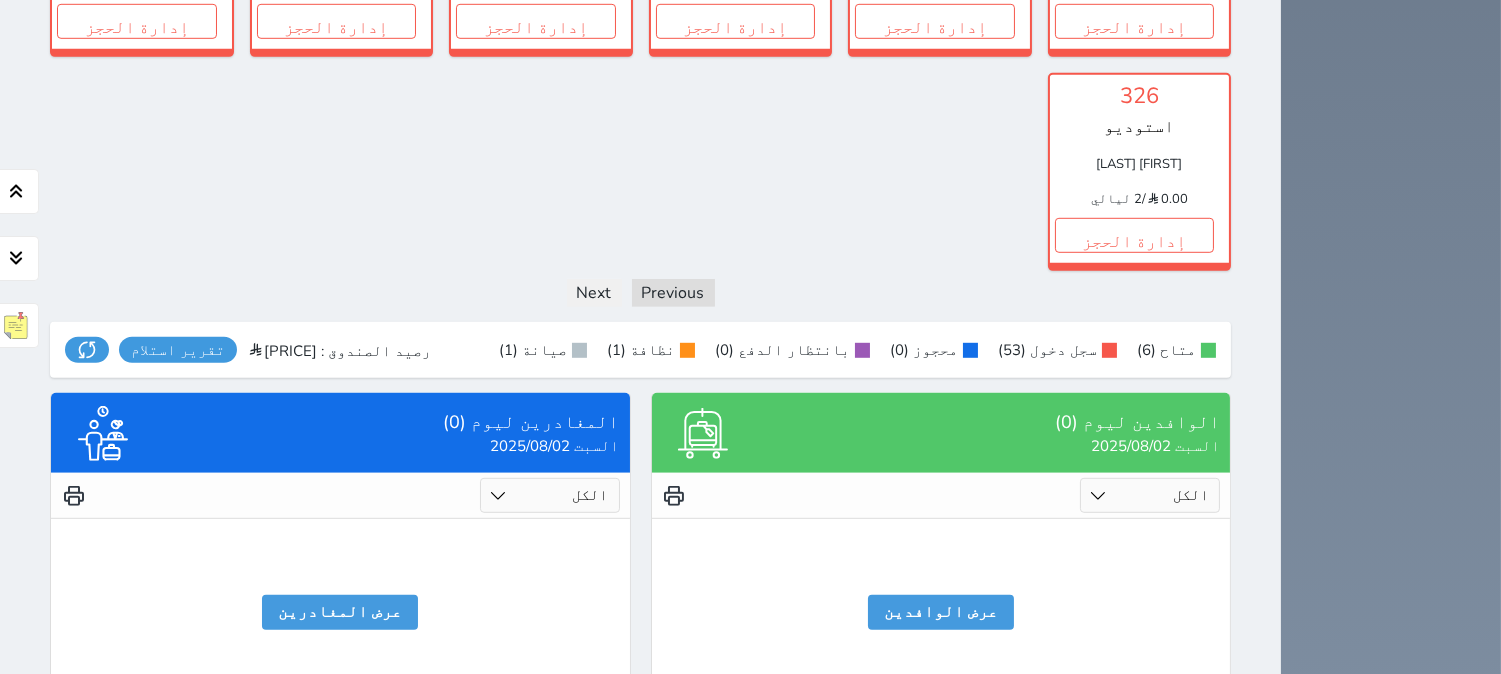scroll, scrollTop: 2376, scrollLeft: 0, axis: vertical 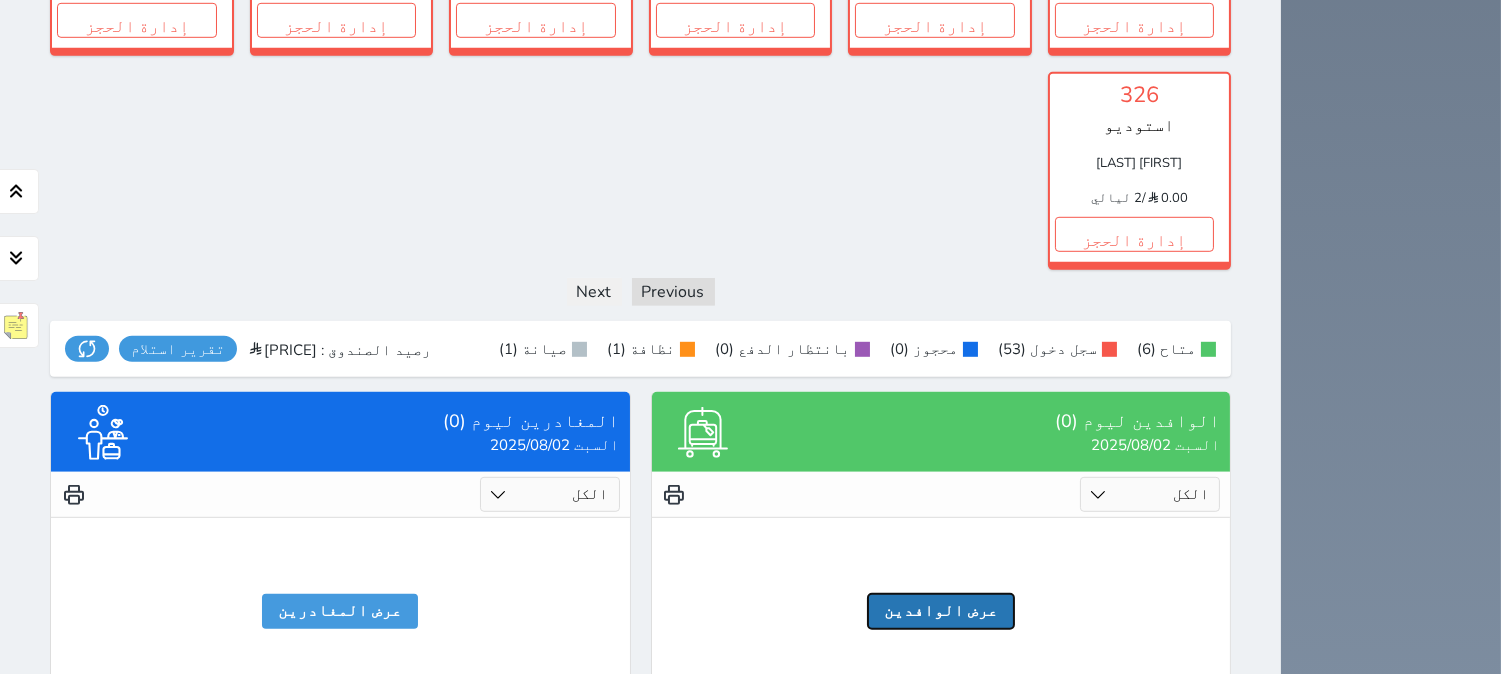 click on "عرض الوافدين" at bounding box center (941, 611) 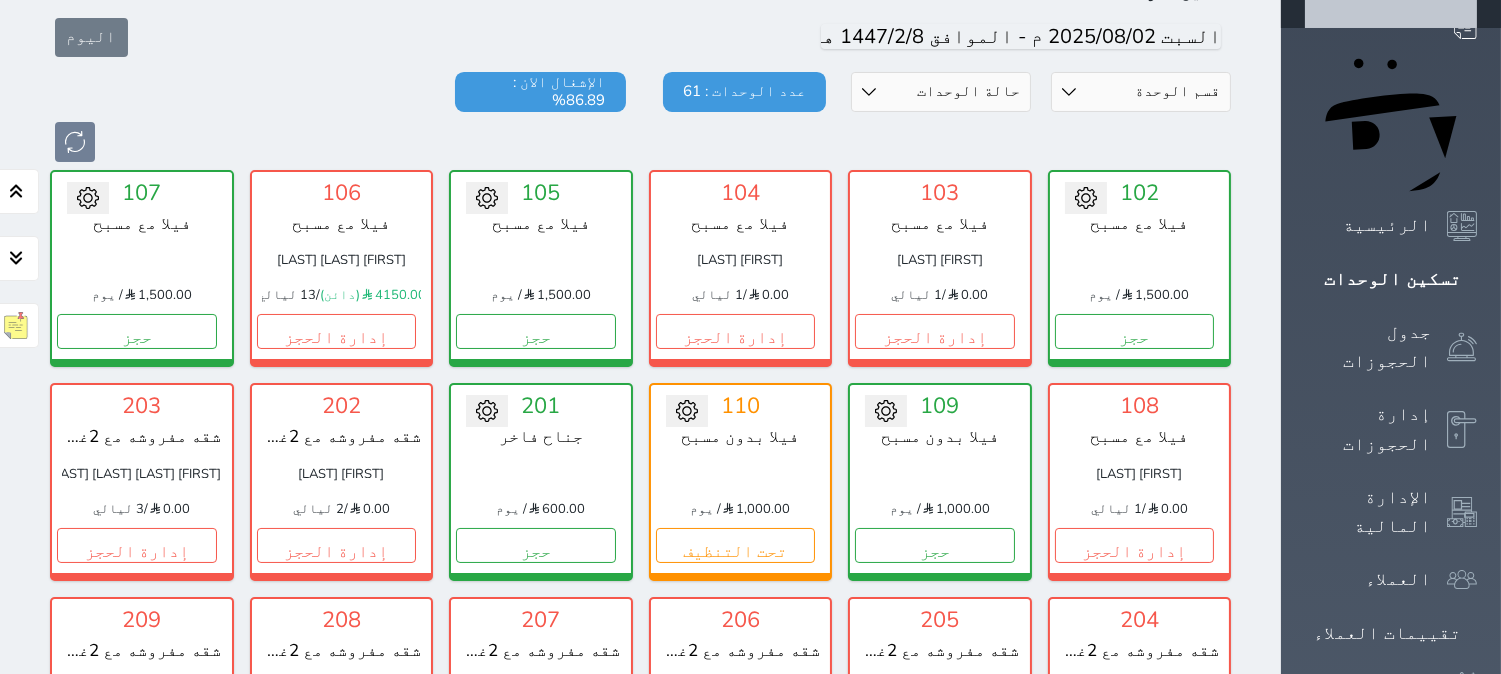 scroll, scrollTop: 111, scrollLeft: 0, axis: vertical 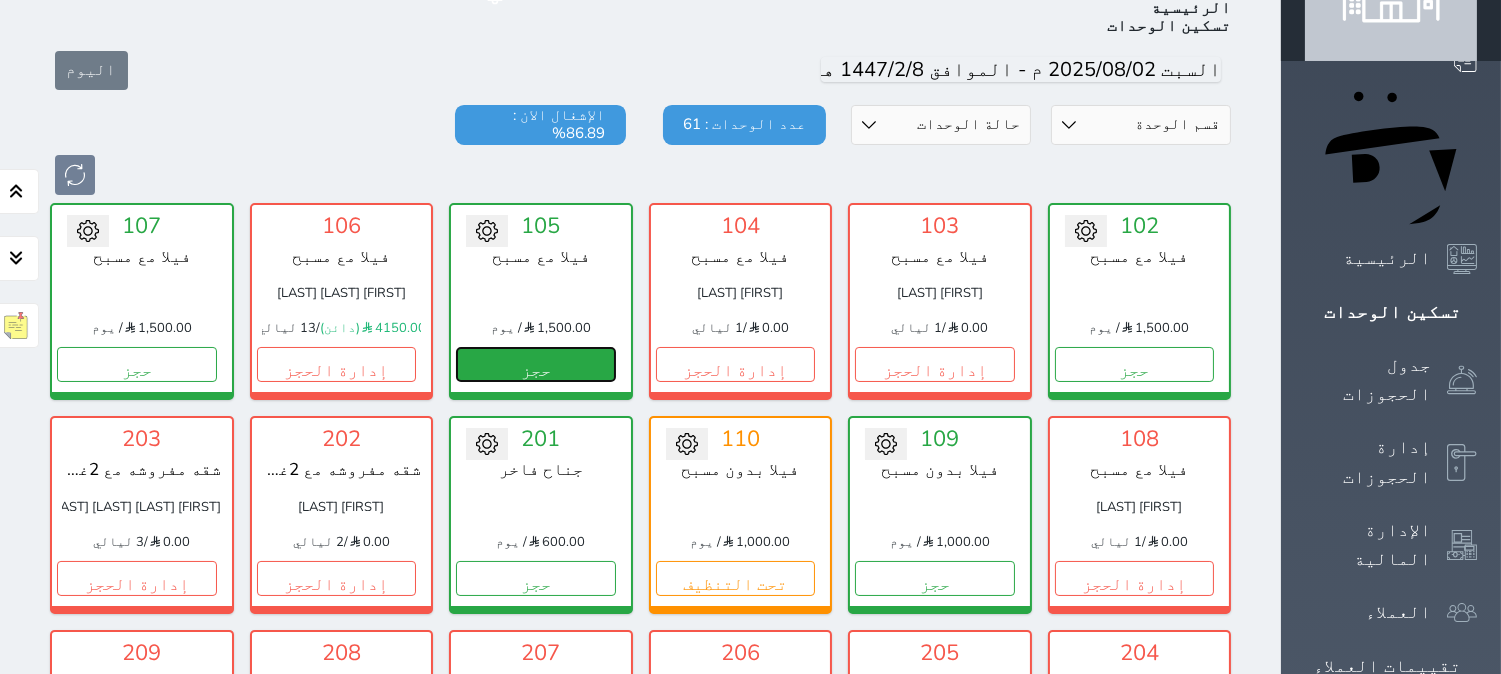 click on "حجز" at bounding box center (536, 364) 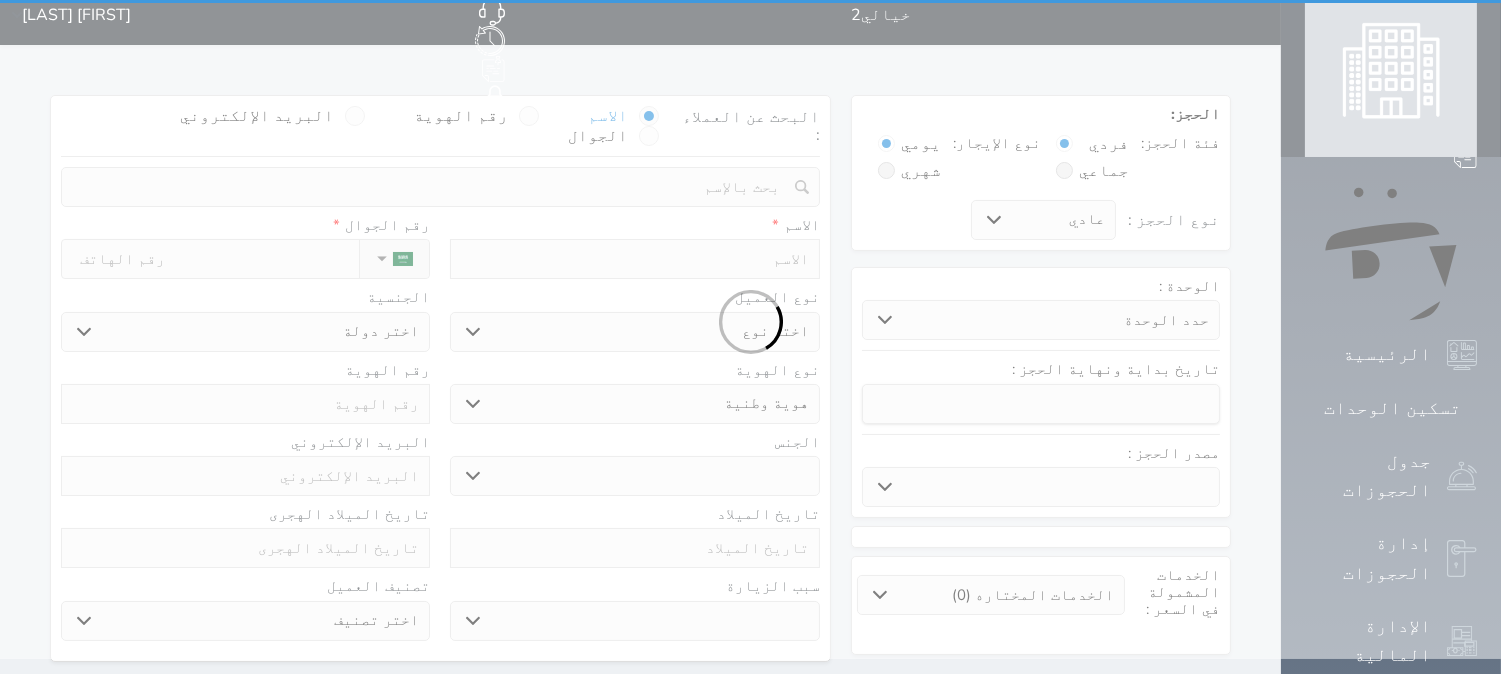 scroll, scrollTop: 0, scrollLeft: 0, axis: both 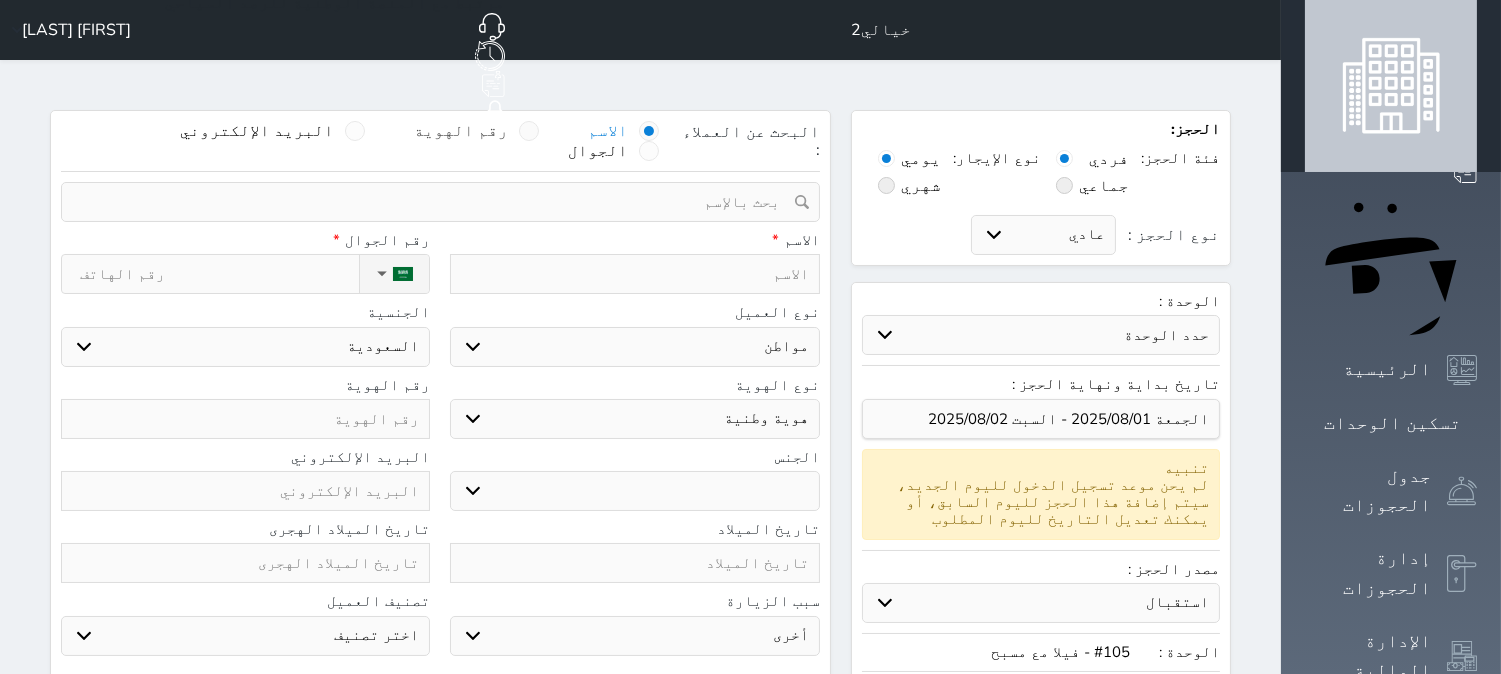 click at bounding box center (529, 131) 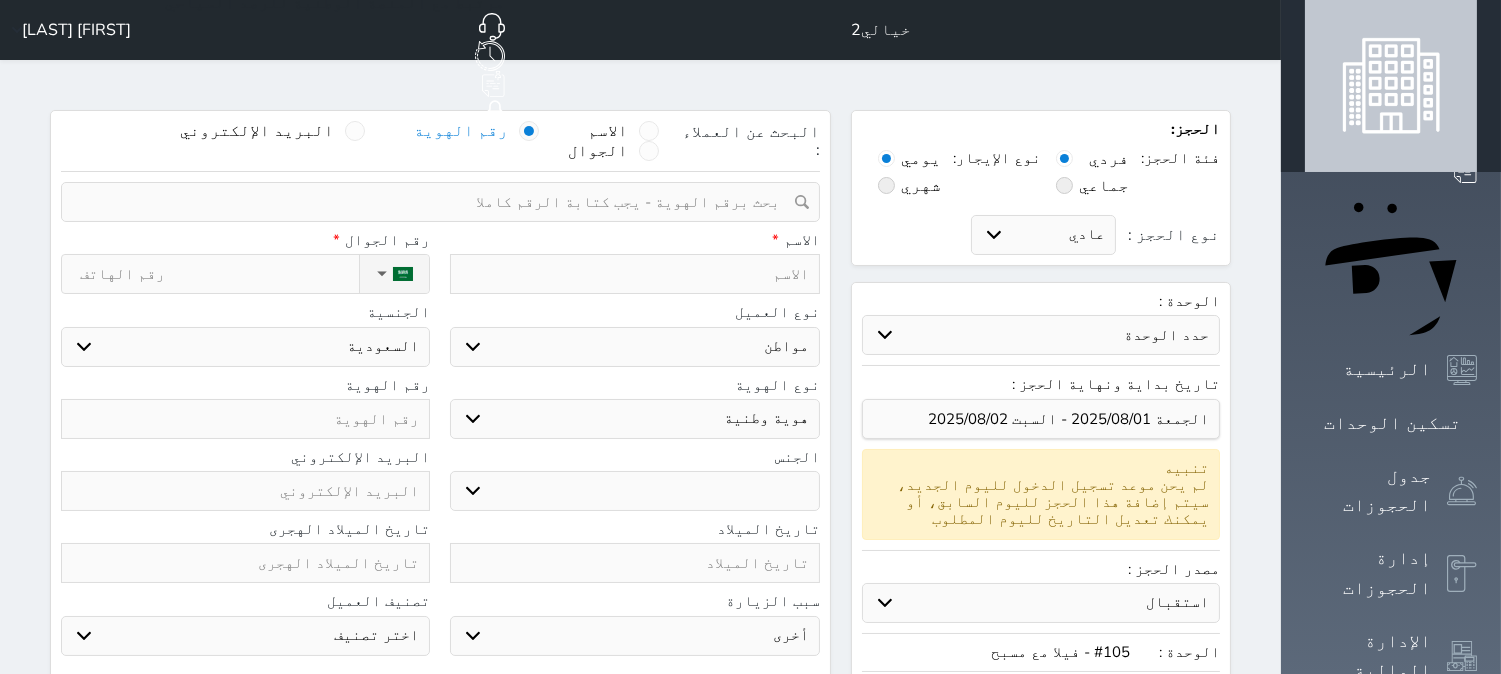 click at bounding box center (433, 202) 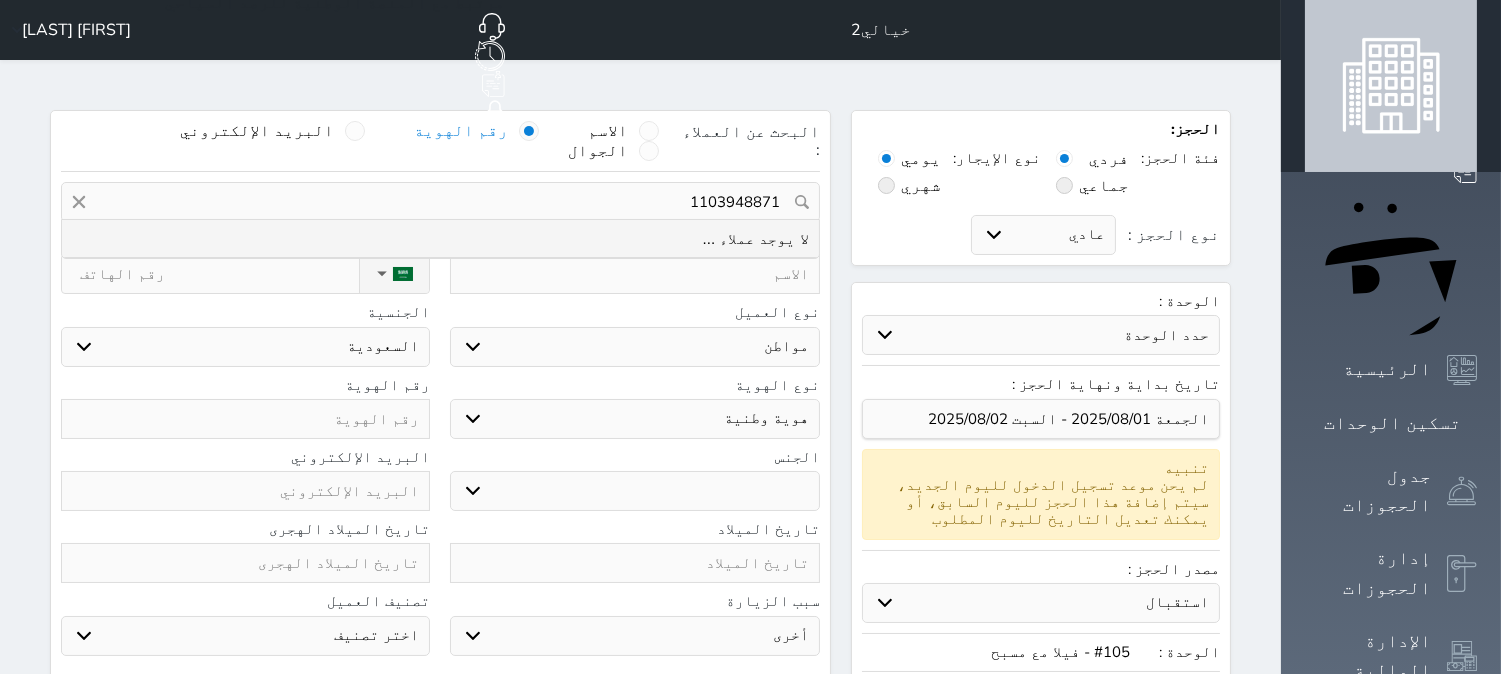 drag, startPoint x: 728, startPoint y: 137, endPoint x: 865, endPoint y: 136, distance: 137.00365 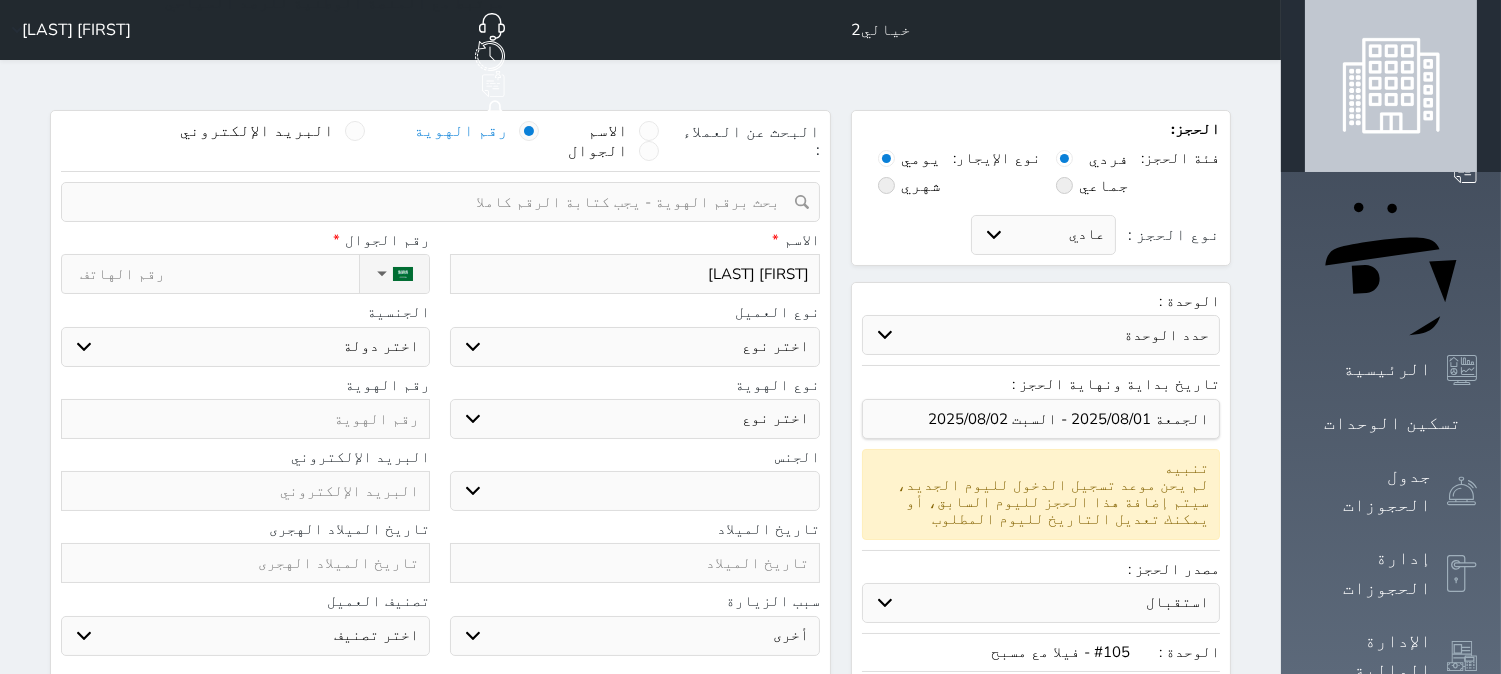 click on "اختر نوع   مواطن مواطن خليجي زائر مقيم" at bounding box center (634, 347) 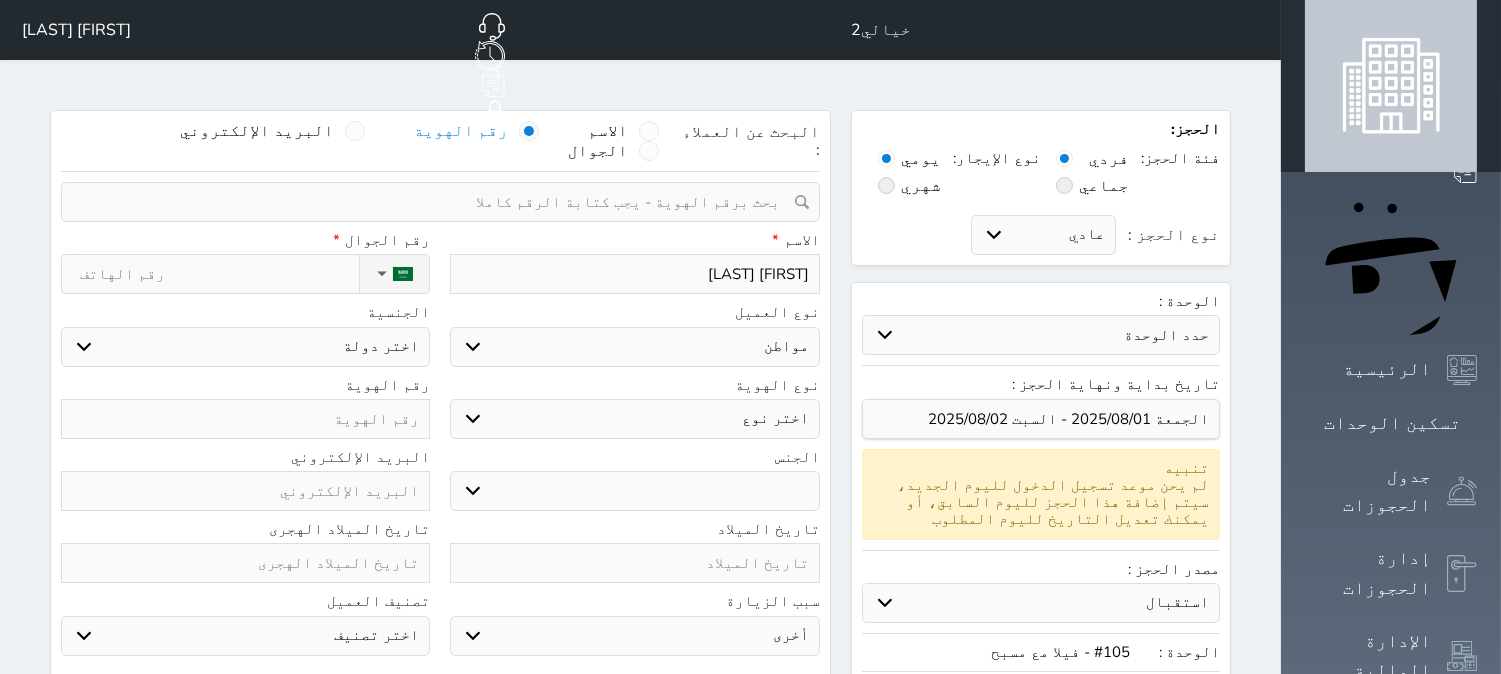 click on "اختر نوع   مواطن مواطن خليجي زائر مقيم" at bounding box center [634, 347] 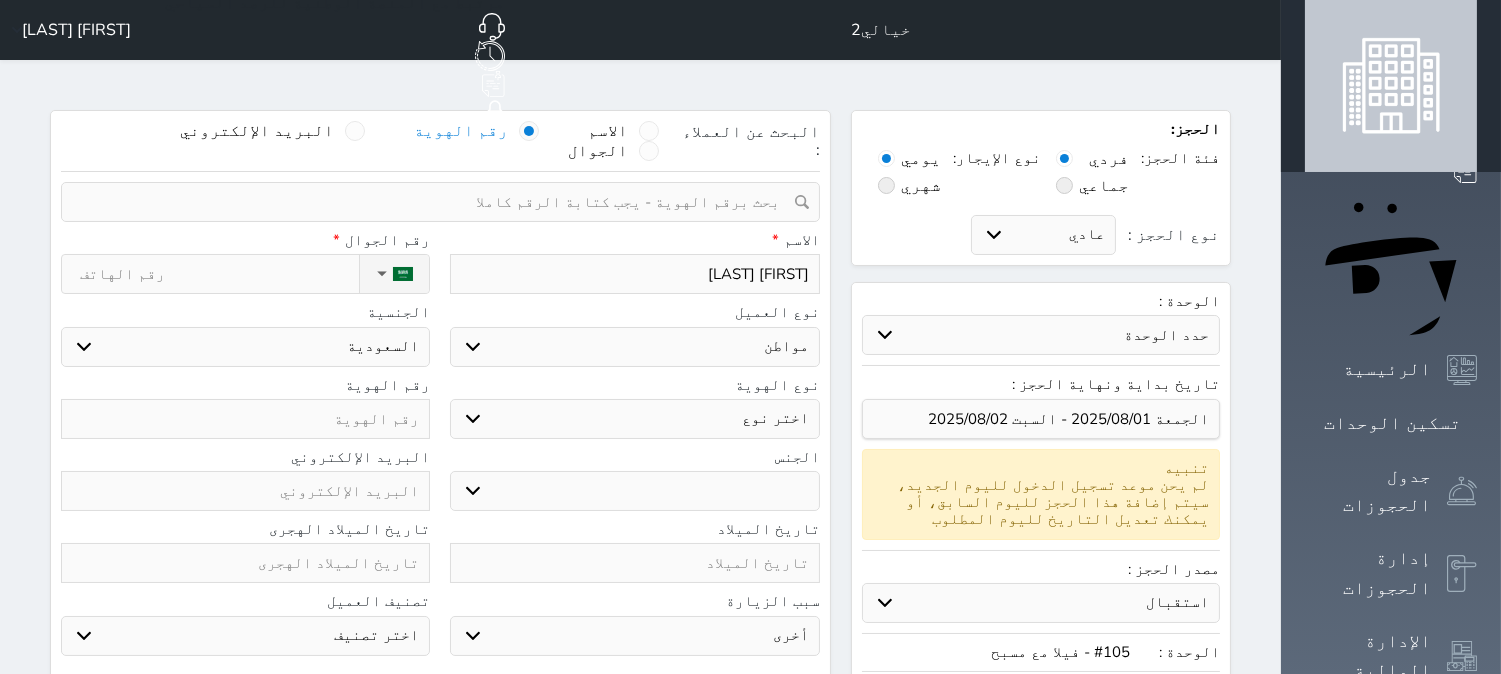 click on "اختر نوع   هوية وطنية هوية عائلية جواز السفر" at bounding box center [634, 419] 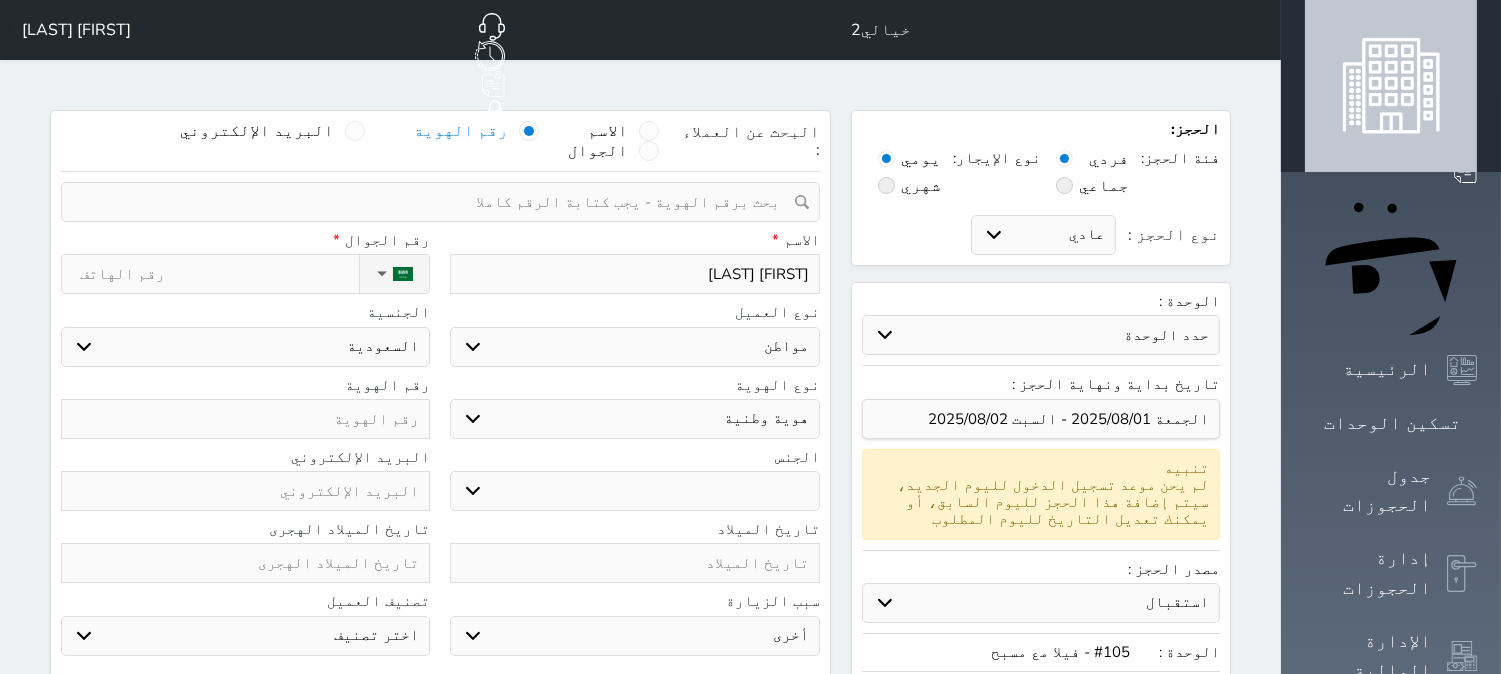 click on "اختر نوع   هوية وطنية هوية عائلية جواز السفر" at bounding box center (634, 419) 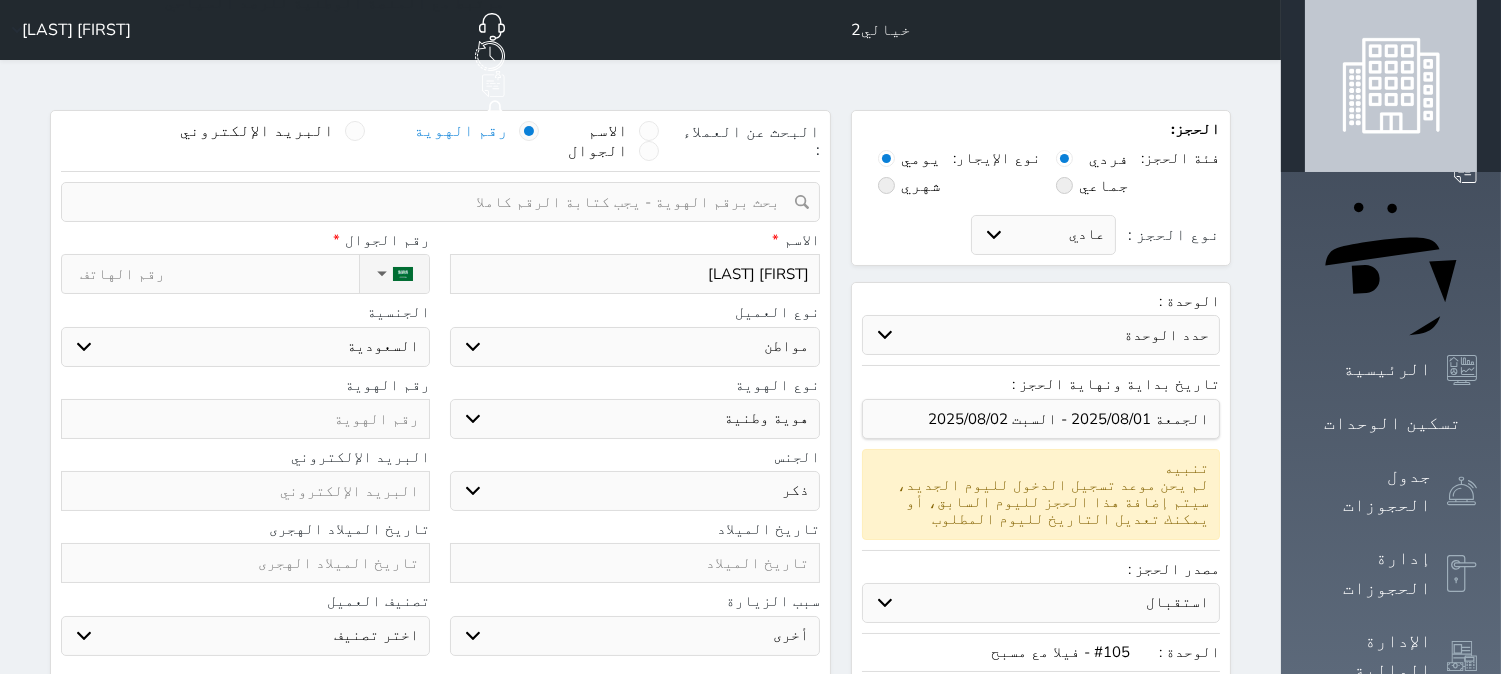 click on "ذكر   انثى" at bounding box center (634, 491) 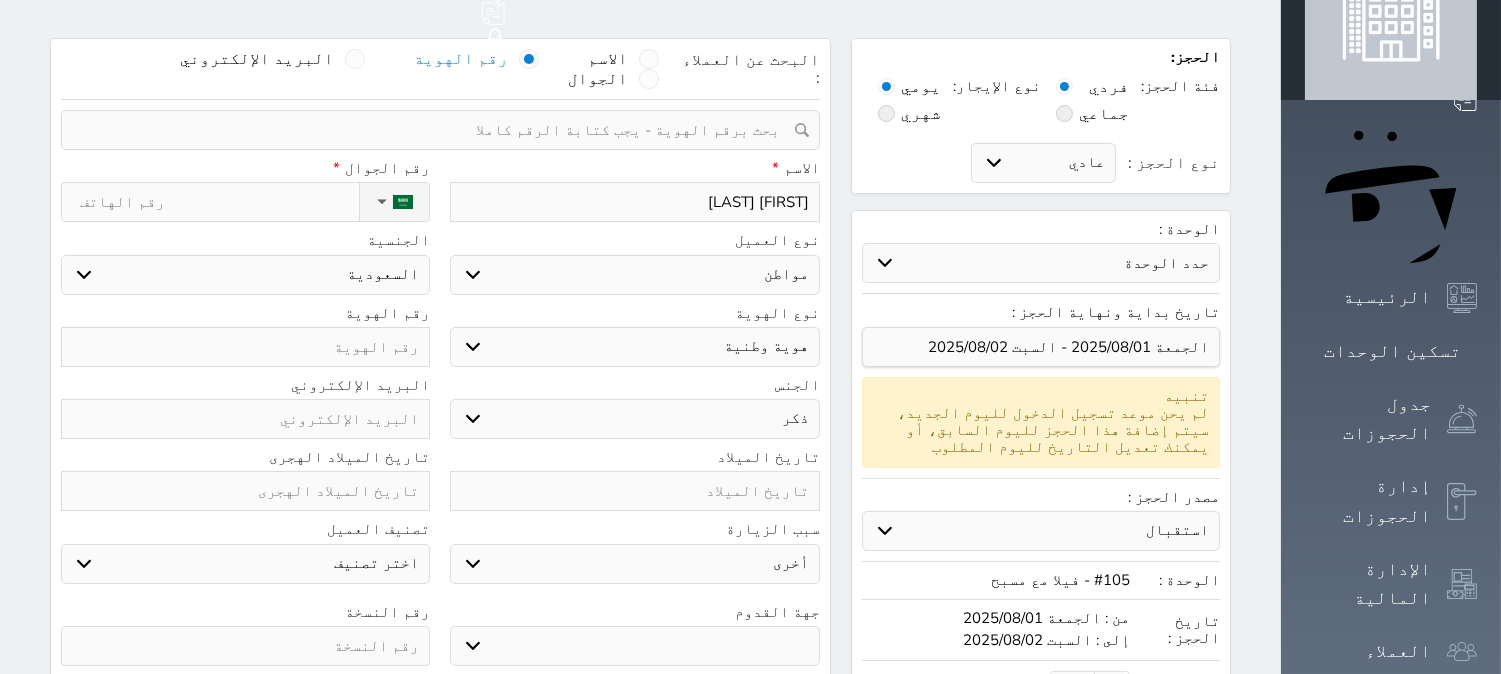 scroll, scrollTop: 111, scrollLeft: 0, axis: vertical 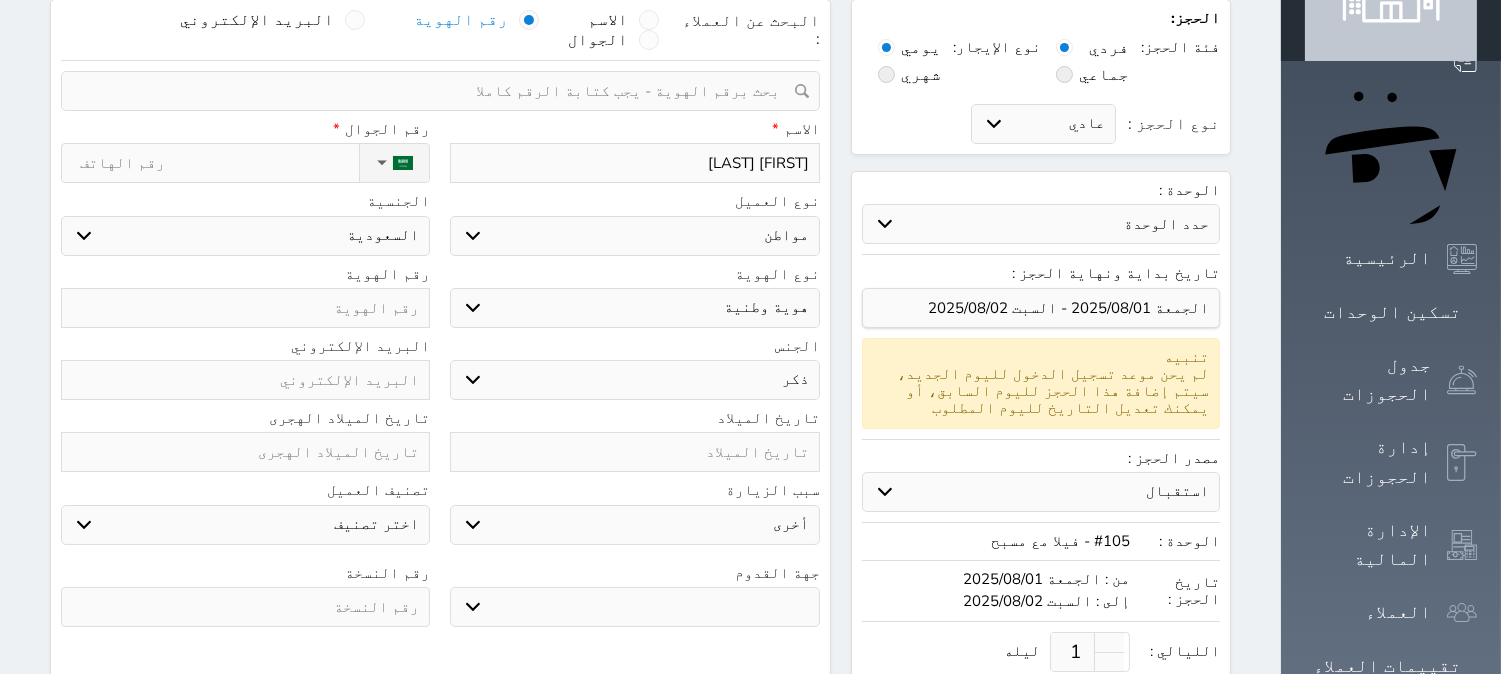 drag, startPoint x: 382, startPoint y: 394, endPoint x: 415, endPoint y: 243, distance: 154.5639 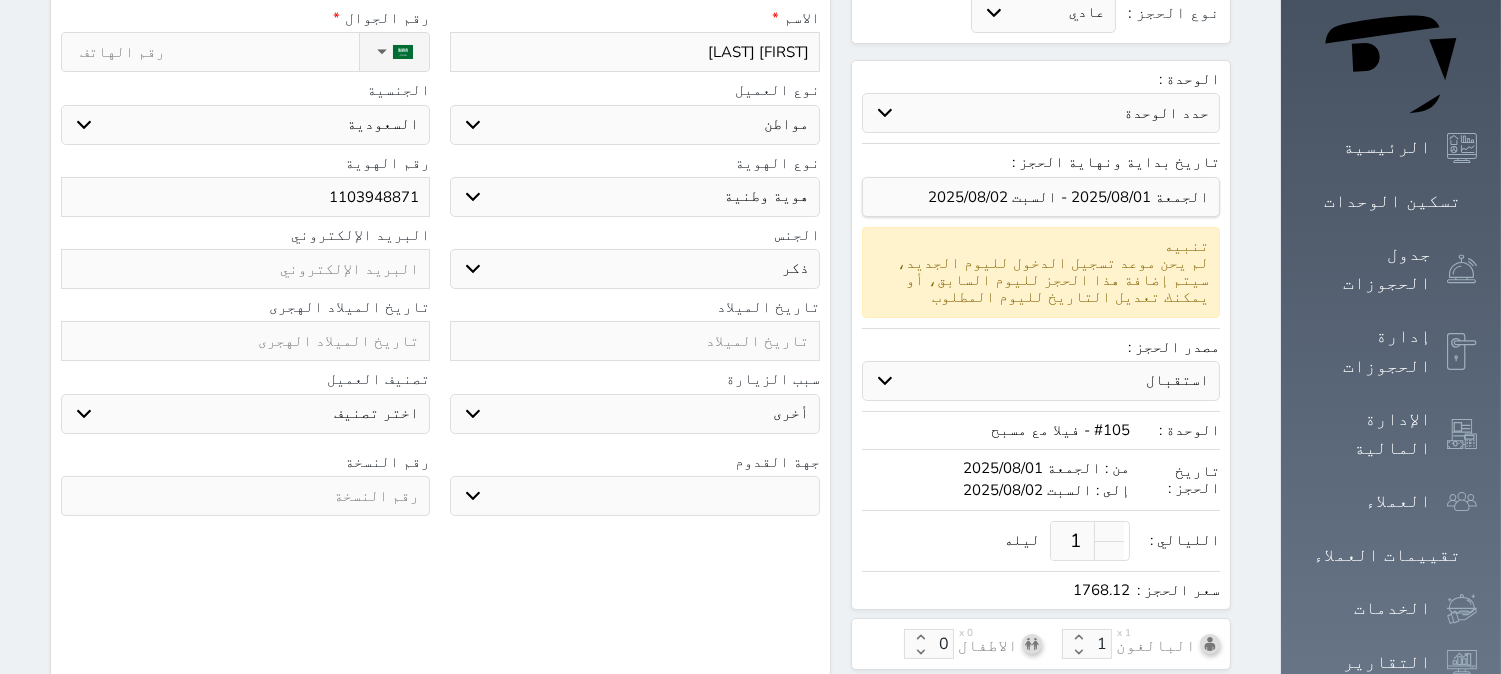 scroll, scrollTop: 333, scrollLeft: 0, axis: vertical 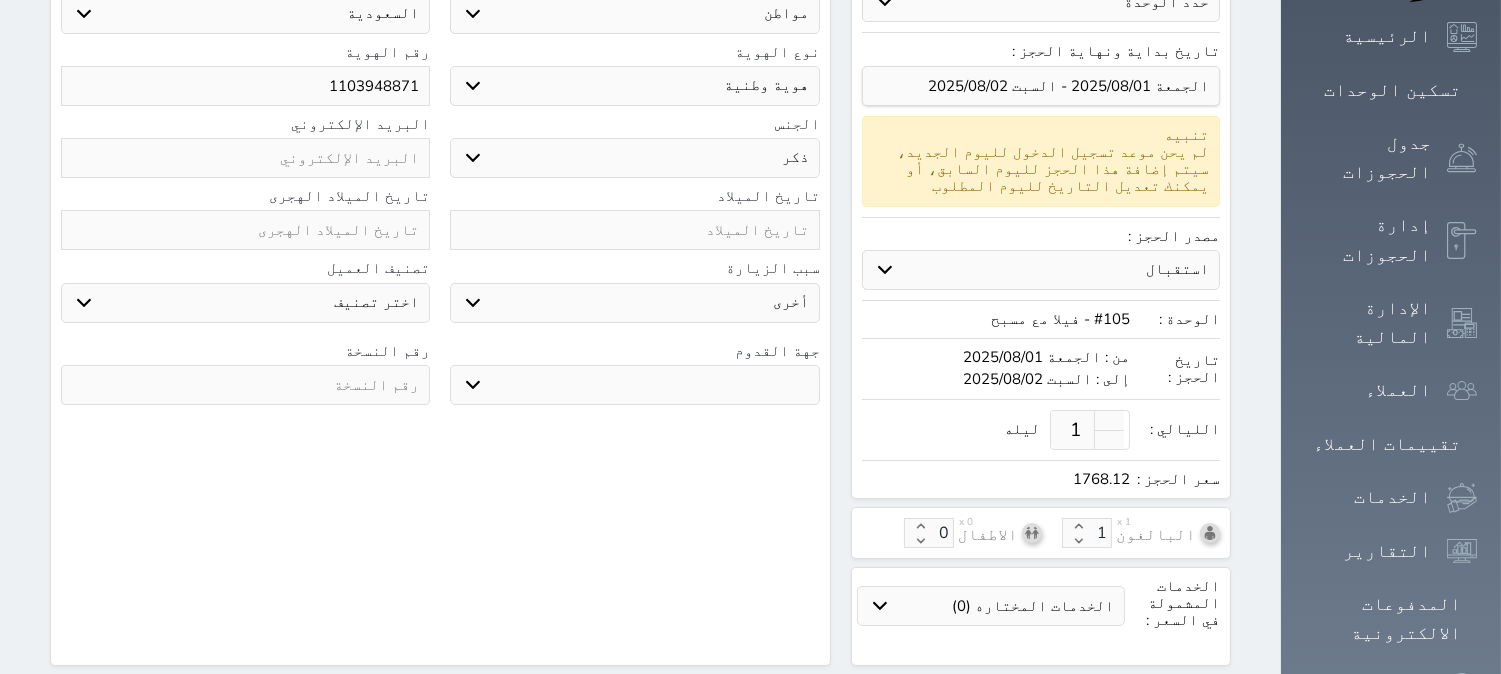 click at bounding box center [245, 230] 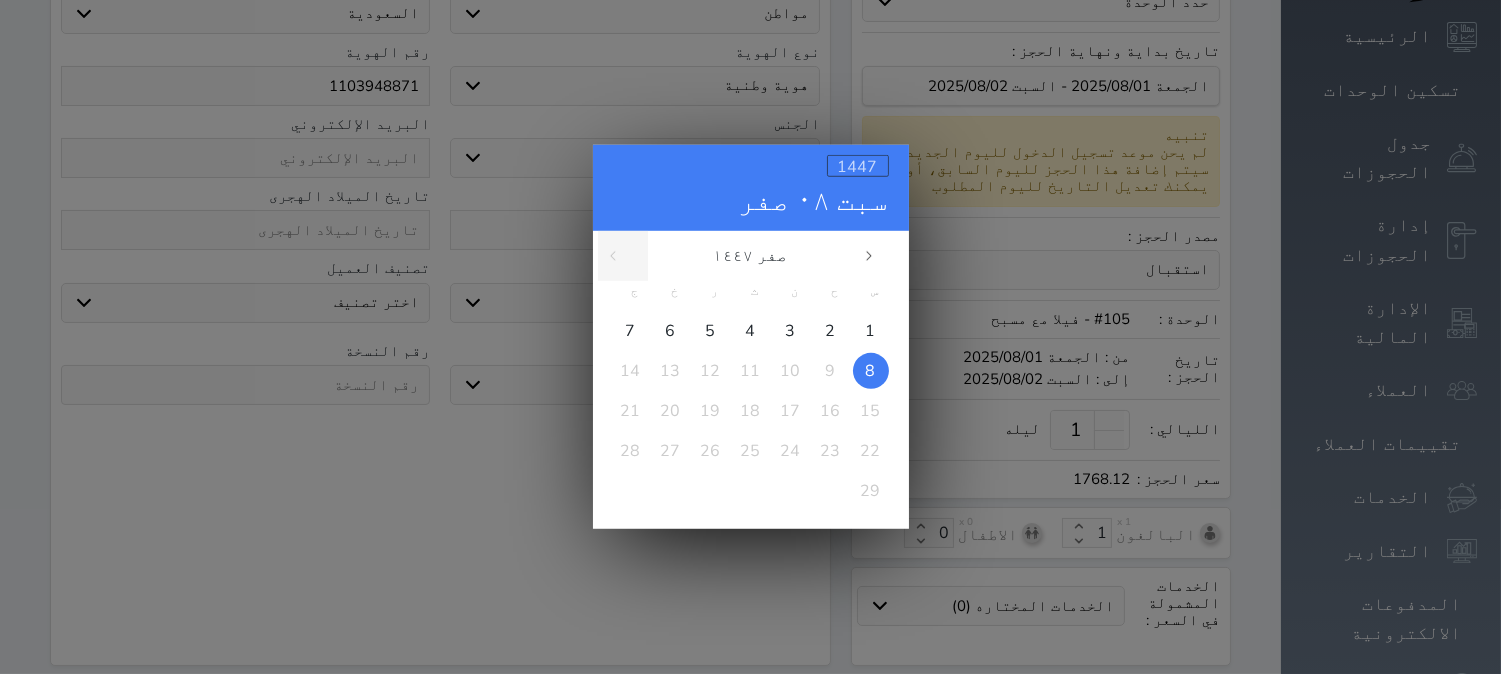 click on "1447" at bounding box center [858, 166] 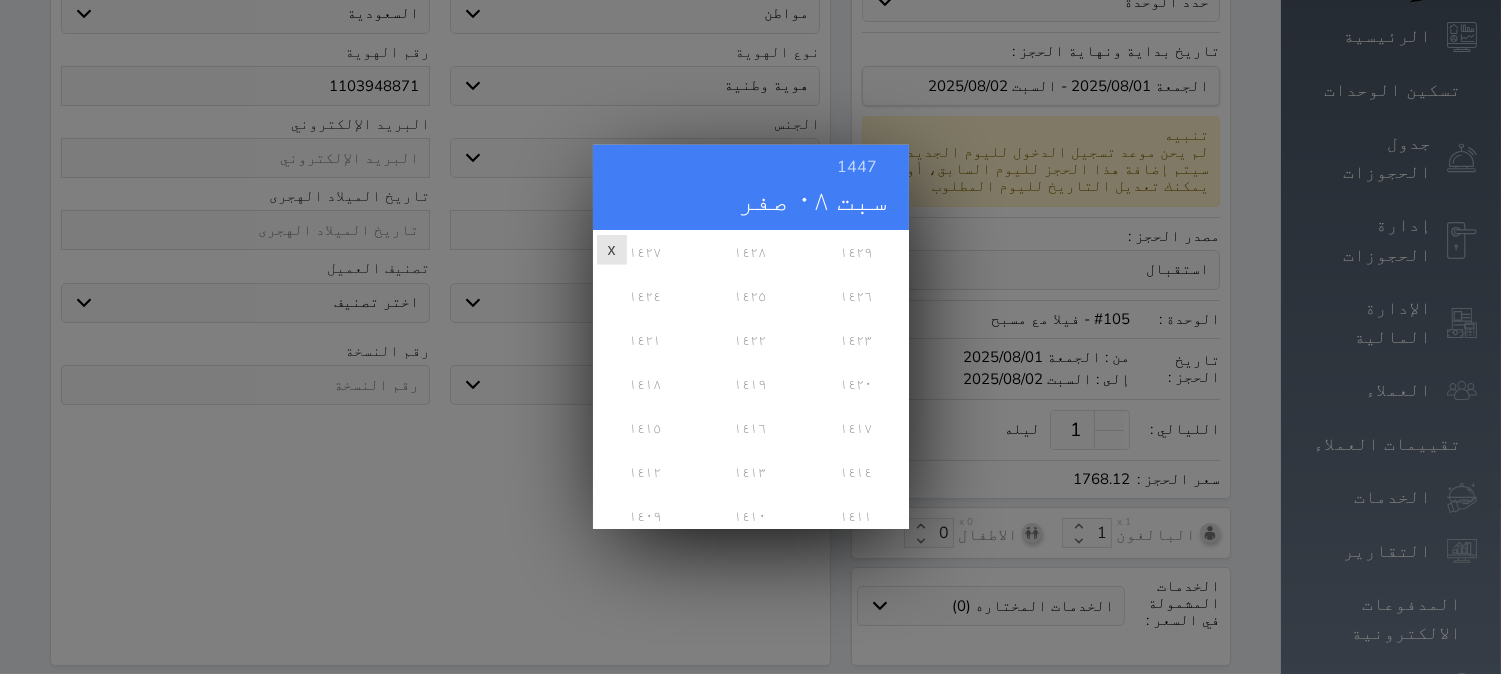 scroll, scrollTop: 333, scrollLeft: 0, axis: vertical 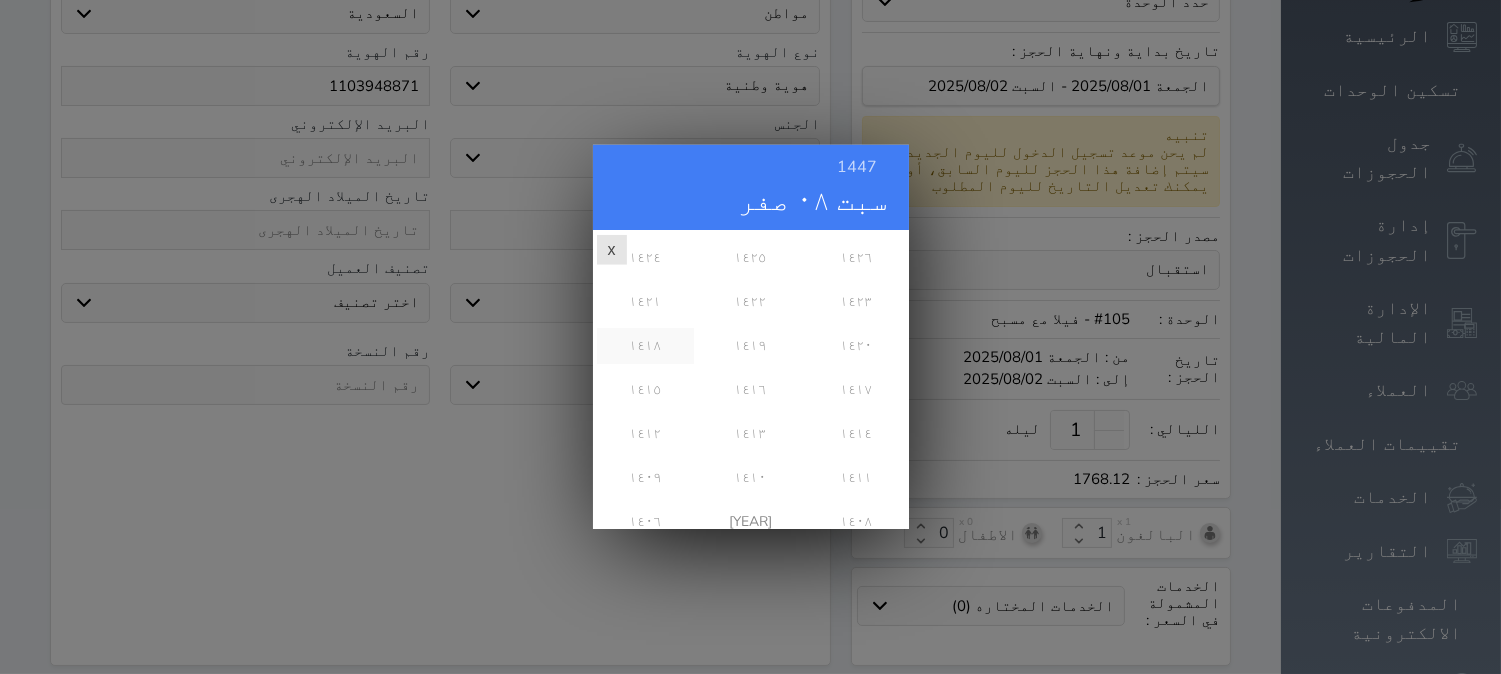 click on "١٤١٨" at bounding box center [645, 346] 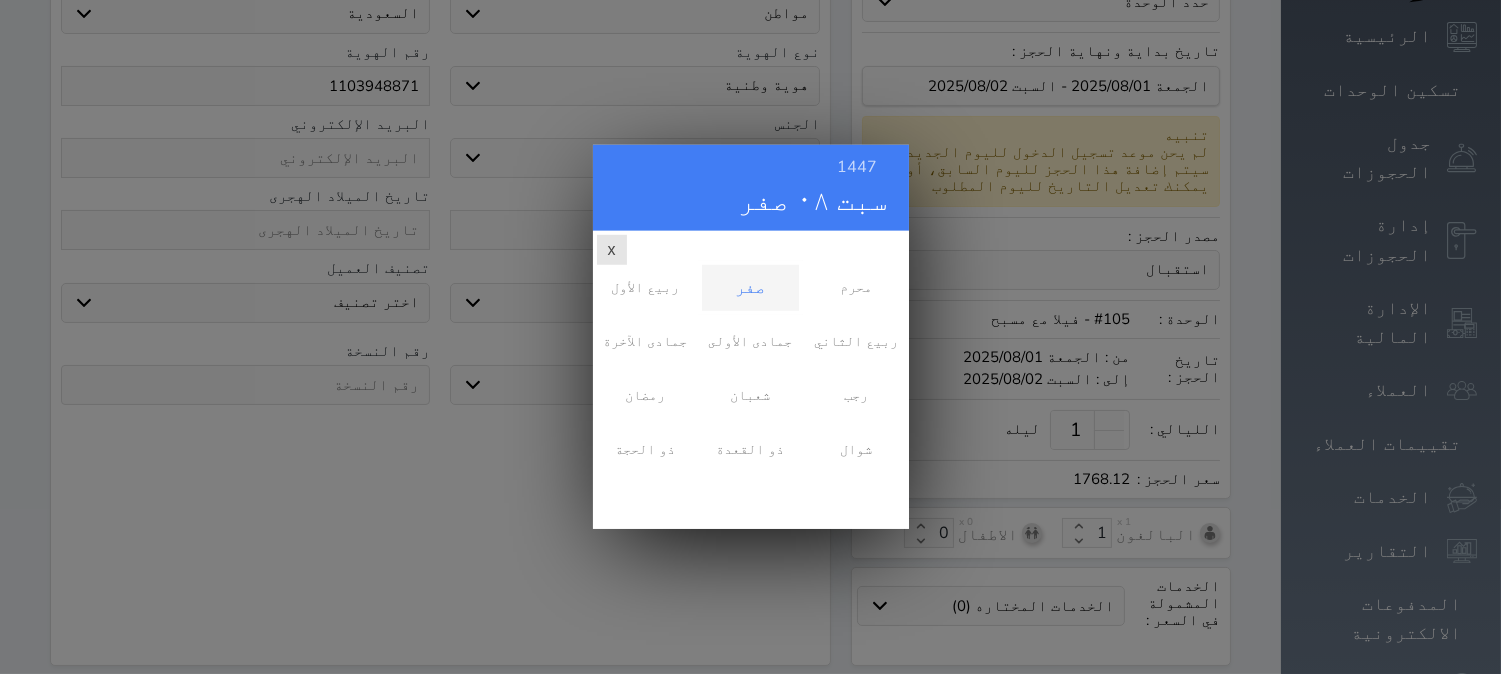 scroll, scrollTop: 0, scrollLeft: 0, axis: both 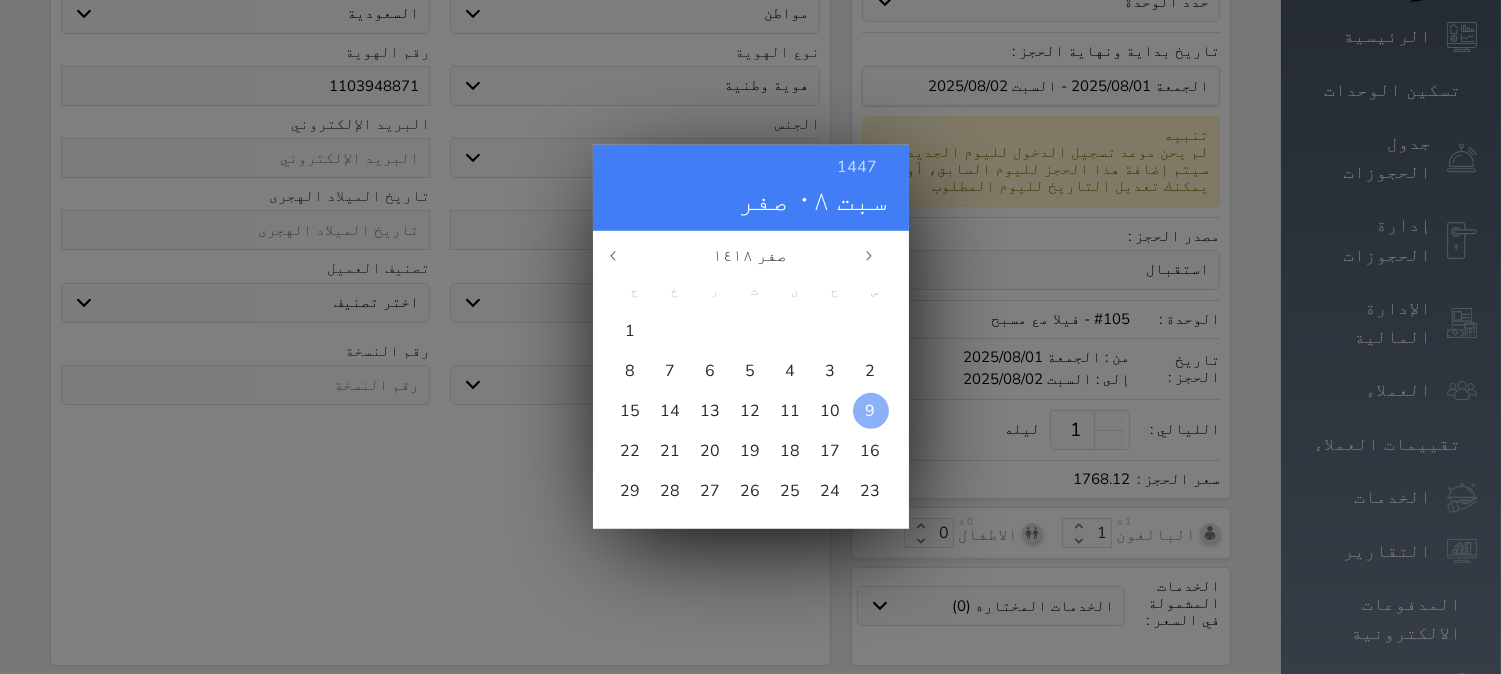 click on "9" at bounding box center (871, 411) 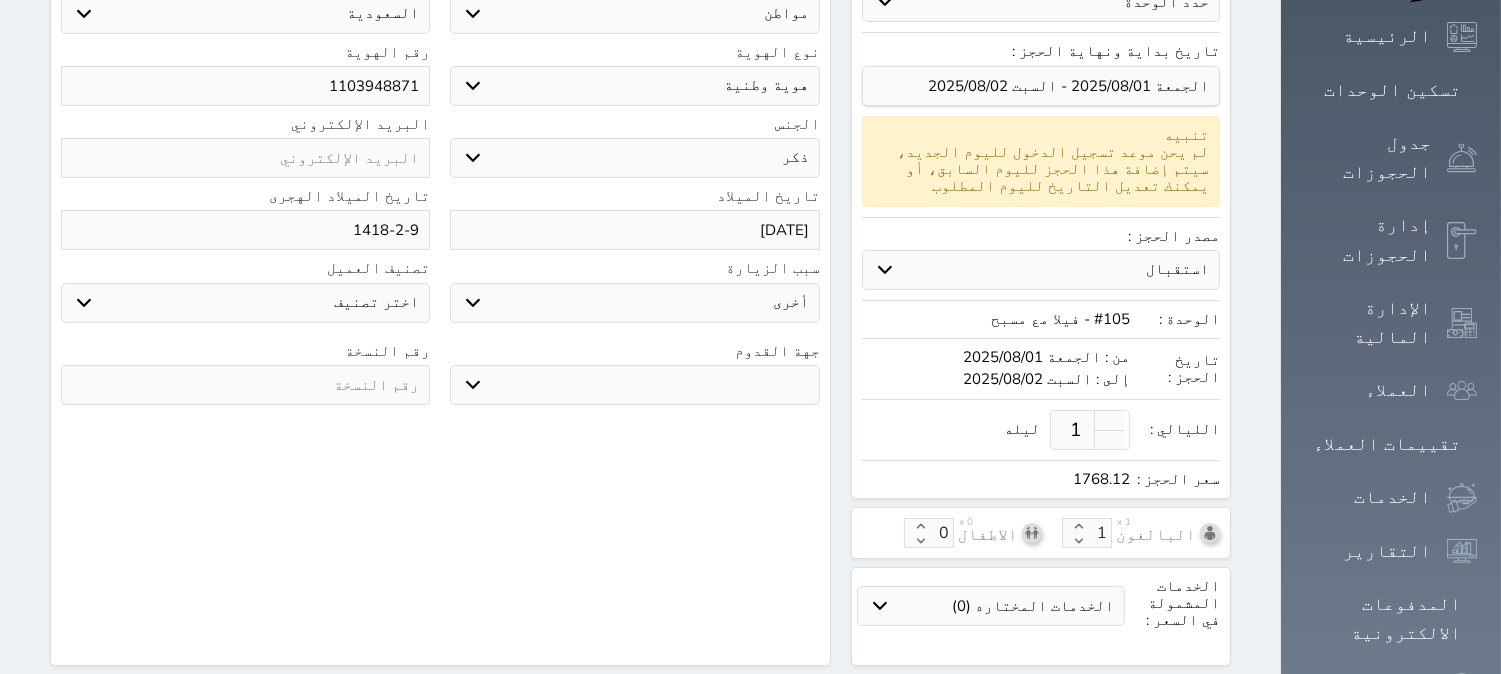 click on "جو بحر ارض" at bounding box center [634, 385] 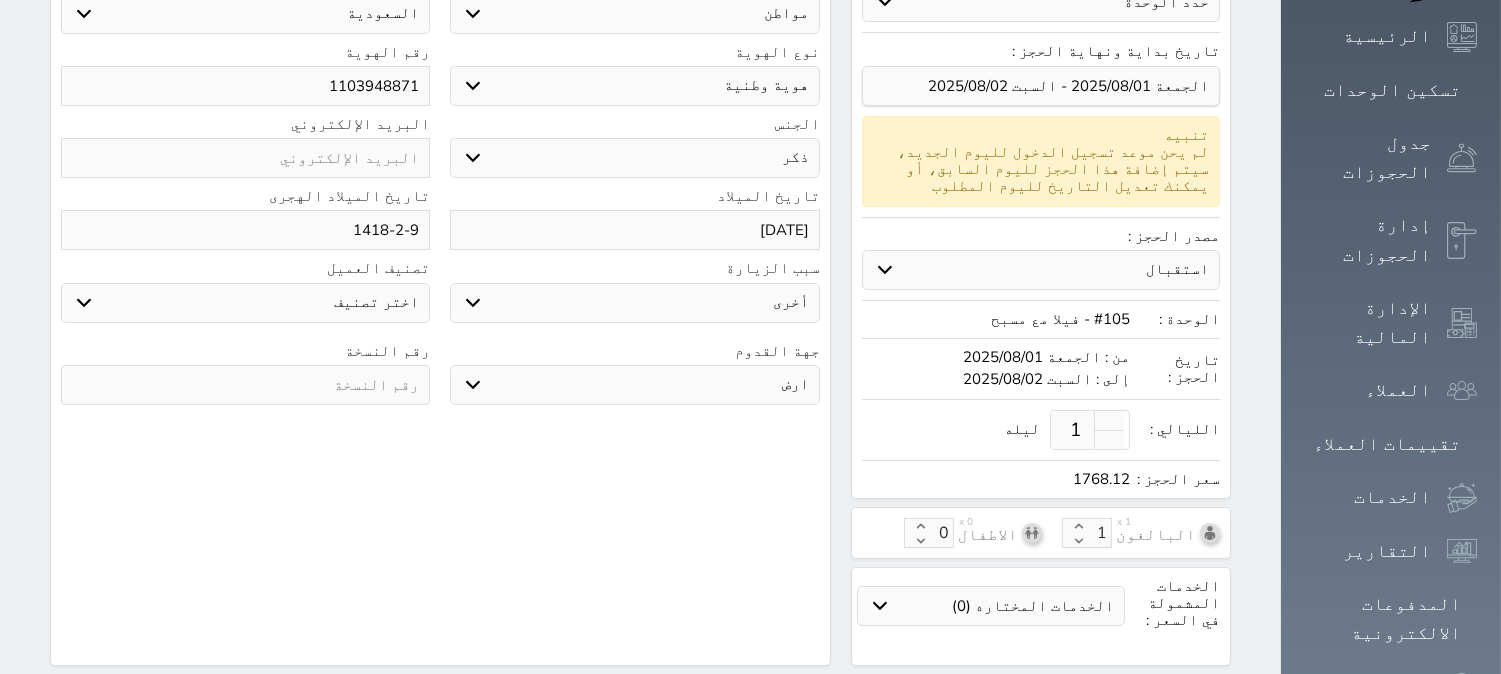 click on "جو بحر ارض" at bounding box center (634, 385) 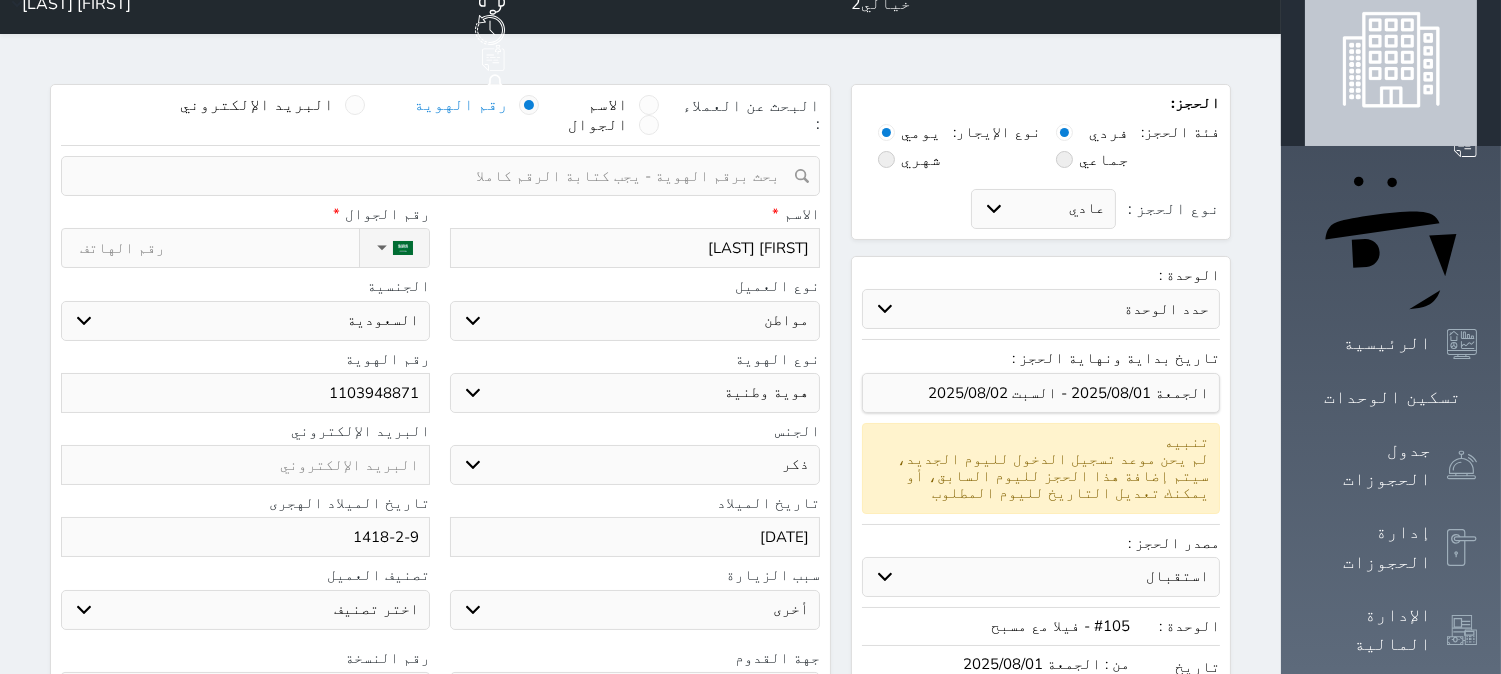 scroll, scrollTop: 0, scrollLeft: 0, axis: both 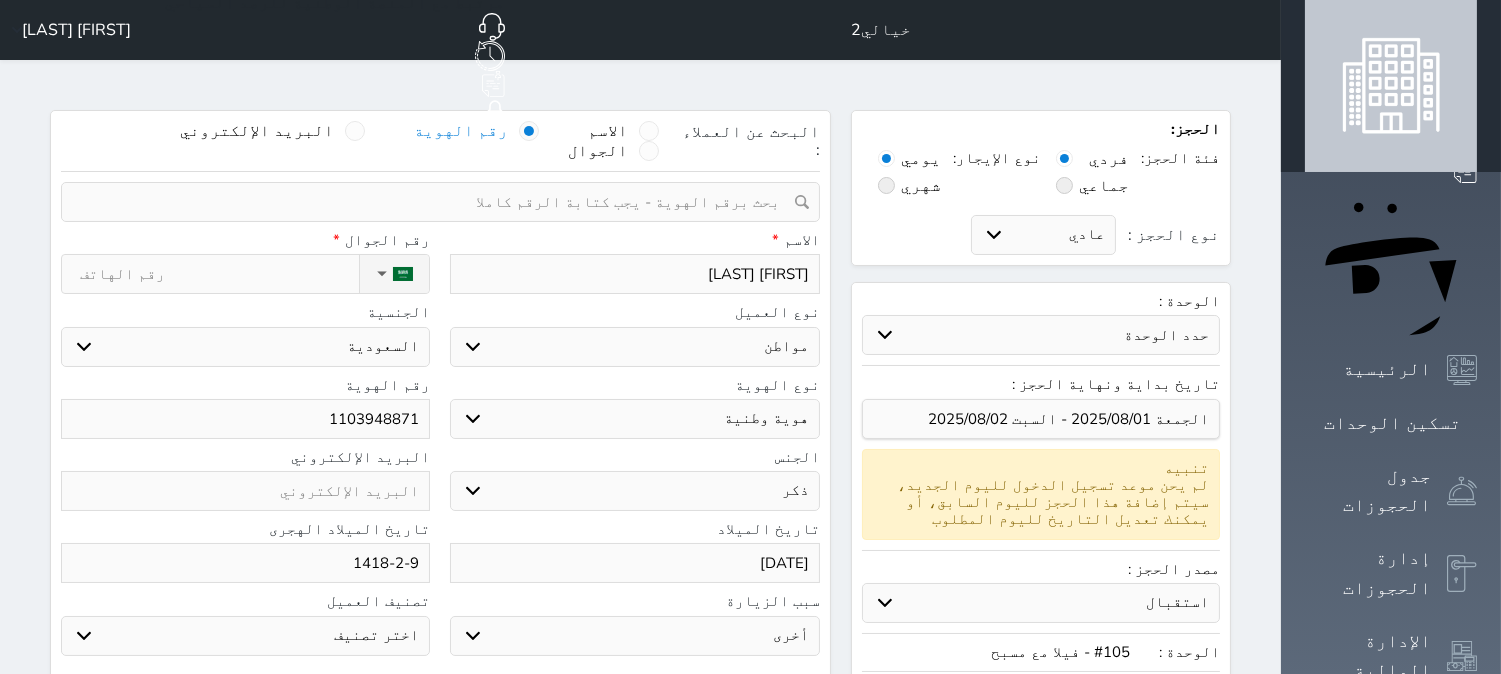 click on "نوع الحجز :" at bounding box center (219, 274) 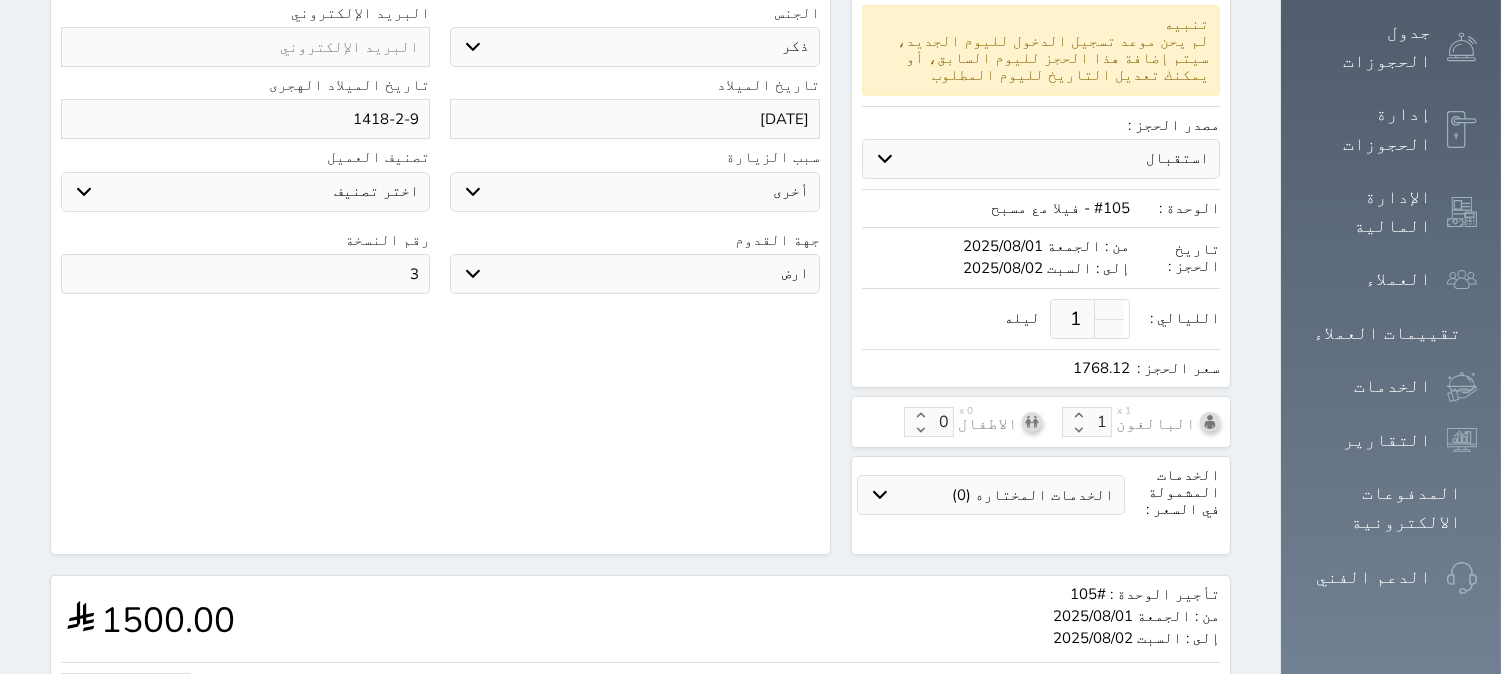 scroll, scrollTop: 638, scrollLeft: 0, axis: vertical 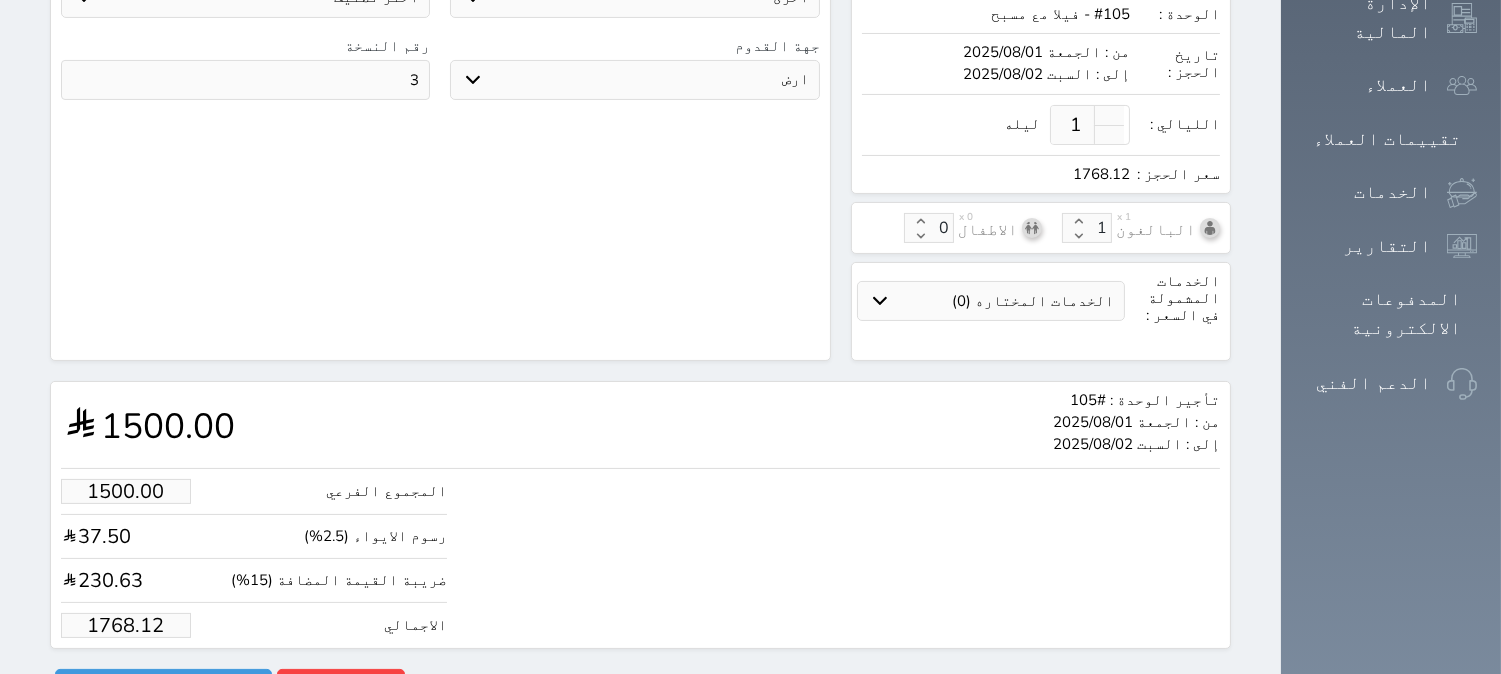 drag, startPoint x: 144, startPoint y: 573, endPoint x: 33, endPoint y: 575, distance: 111.01801 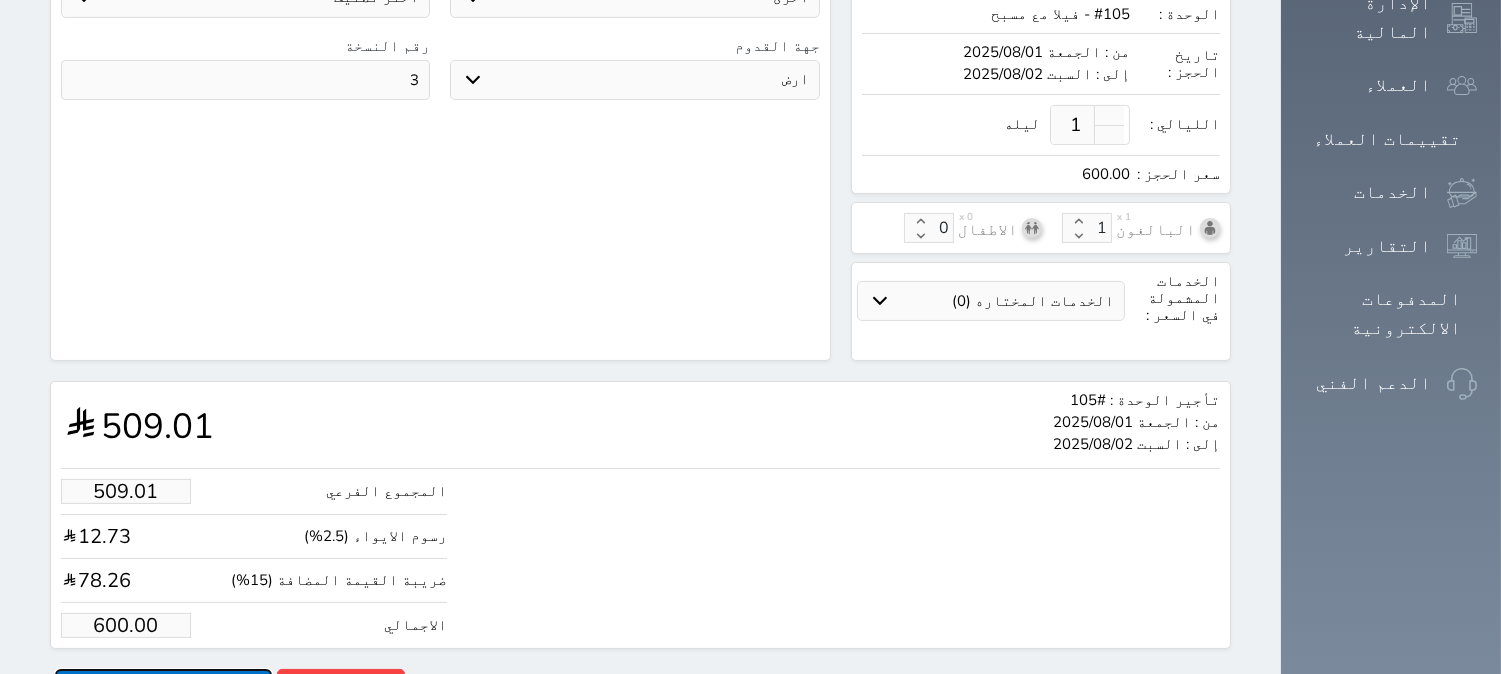 click on "حجز" at bounding box center [163, 686] 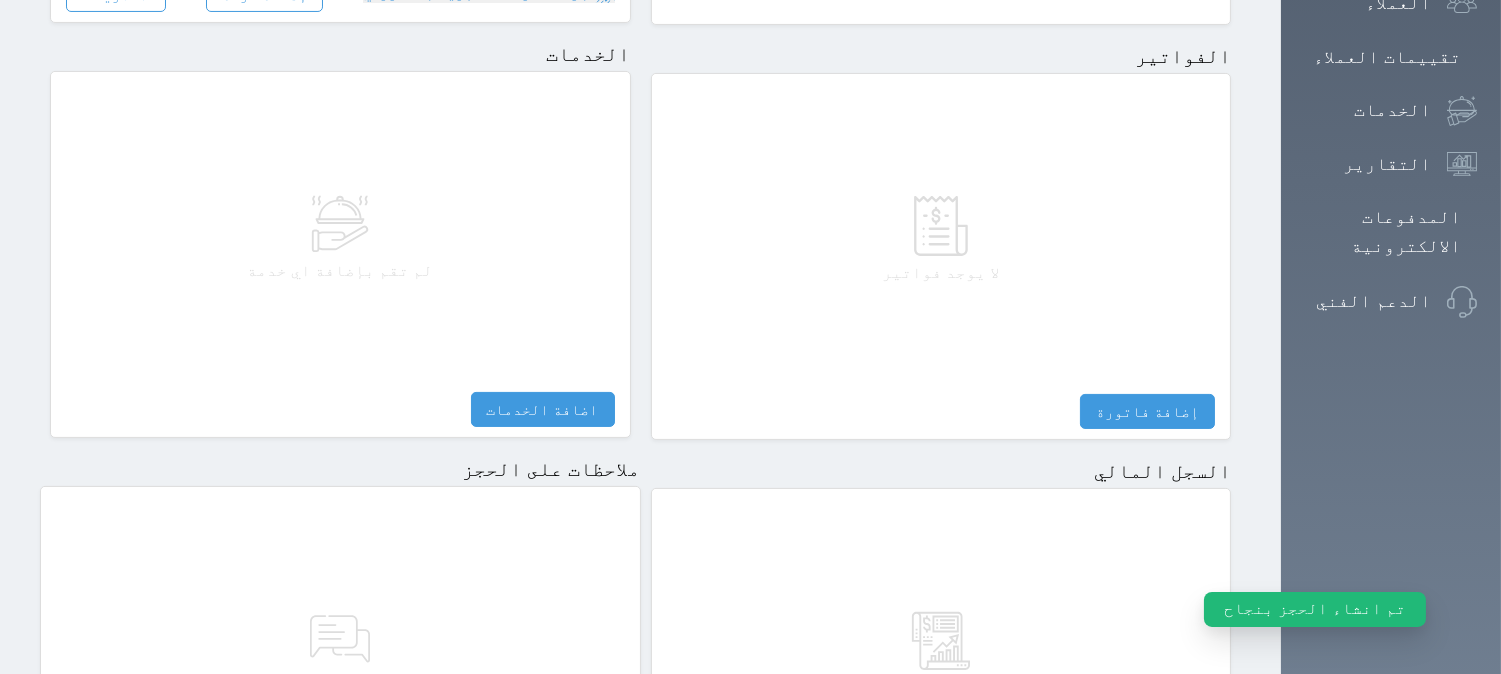 scroll, scrollTop: 1000, scrollLeft: 0, axis: vertical 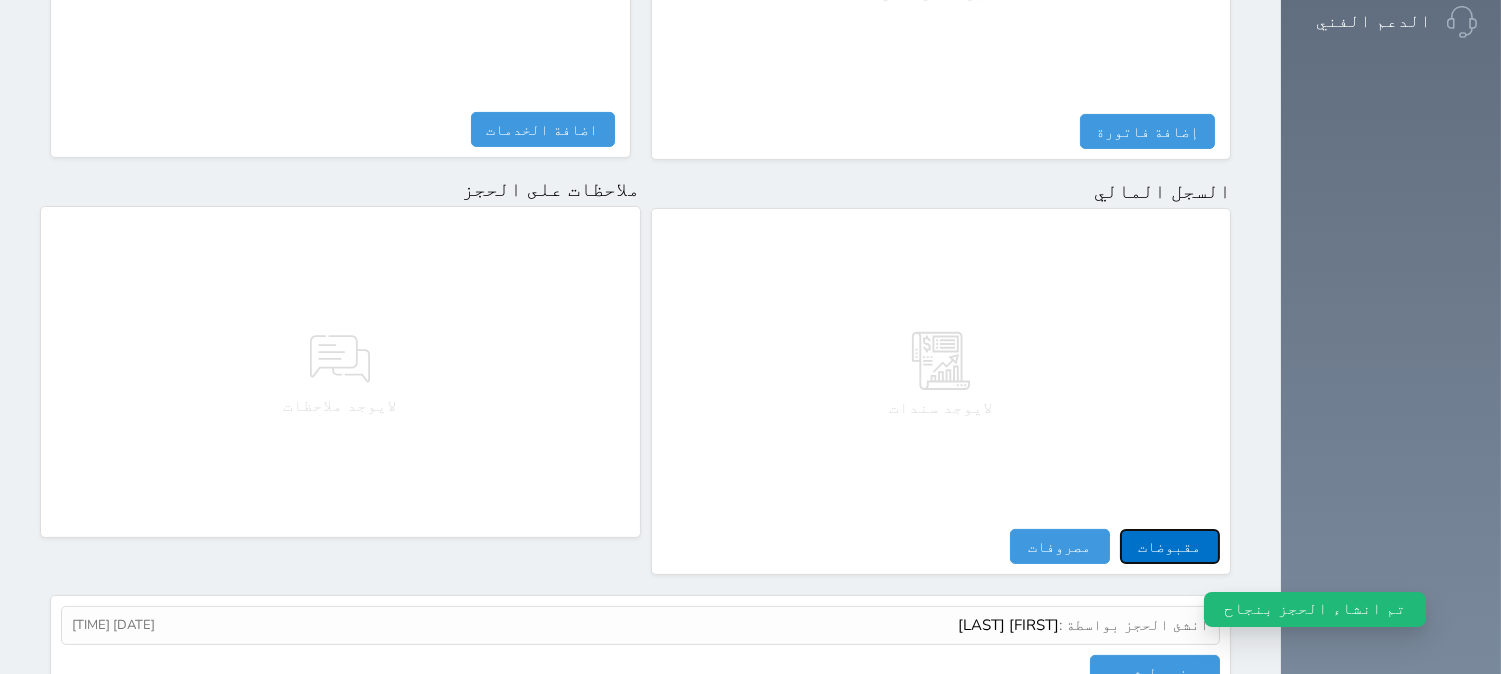click on "مقبوضات" at bounding box center [1170, 546] 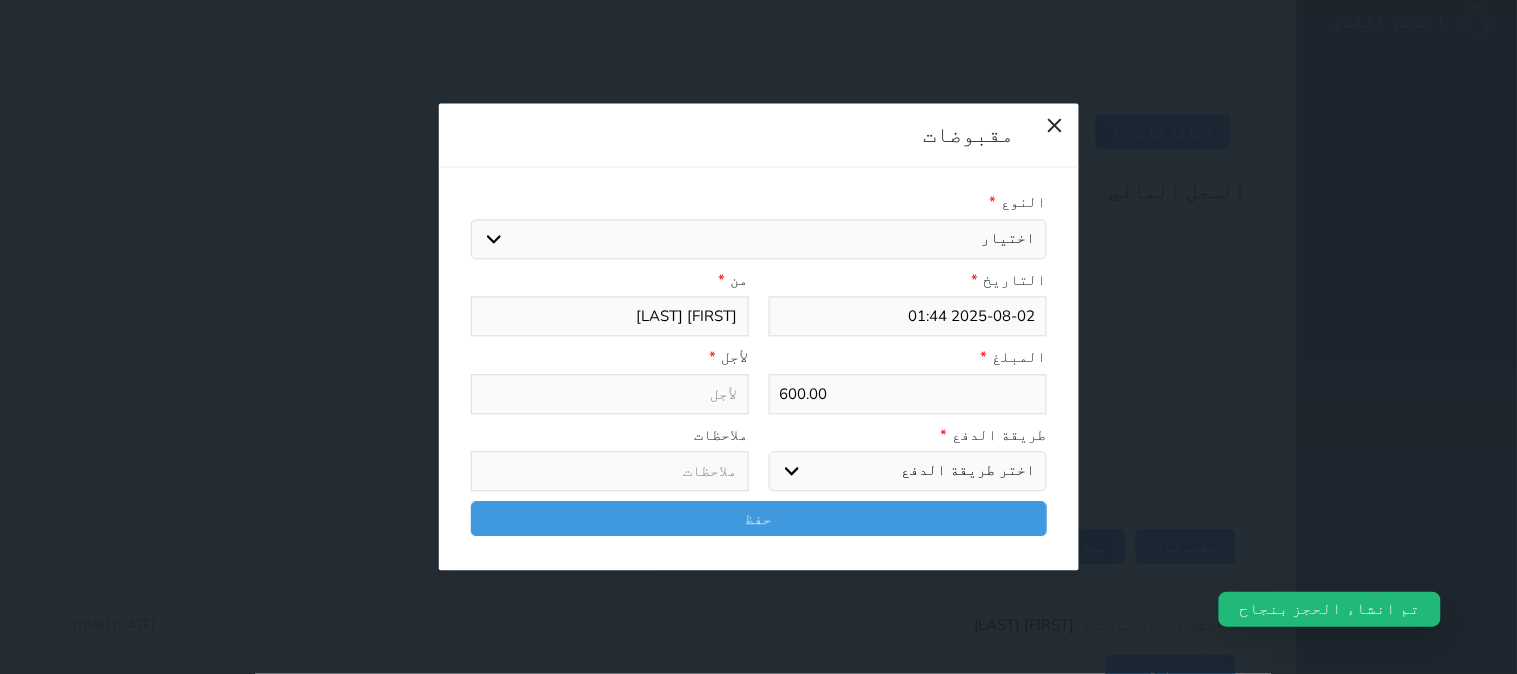 click on "اختيار   مقبوضات عامة قيمة إيجار فواتير تامين عربون لا ينطبق آخر مغسلة واي فاي - الإنترنت مواقف السيارات طعام الأغذية والمشروبات مشروبات المشروبات الباردة المشروبات الساخنة الإفطار غداء عشاء مخبز و كعك حمام سباحة الصالة الرياضية سبا و خدمات الجمال اختيار وإسقاط (خدمات النقل) ميني بار كابل - تلفزيون سرير إضافي تصفيف الشعر التسوق خدمات الجولات السياحية المنظمة خدمات الدليل السياحي" at bounding box center (759, 239) 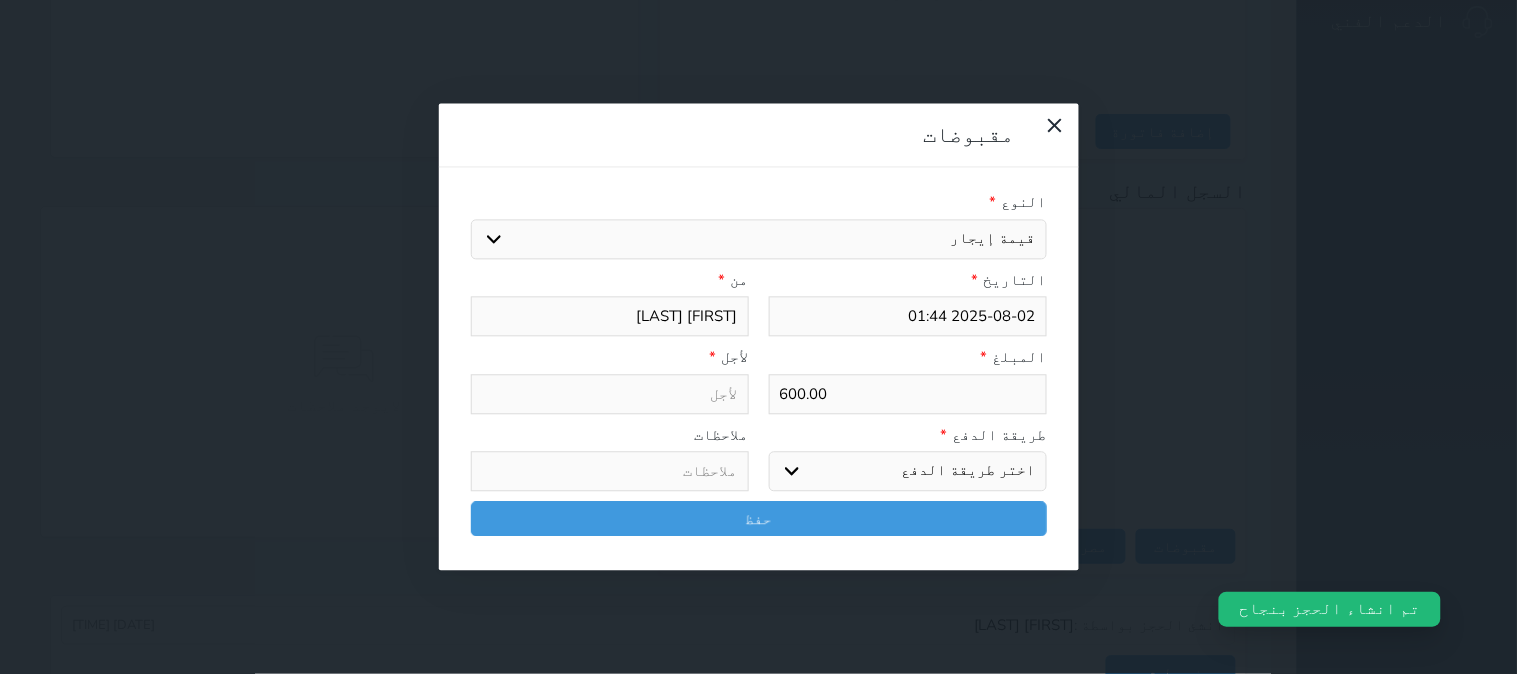 click on "اختيار   مقبوضات عامة قيمة إيجار فواتير تامين عربون لا ينطبق آخر مغسلة واي فاي - الإنترنت مواقف السيارات طعام الأغذية والمشروبات مشروبات المشروبات الباردة المشروبات الساخنة الإفطار غداء عشاء مخبز و كعك حمام سباحة الصالة الرياضية سبا و خدمات الجمال اختيار وإسقاط (خدمات النقل) ميني بار كابل - تلفزيون سرير إضافي تصفيف الشعر التسوق خدمات الجولات السياحية المنظمة خدمات الدليل السياحي" at bounding box center [759, 239] 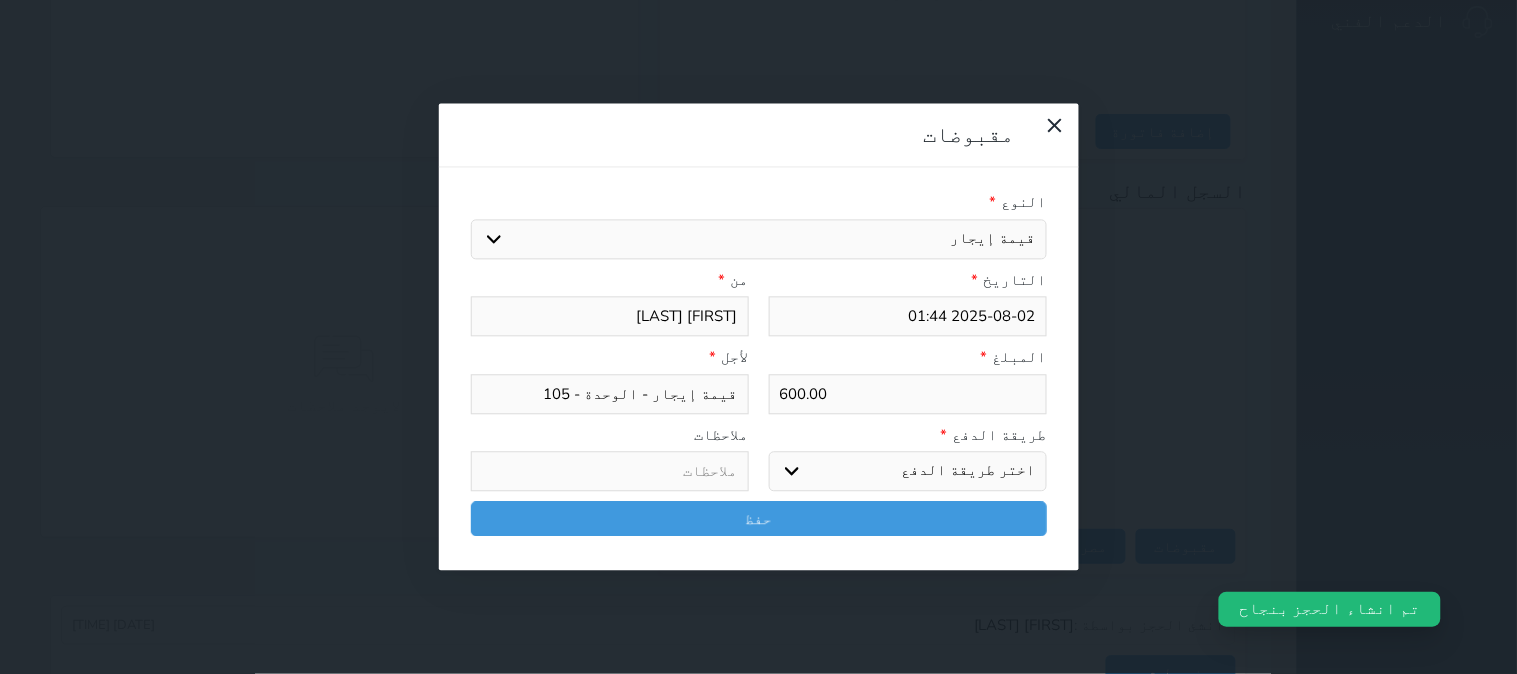 click on "اختر طريقة الدفع   دفع نقدى   تحويل بنكى   مدى   بطاقة ائتمان   آجل" at bounding box center (908, 472) 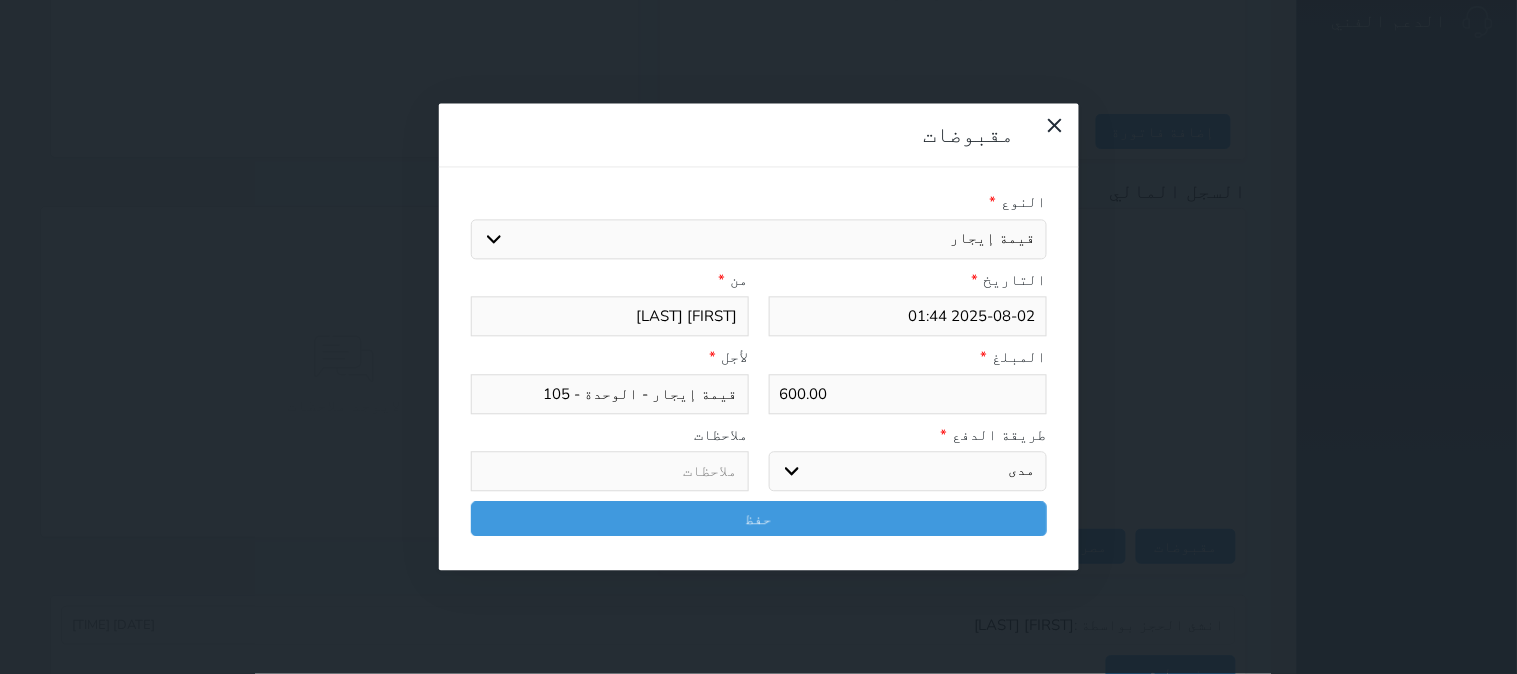 click on "اختر طريقة الدفع   دفع نقدى   تحويل بنكى   مدى   بطاقة ائتمان   آجل" at bounding box center (908, 472) 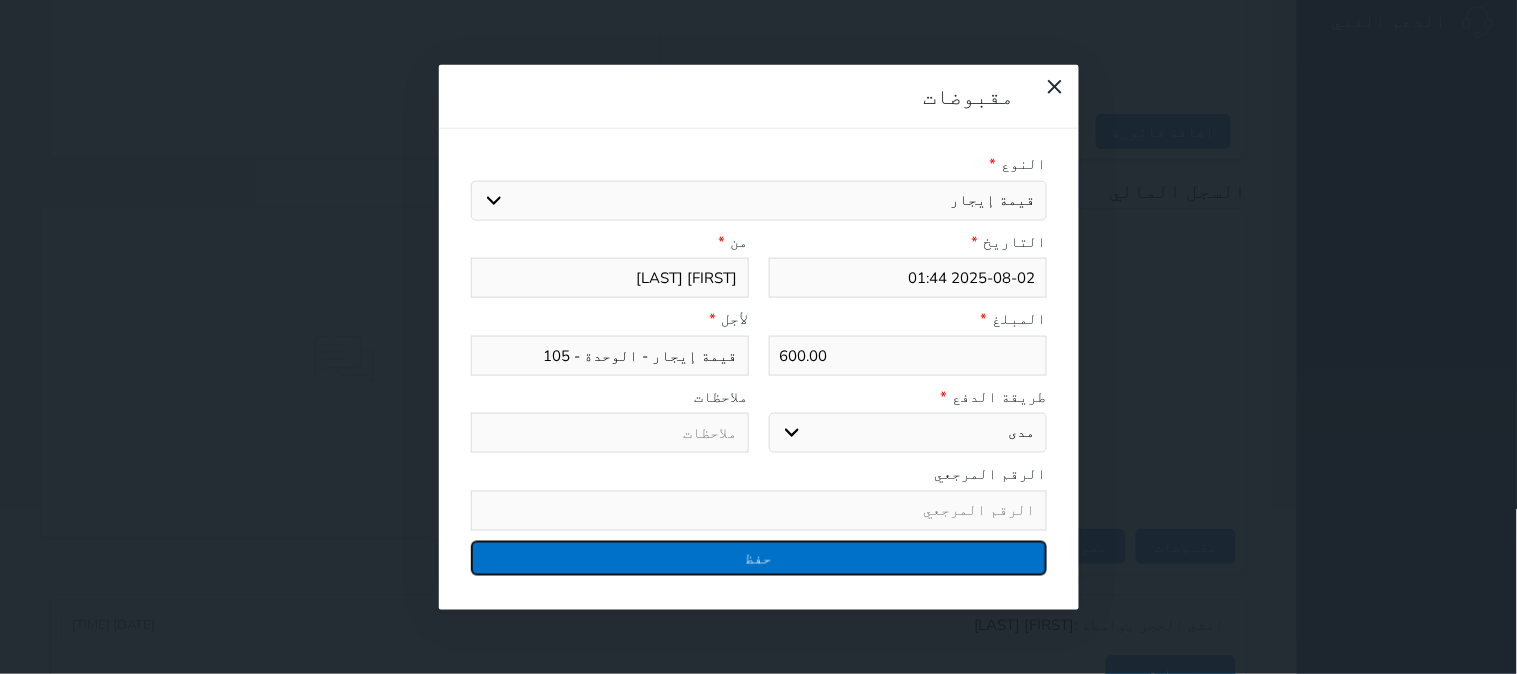 click on "حفظ" at bounding box center (759, 557) 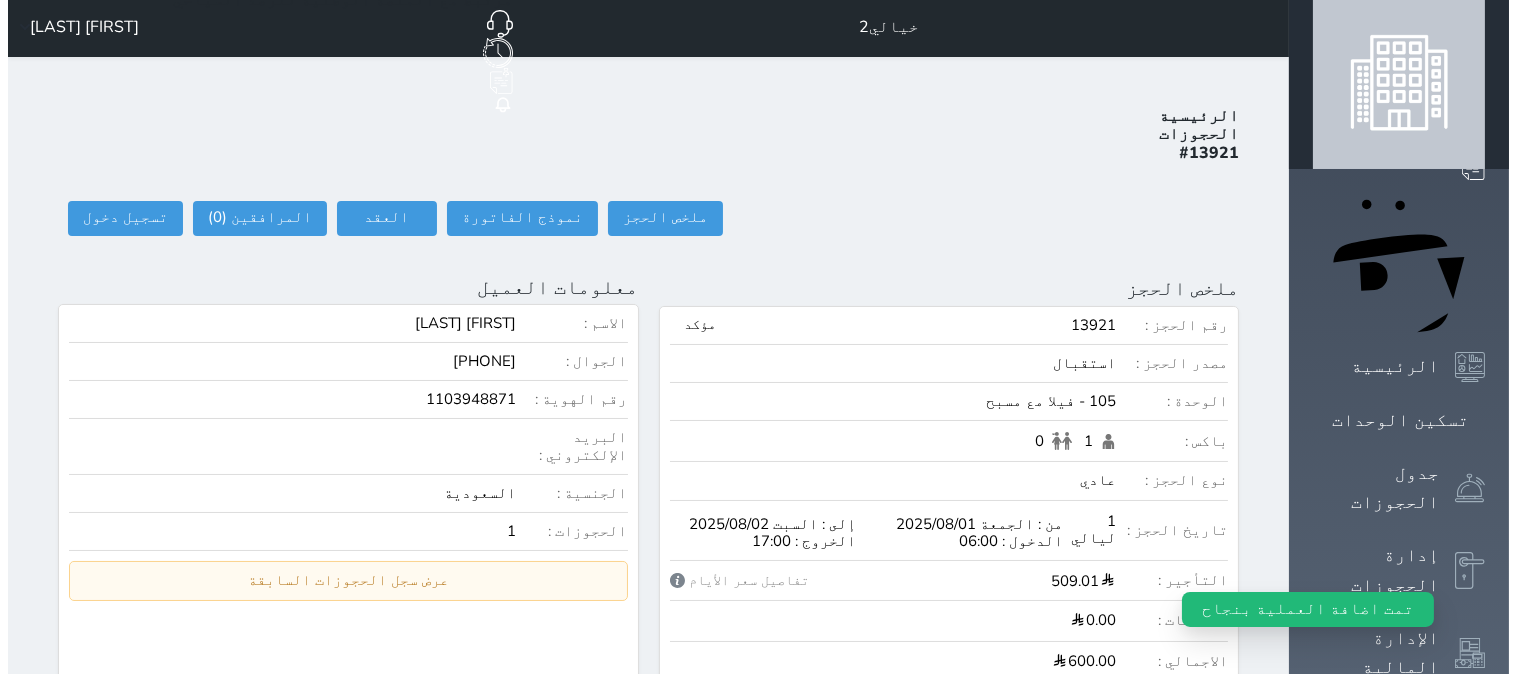 scroll, scrollTop: 0, scrollLeft: 0, axis: both 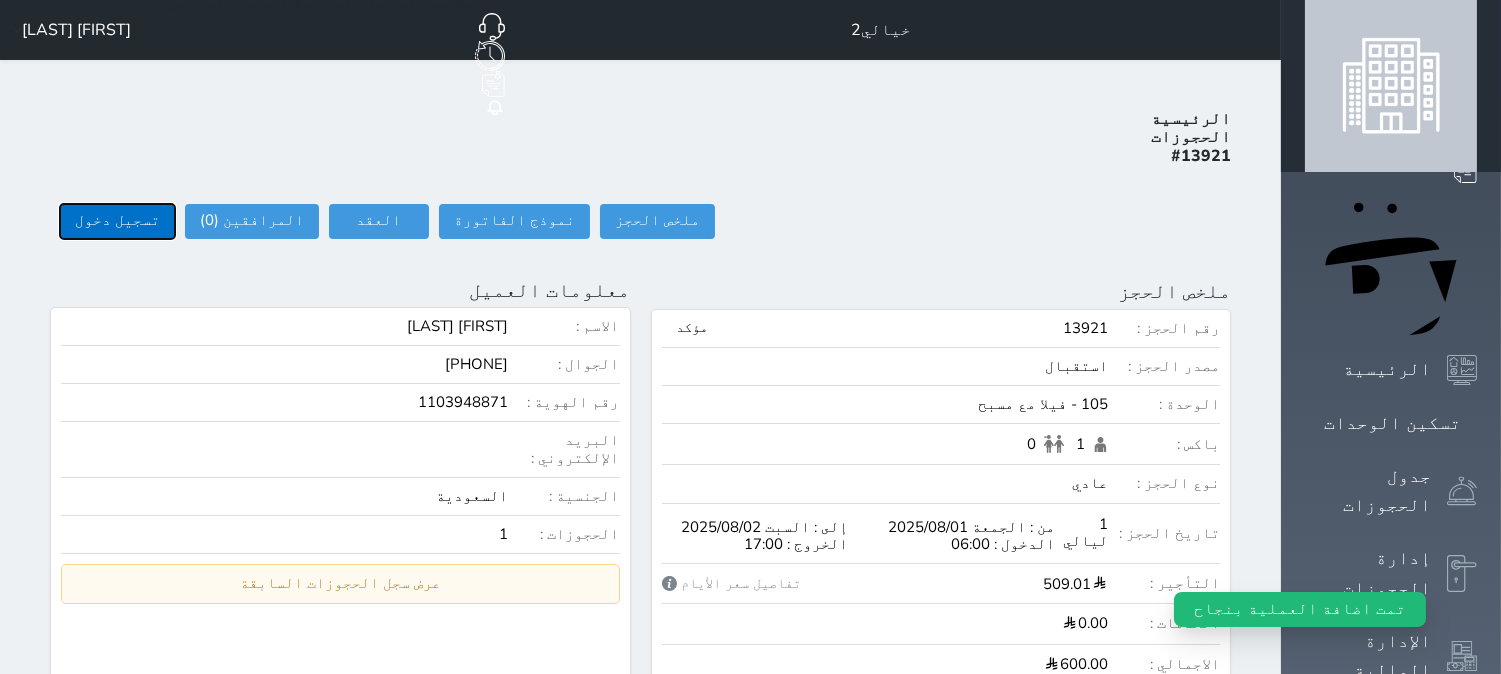 click on "تسجيل دخول" at bounding box center (117, 221) 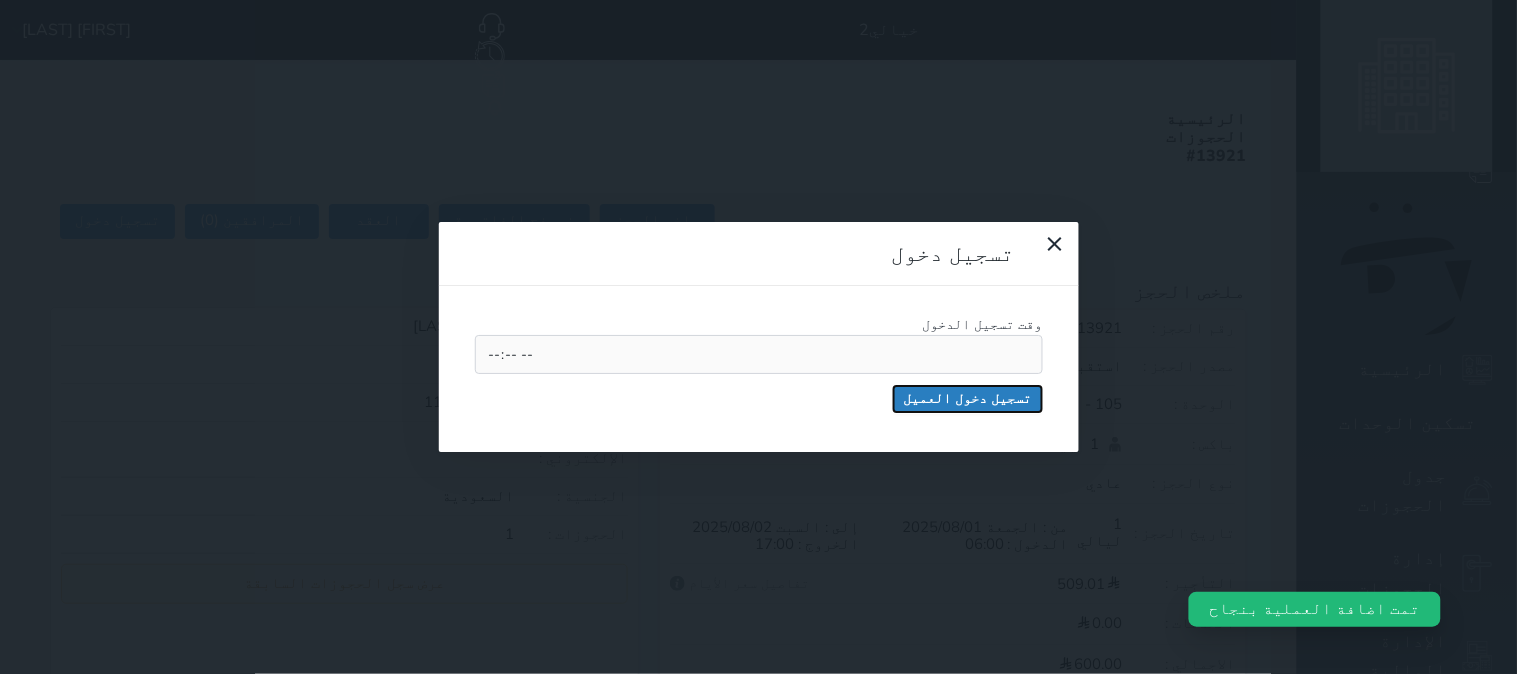 click on "تسجيل دخول العميل" at bounding box center [968, 399] 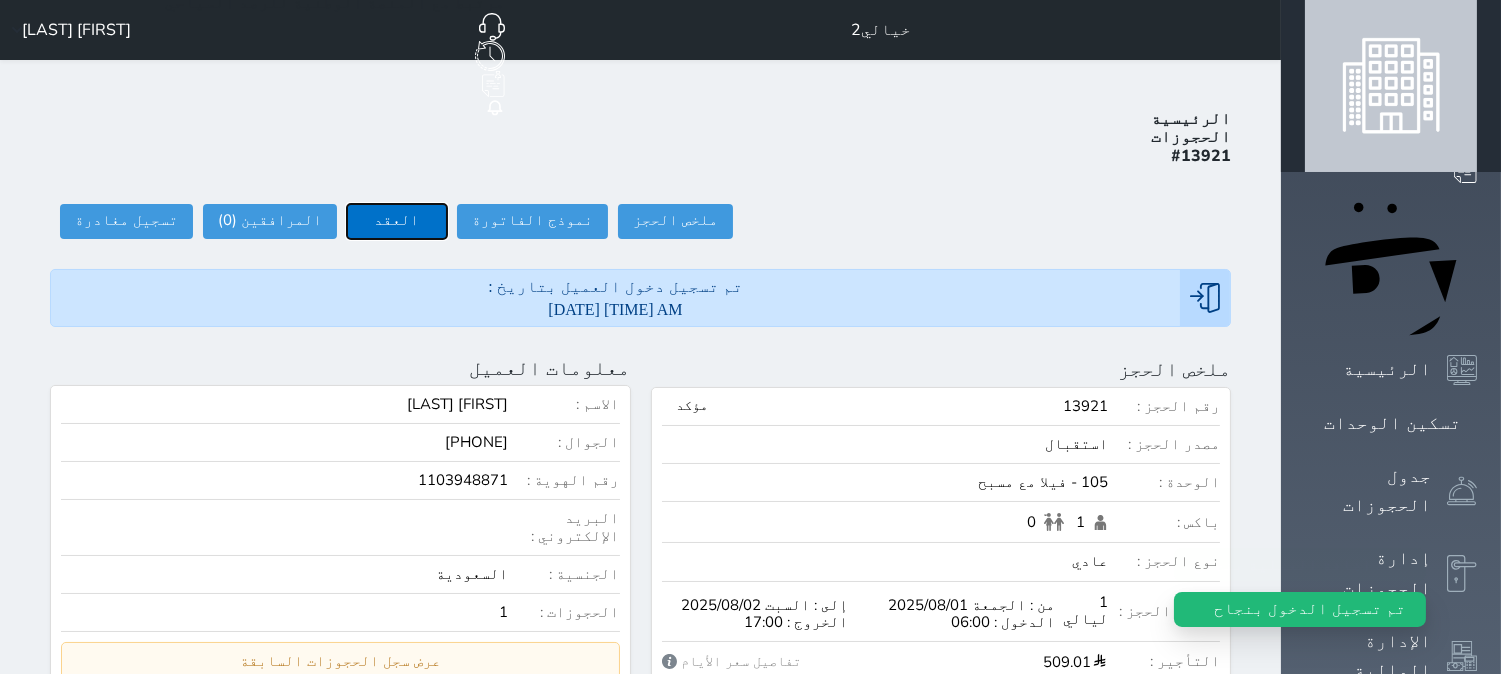 click on "العقد" at bounding box center [397, 221] 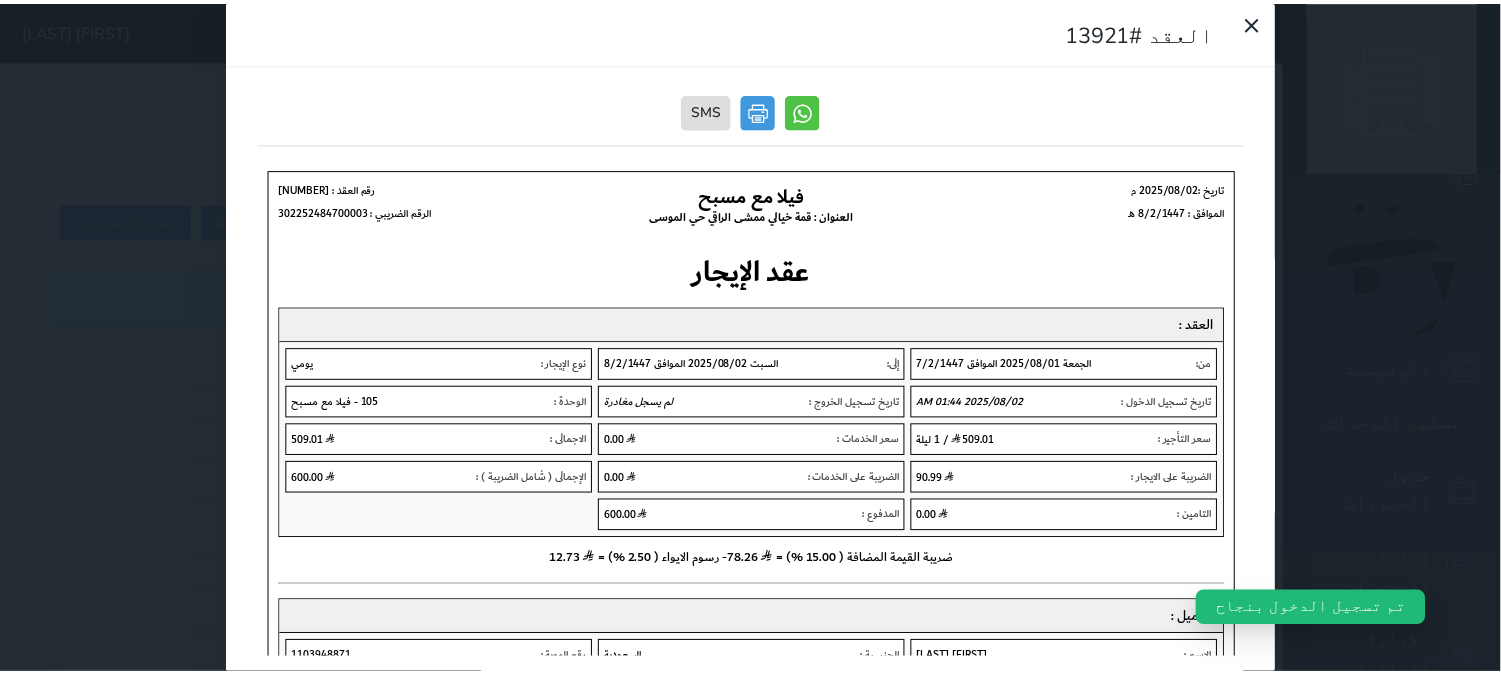scroll, scrollTop: 0, scrollLeft: 0, axis: both 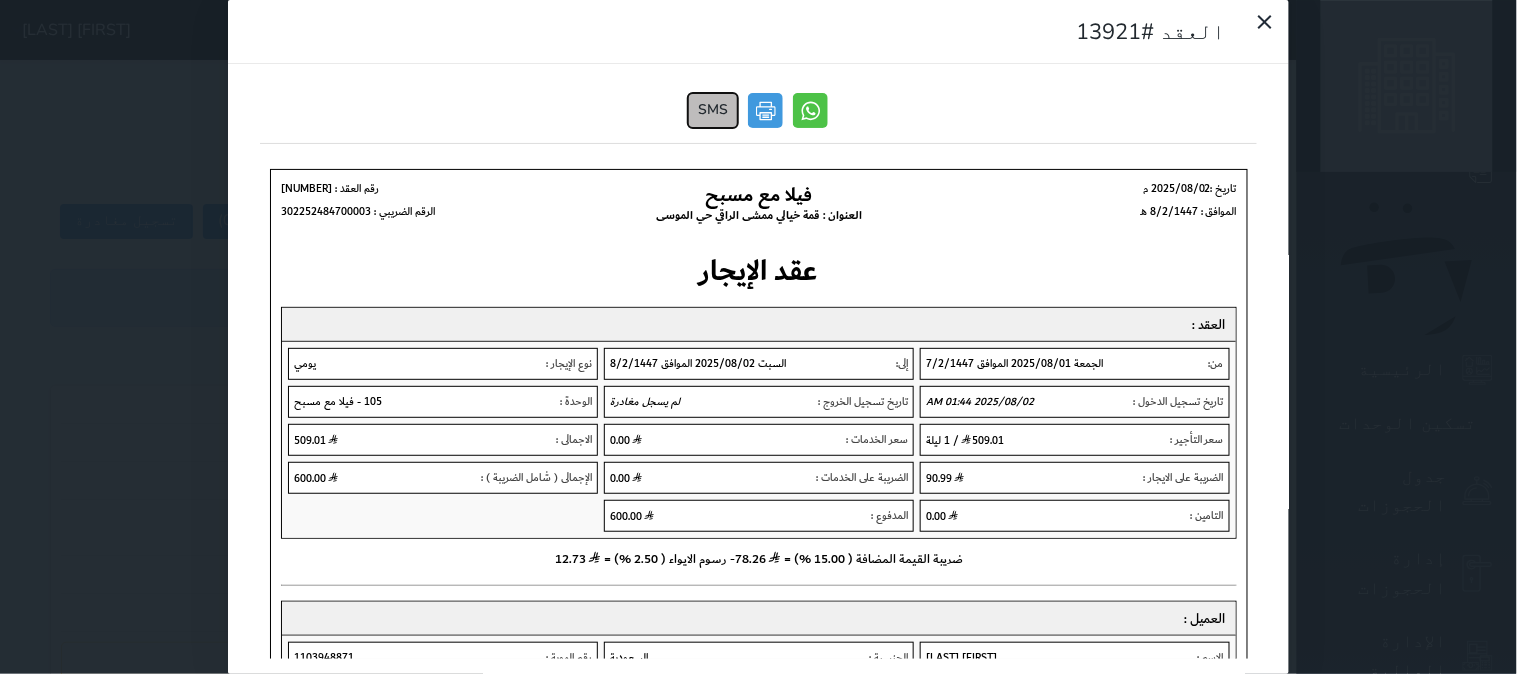 click on "SMS" at bounding box center (714, 110) 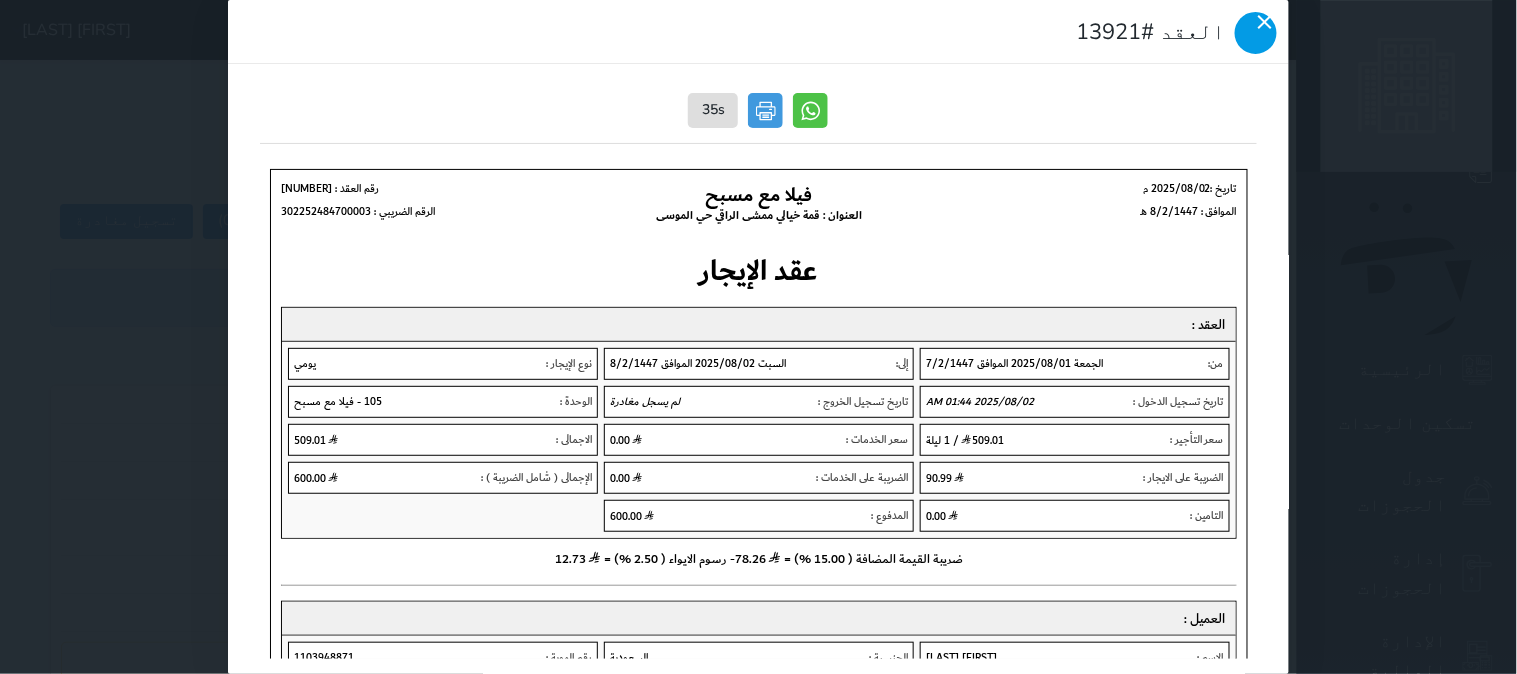 click at bounding box center (1256, 33) 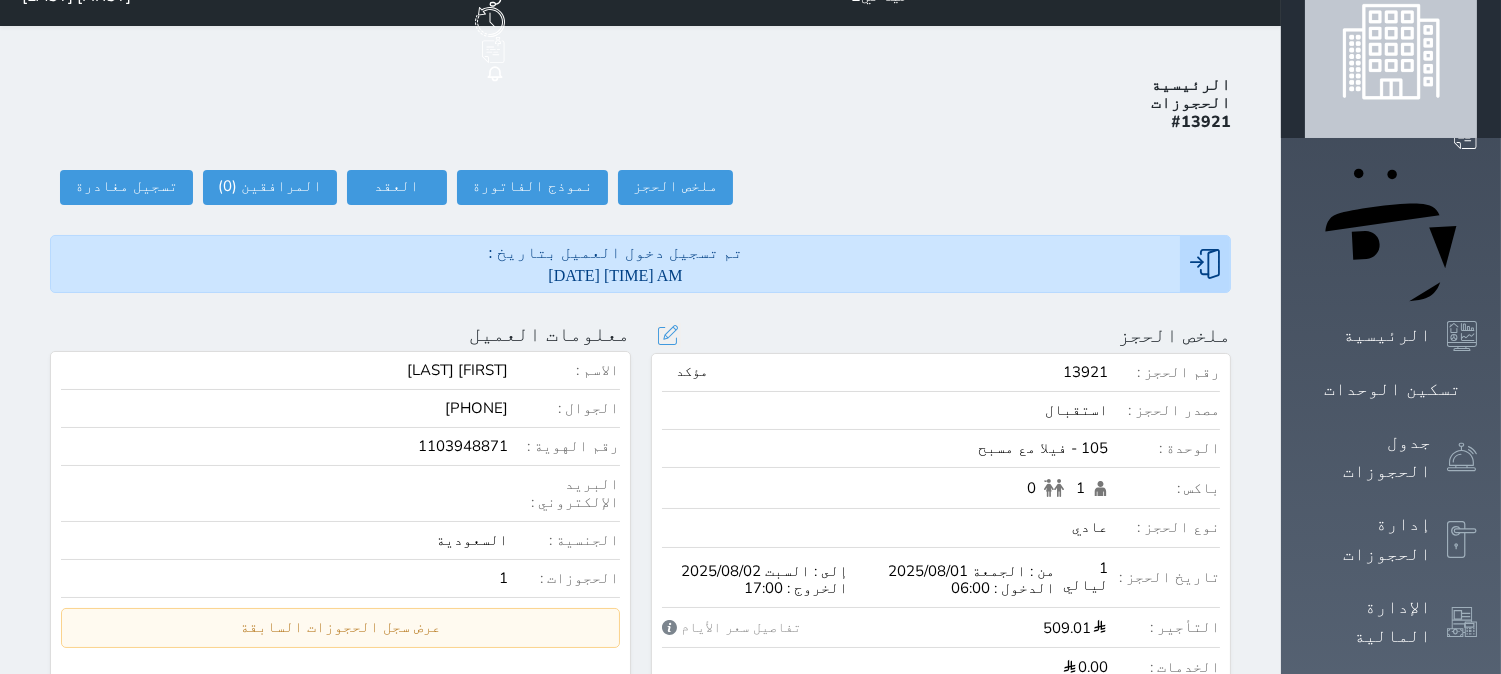 scroll, scrollTop: 0, scrollLeft: 0, axis: both 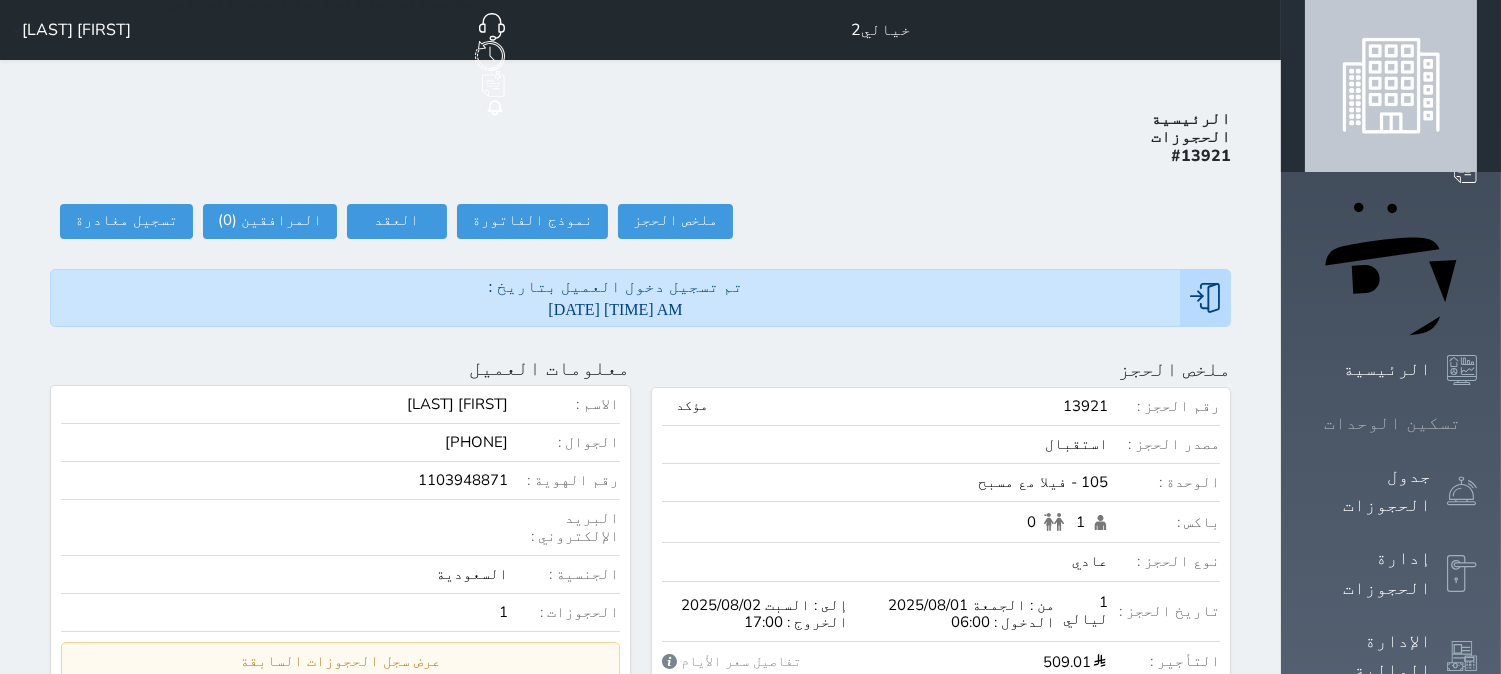 click 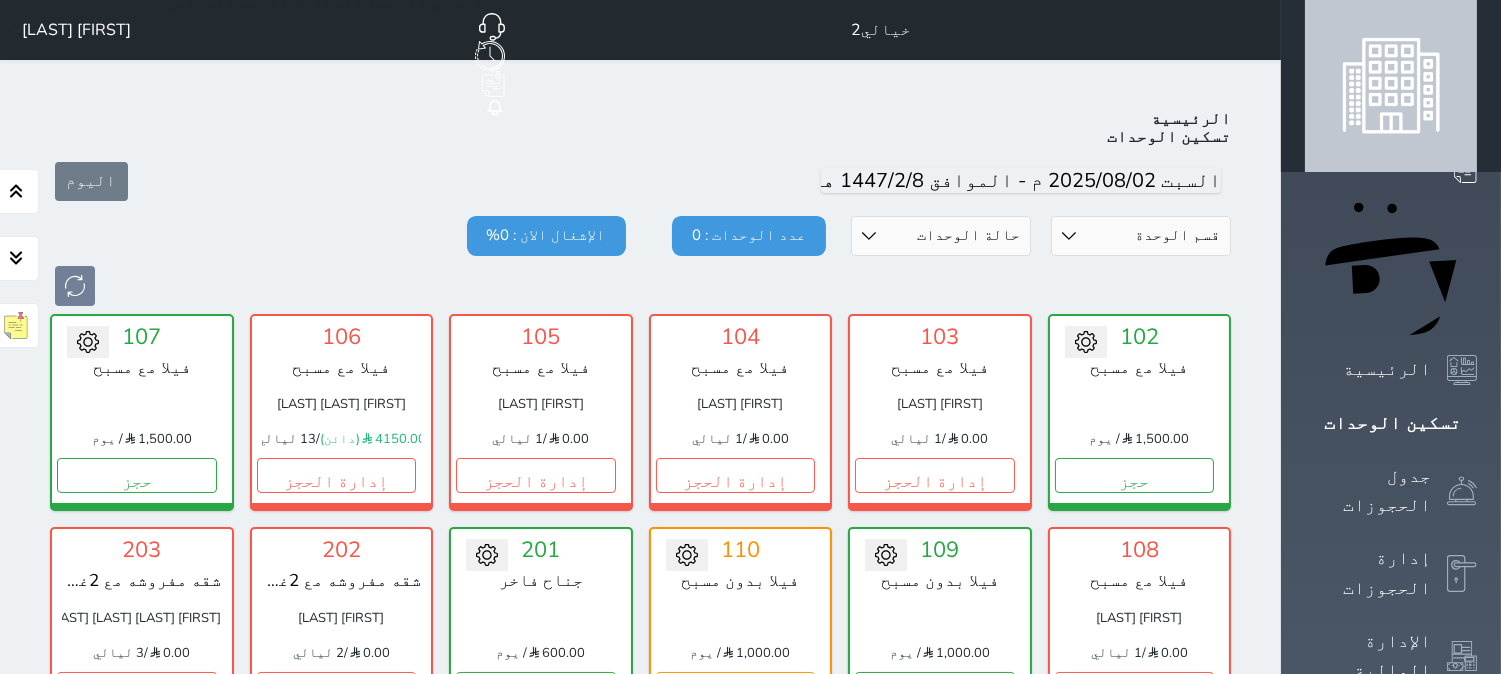 scroll, scrollTop: 77, scrollLeft: 0, axis: vertical 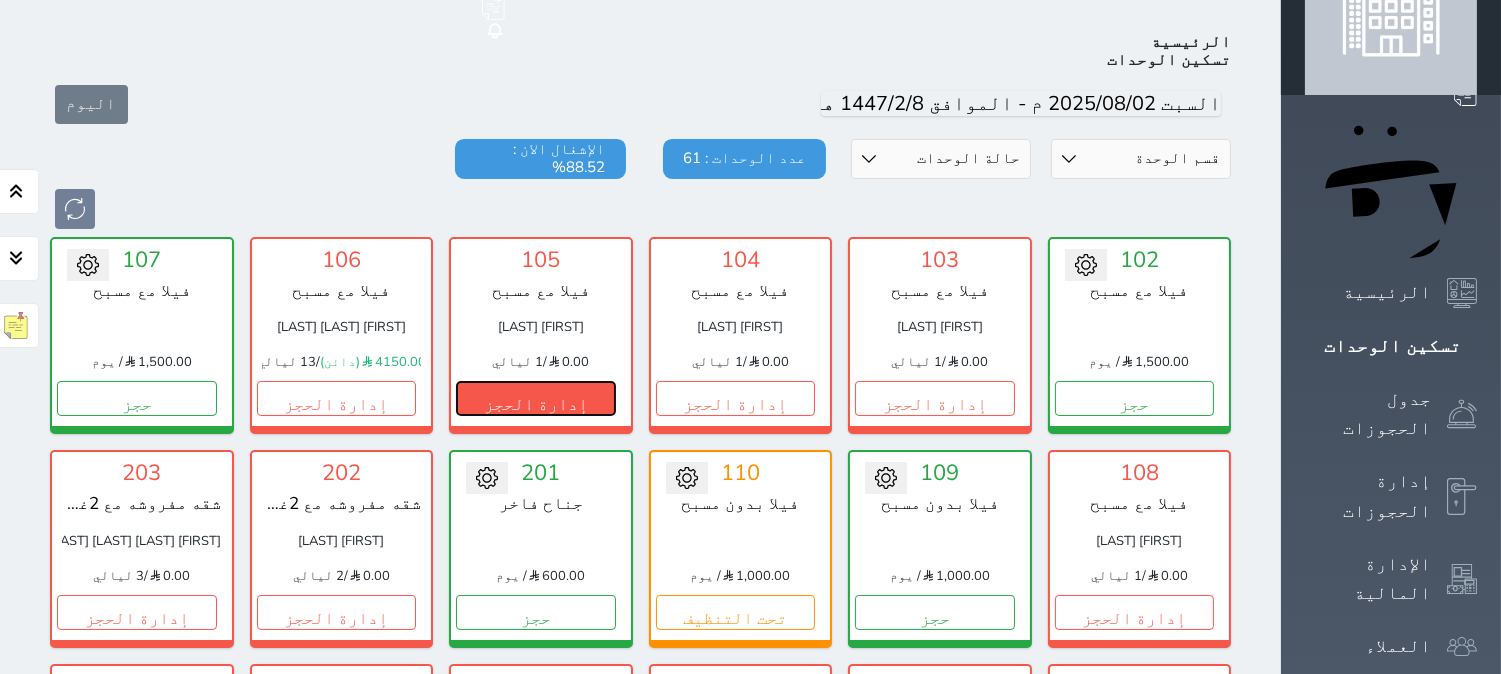 click on "إدارة الحجز" at bounding box center (536, 398) 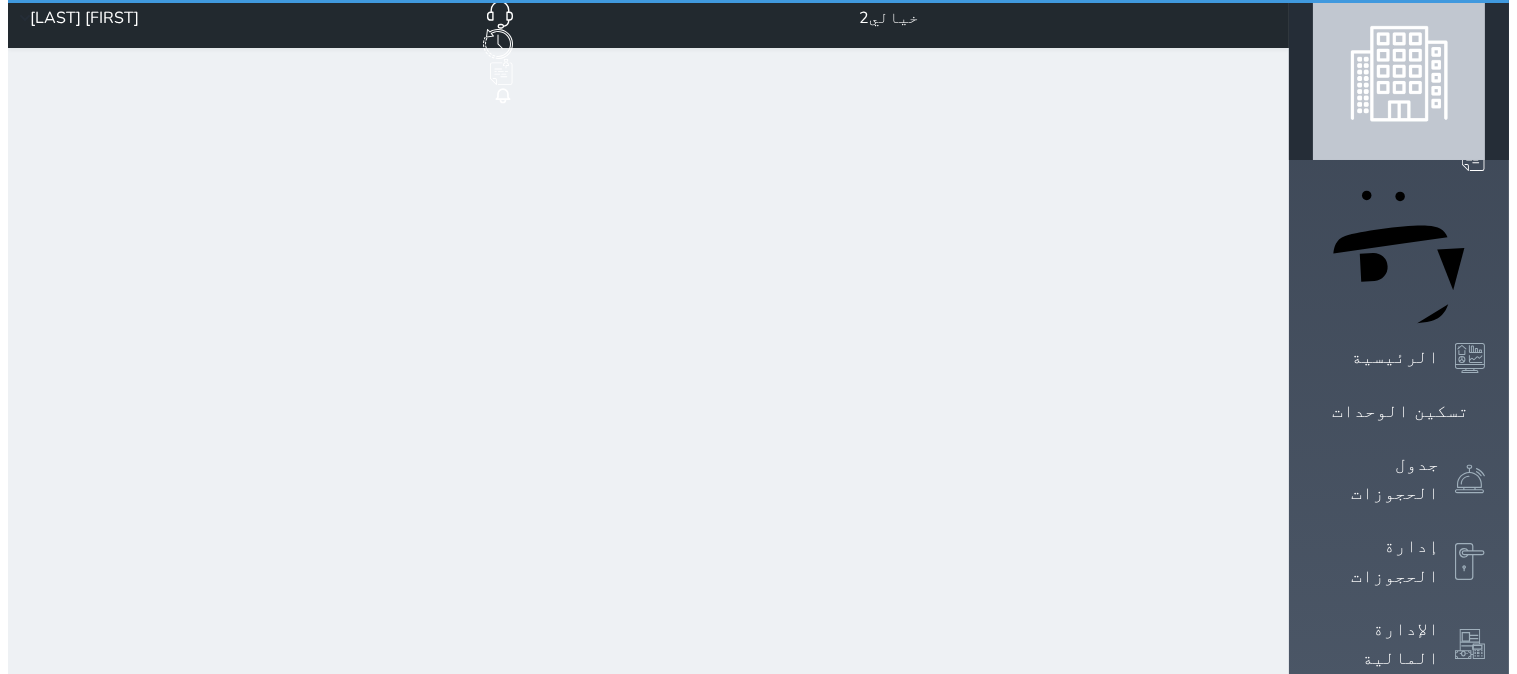 scroll, scrollTop: 0, scrollLeft: 0, axis: both 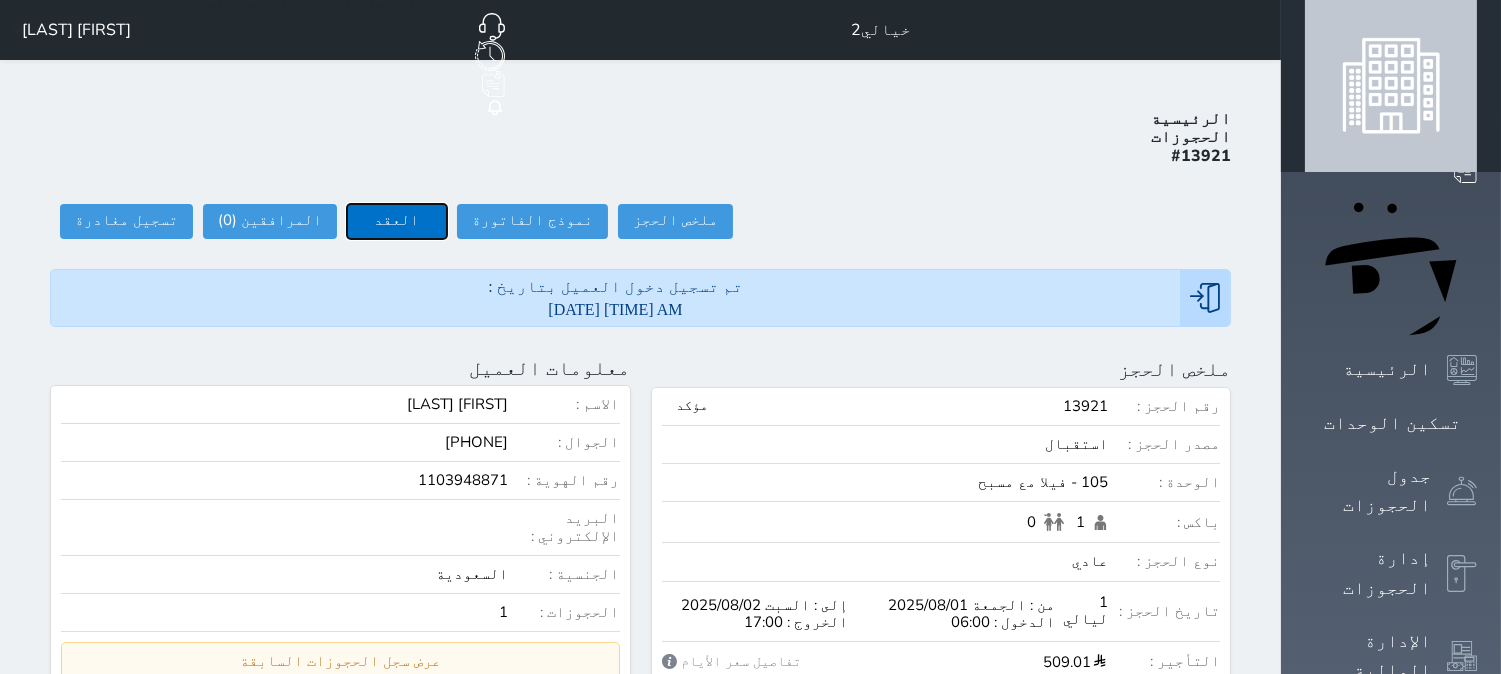 click on "العقد" at bounding box center [397, 221] 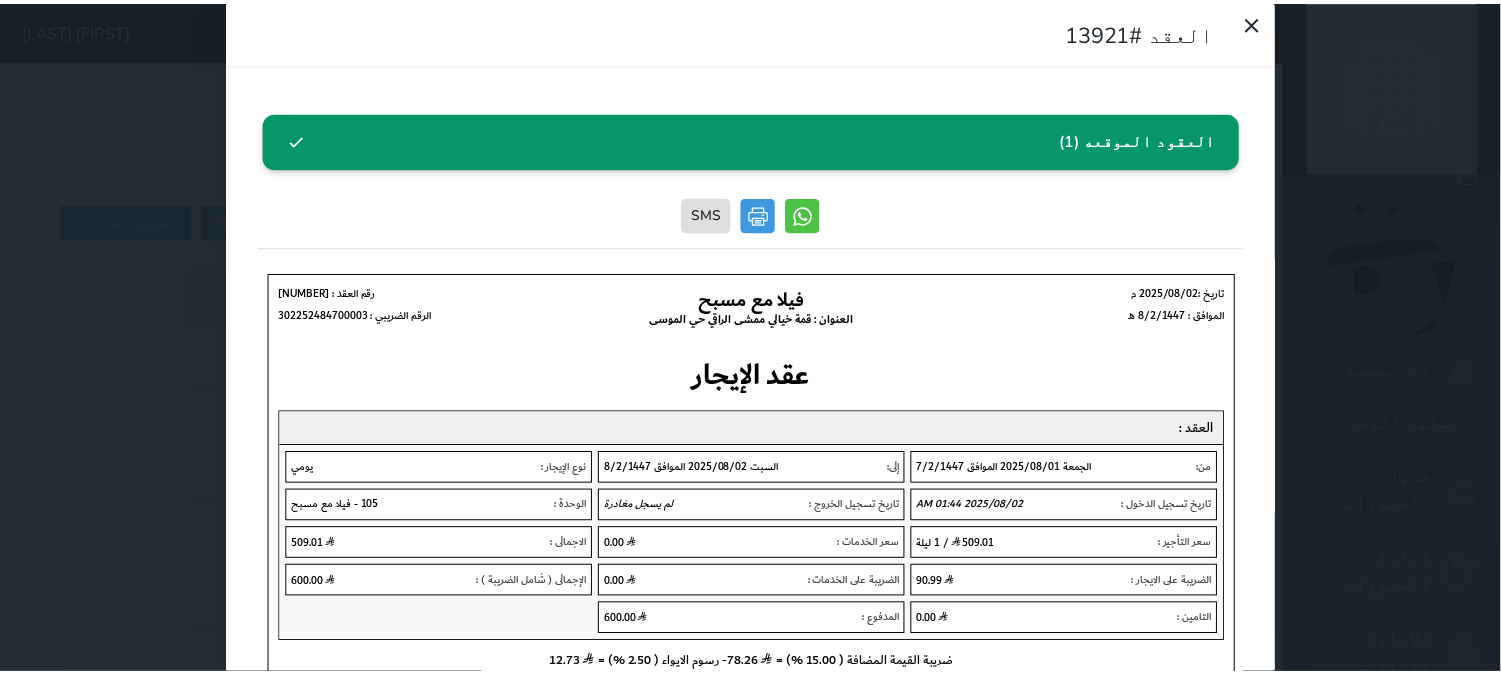 scroll, scrollTop: 0, scrollLeft: 0, axis: both 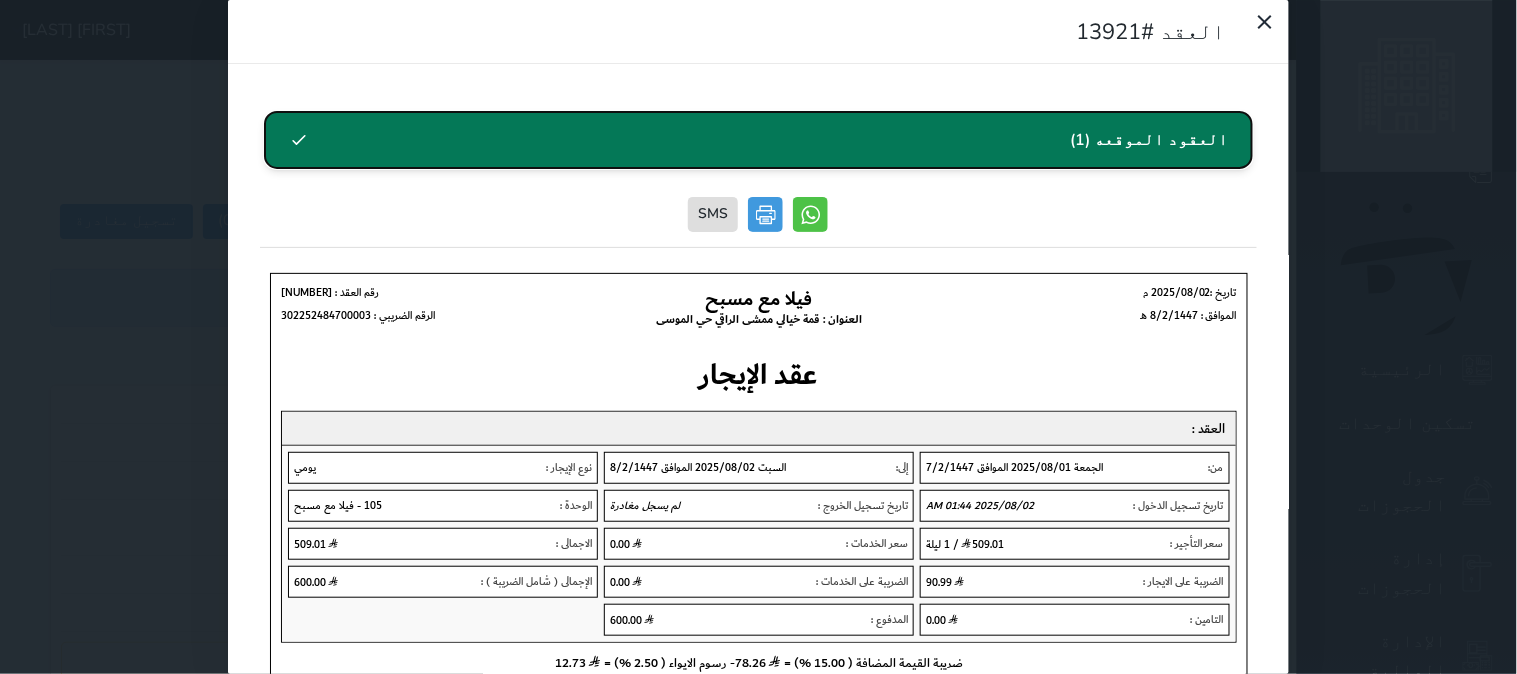 click on "العقود الموقعه (1)" at bounding box center [759, 140] 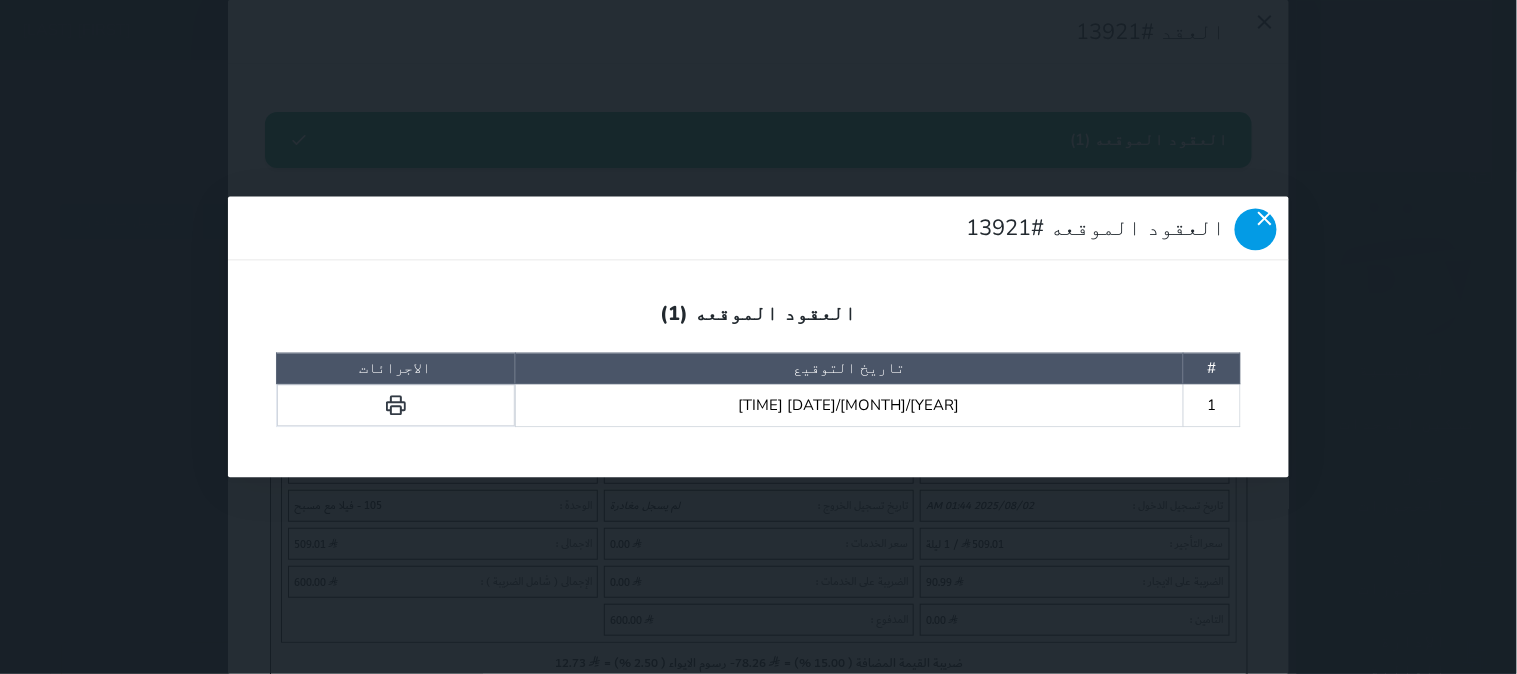 click 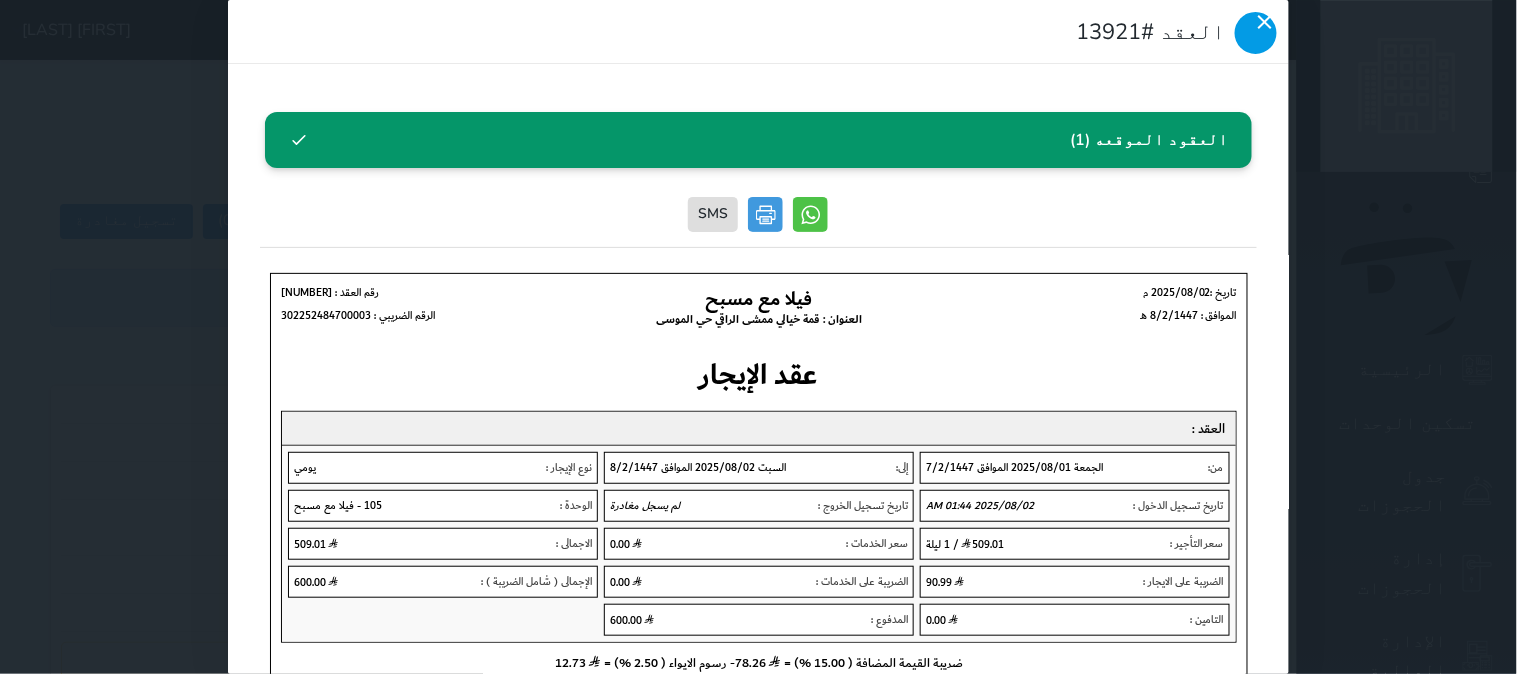 click at bounding box center (1256, 33) 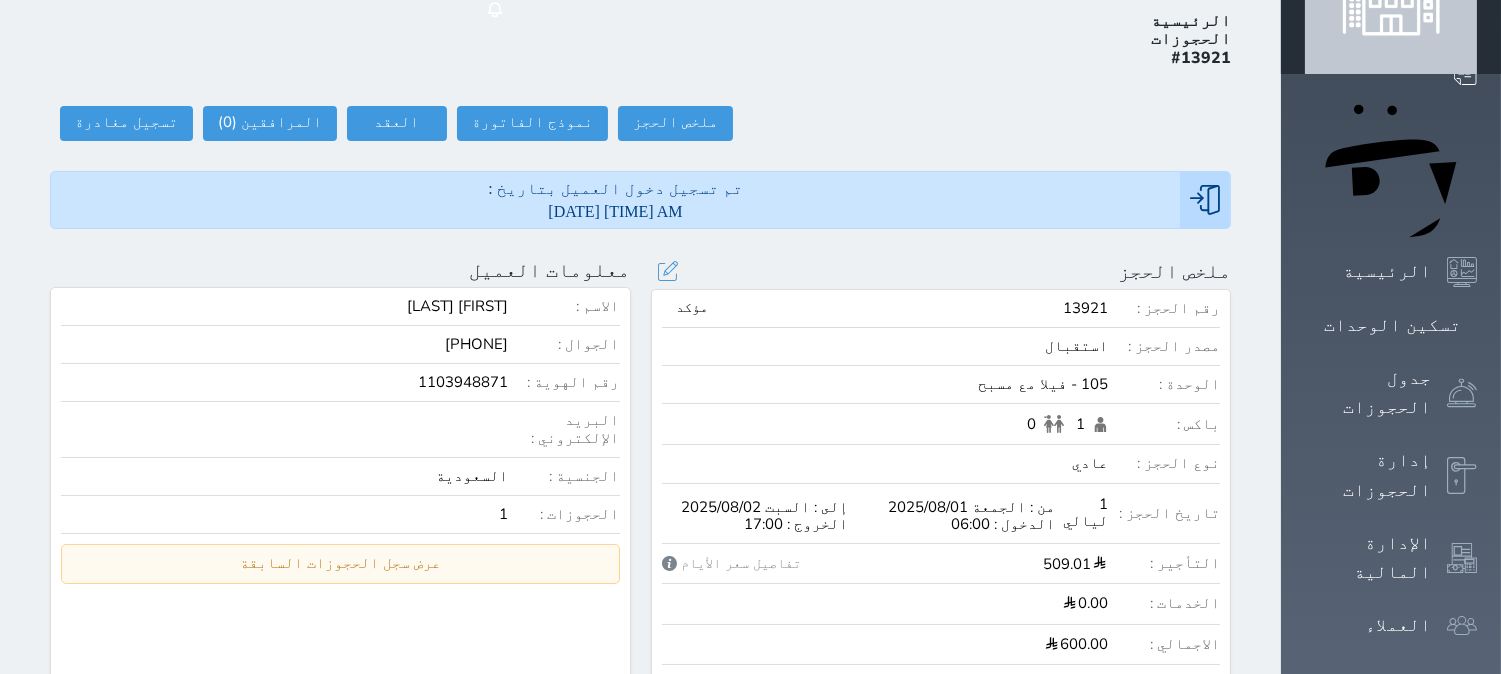 scroll, scrollTop: 0, scrollLeft: 0, axis: both 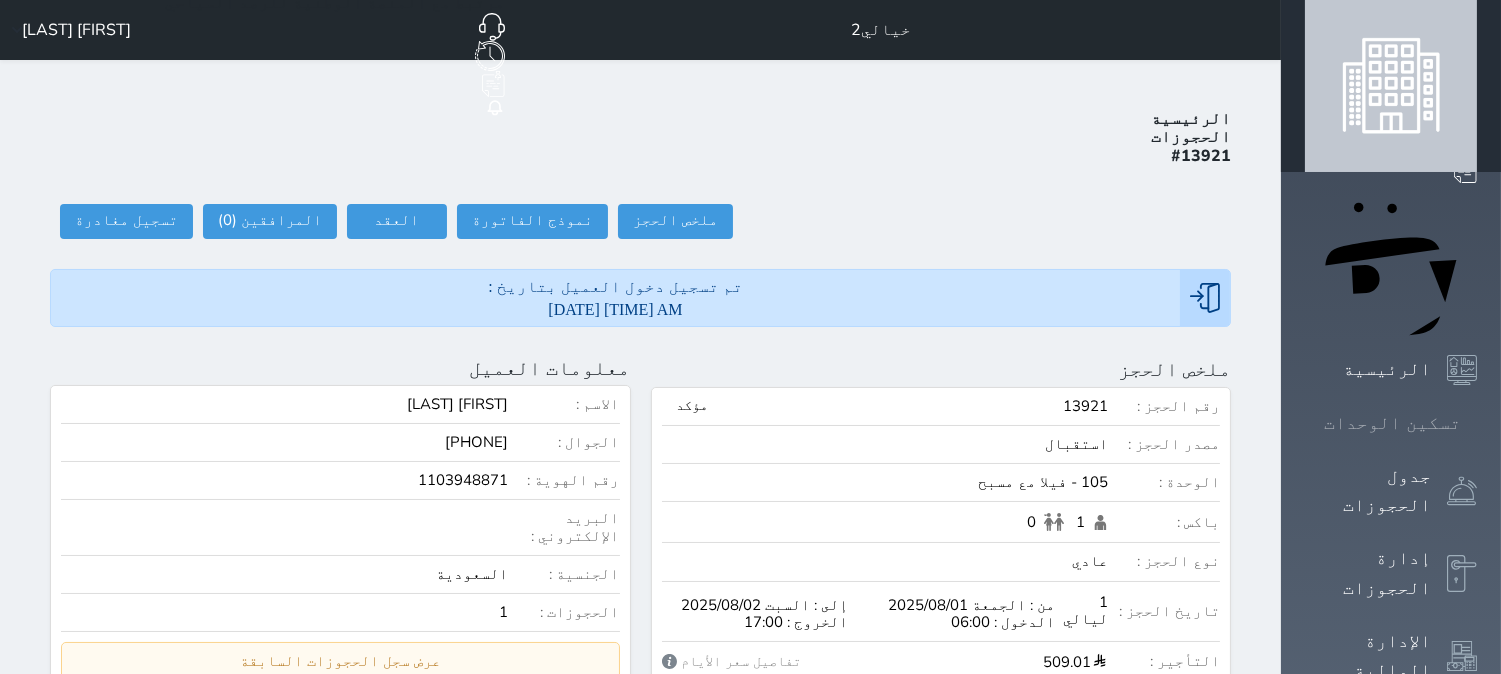 click 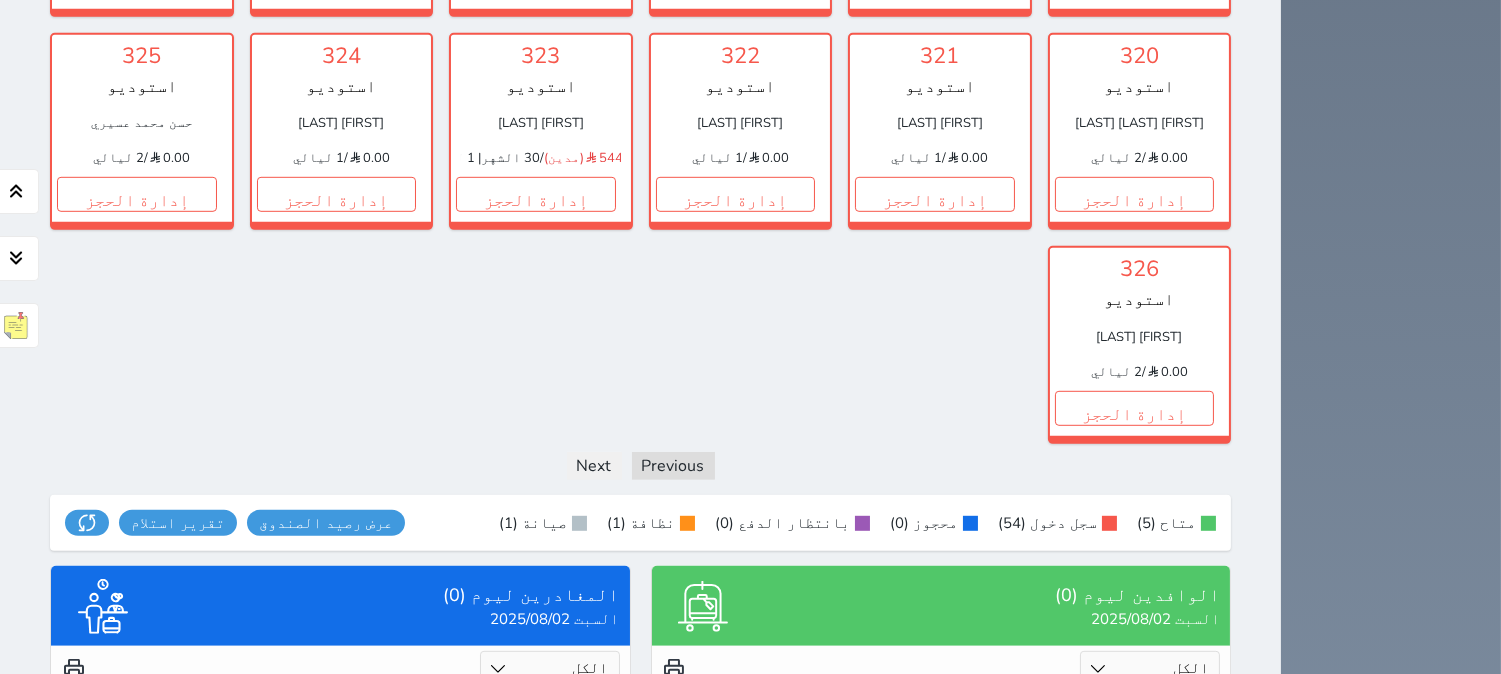 scroll, scrollTop: 2376, scrollLeft: 0, axis: vertical 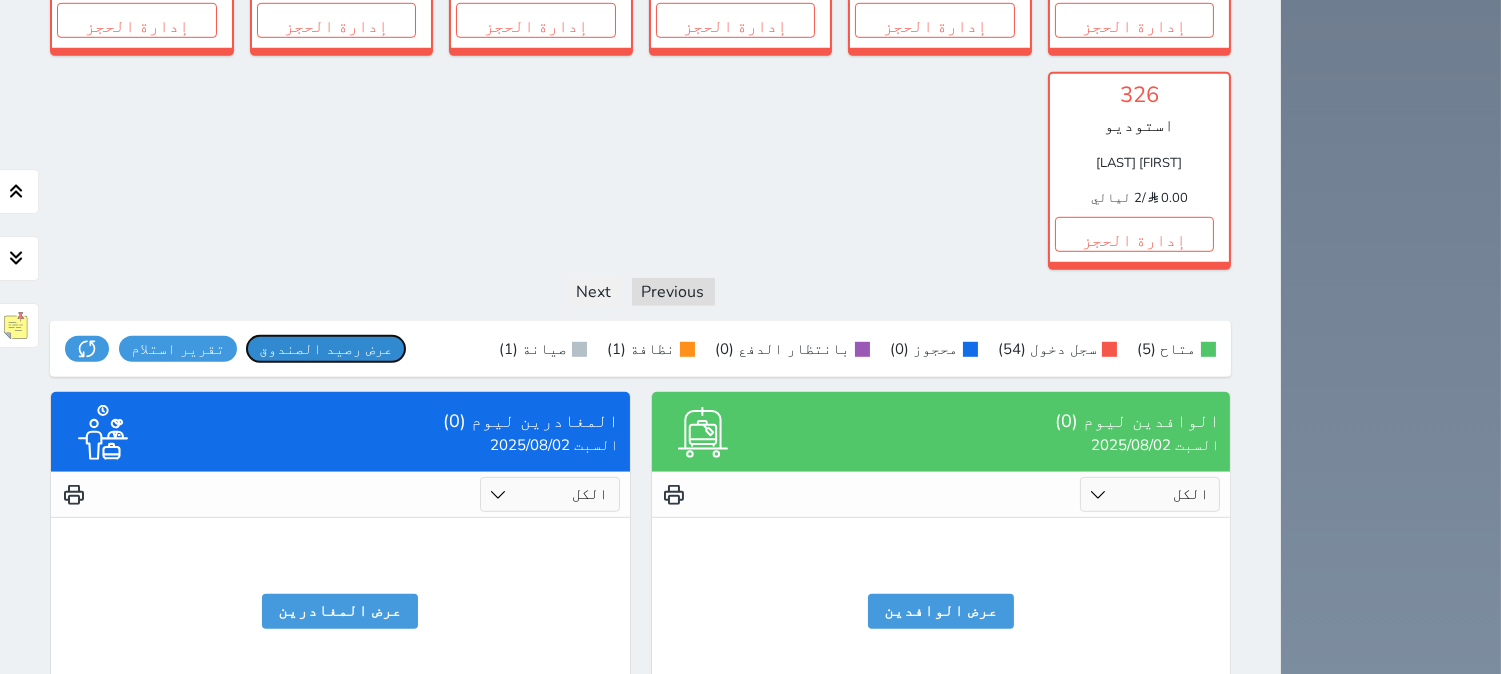 click on "عرض رصيد الصندوق" at bounding box center (326, 349) 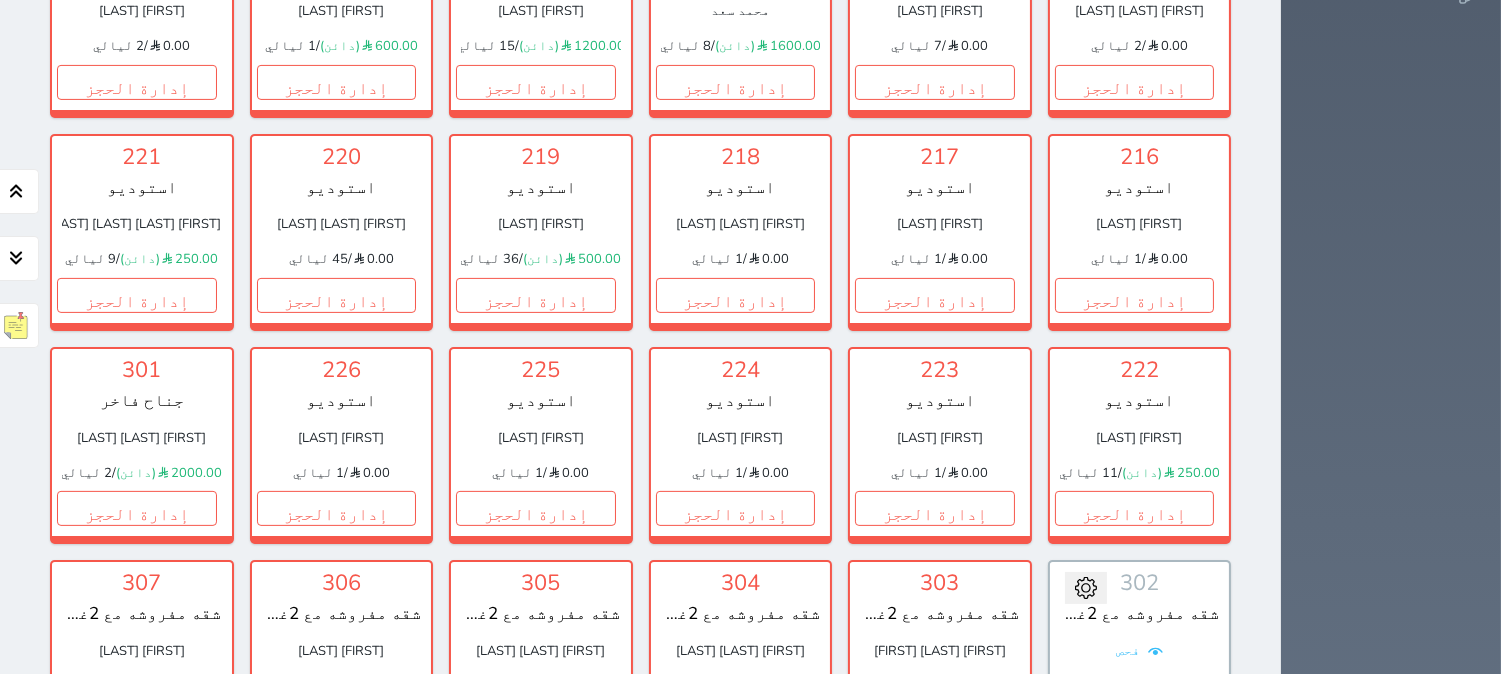 scroll, scrollTop: 1111, scrollLeft: 0, axis: vertical 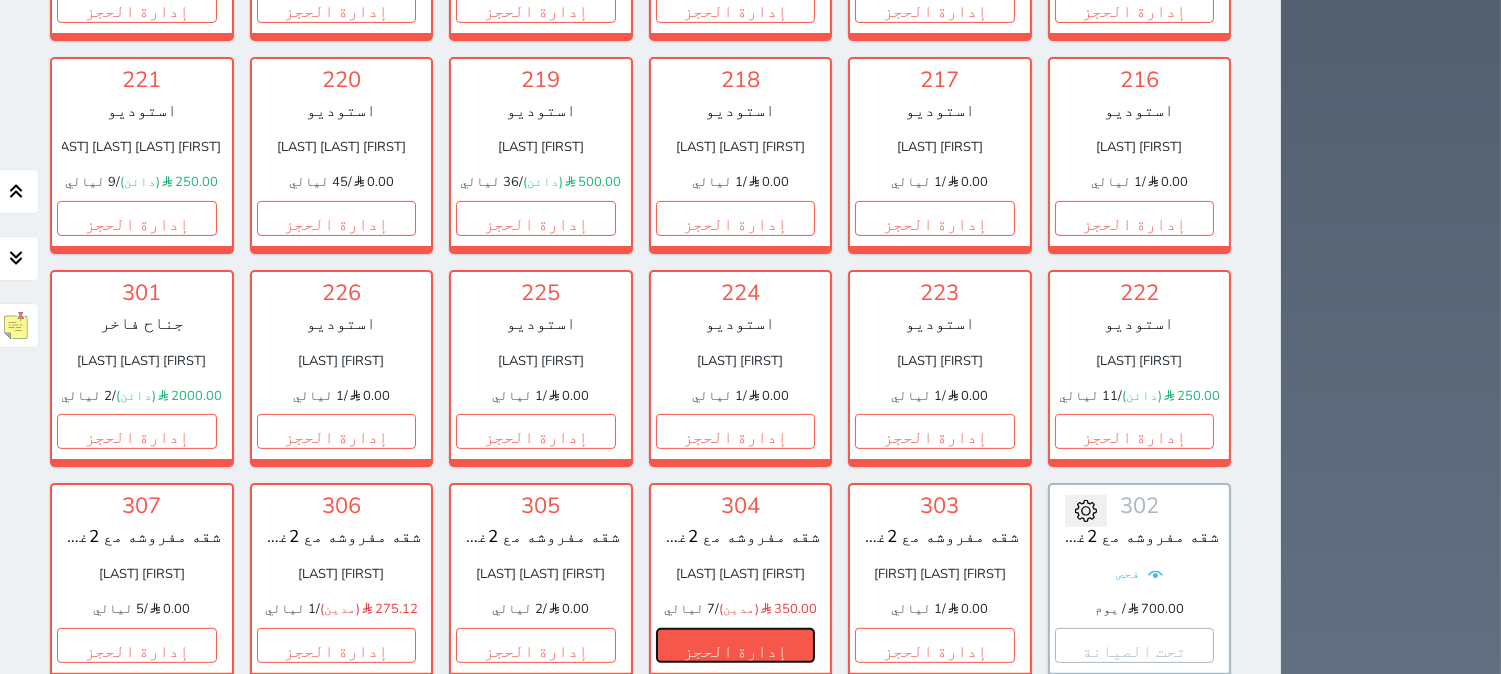 click on "إدارة الحجز" at bounding box center [736, 645] 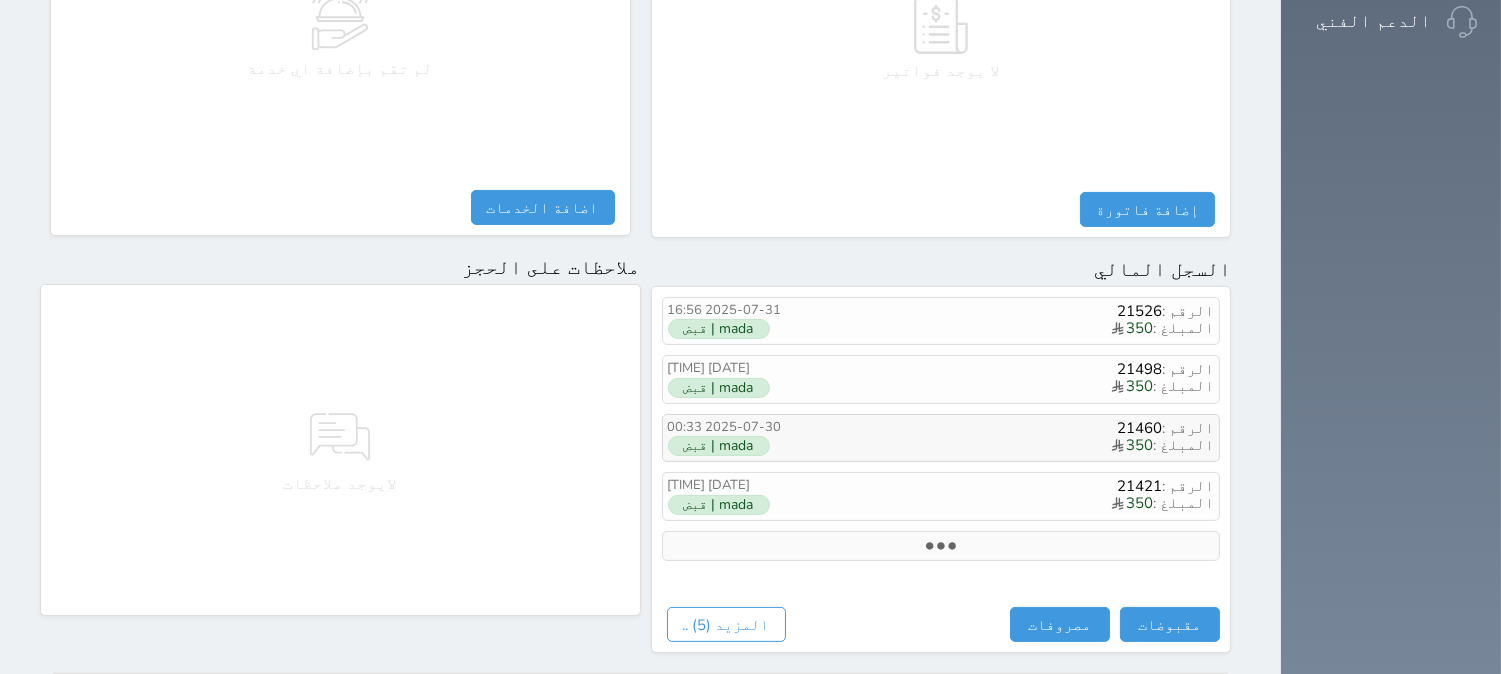 scroll, scrollTop: 1106, scrollLeft: 0, axis: vertical 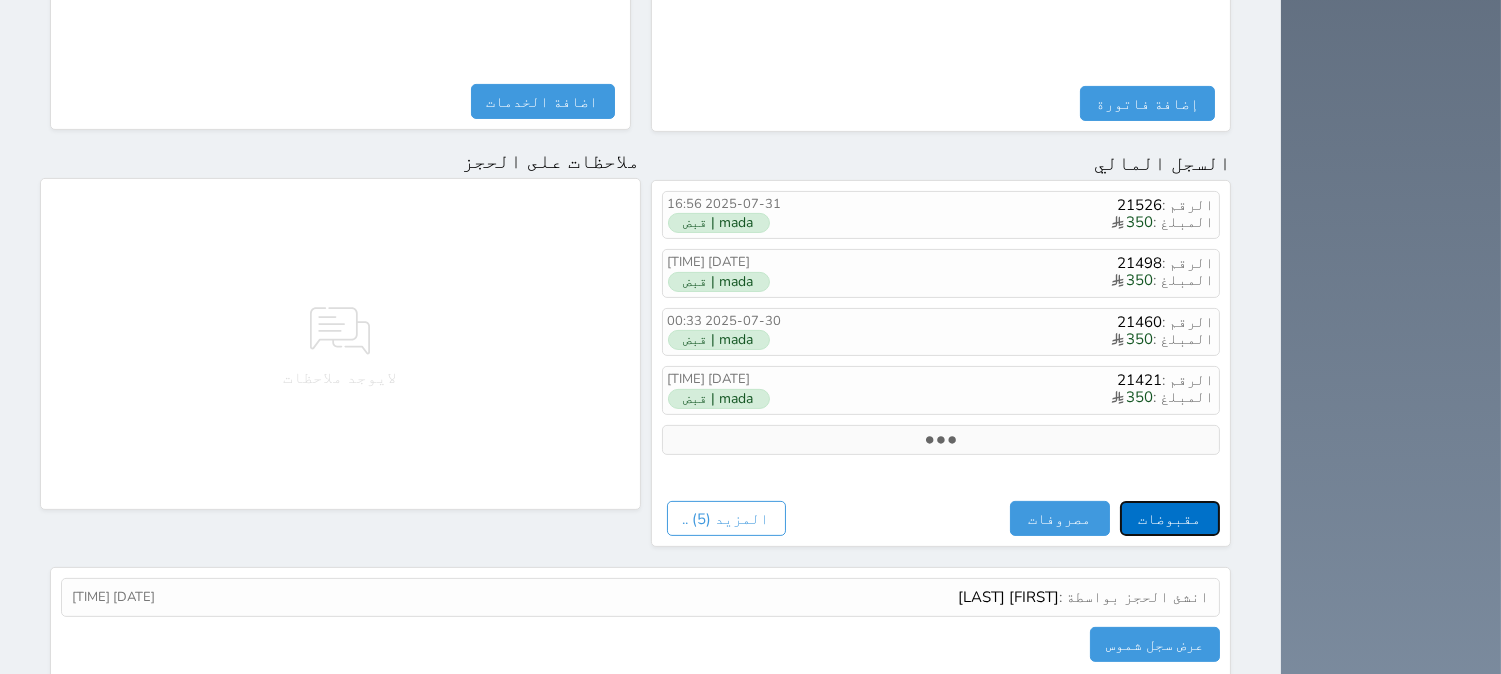 click on "مقبوضات" at bounding box center [1170, 518] 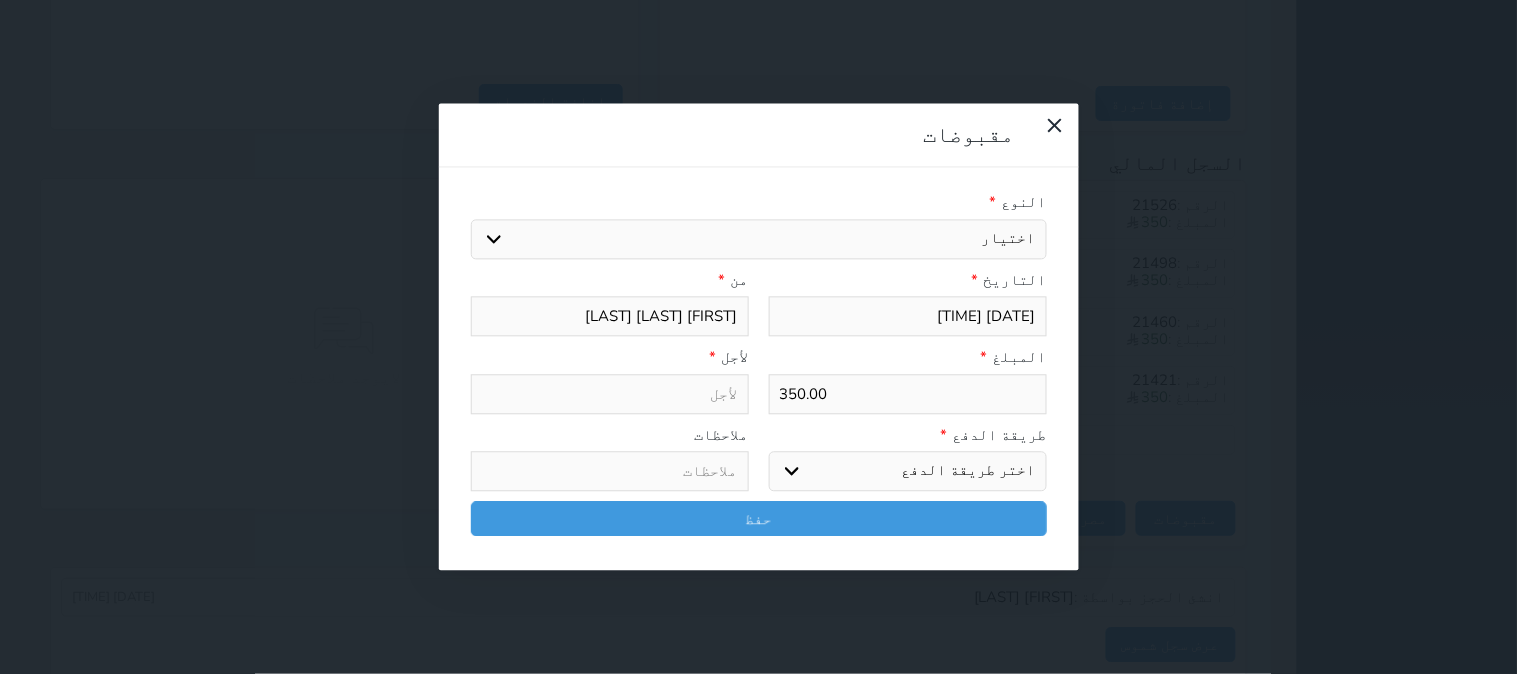 click on "اختيار   مقبوضات عامة قيمة إيجار فواتير تامين عربون لا ينطبق آخر مغسلة واي فاي - الإنترنت مواقف السيارات طعام الأغذية والمشروبات مشروبات المشروبات الباردة المشروبات الساخنة الإفطار غداء عشاء مخبز و كعك حمام سباحة الصالة الرياضية سبا و خدمات الجمال اختيار وإسقاط (خدمات النقل) ميني بار كابل - تلفزيون سرير إضافي تصفيف الشعر التسوق خدمات الجولات السياحية المنظمة خدمات الدليل السياحي" at bounding box center (759, 239) 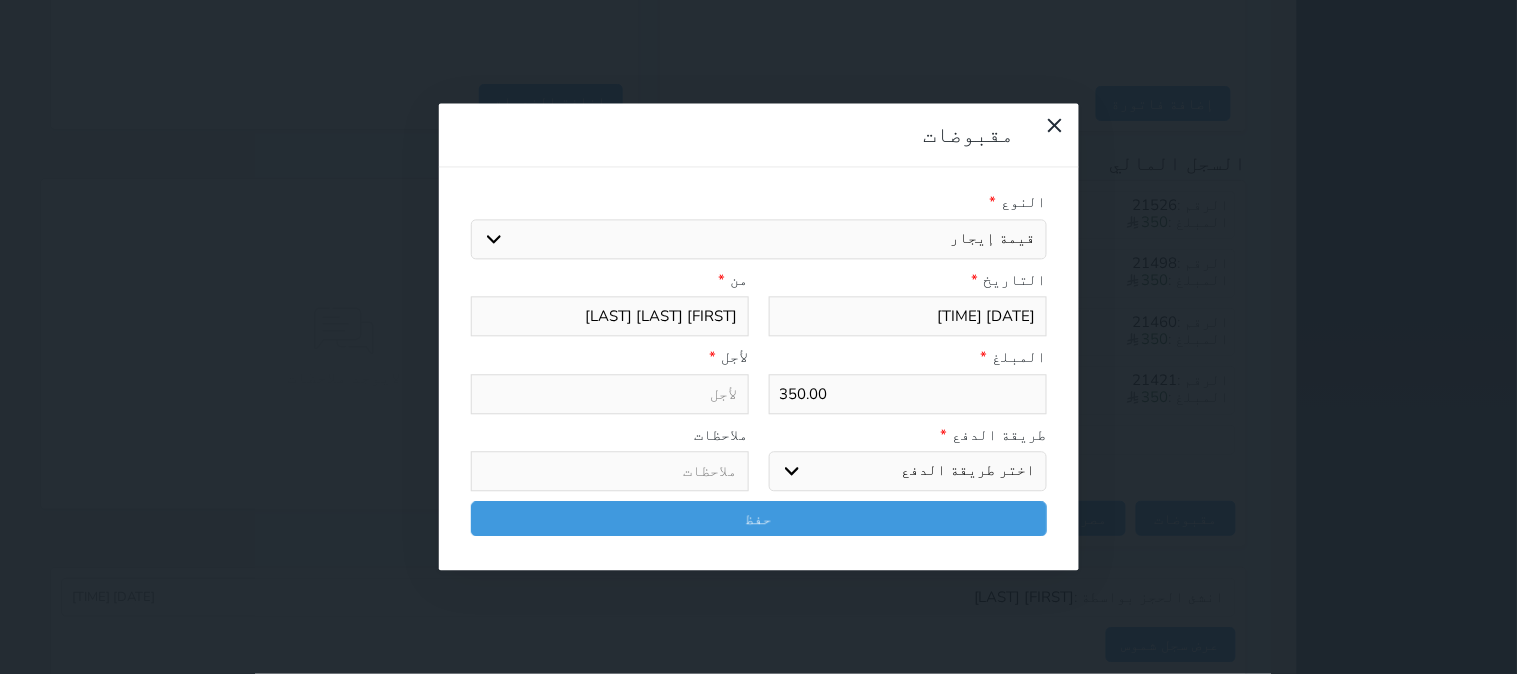 click on "اختيار   مقبوضات عامة قيمة إيجار فواتير تامين عربون لا ينطبق آخر مغسلة واي فاي - الإنترنت مواقف السيارات طعام الأغذية والمشروبات مشروبات المشروبات الباردة المشروبات الساخنة الإفطار غداء عشاء مخبز و كعك حمام سباحة الصالة الرياضية سبا و خدمات الجمال اختيار وإسقاط (خدمات النقل) ميني بار كابل - تلفزيون سرير إضافي تصفيف الشعر التسوق خدمات الجولات السياحية المنظمة خدمات الدليل السياحي" at bounding box center (759, 239) 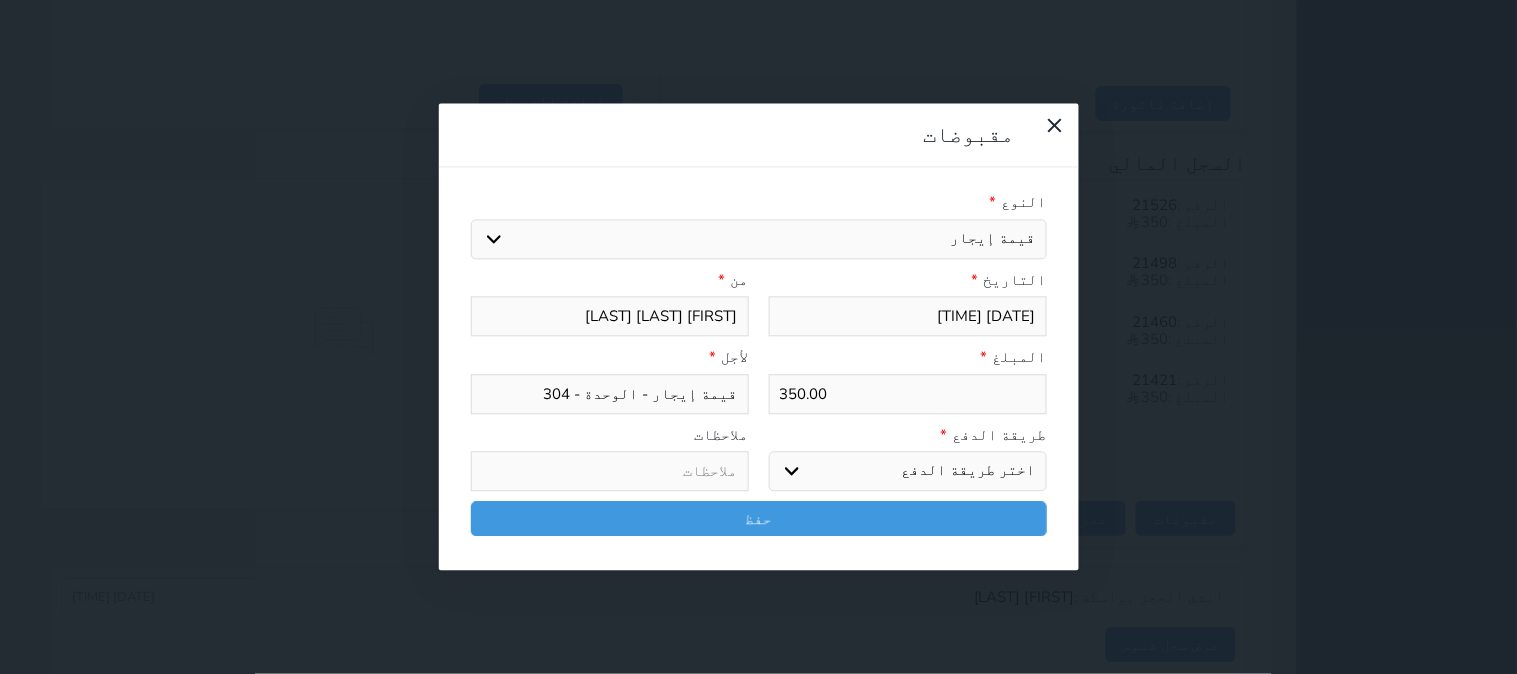 click on "اختر طريقة الدفع   دفع نقدى   تحويل بنكى   مدى   بطاقة ائتمان   آجل" at bounding box center (908, 472) 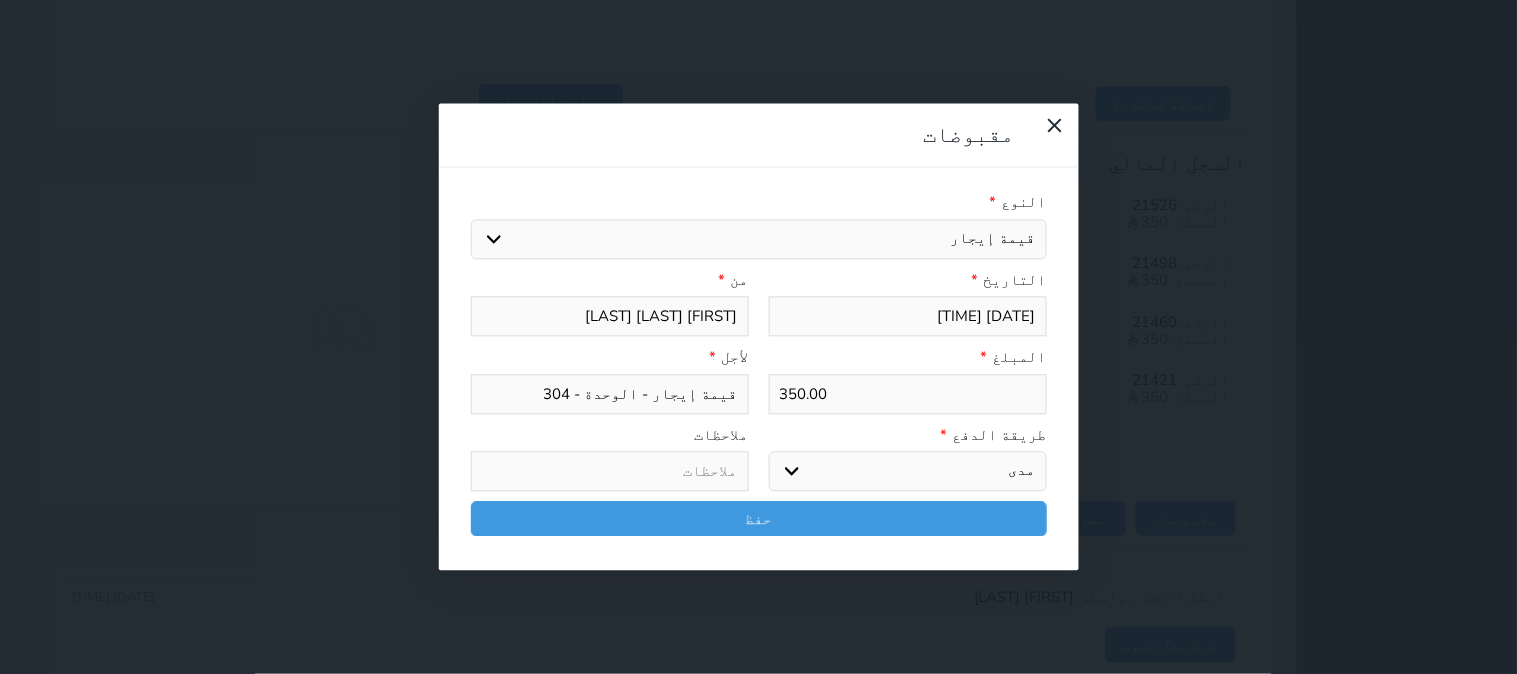 click on "اختر طريقة الدفع   دفع نقدى   تحويل بنكى   مدى   بطاقة ائتمان   آجل" at bounding box center [908, 472] 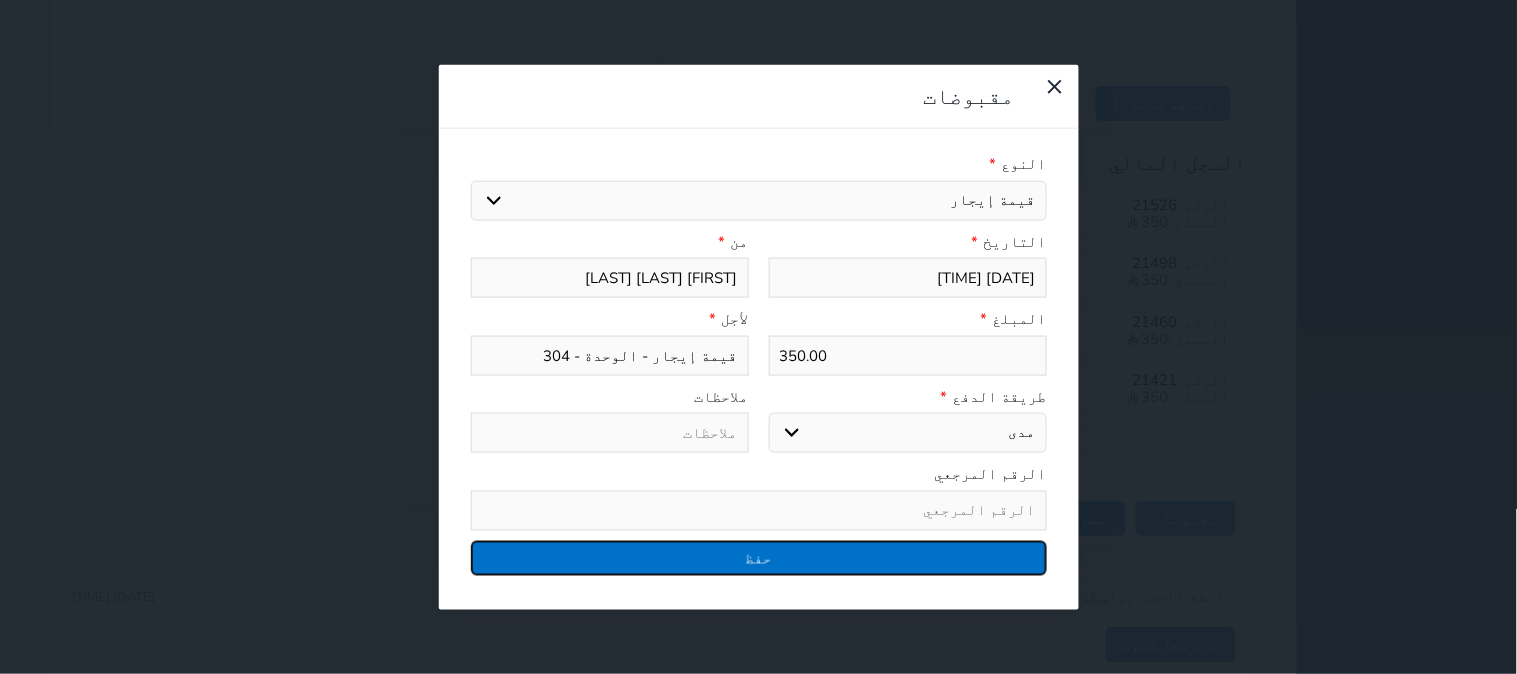 click on "حفظ" at bounding box center [759, 557] 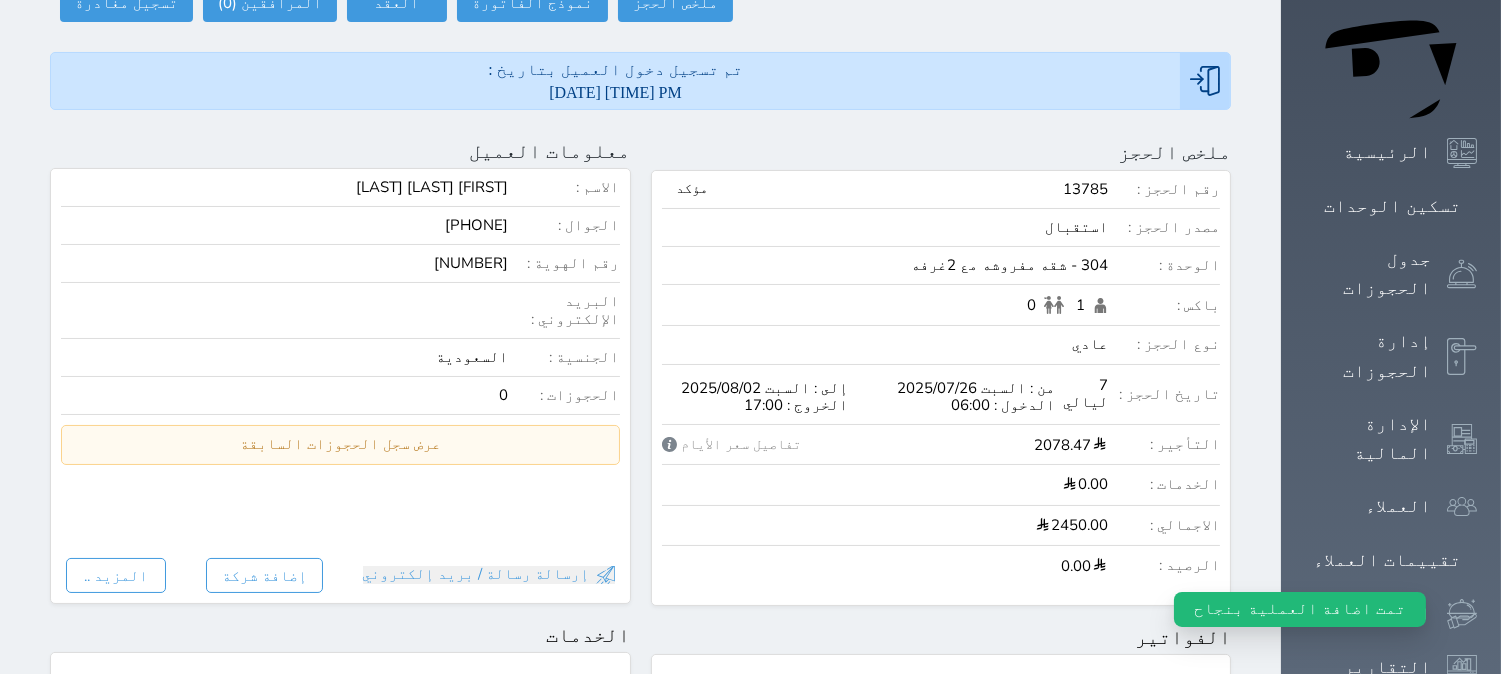 scroll, scrollTop: 0, scrollLeft: 0, axis: both 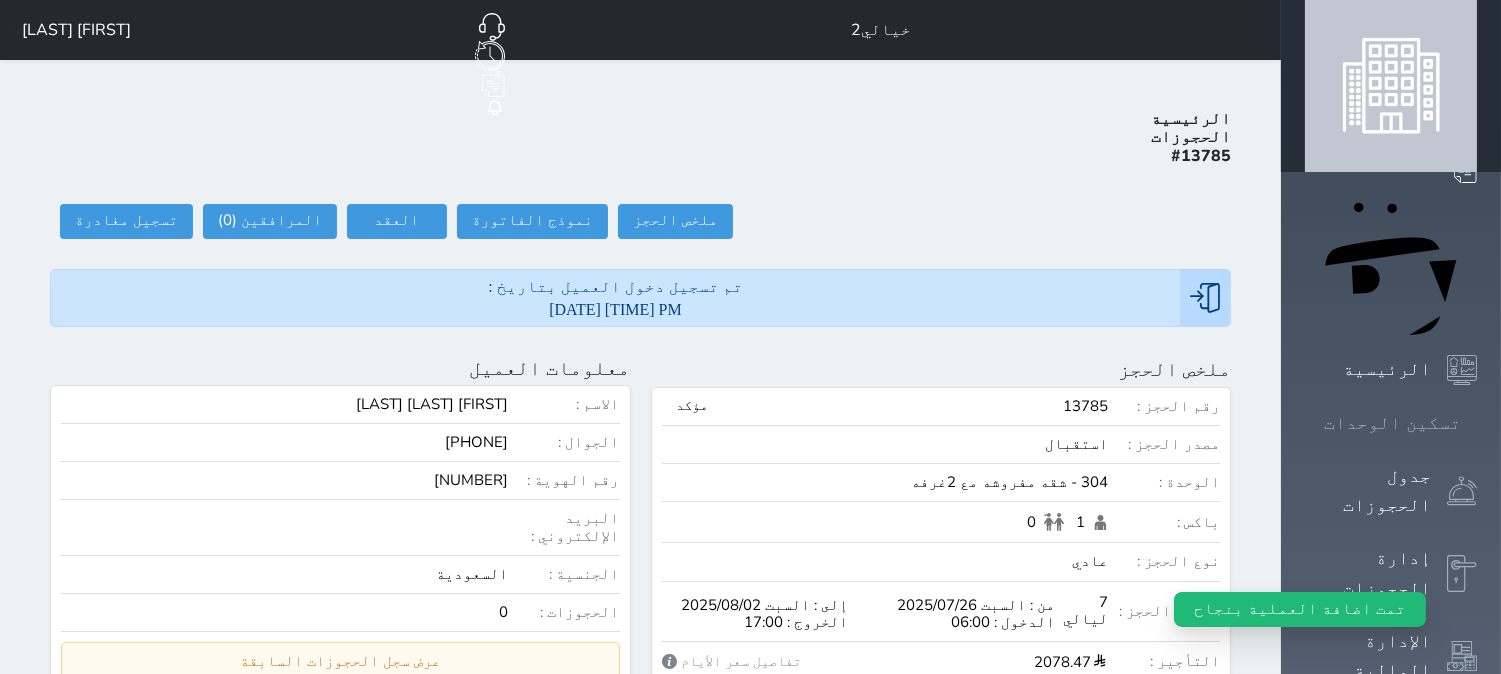 click 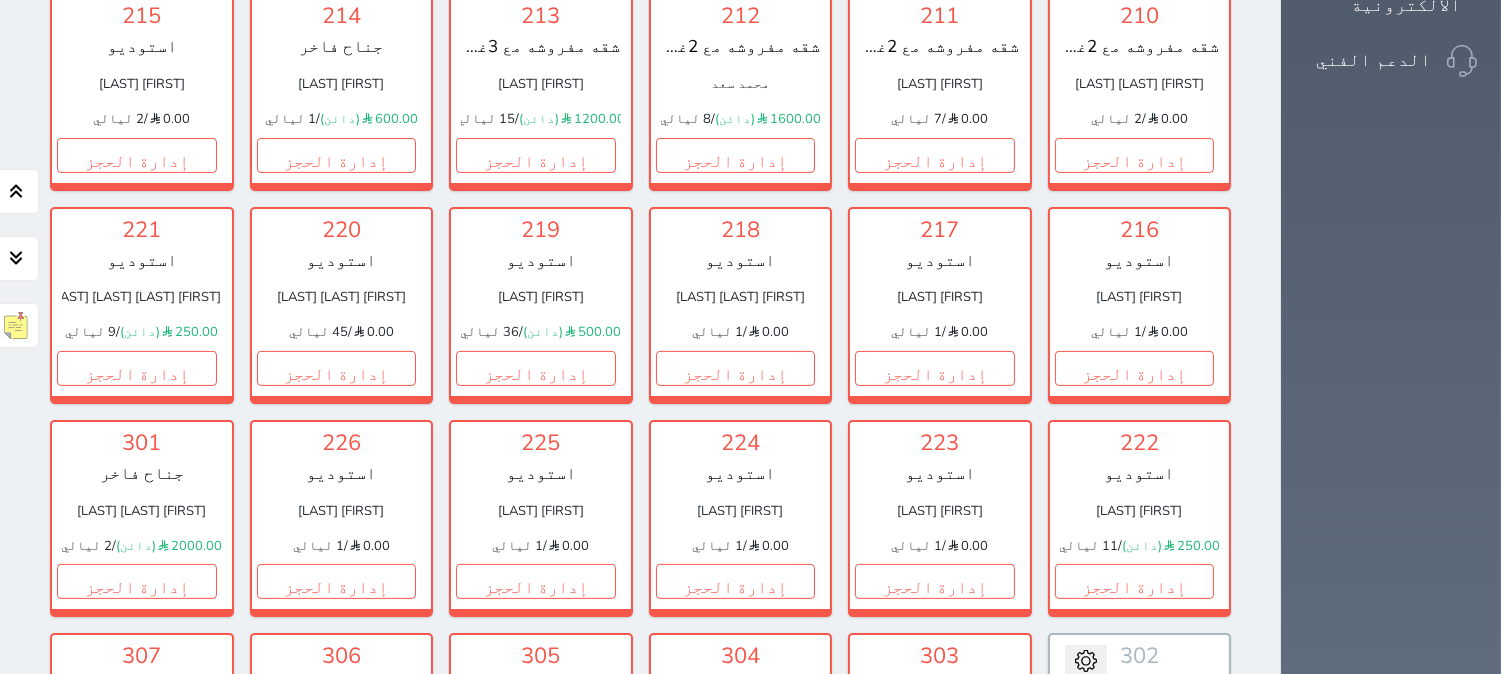 scroll, scrollTop: 1111, scrollLeft: 0, axis: vertical 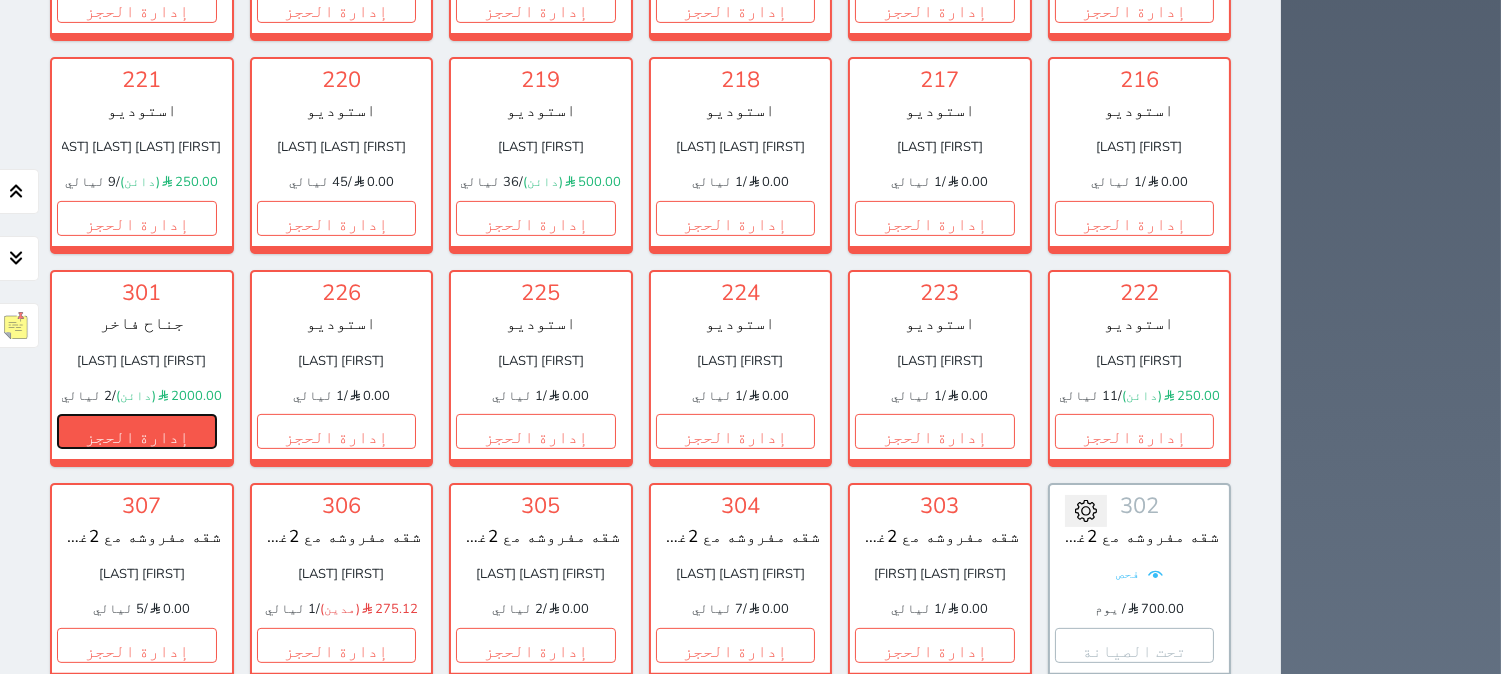click on "إدارة الحجز" at bounding box center (137, 431) 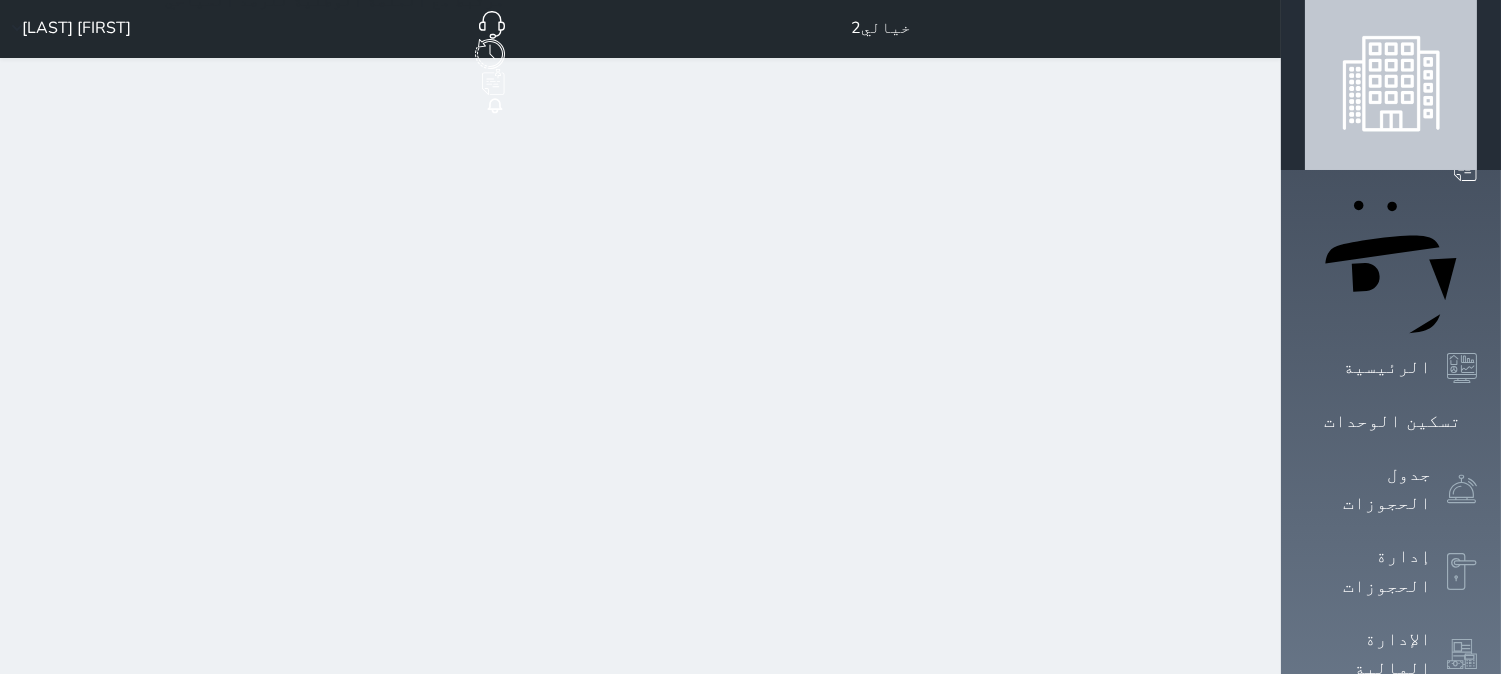 scroll, scrollTop: 0, scrollLeft: 0, axis: both 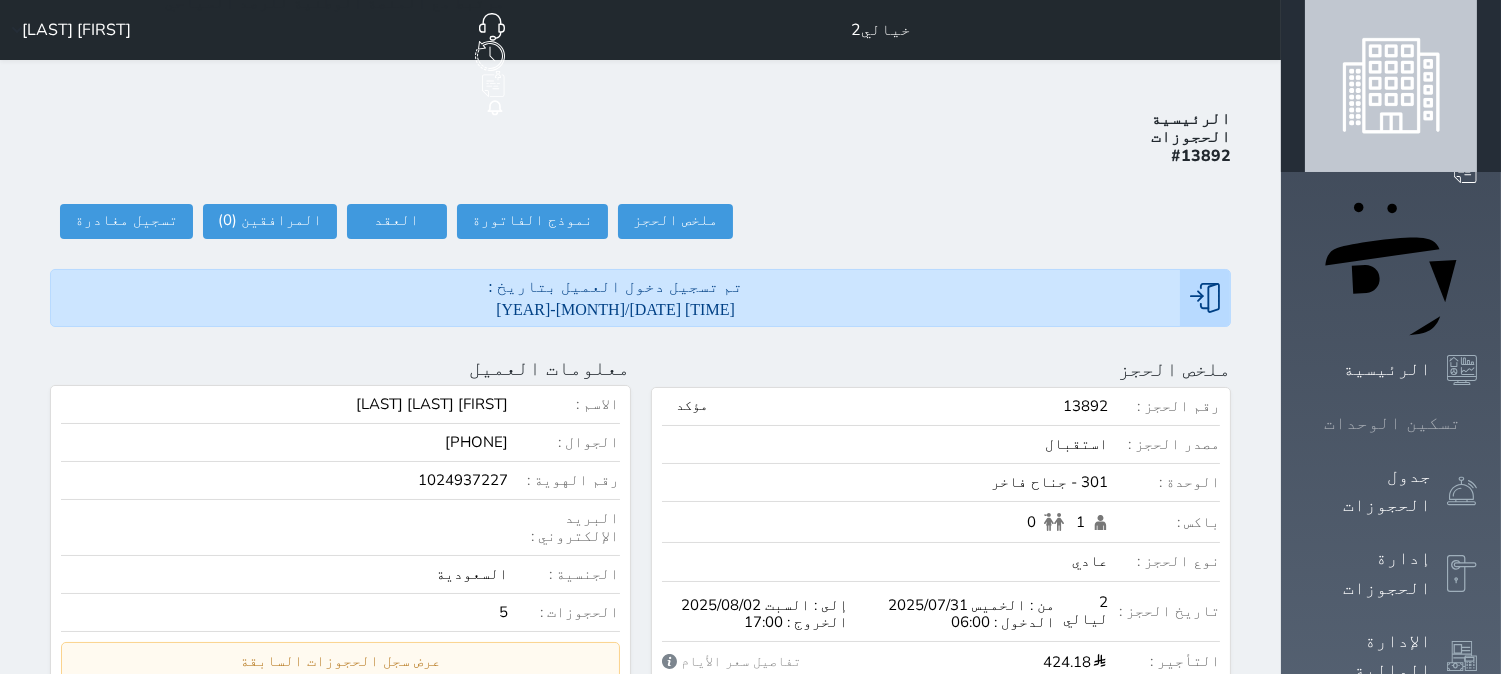 click 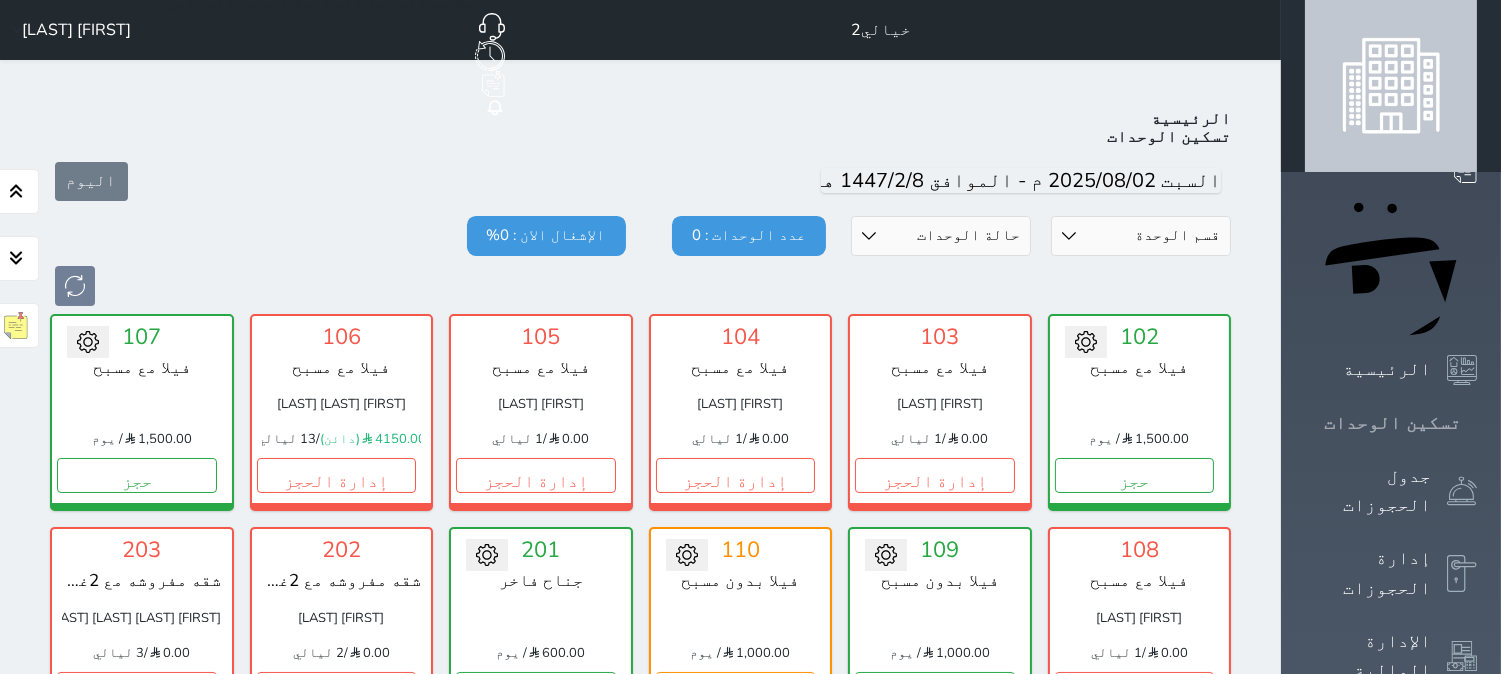 scroll, scrollTop: 77, scrollLeft: 0, axis: vertical 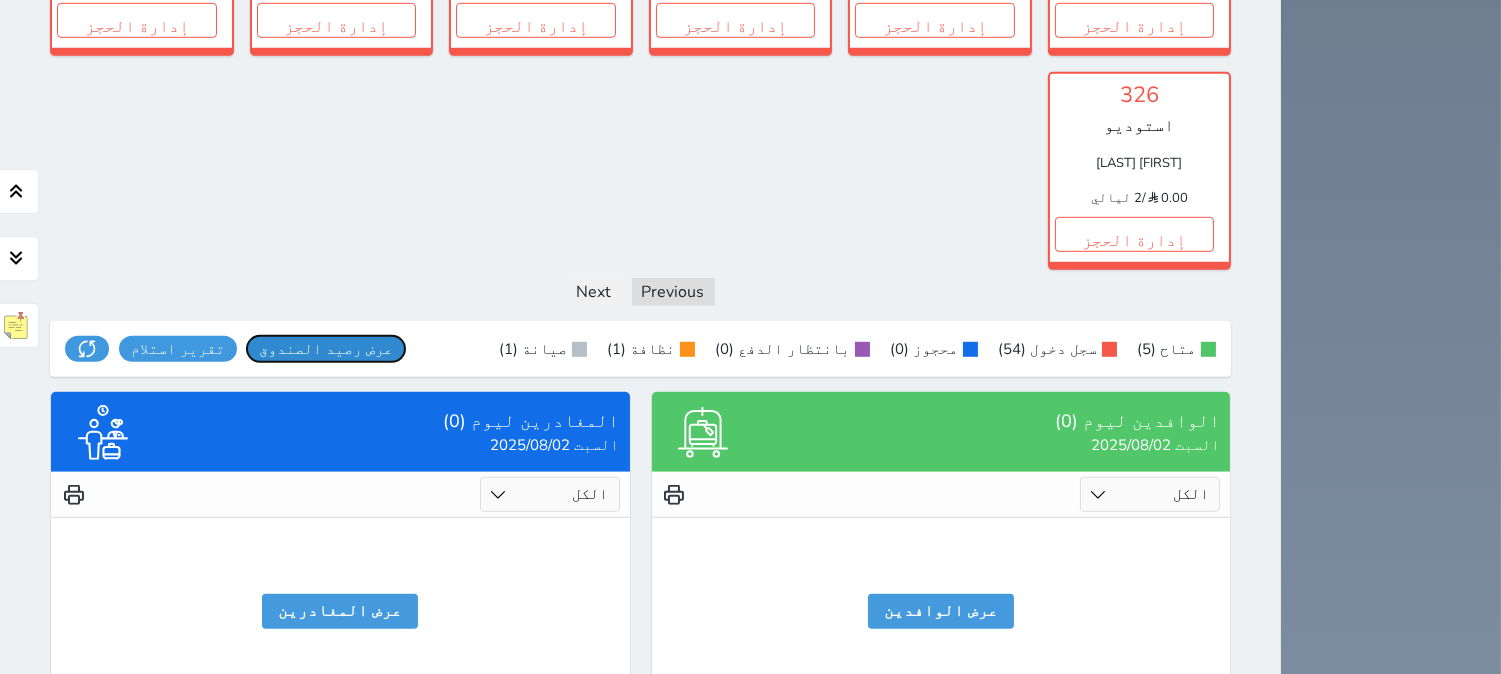 click on "عرض رصيد الصندوق" at bounding box center (326, 349) 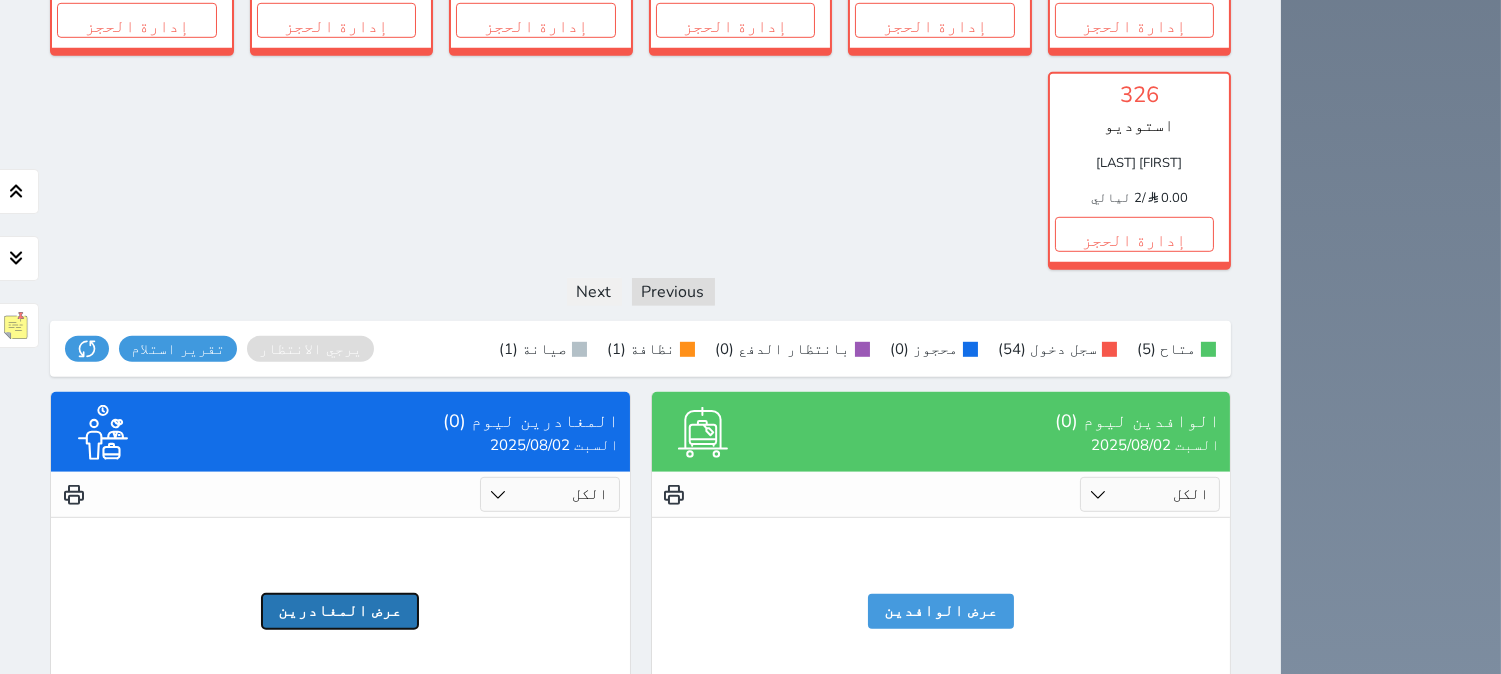 click on "عرض المغادرين" at bounding box center [340, 611] 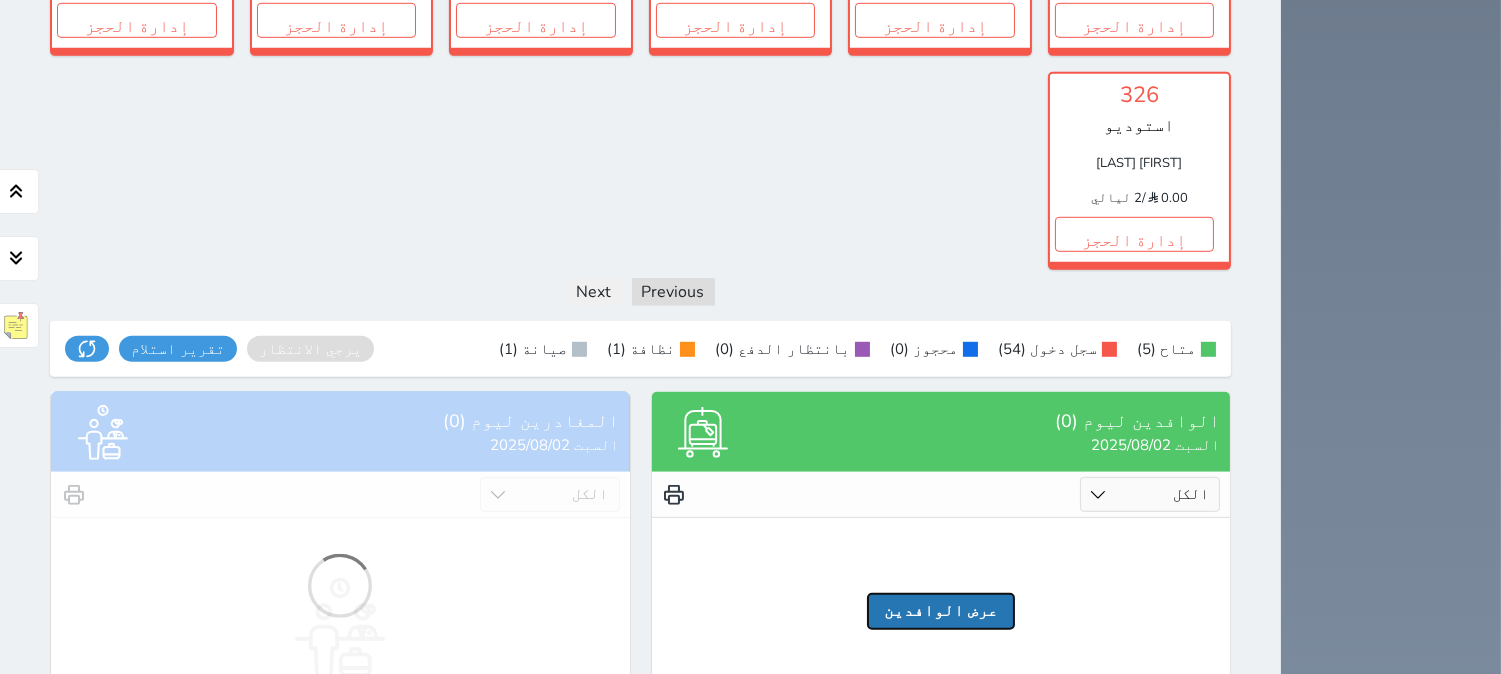 click on "عرض الوافدين" at bounding box center (941, 611) 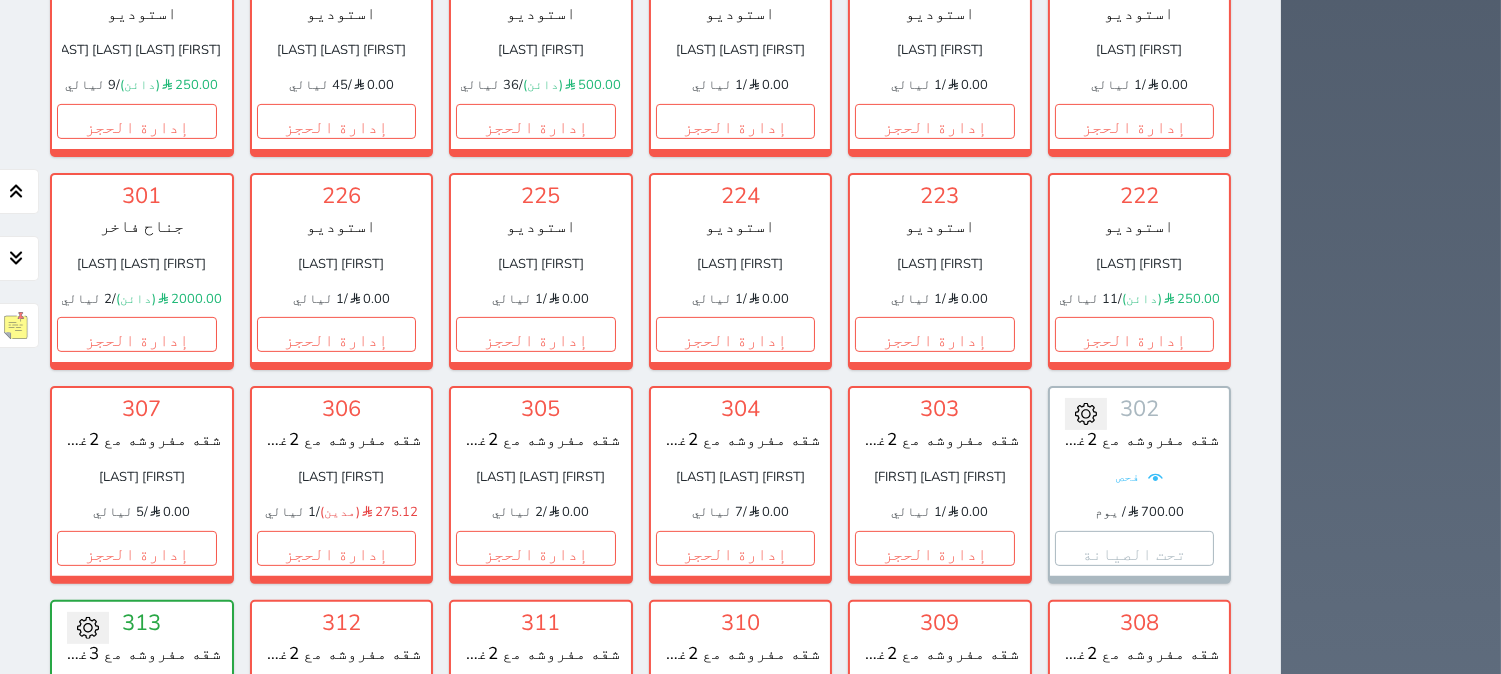 scroll, scrollTop: 1444, scrollLeft: 0, axis: vertical 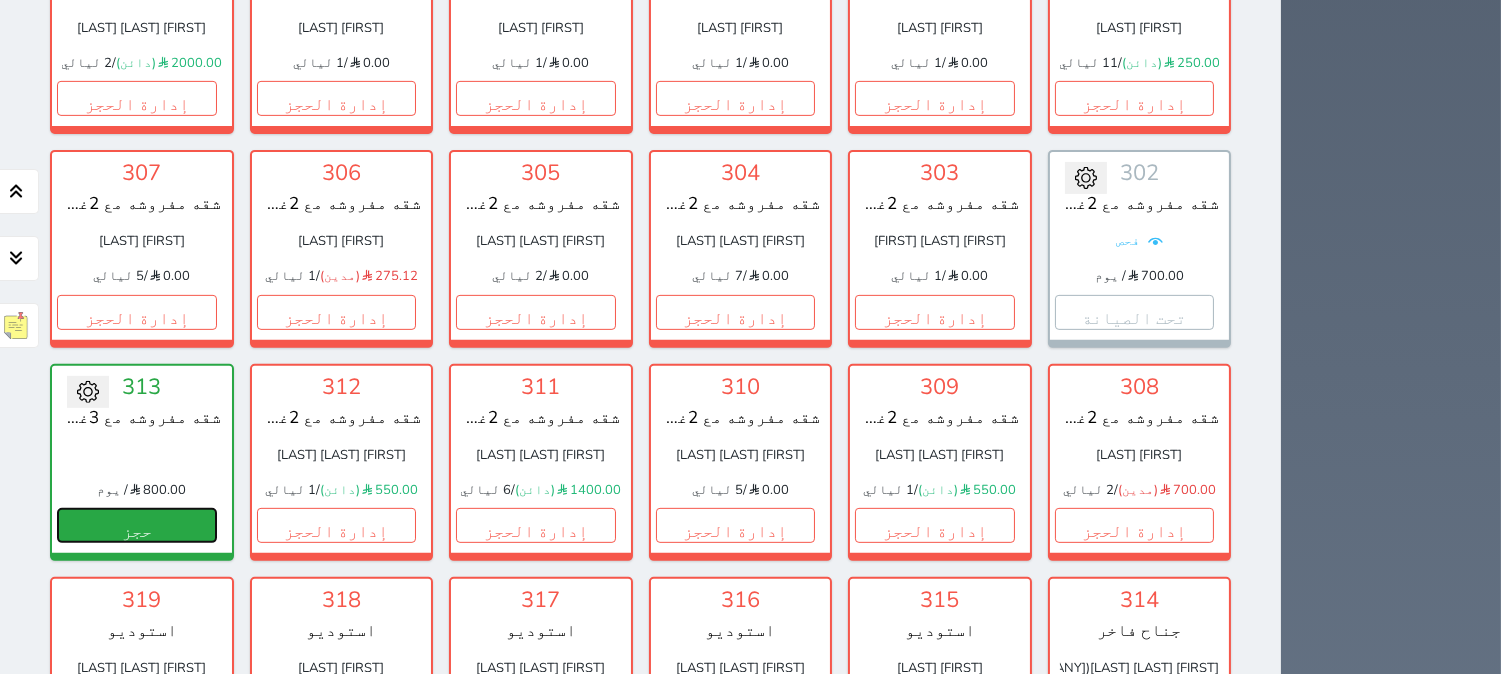 click on "حجز" at bounding box center (137, 525) 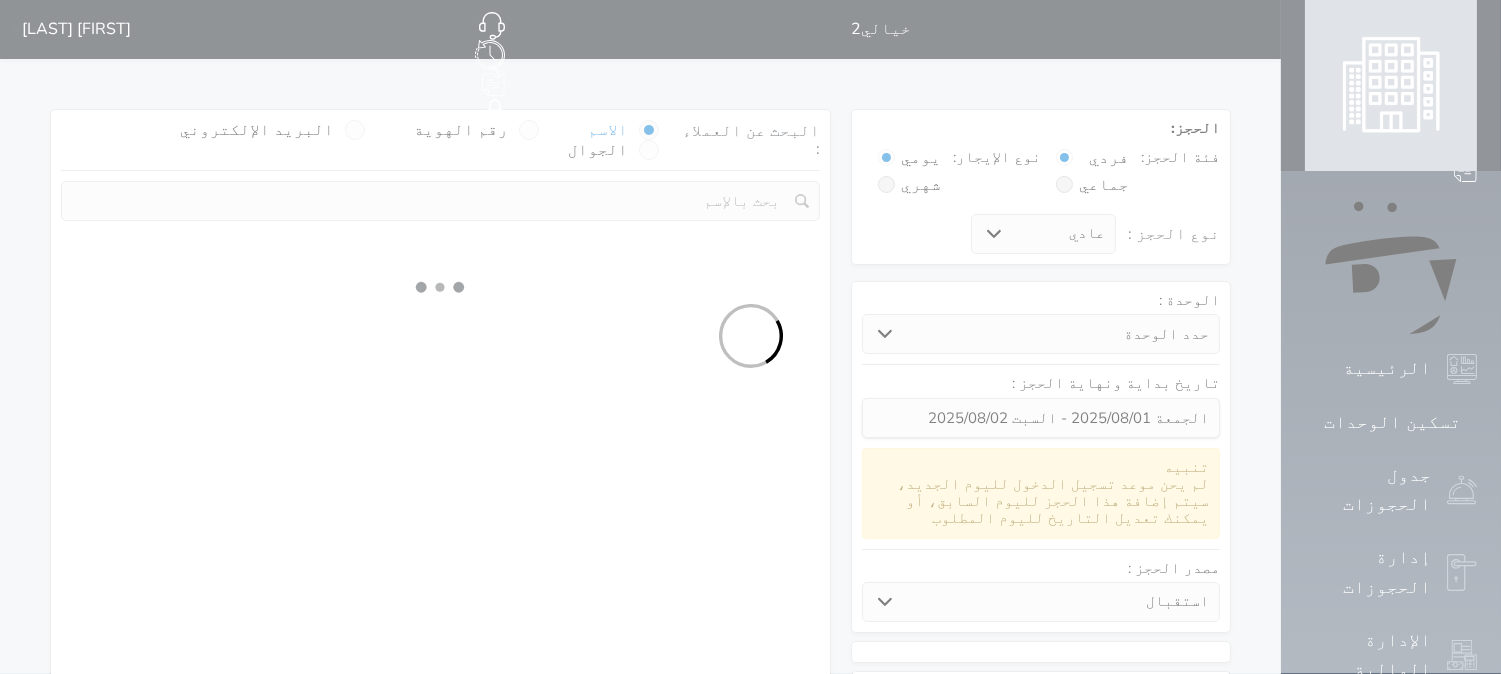 scroll, scrollTop: 0, scrollLeft: 0, axis: both 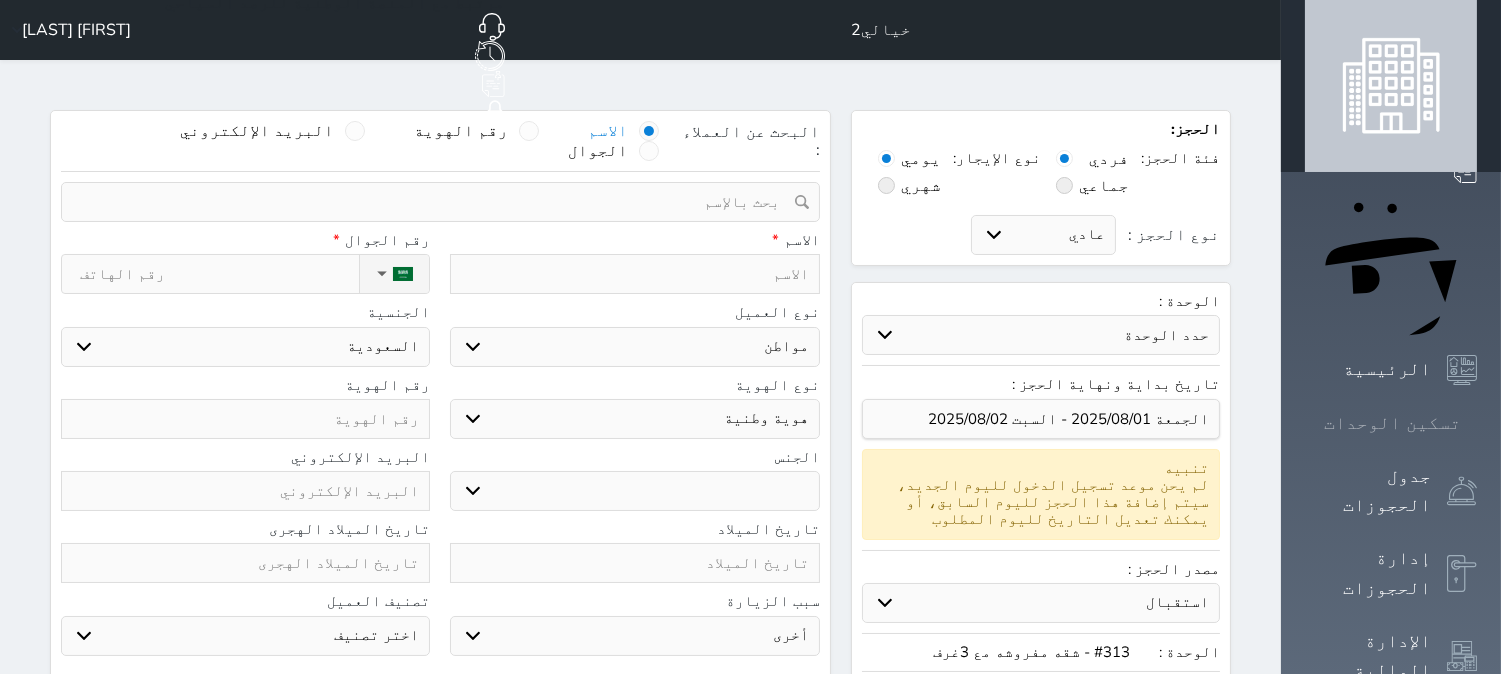 click 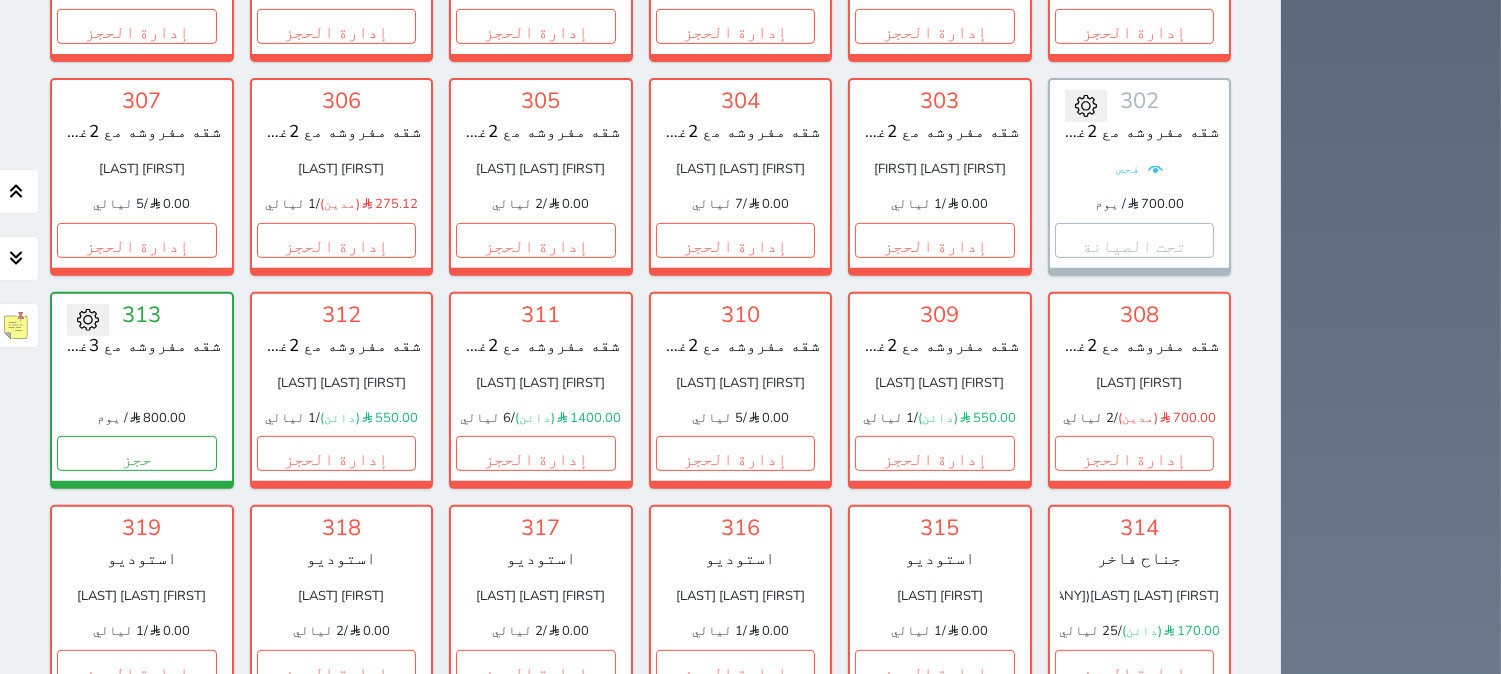 scroll, scrollTop: 1522, scrollLeft: 0, axis: vertical 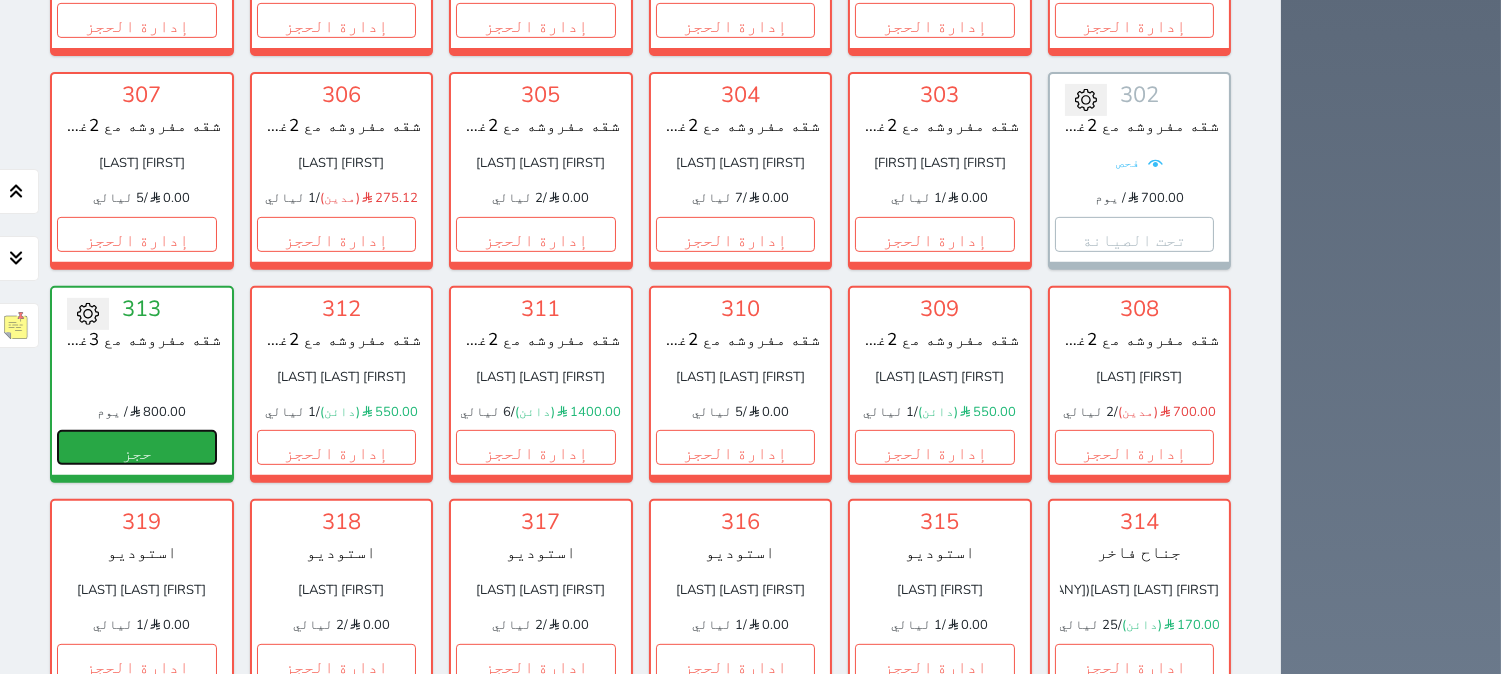 click on "حجز" at bounding box center [137, 447] 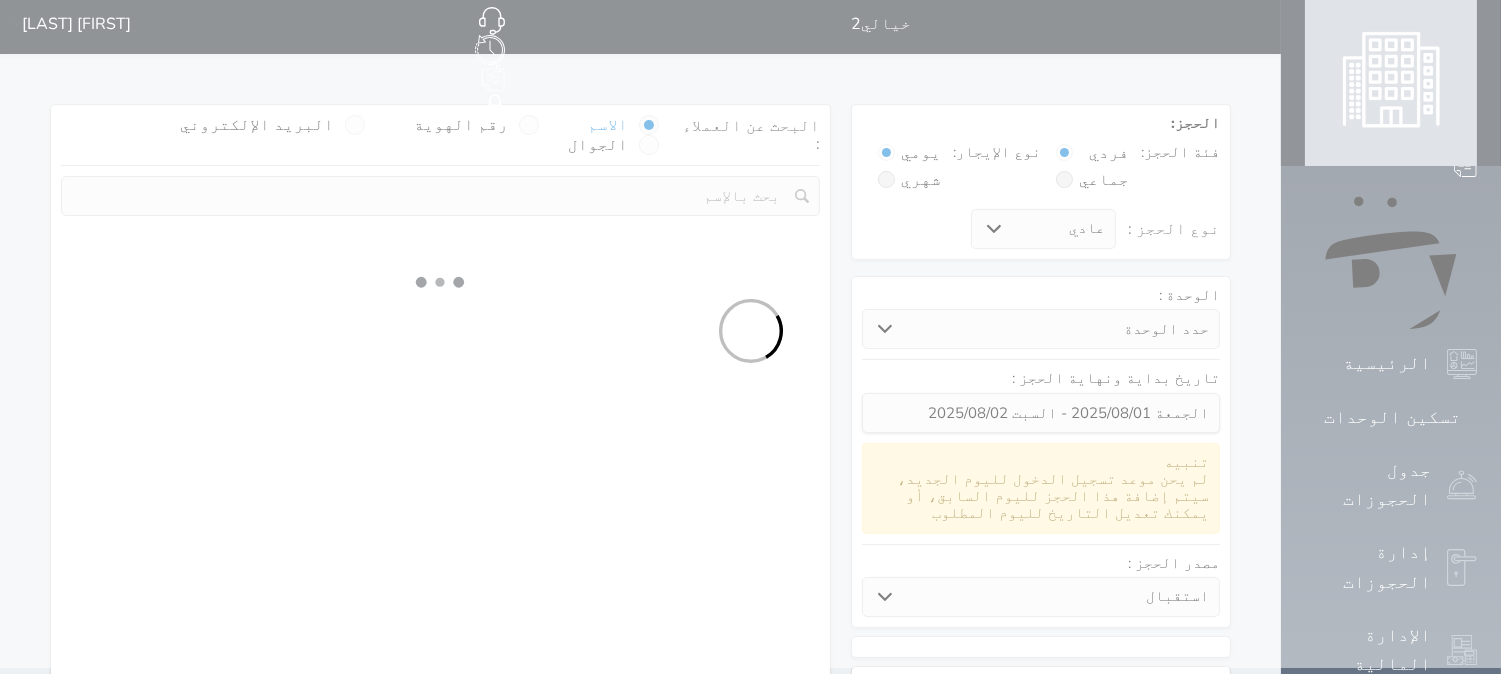 scroll, scrollTop: 0, scrollLeft: 0, axis: both 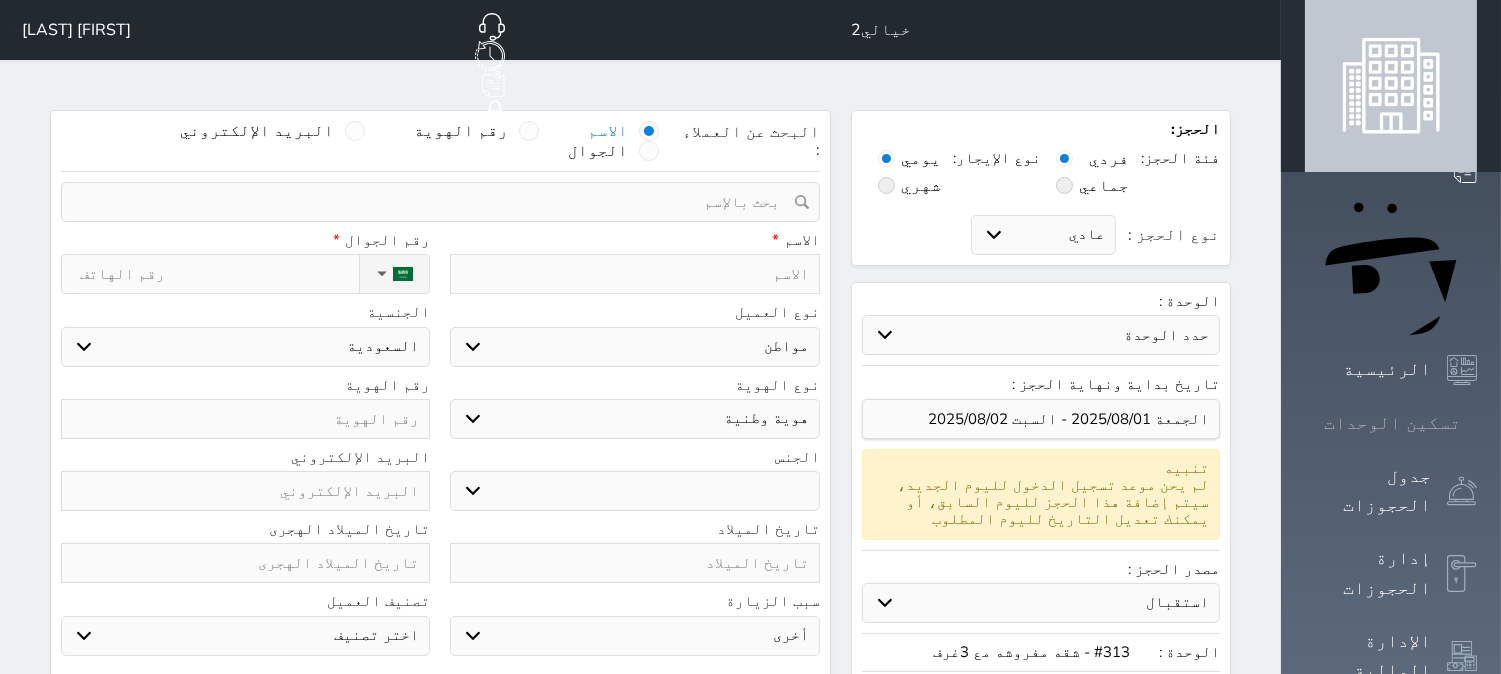 click 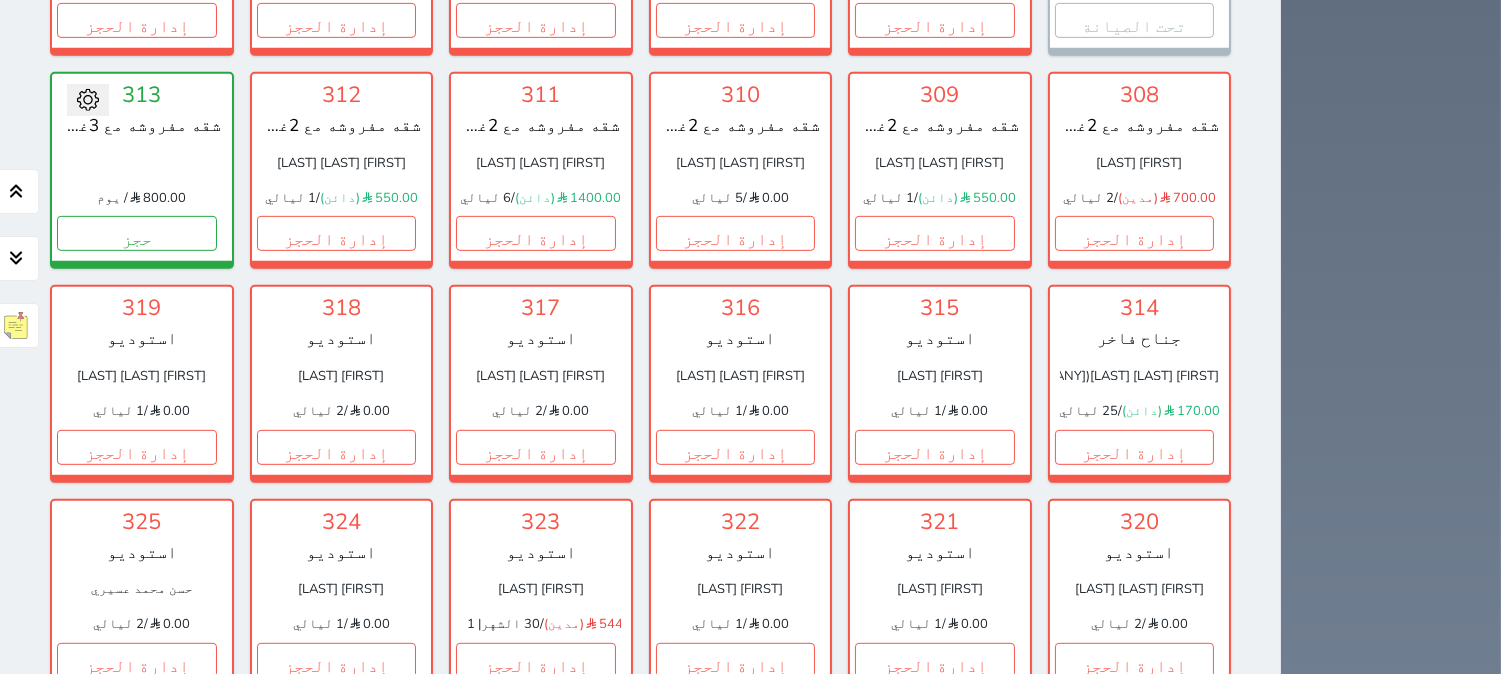scroll, scrollTop: 1744, scrollLeft: 0, axis: vertical 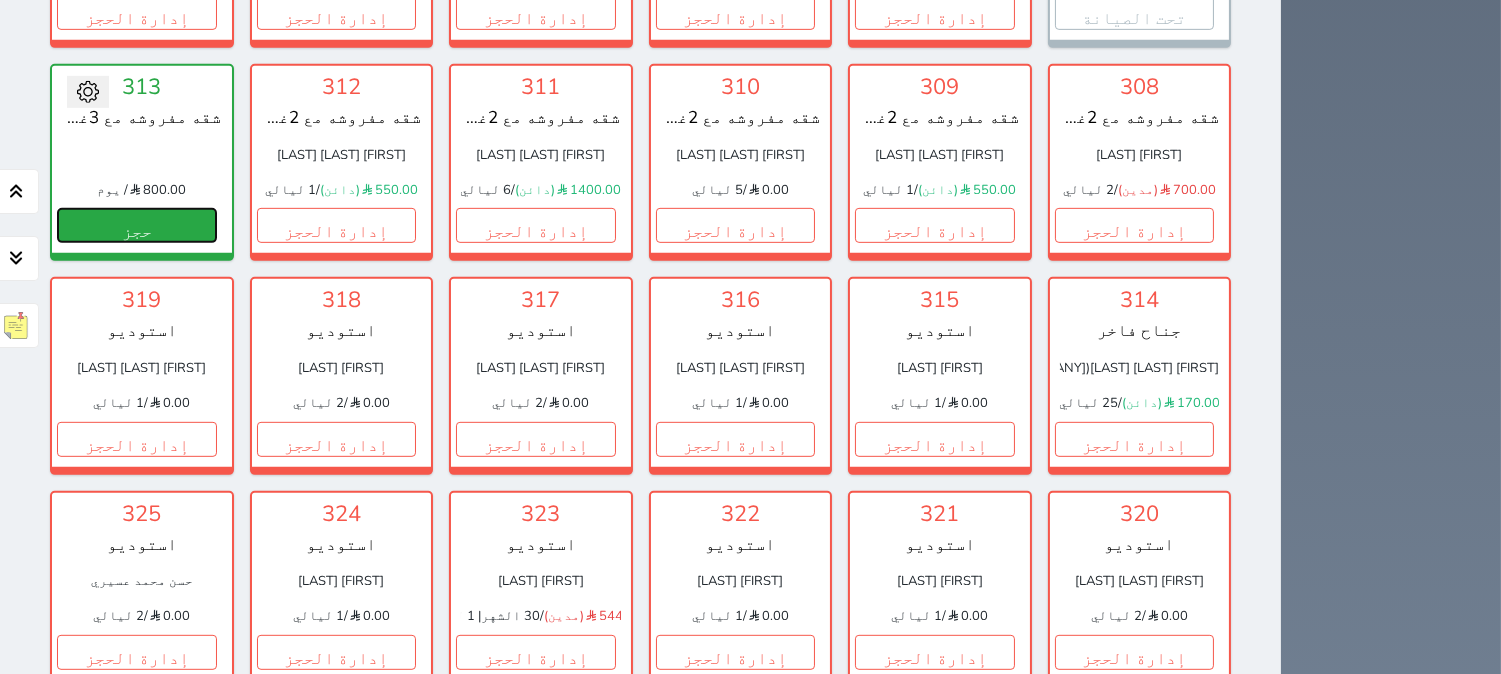 click on "حجز" at bounding box center (137, 225) 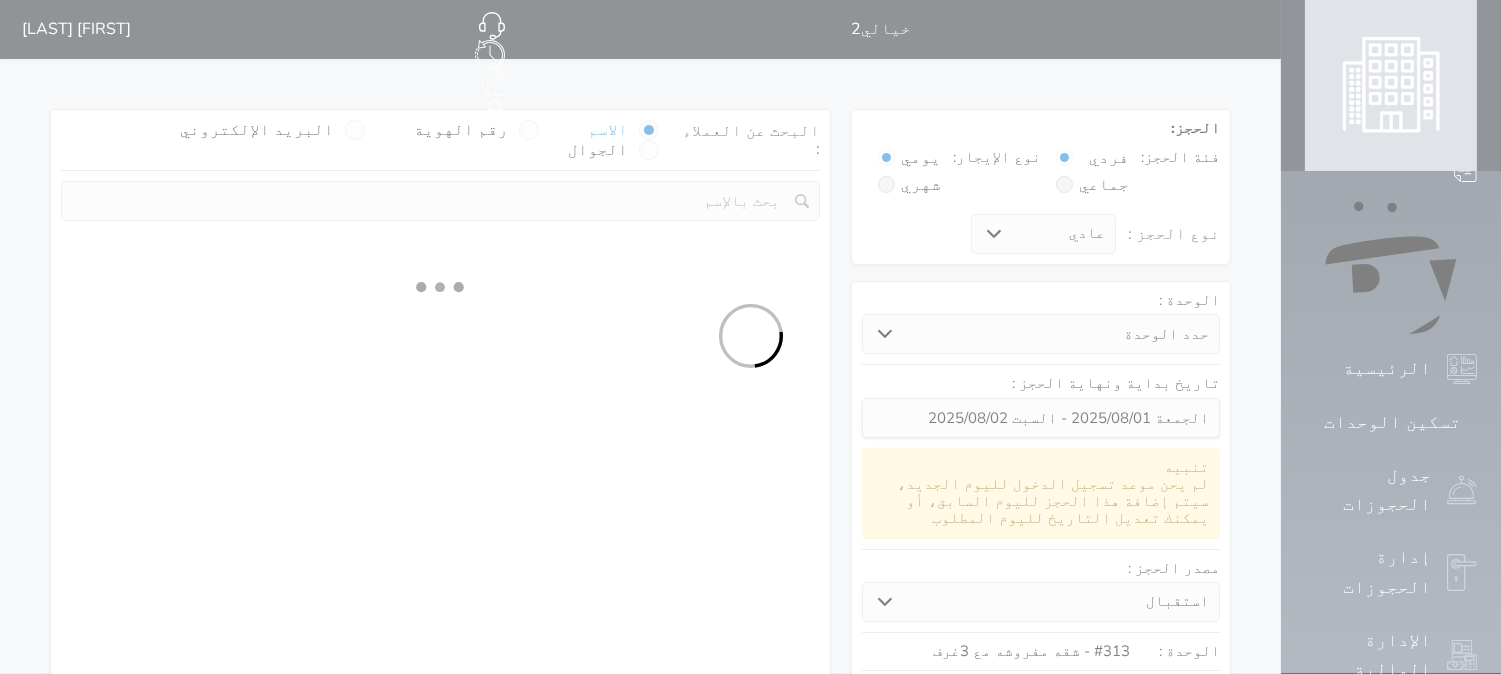 scroll, scrollTop: 0, scrollLeft: 0, axis: both 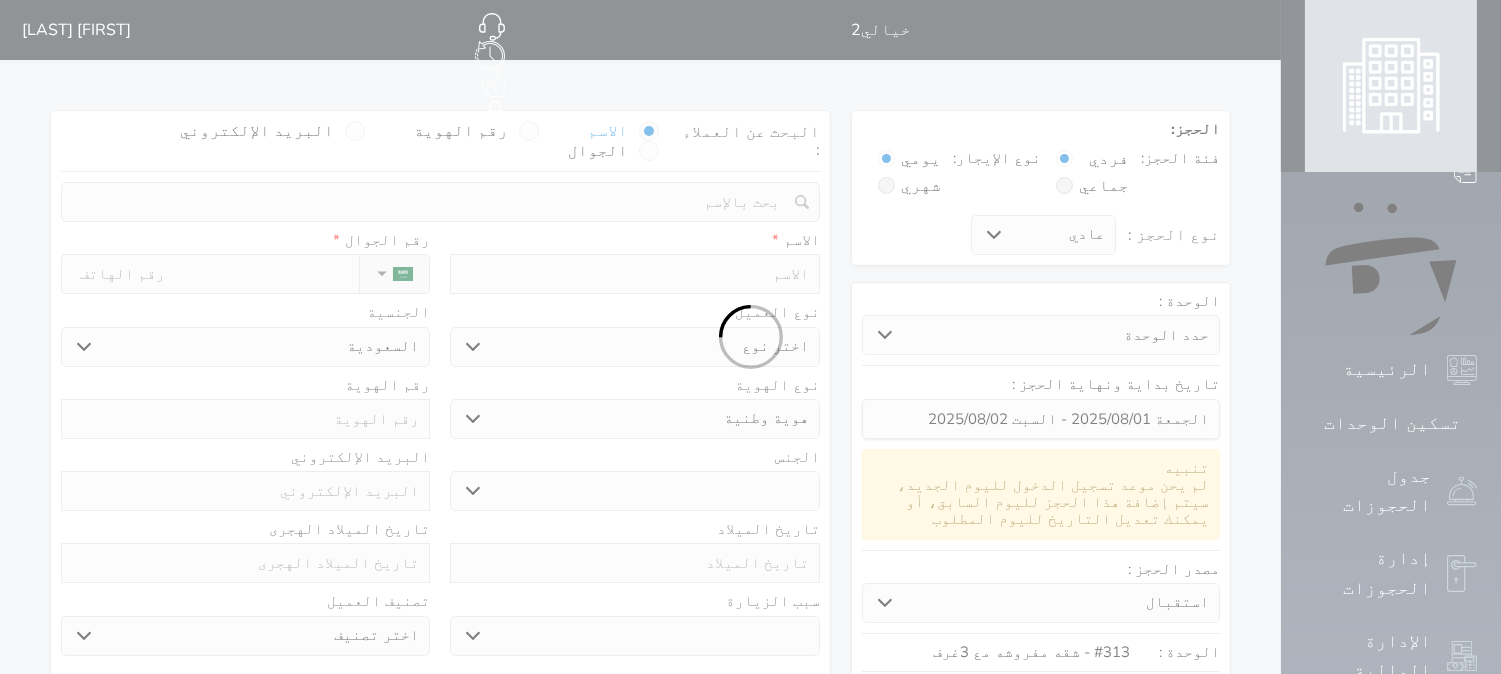 click at bounding box center (529, 131) 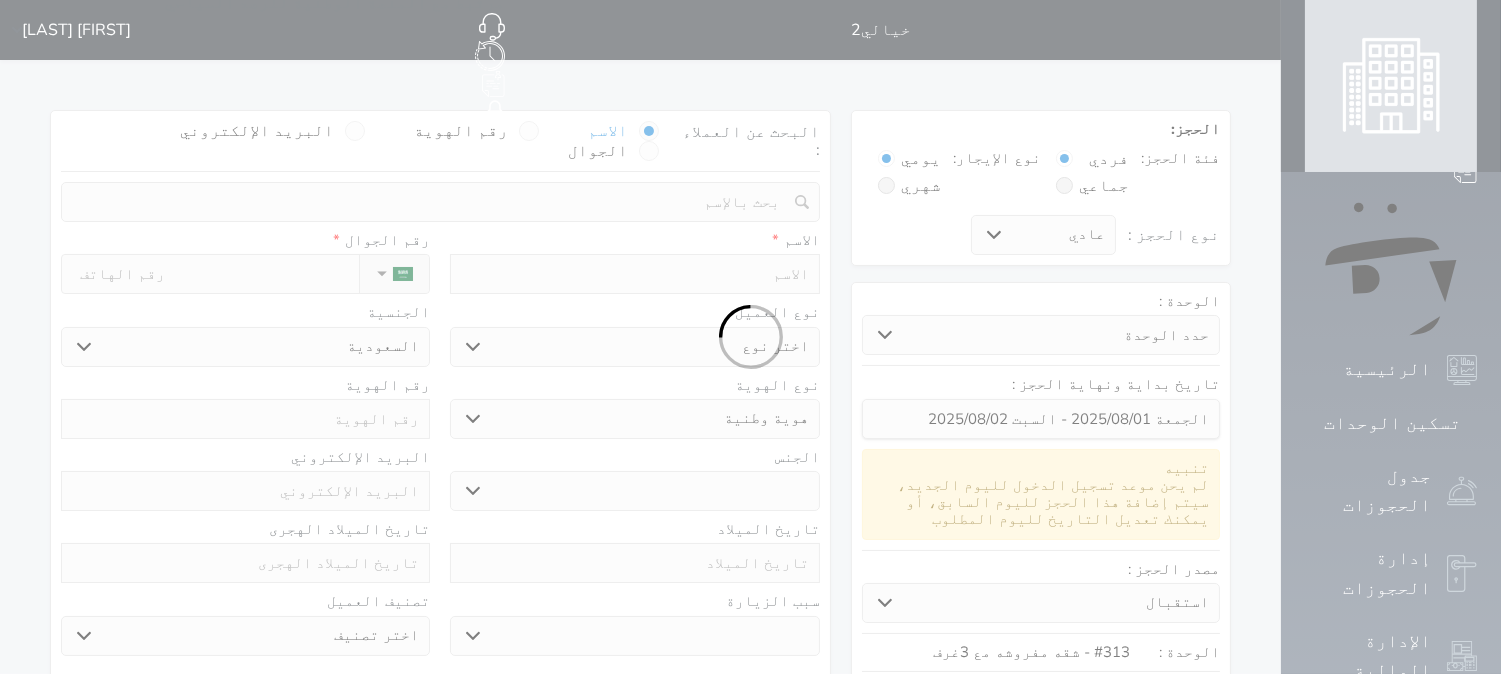 click on "رقم الهوية" at bounding box center [509, 141] 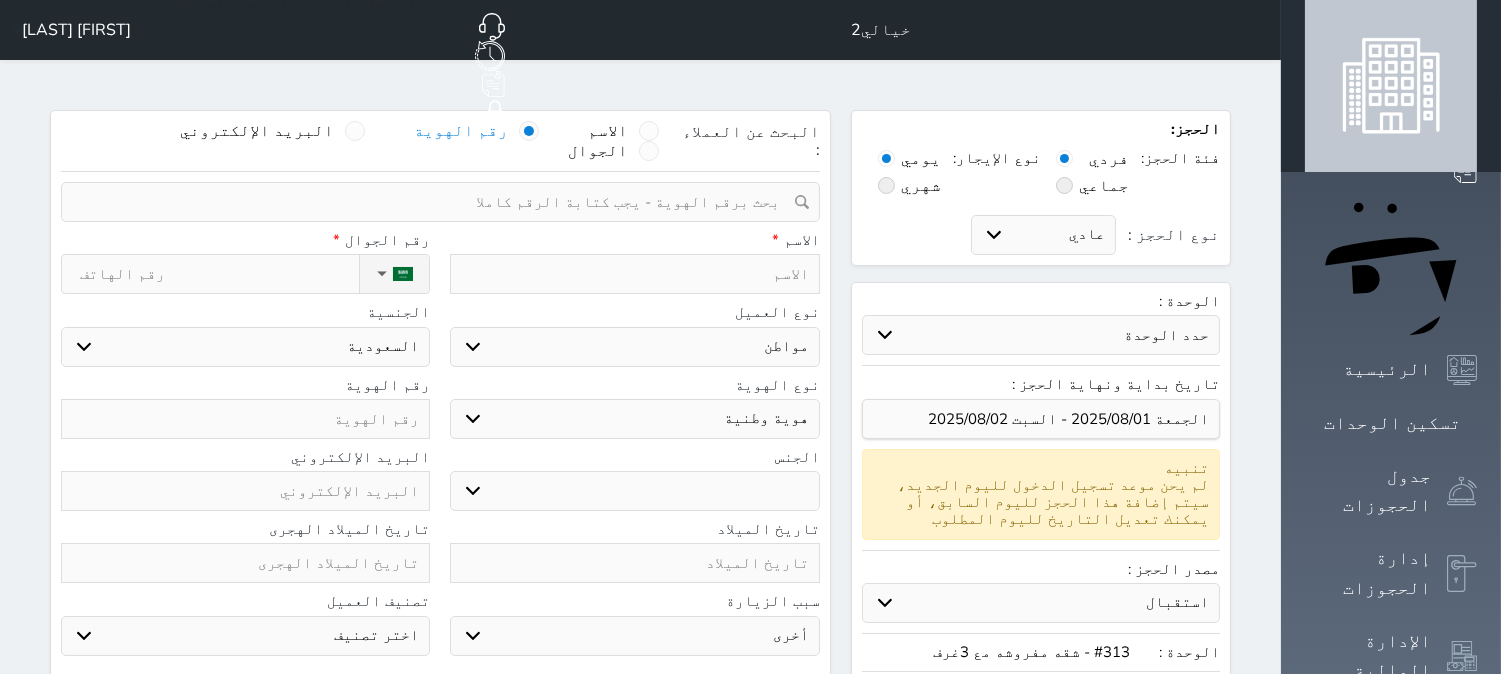 click at bounding box center (433, 202) 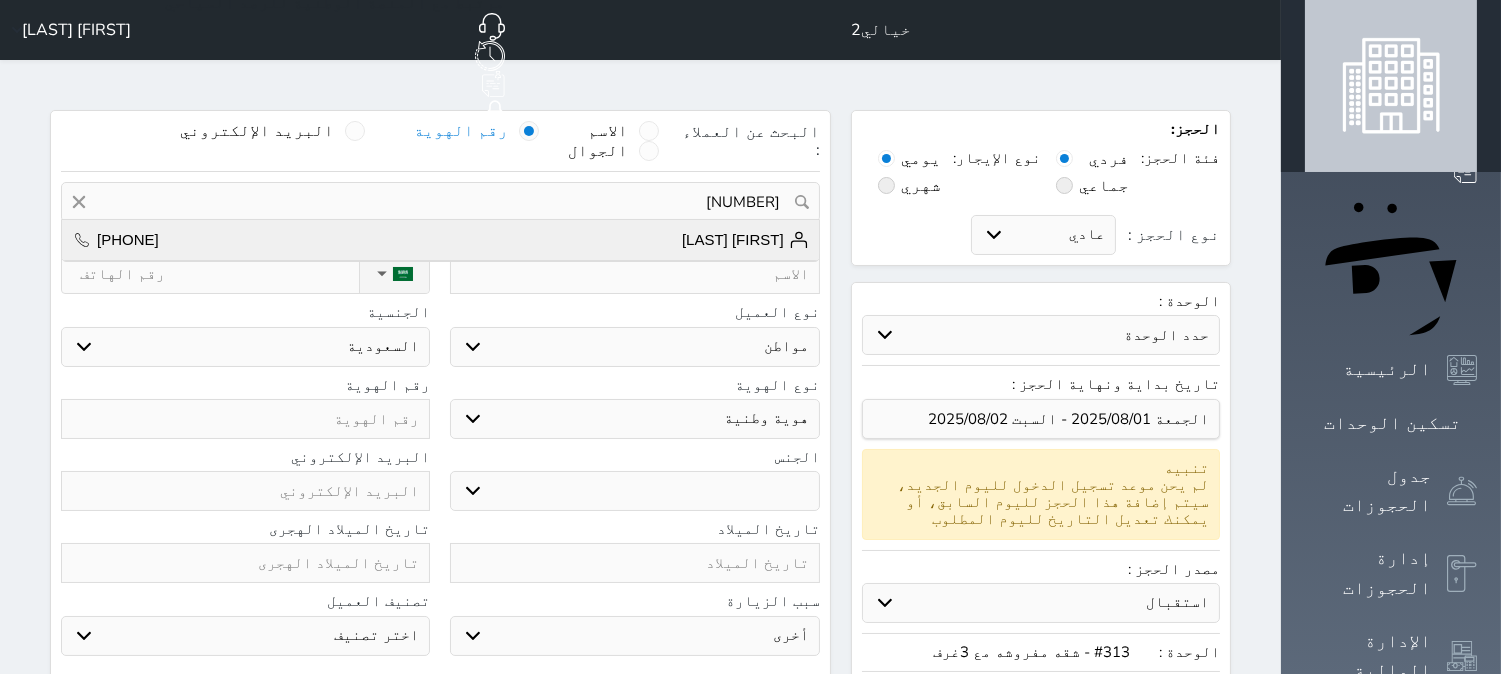 click on "[FIRST] [LAST]" at bounding box center (745, 240) 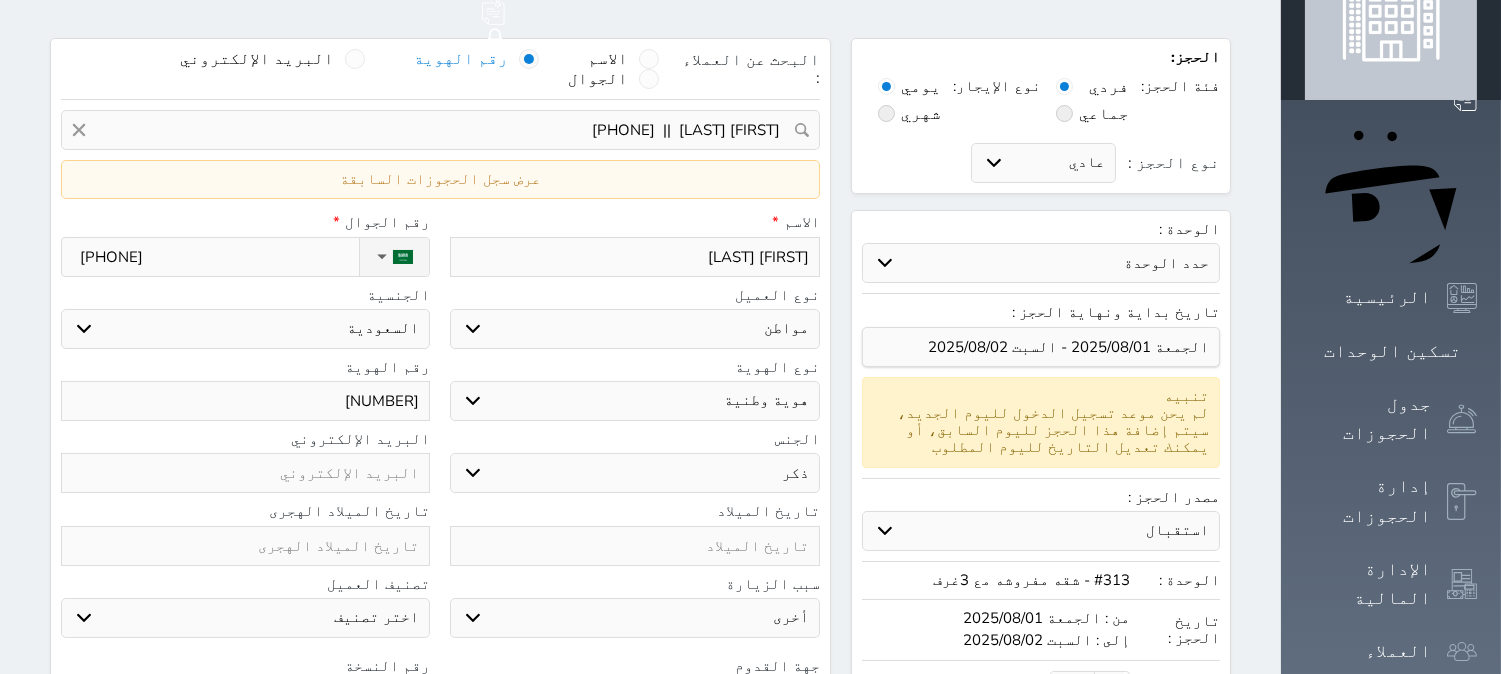 scroll, scrollTop: 111, scrollLeft: 0, axis: vertical 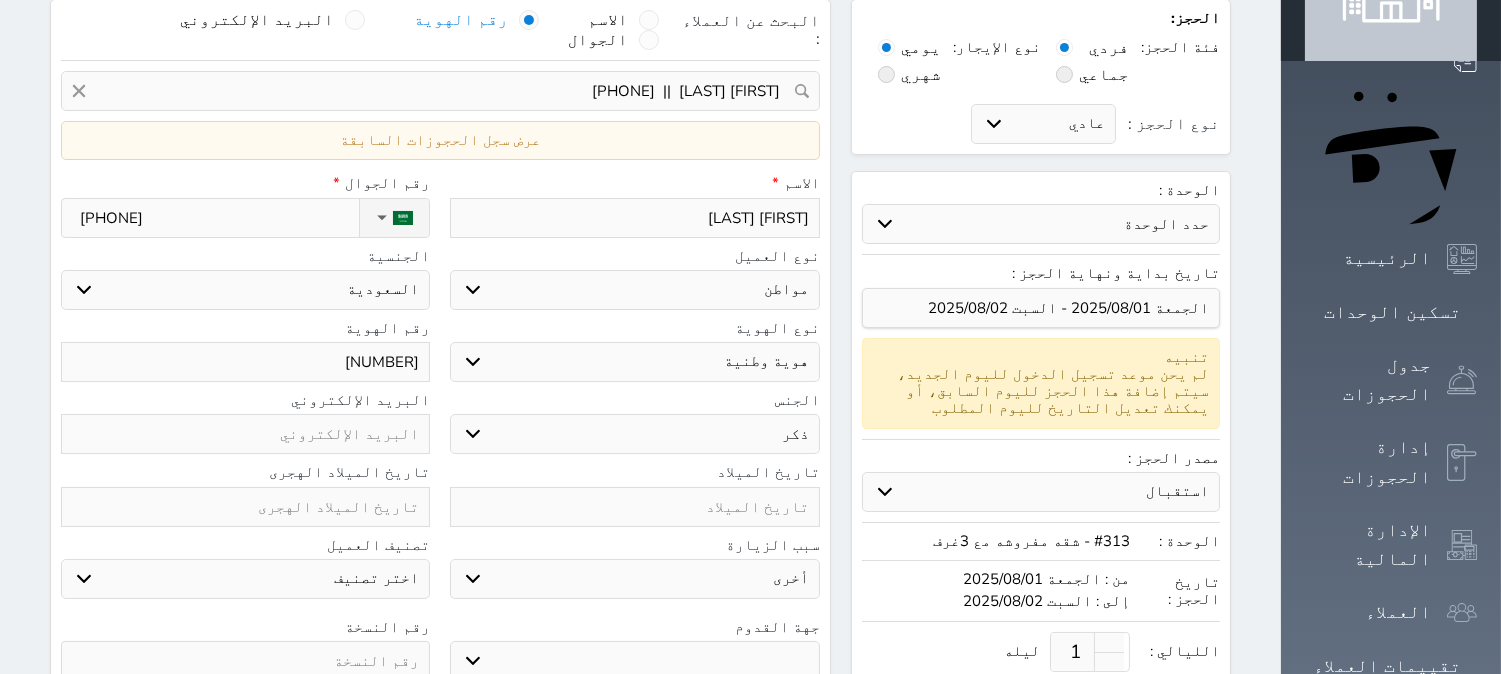 click at bounding box center [245, 507] 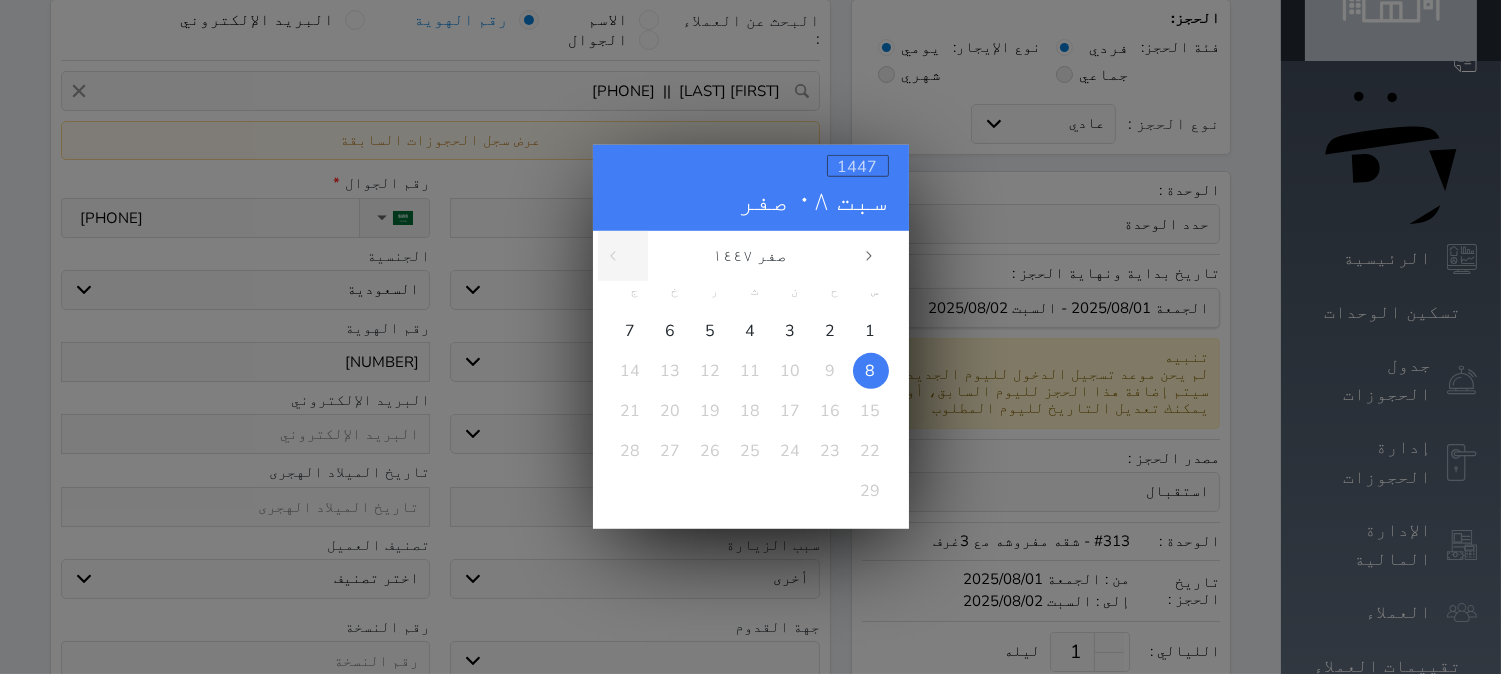 click on "1447" at bounding box center (858, 167) 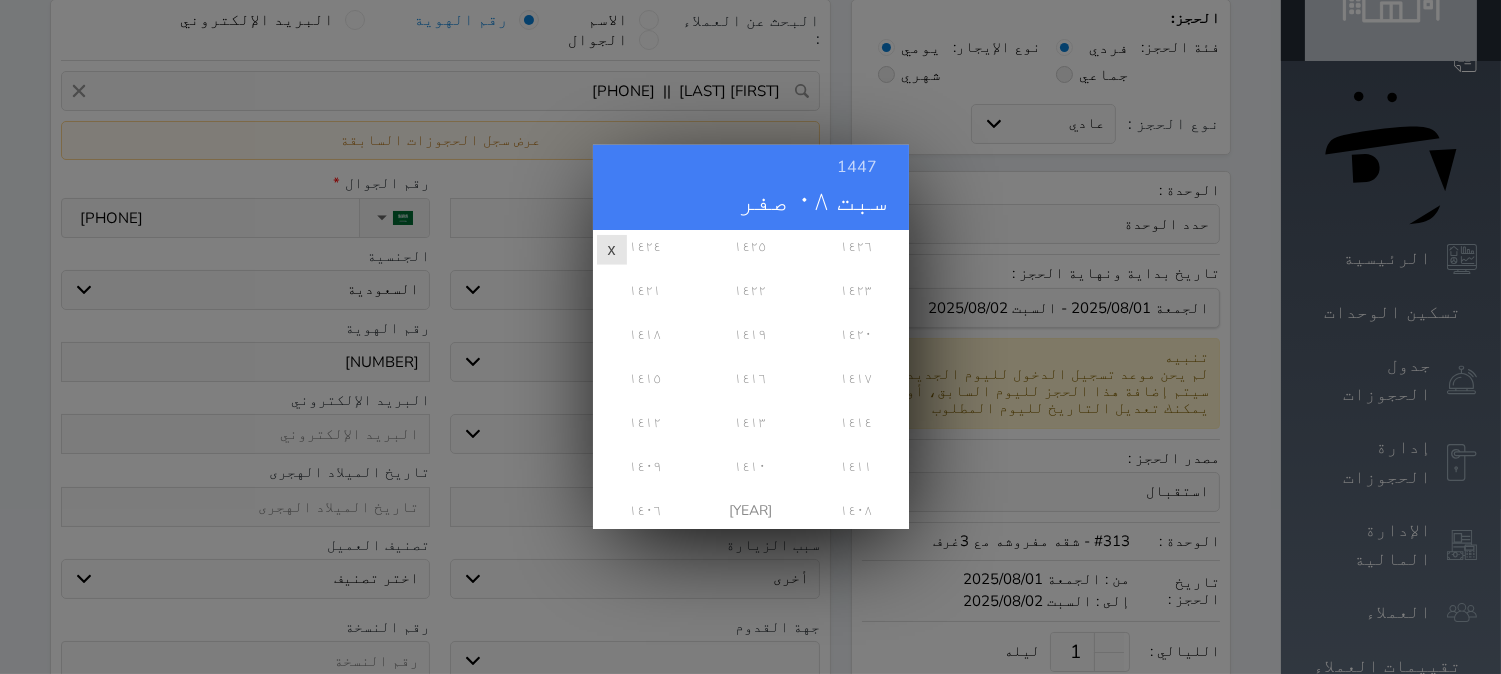 scroll, scrollTop: 555, scrollLeft: 0, axis: vertical 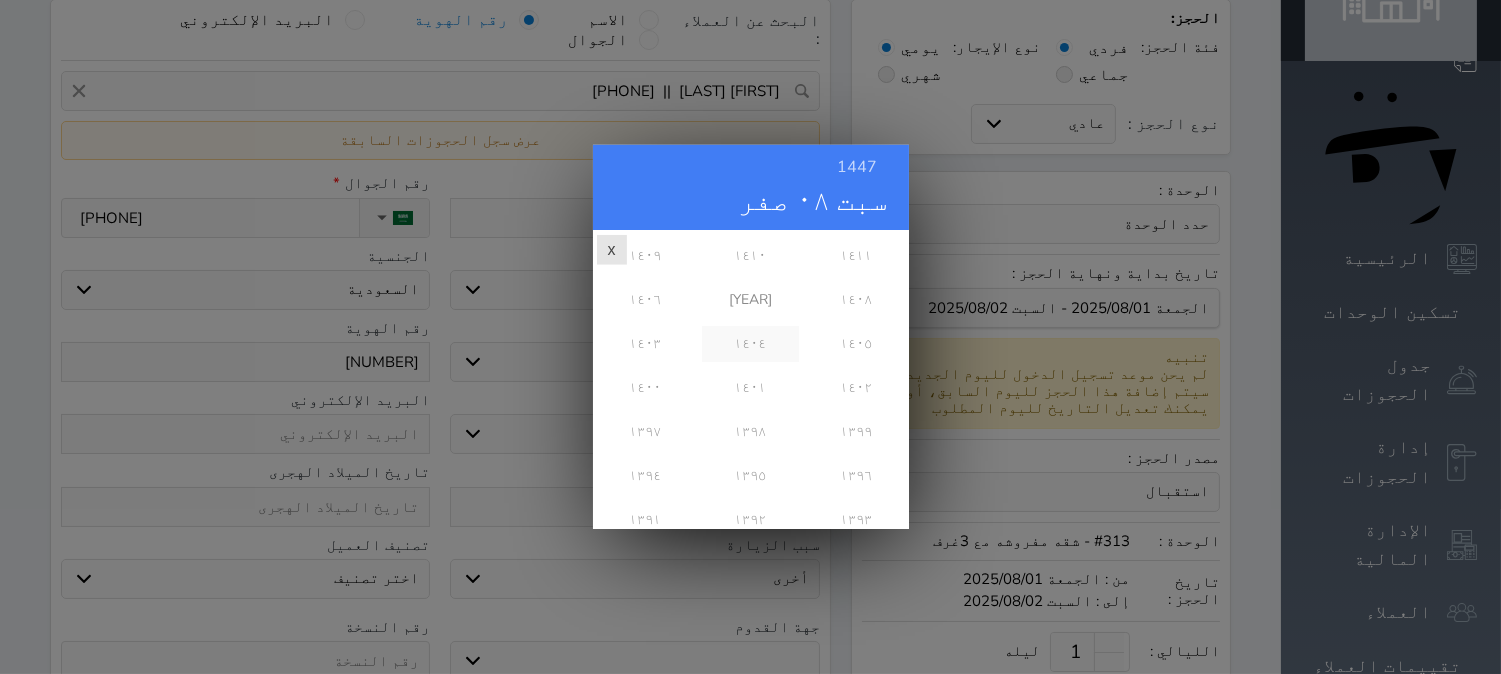click on "١٤٠٤" at bounding box center (750, 344) 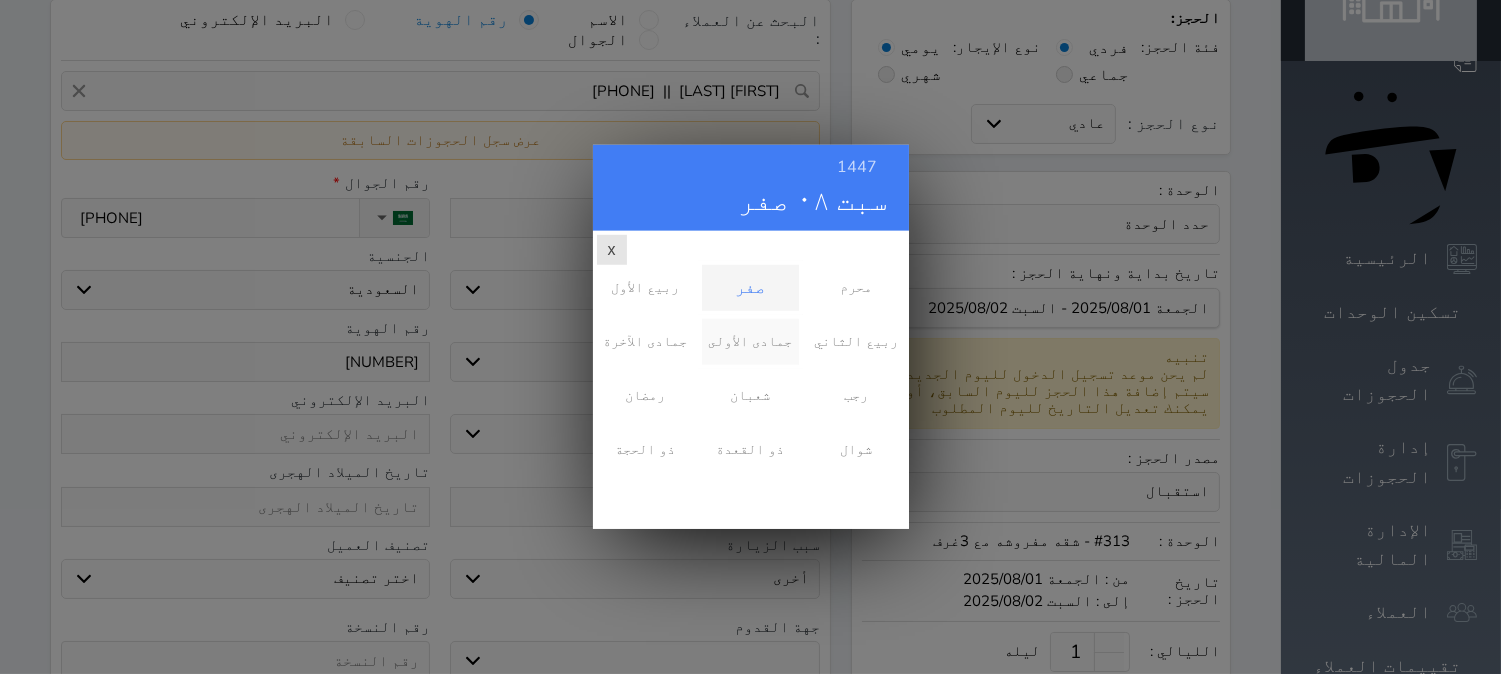 scroll, scrollTop: 0, scrollLeft: 0, axis: both 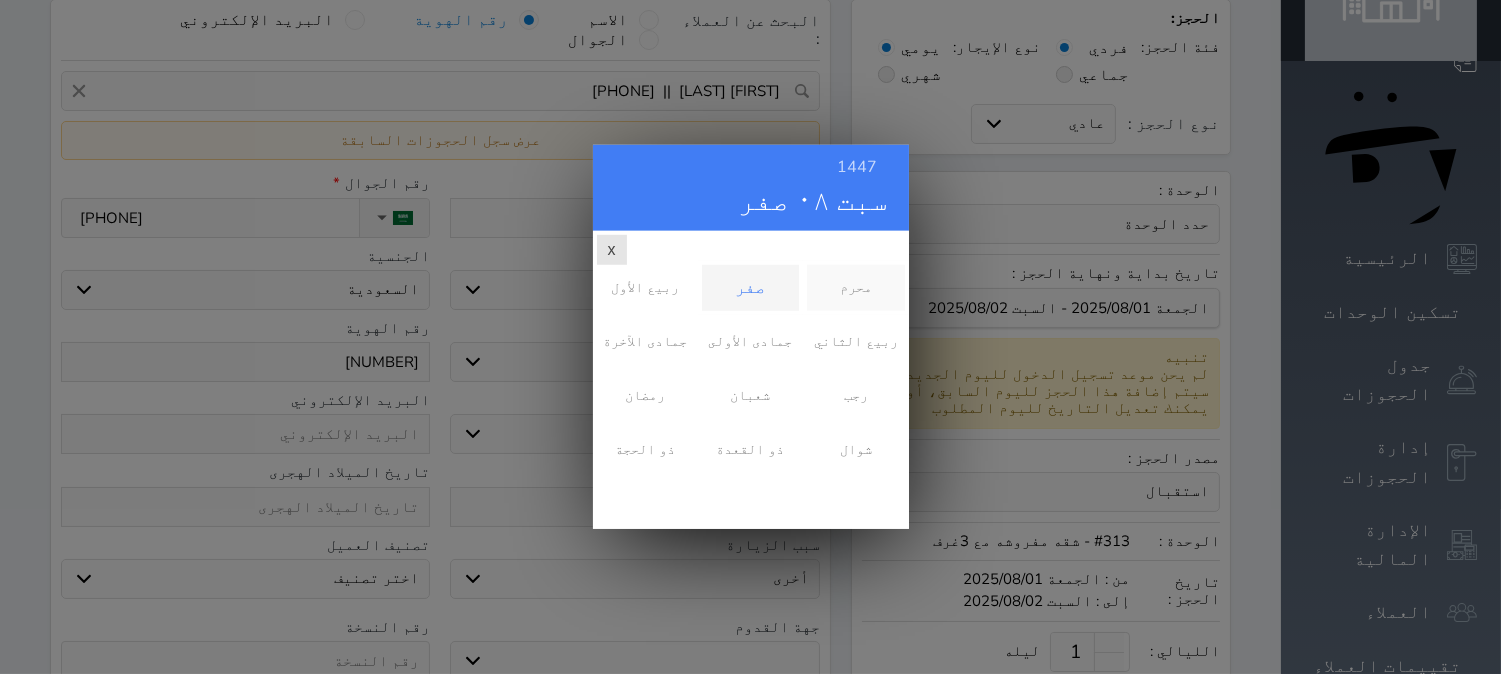 click on "محرم" at bounding box center (855, 288) 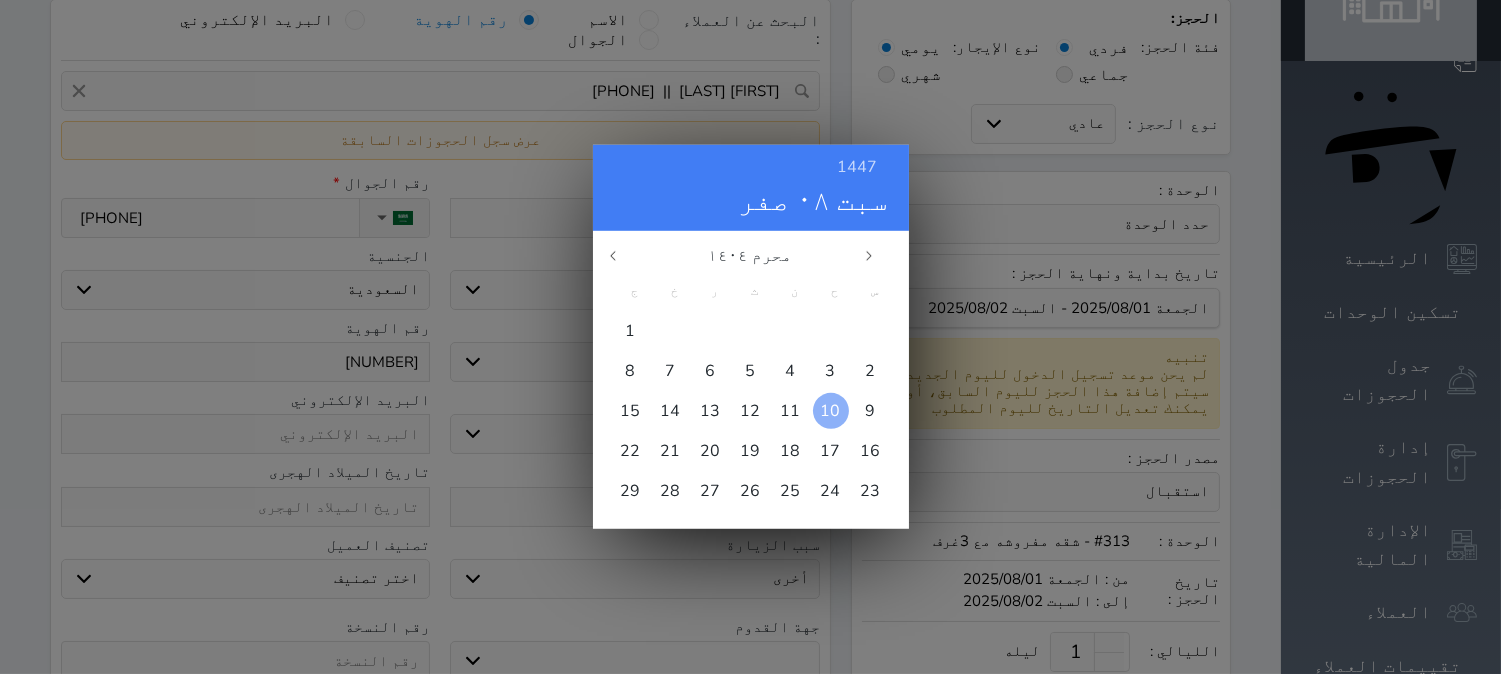 click on "10" at bounding box center (831, 411) 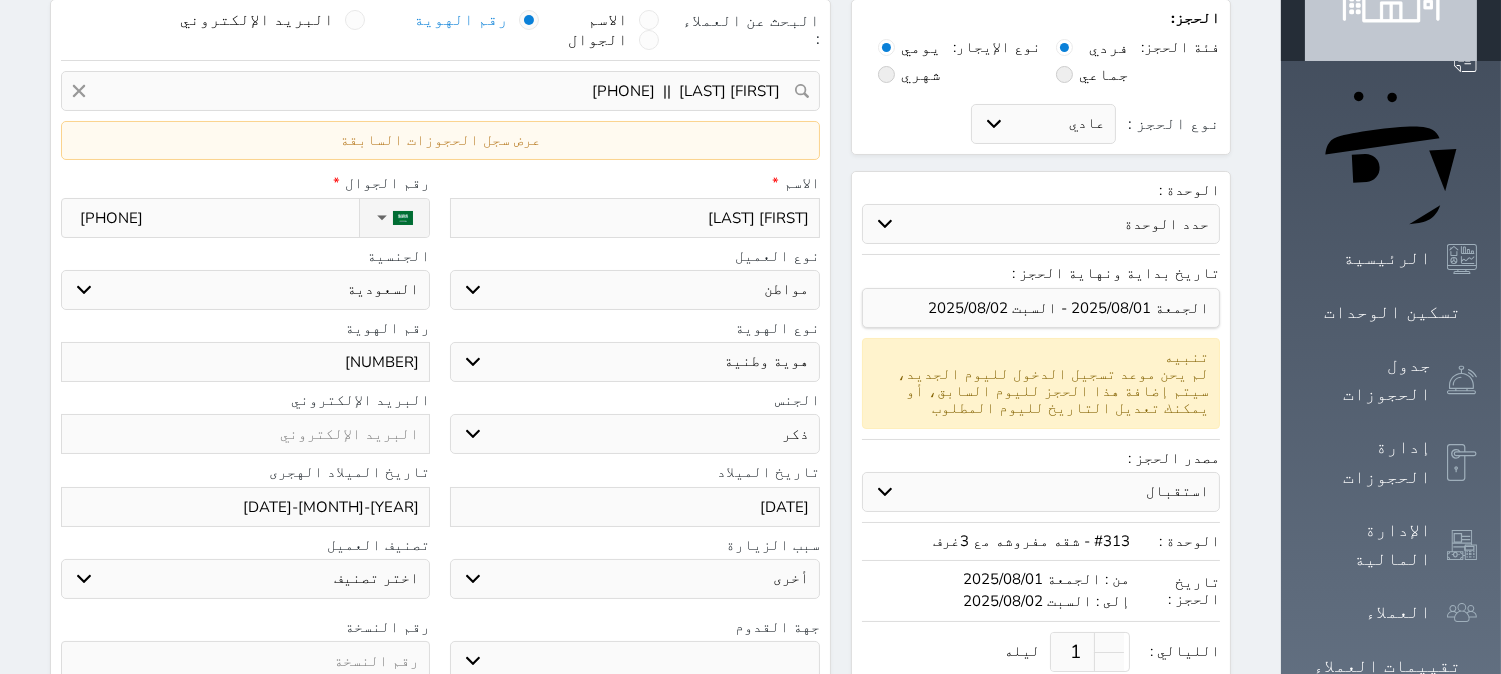 scroll, scrollTop: 444, scrollLeft: 0, axis: vertical 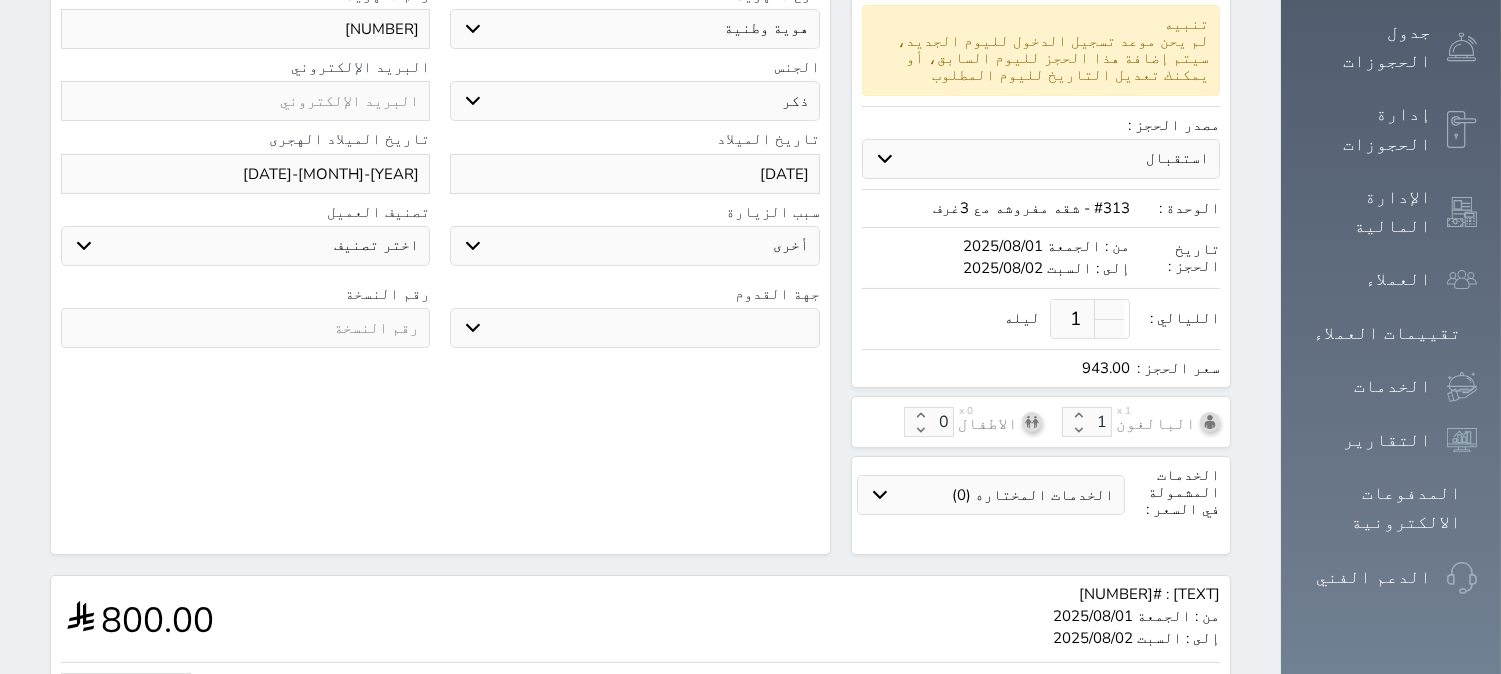 click on "جو بحر ارض" at bounding box center (634, 328) 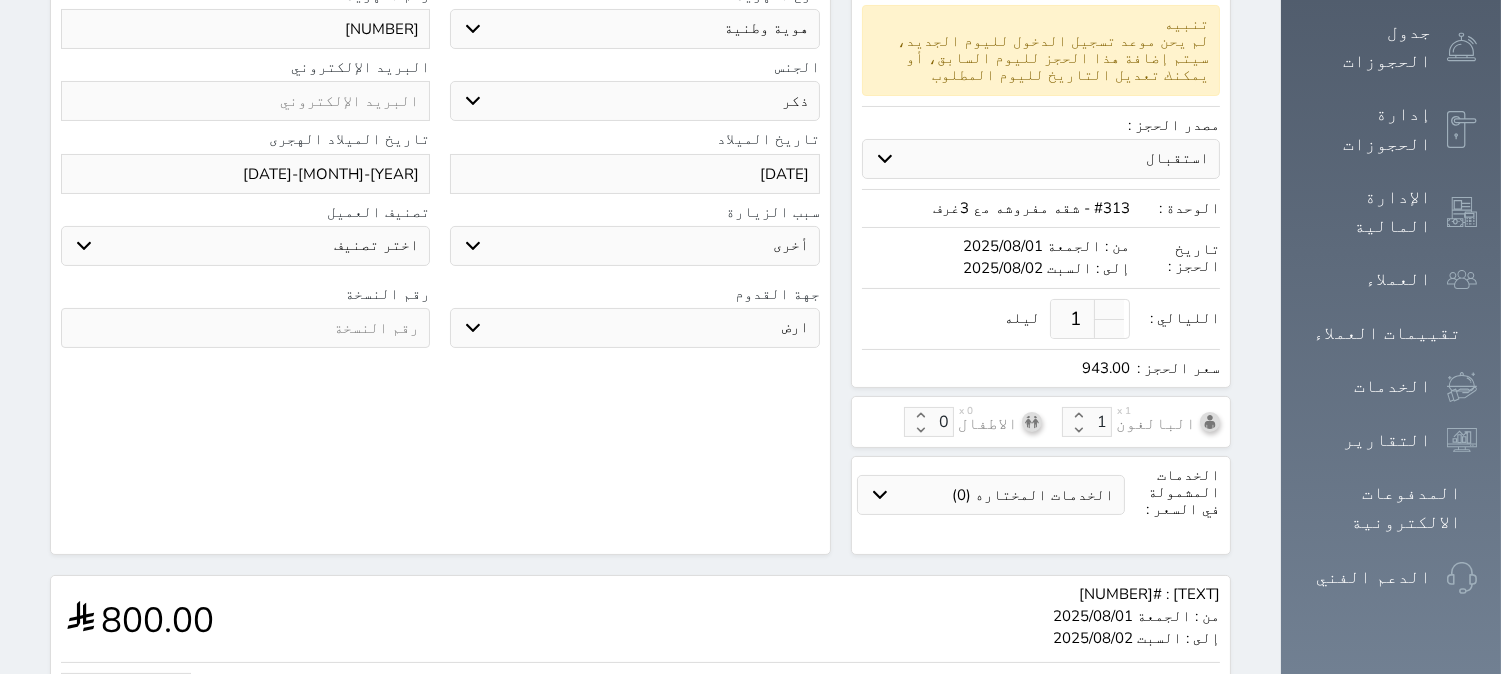 click on "جو بحر ارض" at bounding box center (634, 328) 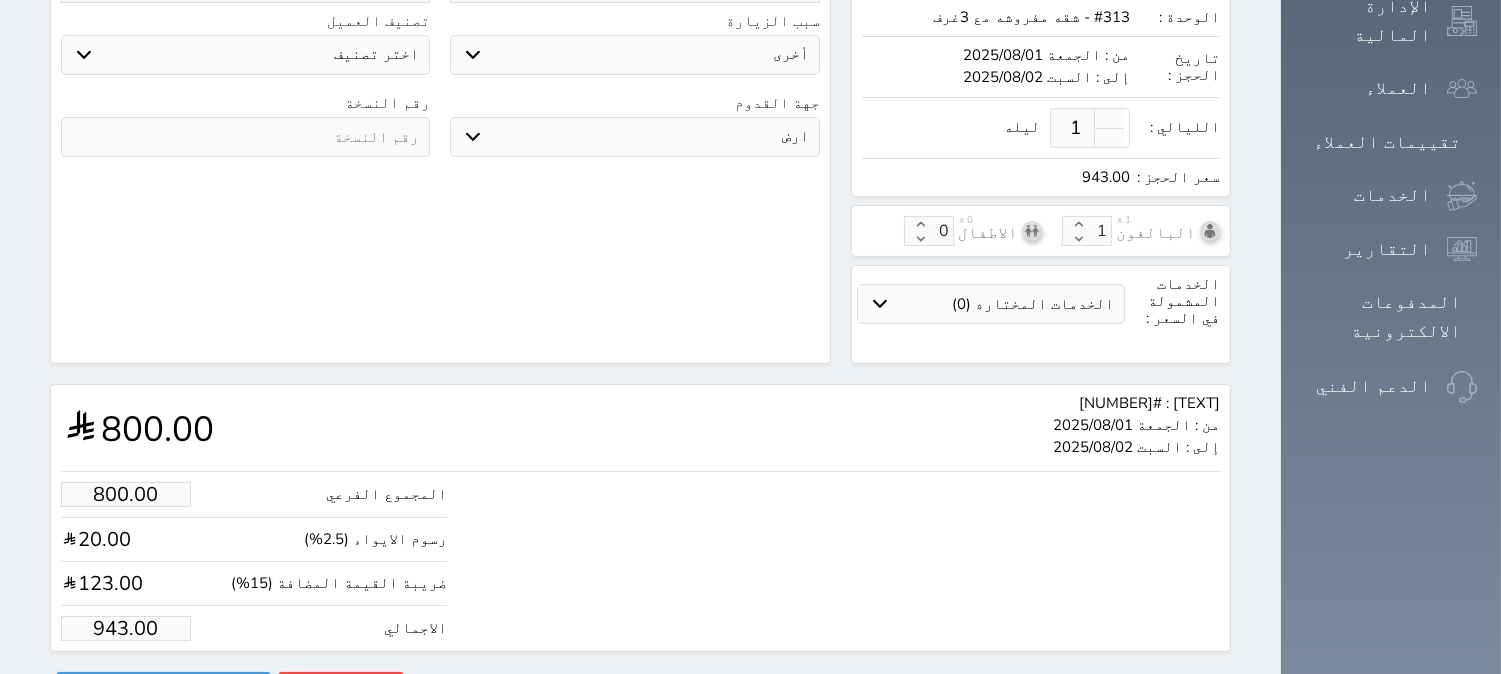 scroll, scrollTop: 638, scrollLeft: 0, axis: vertical 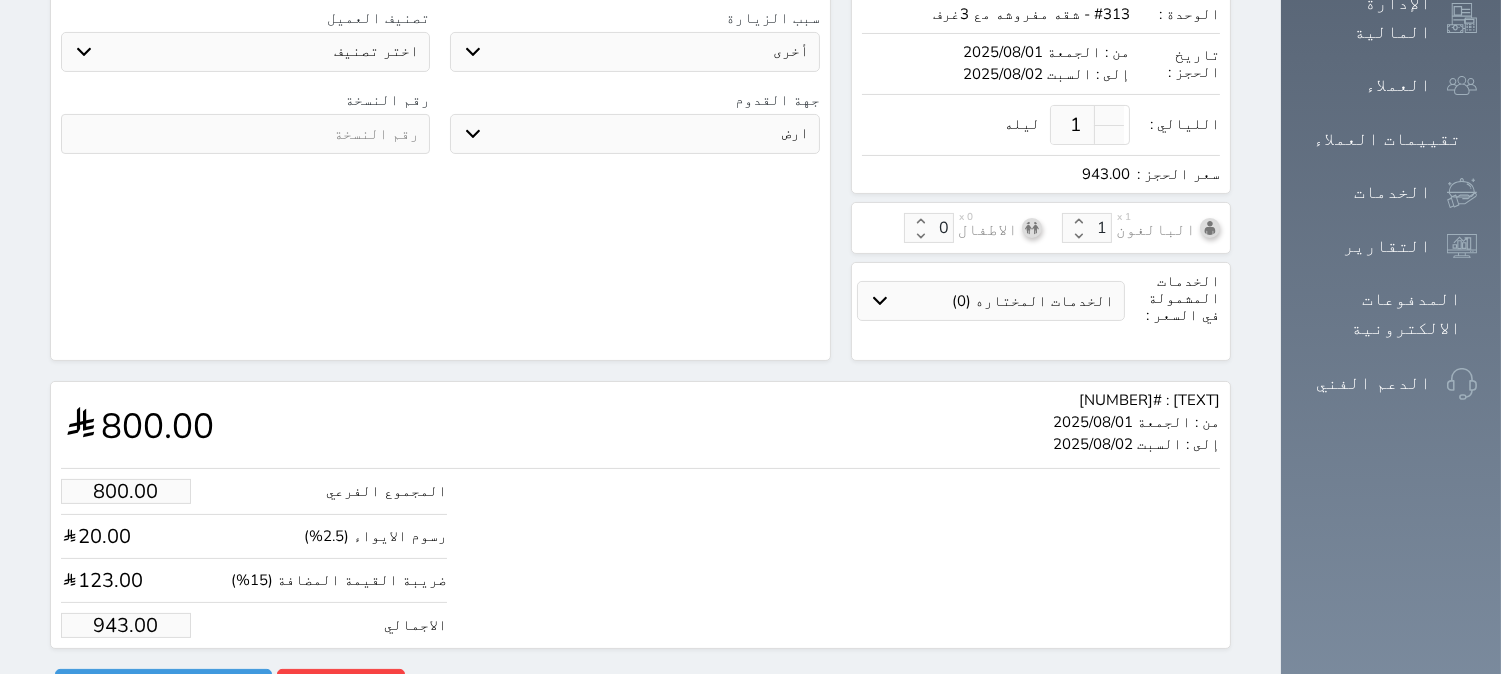 drag, startPoint x: 137, startPoint y: 572, endPoint x: 33, endPoint y: 574, distance: 104.019226 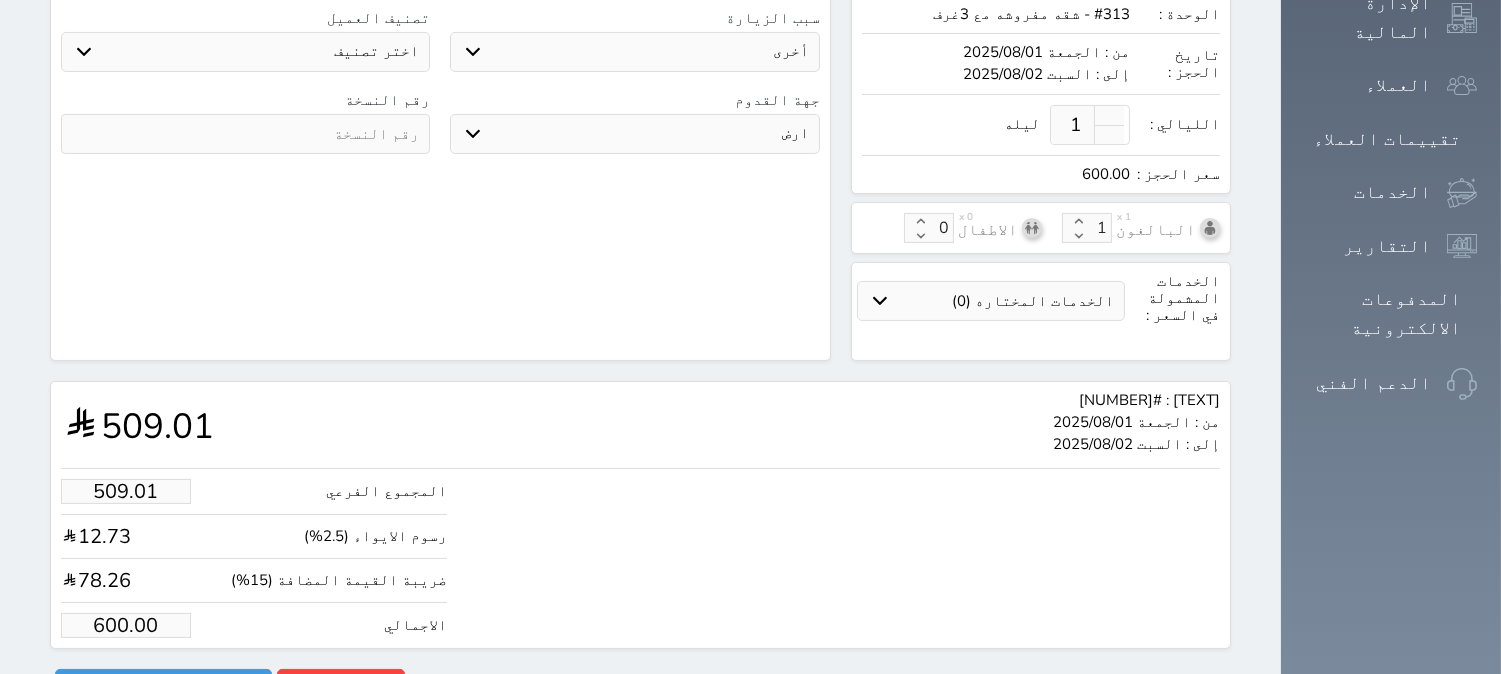 click at bounding box center (245, 134) 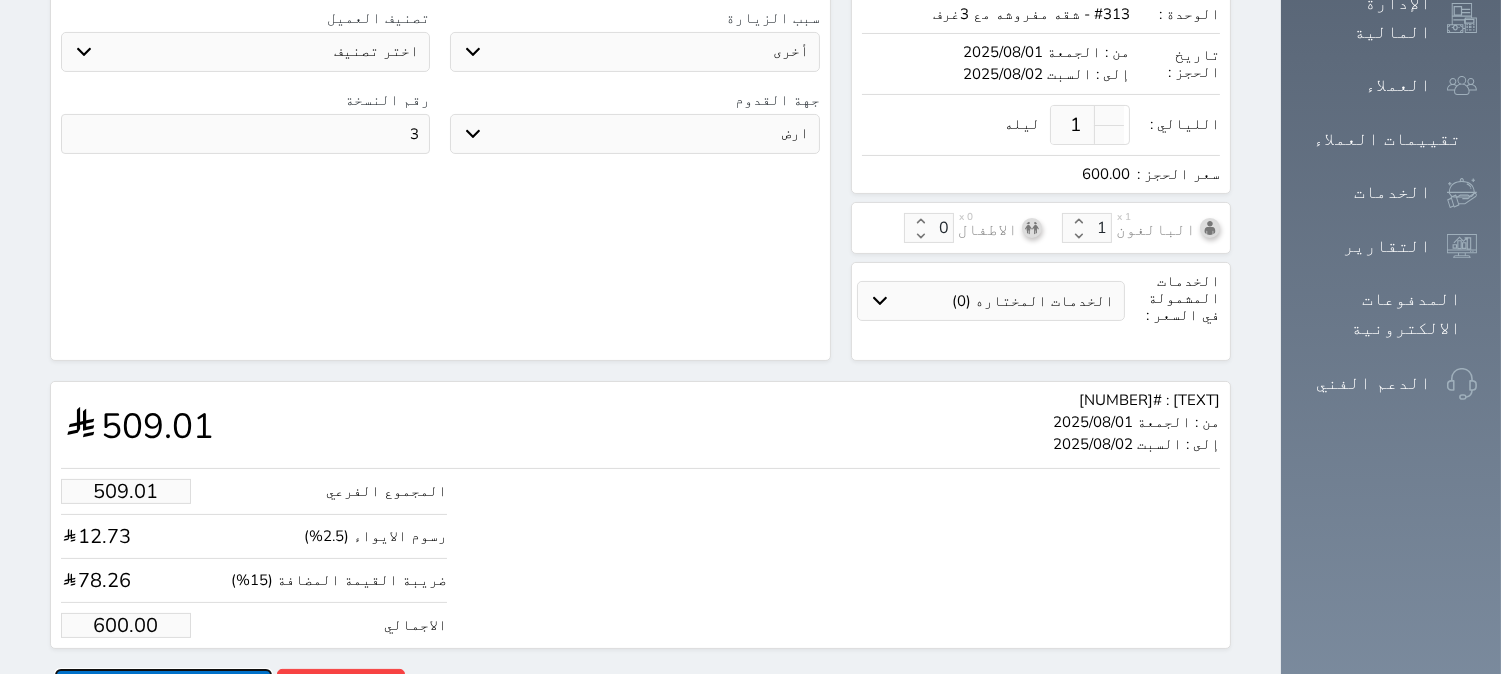 click on "حجز" at bounding box center (163, 686) 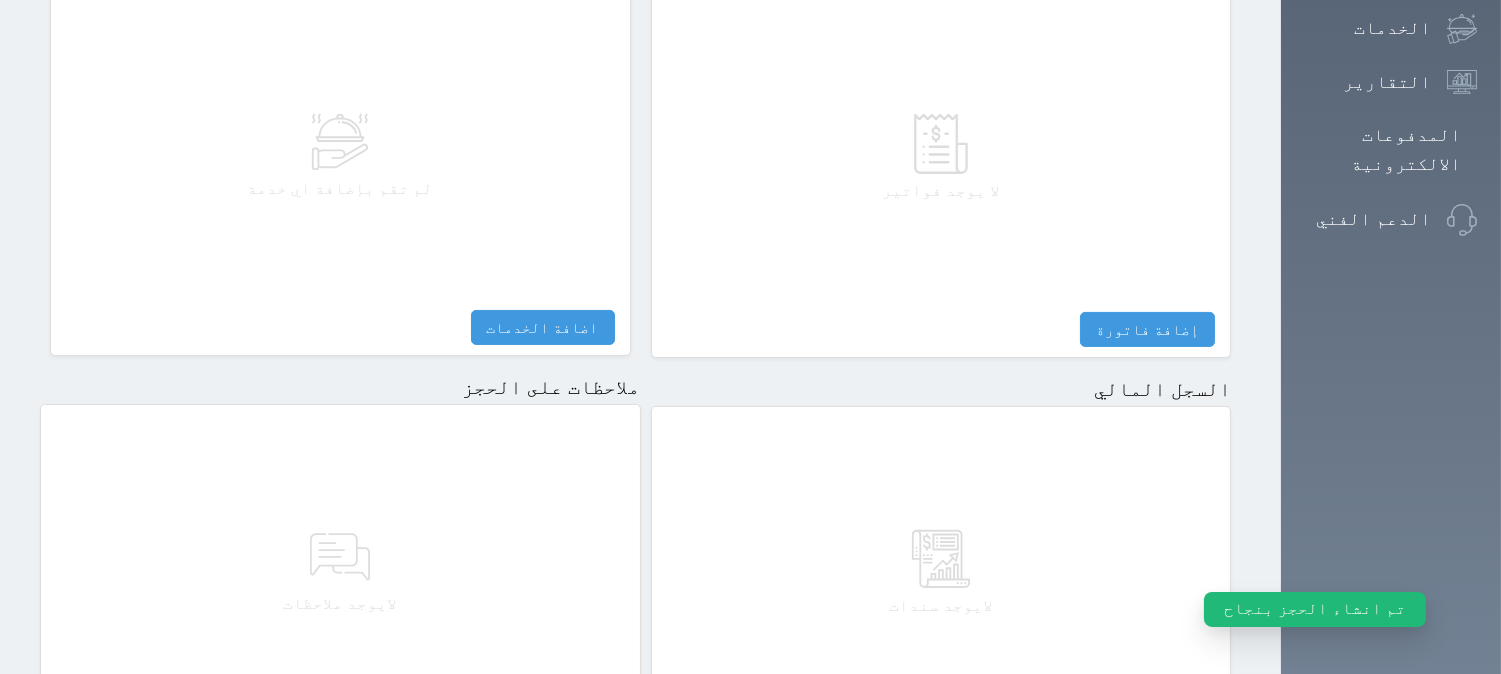scroll, scrollTop: 1028, scrollLeft: 0, axis: vertical 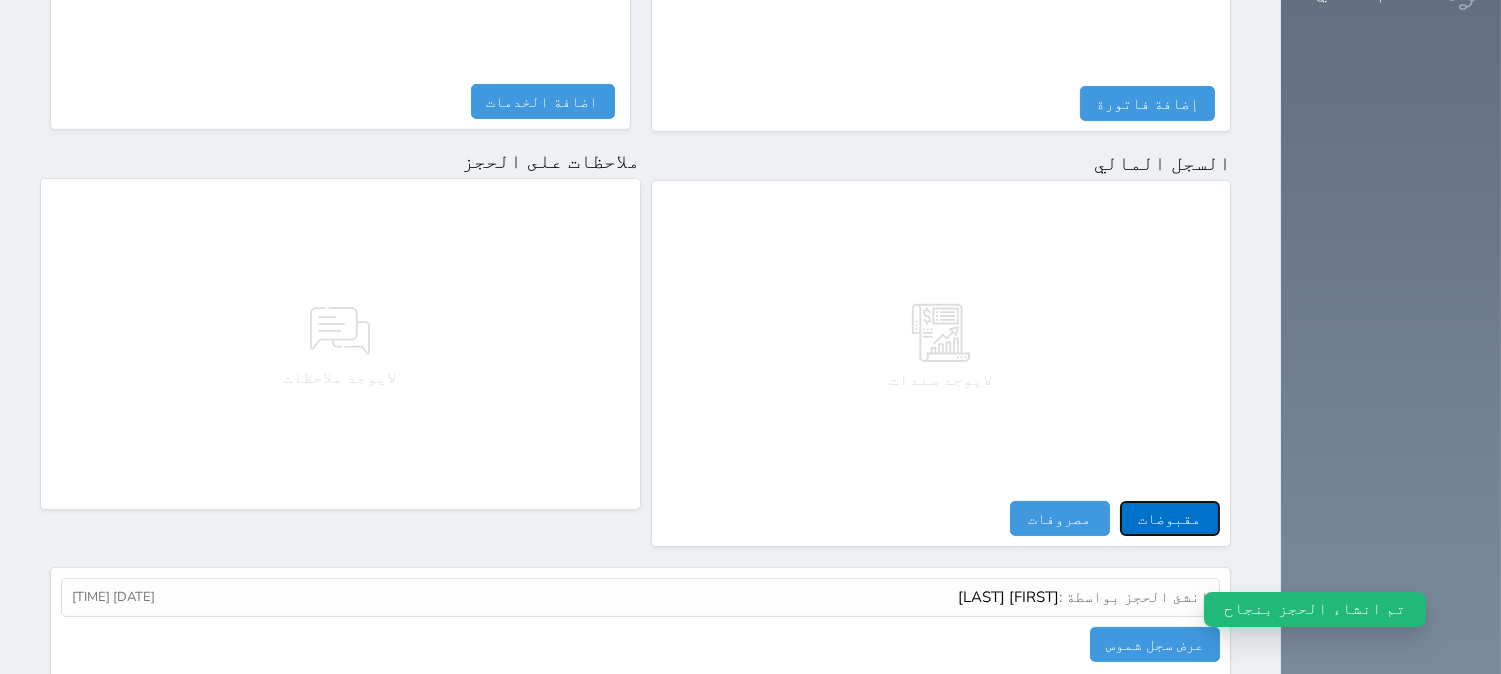 click on "مقبوضات" at bounding box center (1170, 518) 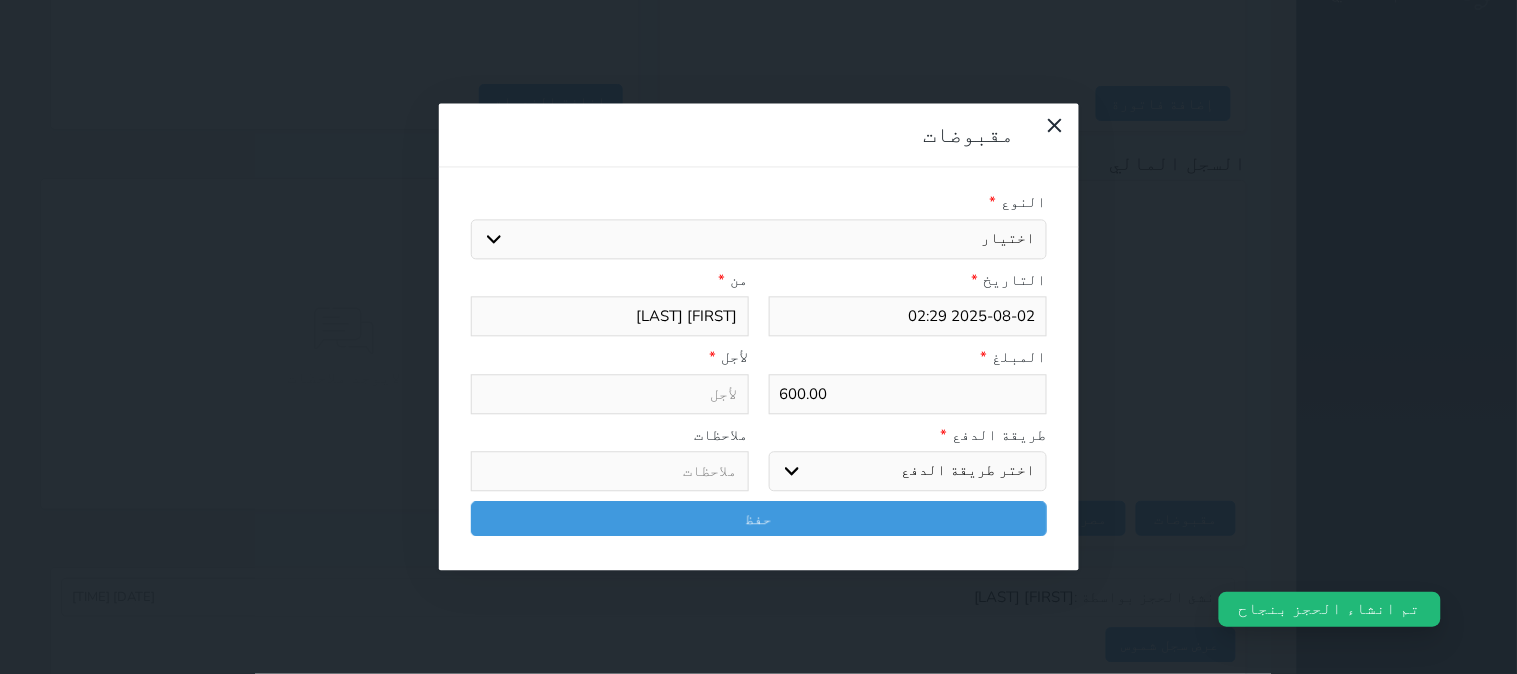 click on "اختيار   مقبوضات عامة قيمة إيجار فواتير تامين عربون لا ينطبق آخر مغسلة واي فاي - الإنترنت مواقف السيارات طعام الأغذية والمشروبات مشروبات المشروبات الباردة المشروبات الساخنة الإفطار غداء عشاء مخبز و كعك حمام سباحة الصالة الرياضية سبا و خدمات الجمال اختيار وإسقاط (خدمات النقل) ميني بار كابل - تلفزيون سرير إضافي تصفيف الشعر التسوق خدمات الجولات السياحية المنظمة خدمات الدليل السياحي" at bounding box center (759, 239) 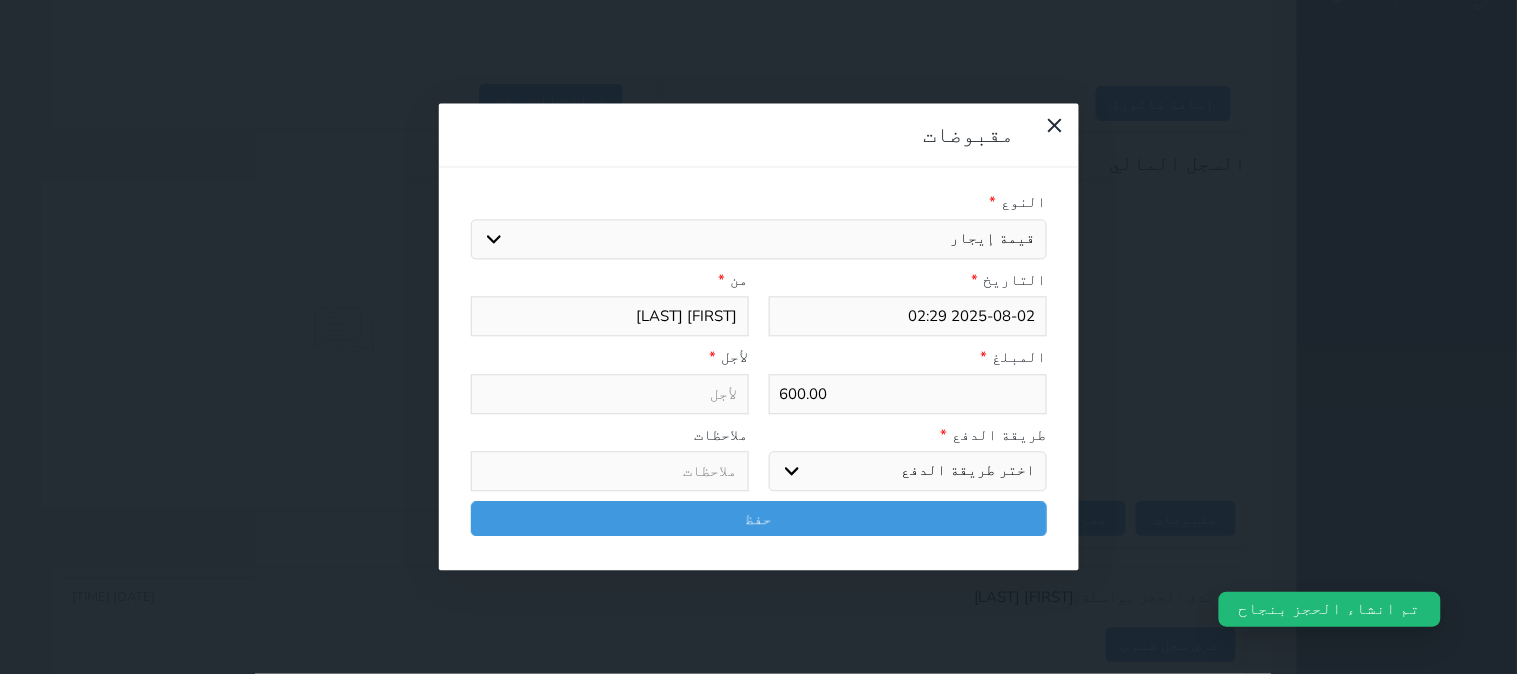 click on "اختيار   مقبوضات عامة قيمة إيجار فواتير تامين عربون لا ينطبق آخر مغسلة واي فاي - الإنترنت مواقف السيارات طعام الأغذية والمشروبات مشروبات المشروبات الباردة المشروبات الساخنة الإفطار غداء عشاء مخبز و كعك حمام سباحة الصالة الرياضية سبا و خدمات الجمال اختيار وإسقاط (خدمات النقل) ميني بار كابل - تلفزيون سرير إضافي تصفيف الشعر التسوق خدمات الجولات السياحية المنظمة خدمات الدليل السياحي" at bounding box center (759, 239) 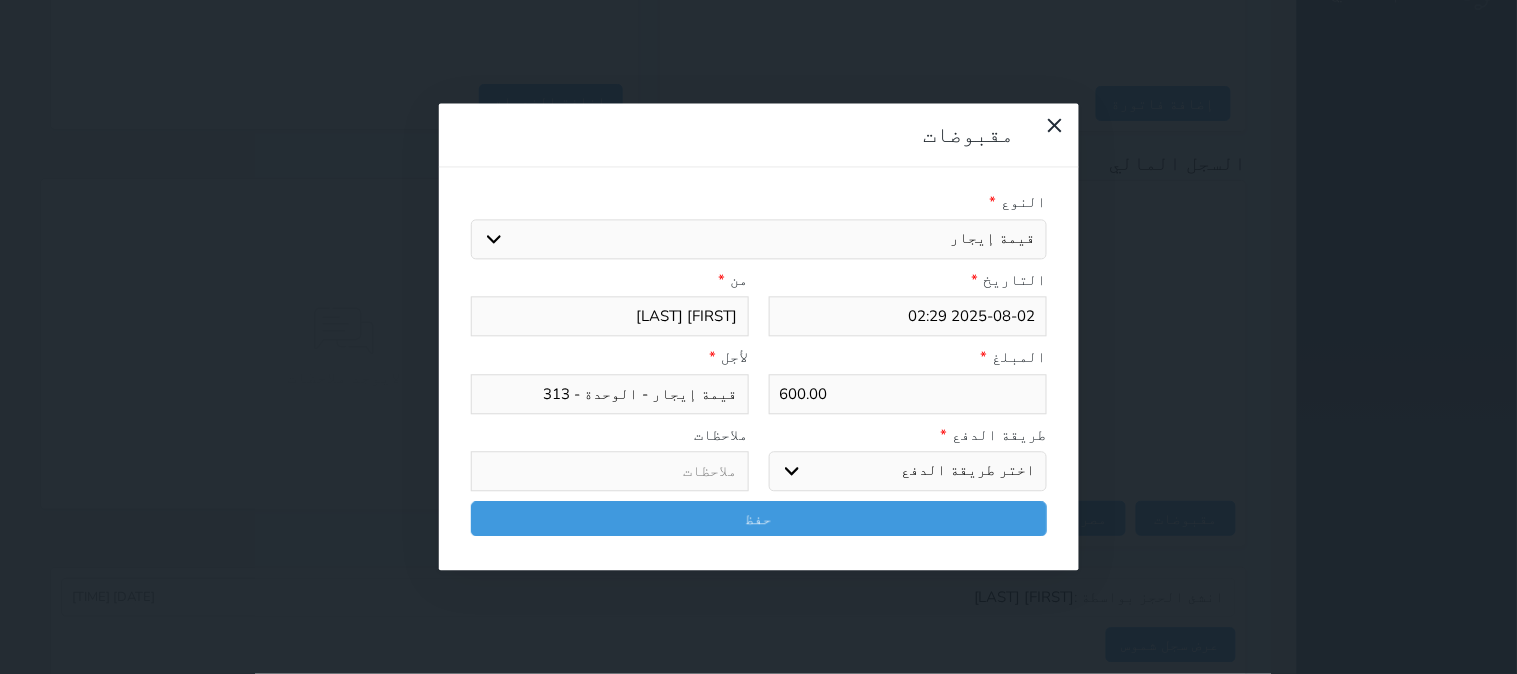 click on "اختر طريقة الدفع   دفع نقدى   تحويل بنكى   مدى   بطاقة ائتمان   آجل" at bounding box center [908, 472] 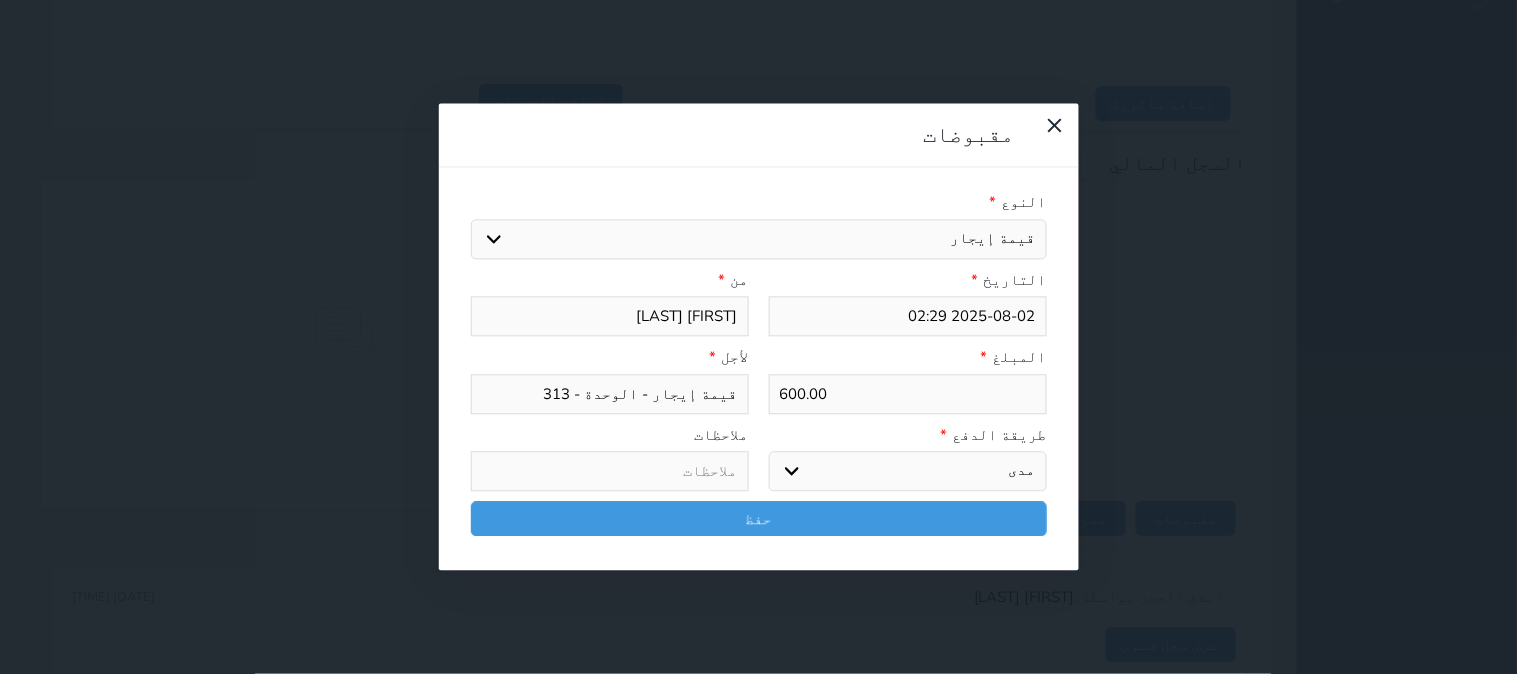 click on "اختر طريقة الدفع   دفع نقدى   تحويل بنكى   مدى   بطاقة ائتمان   آجل" at bounding box center (908, 472) 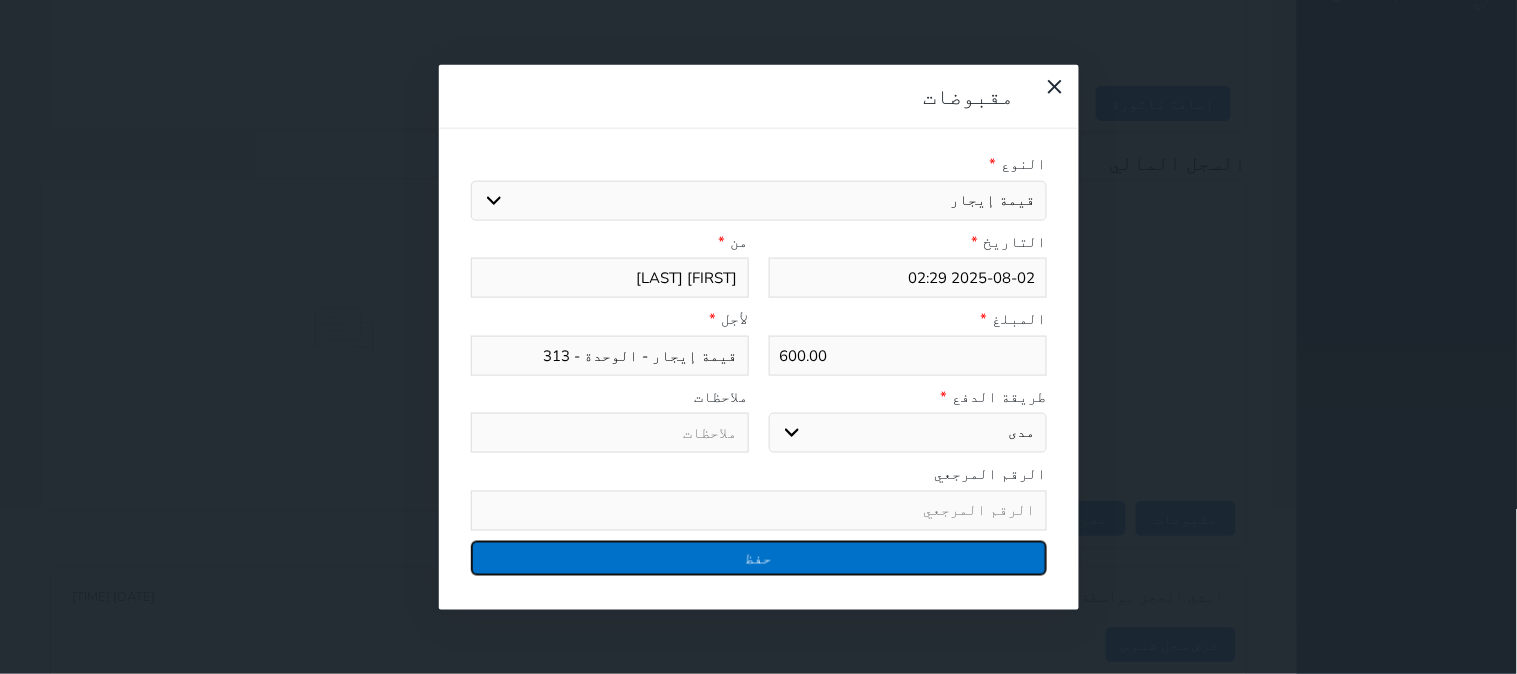 click on "حفظ" at bounding box center (759, 557) 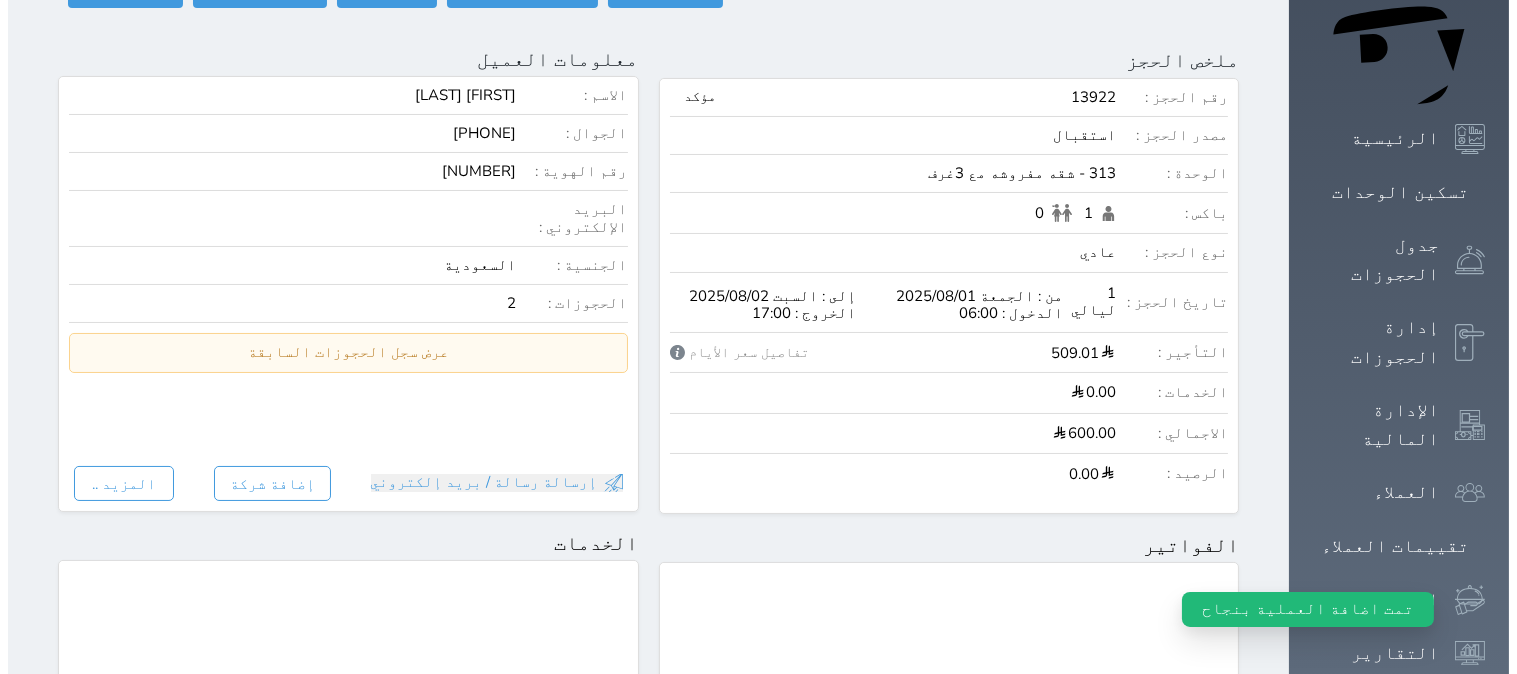 scroll, scrollTop: 0, scrollLeft: 0, axis: both 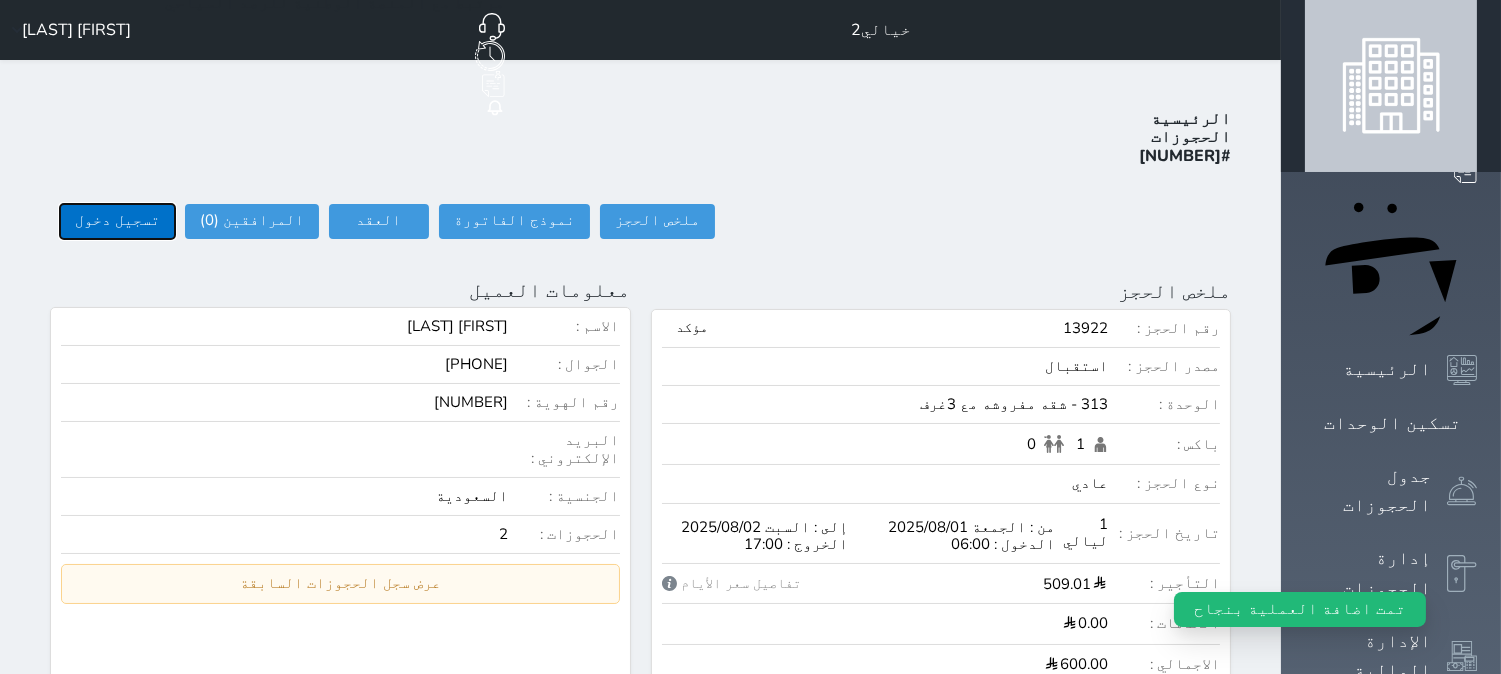 click on "تسجيل دخول" at bounding box center (117, 221) 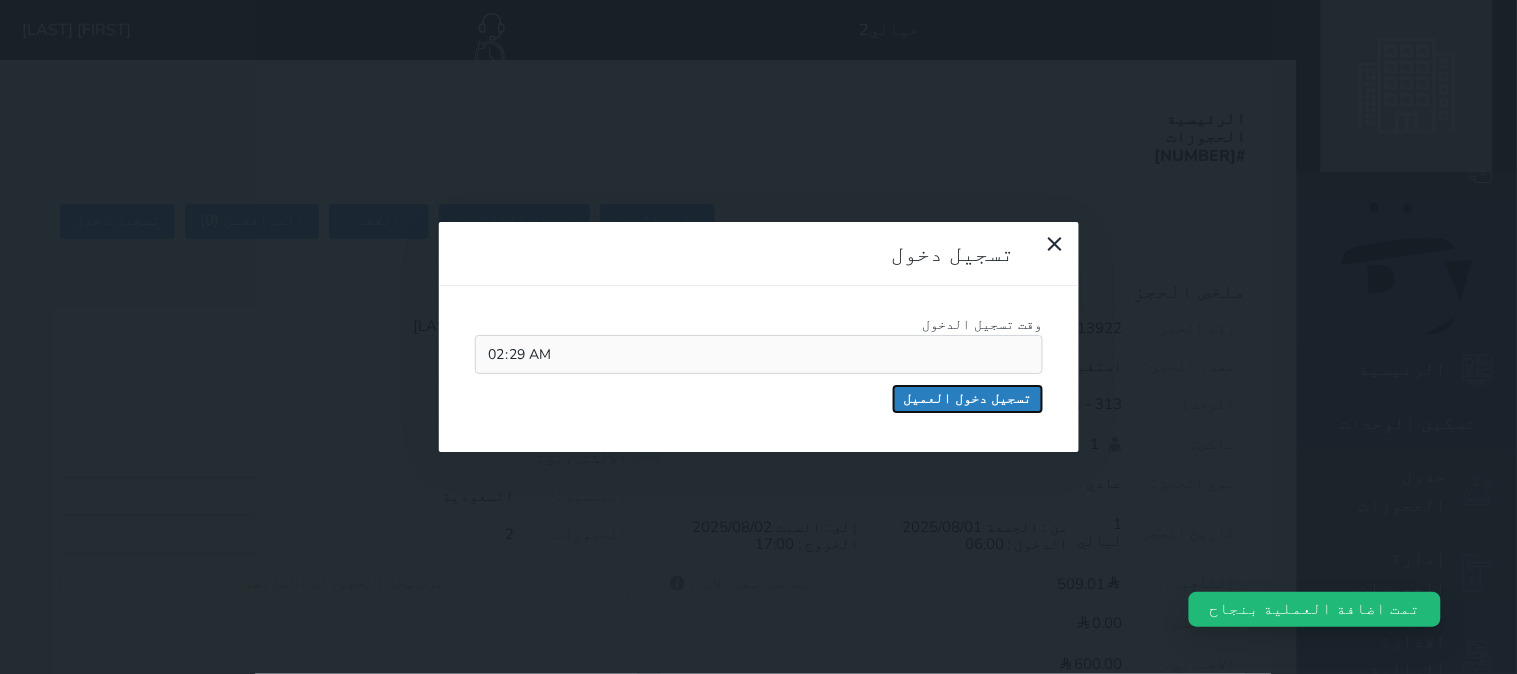 click on "تسجيل دخول العميل" at bounding box center (968, 399) 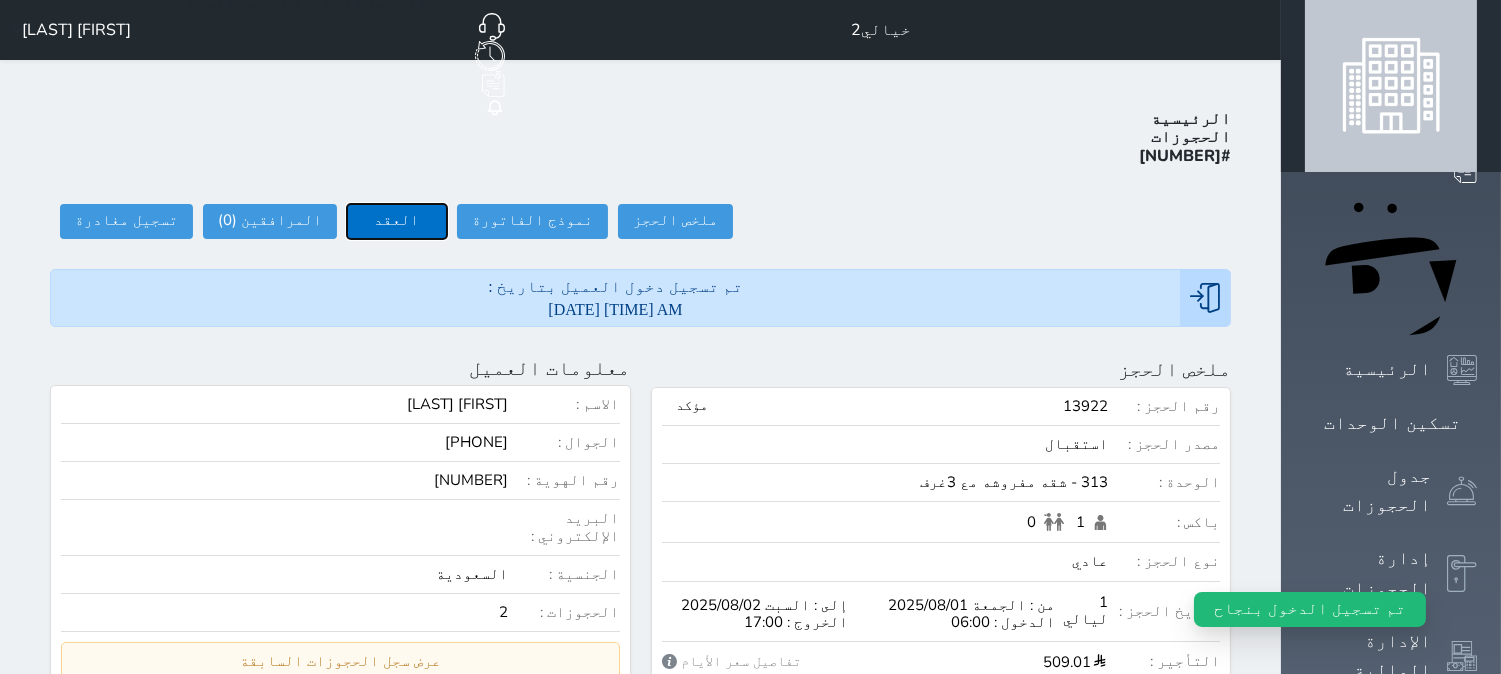 click on "العقد" at bounding box center [397, 221] 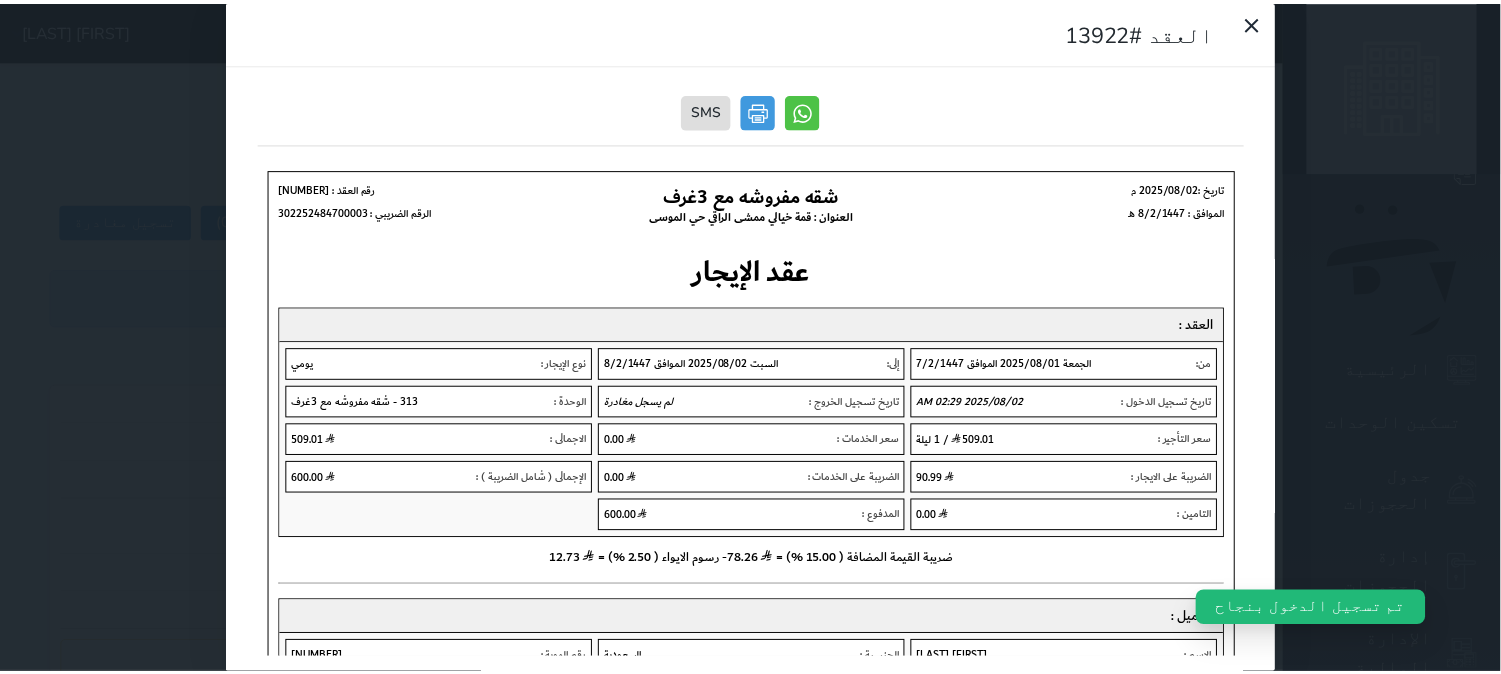 scroll, scrollTop: 0, scrollLeft: 0, axis: both 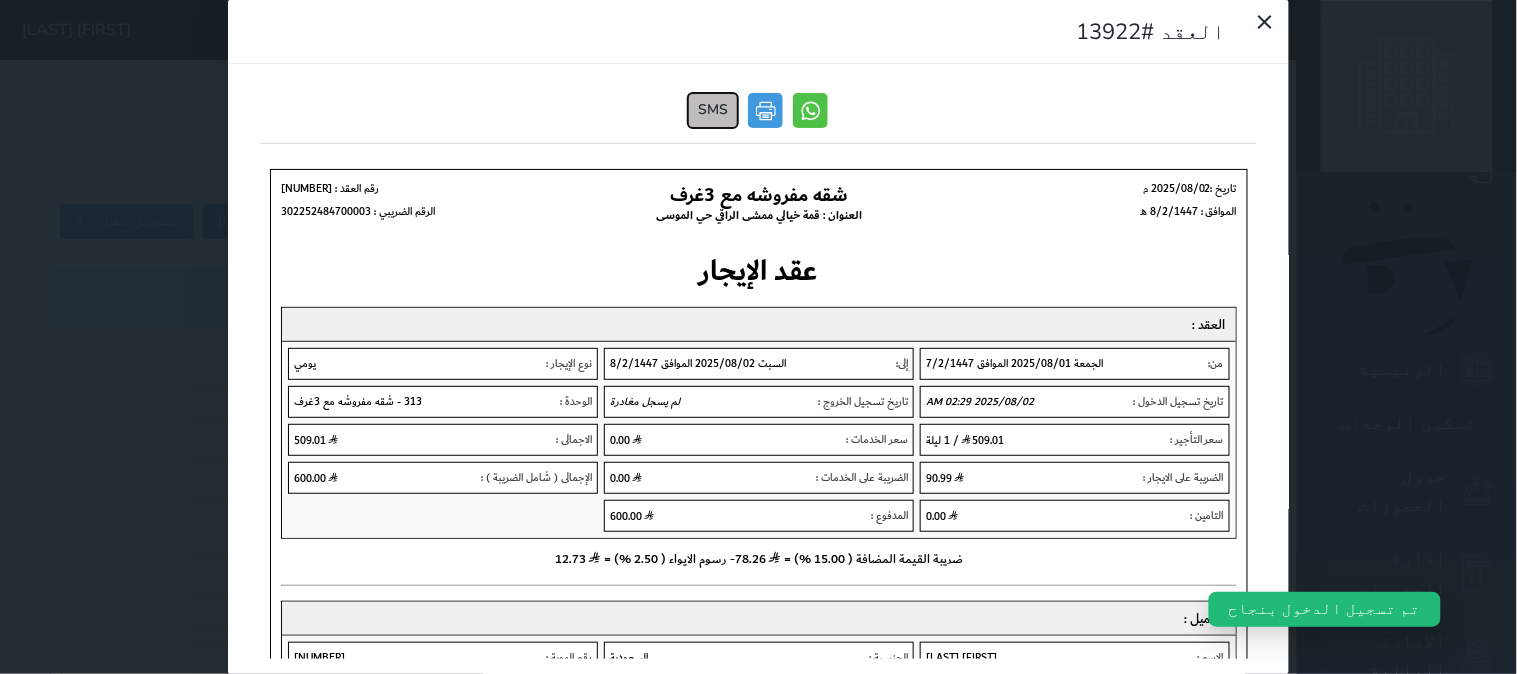 click on "SMS" at bounding box center (714, 110) 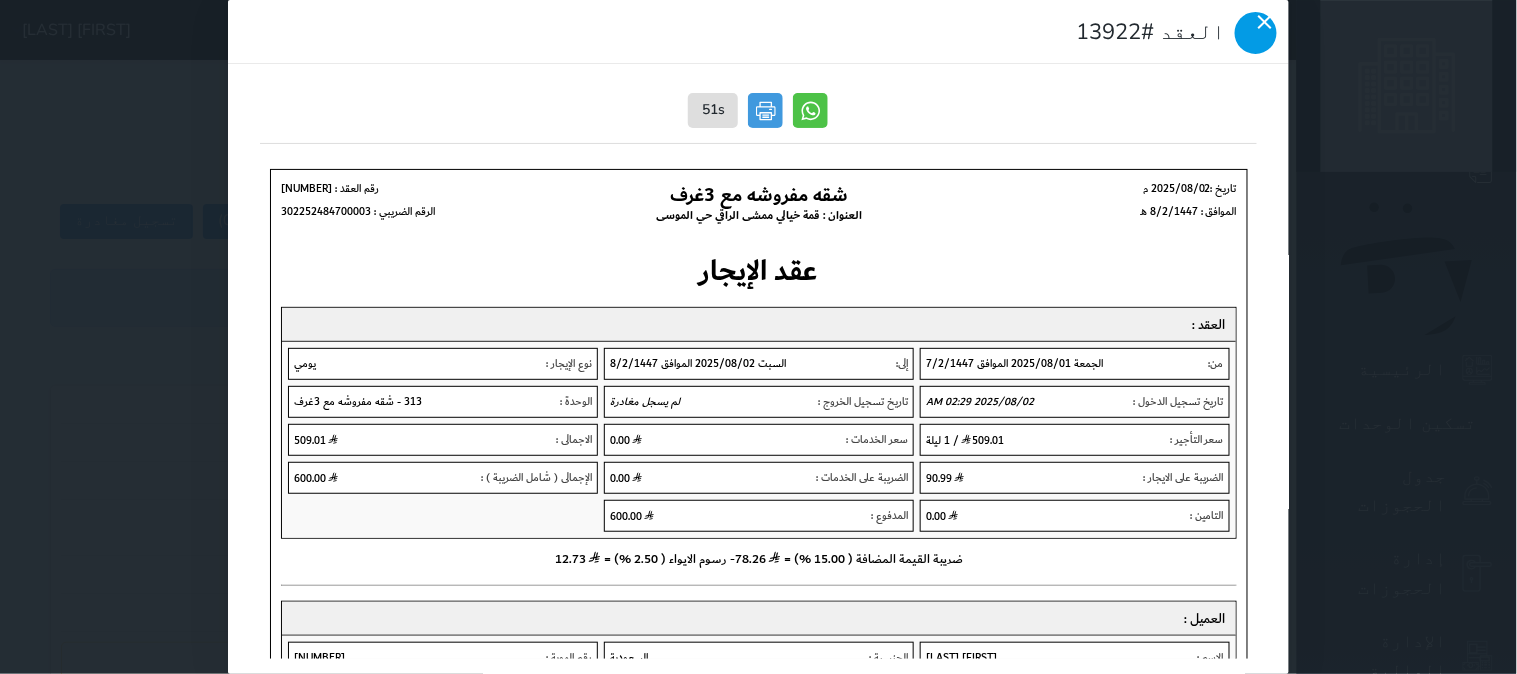 click 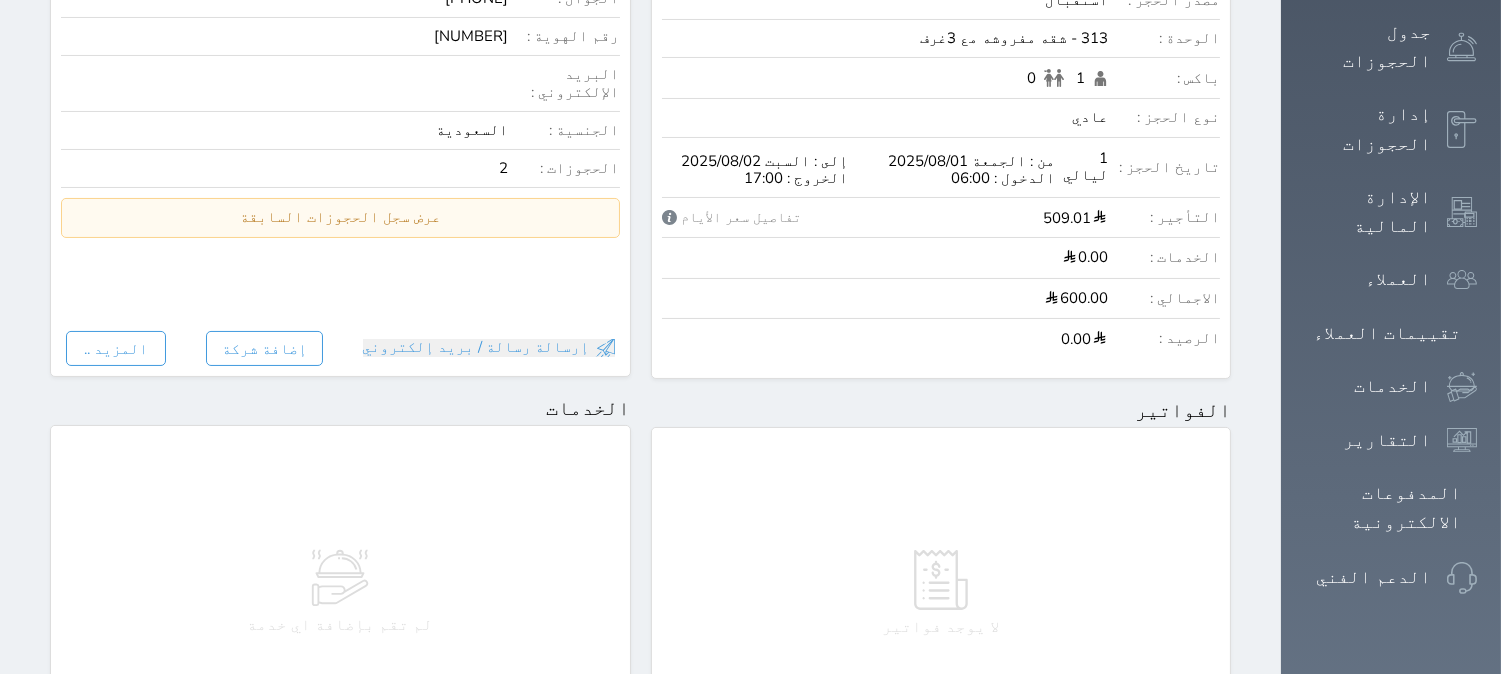 scroll, scrollTop: 1106, scrollLeft: 0, axis: vertical 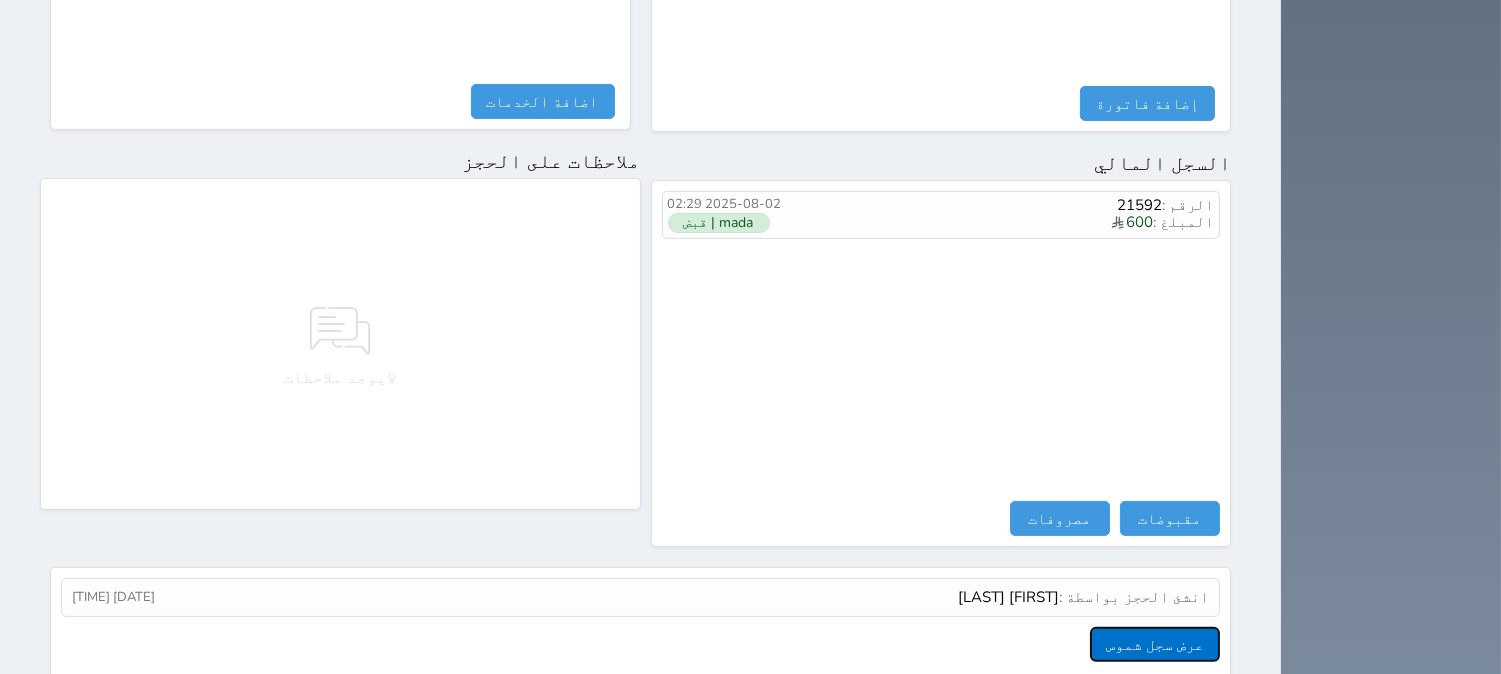click on "عرض سجل شموس" at bounding box center (1155, 644) 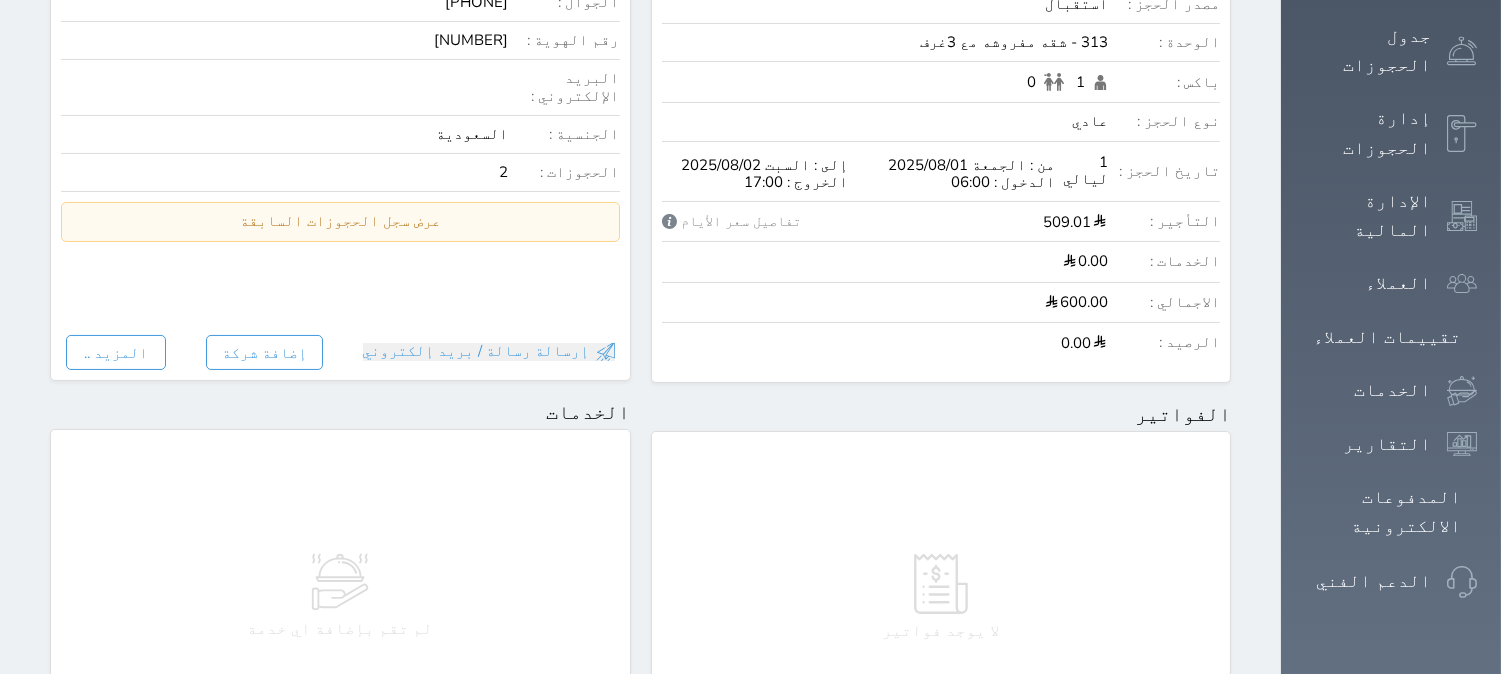 scroll, scrollTop: 0, scrollLeft: 0, axis: both 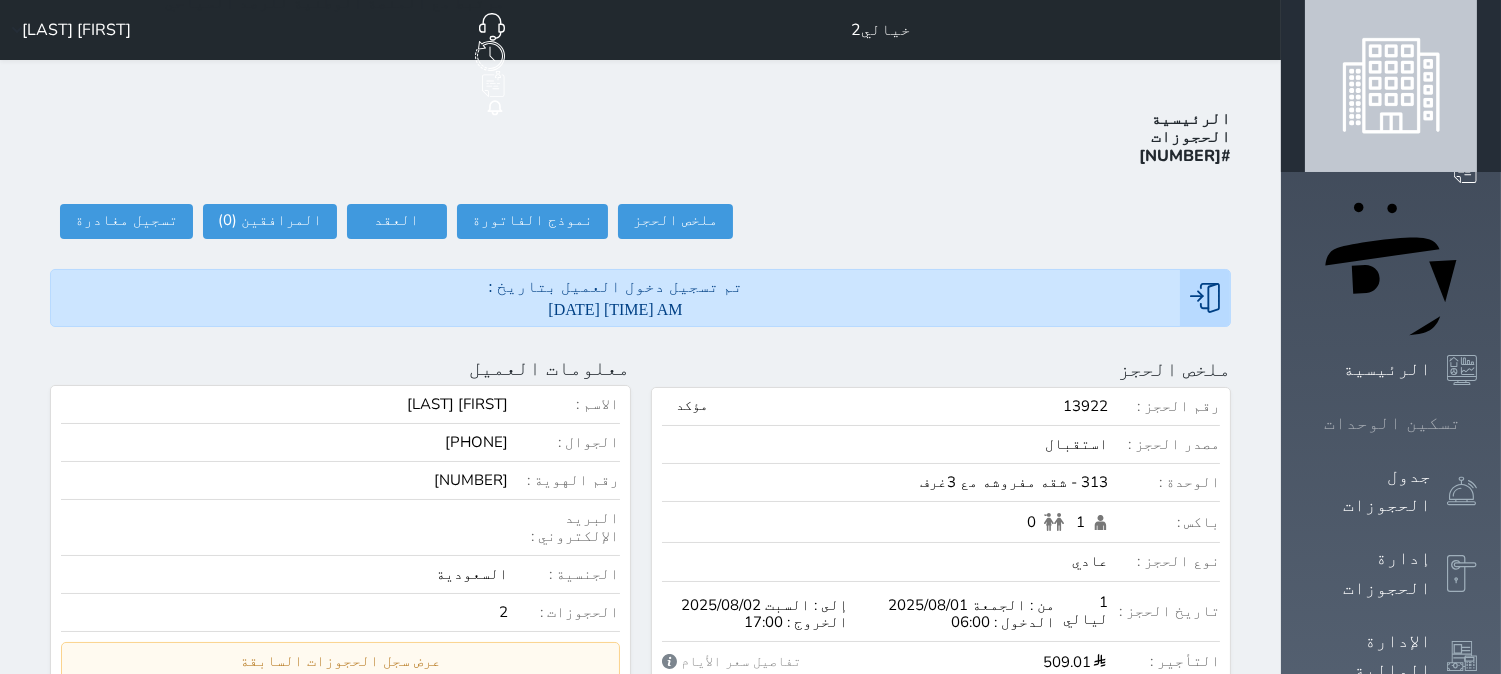click 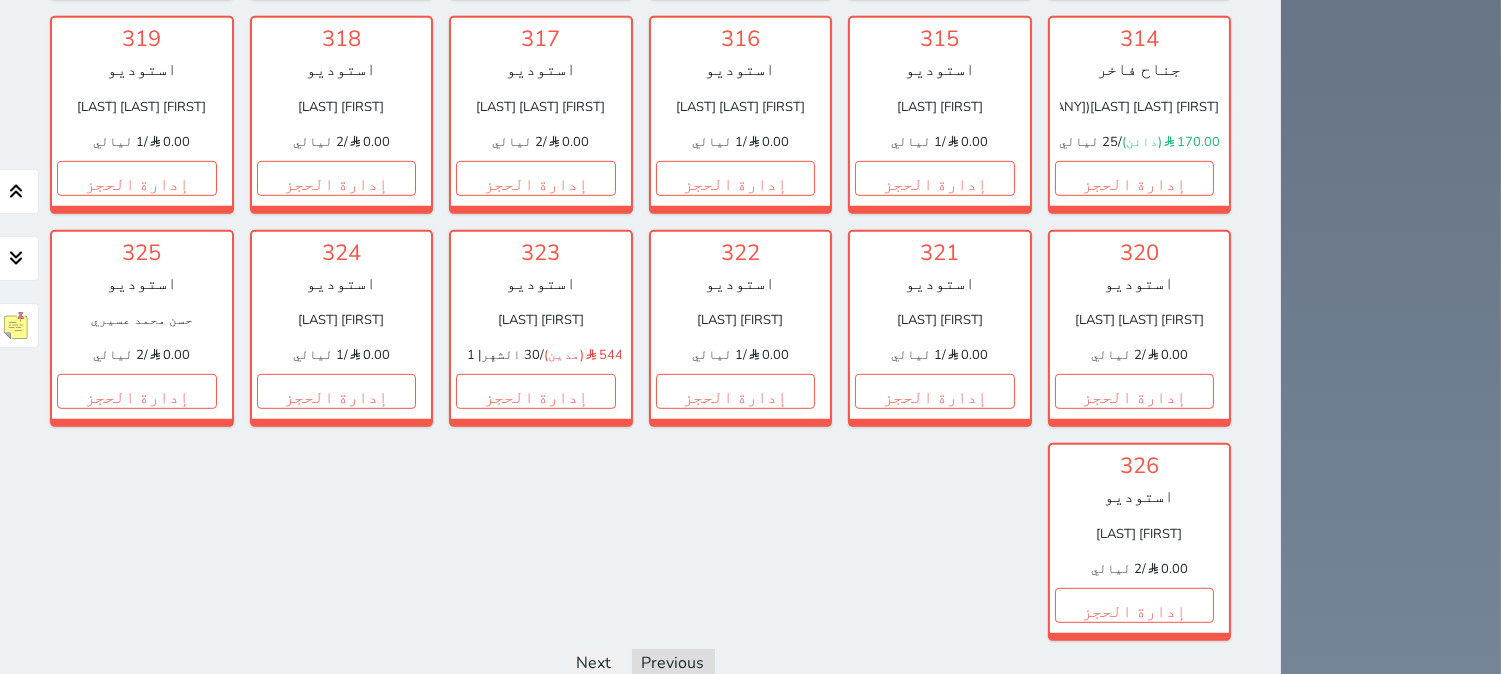 scroll, scrollTop: 2222, scrollLeft: 0, axis: vertical 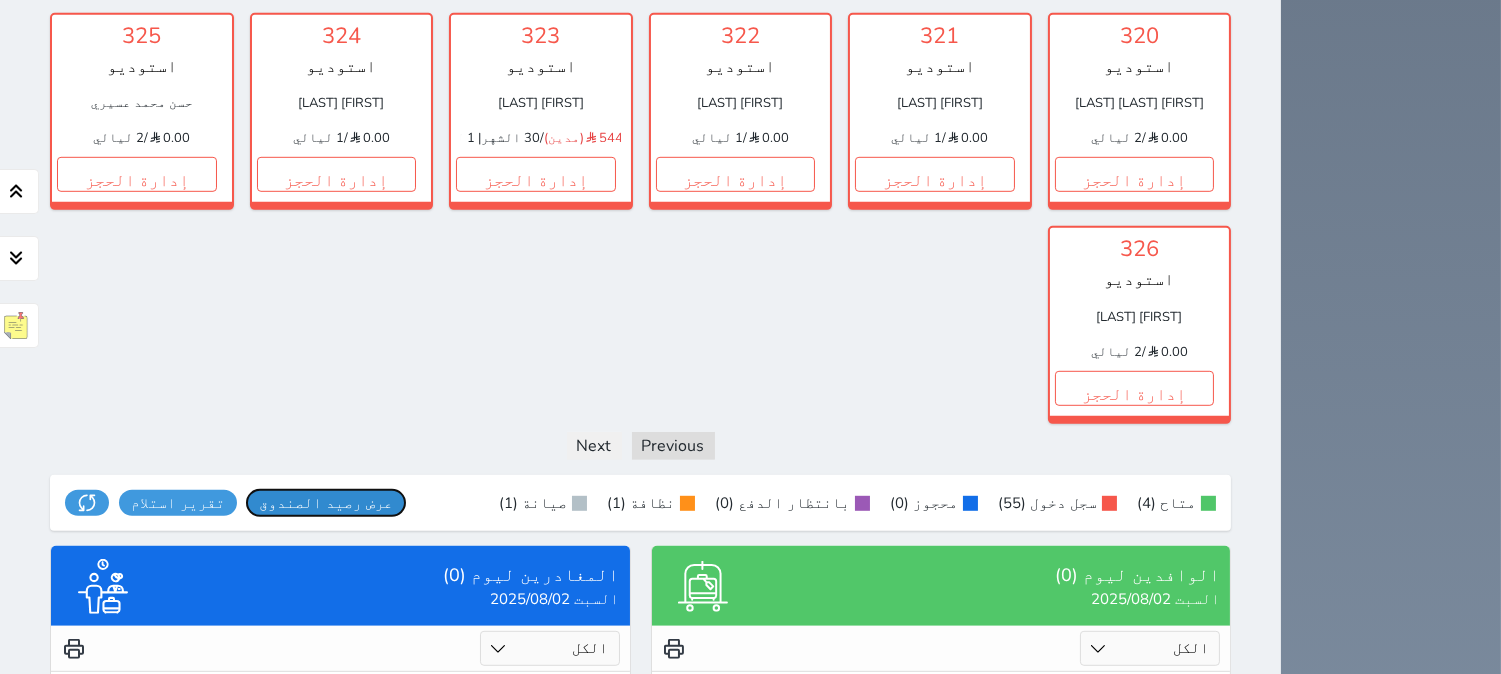 click on "عرض رصيد الصندوق" at bounding box center [326, 503] 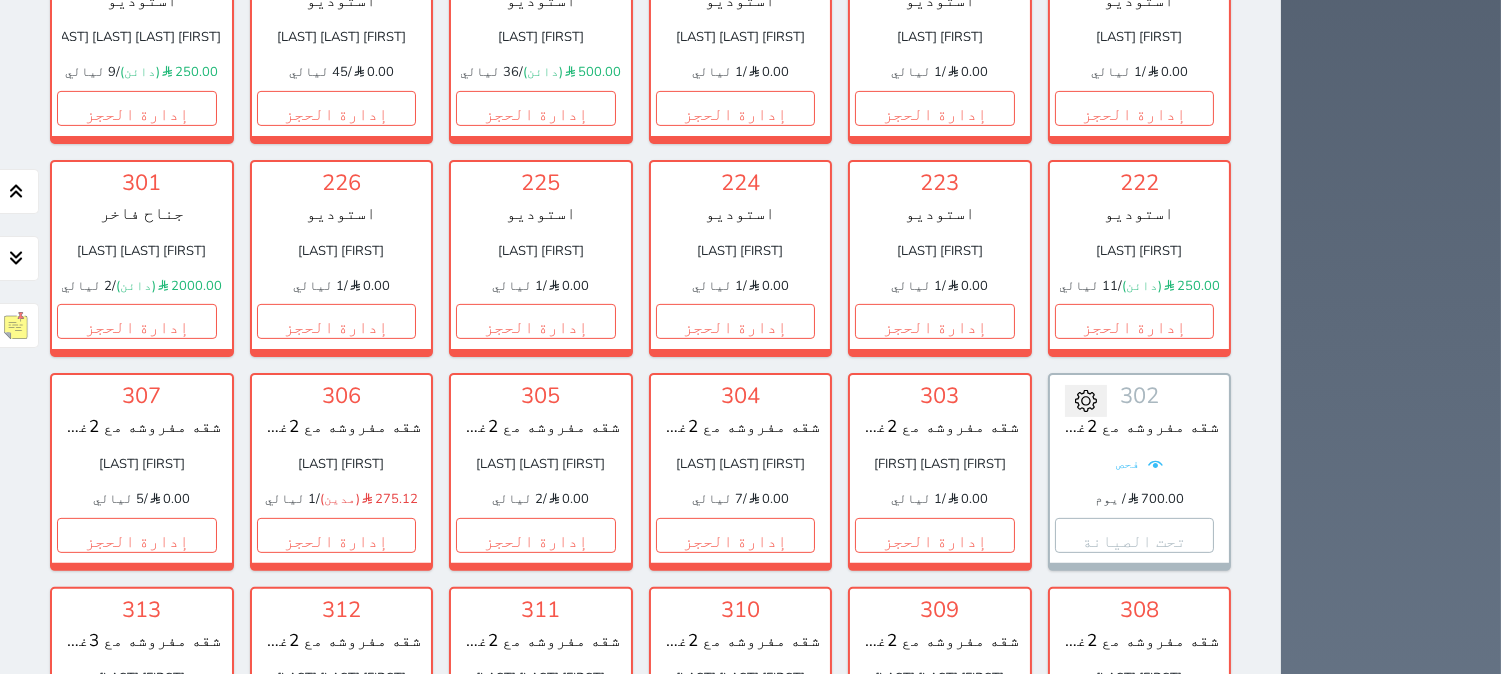 scroll, scrollTop: 1555, scrollLeft: 0, axis: vertical 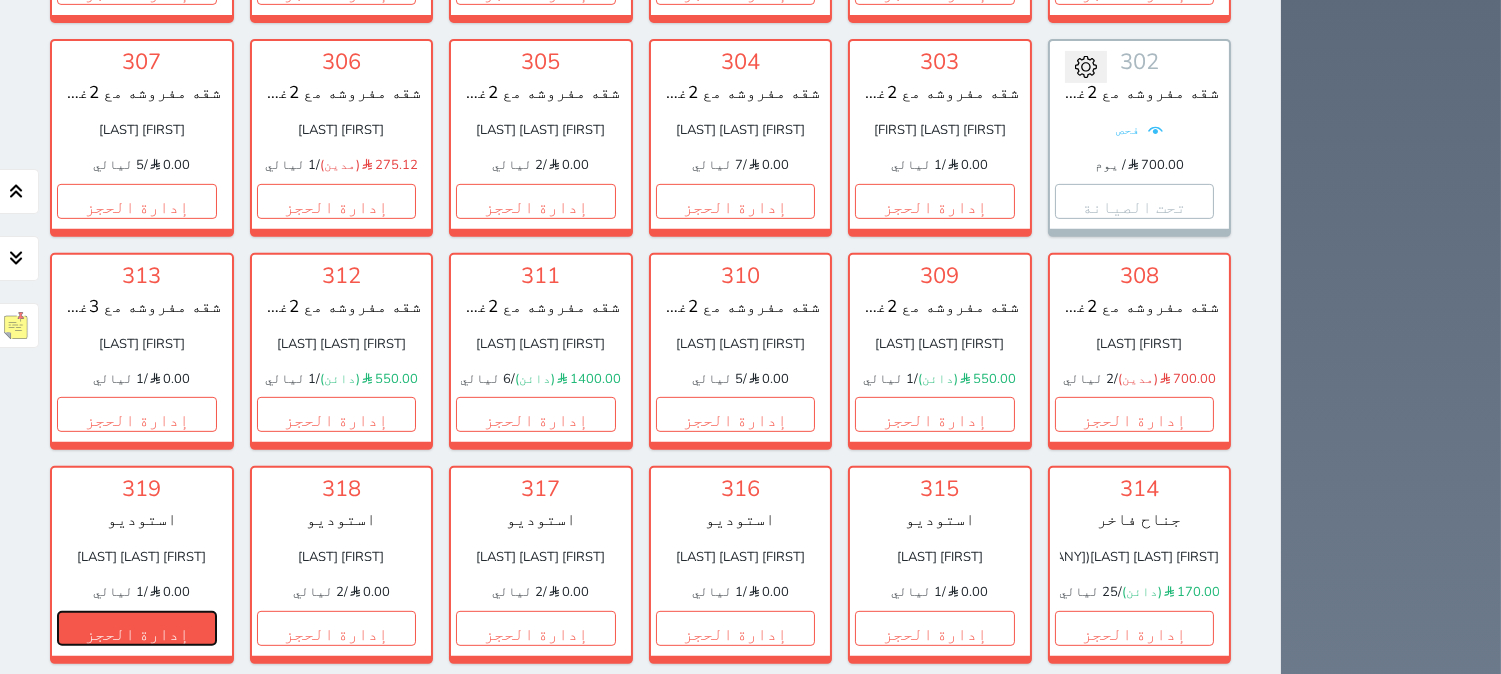 click on "إدارة الحجز" at bounding box center (137, 628) 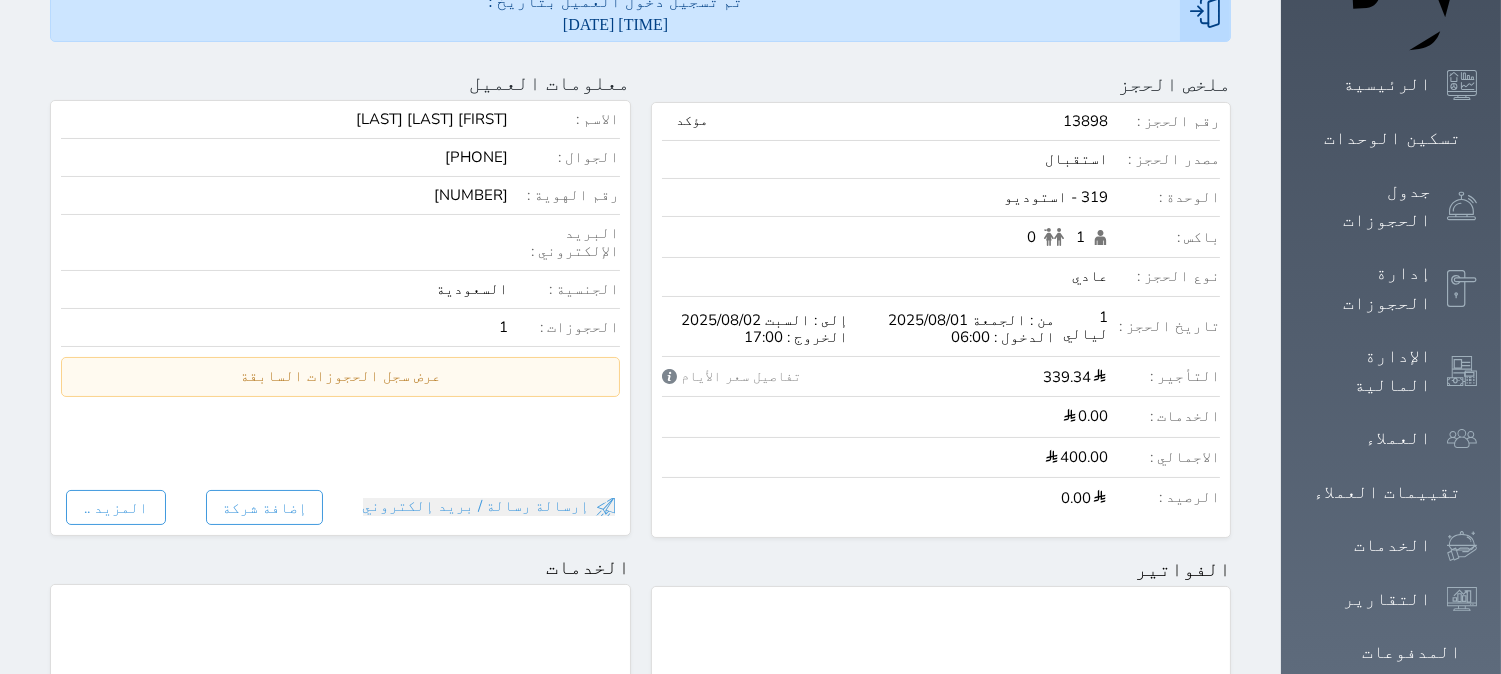 scroll, scrollTop: 0, scrollLeft: 0, axis: both 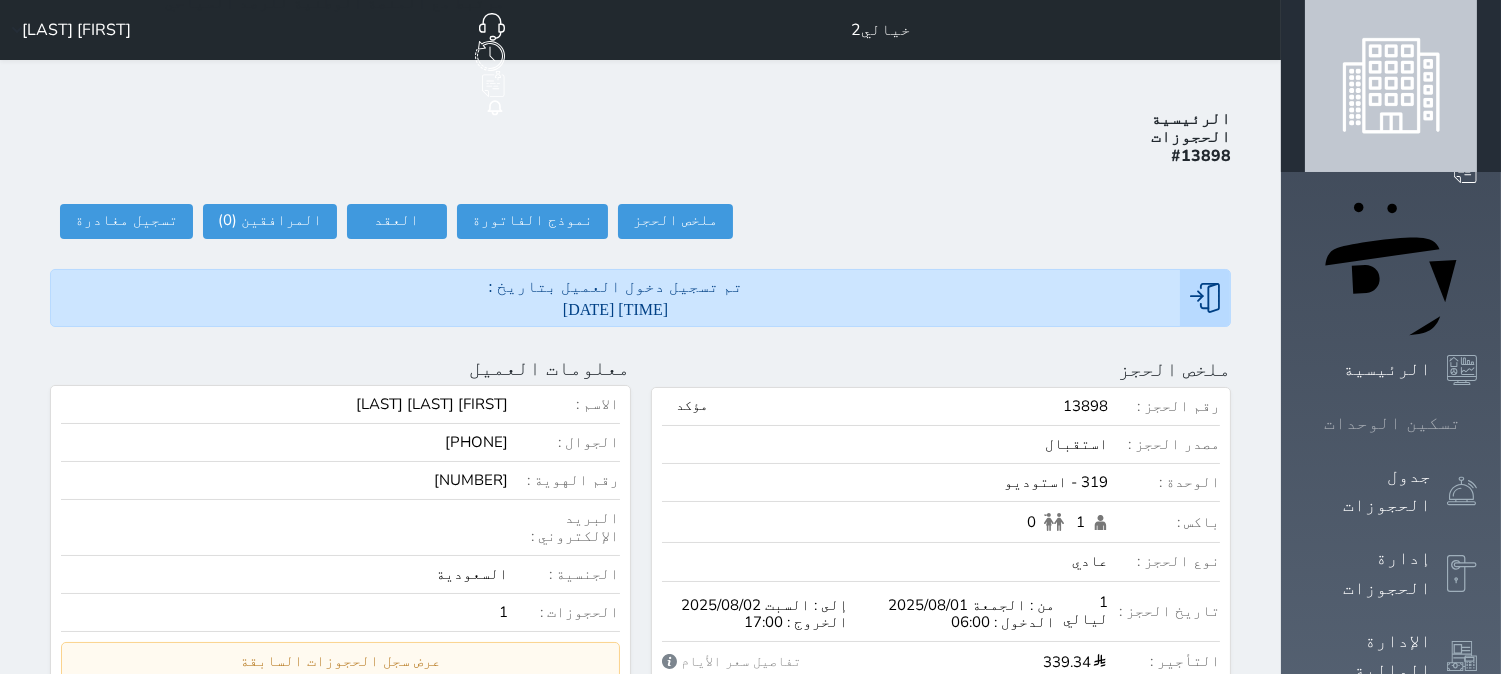 click 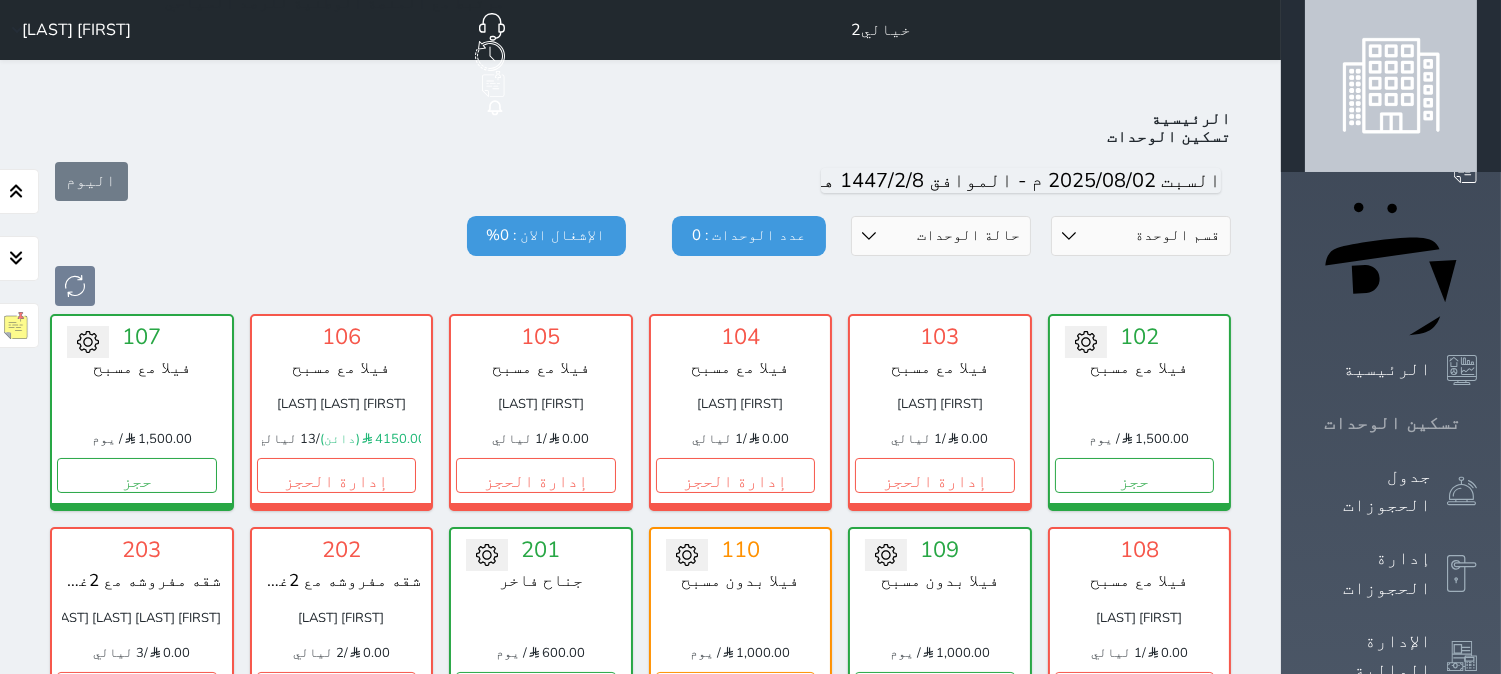 scroll, scrollTop: 77, scrollLeft: 0, axis: vertical 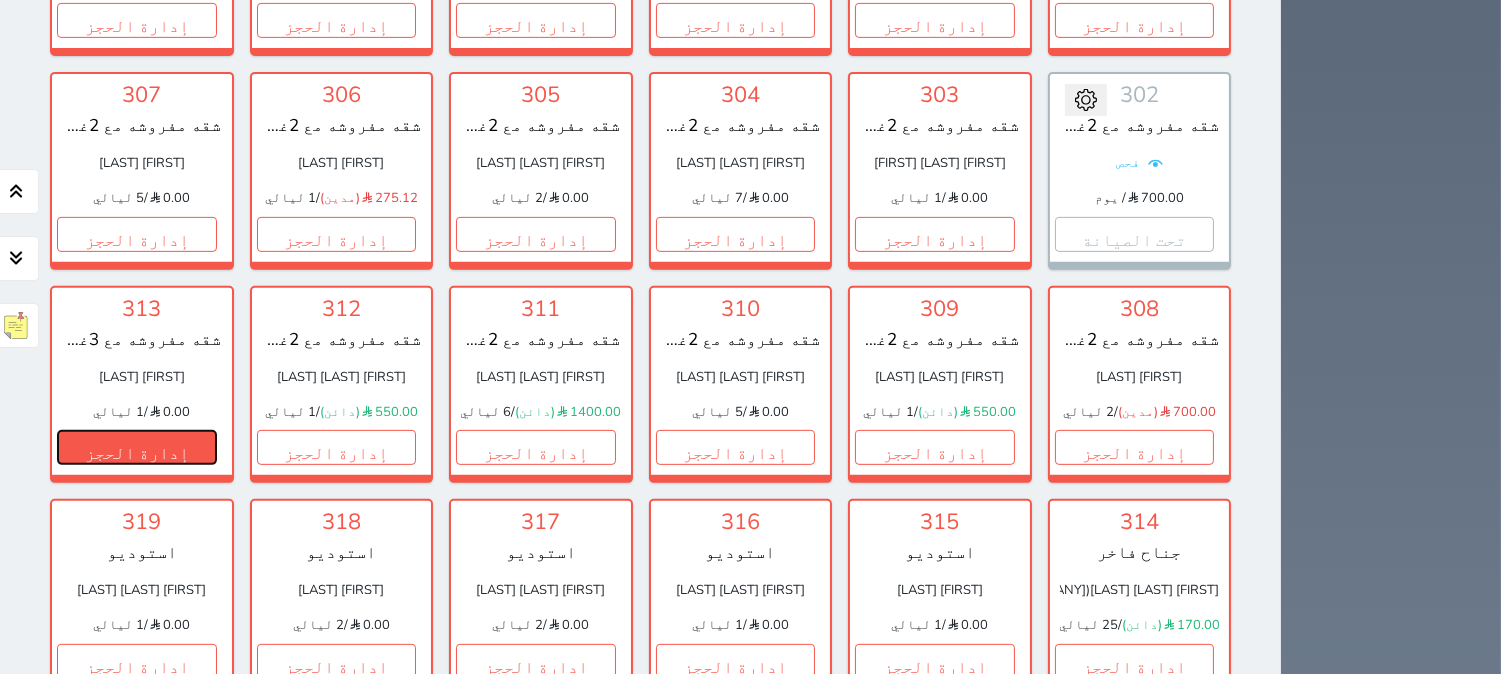 click on "إدارة الحجز" at bounding box center [137, 447] 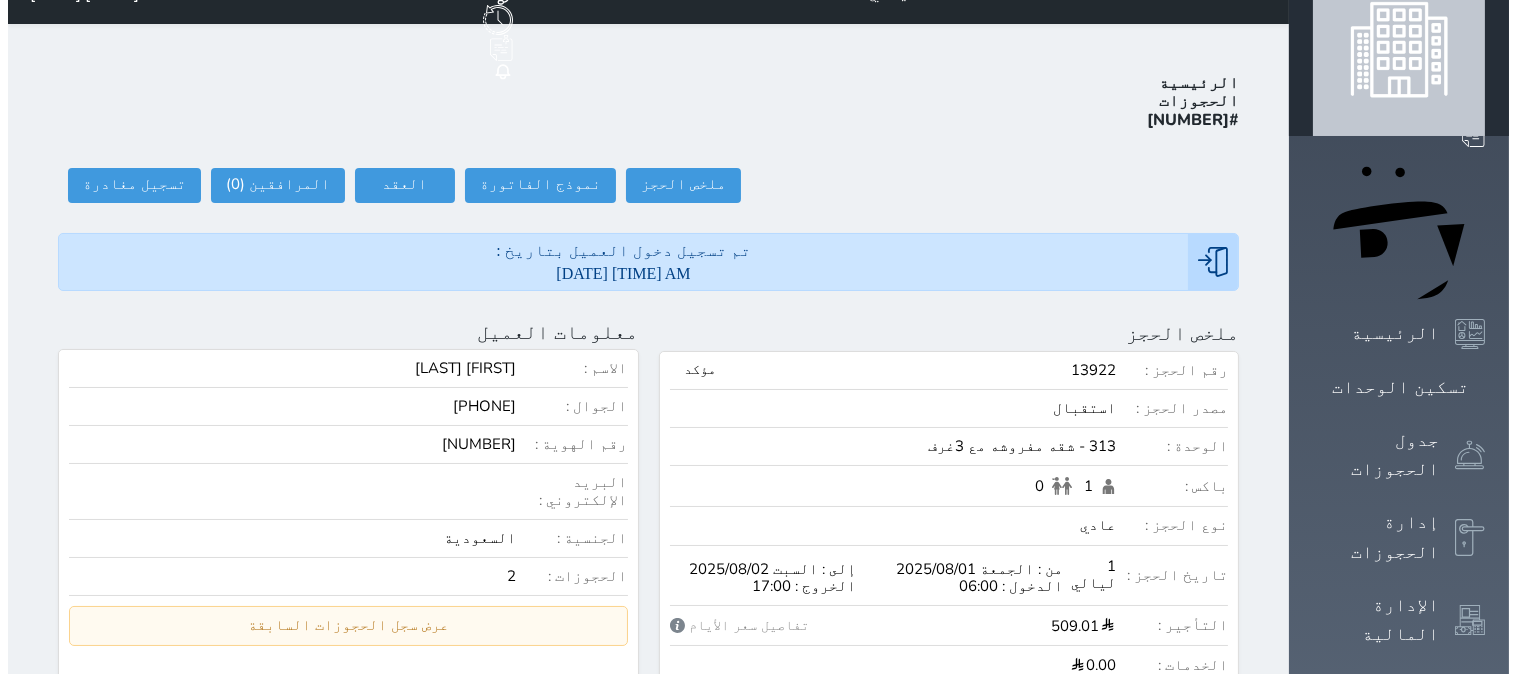 scroll, scrollTop: 0, scrollLeft: 0, axis: both 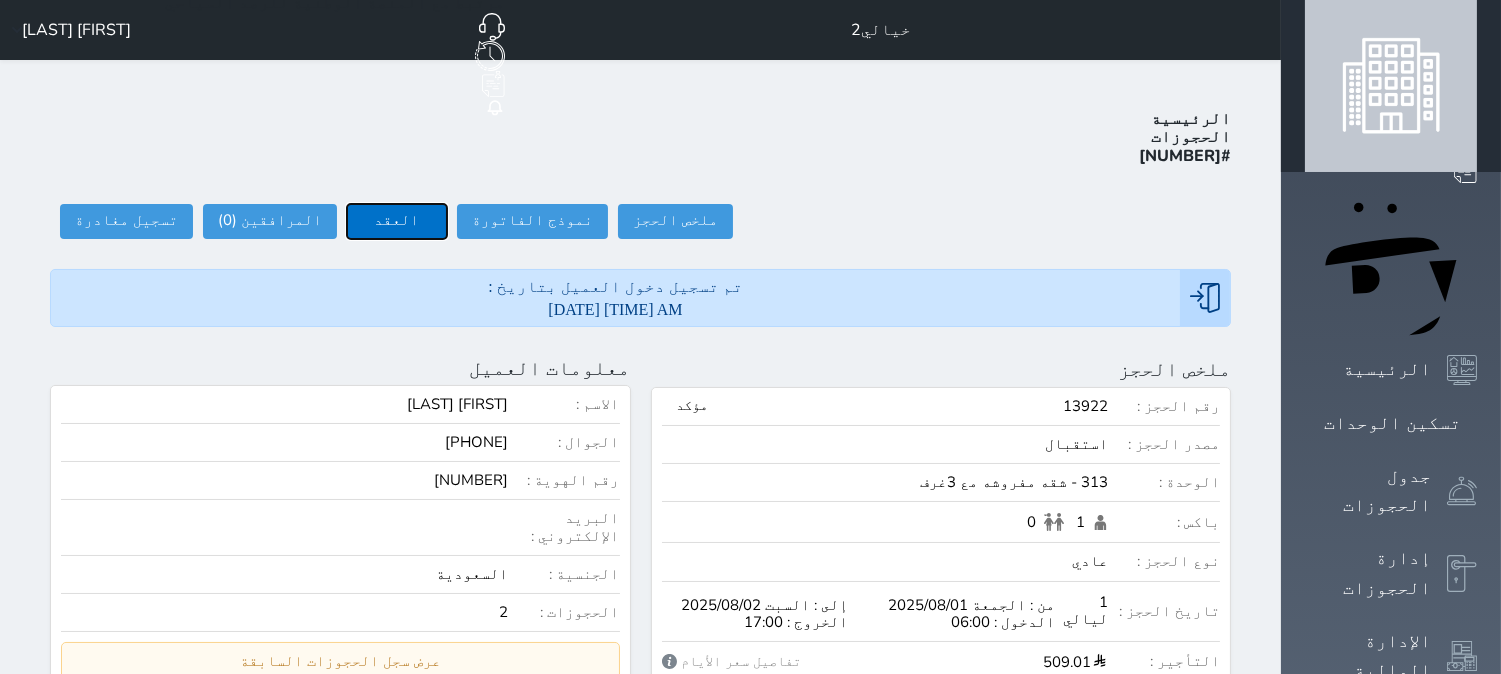 click on "العقد" at bounding box center [397, 221] 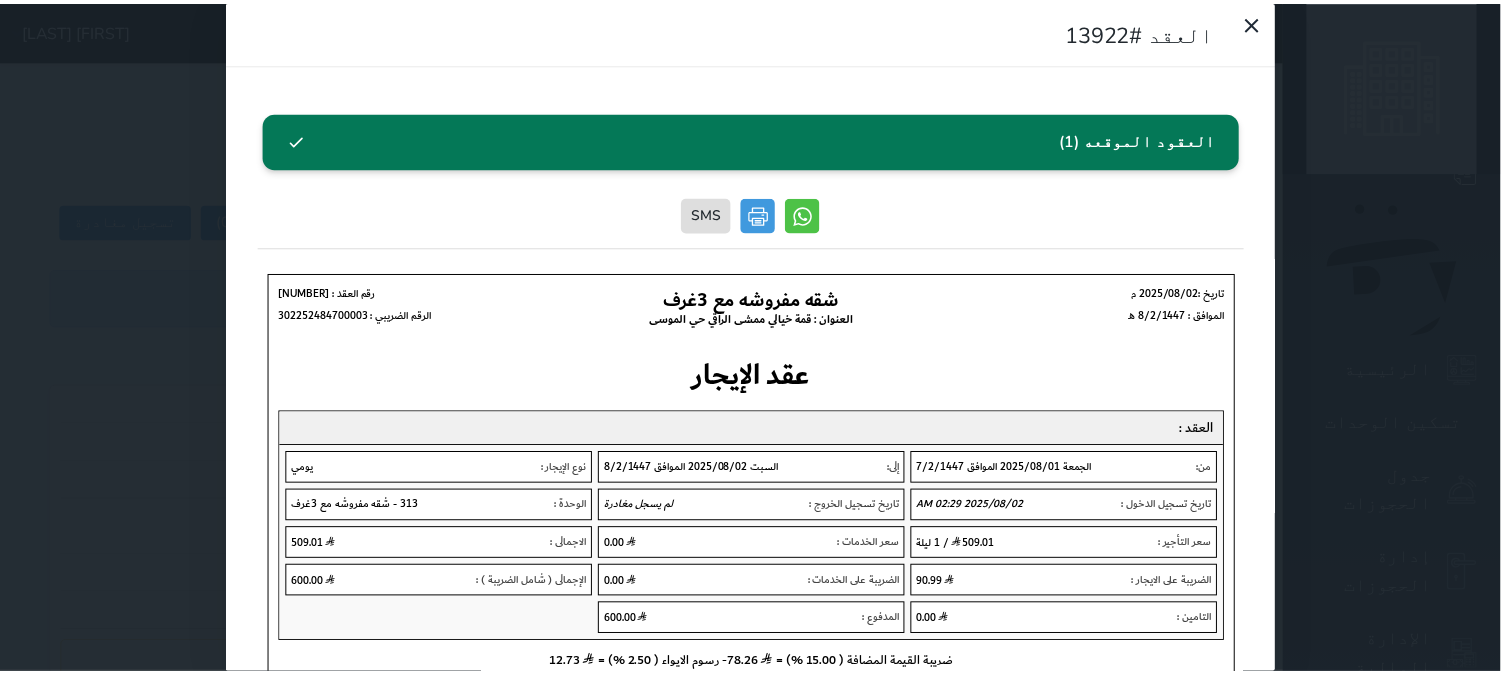 scroll, scrollTop: 0, scrollLeft: 0, axis: both 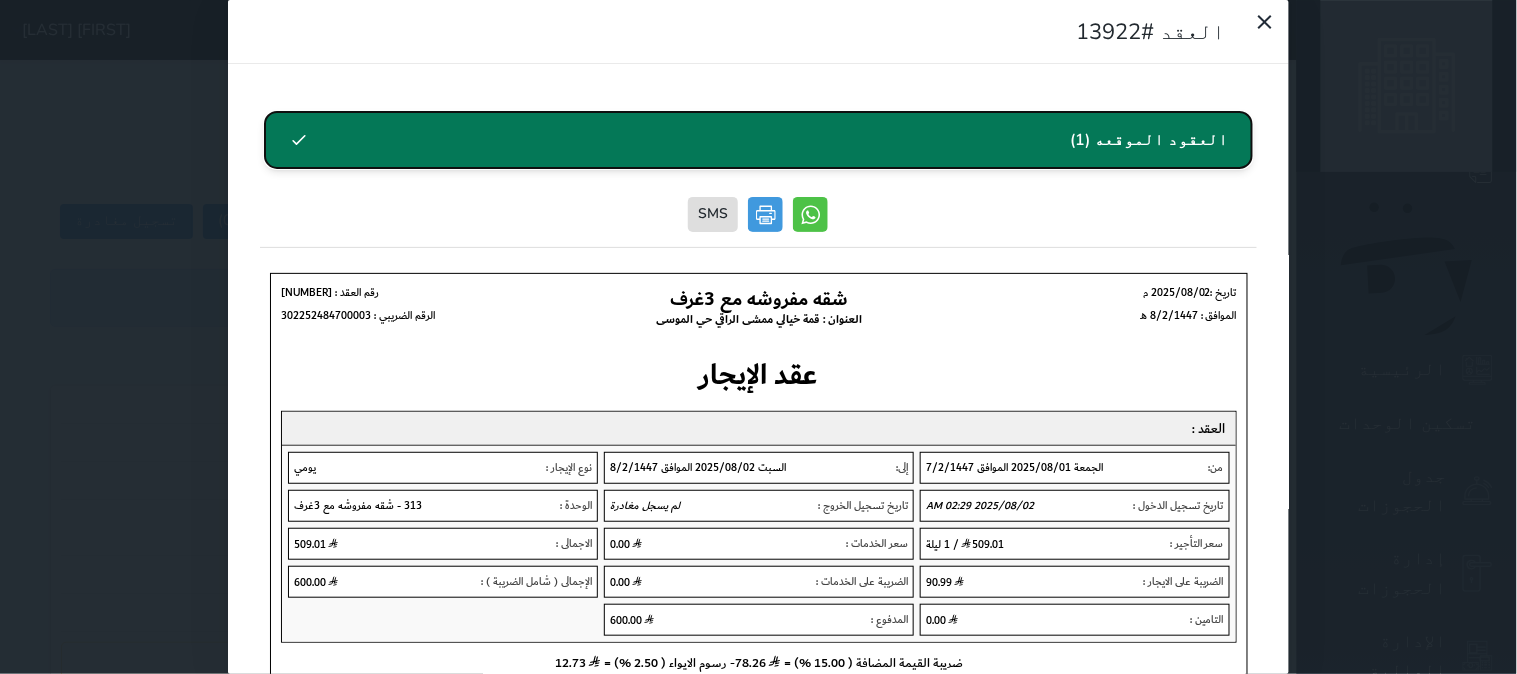 click on "العقود الموقعه (1)" at bounding box center [759, 140] 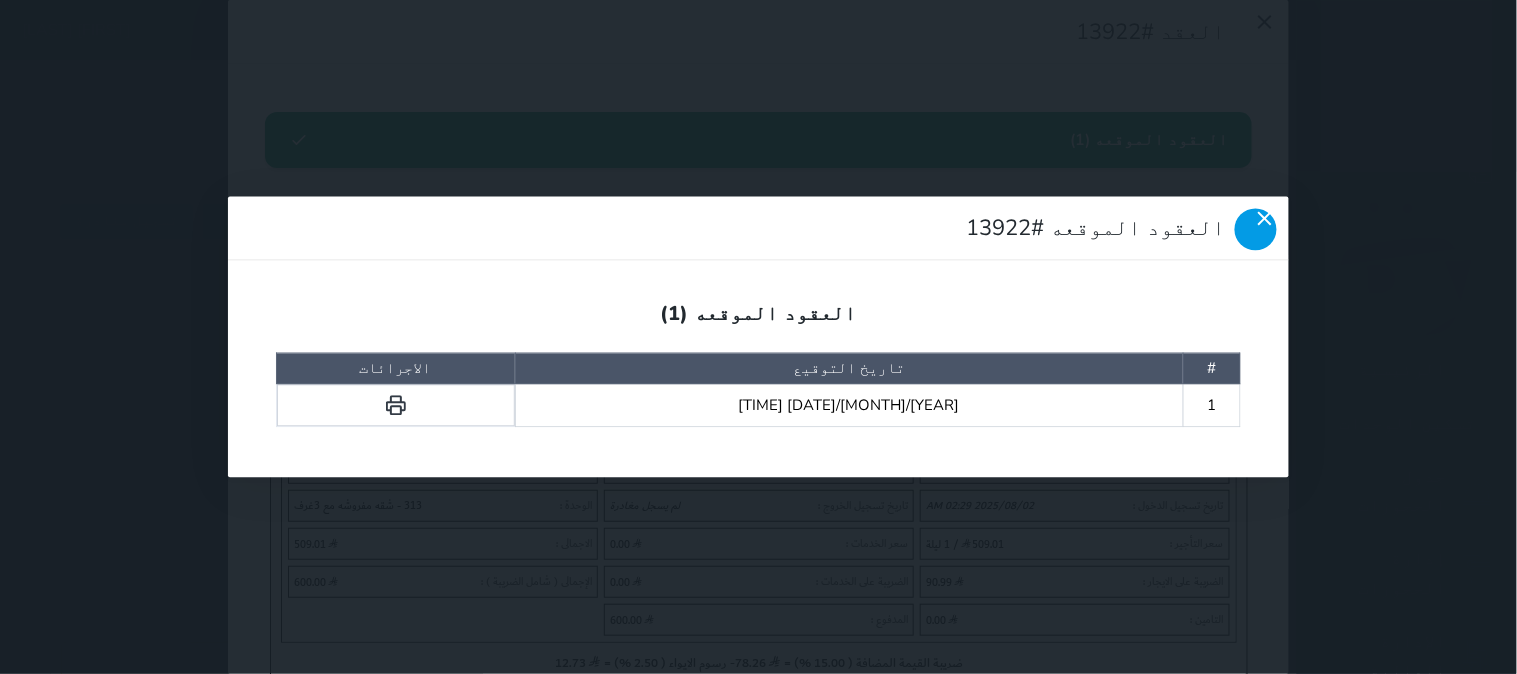 click 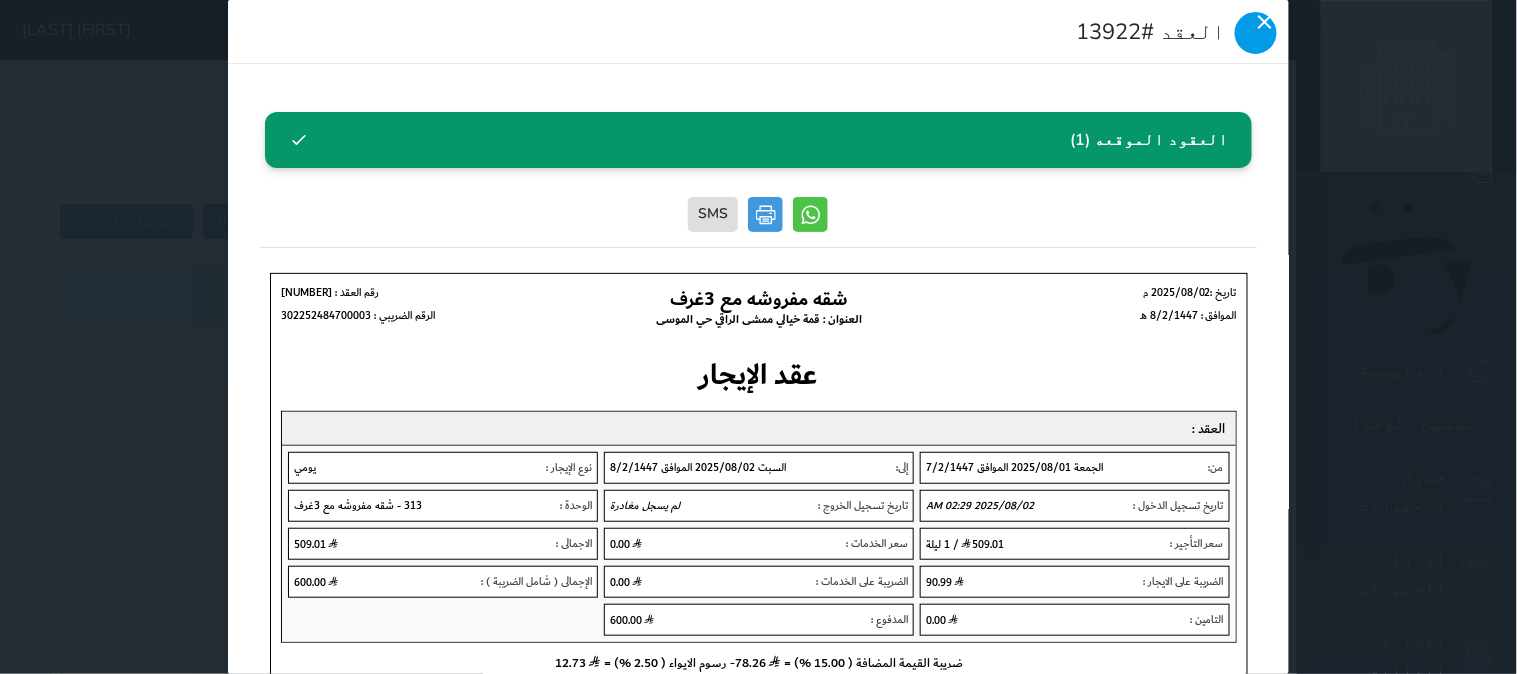 click 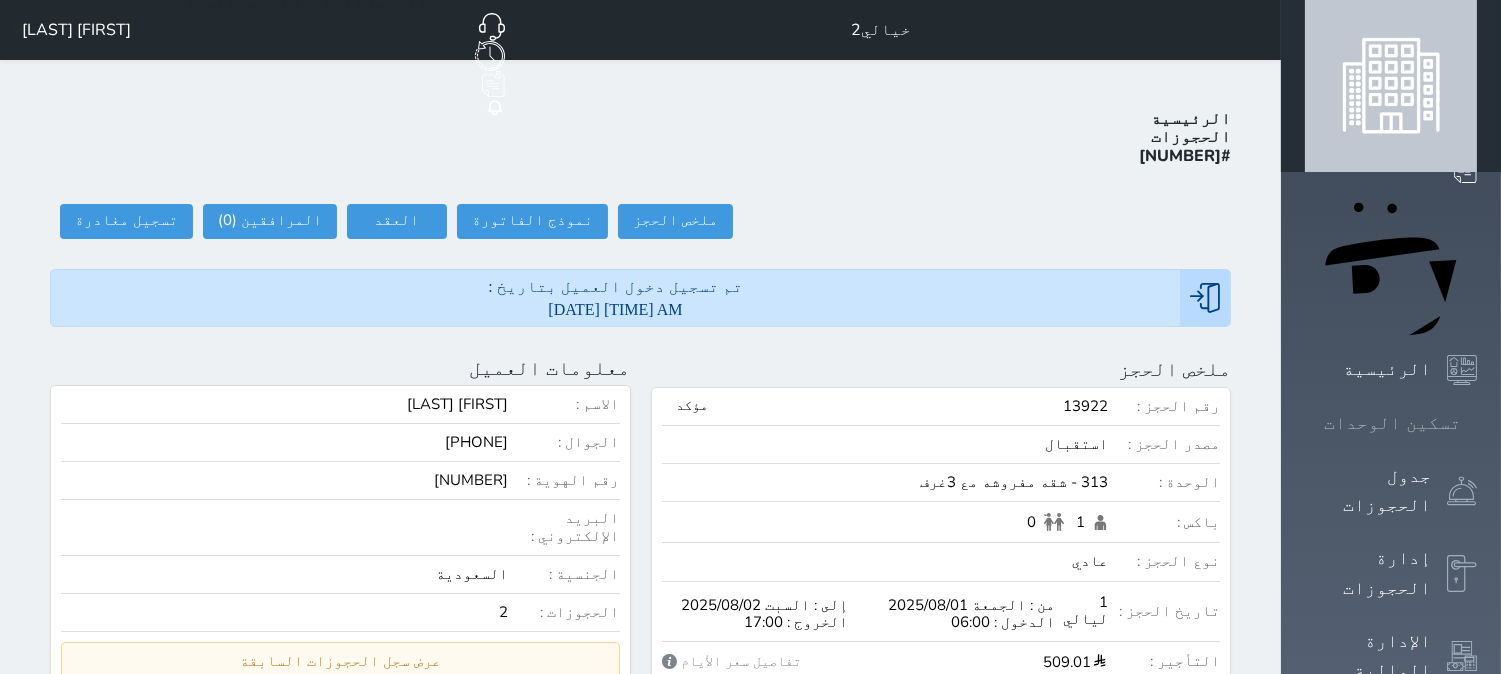 click 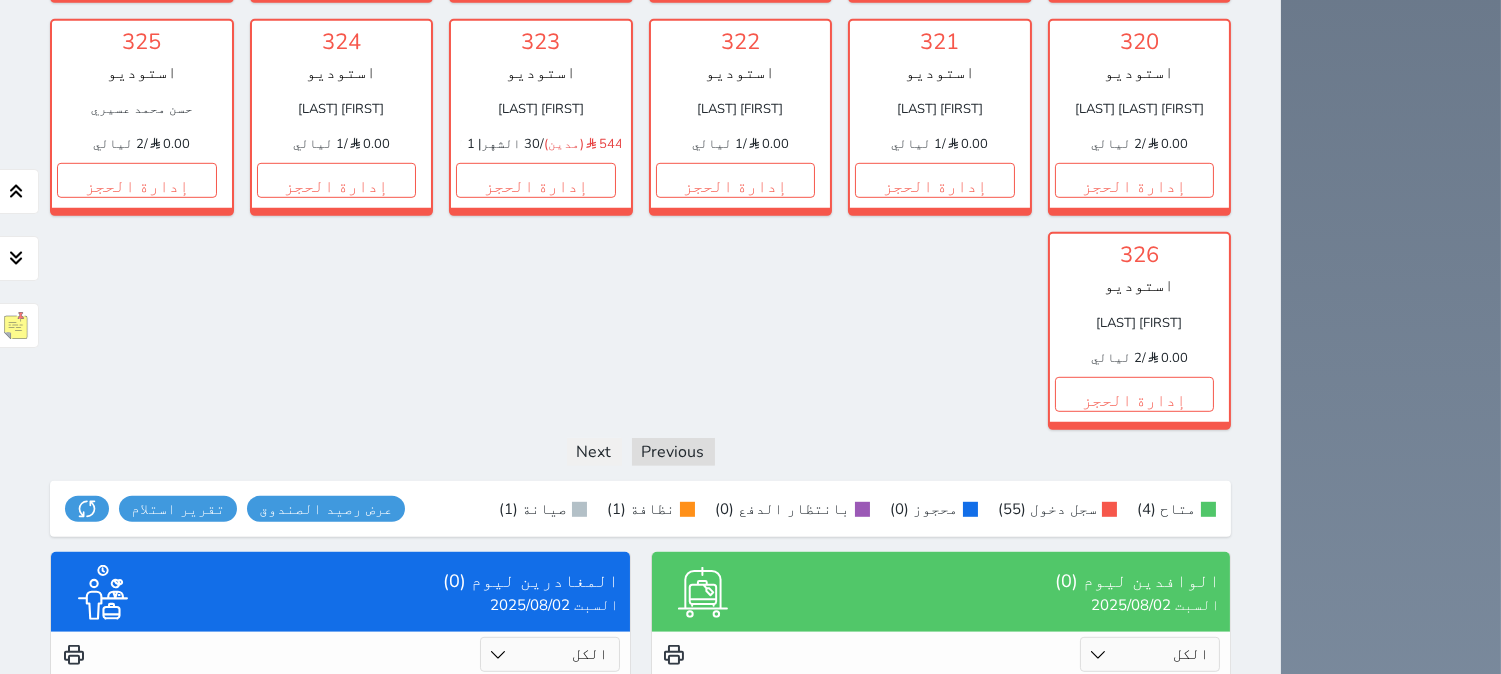 scroll, scrollTop: 2376, scrollLeft: 0, axis: vertical 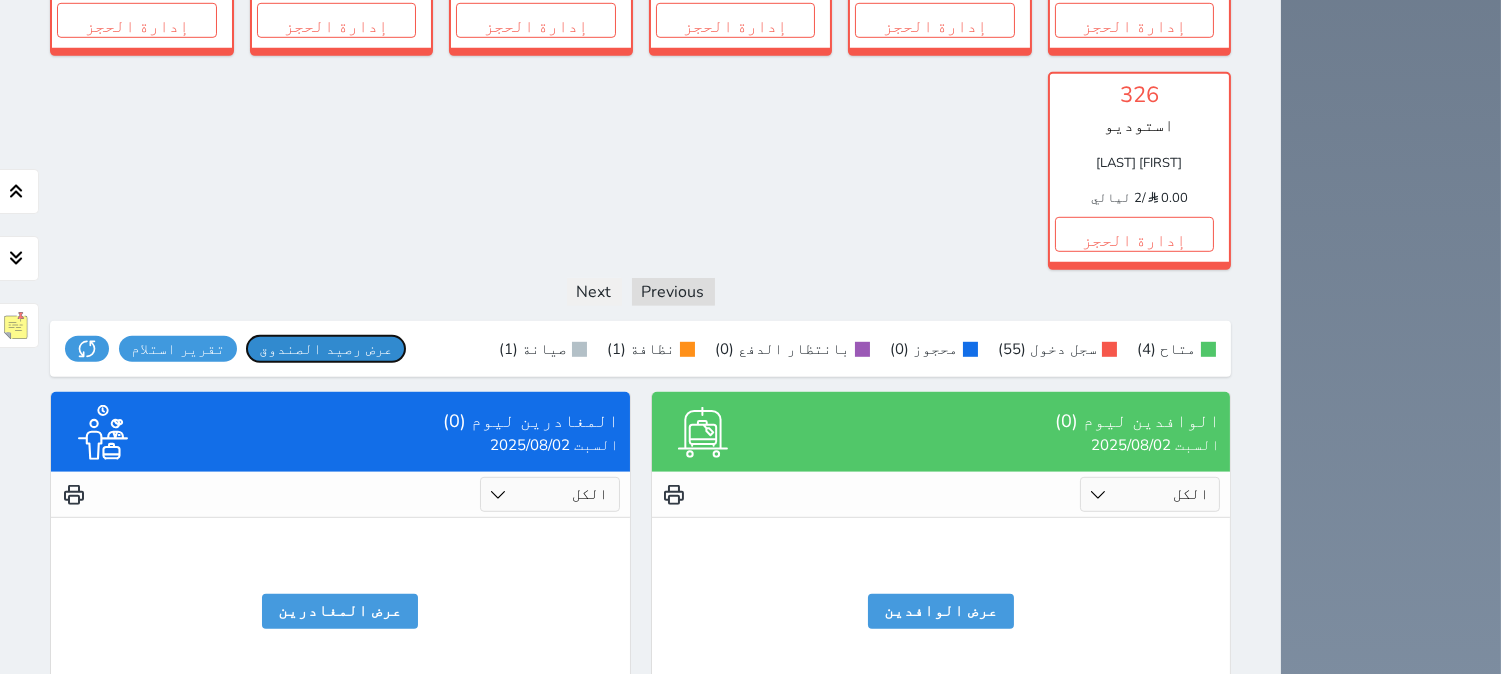 click on "عرض رصيد الصندوق   يرجي الانتظار" at bounding box center [326, 349] 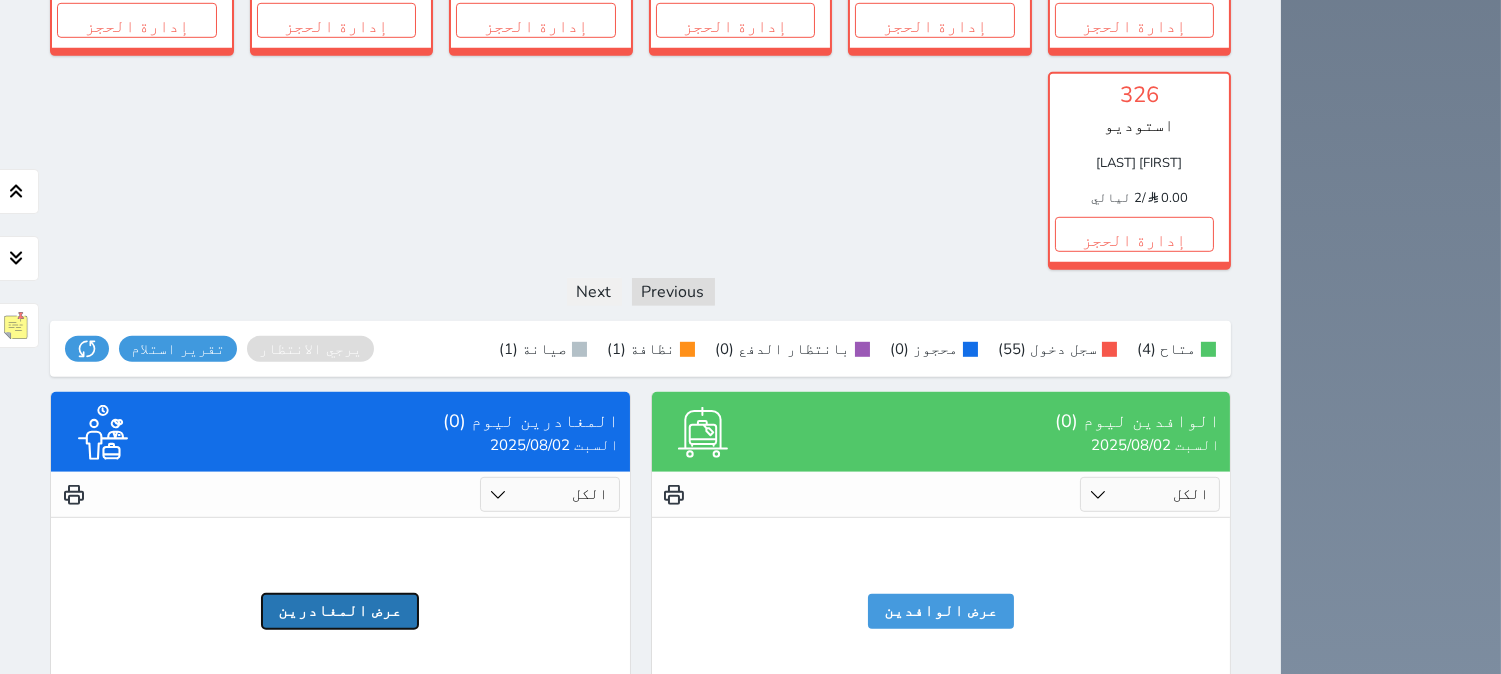 click on "عرض المغادرين" at bounding box center [340, 611] 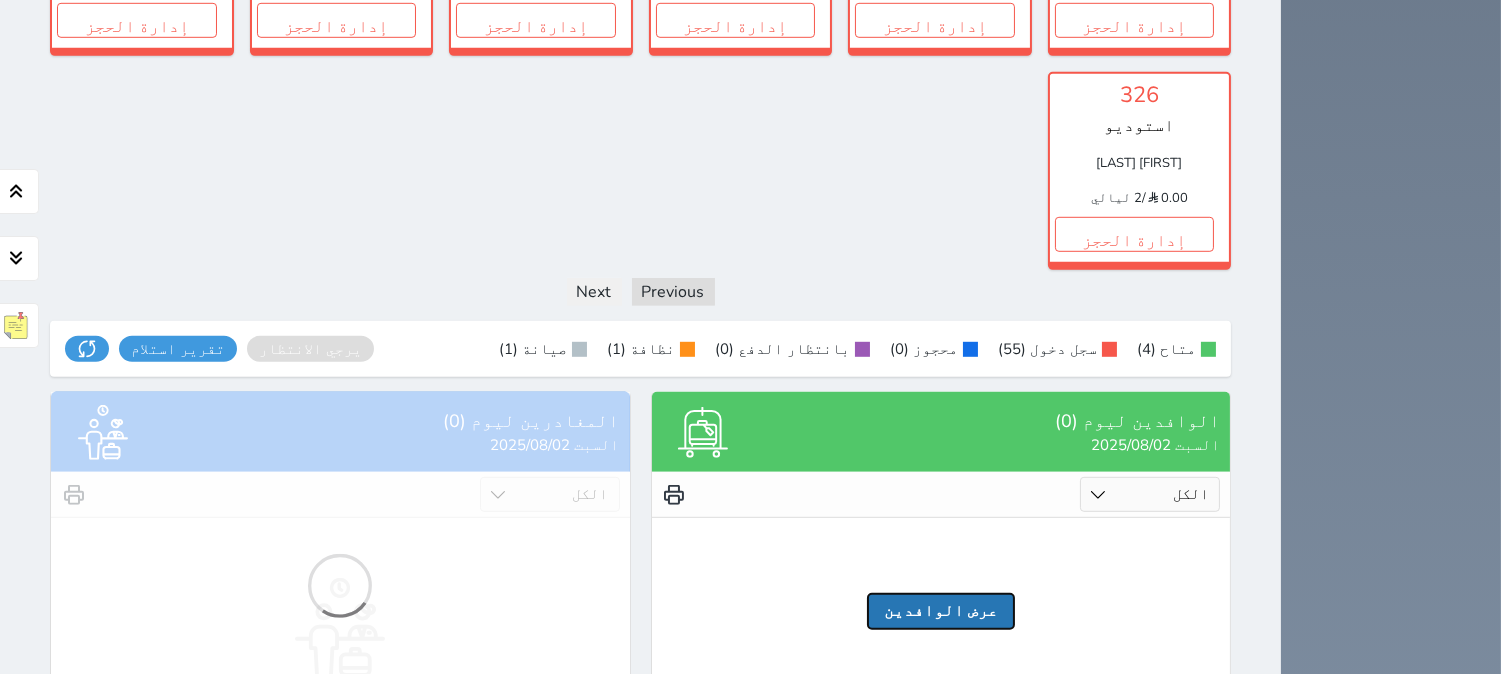 click on "عرض الوافدين" at bounding box center [941, 611] 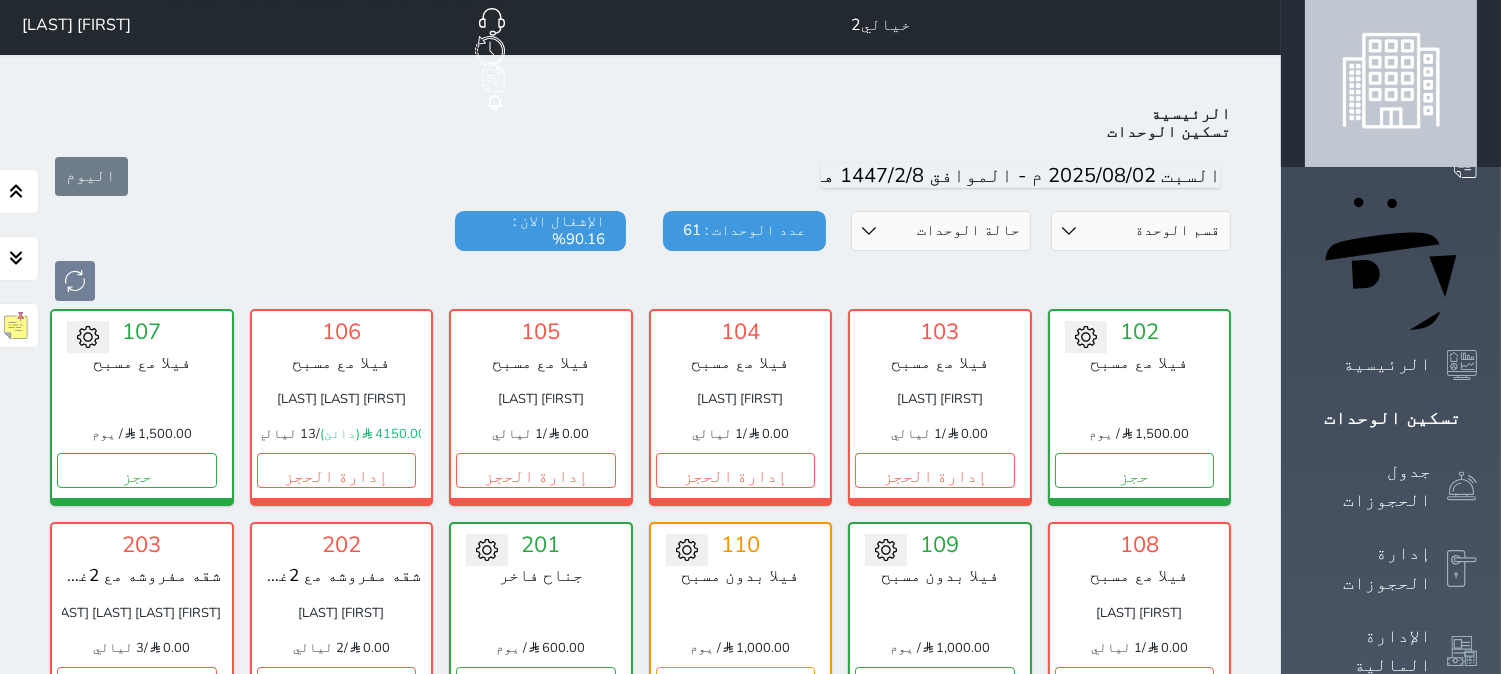 scroll, scrollTop: 0, scrollLeft: 0, axis: both 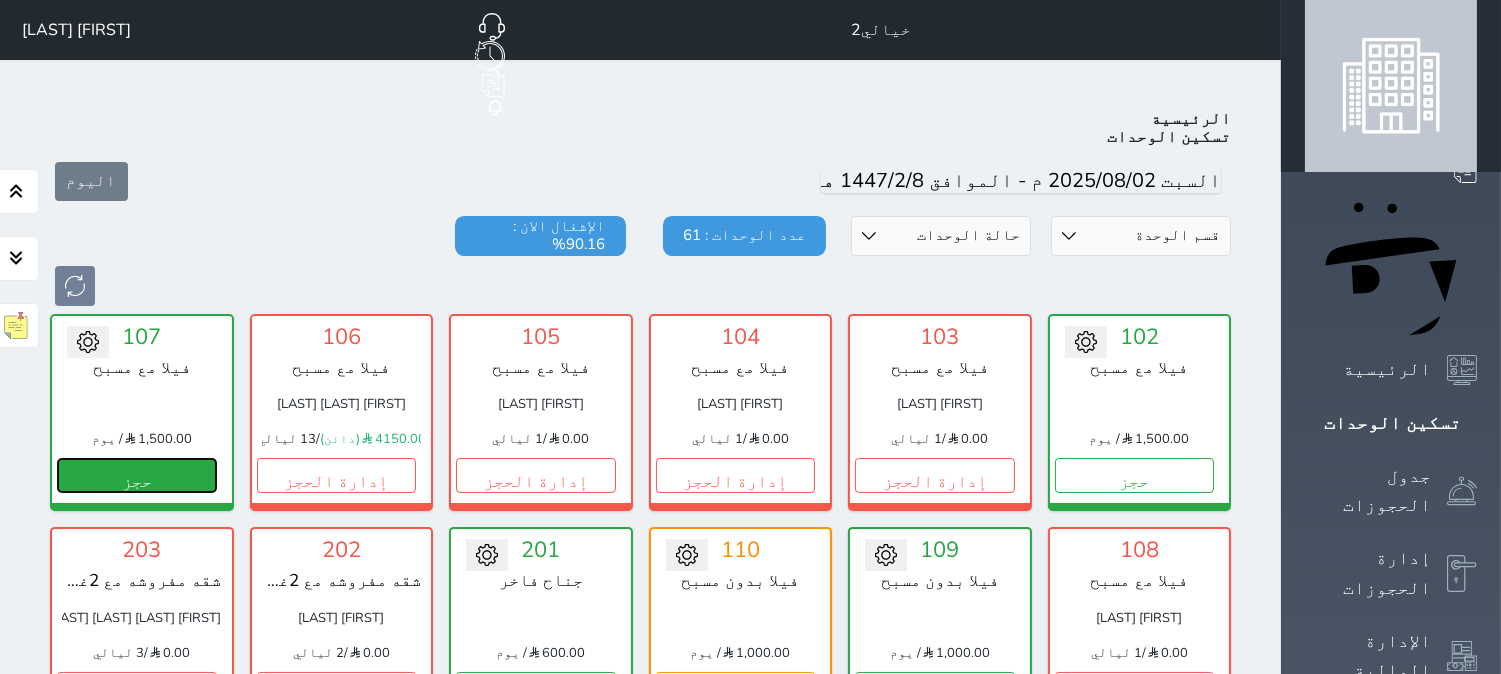 click on "حجز" at bounding box center [137, 475] 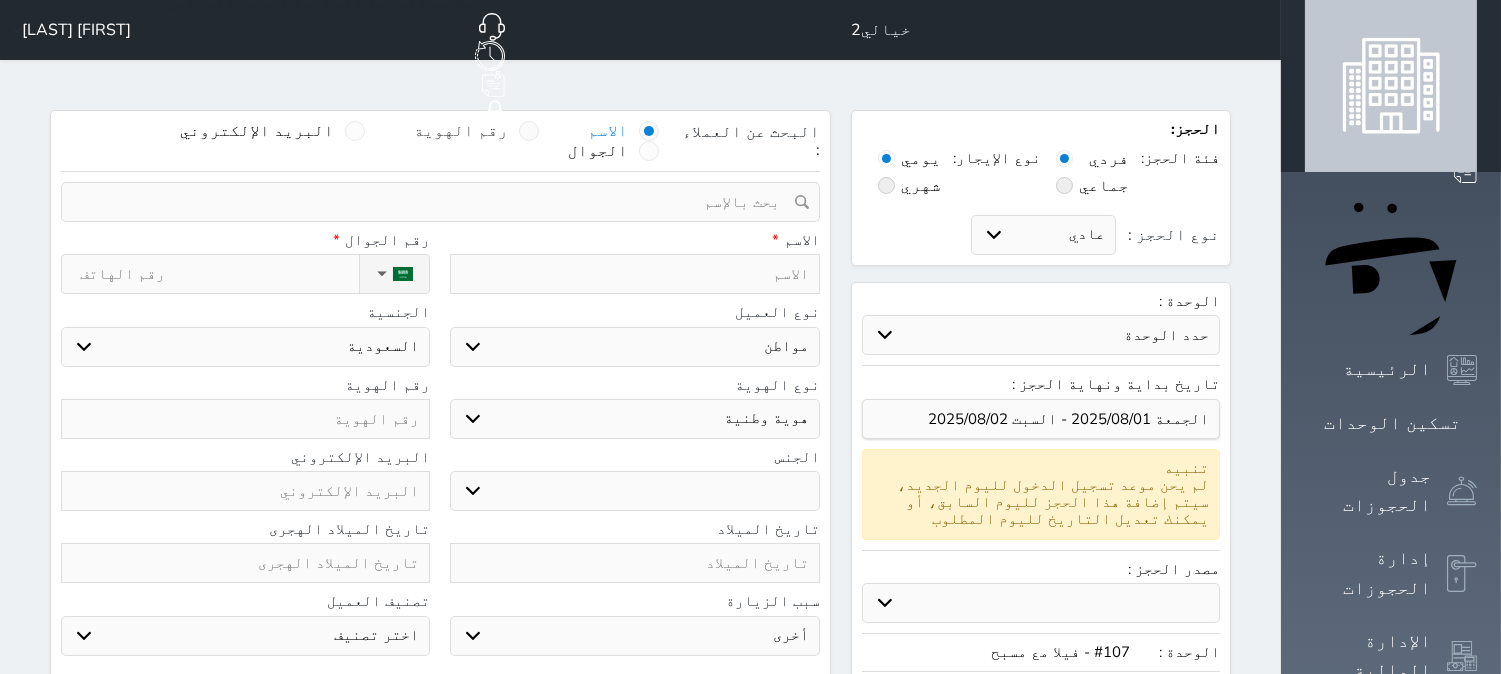 click at bounding box center (529, 131) 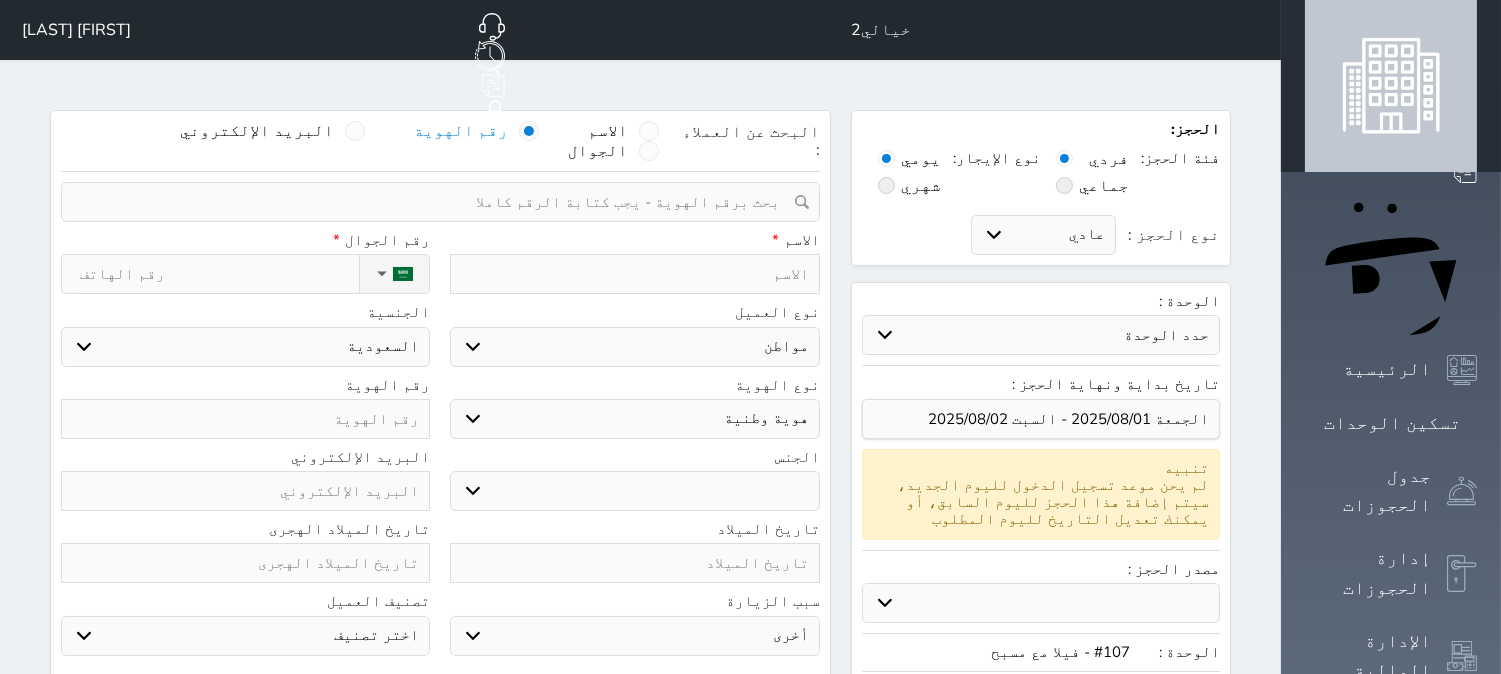 click at bounding box center (433, 202) 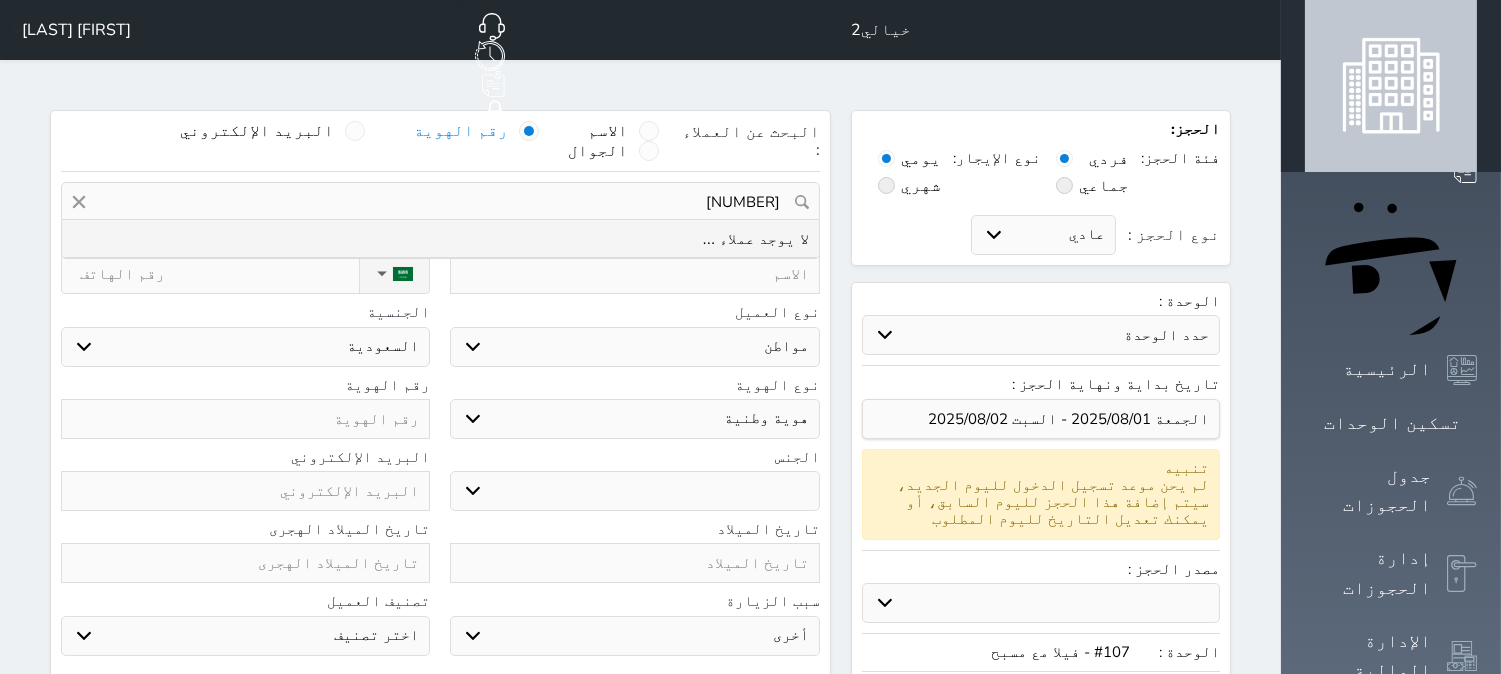 drag, startPoint x: 741, startPoint y: 145, endPoint x: 836, endPoint y: 143, distance: 95.02105 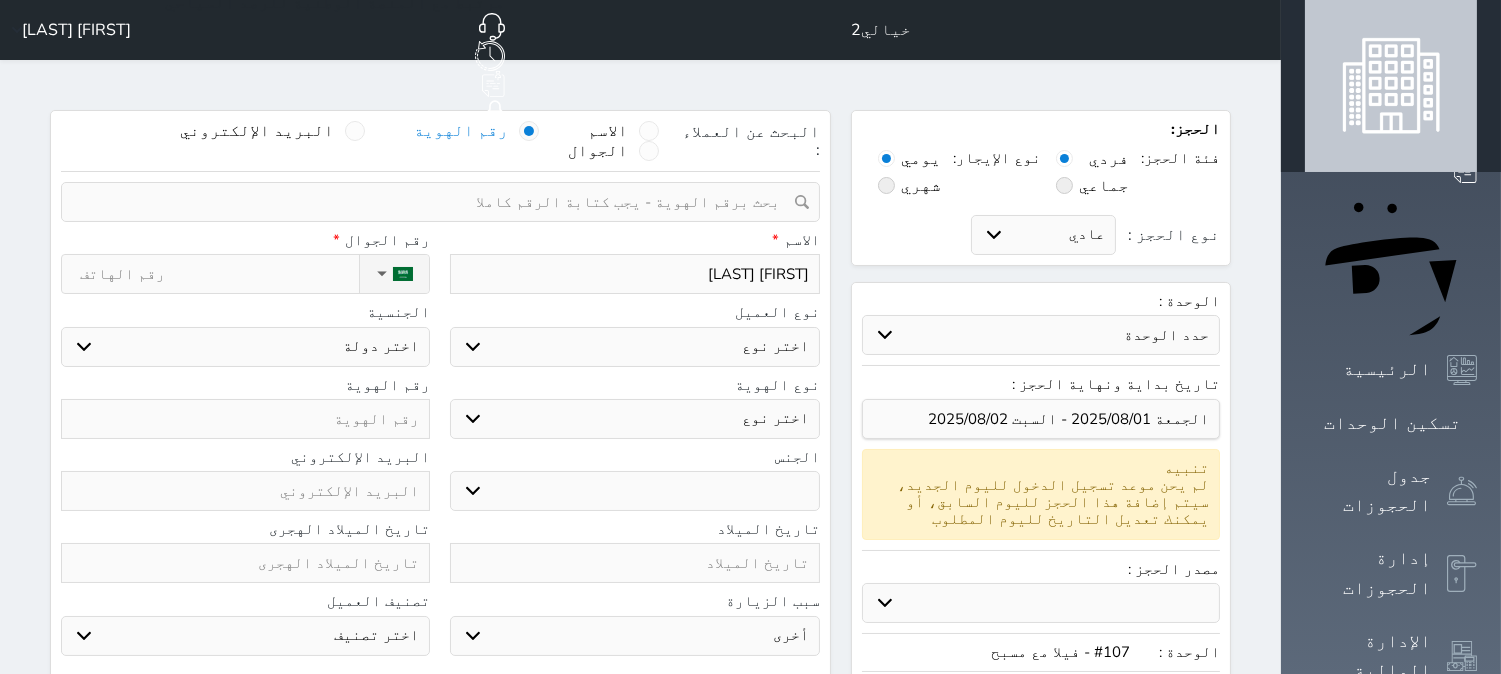 click on "اختر نوع   مواطن مواطن خليجي زائر مقيم" at bounding box center [634, 347] 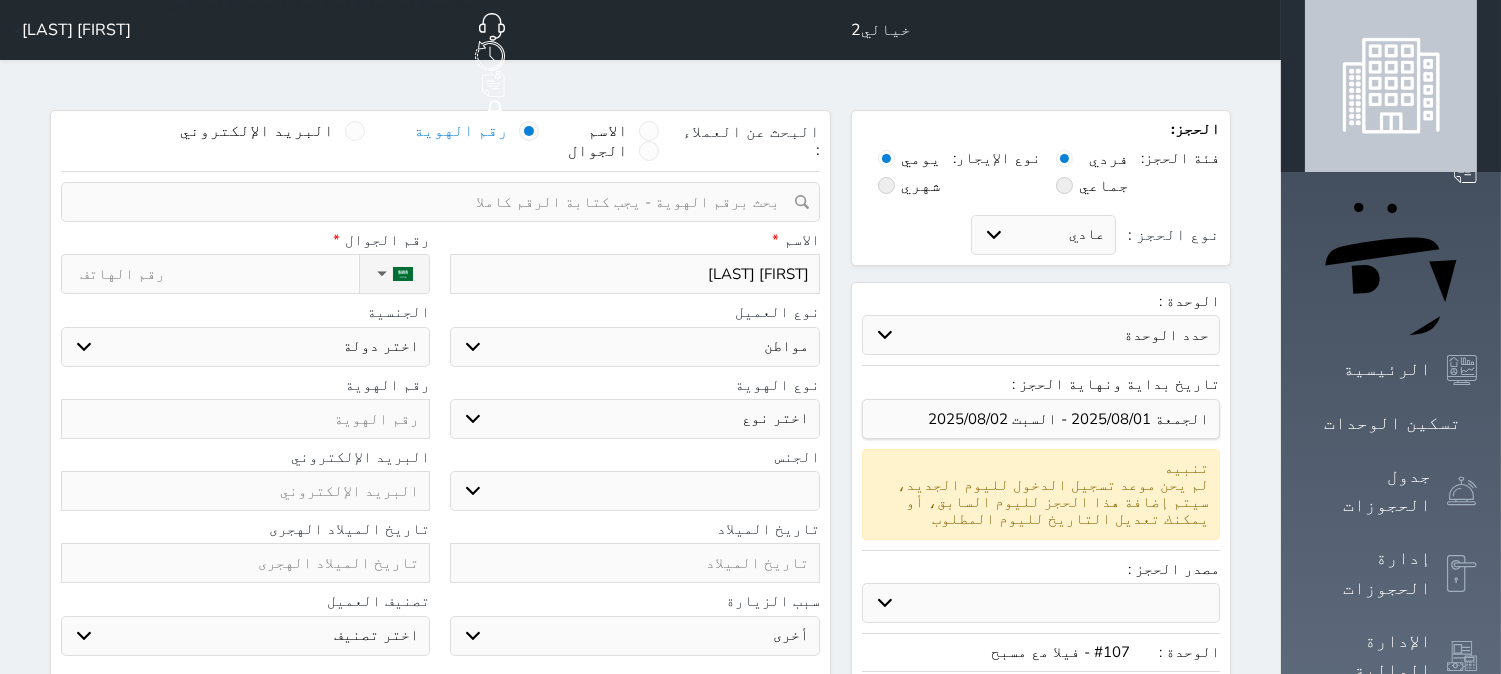 click on "اختر نوع   مواطن مواطن خليجي زائر مقيم" at bounding box center [634, 347] 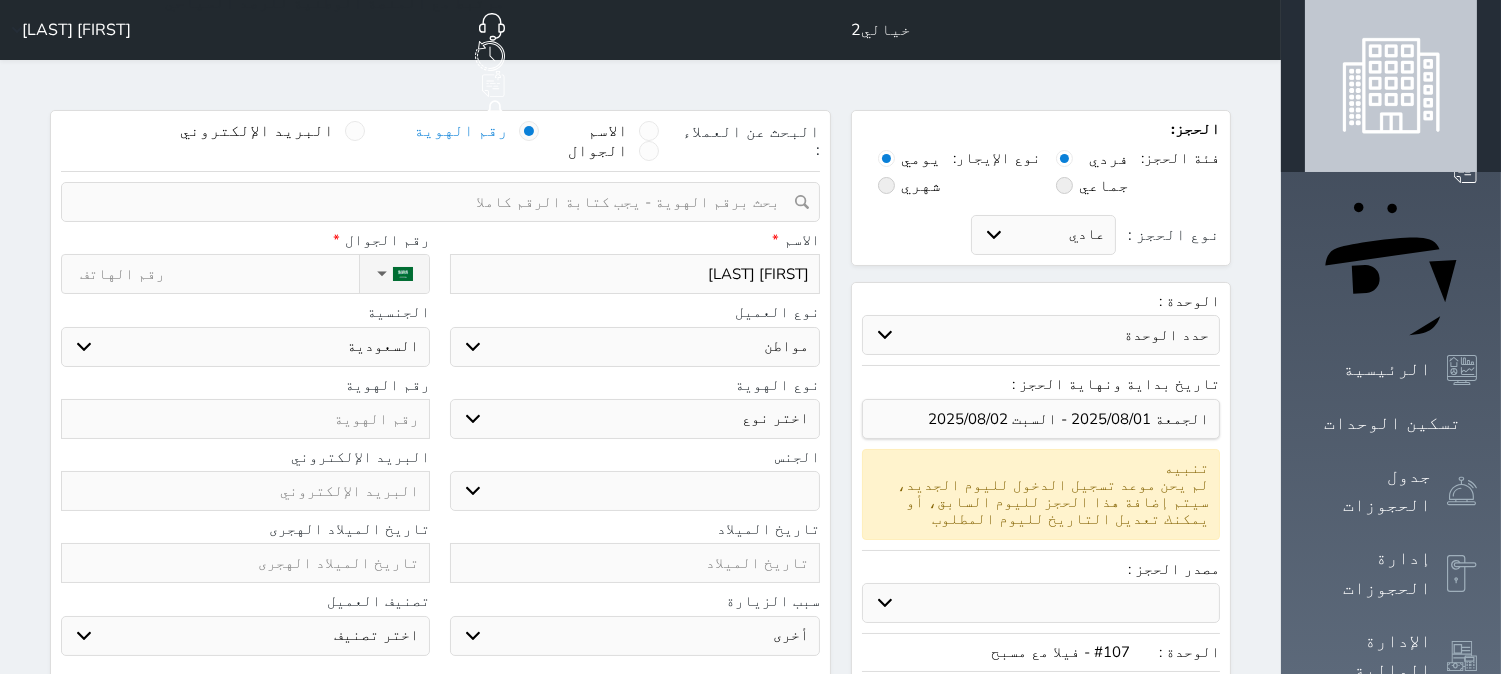 click on "اختر نوع   هوية وطنية هوية عائلية جواز السفر" at bounding box center [634, 419] 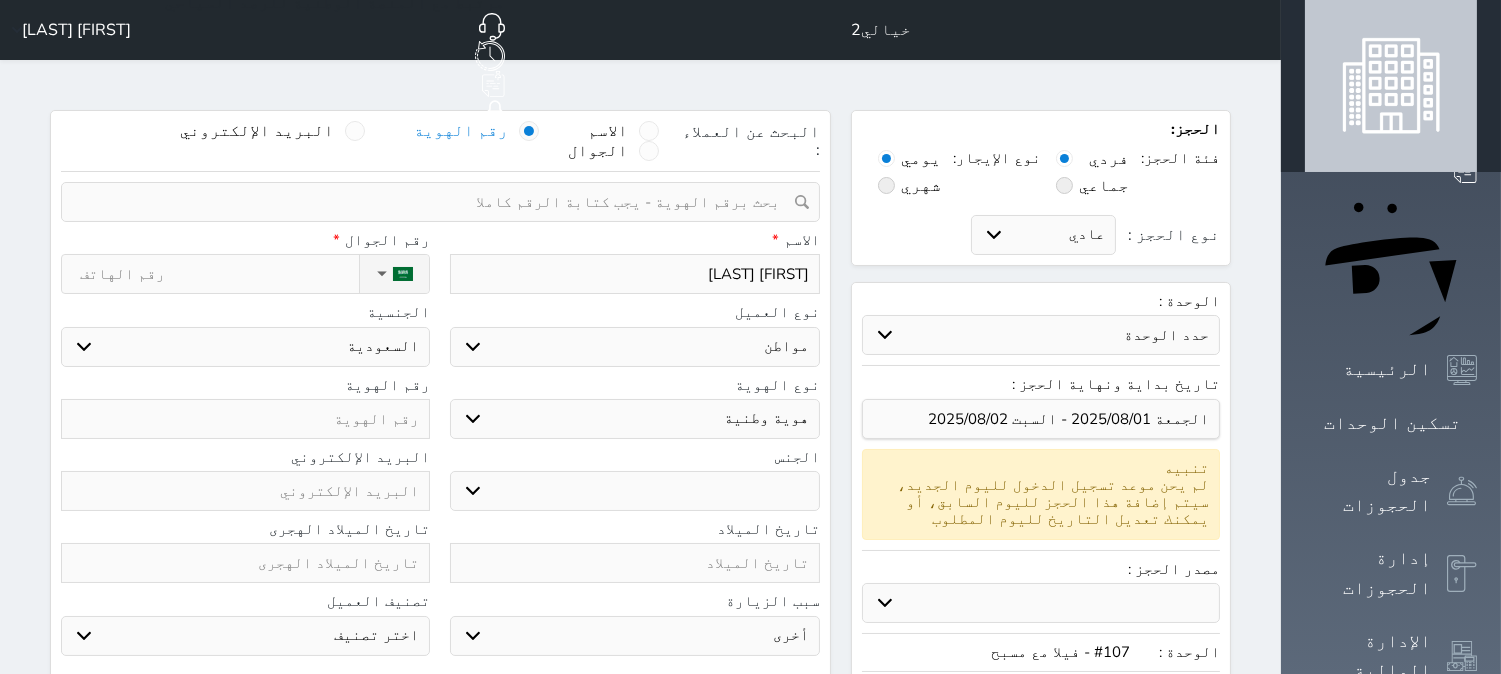 click on "اختر نوع   هوية وطنية هوية عائلية جواز السفر" at bounding box center (634, 419) 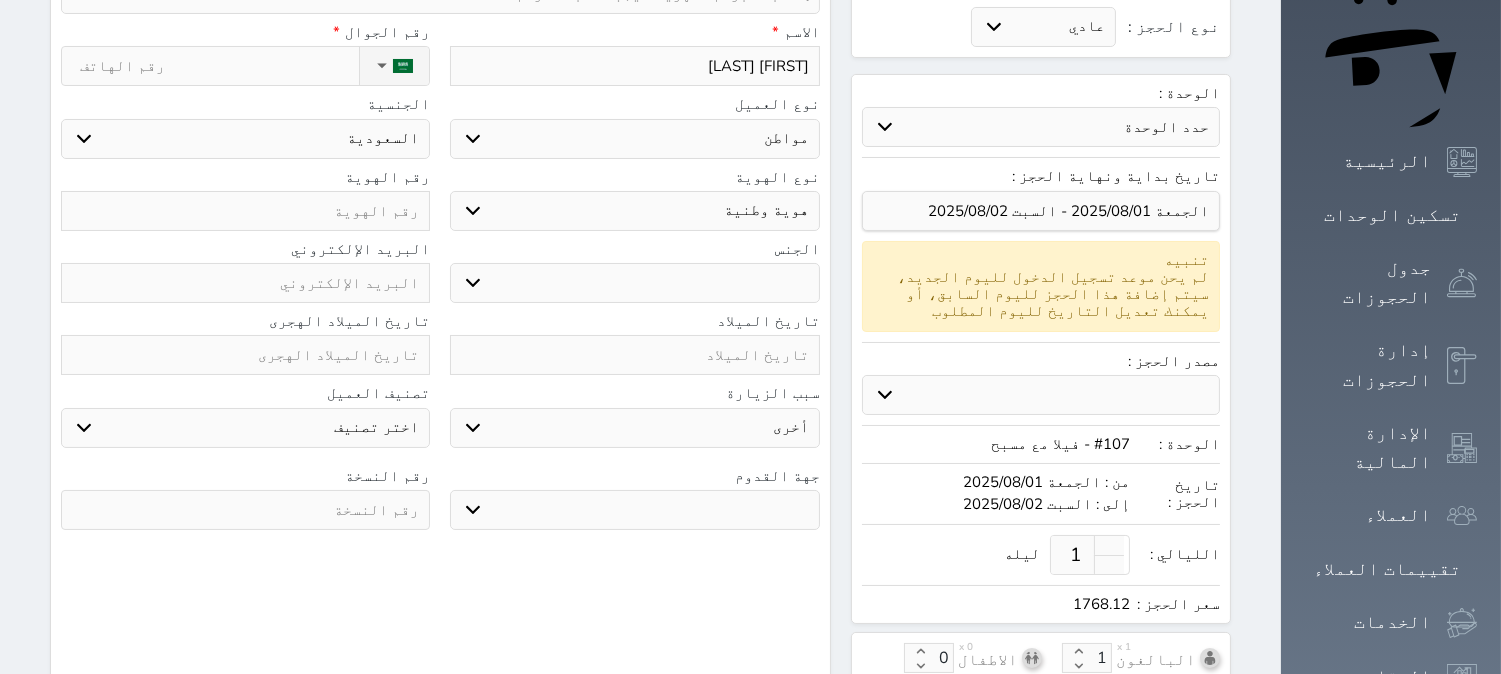 scroll, scrollTop: 222, scrollLeft: 0, axis: vertical 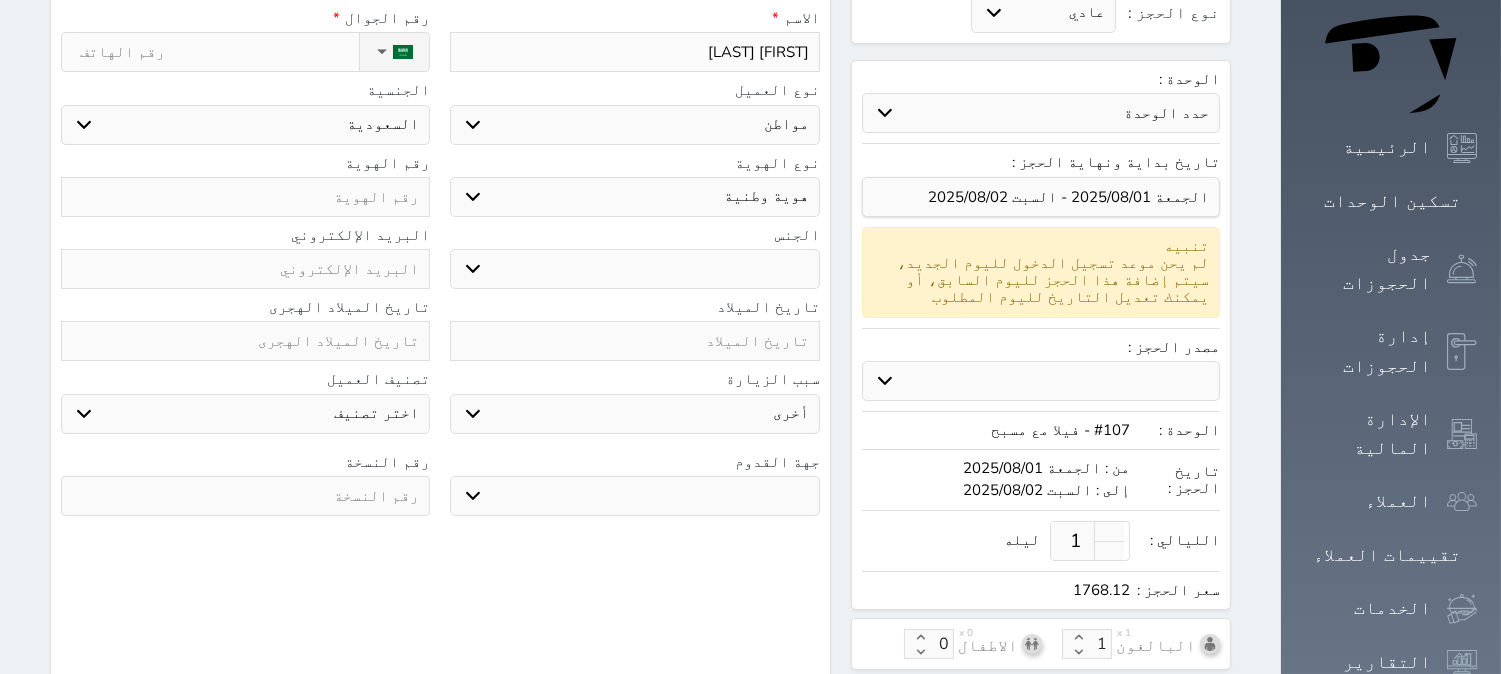 click on "ذكر   انثى" at bounding box center [634, 269] 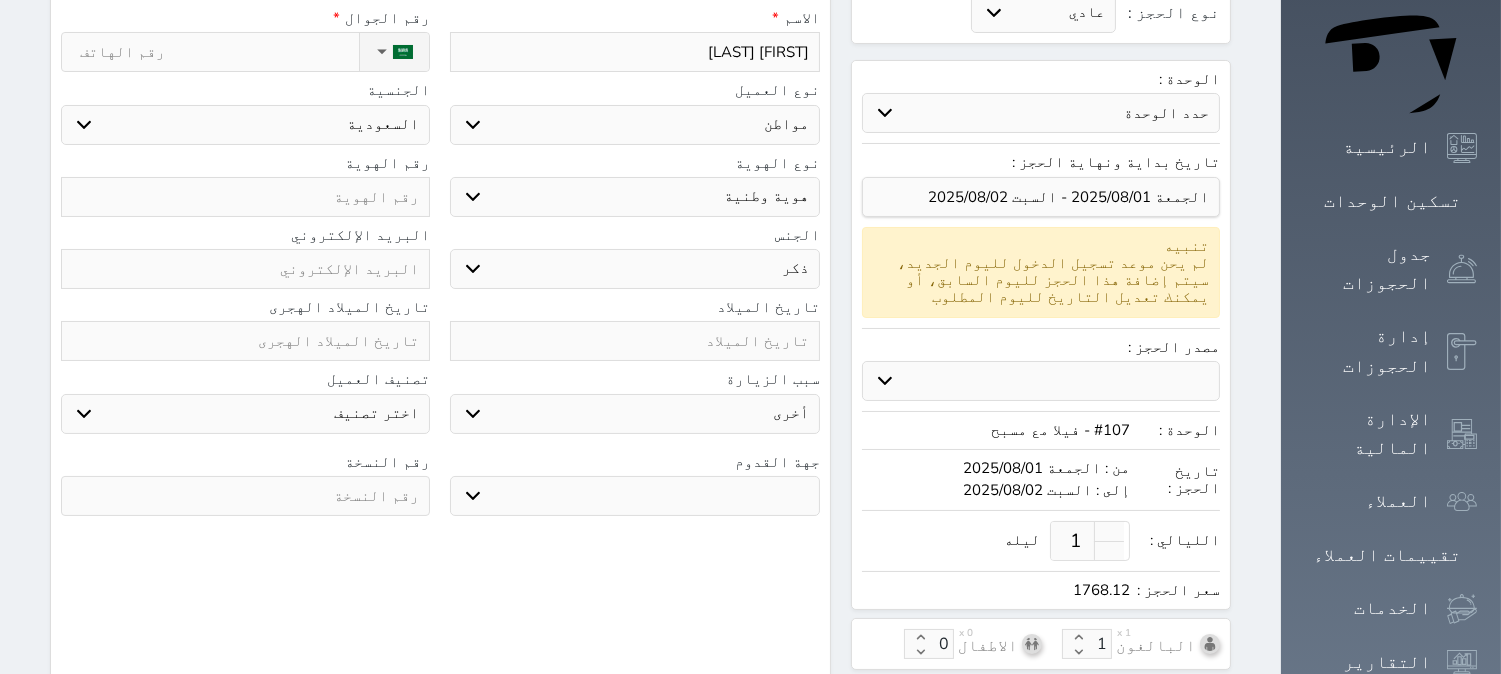 click on "ذكر   انثى" at bounding box center [634, 269] 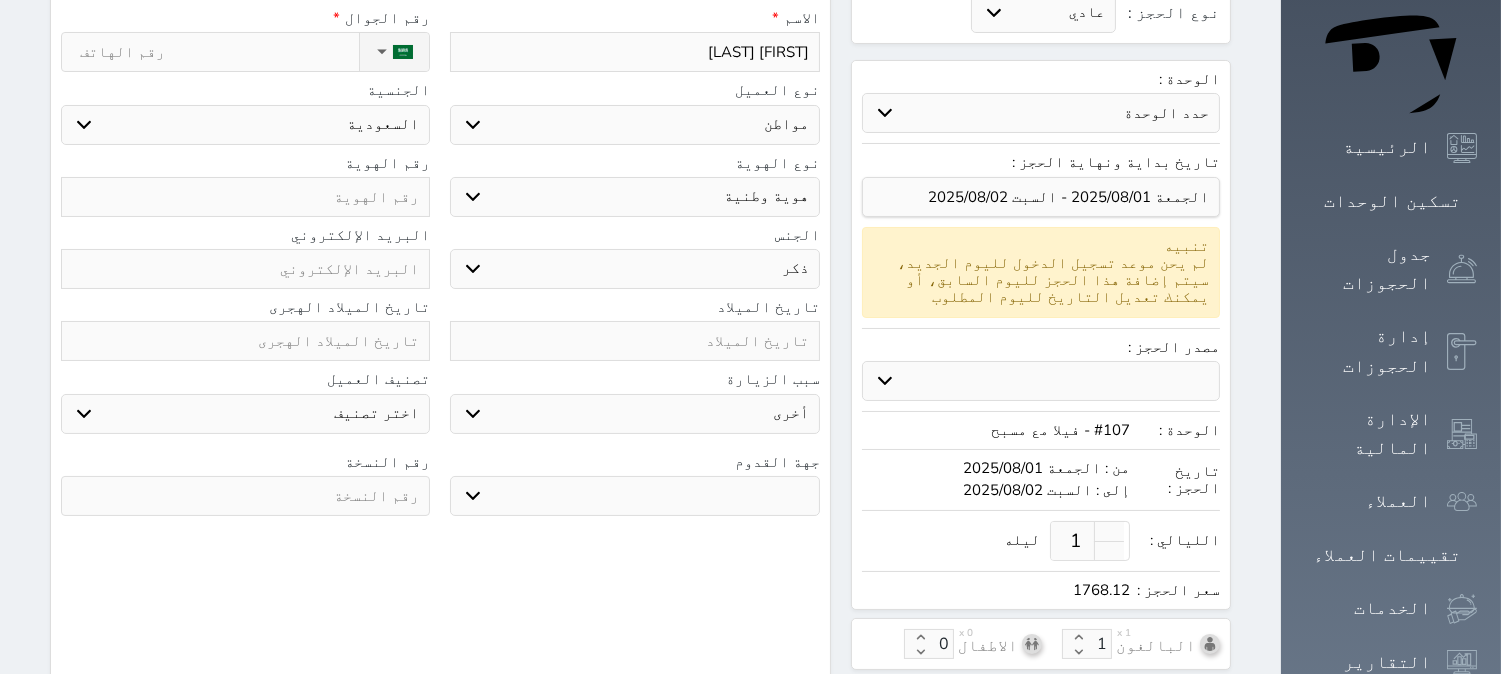 click at bounding box center (245, 341) 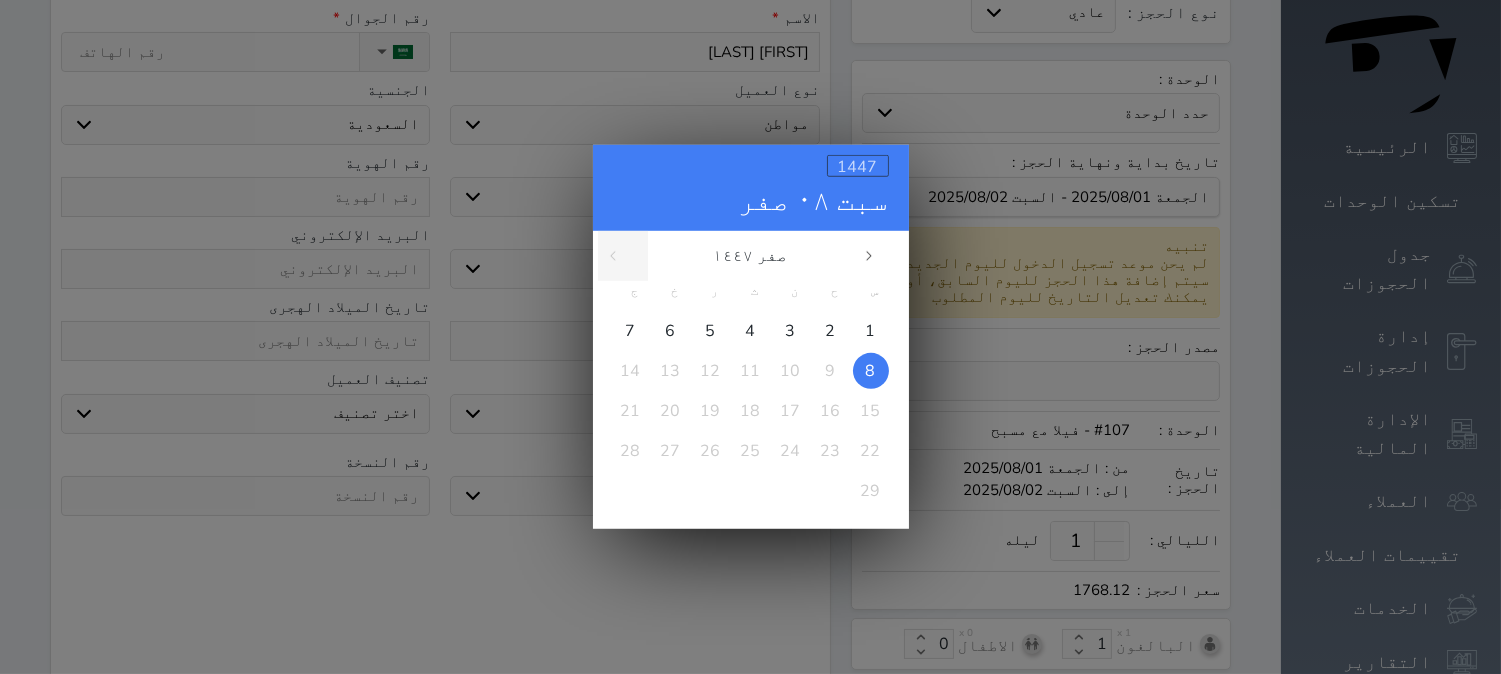 click on "1447" at bounding box center [858, 167] 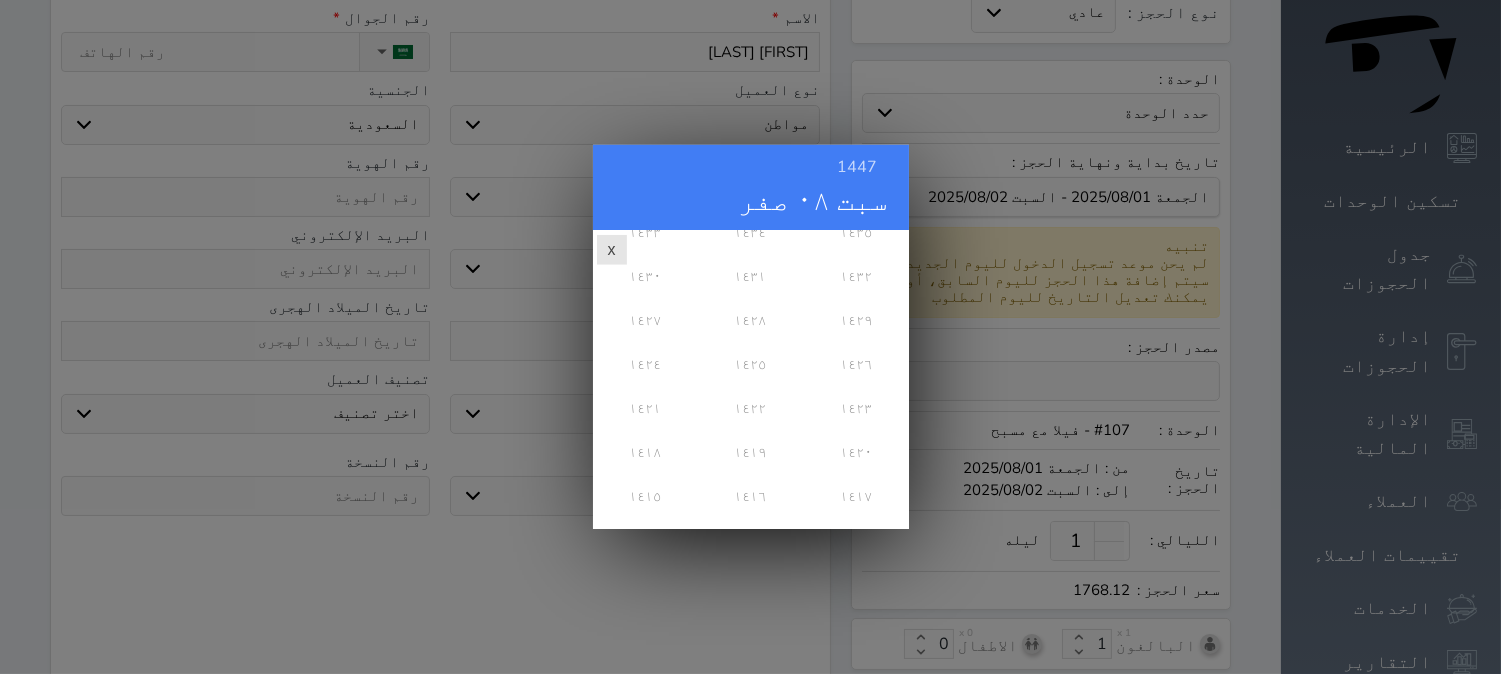 scroll, scrollTop: 444, scrollLeft: 0, axis: vertical 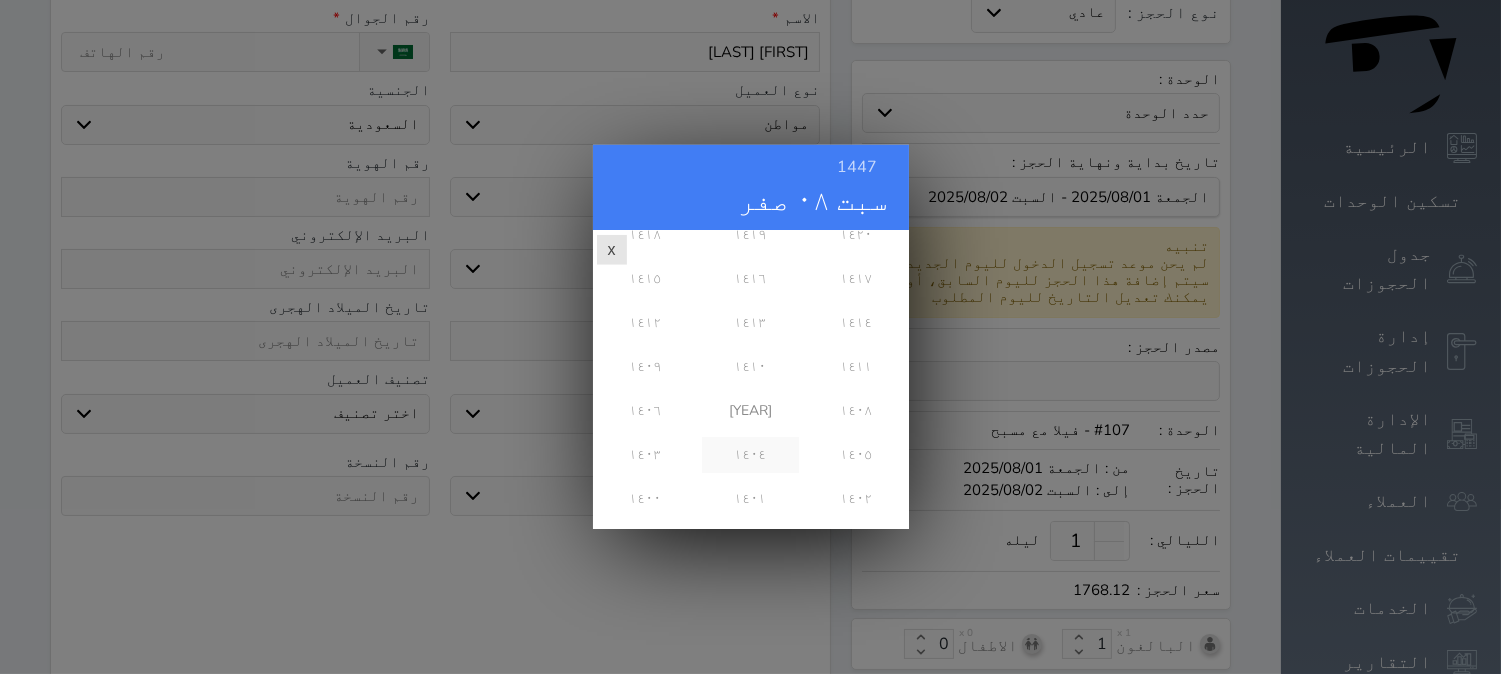 click on "١٤٠٤" at bounding box center (750, 455) 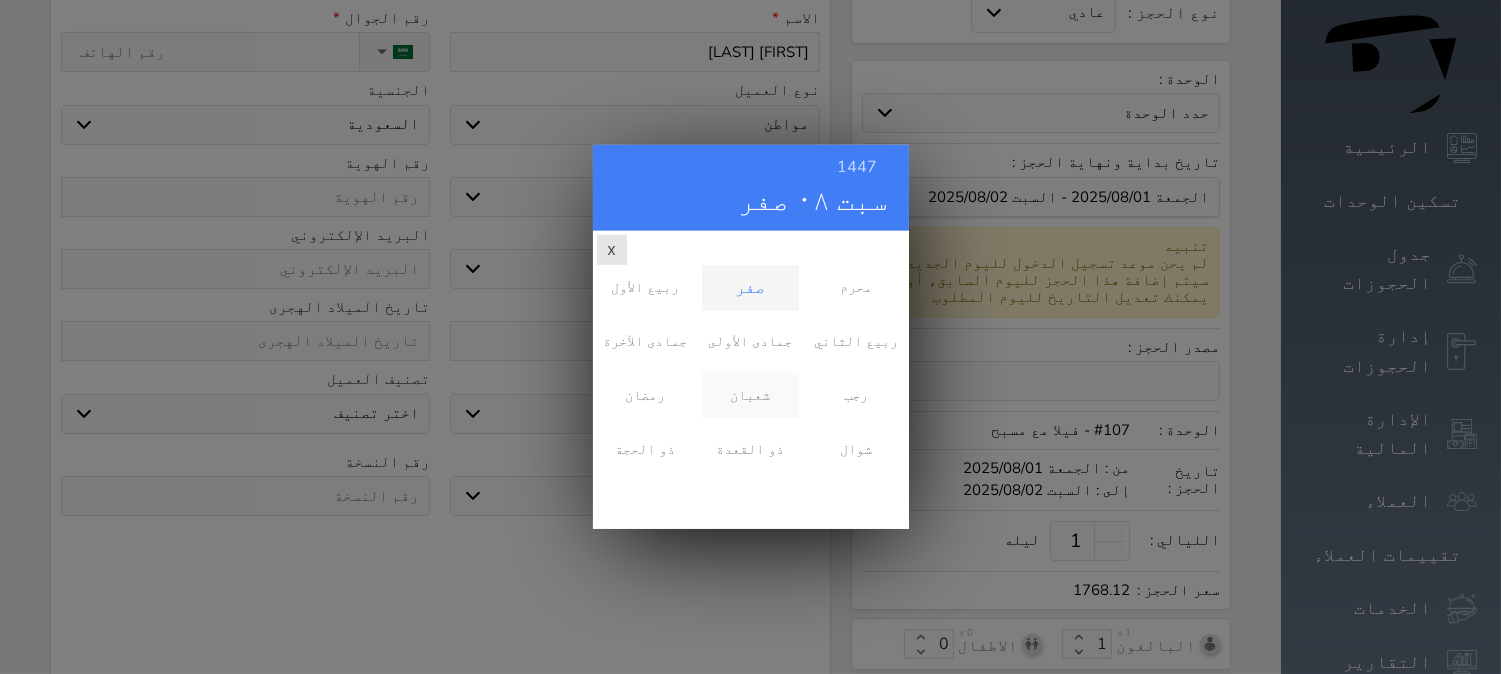 scroll, scrollTop: 0, scrollLeft: 0, axis: both 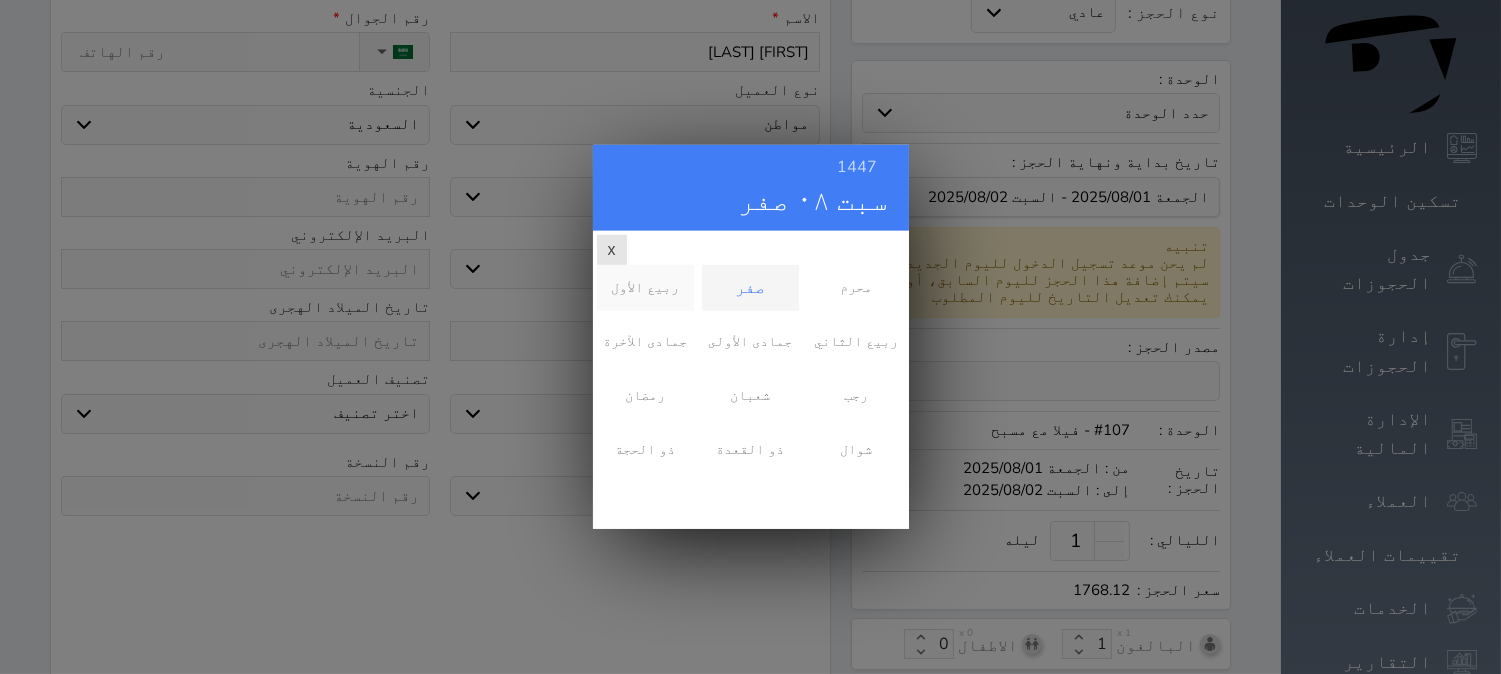 click on "ربيع الأول" at bounding box center (645, 288) 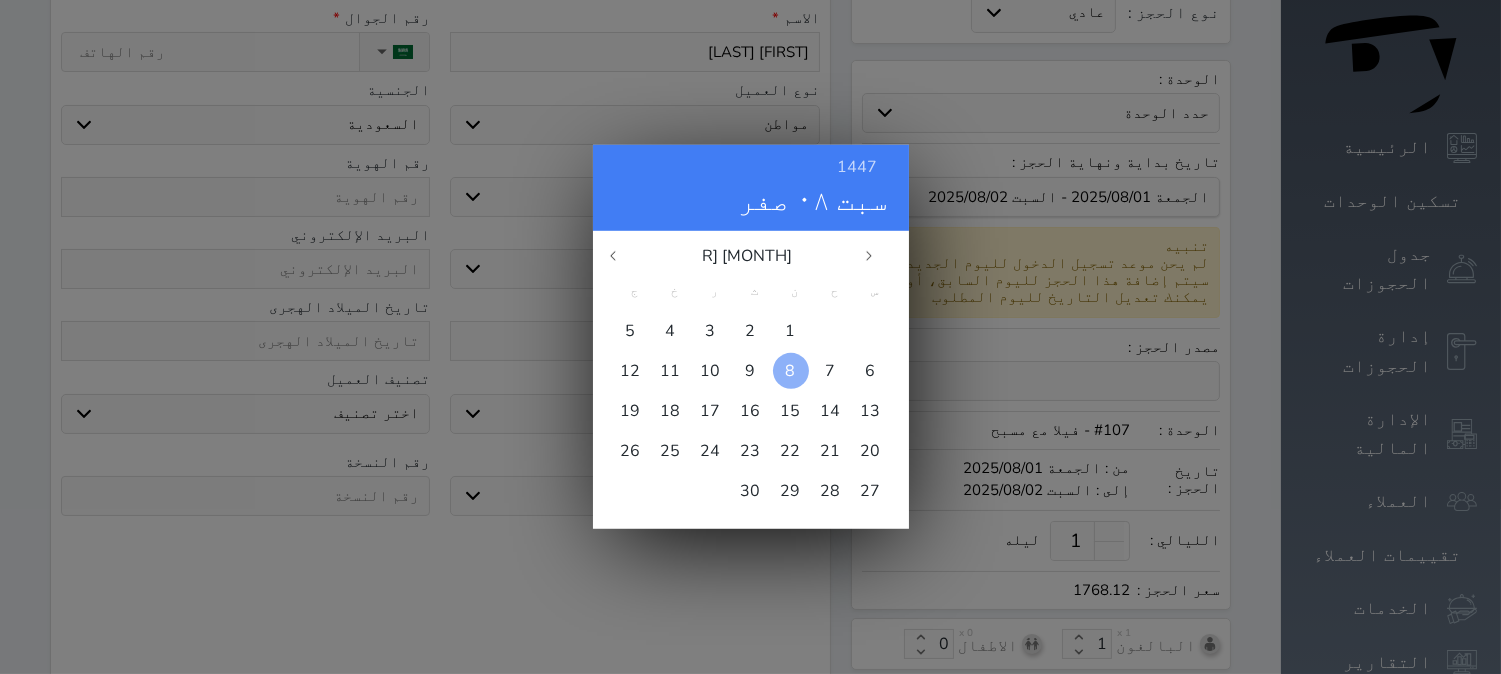 click at bounding box center [791, 371] 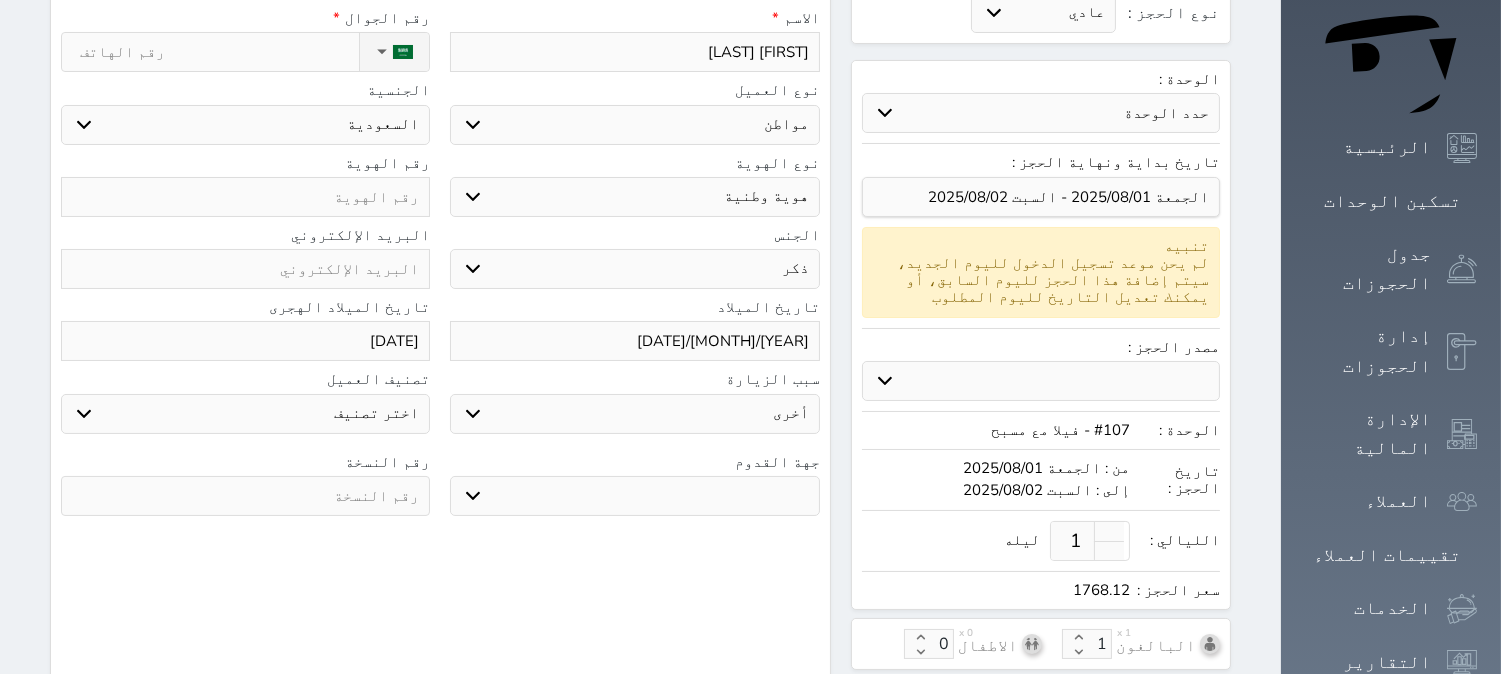 paste on "[NUMBER]" 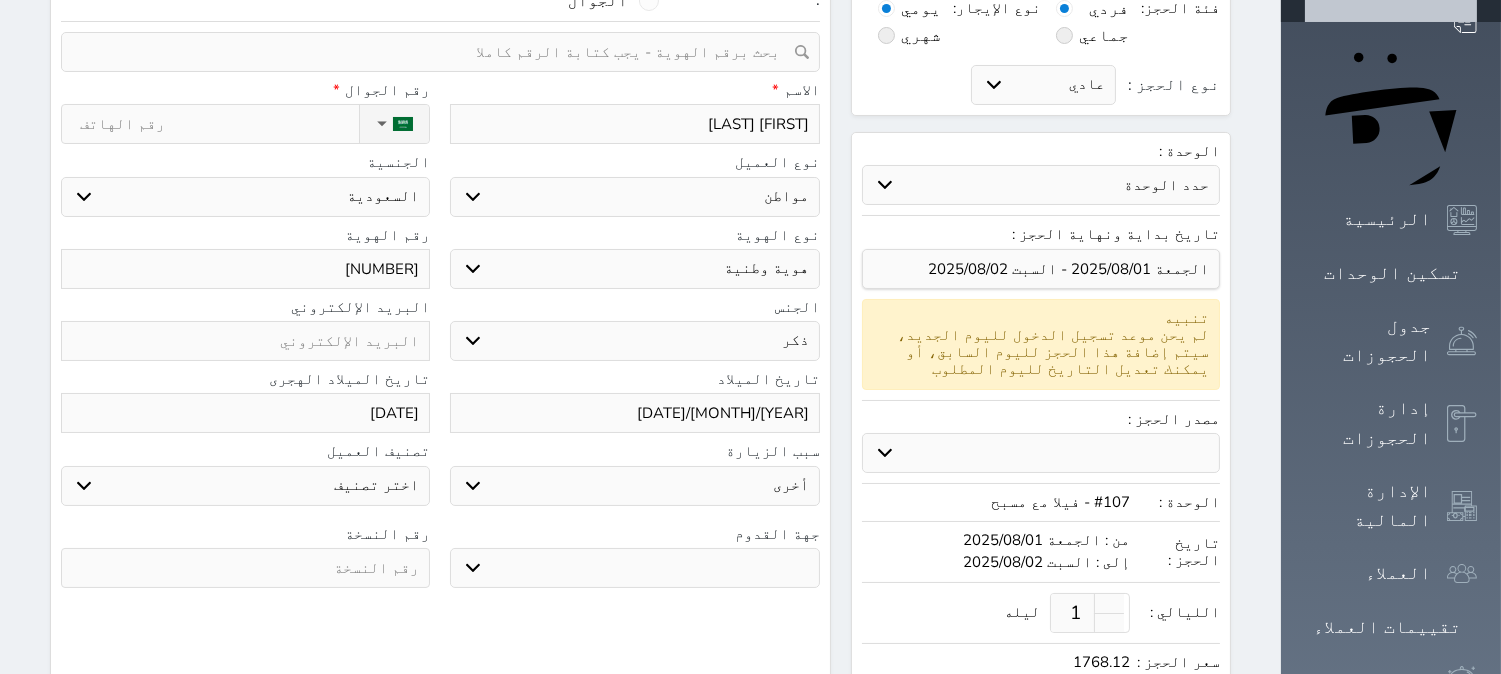 scroll, scrollTop: 111, scrollLeft: 0, axis: vertical 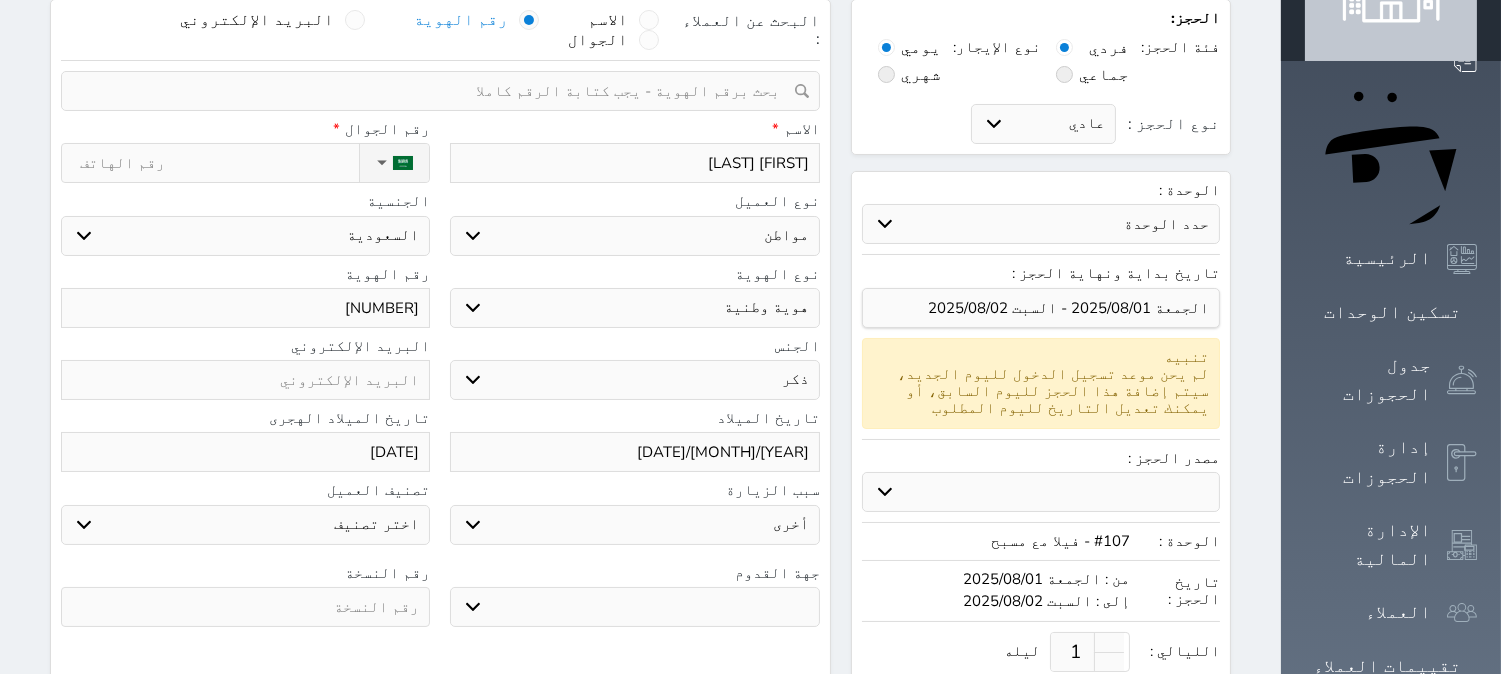 click on "نوع الحجز :" at bounding box center [219, 163] 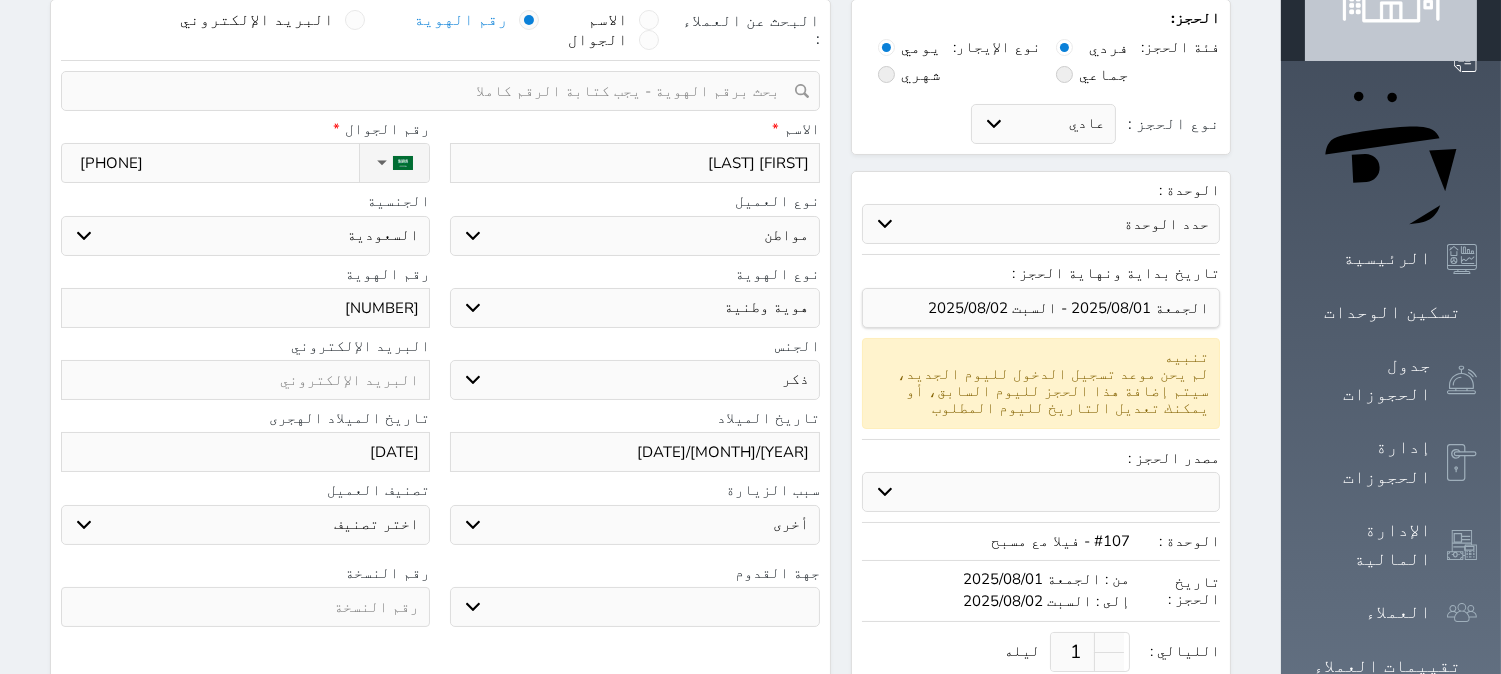 click on "الجنسية" at bounding box center (245, 201) 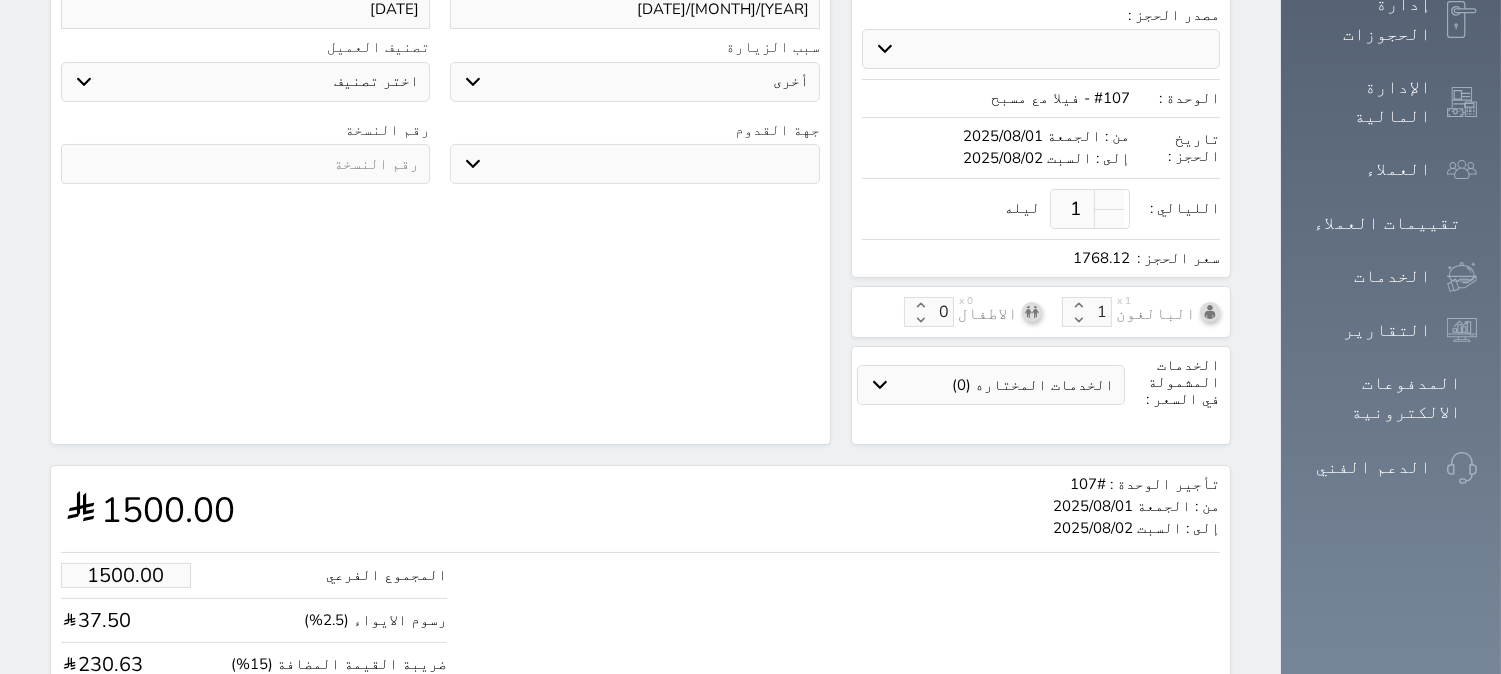 scroll, scrollTop: 555, scrollLeft: 0, axis: vertical 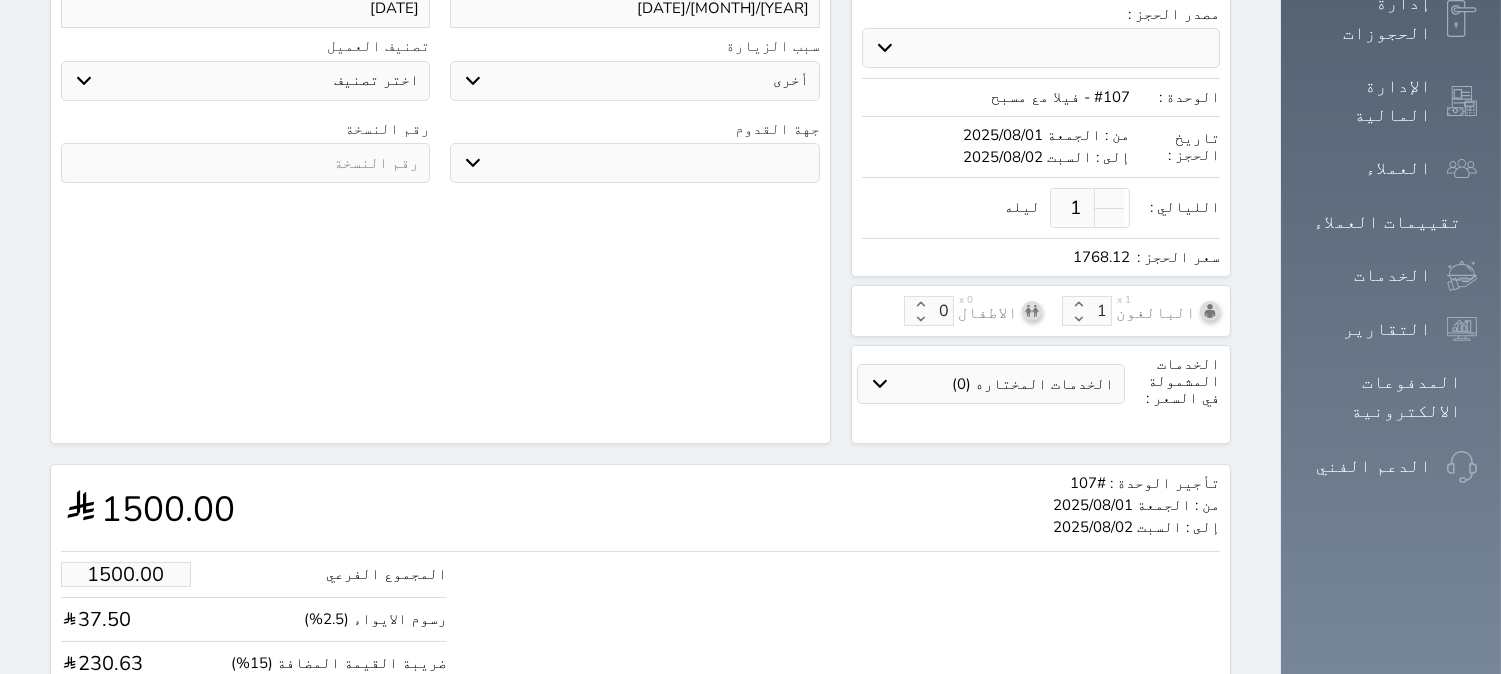 click at bounding box center [245, 163] 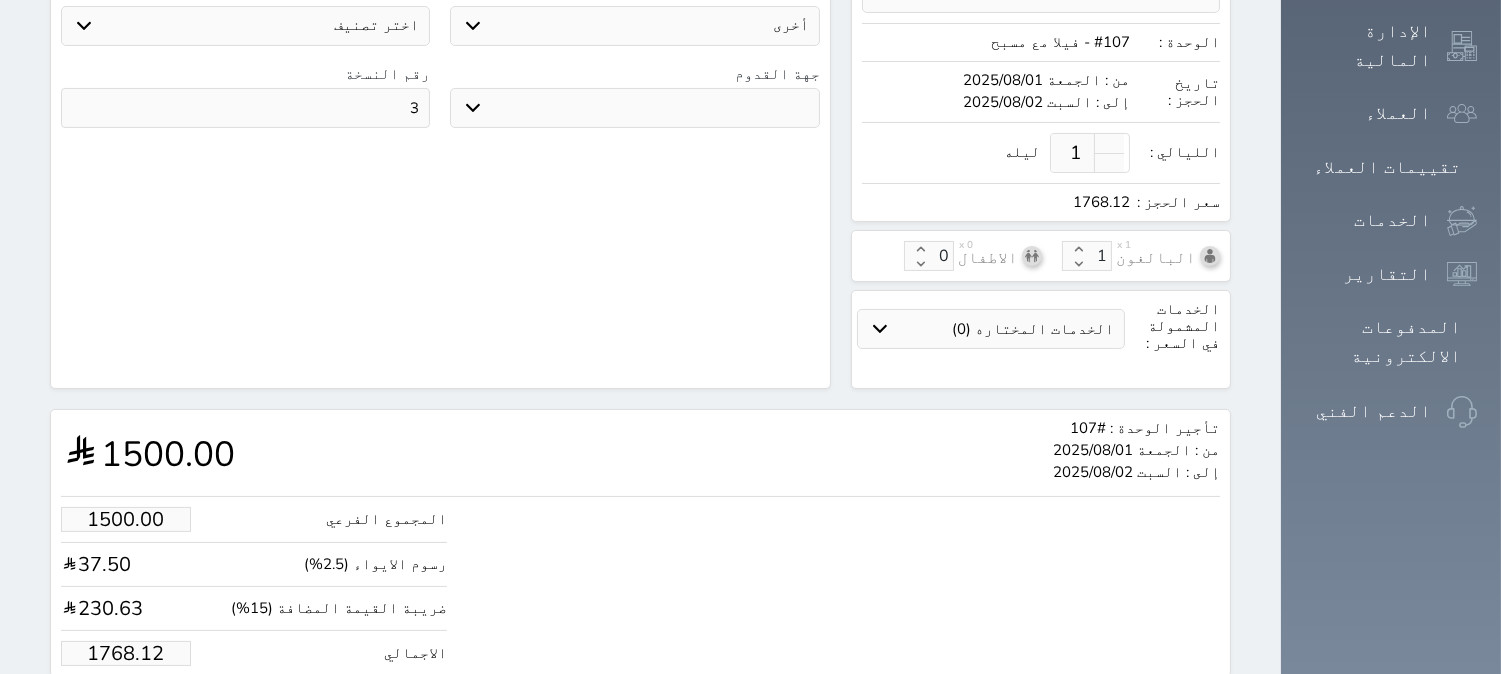 scroll, scrollTop: 638, scrollLeft: 0, axis: vertical 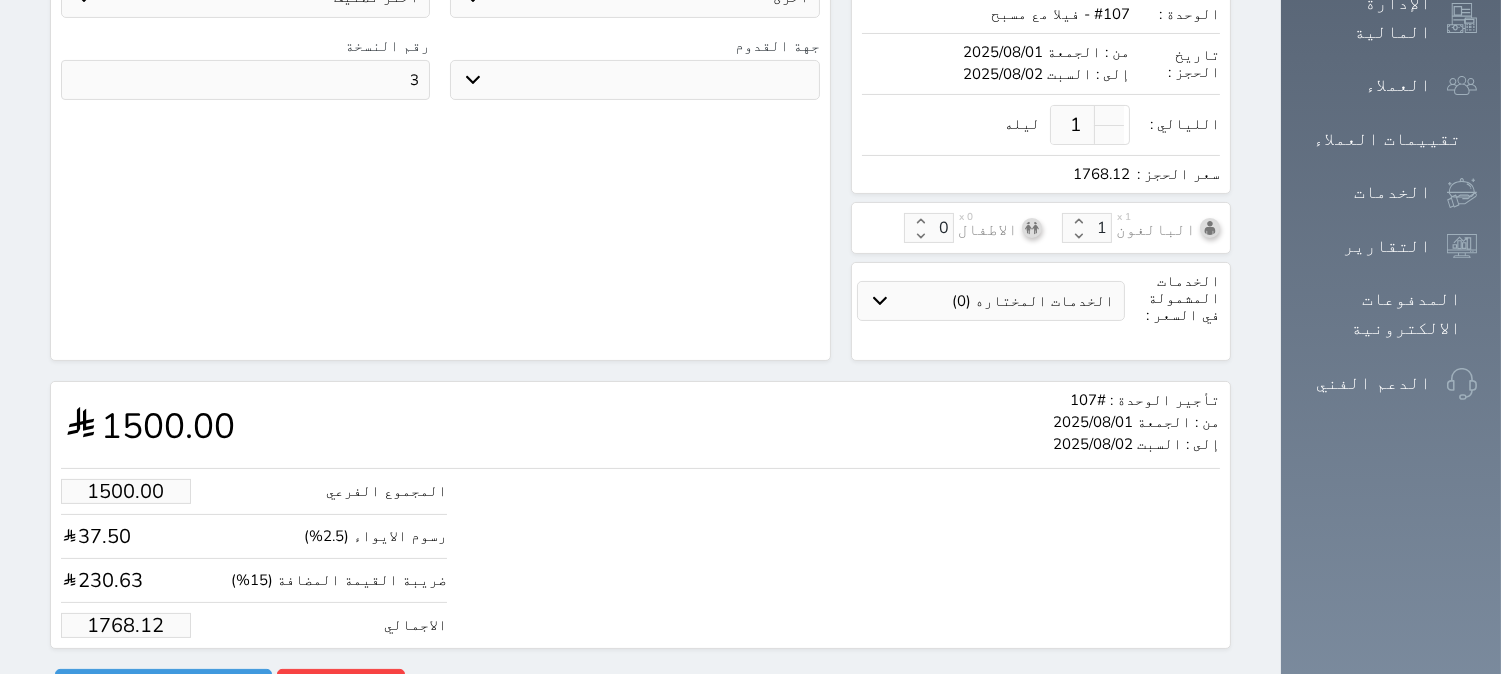 drag, startPoint x: 132, startPoint y: 577, endPoint x: 46, endPoint y: 582, distance: 86.145226 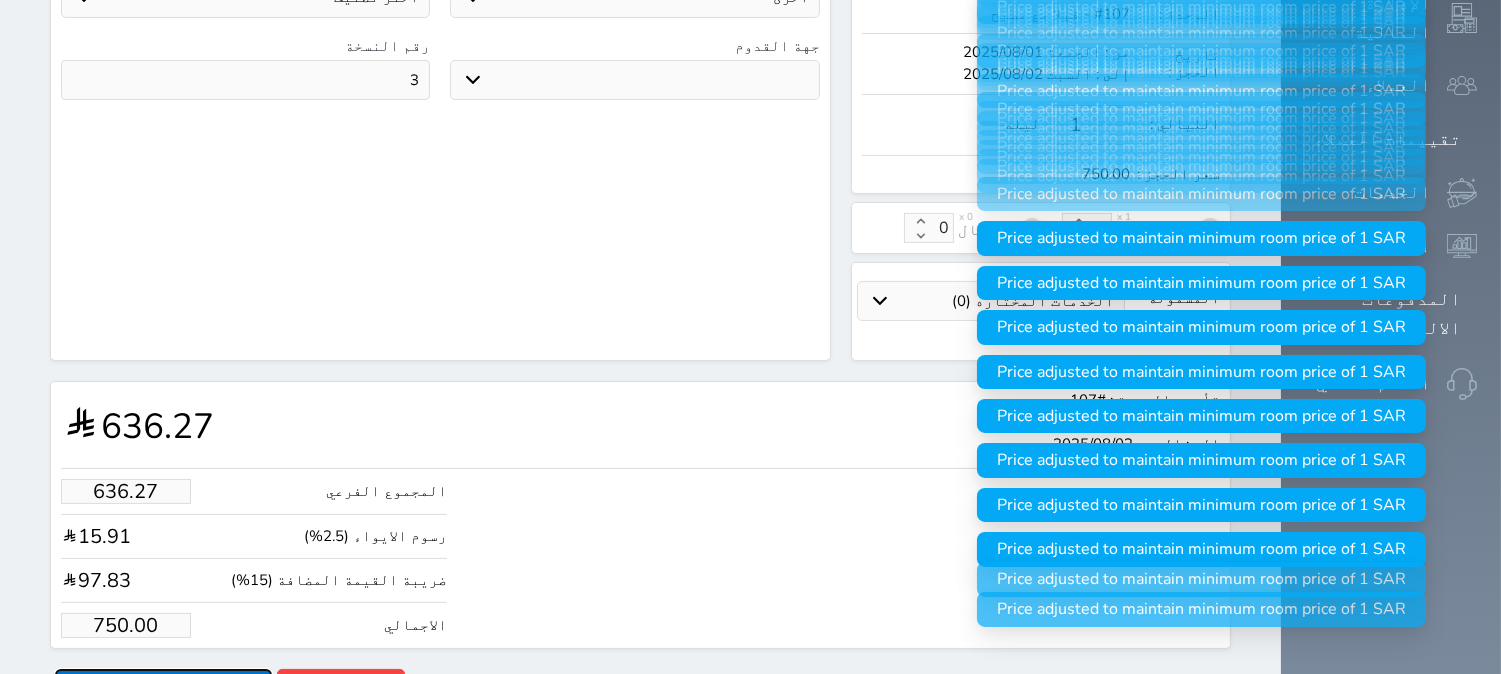 click on "حجز" at bounding box center [163, 686] 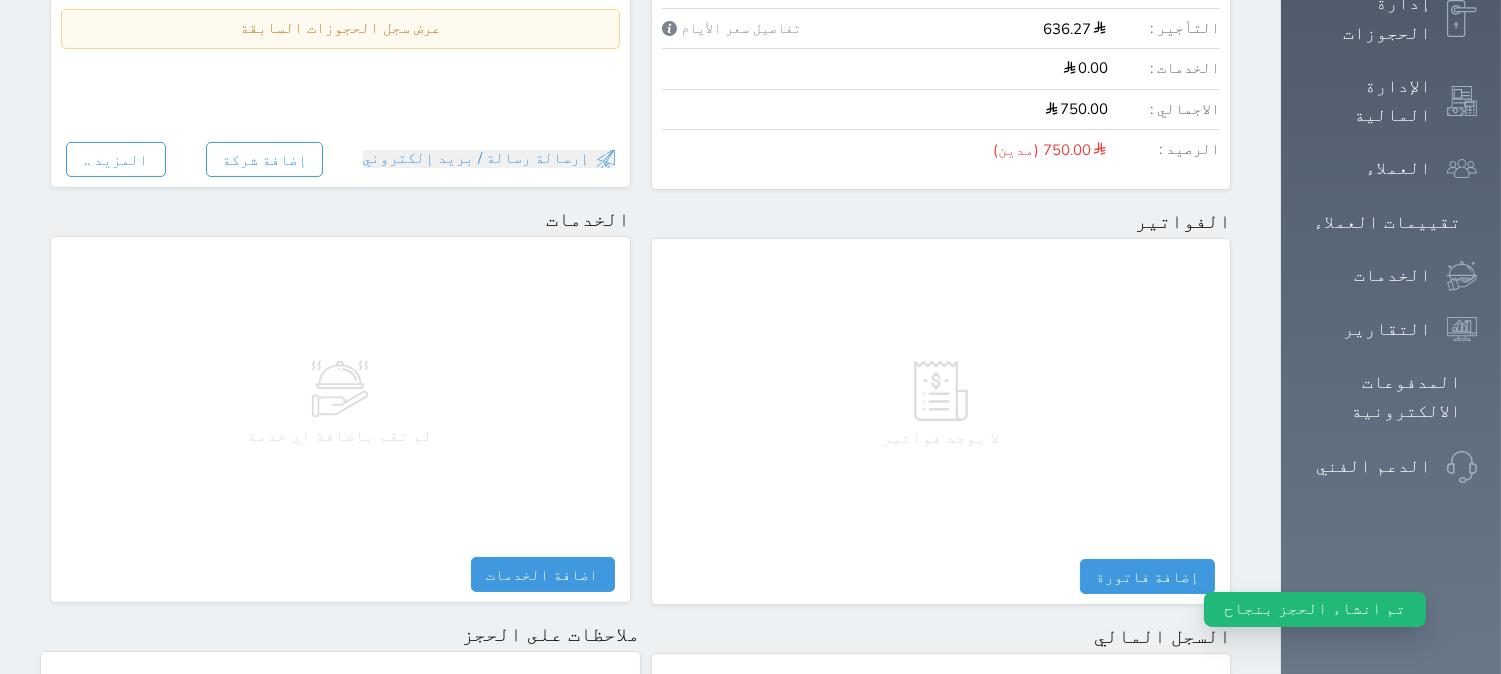 scroll, scrollTop: 1000, scrollLeft: 0, axis: vertical 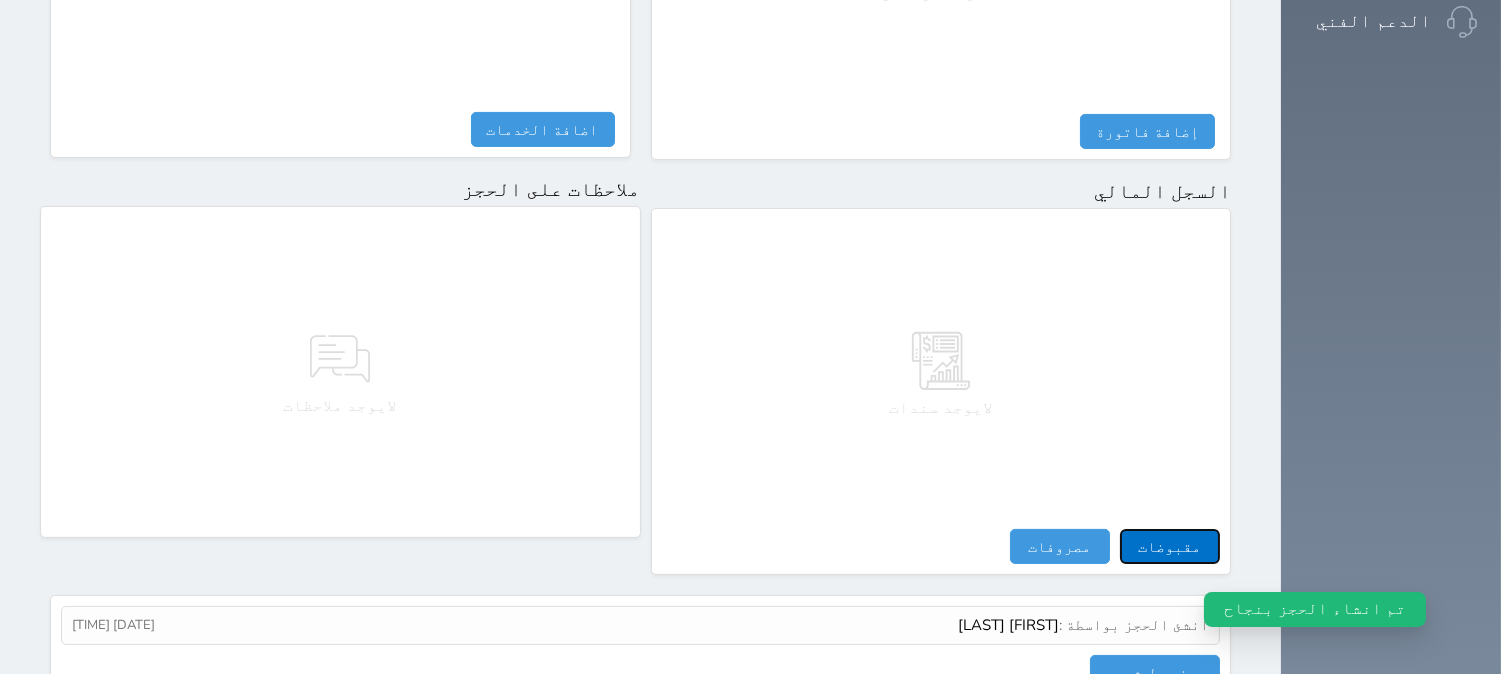 click on "مقبوضات" at bounding box center (1170, 546) 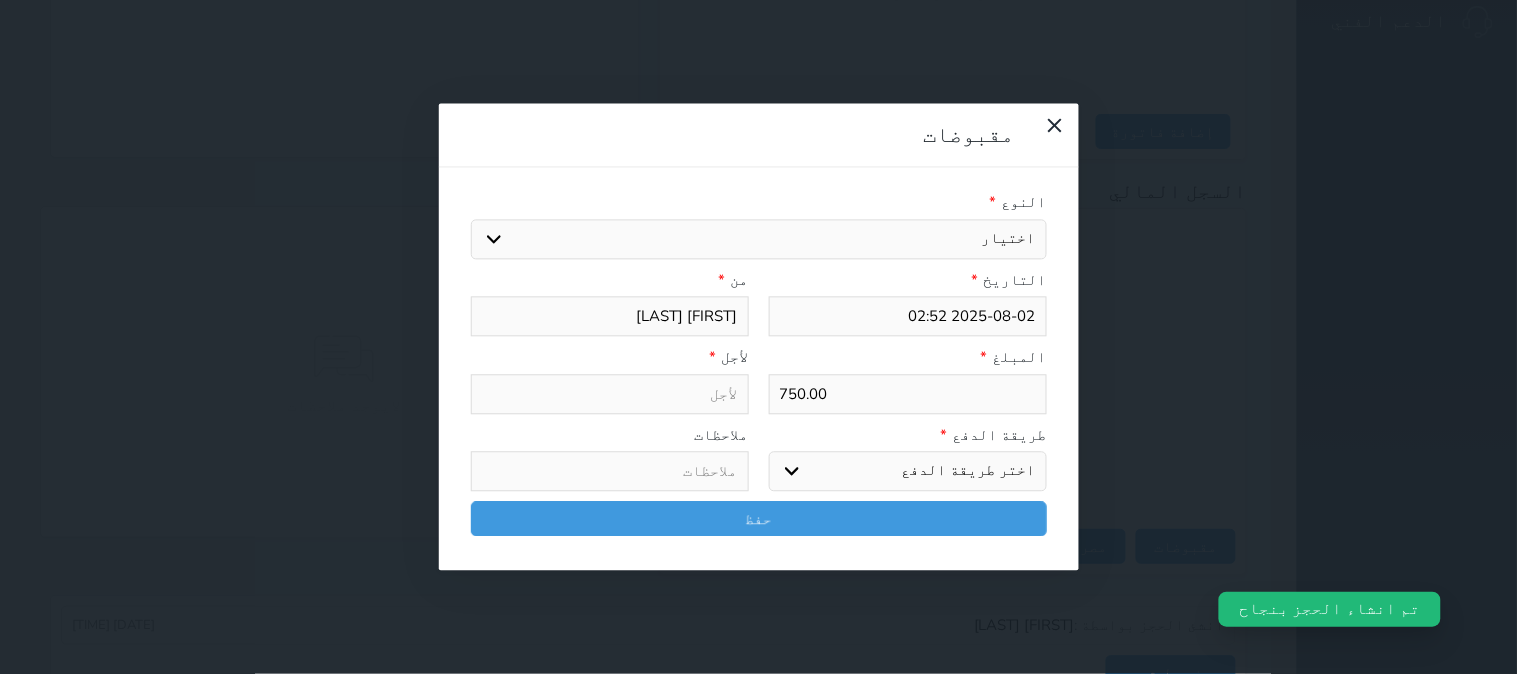 click on "اختيار   مقبوضات عامة قيمة إيجار فواتير تامين عربون لا ينطبق آخر مغسلة واي فاي - الإنترنت مواقف السيارات طعام الأغذية والمشروبات مشروبات المشروبات الباردة المشروبات الساخنة الإفطار غداء عشاء مخبز و كعك حمام سباحة الصالة الرياضية سبا و خدمات الجمال اختيار وإسقاط (خدمات النقل) ميني بار كابل - تلفزيون سرير إضافي تصفيف الشعر التسوق خدمات الجولات السياحية المنظمة خدمات الدليل السياحي" at bounding box center (759, 239) 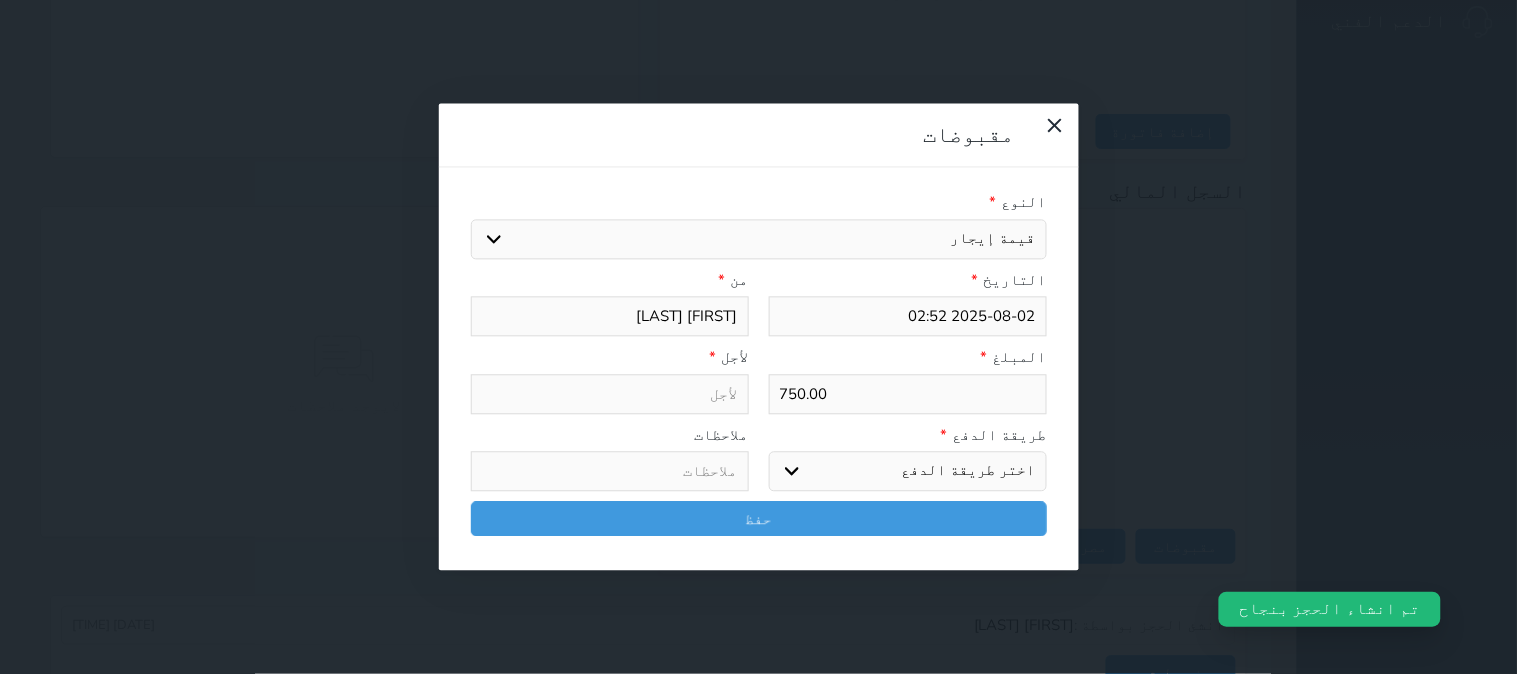click on "اختيار   مقبوضات عامة قيمة إيجار فواتير تامين عربون لا ينطبق آخر مغسلة واي فاي - الإنترنت مواقف السيارات طعام الأغذية والمشروبات مشروبات المشروبات الباردة المشروبات الساخنة الإفطار غداء عشاء مخبز و كعك حمام سباحة الصالة الرياضية سبا و خدمات الجمال اختيار وإسقاط (خدمات النقل) ميني بار كابل - تلفزيون سرير إضافي تصفيف الشعر التسوق خدمات الجولات السياحية المنظمة خدمات الدليل السياحي" at bounding box center [759, 239] 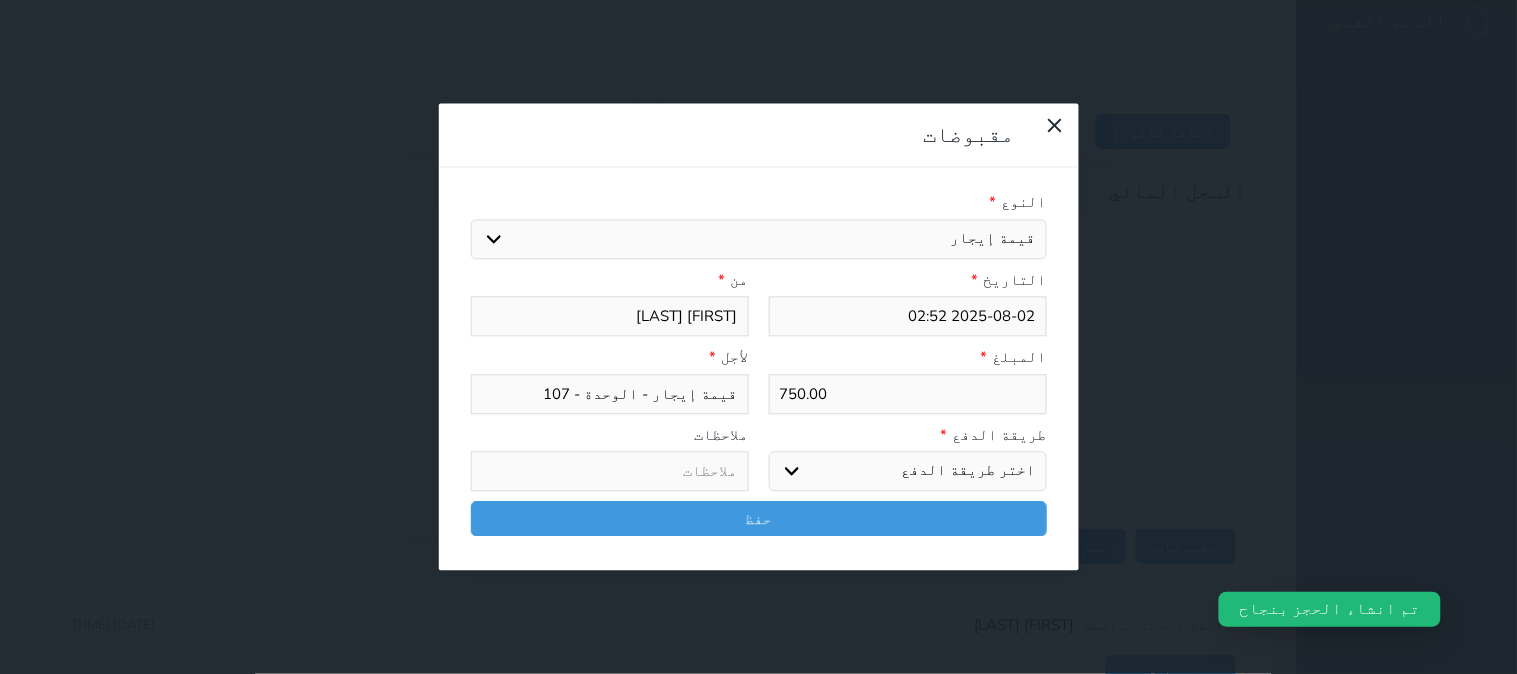 click on "اختر طريقة الدفع   دفع نقدى   تحويل بنكى   مدى   بطاقة ائتمان   آجل" at bounding box center (908, 472) 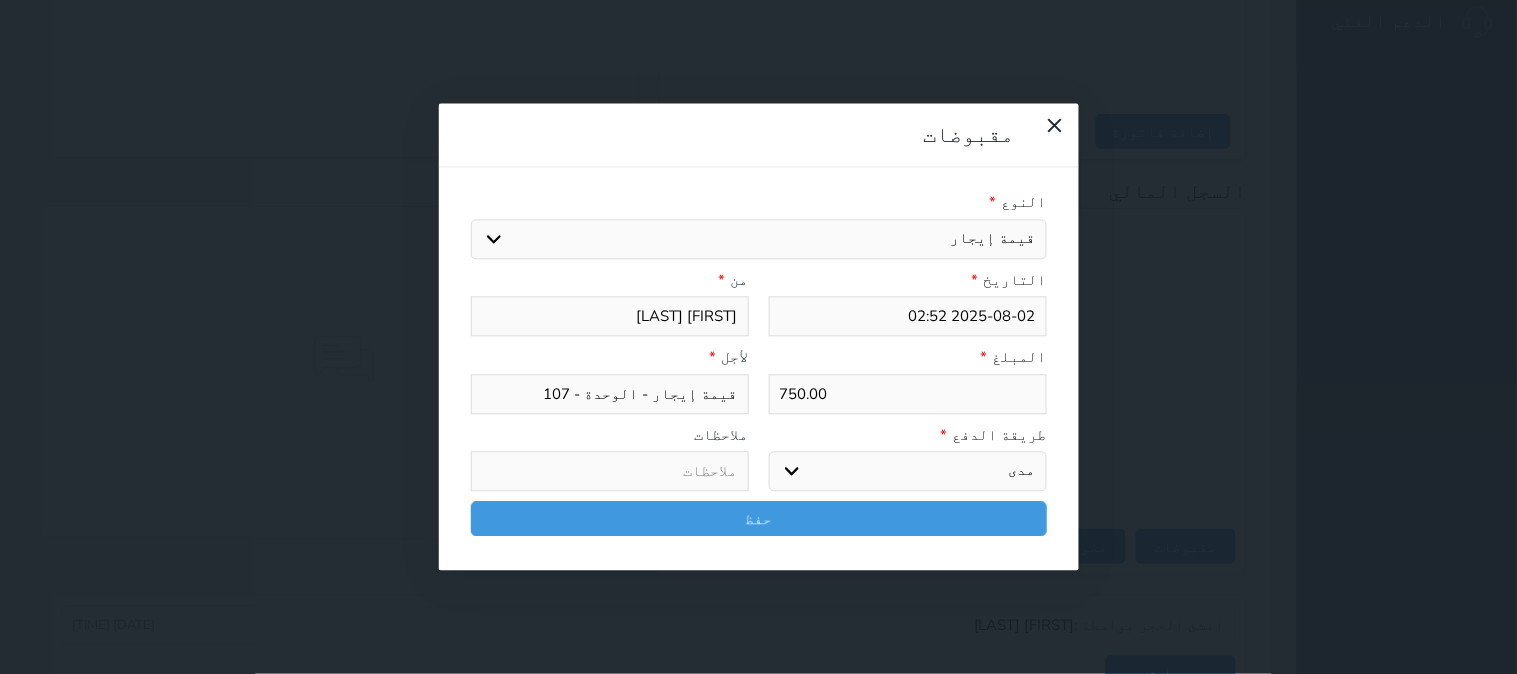 click on "اختر طريقة الدفع   دفع نقدى   تحويل بنكى   مدى   بطاقة ائتمان   آجل" at bounding box center (908, 472) 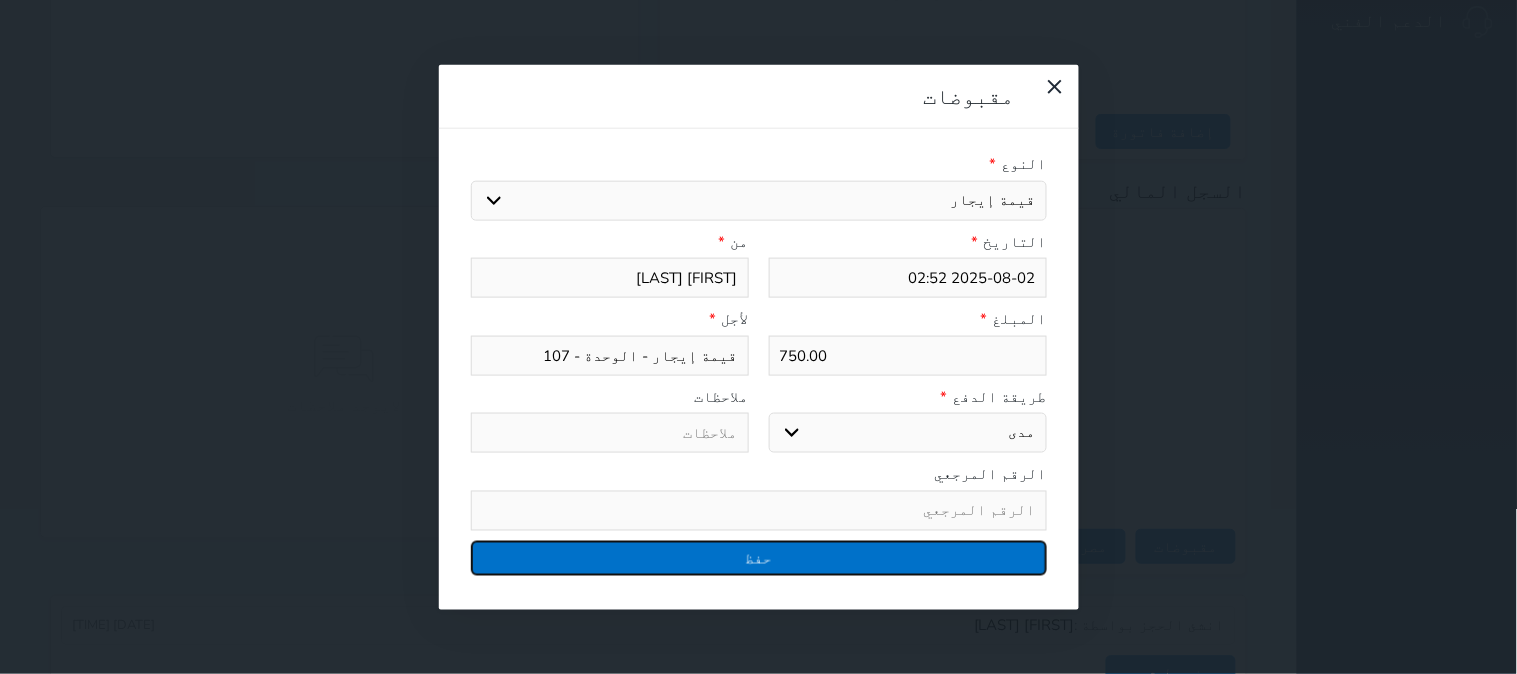 click on "حفظ" at bounding box center [759, 557] 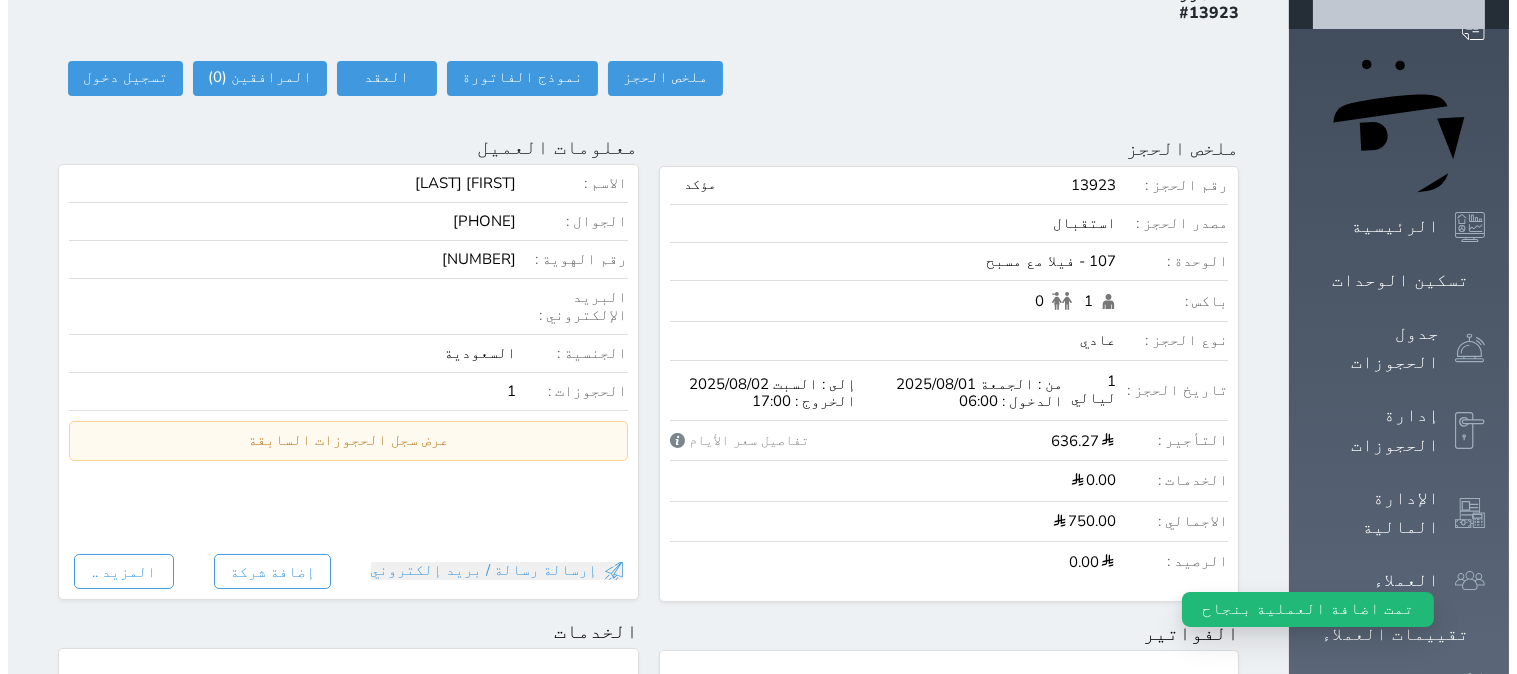 scroll, scrollTop: 0, scrollLeft: 0, axis: both 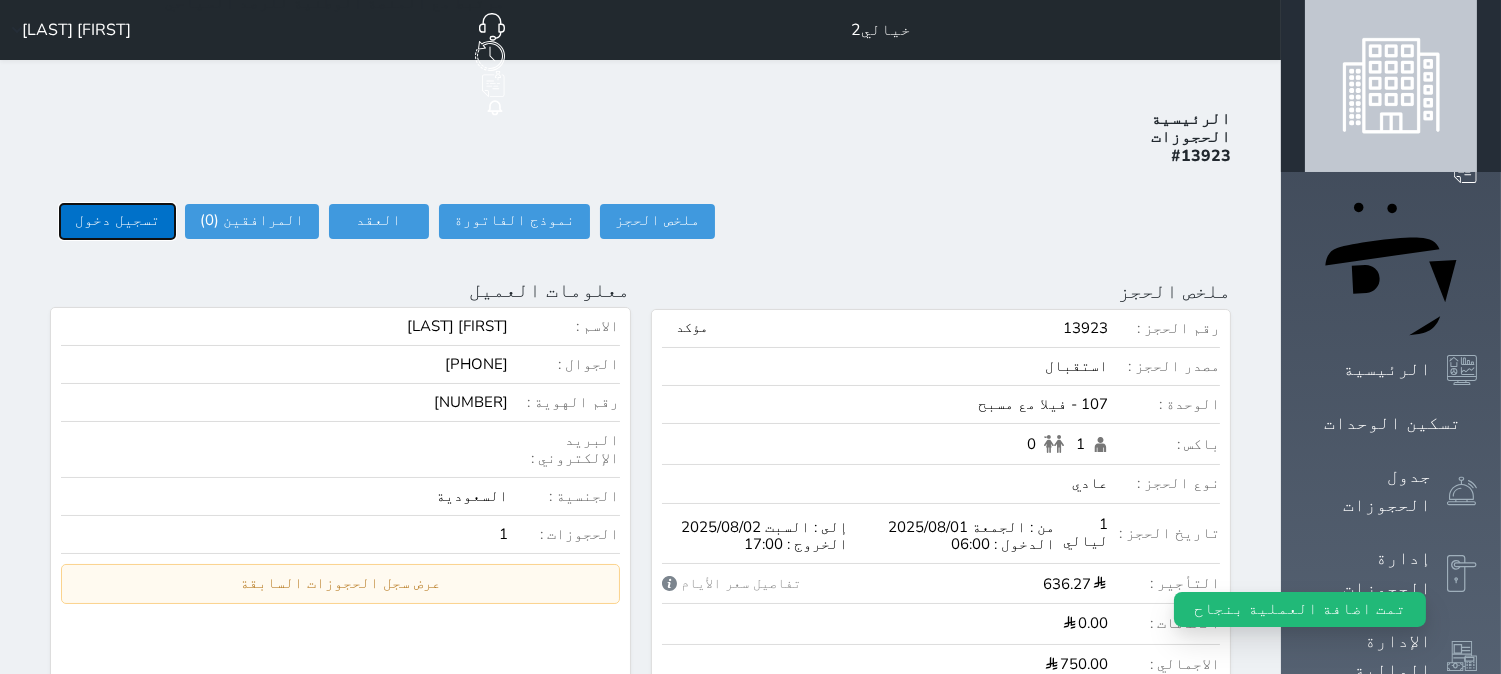 click on "تسجيل دخول" at bounding box center [117, 221] 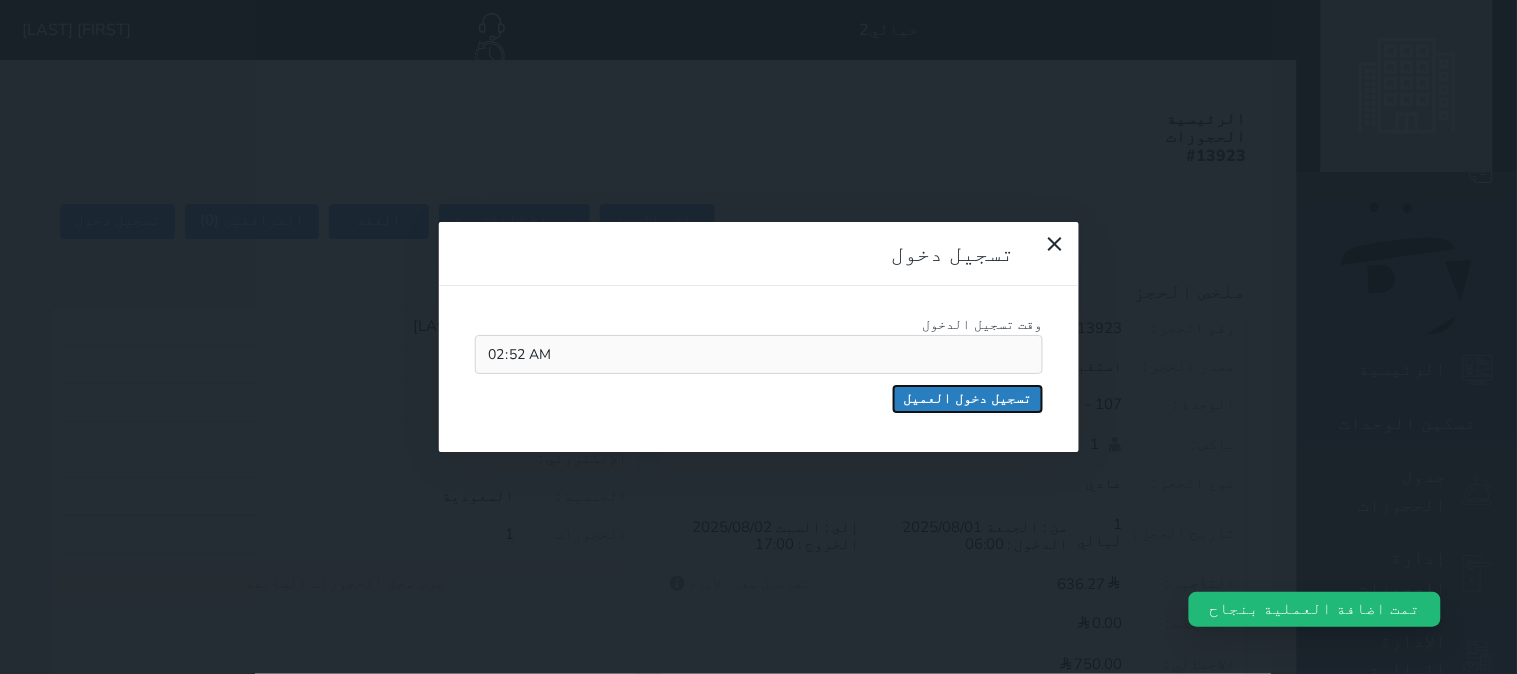 click on "تسجيل دخول العميل" at bounding box center [968, 399] 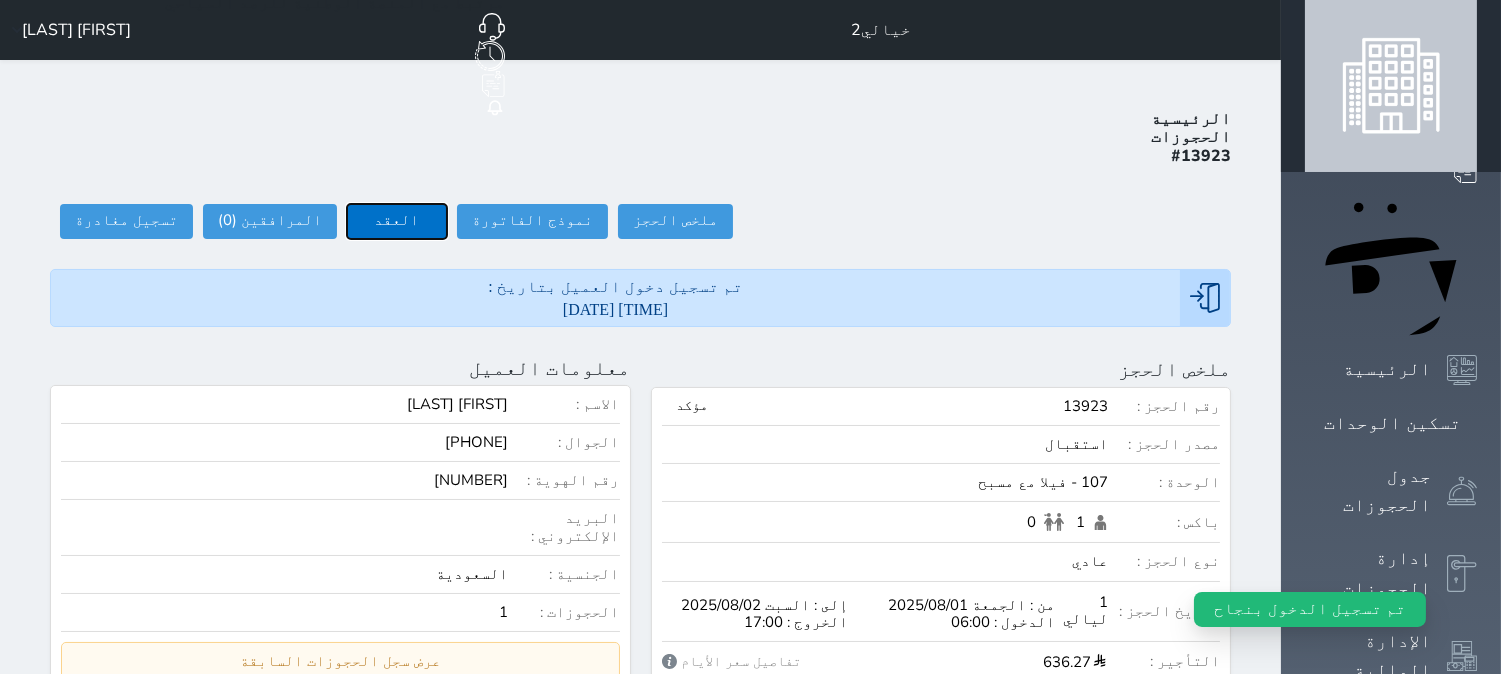 click on "العقد" at bounding box center (397, 221) 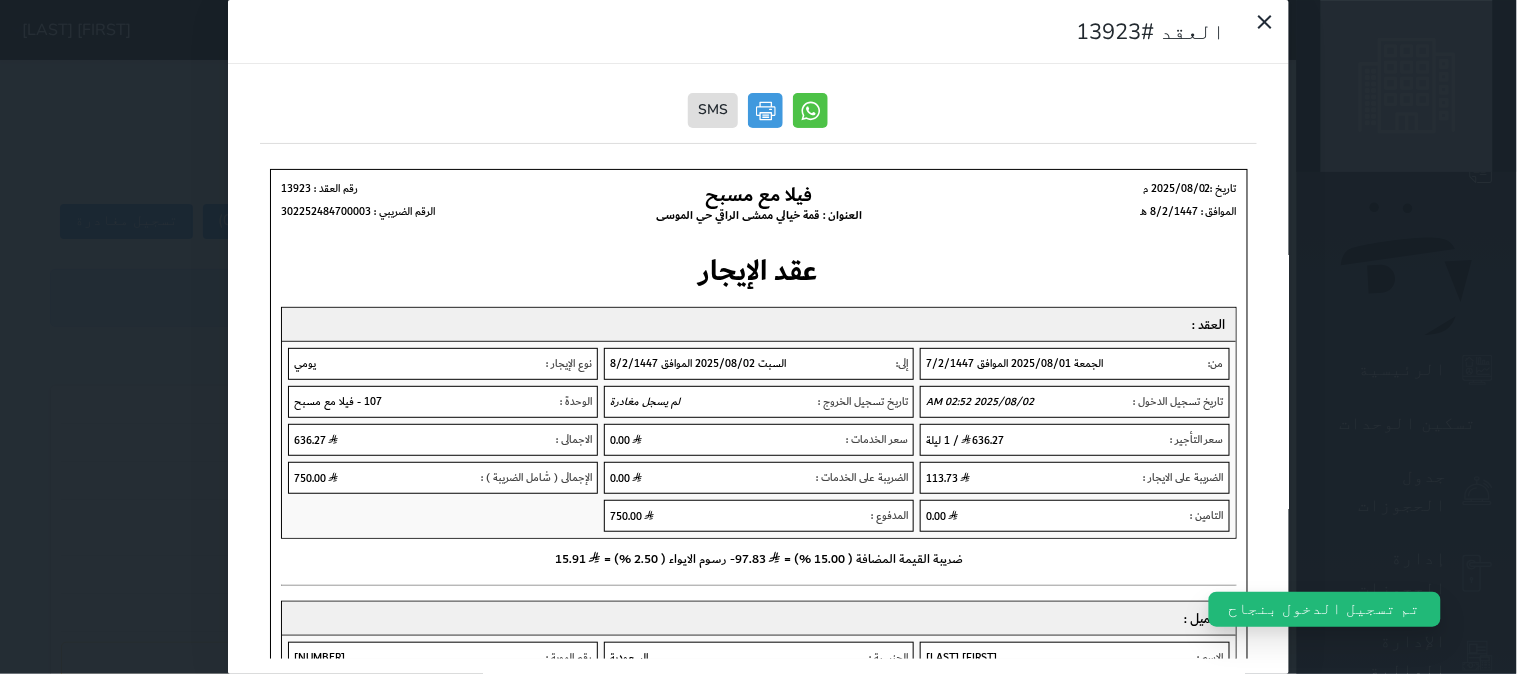 scroll, scrollTop: 0, scrollLeft: 0, axis: both 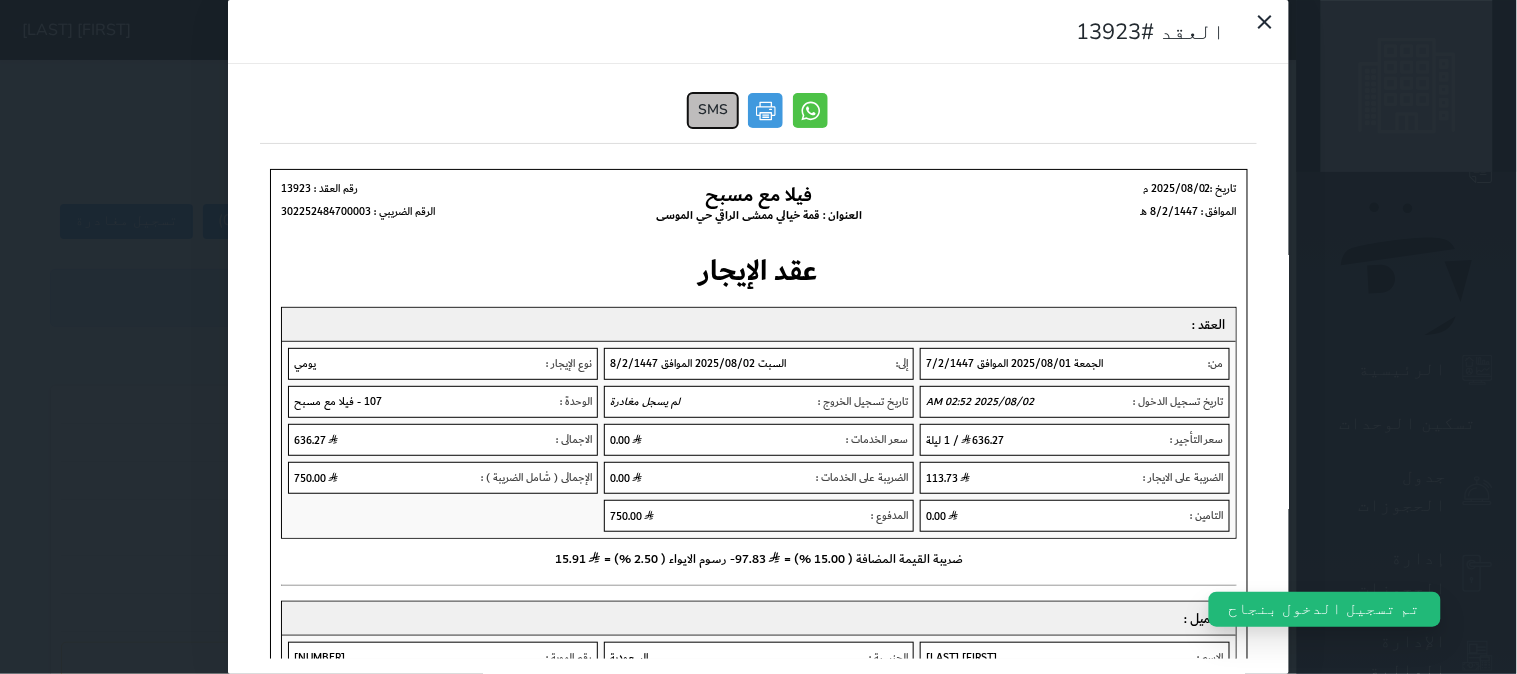 click on "SMS" at bounding box center [714, 110] 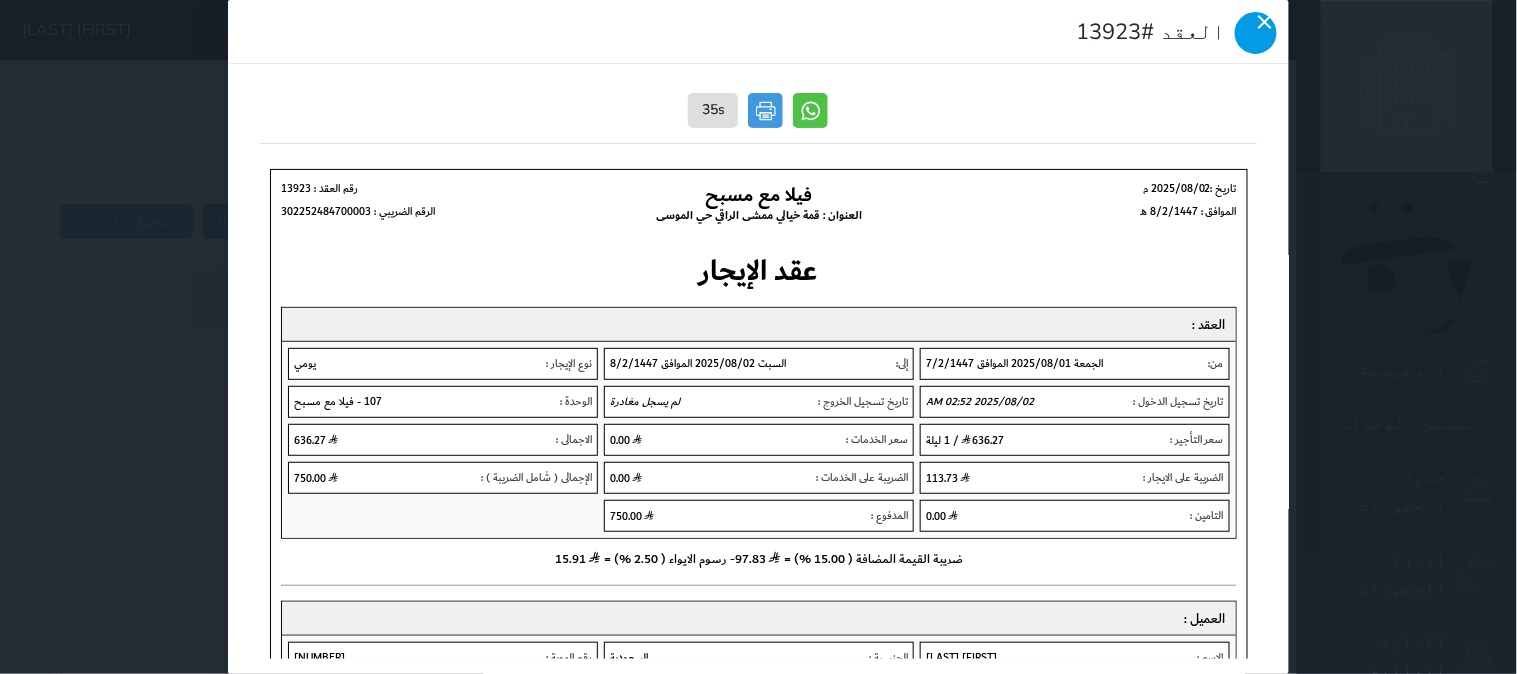 click 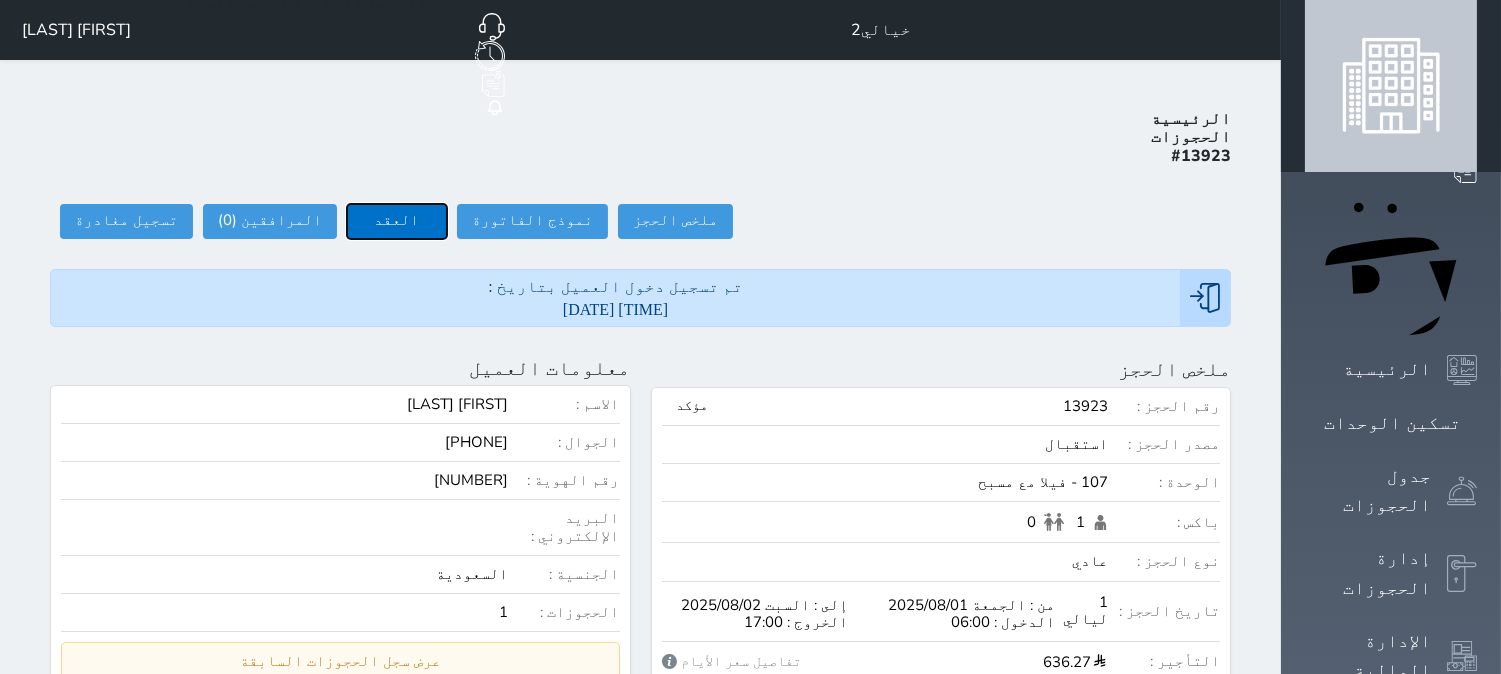 click on "العقد" at bounding box center (397, 221) 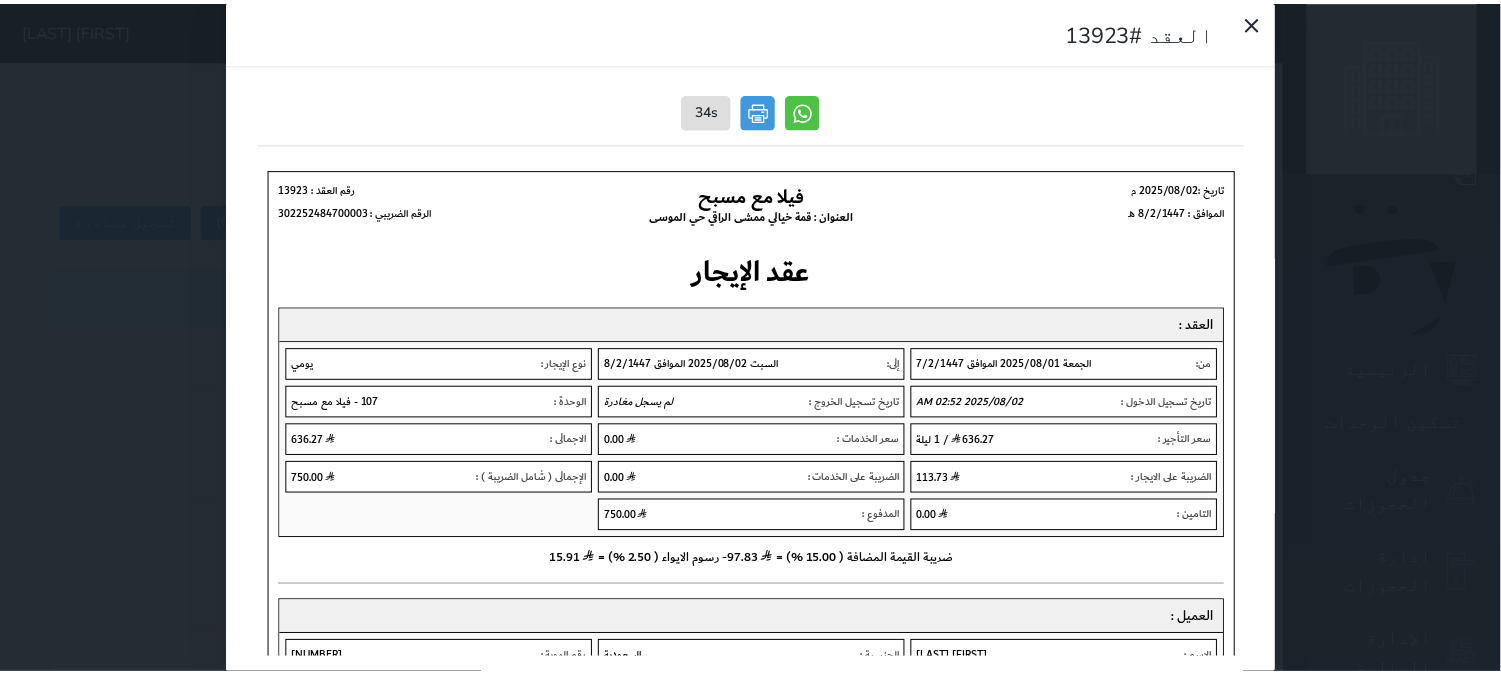 scroll, scrollTop: 0, scrollLeft: 0, axis: both 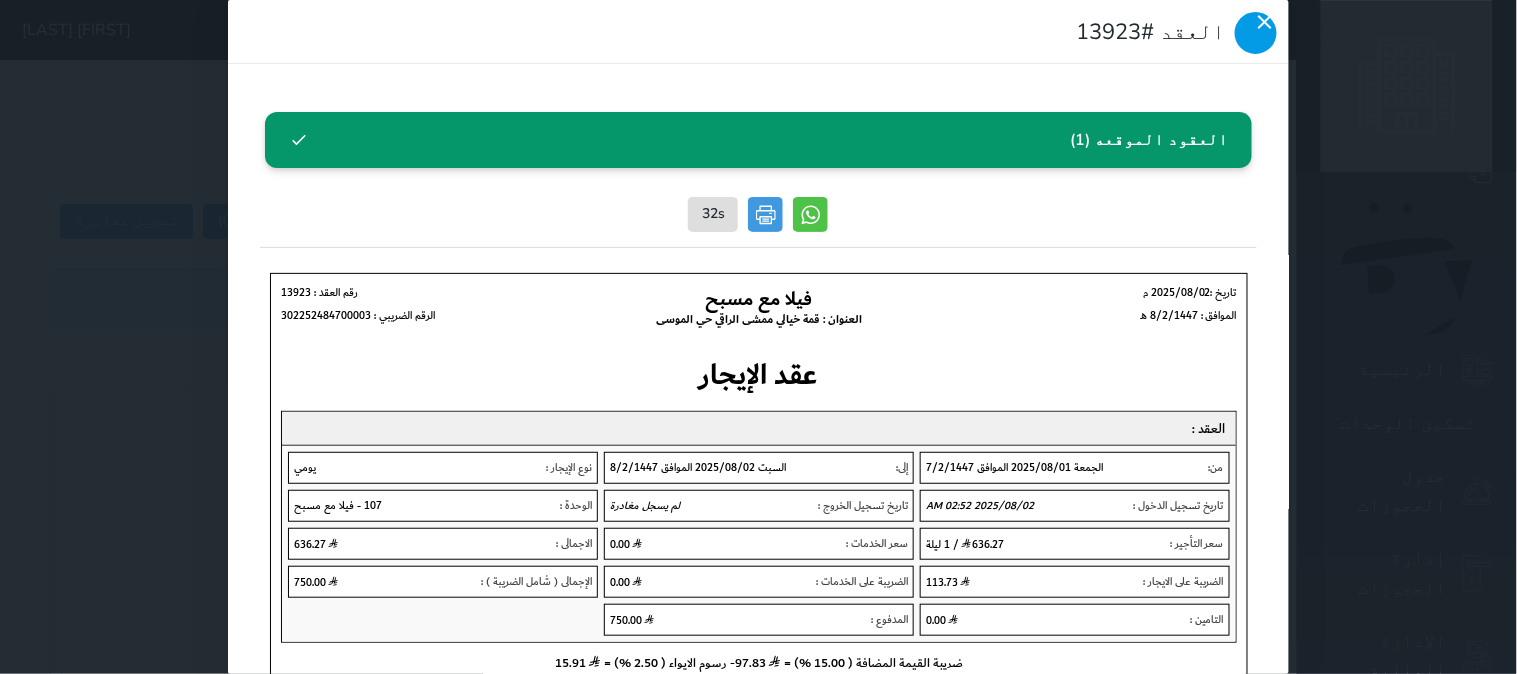 click 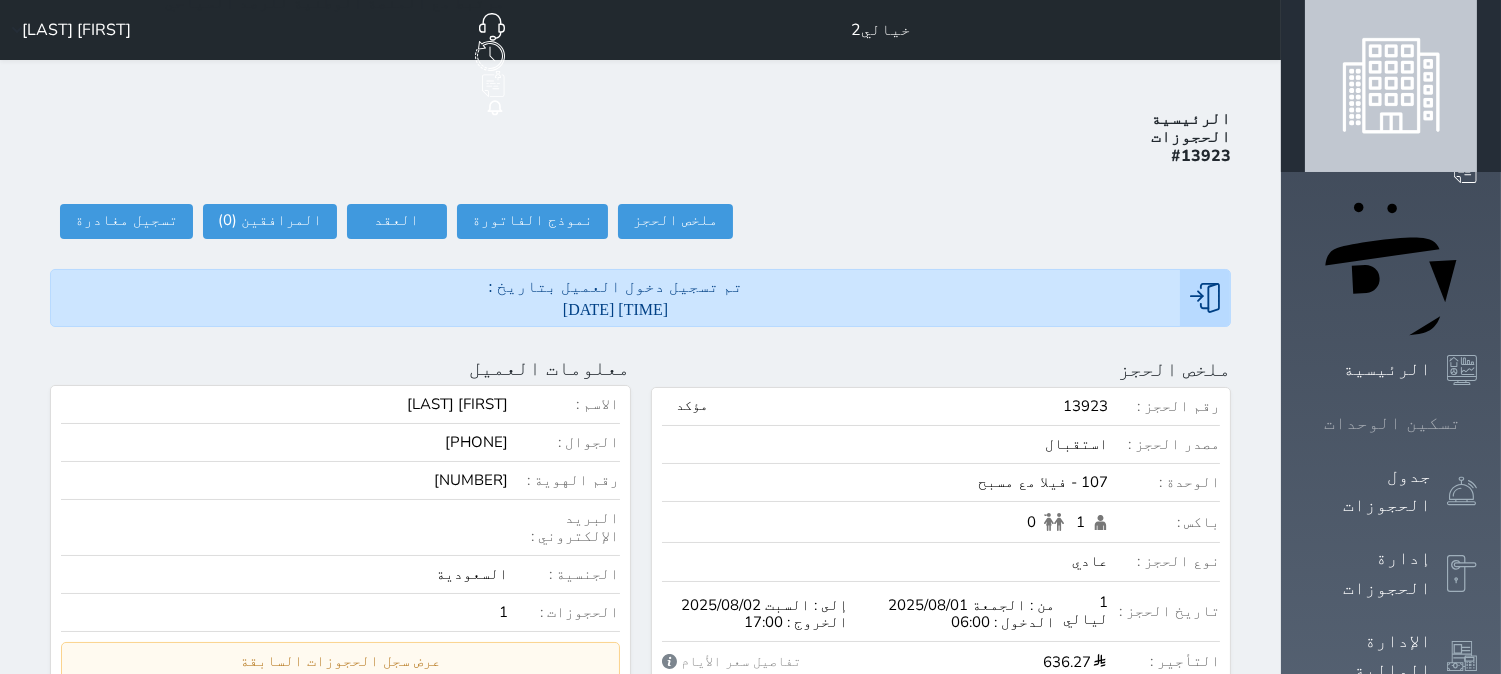 click 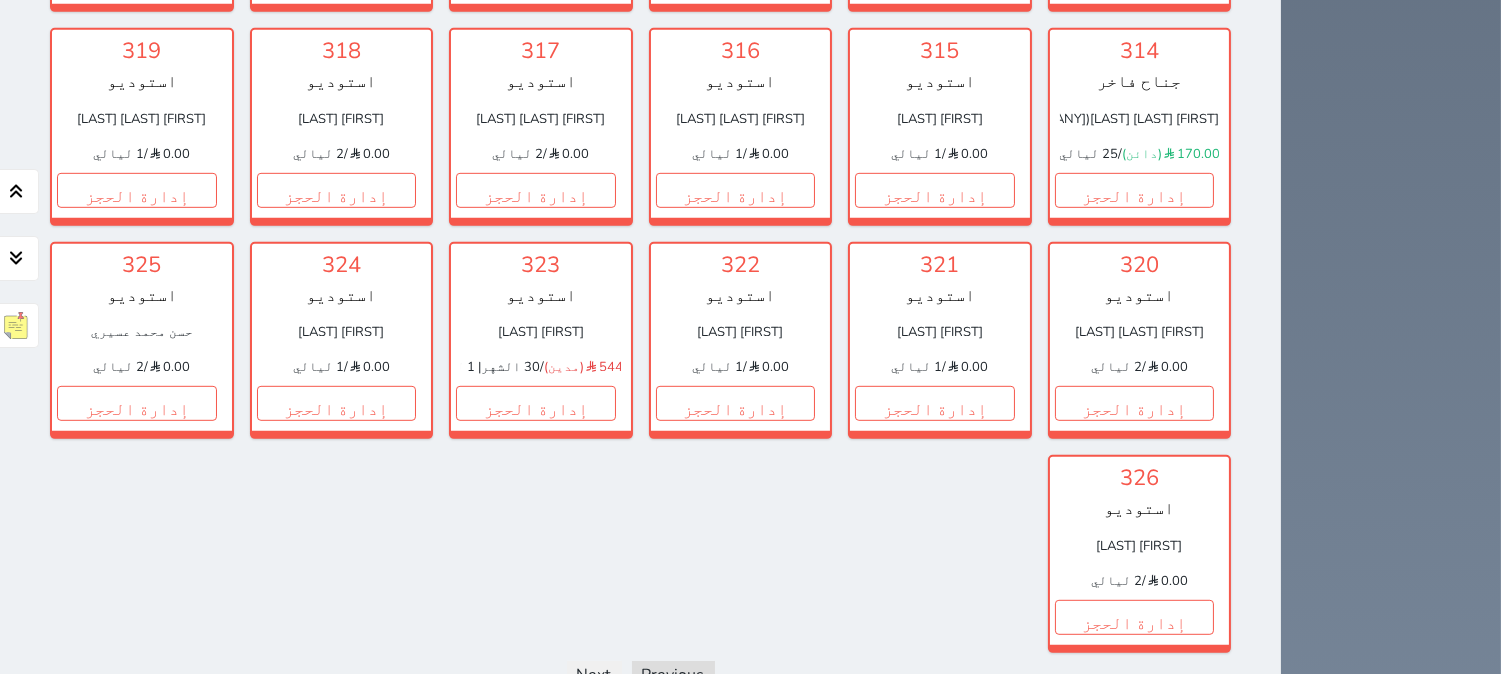 scroll, scrollTop: 2300, scrollLeft: 0, axis: vertical 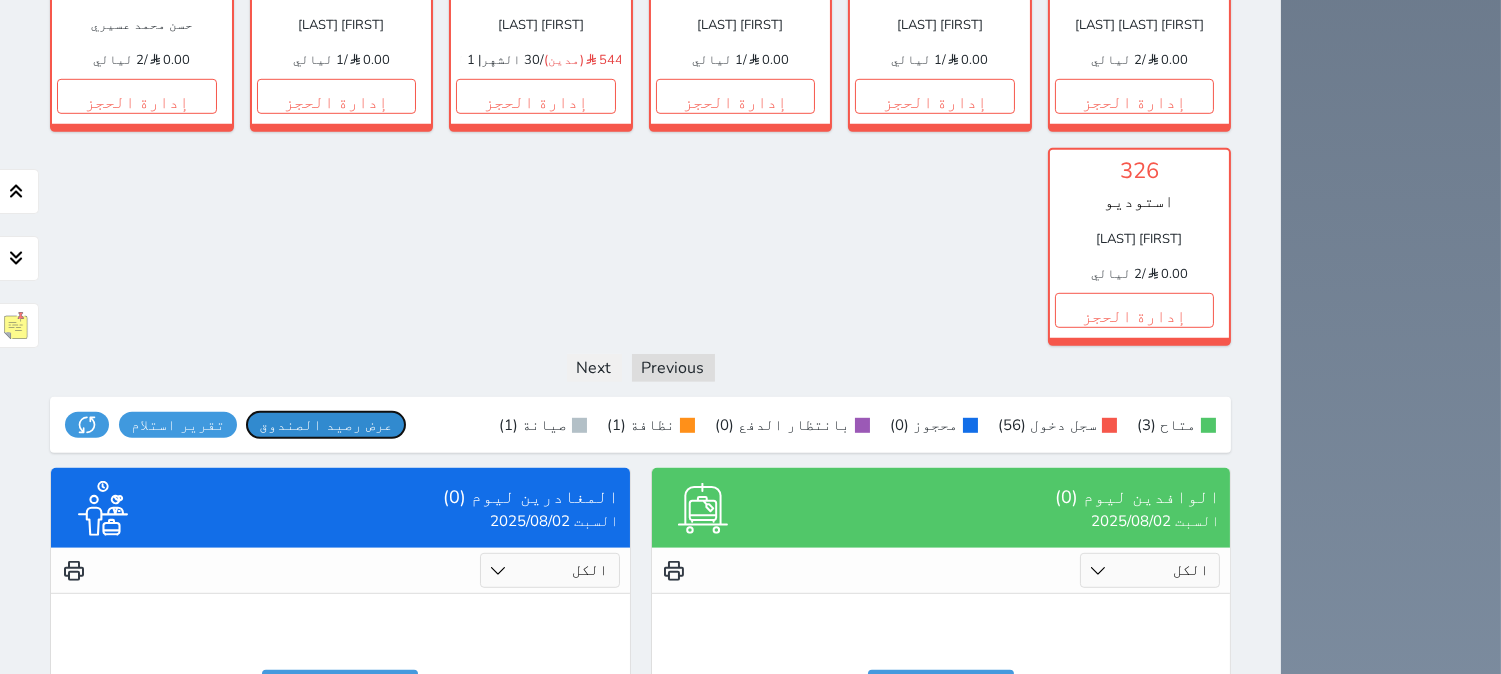 click on "عرض رصيد الصندوق" at bounding box center (326, 425) 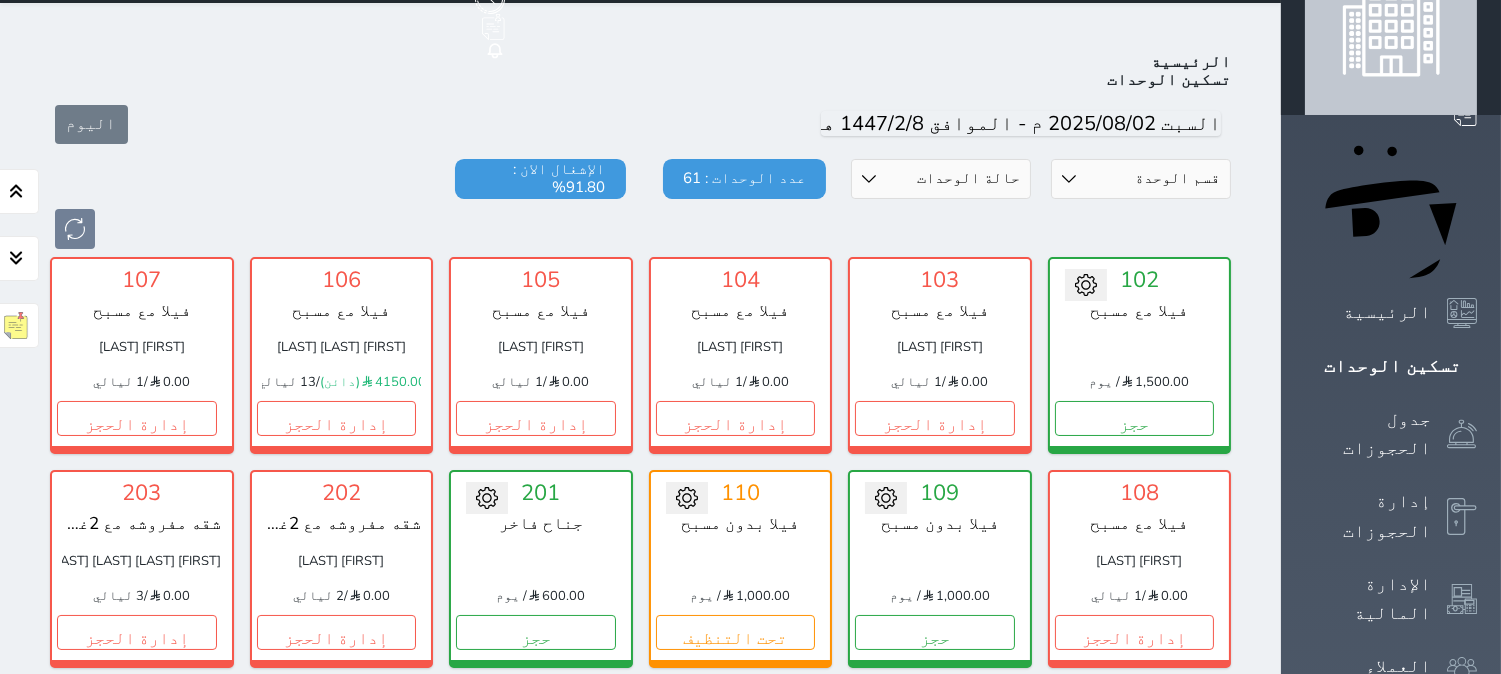 scroll, scrollTop: 0, scrollLeft: 0, axis: both 